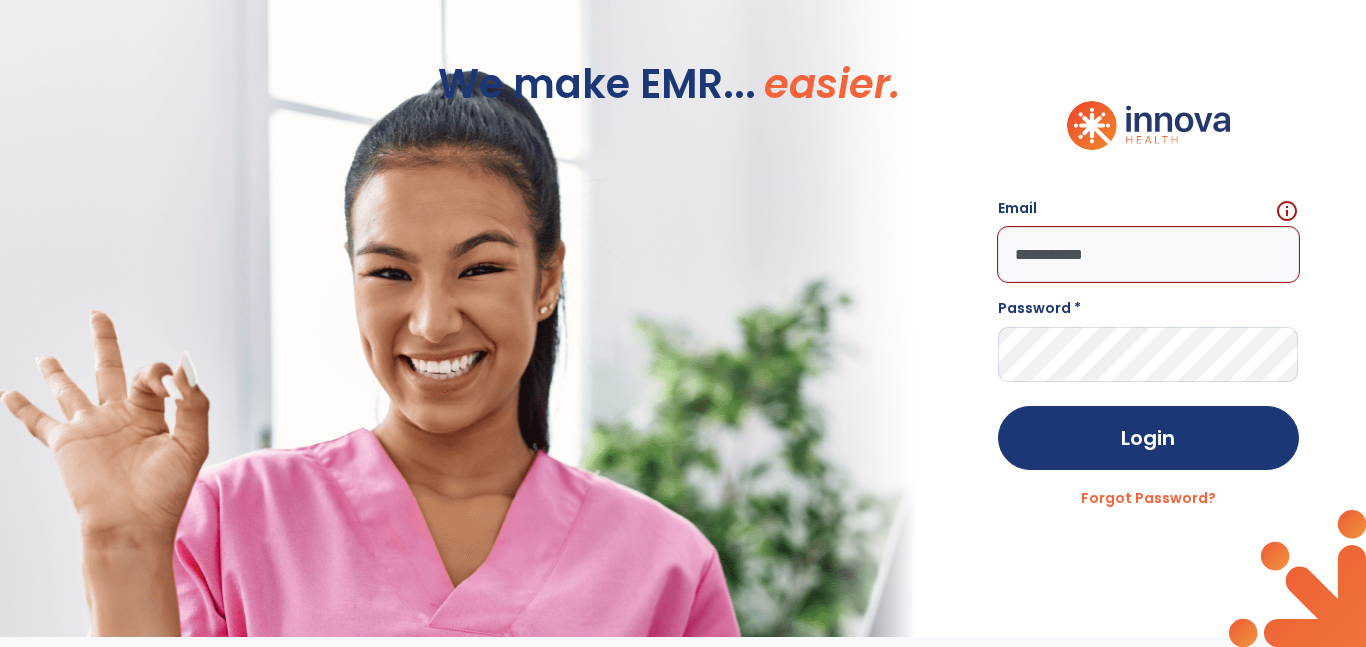 scroll, scrollTop: 0, scrollLeft: 0, axis: both 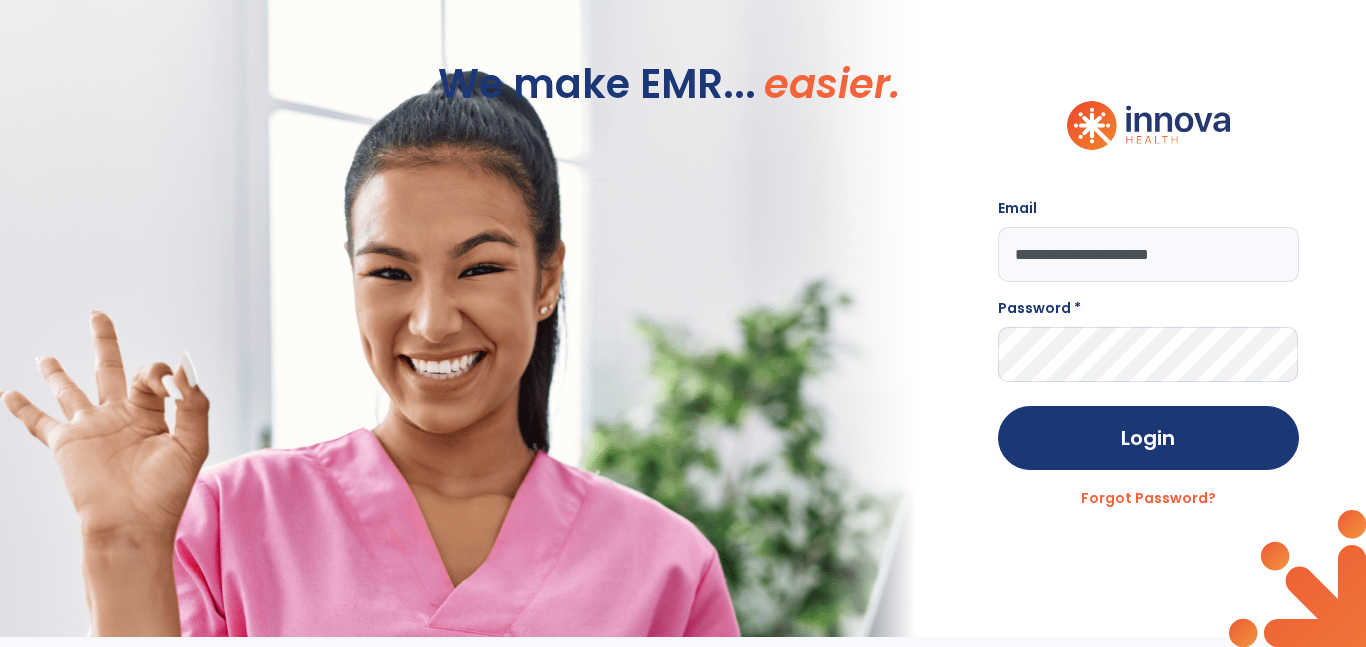 type on "**********" 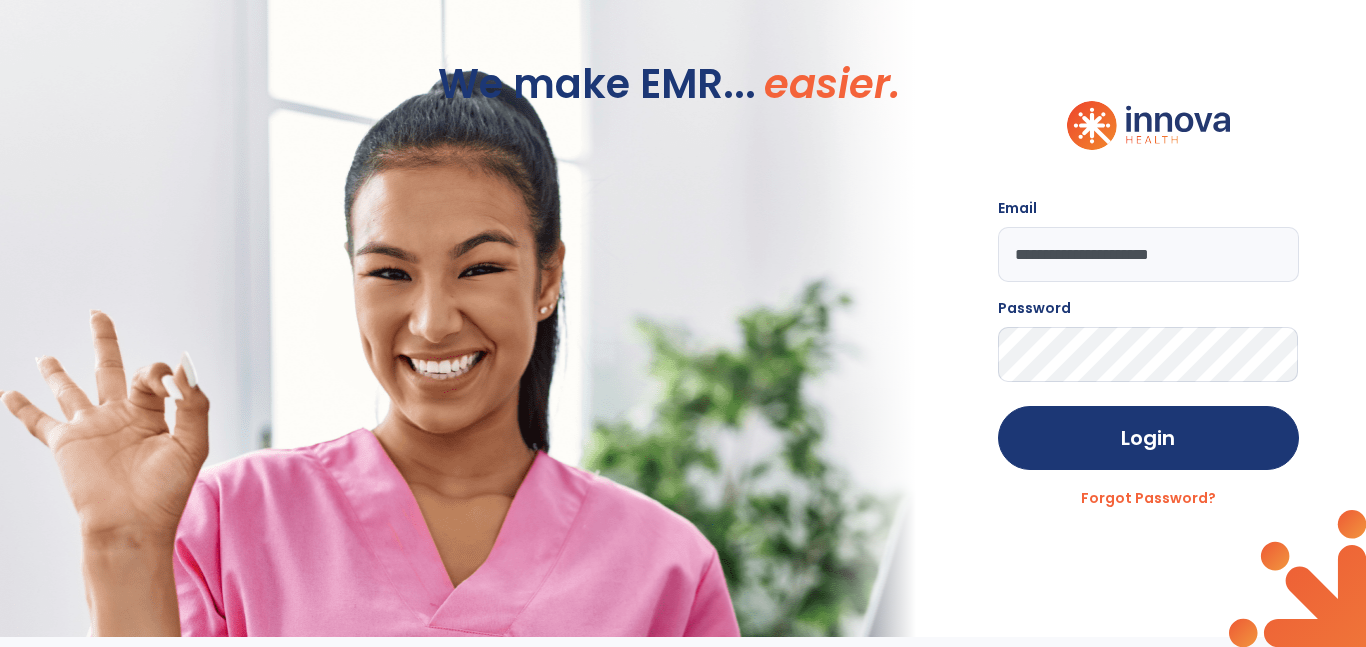 click on "Login" 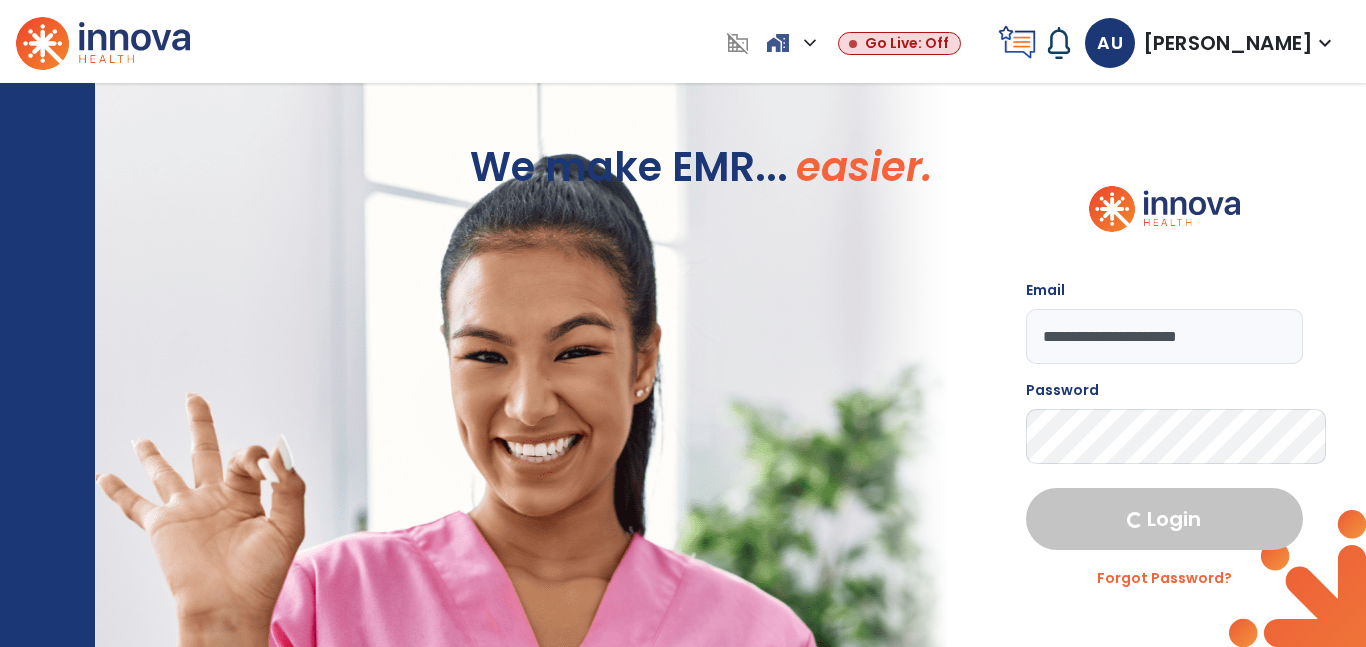 select on "****" 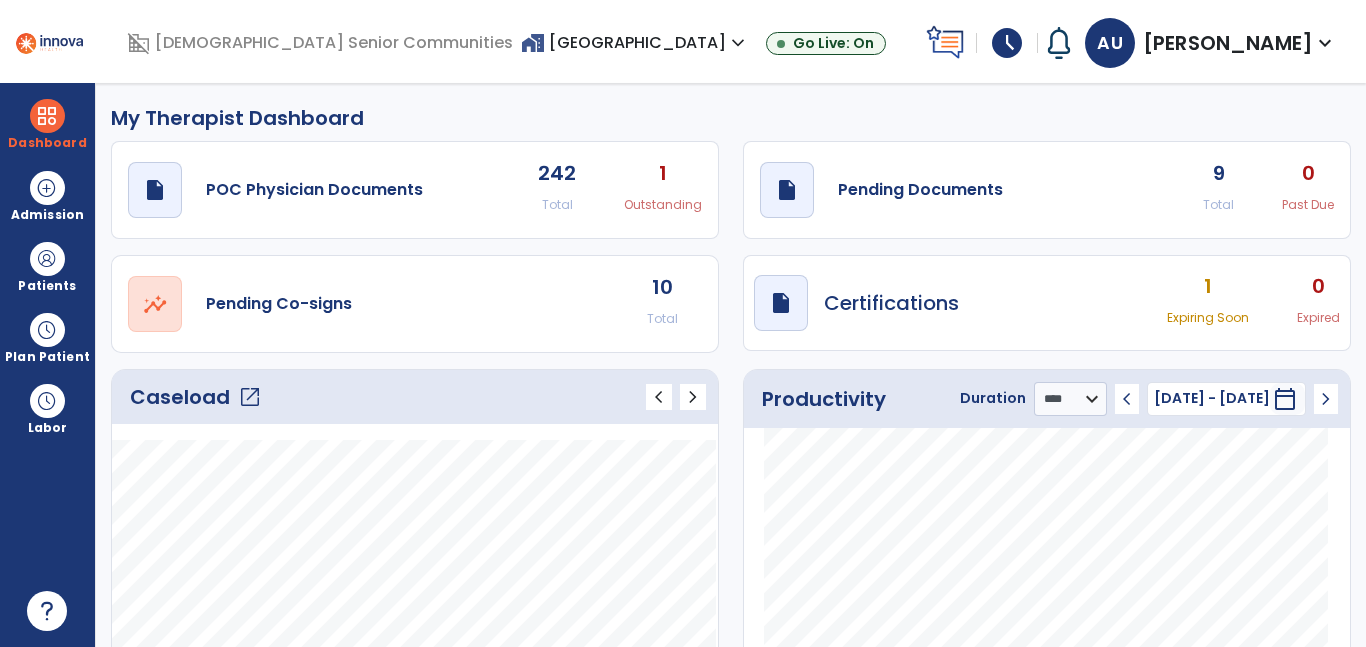 click on "draft   open_in_new  Pending Documents 9 Total 0 Past Due" 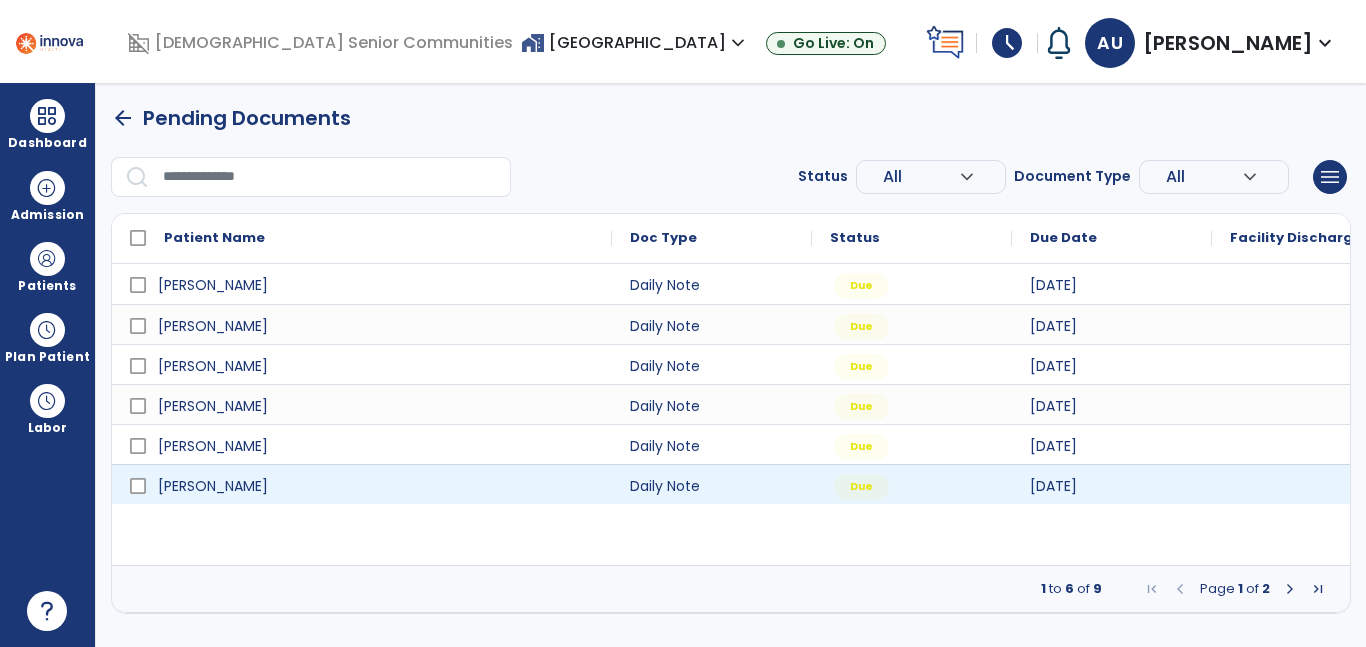 scroll, scrollTop: 0, scrollLeft: 0, axis: both 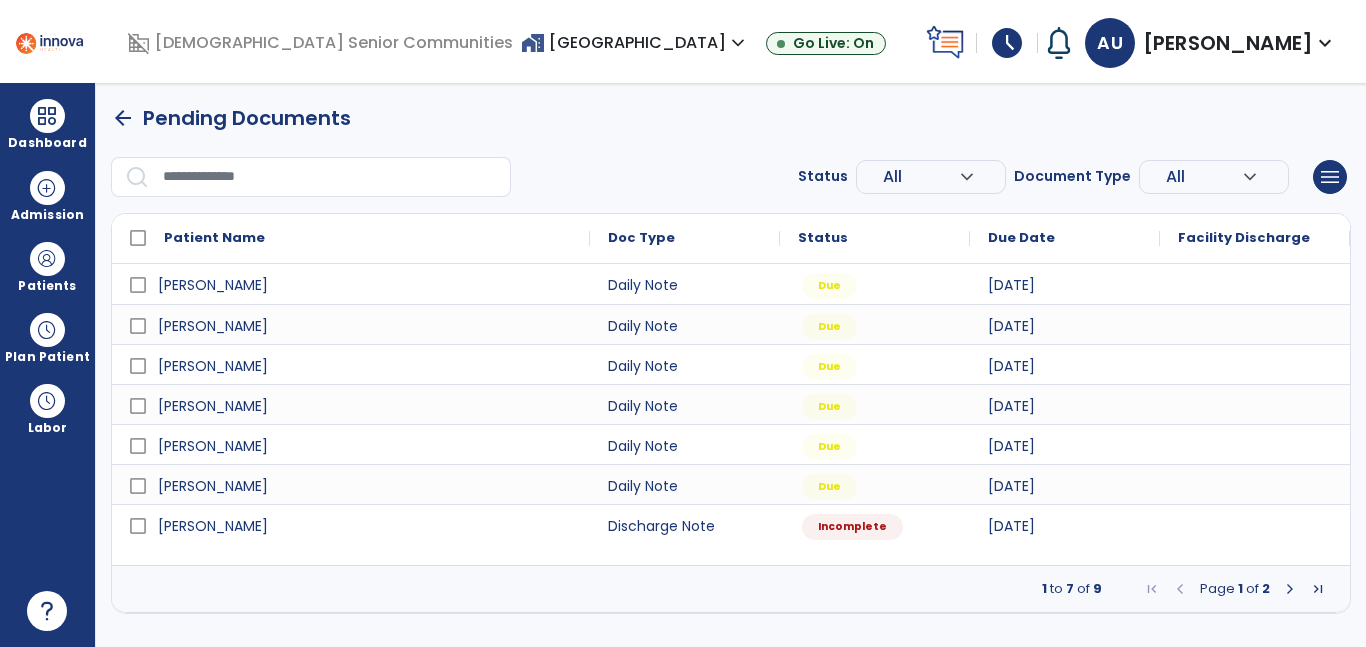 click at bounding box center [1290, 589] 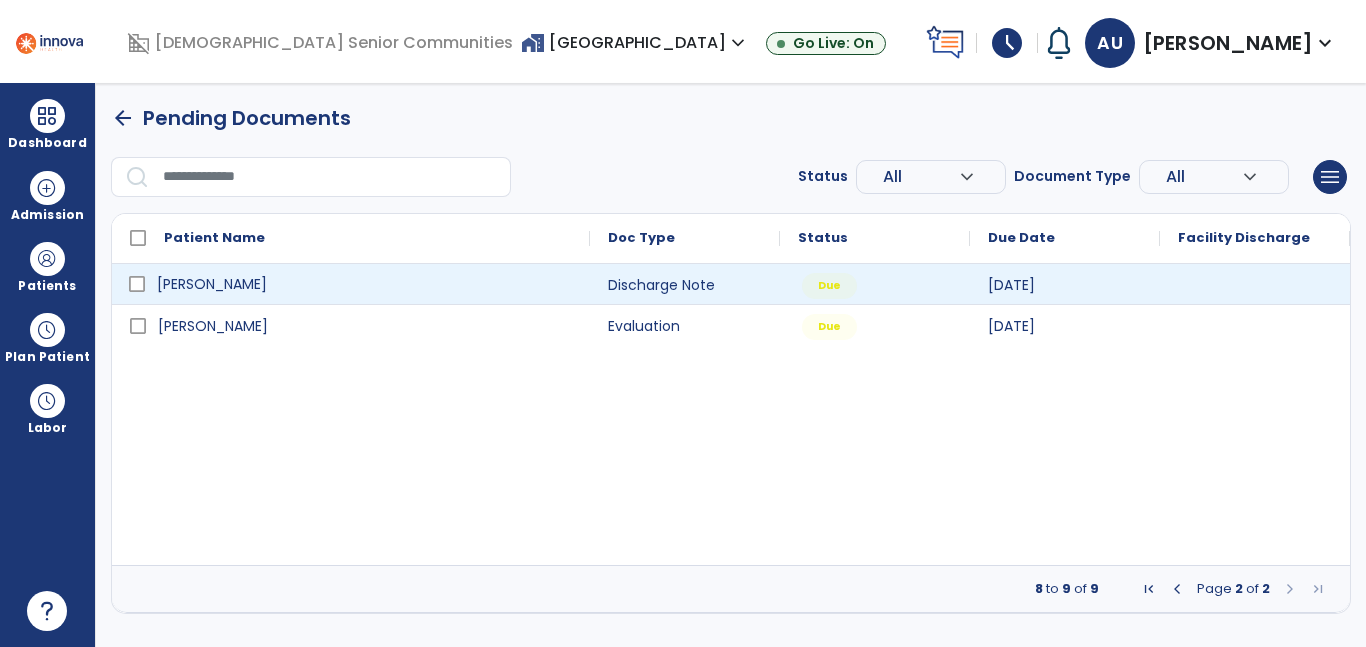 click on "[PERSON_NAME]" at bounding box center (365, 284) 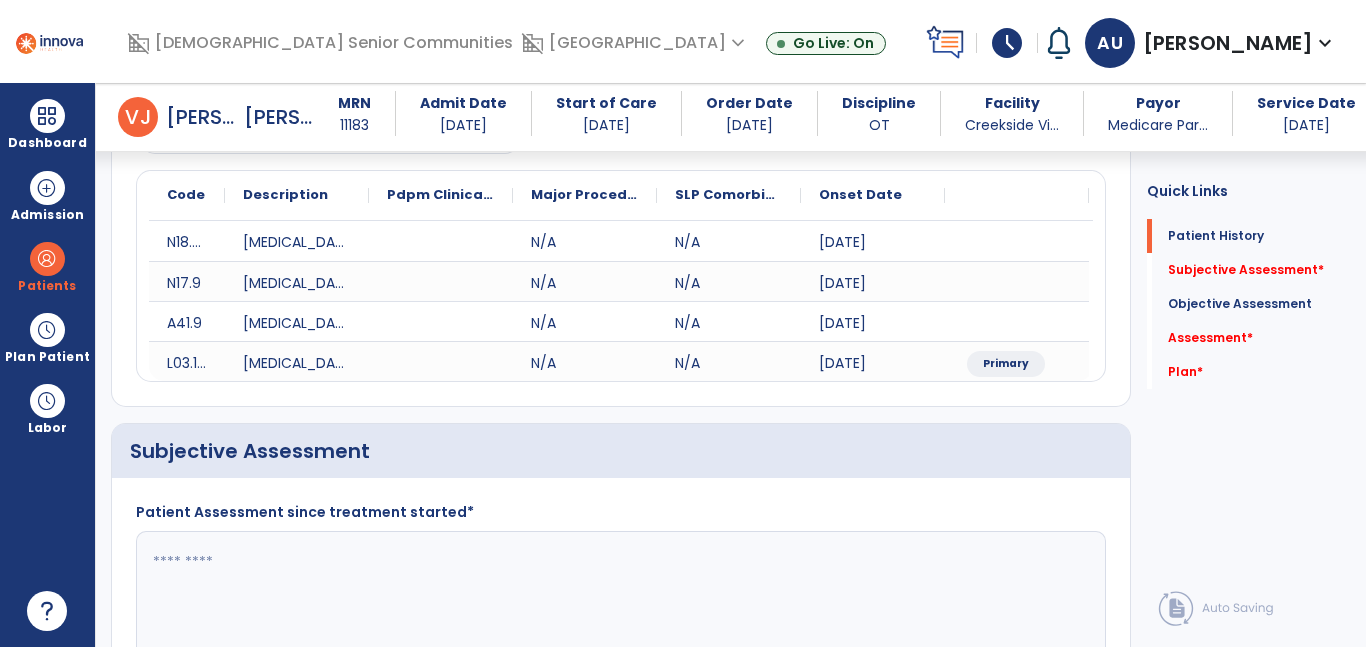 scroll, scrollTop: 210, scrollLeft: 0, axis: vertical 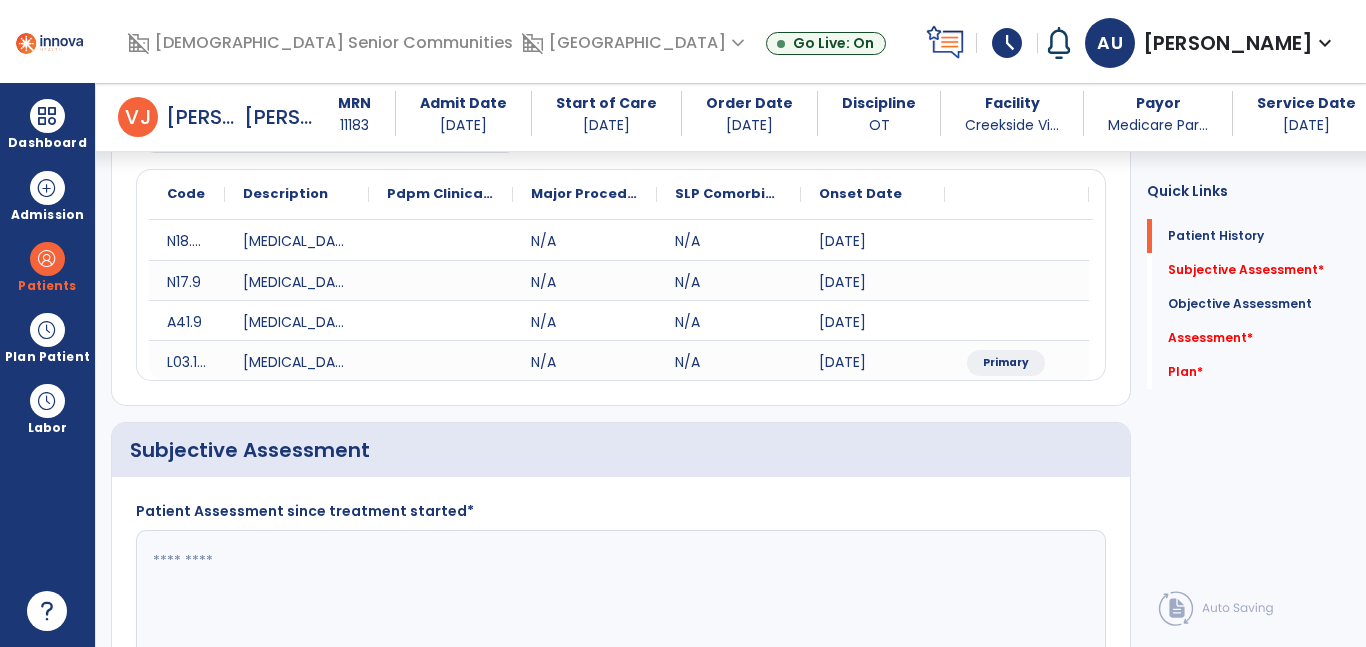 click 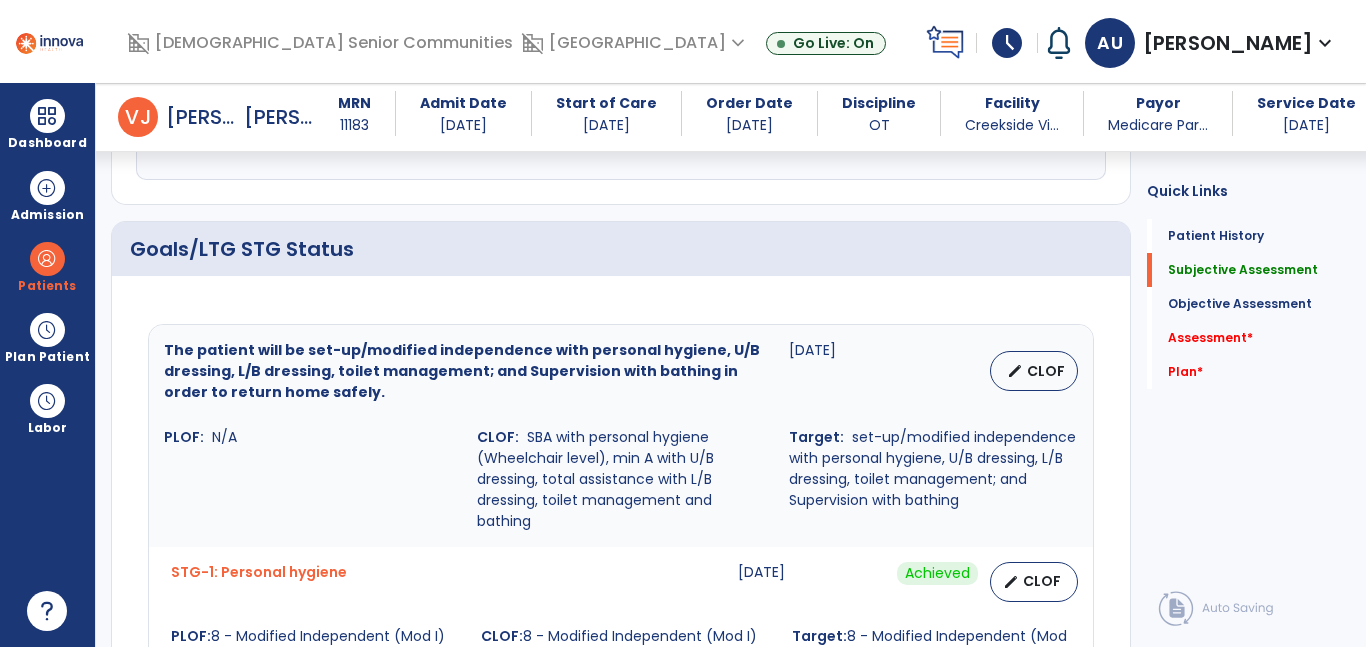 scroll, scrollTop: 711, scrollLeft: 0, axis: vertical 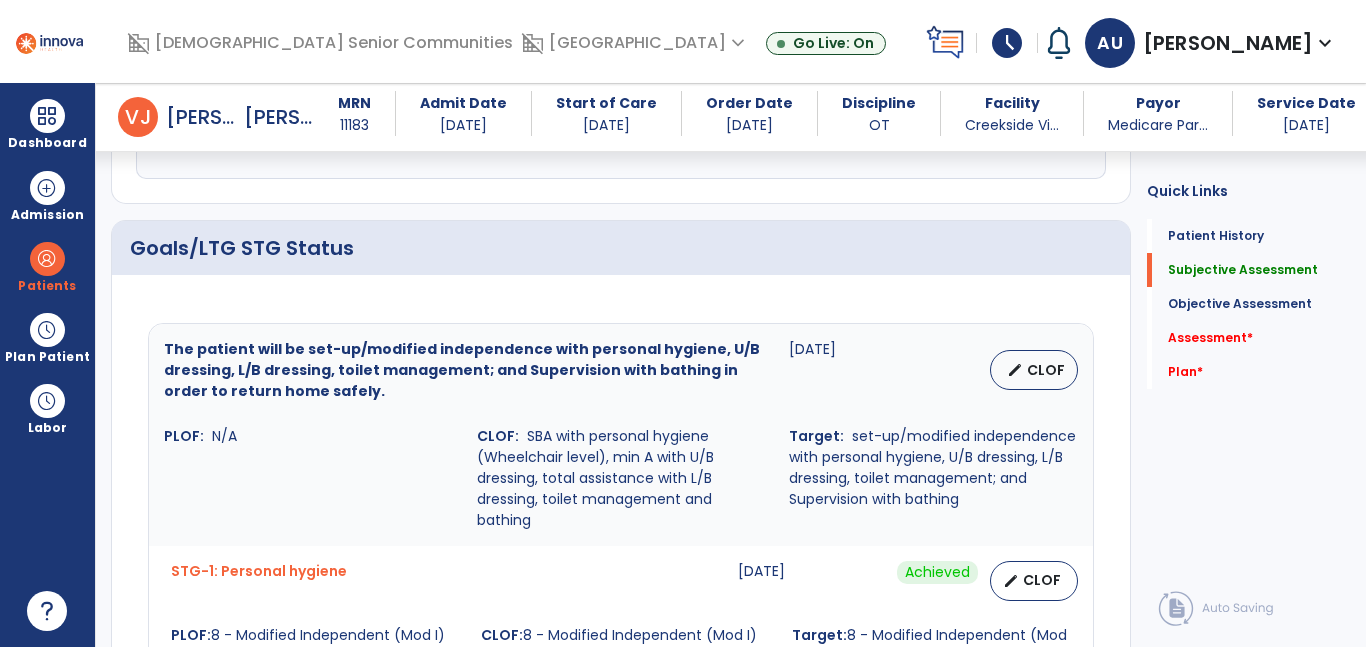 type on "**********" 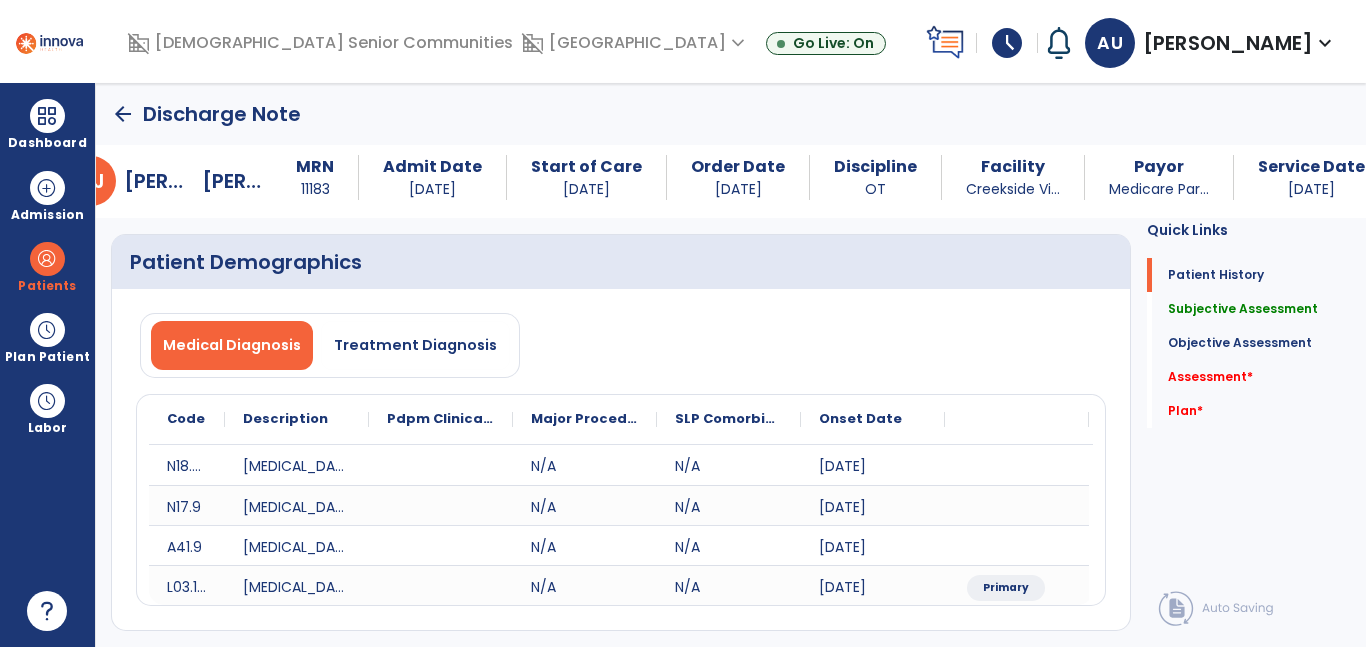 scroll, scrollTop: 0, scrollLeft: 0, axis: both 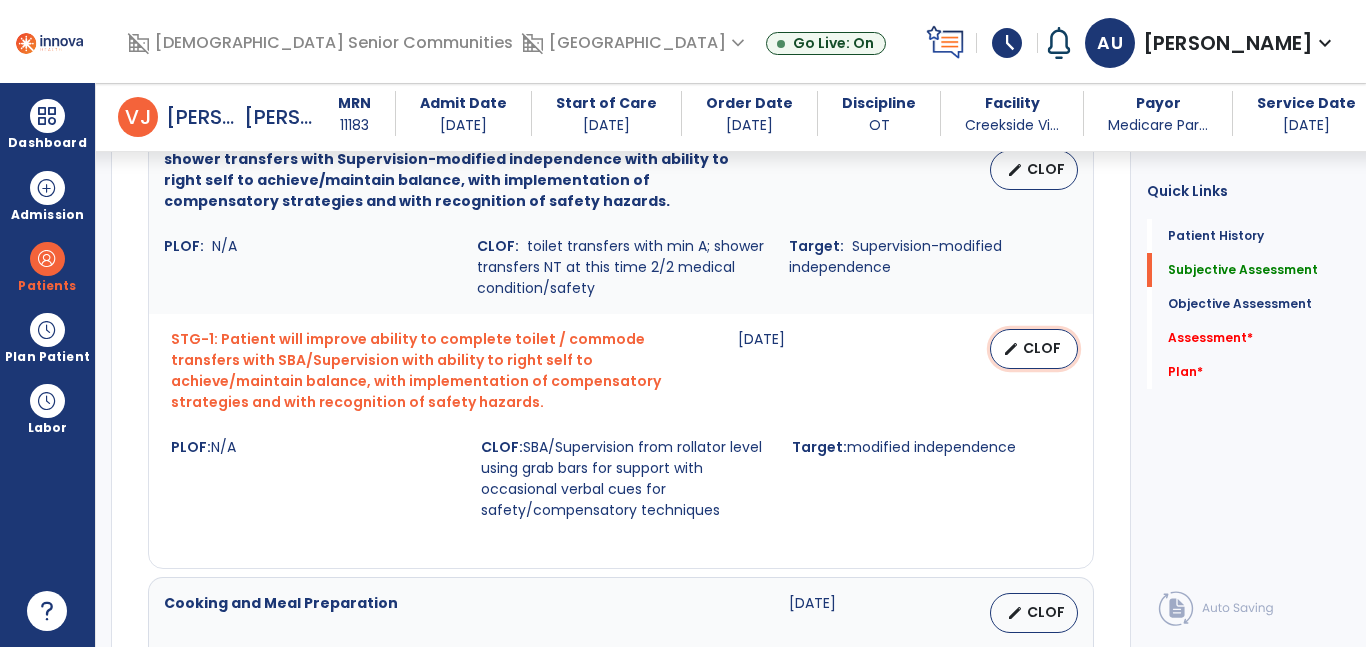 click on "edit   CLOF" at bounding box center [1034, 349] 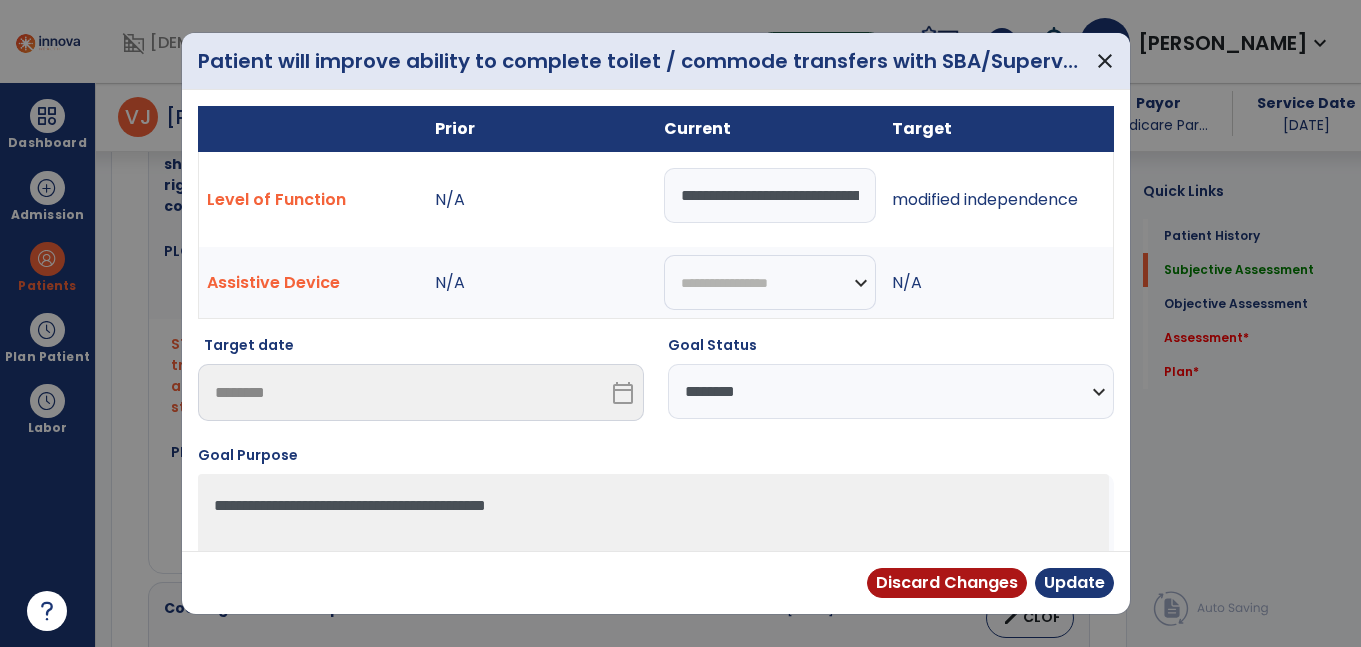 scroll, scrollTop: 2215, scrollLeft: 0, axis: vertical 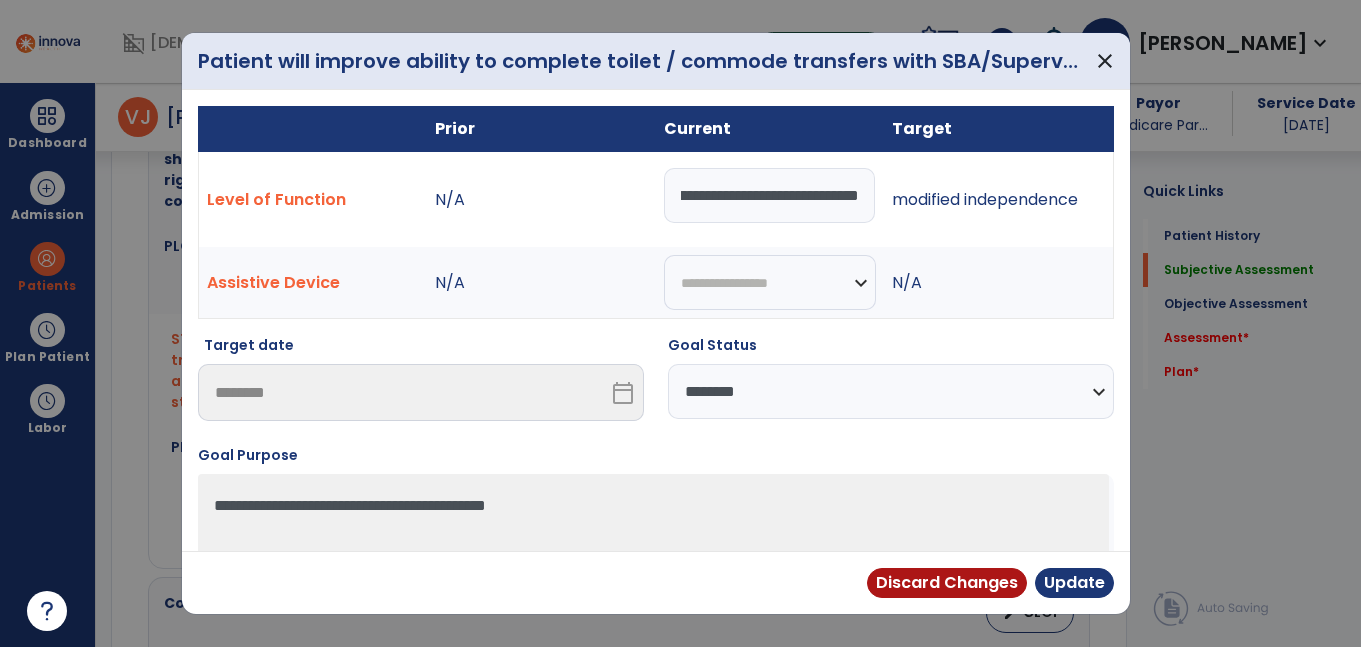 drag, startPoint x: 672, startPoint y: 188, endPoint x: 1015, endPoint y: 238, distance: 346.62515 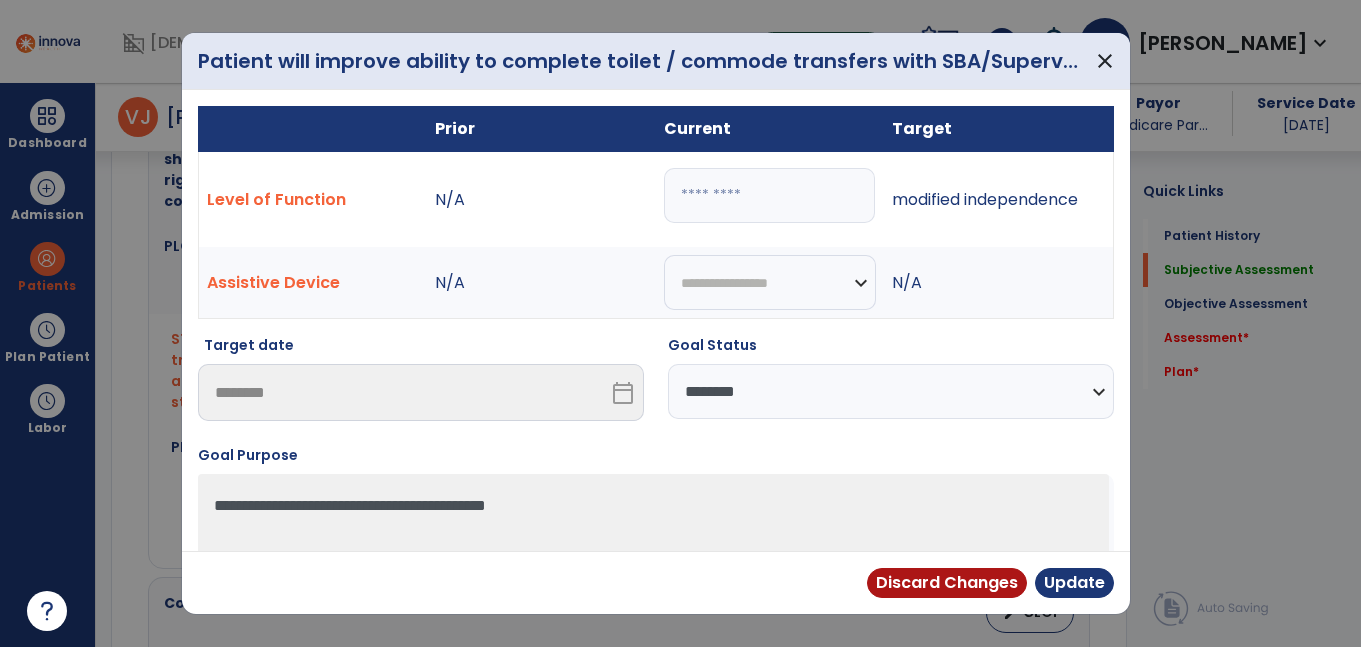 scroll, scrollTop: 0, scrollLeft: 0, axis: both 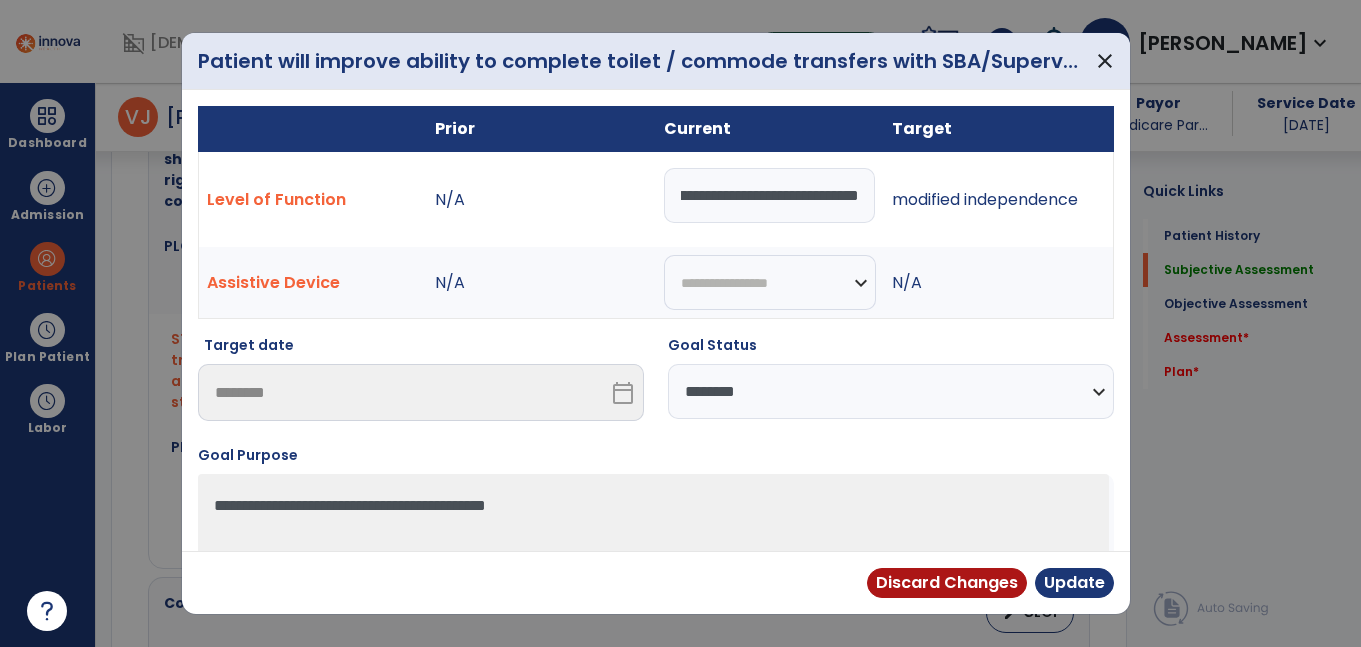 type on "**********" 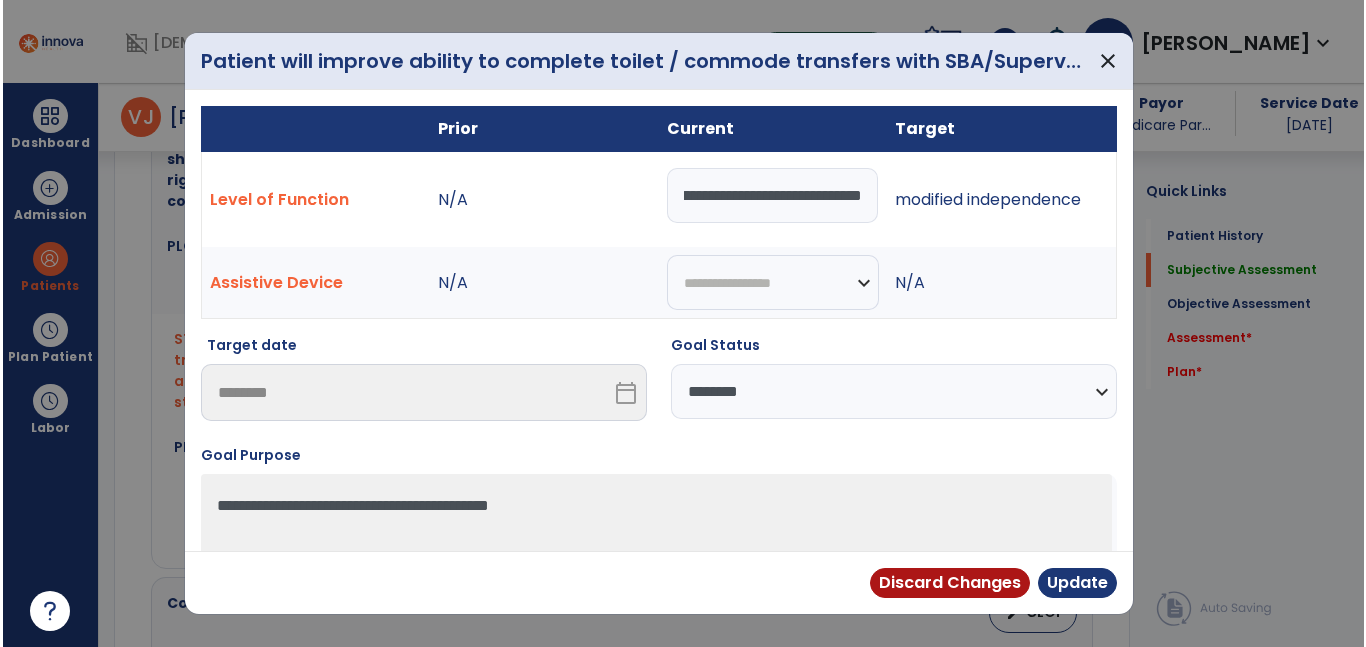 scroll, scrollTop: 0, scrollLeft: 0, axis: both 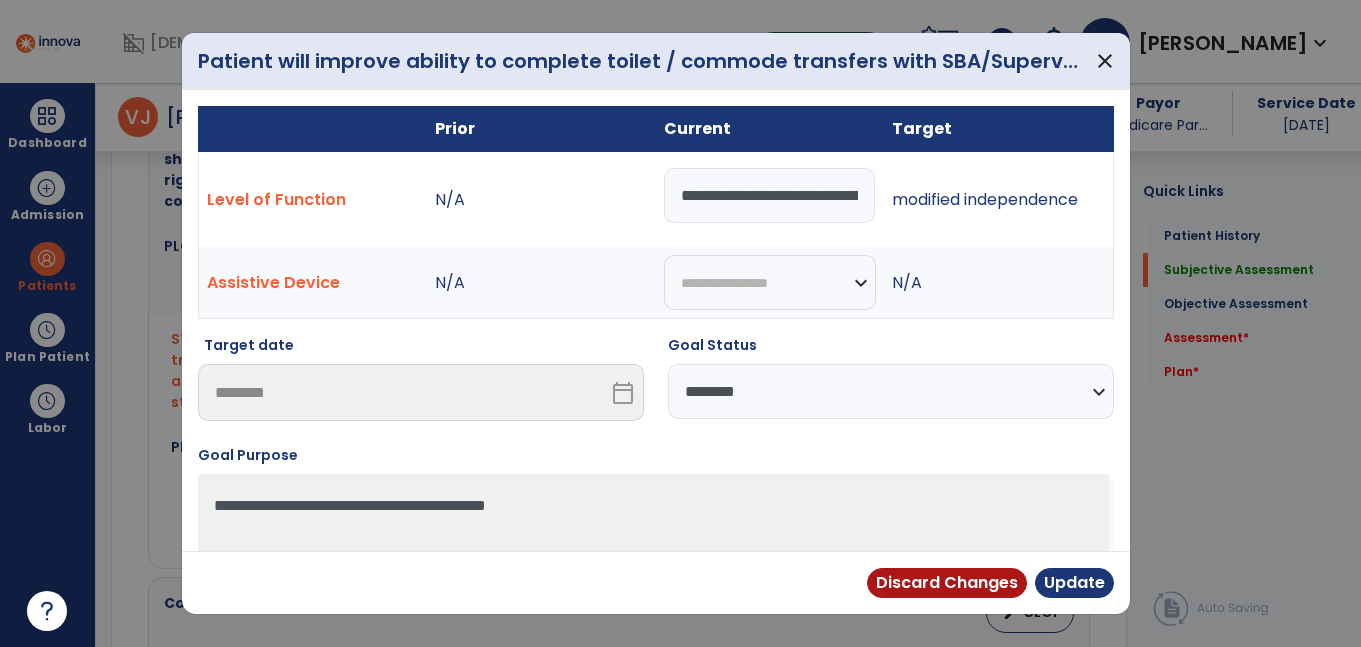 select on "********" 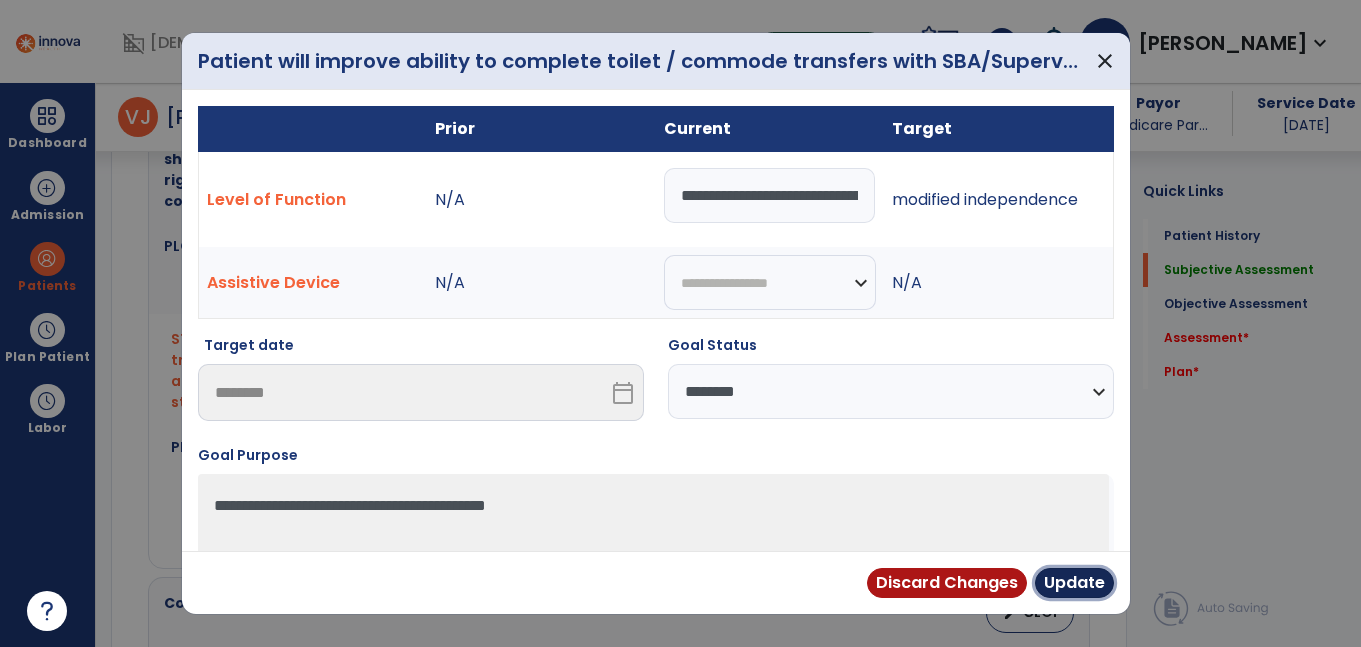 click on "Update" at bounding box center (1074, 583) 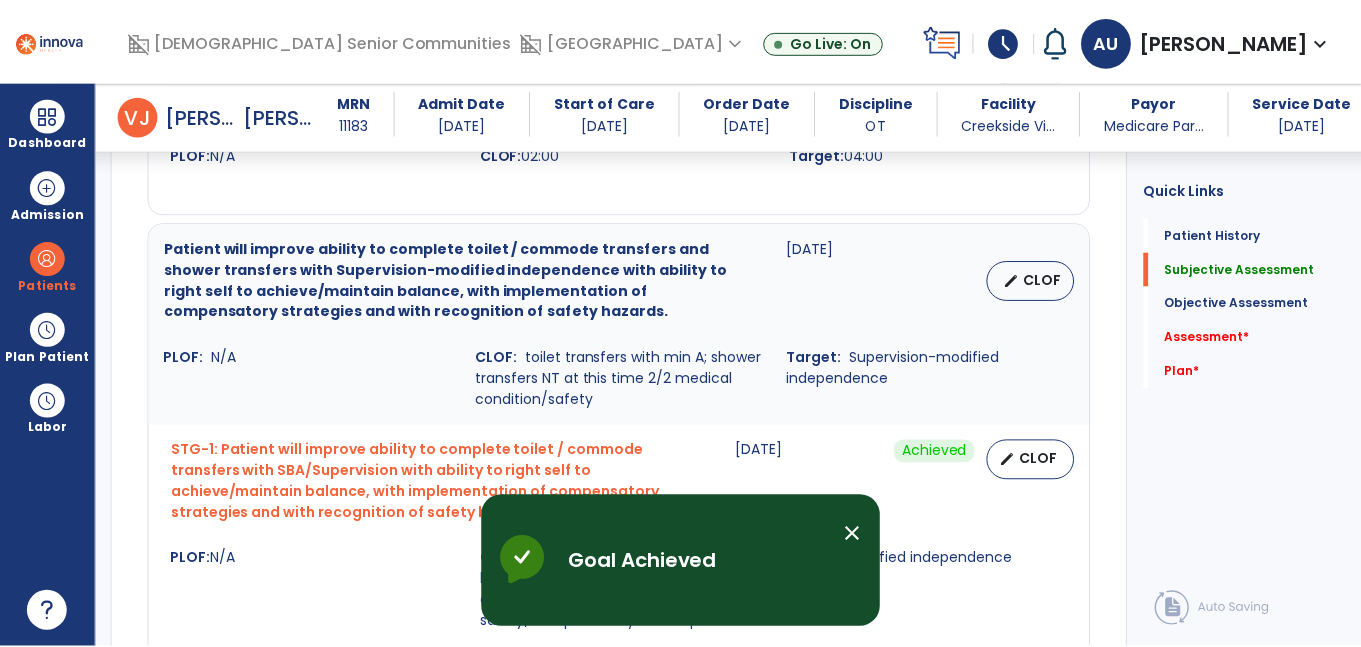 scroll, scrollTop: 2091, scrollLeft: 0, axis: vertical 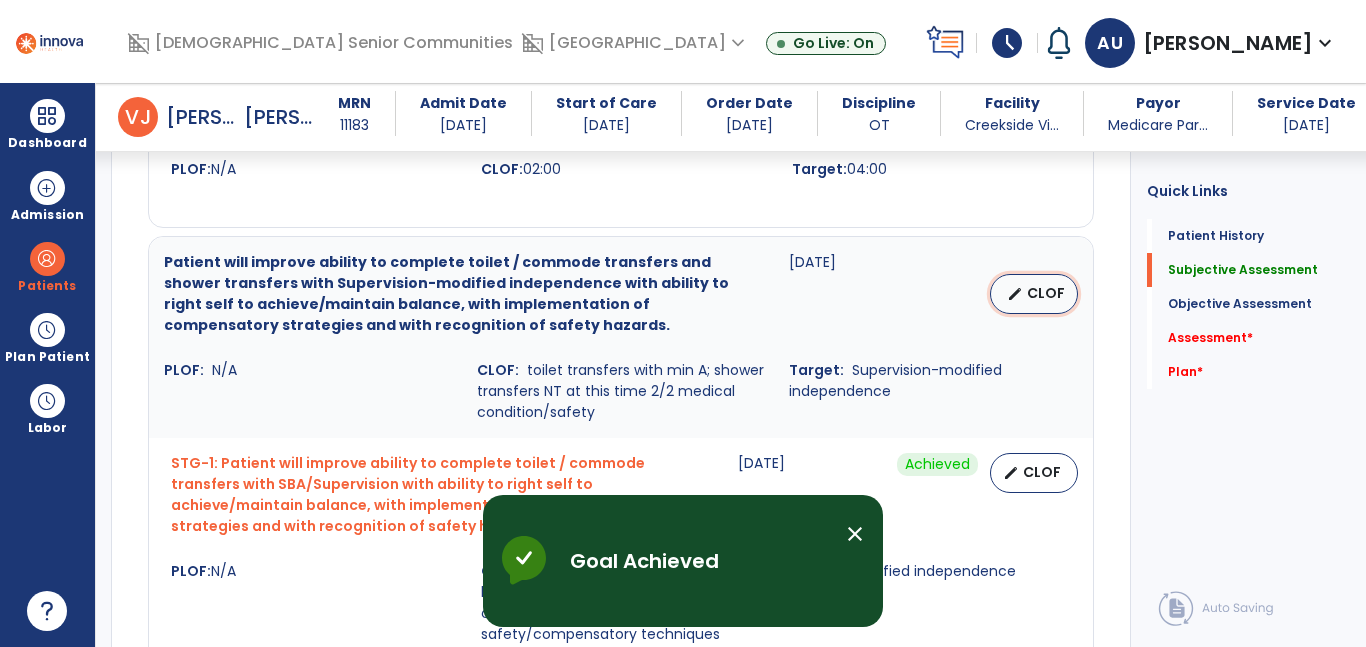 click on "CLOF" at bounding box center [1046, 293] 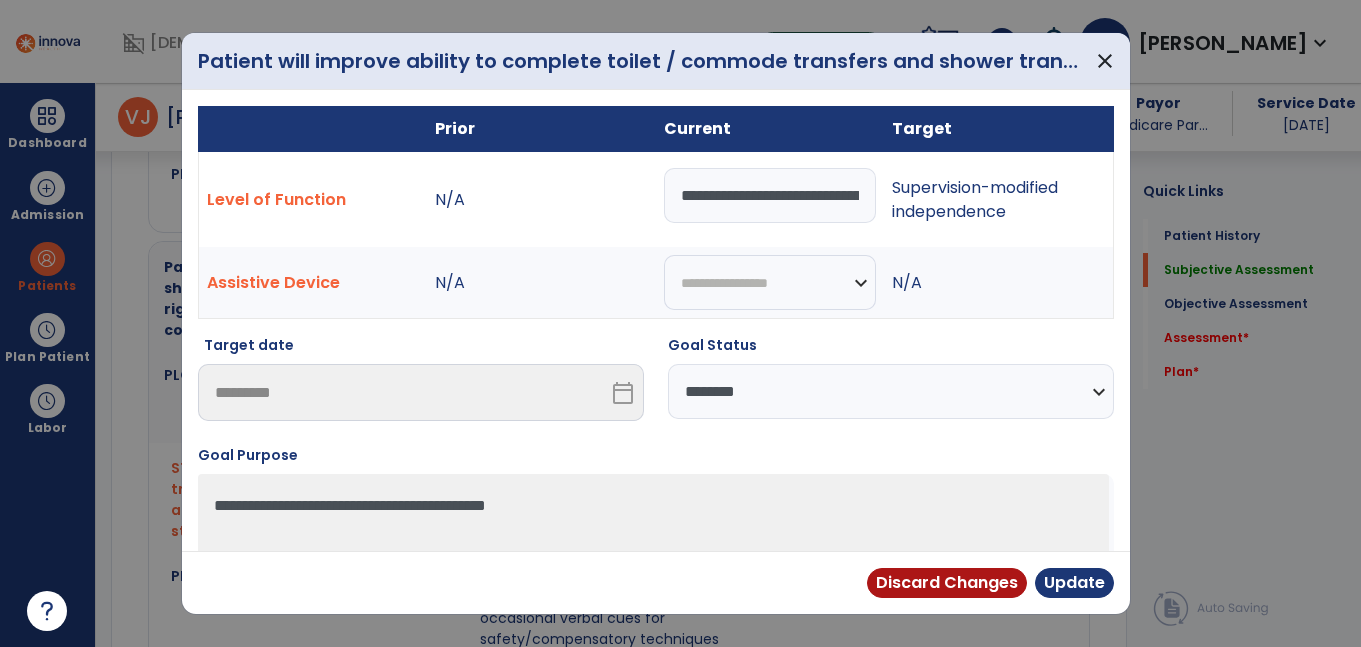 scroll, scrollTop: 2091, scrollLeft: 0, axis: vertical 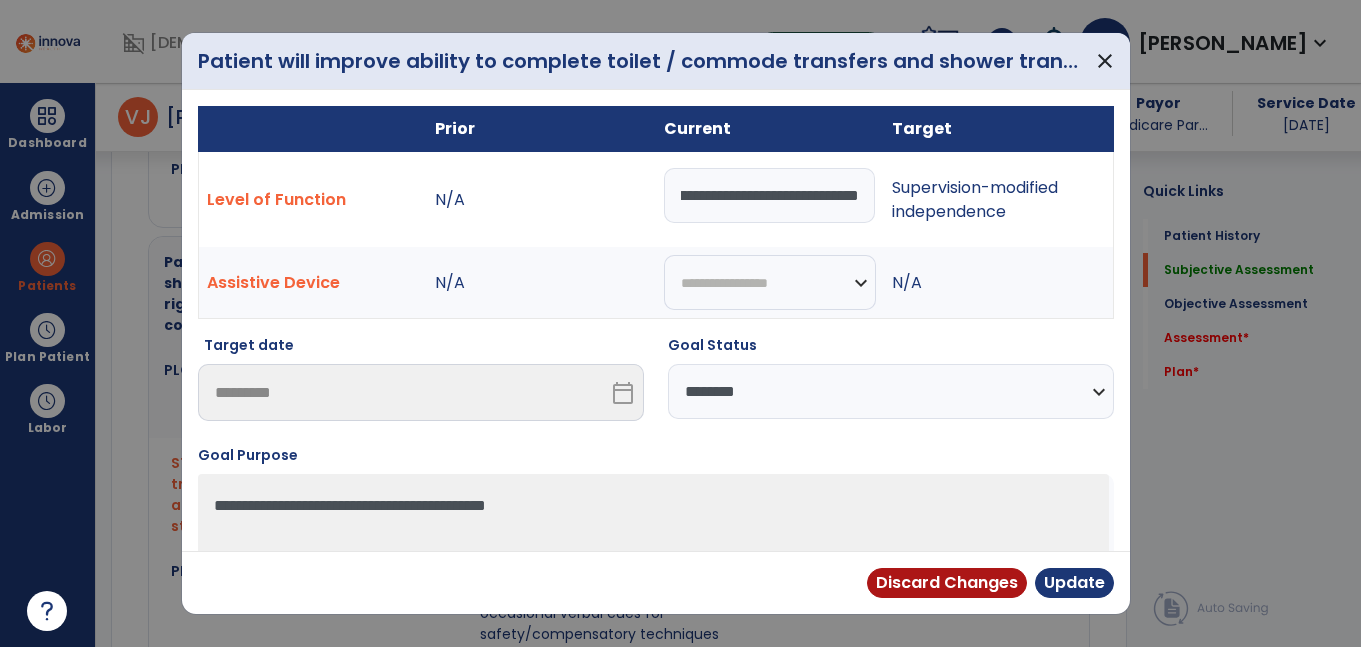 drag, startPoint x: 667, startPoint y: 194, endPoint x: 1067, endPoint y: 192, distance: 400.005 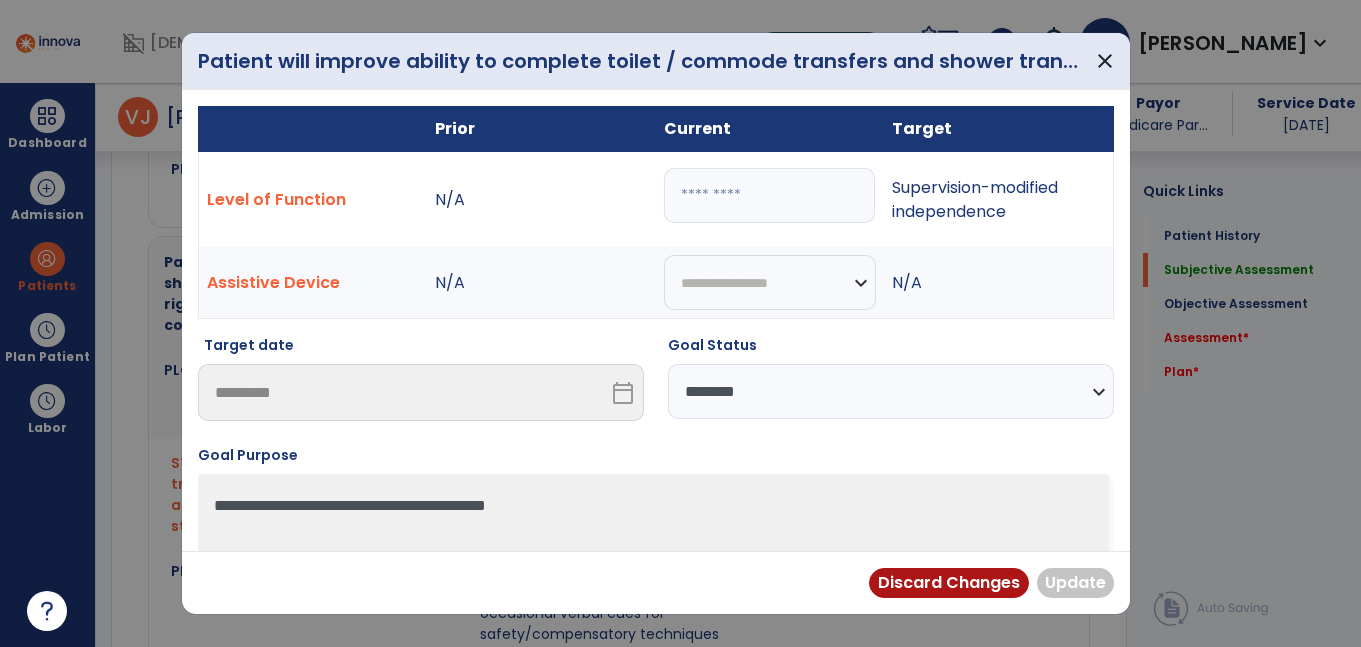 scroll, scrollTop: 0, scrollLeft: 0, axis: both 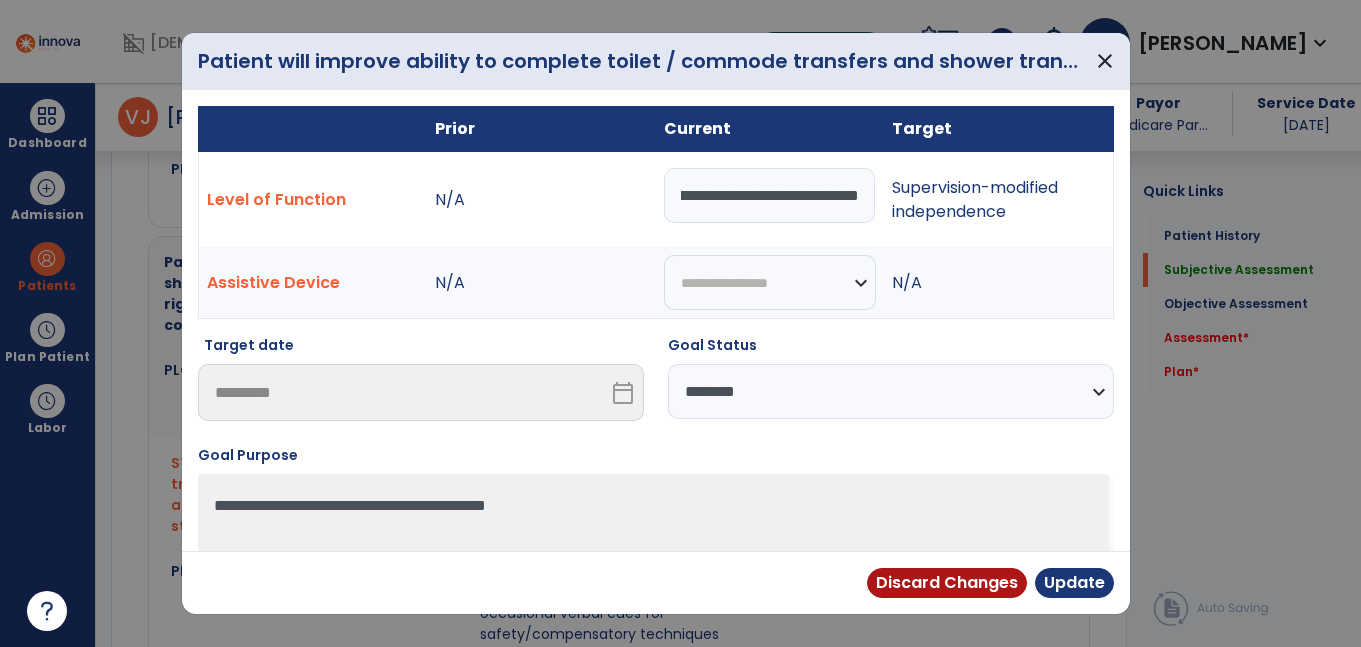 type on "**********" 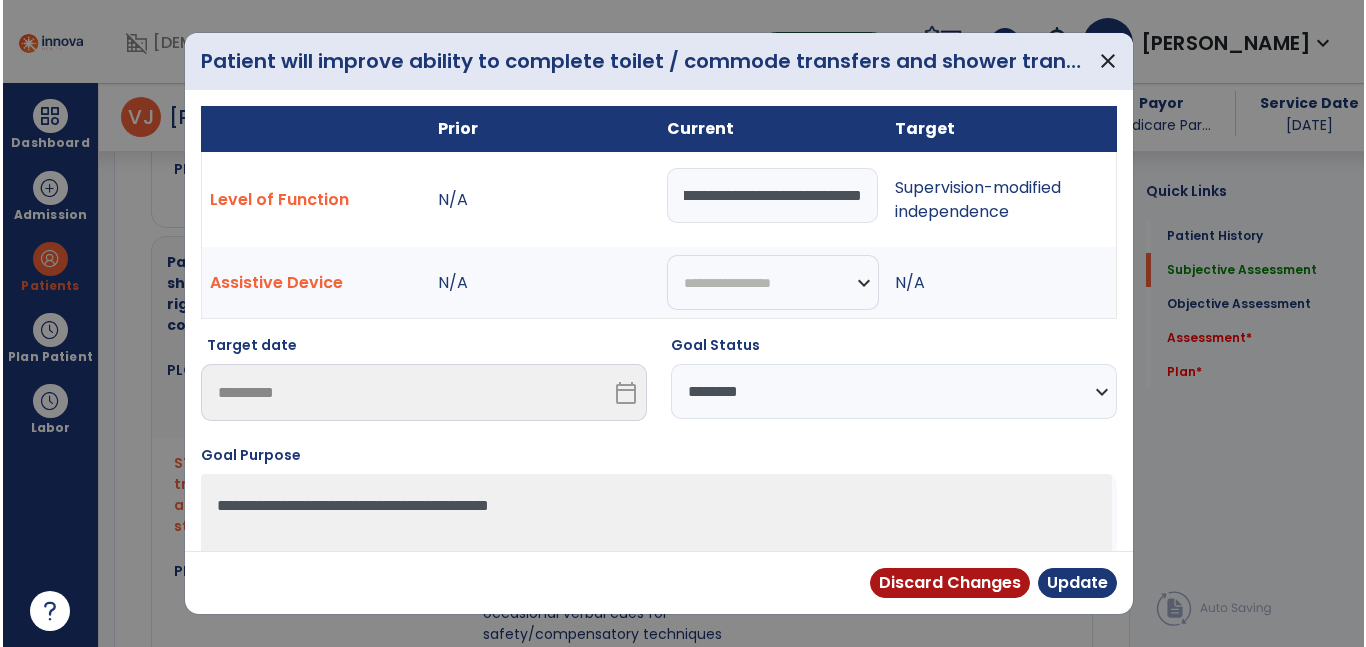scroll, scrollTop: 0, scrollLeft: 0, axis: both 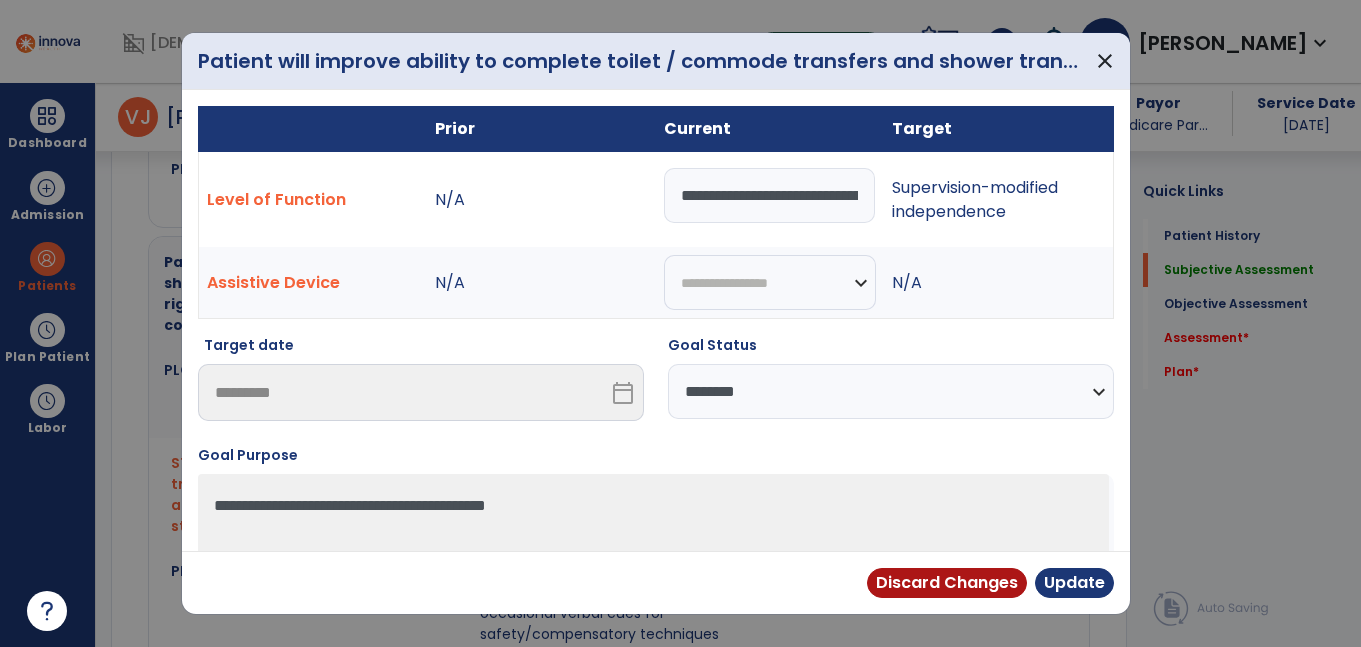 select on "********" 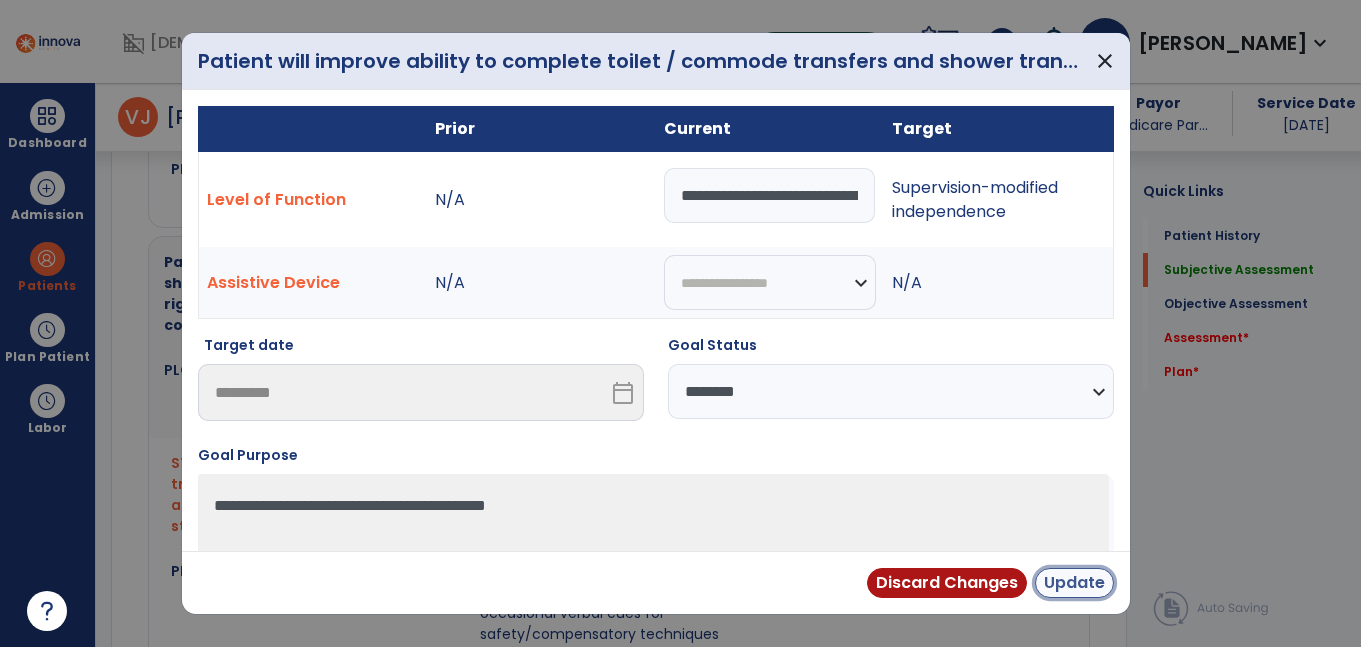 click on "Update" at bounding box center [1074, 583] 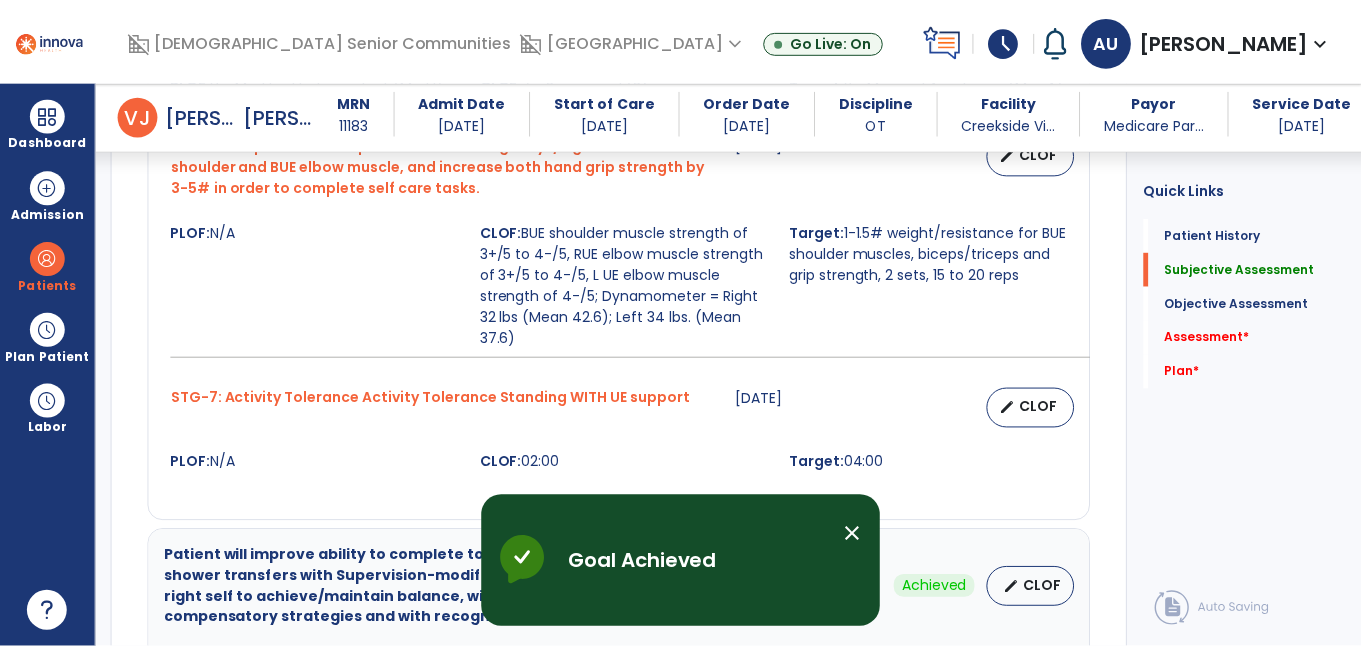 scroll, scrollTop: 1787, scrollLeft: 0, axis: vertical 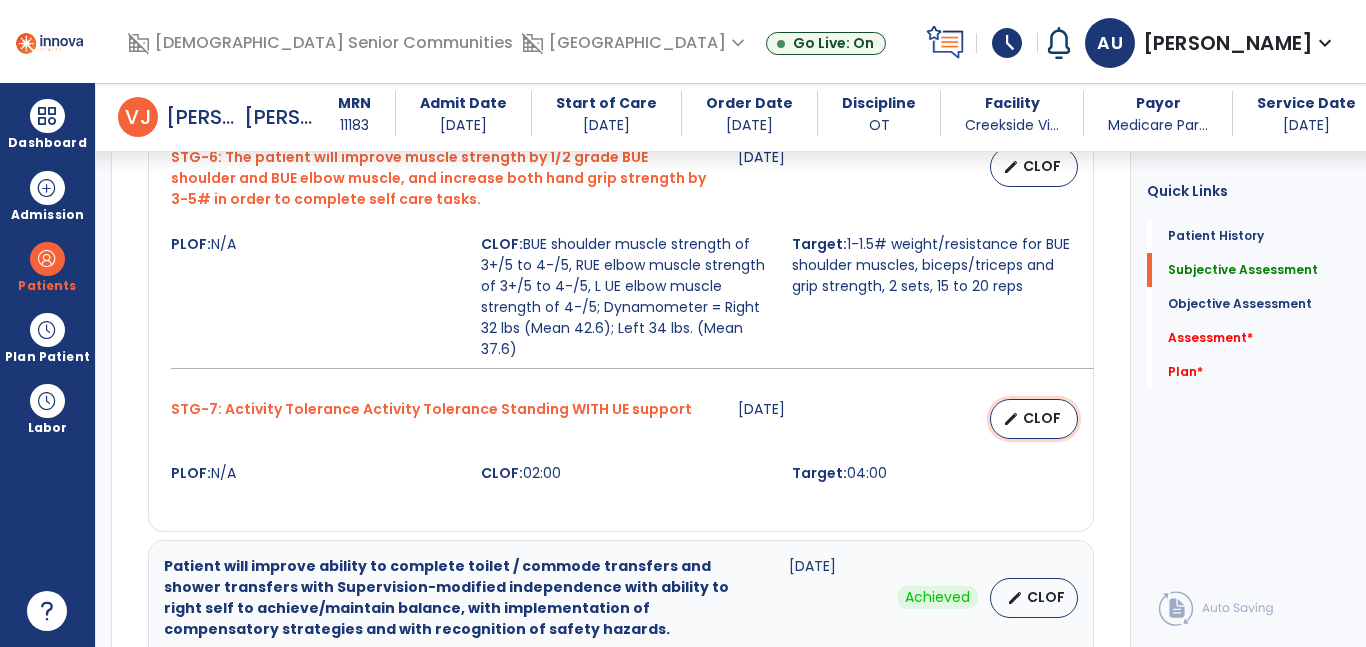 click on "edit   CLOF" at bounding box center (1034, 419) 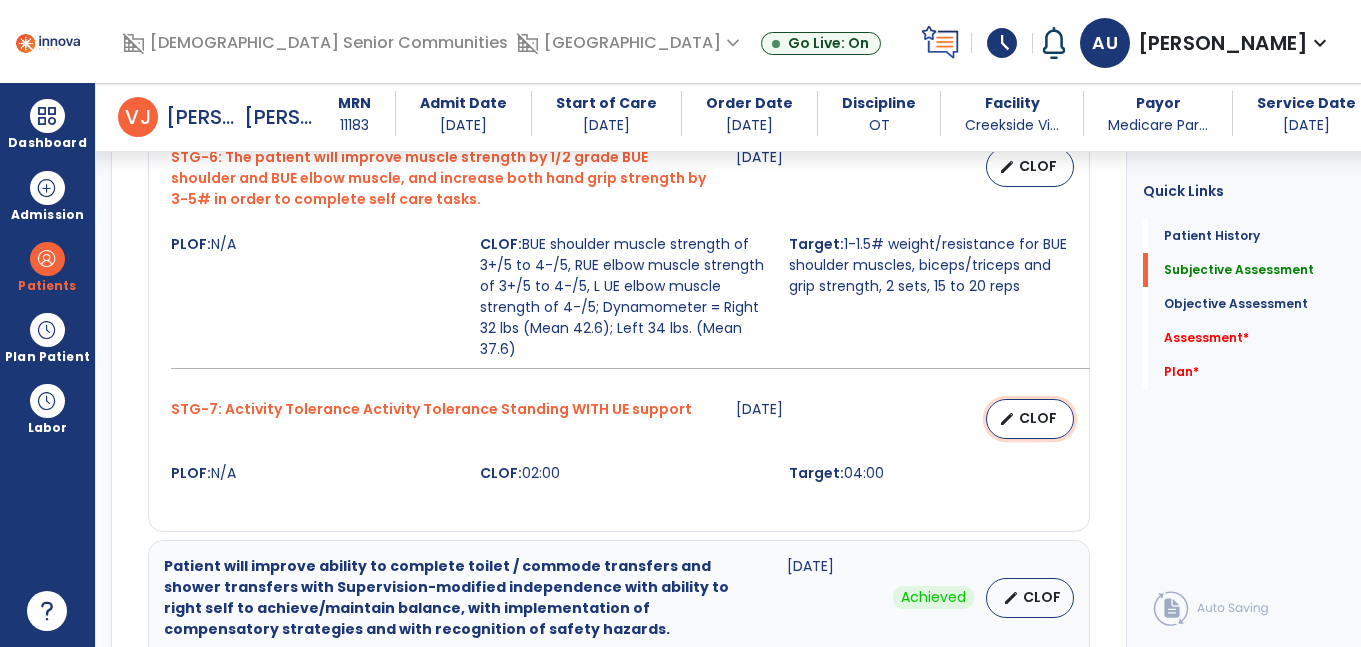select on "********" 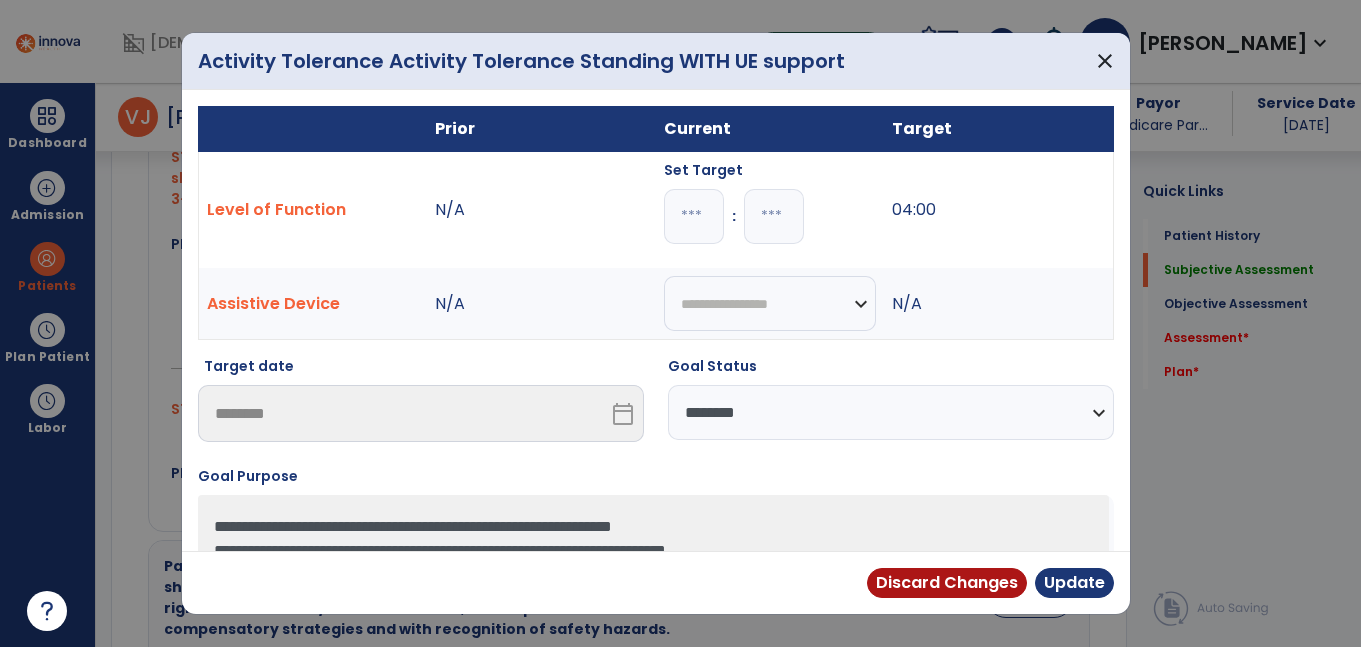 scroll, scrollTop: 1787, scrollLeft: 0, axis: vertical 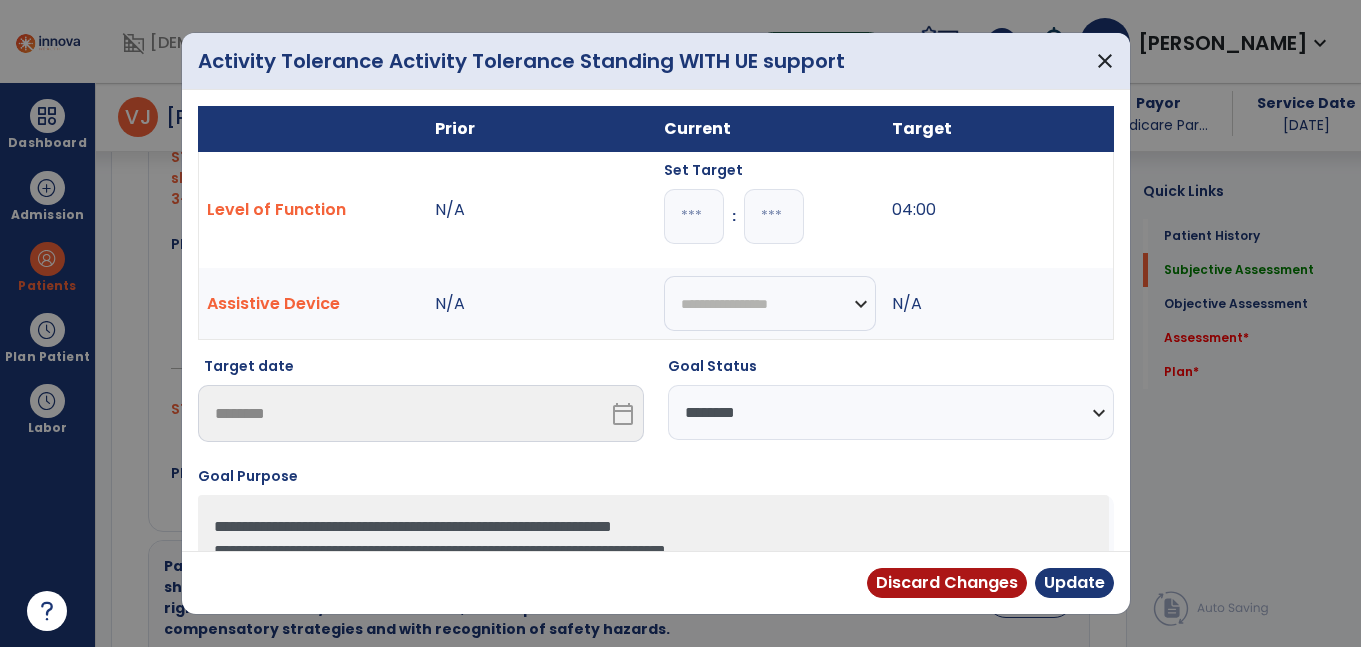 click at bounding box center (774, 216) 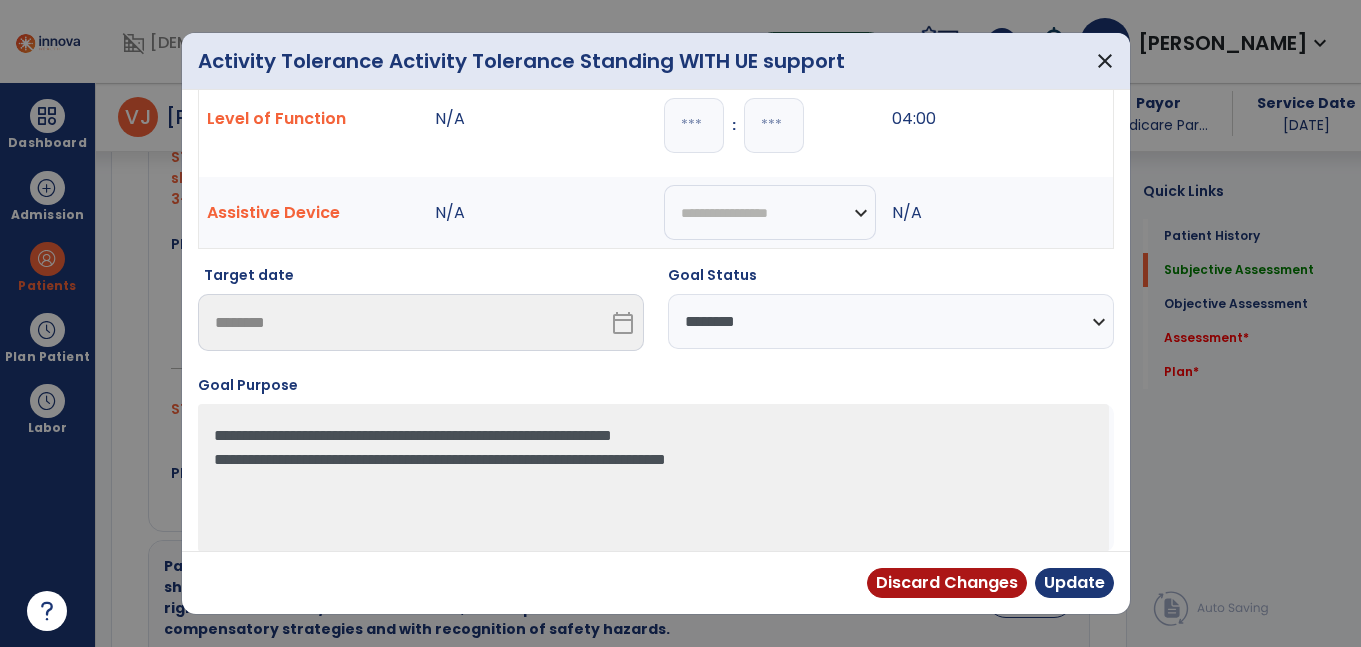 scroll, scrollTop: 102, scrollLeft: 0, axis: vertical 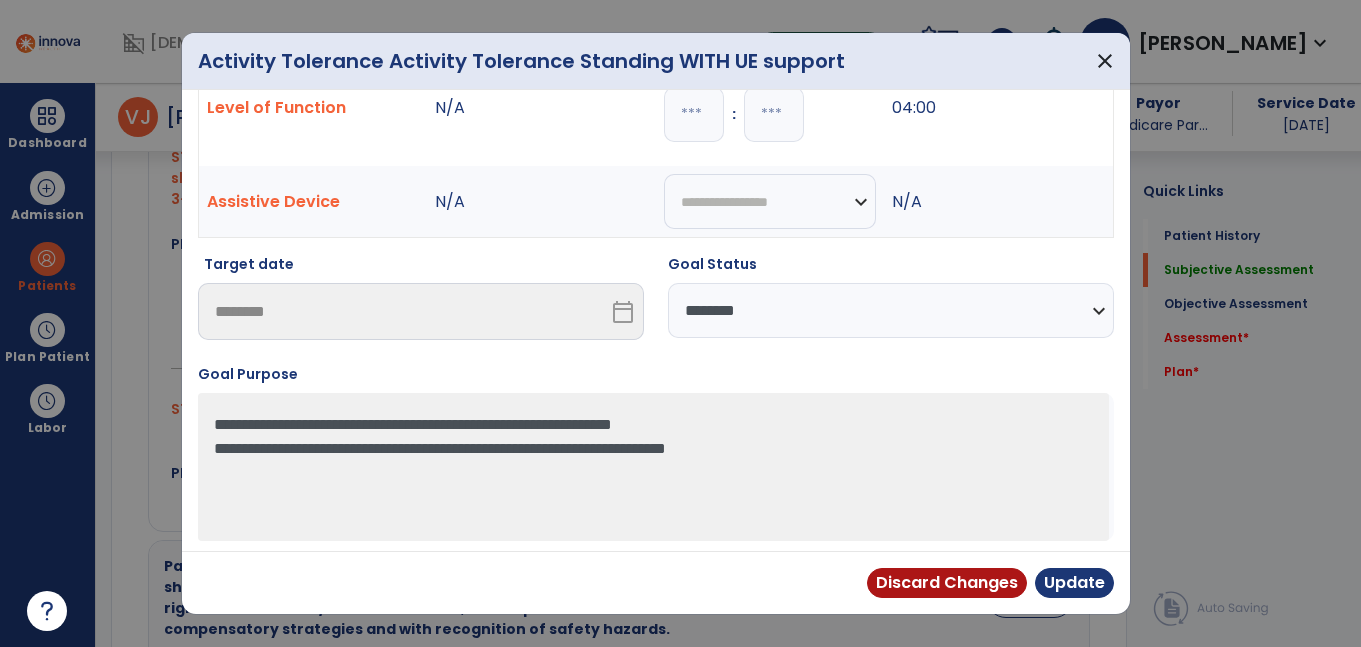 type on "**" 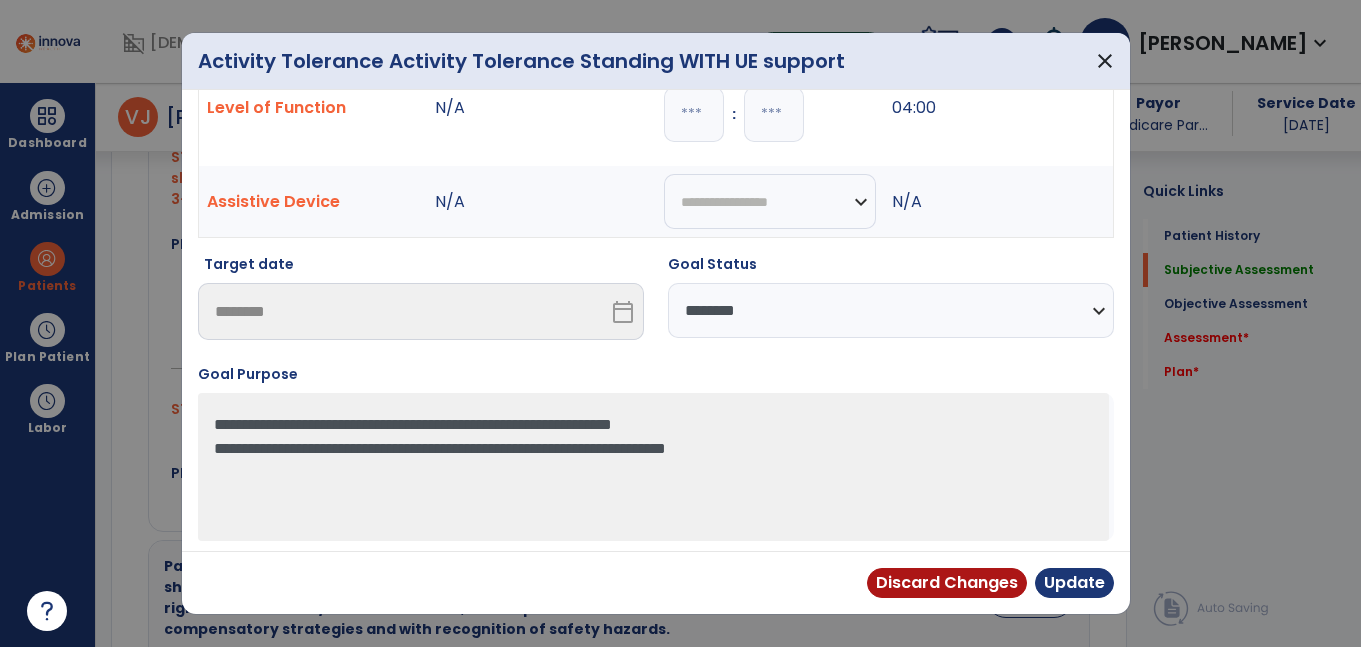 select on "**********" 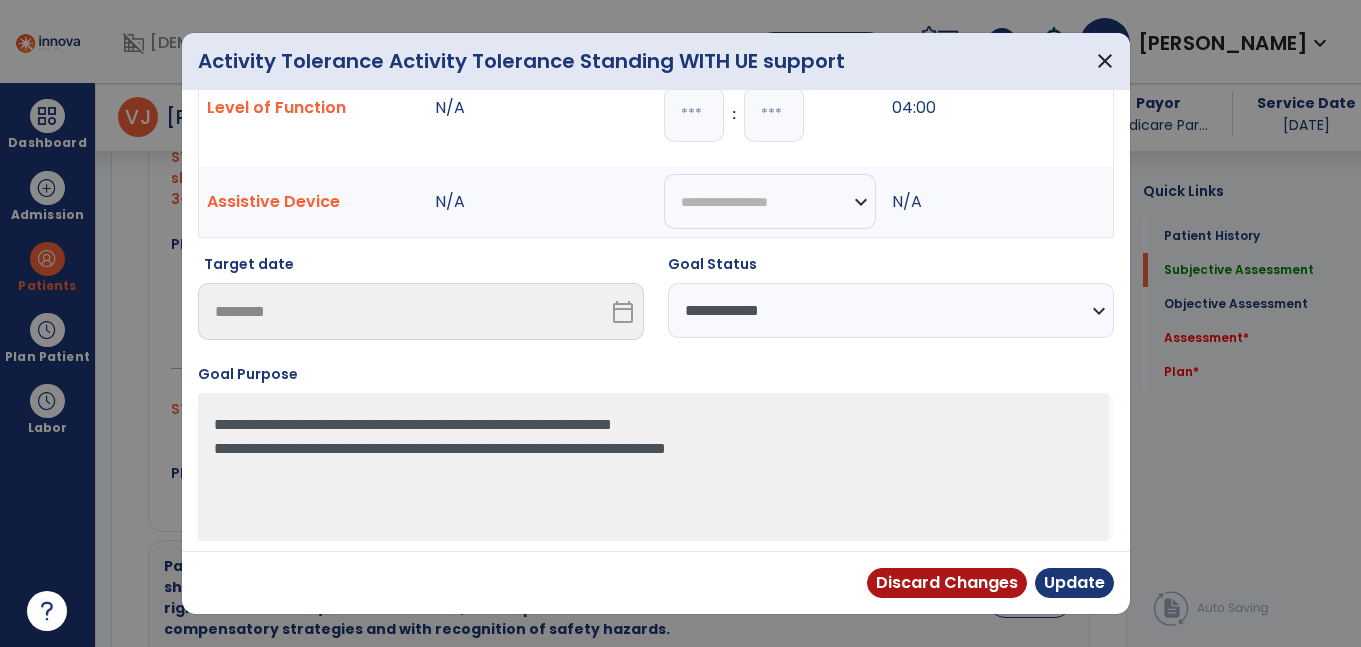 click on "**********" at bounding box center [891, 310] 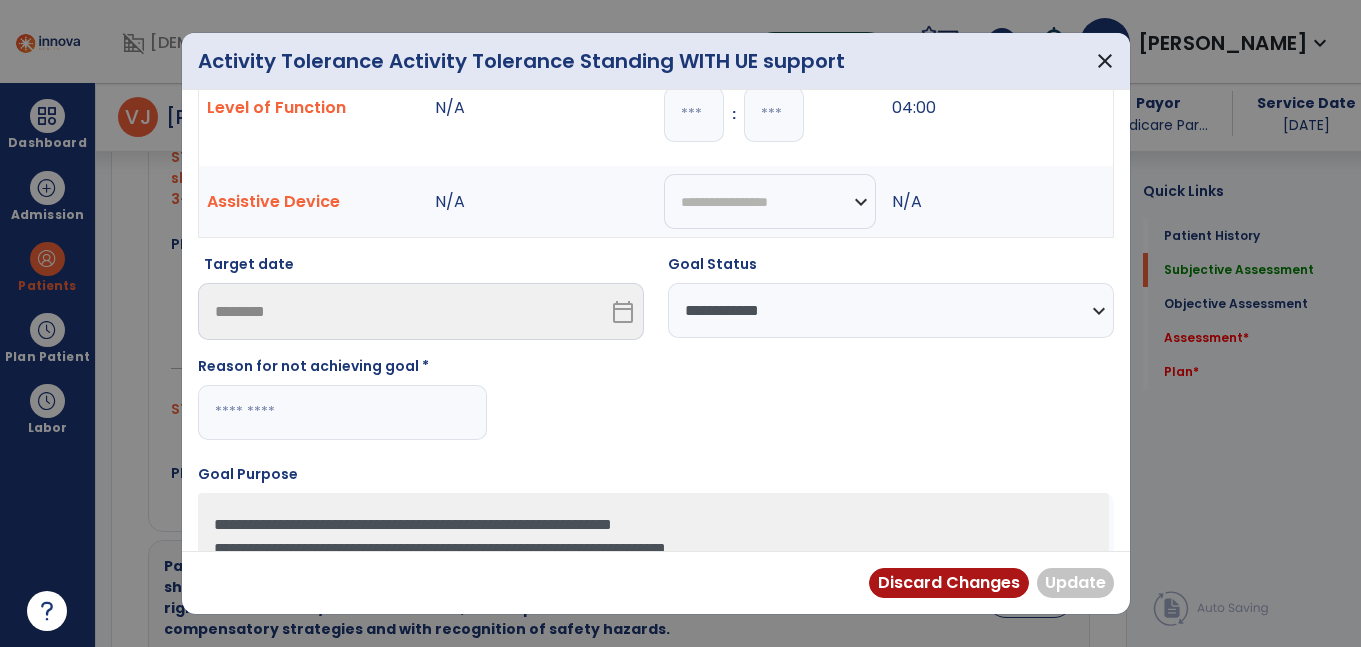 click at bounding box center [342, 412] 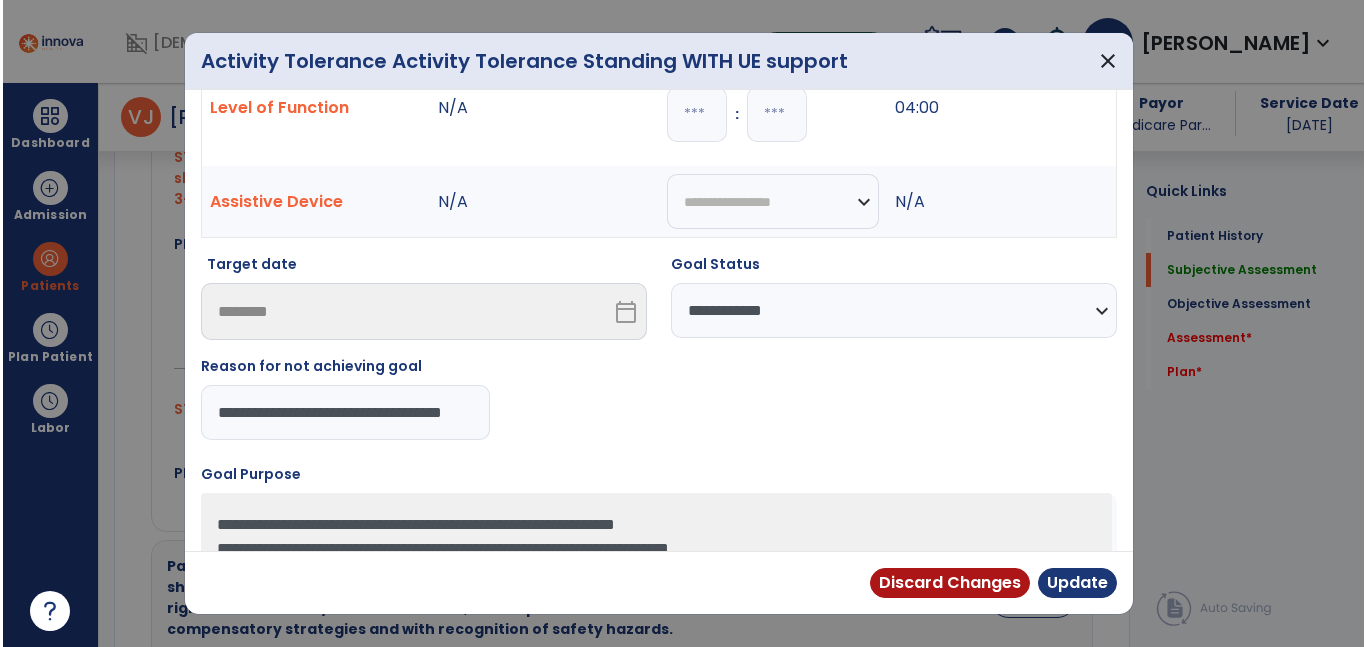scroll, scrollTop: 0, scrollLeft: 69, axis: horizontal 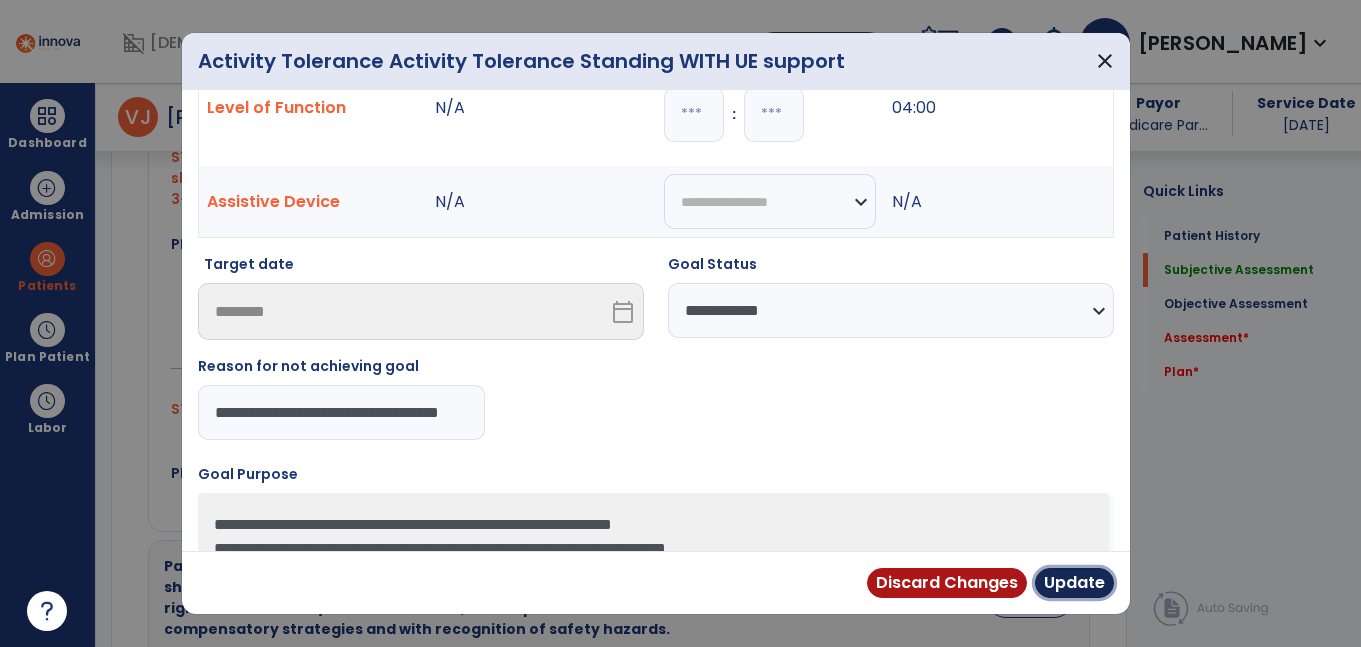 drag, startPoint x: 1081, startPoint y: 585, endPoint x: 1053, endPoint y: 573, distance: 30.463093 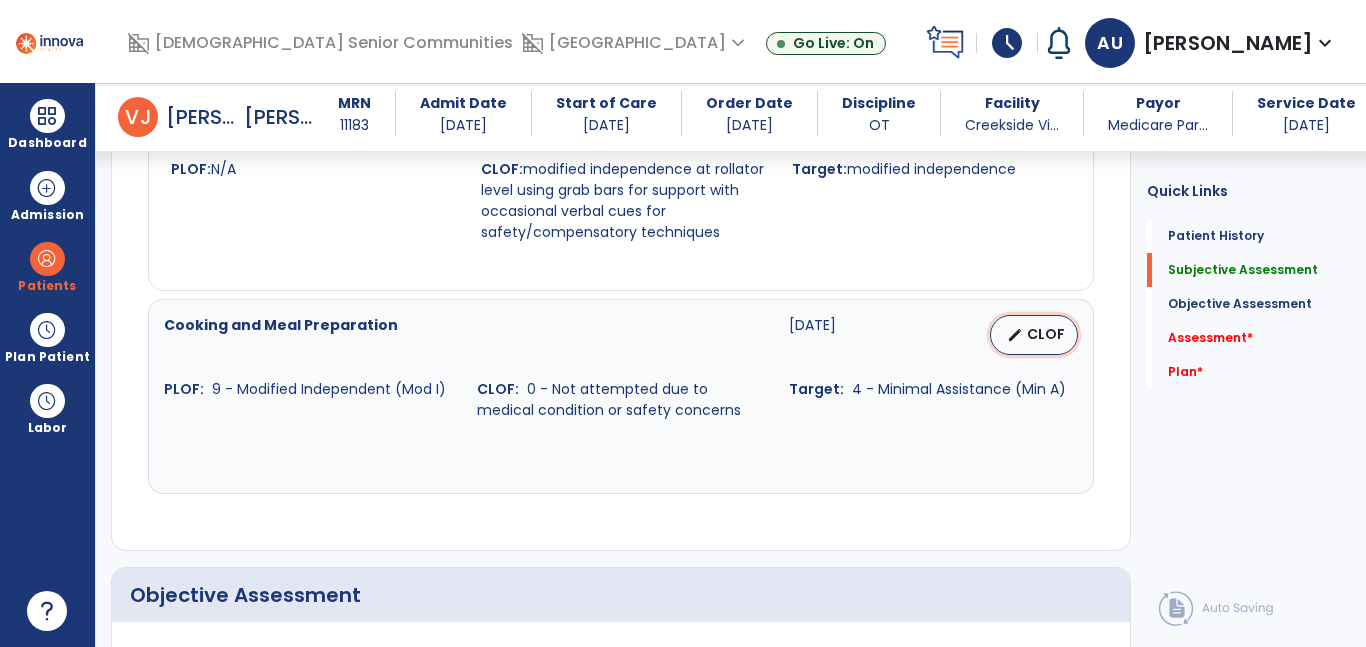 click on "edit   CLOF" at bounding box center (1034, 335) 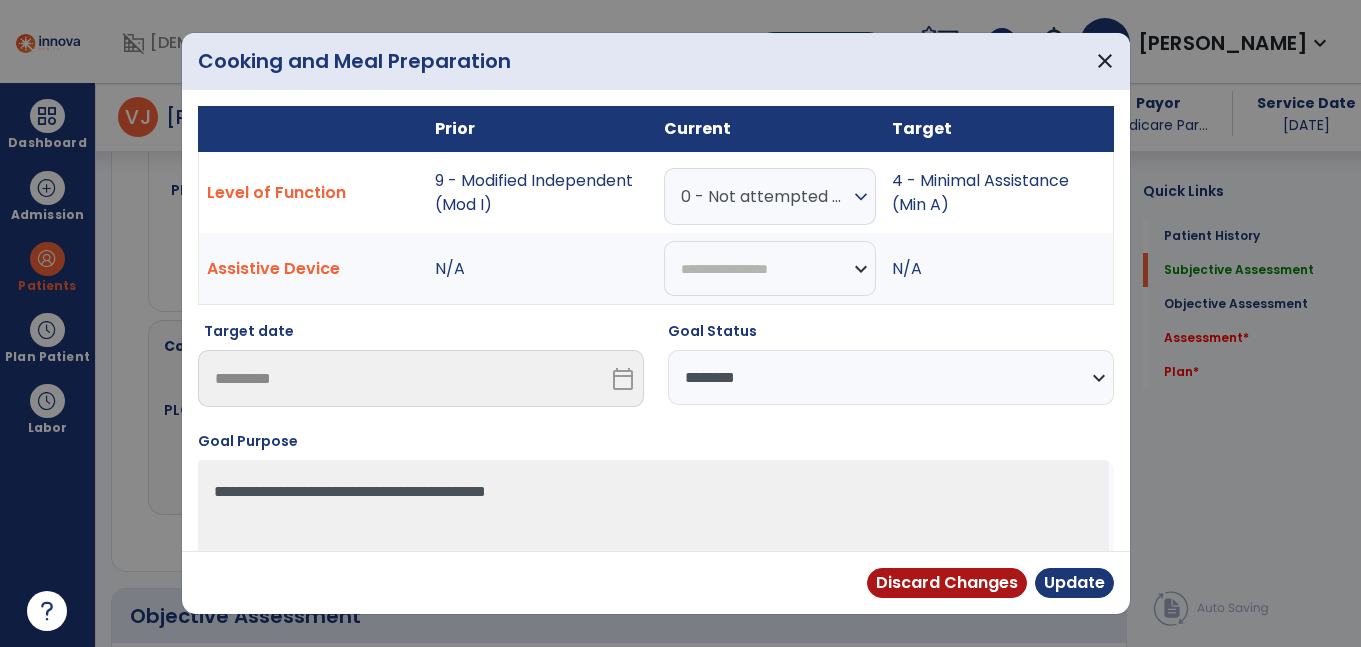 scroll, scrollTop: 2556, scrollLeft: 0, axis: vertical 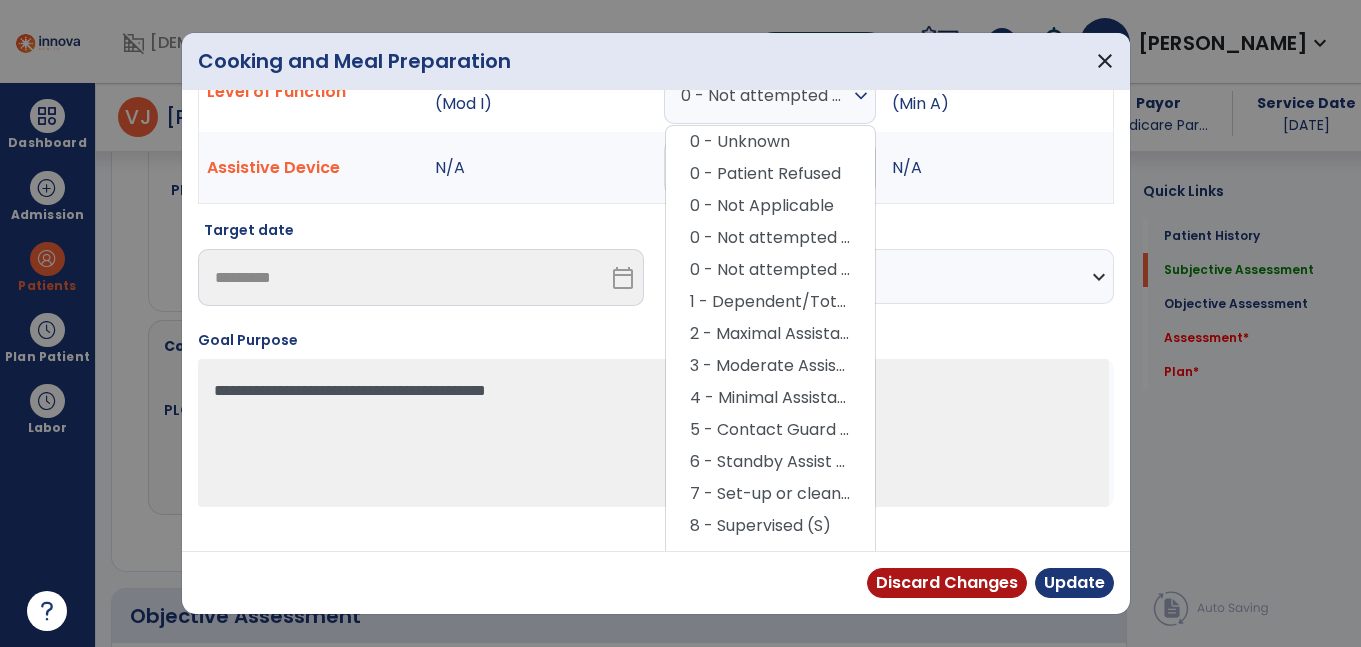 click on "3 - Moderate Assistance (Mod A)" at bounding box center (770, 366) 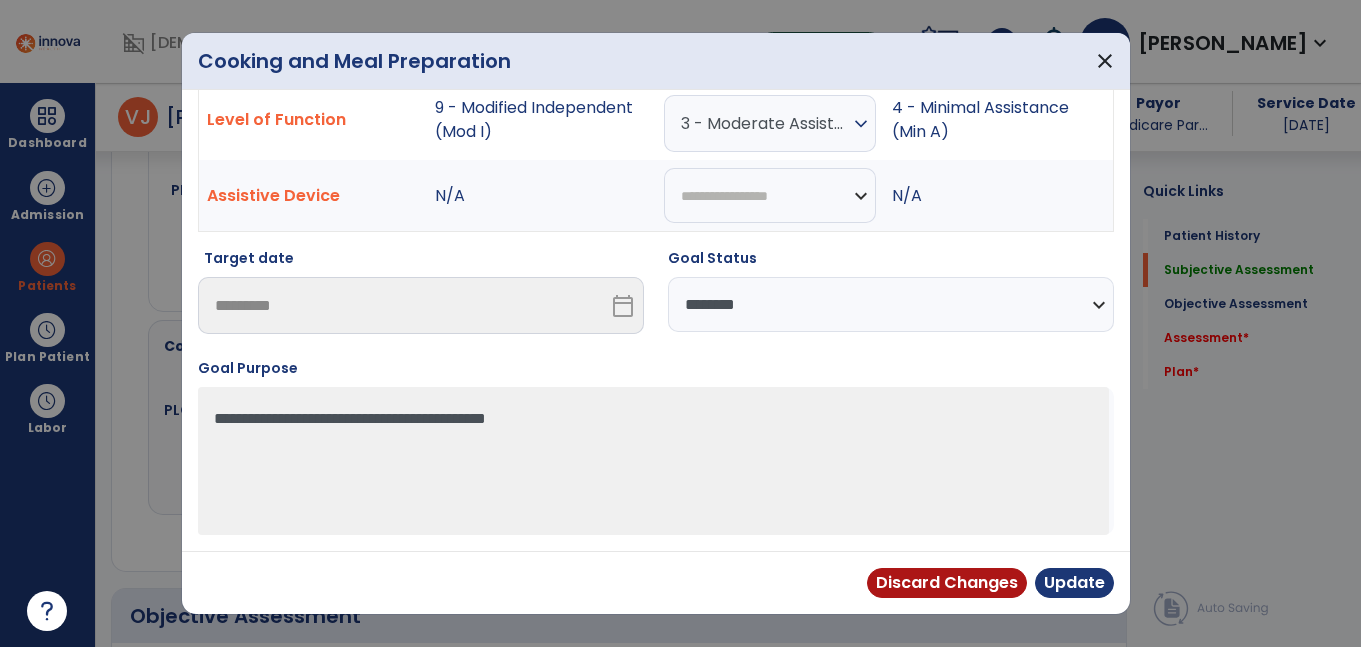 click on "**********" at bounding box center [891, 304] 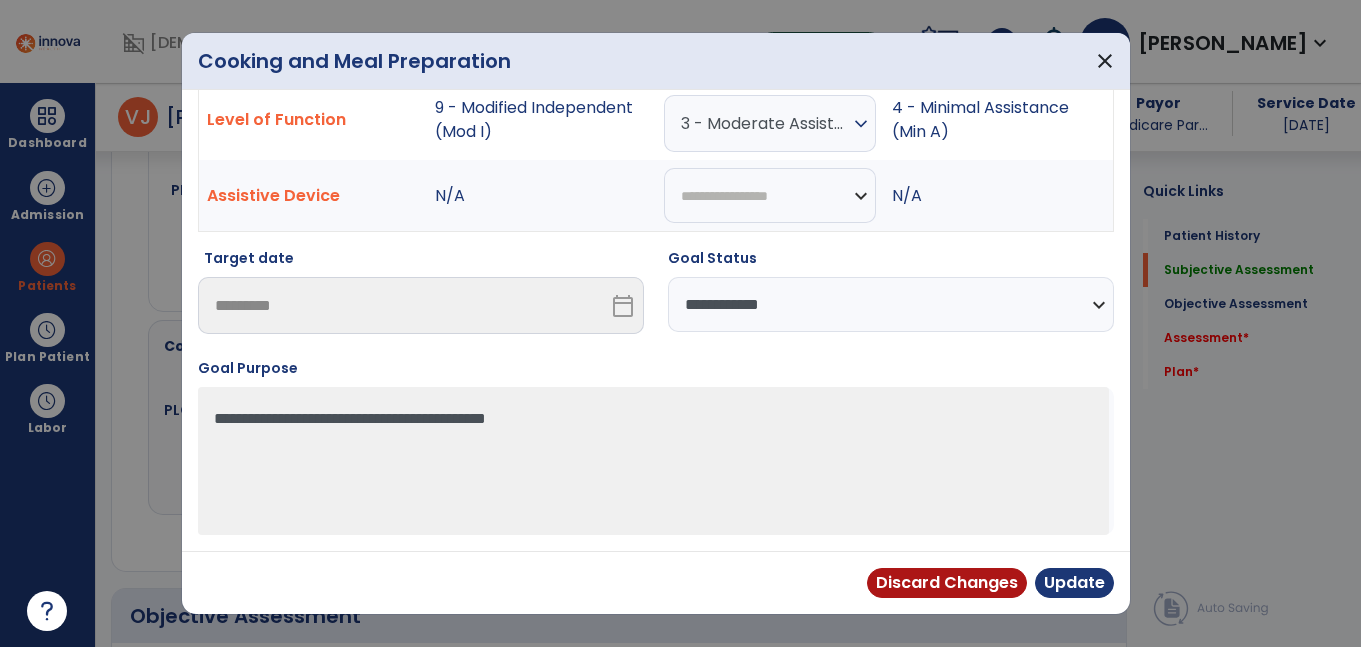 click on "**********" at bounding box center (891, 304) 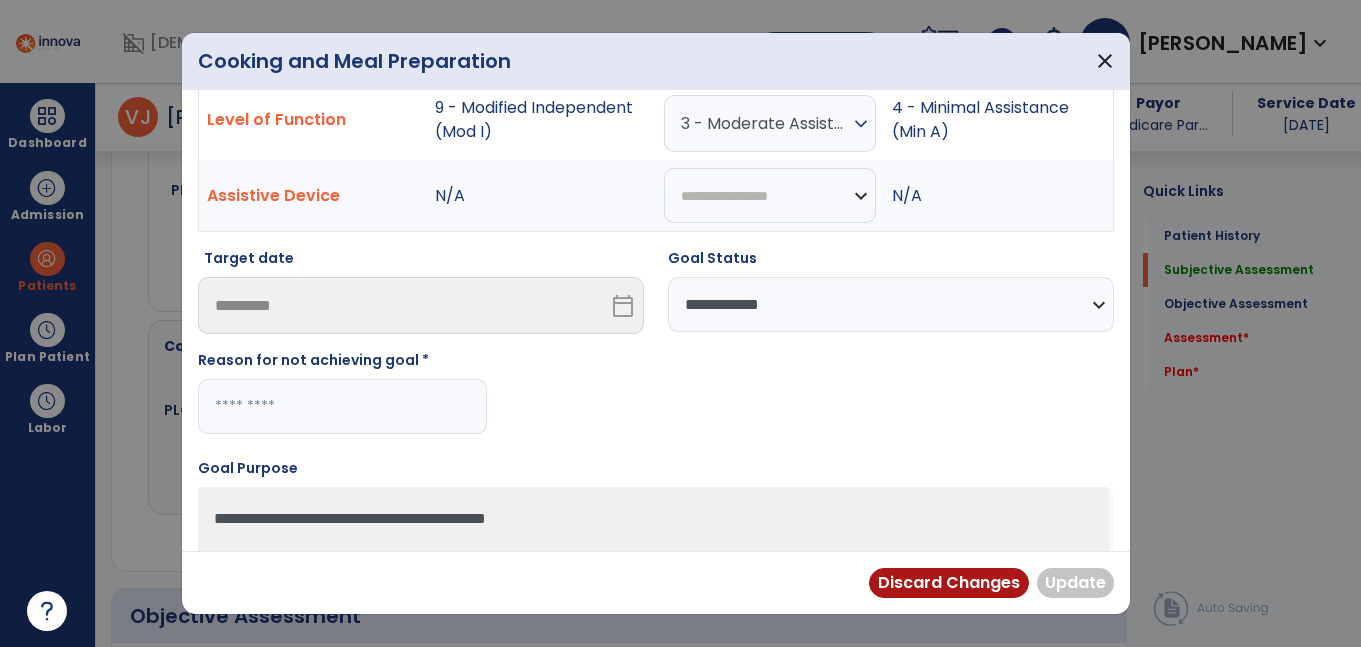 click at bounding box center [342, 406] 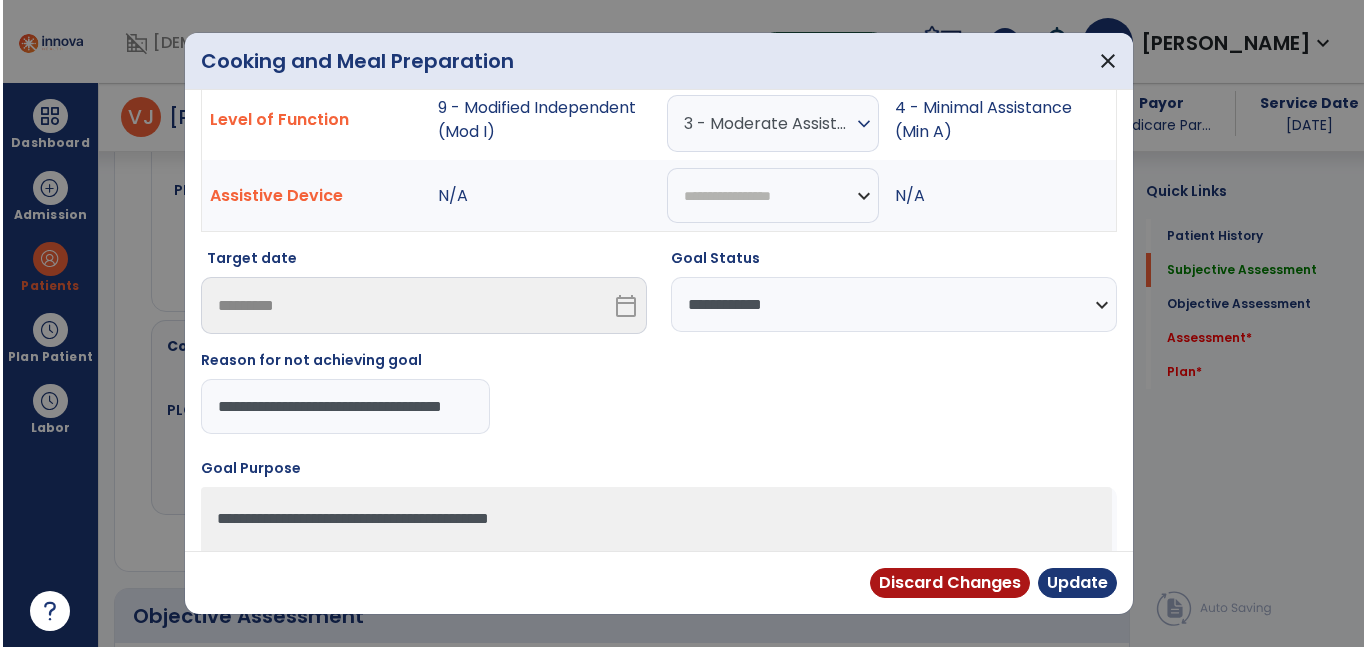 scroll, scrollTop: 0, scrollLeft: 69, axis: horizontal 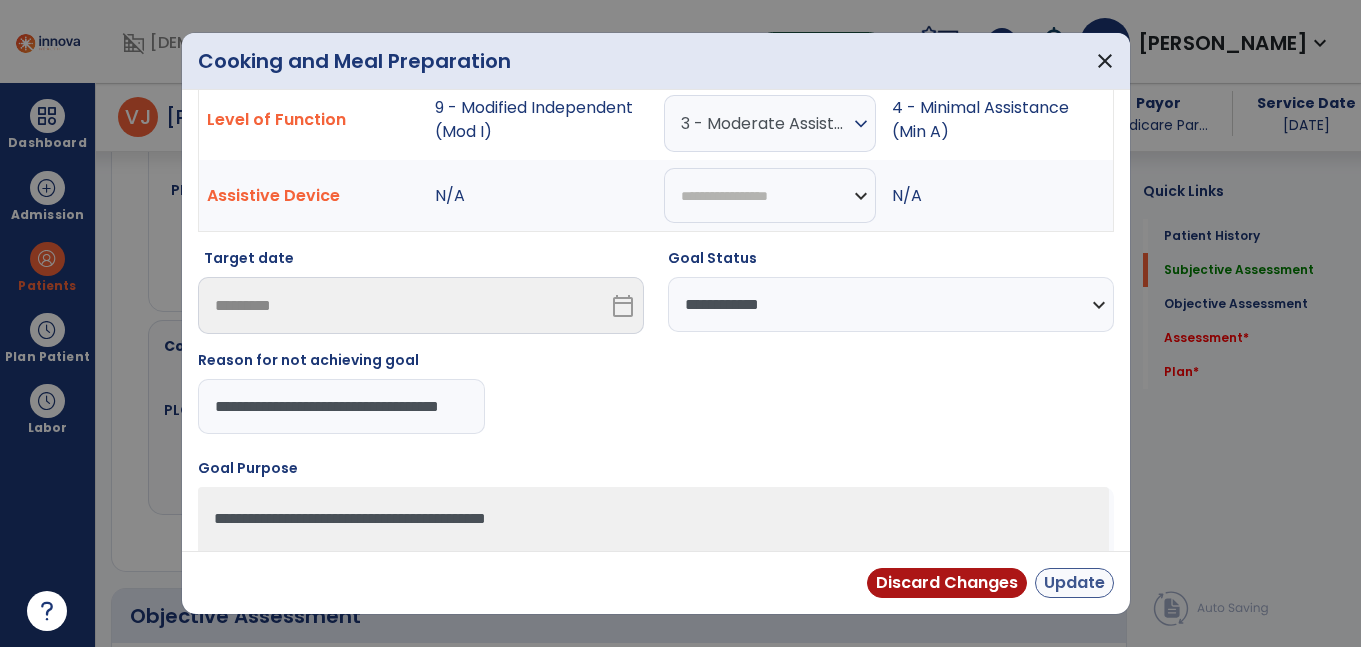 type on "**********" 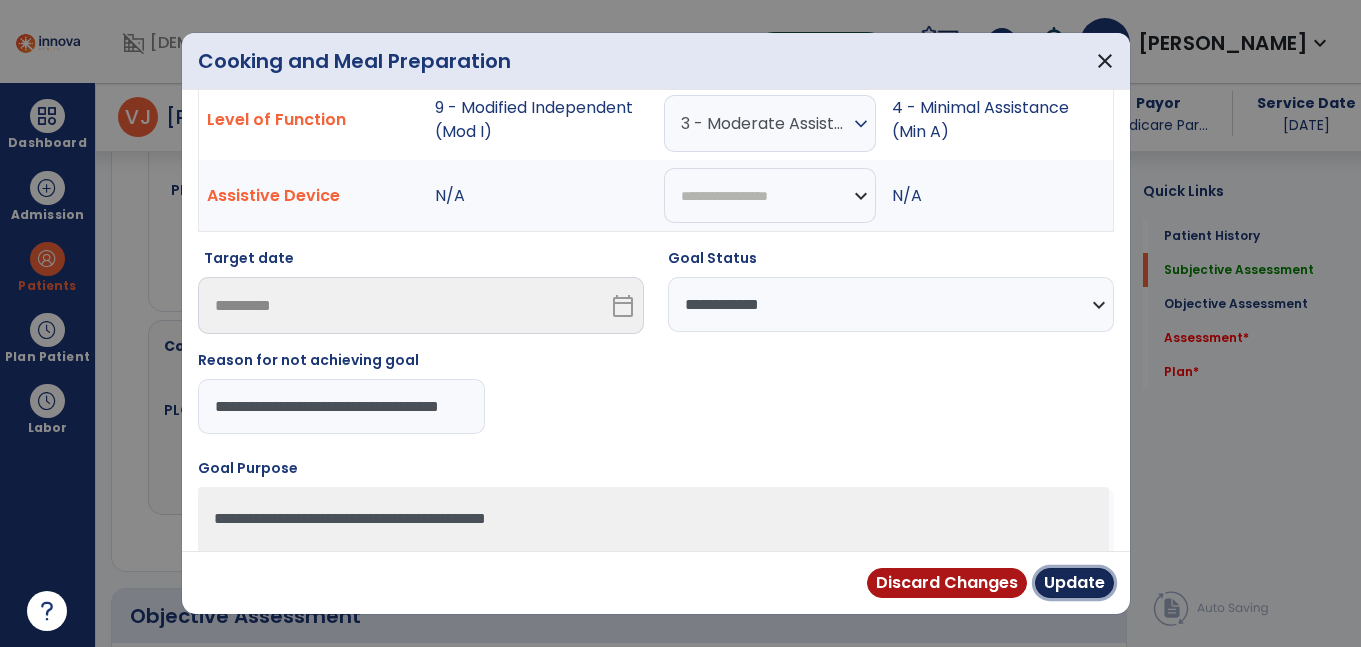 click on "Update" at bounding box center (1074, 583) 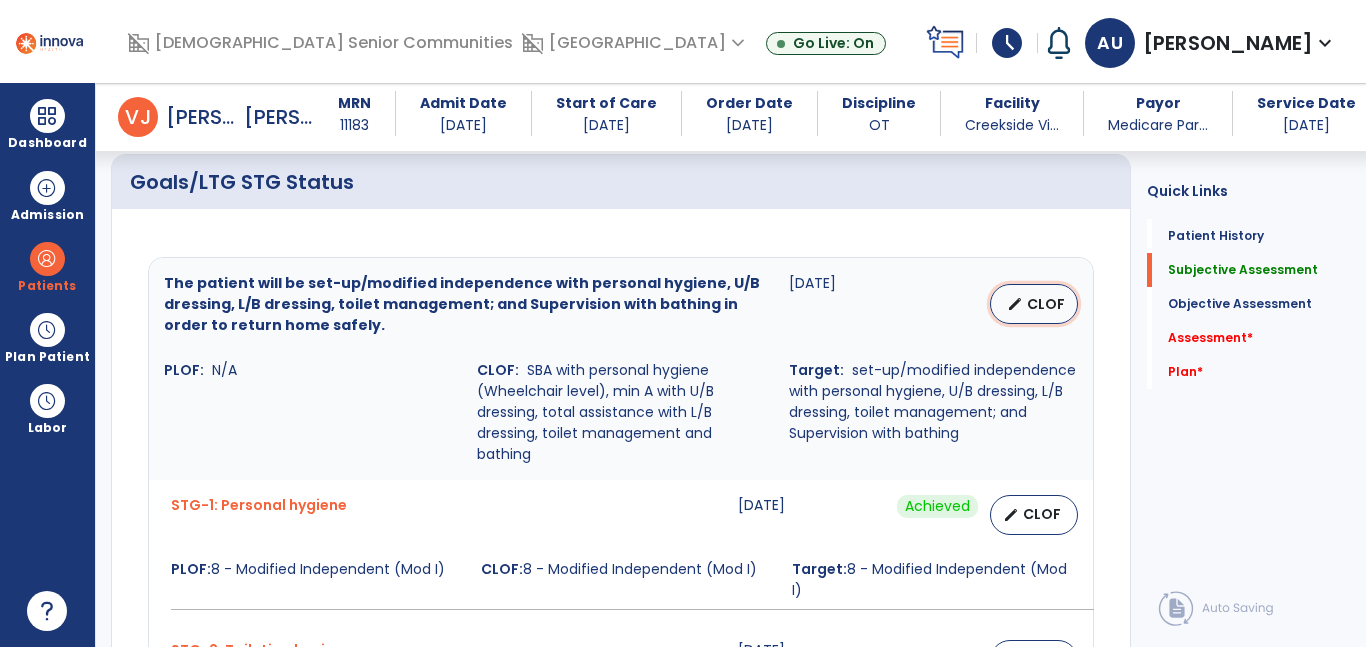 click on "CLOF" at bounding box center [1046, 304] 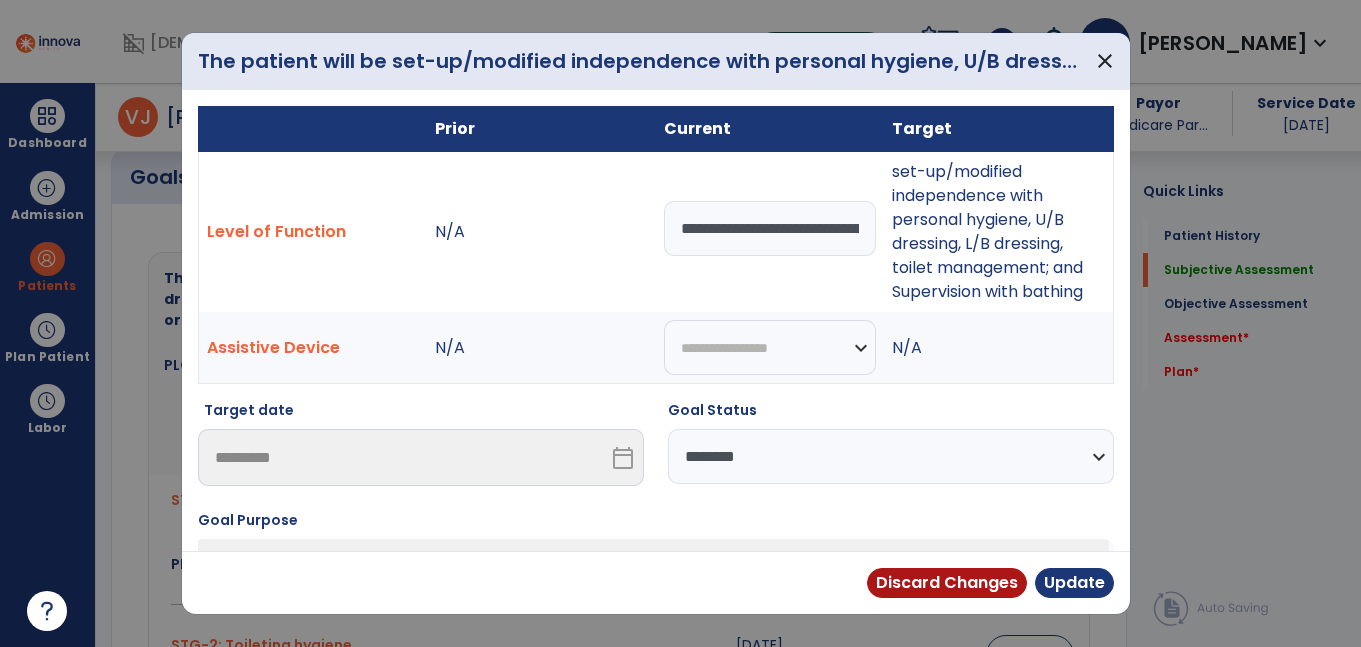 scroll, scrollTop: 777, scrollLeft: 0, axis: vertical 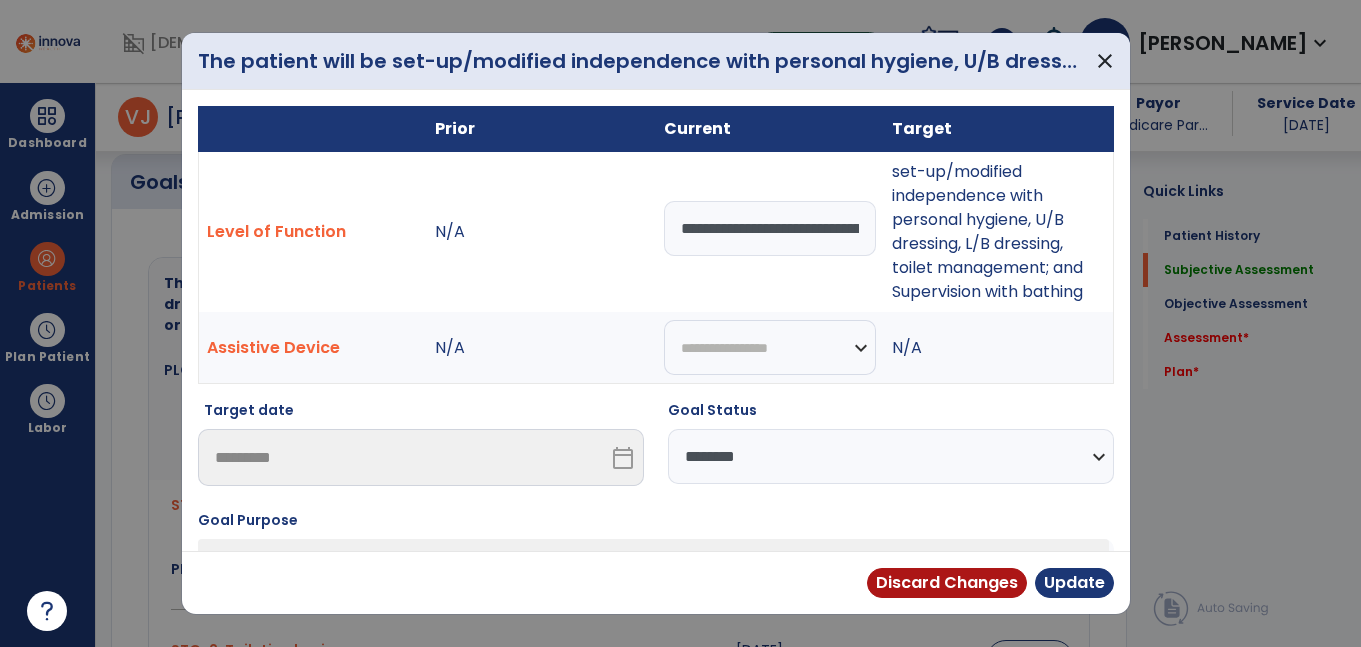 click on "**********" at bounding box center (891, 456) 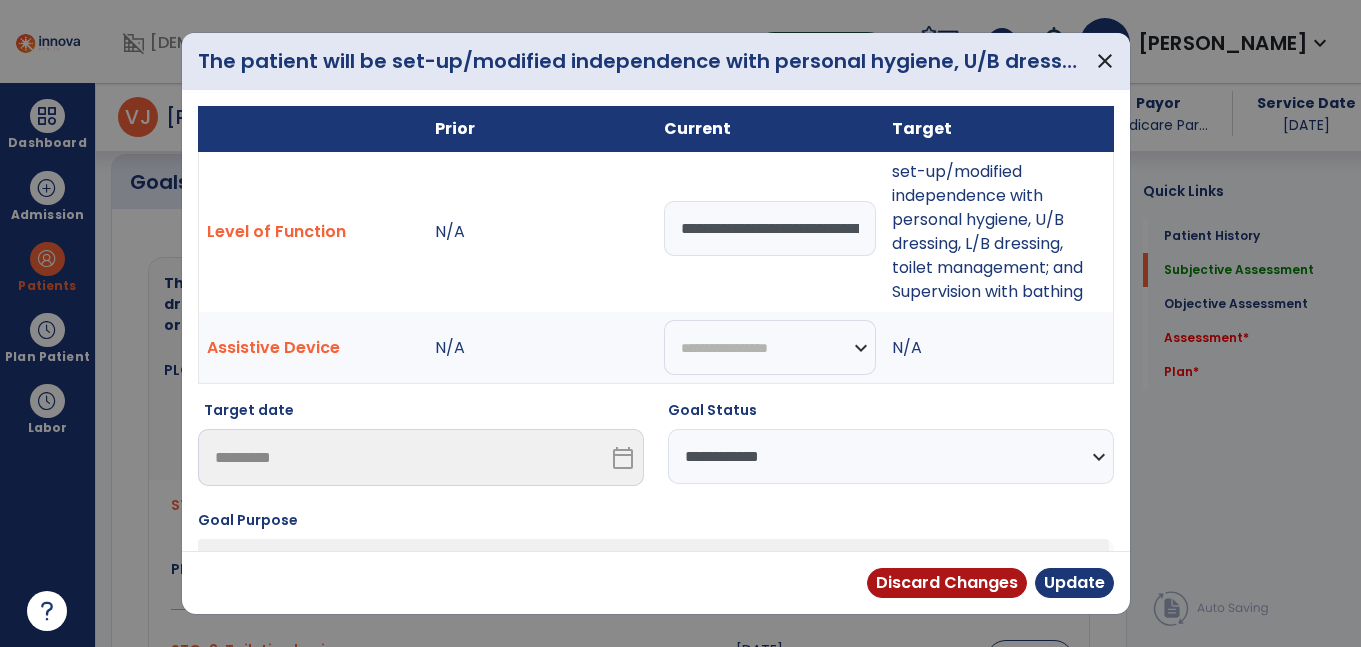 click on "**********" at bounding box center (891, 456) 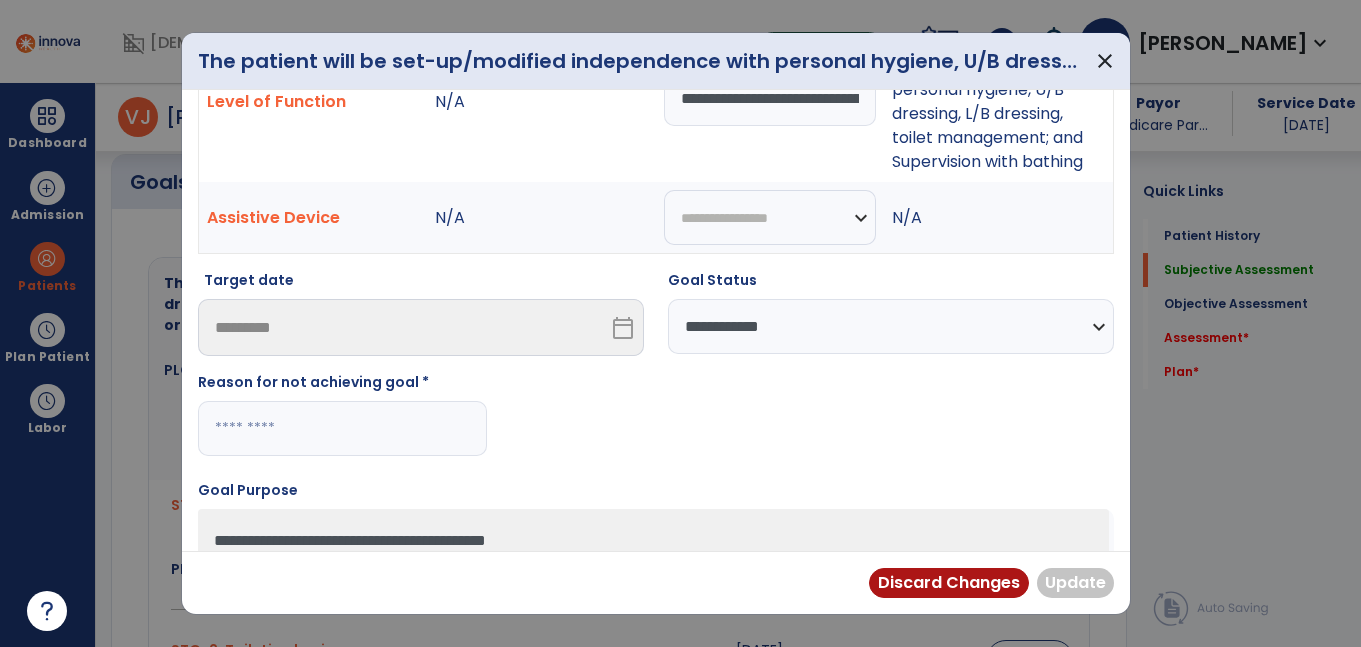 scroll, scrollTop: 134, scrollLeft: 0, axis: vertical 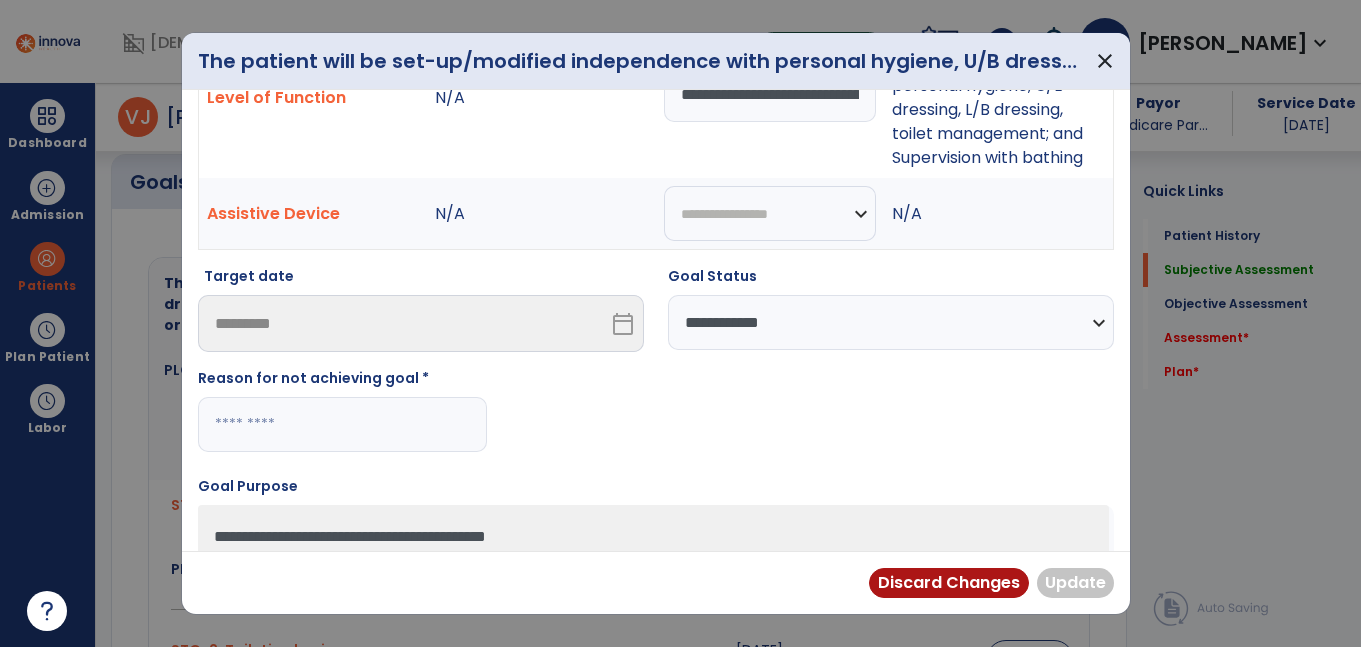 click at bounding box center [342, 424] 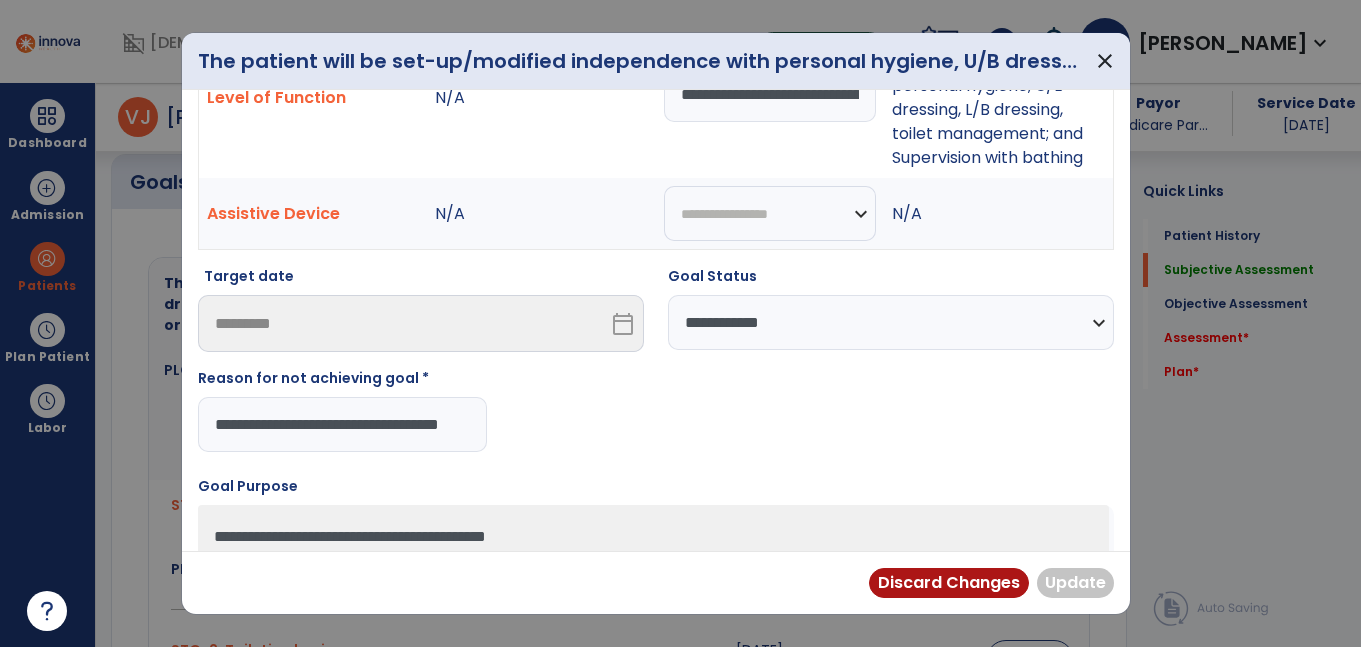 scroll, scrollTop: 0, scrollLeft: 69, axis: horizontal 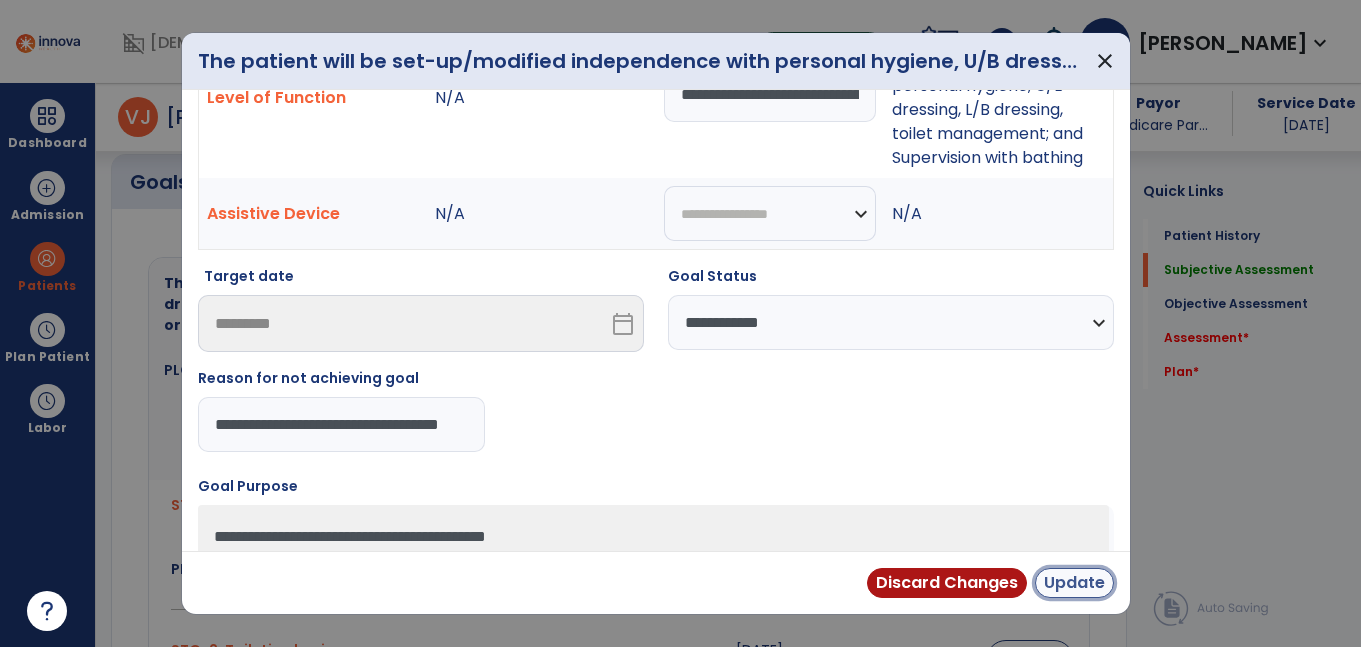 click on "Update" at bounding box center (1074, 583) 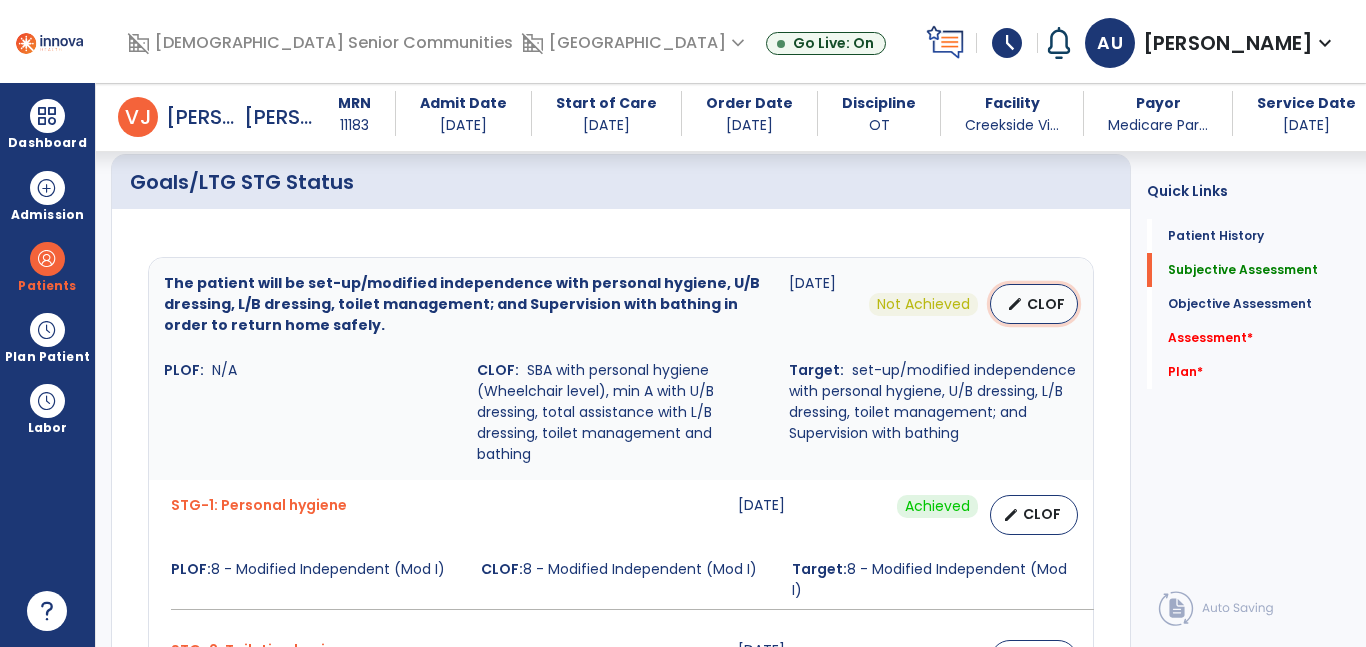 click on "CLOF" at bounding box center (1046, 304) 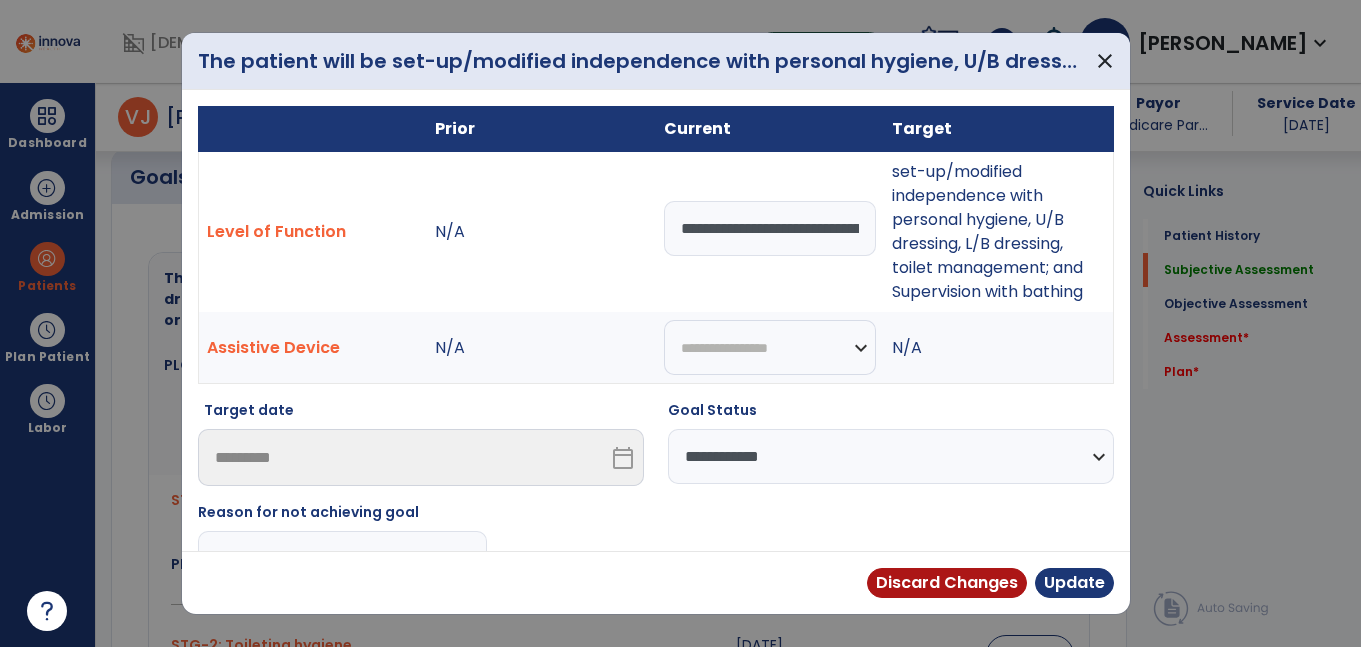 scroll, scrollTop: 777, scrollLeft: 0, axis: vertical 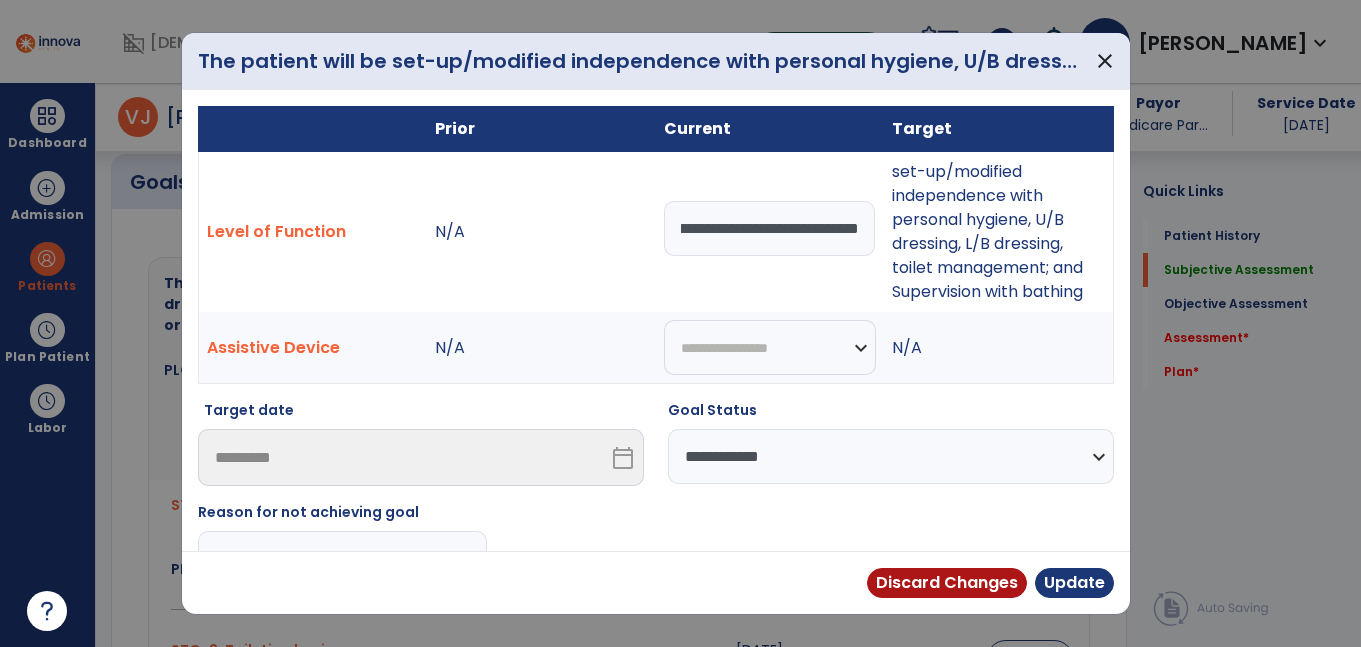 drag, startPoint x: 677, startPoint y: 229, endPoint x: 1092, endPoint y: 249, distance: 415.48166 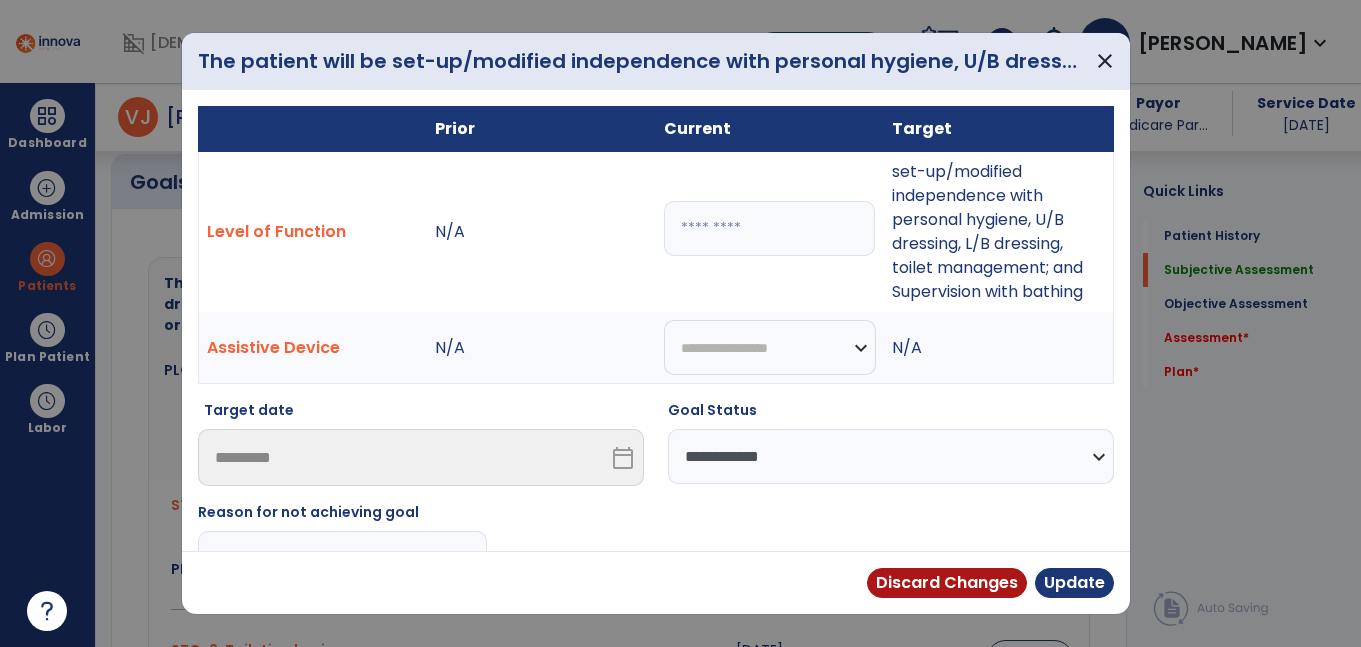 paste on "**********" 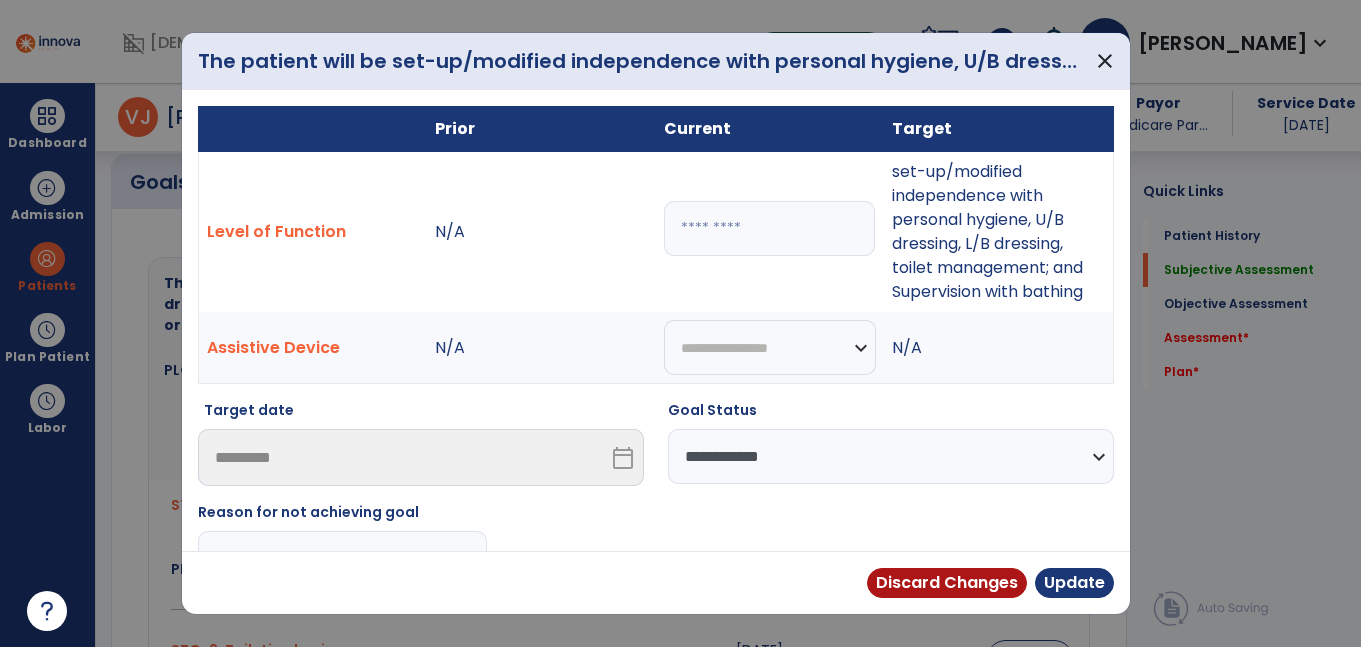 type on "**********" 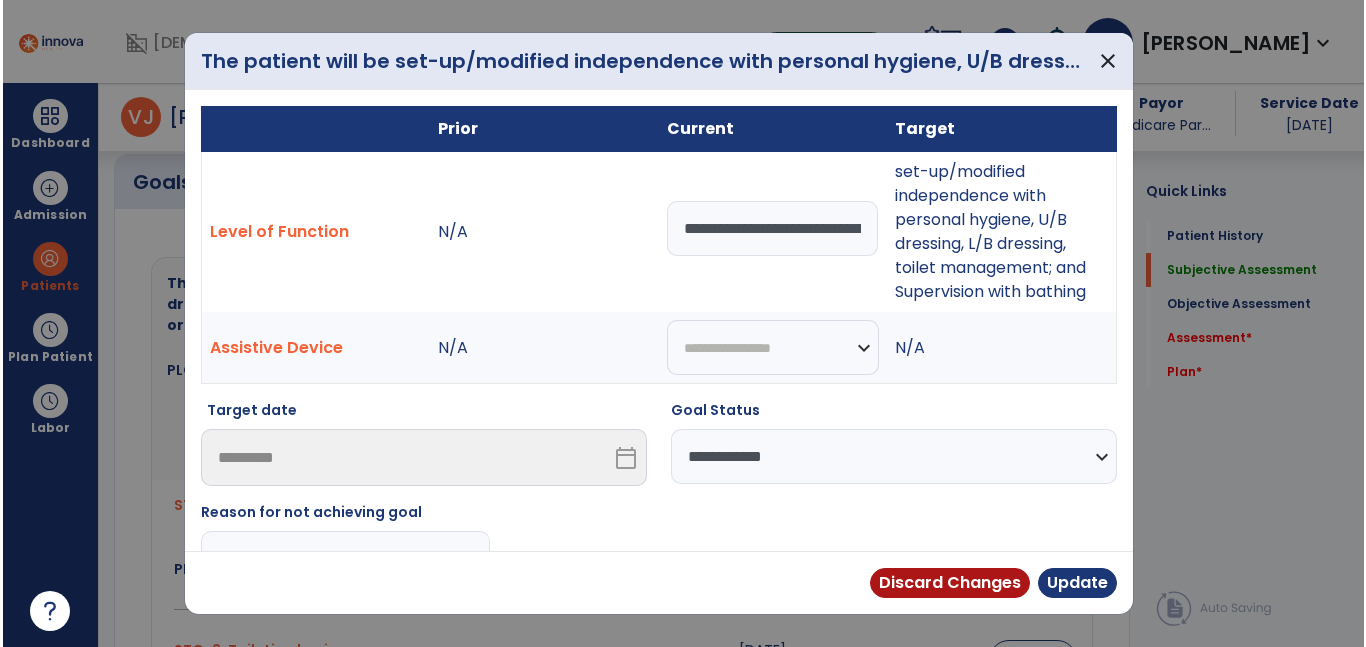 scroll, scrollTop: 0, scrollLeft: 1721, axis: horizontal 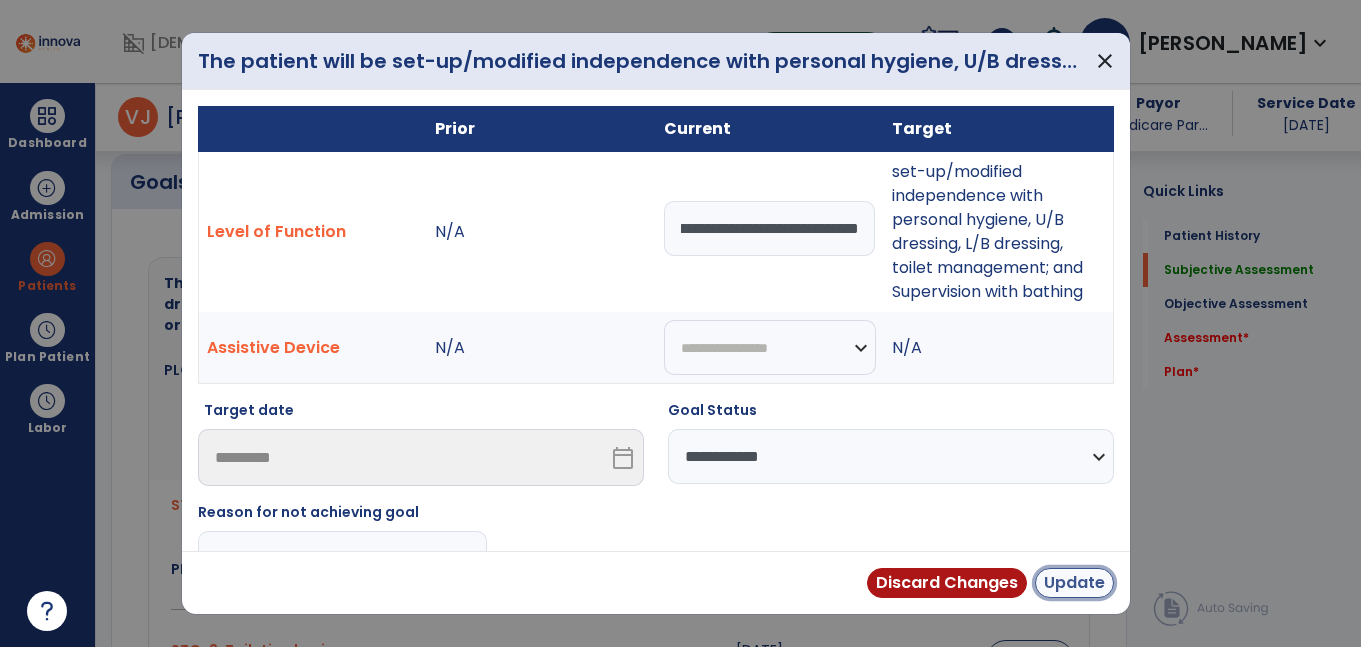 click on "Update" at bounding box center (1074, 583) 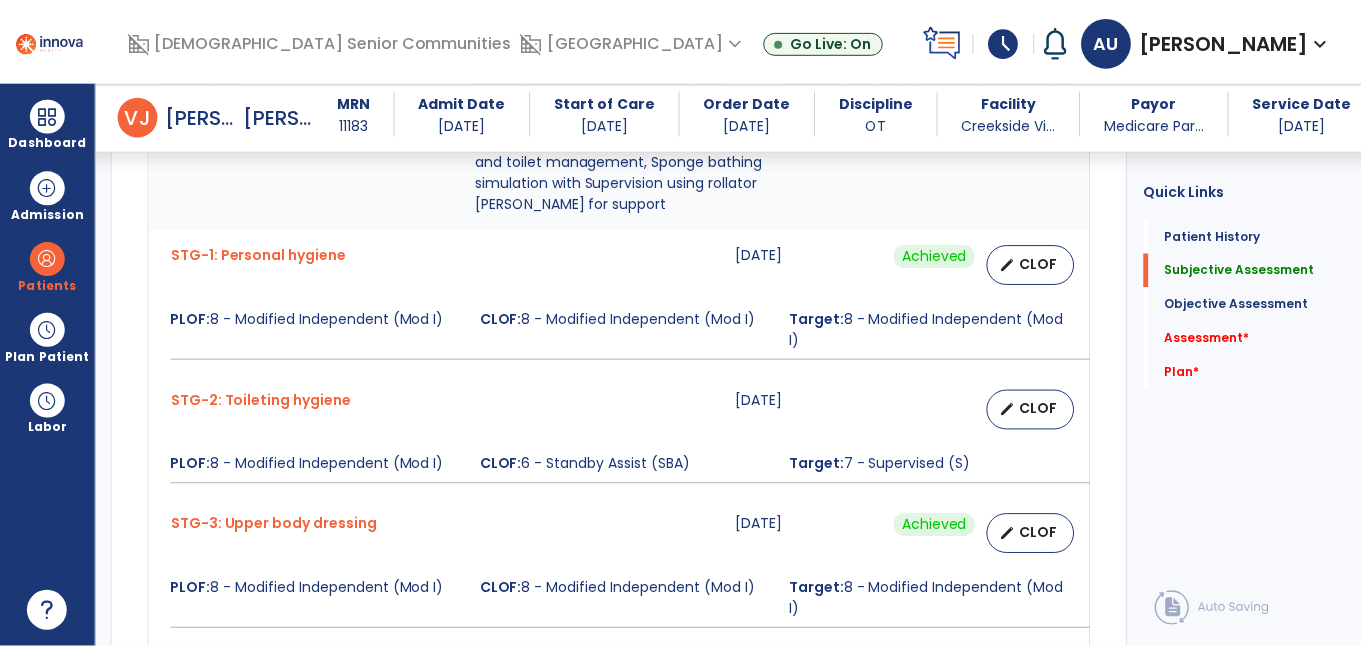 scroll, scrollTop: 1070, scrollLeft: 0, axis: vertical 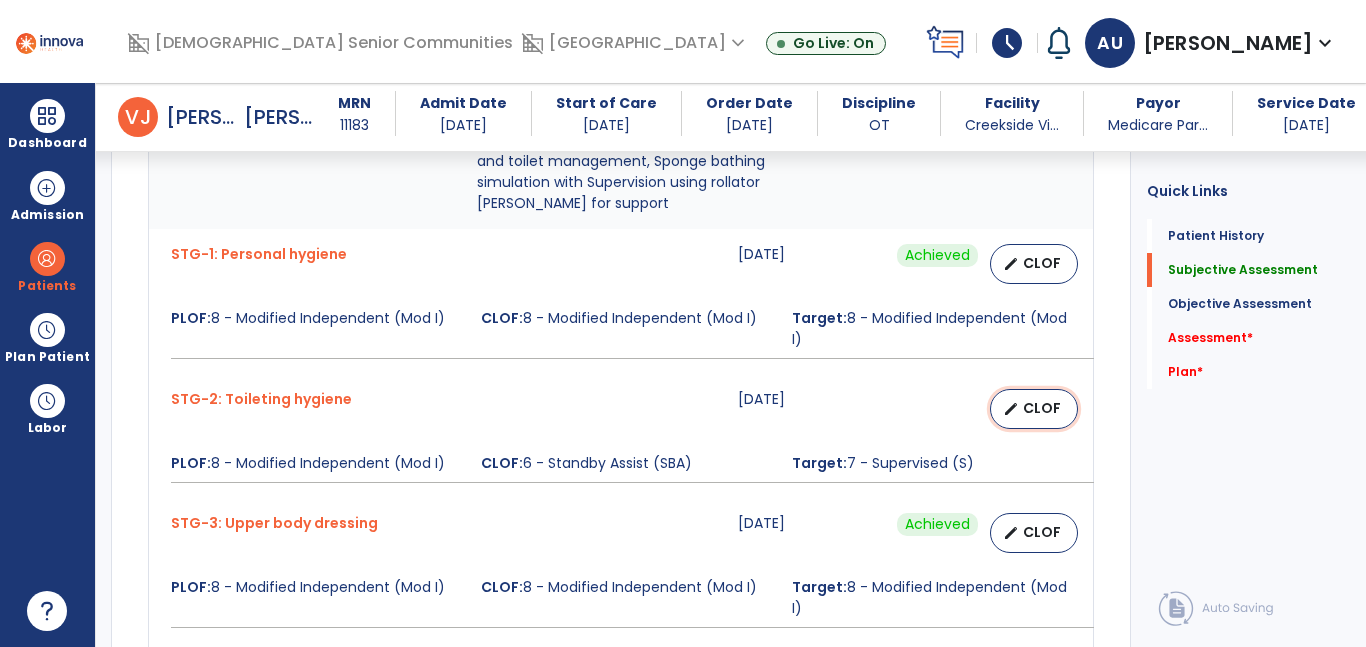 click on "CLOF" at bounding box center (1042, 408) 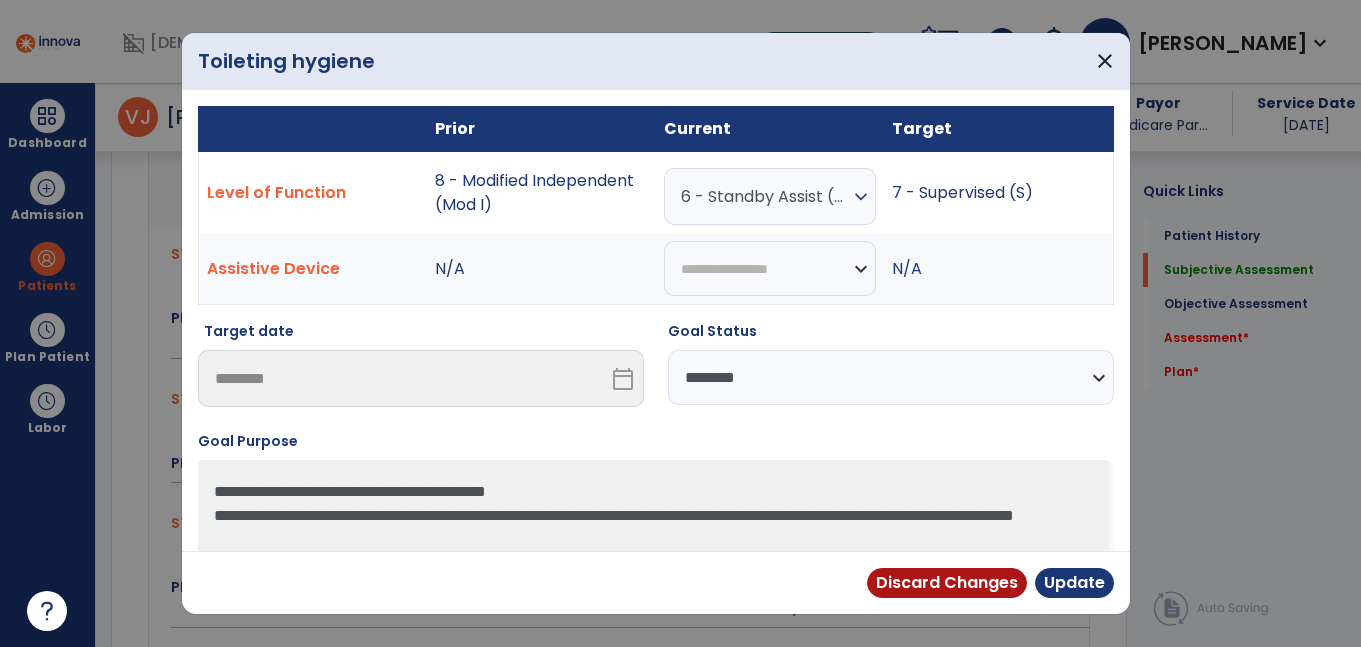 scroll, scrollTop: 1070, scrollLeft: 0, axis: vertical 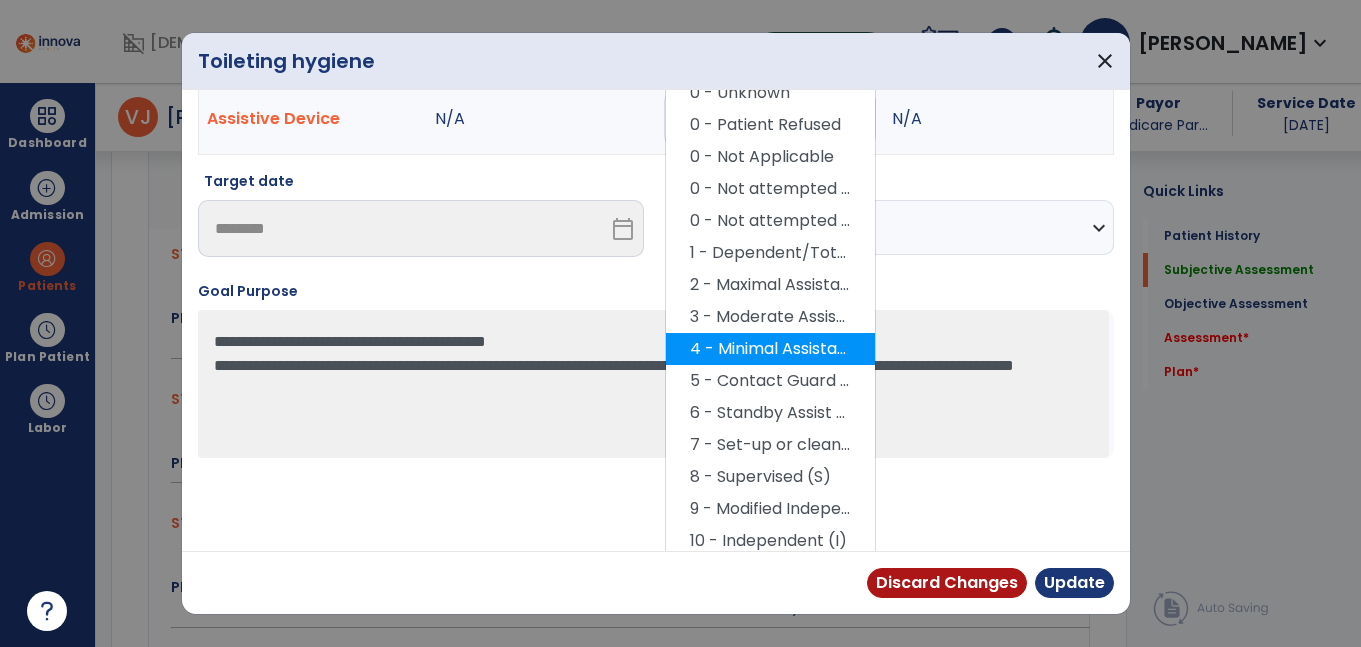 click on "8 - Supervised (S)" at bounding box center (770, 477) 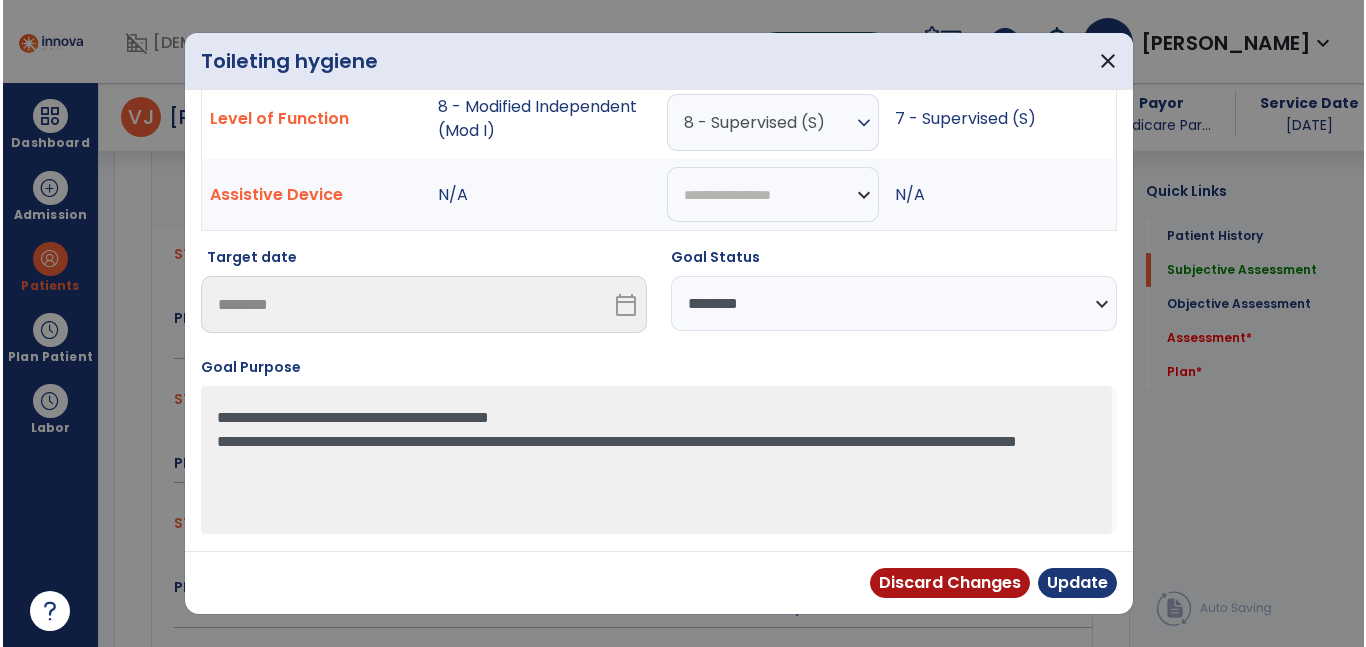 scroll, scrollTop: 74, scrollLeft: 0, axis: vertical 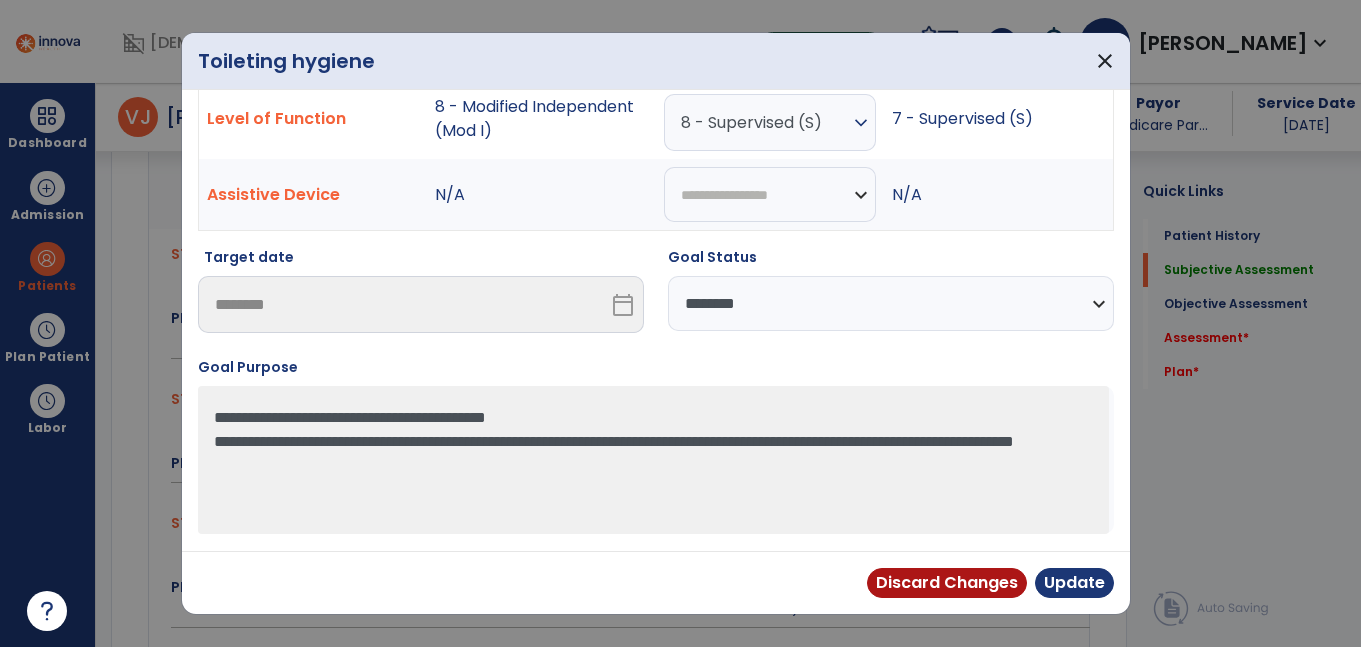 click on "**********" at bounding box center (891, 303) 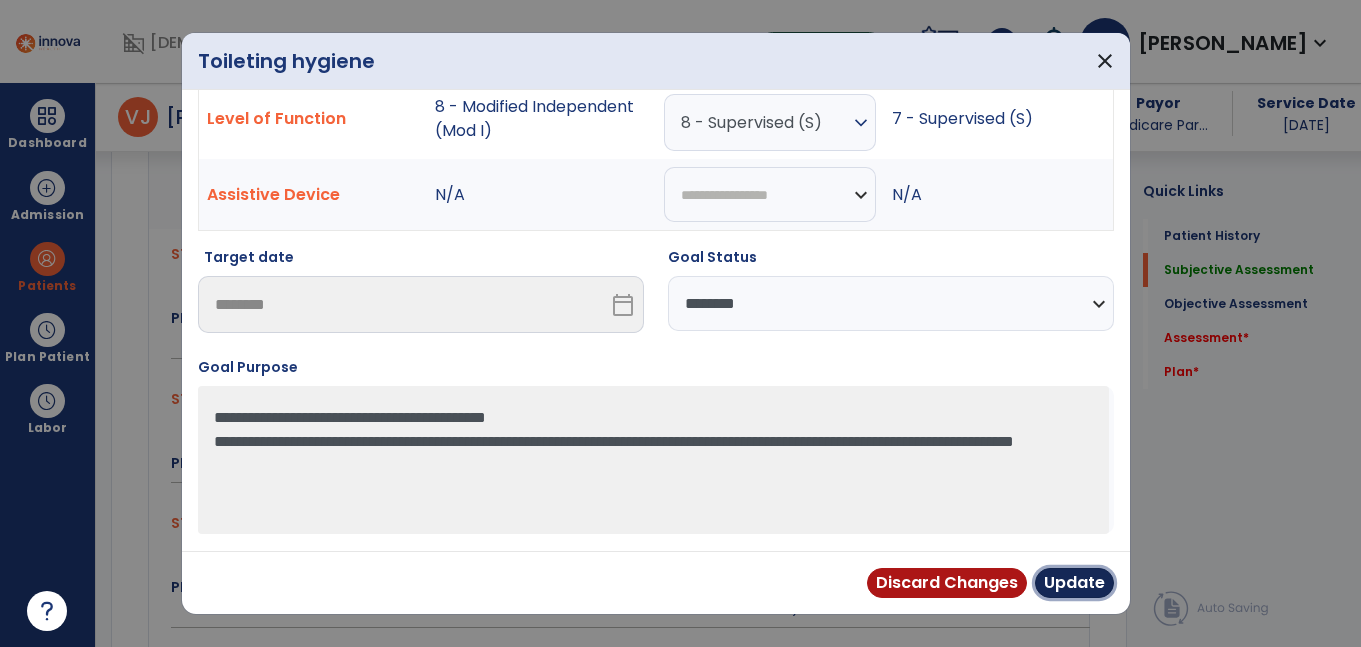 click on "Update" at bounding box center (1074, 583) 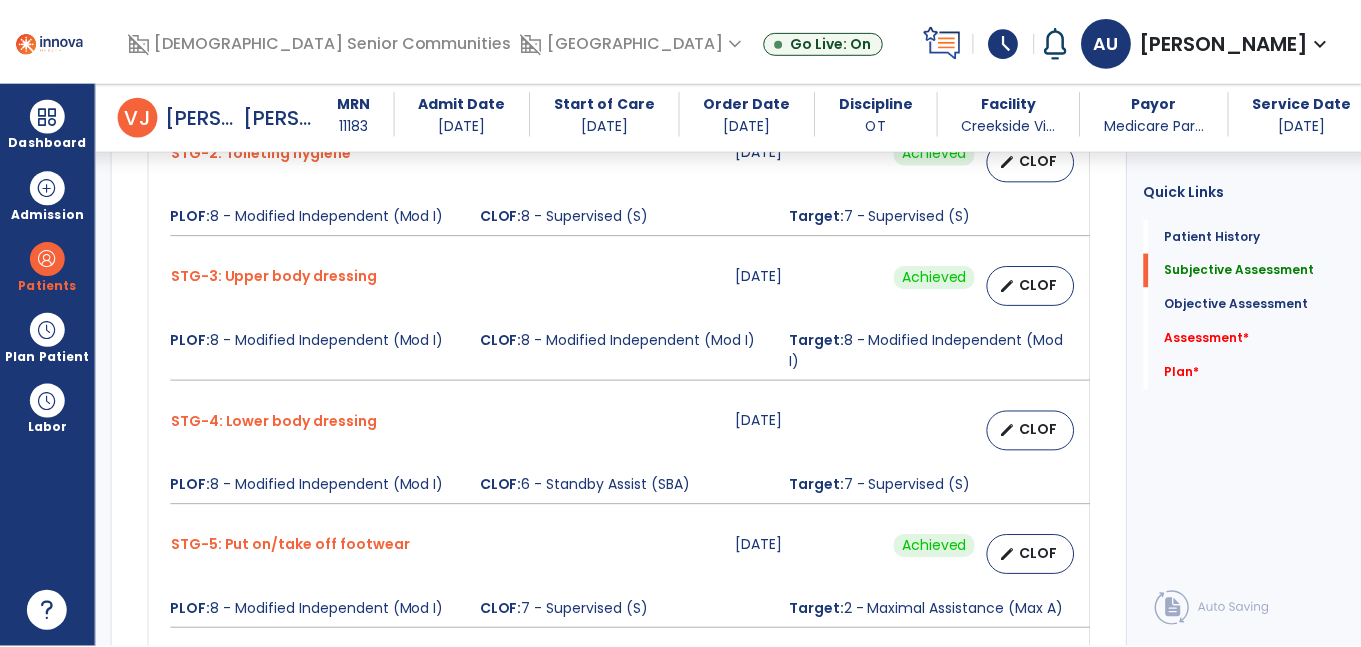 scroll, scrollTop: 1345, scrollLeft: 0, axis: vertical 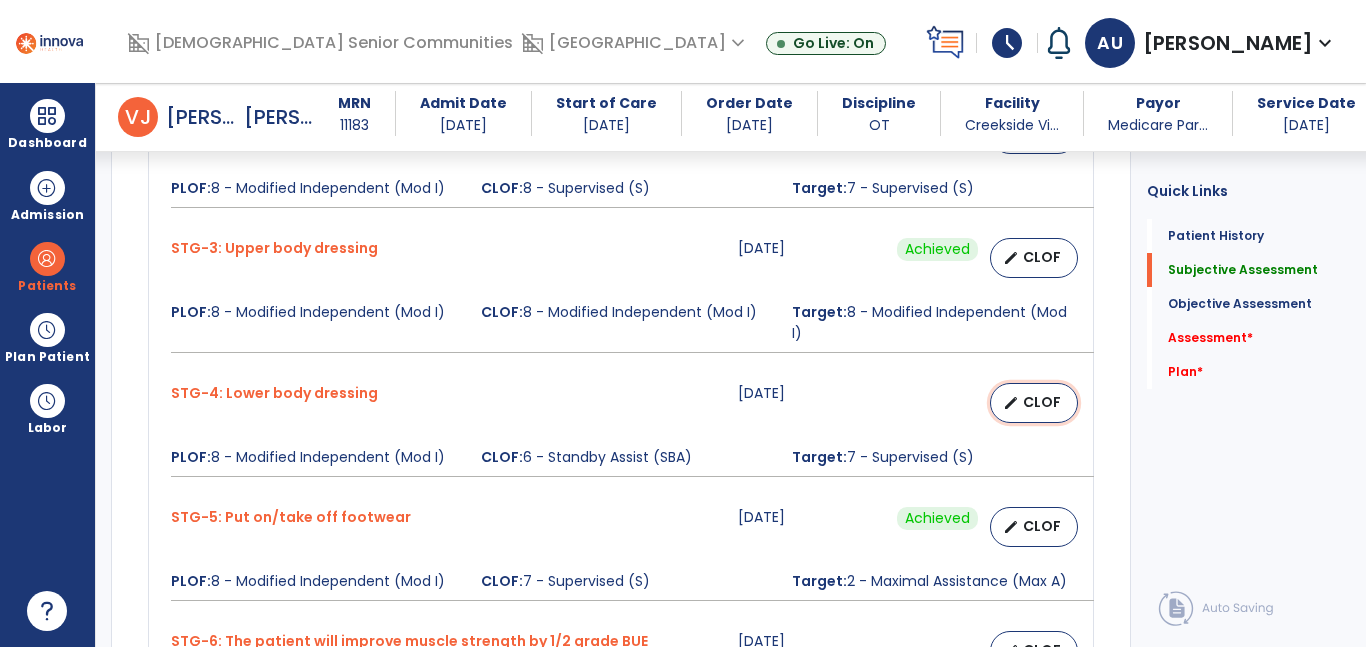 click on "CLOF" at bounding box center (1042, 402) 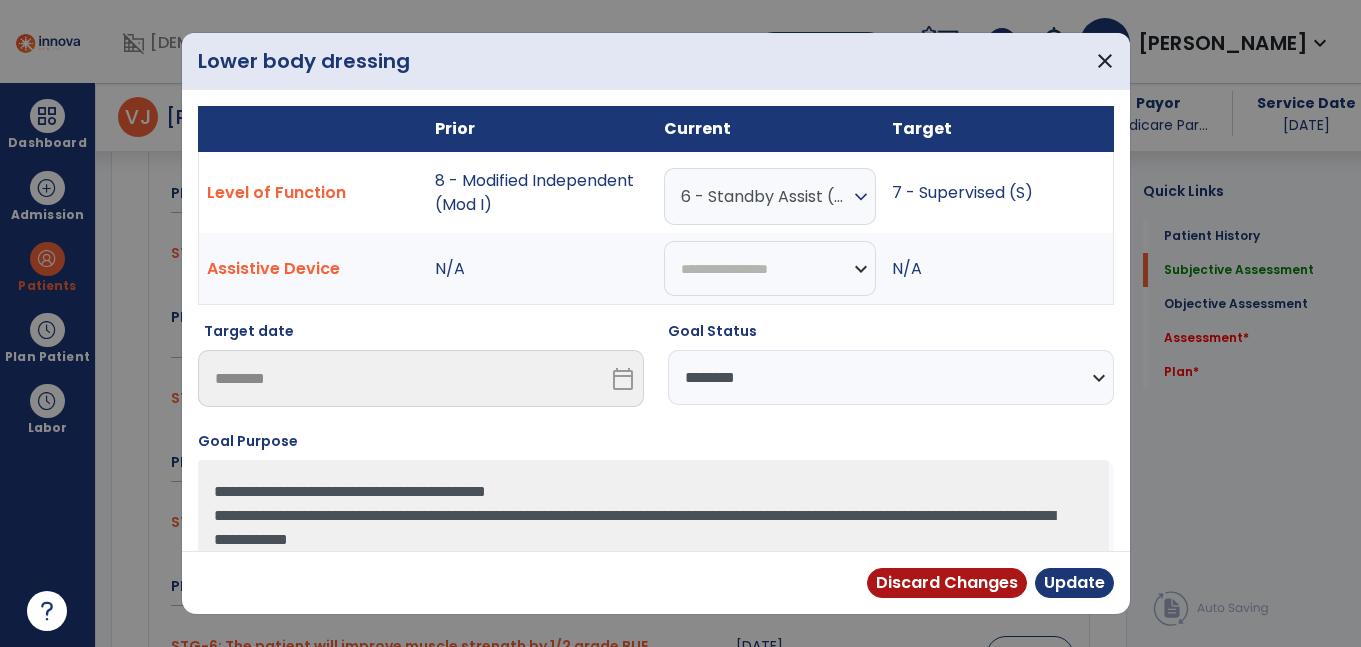 scroll, scrollTop: 1345, scrollLeft: 0, axis: vertical 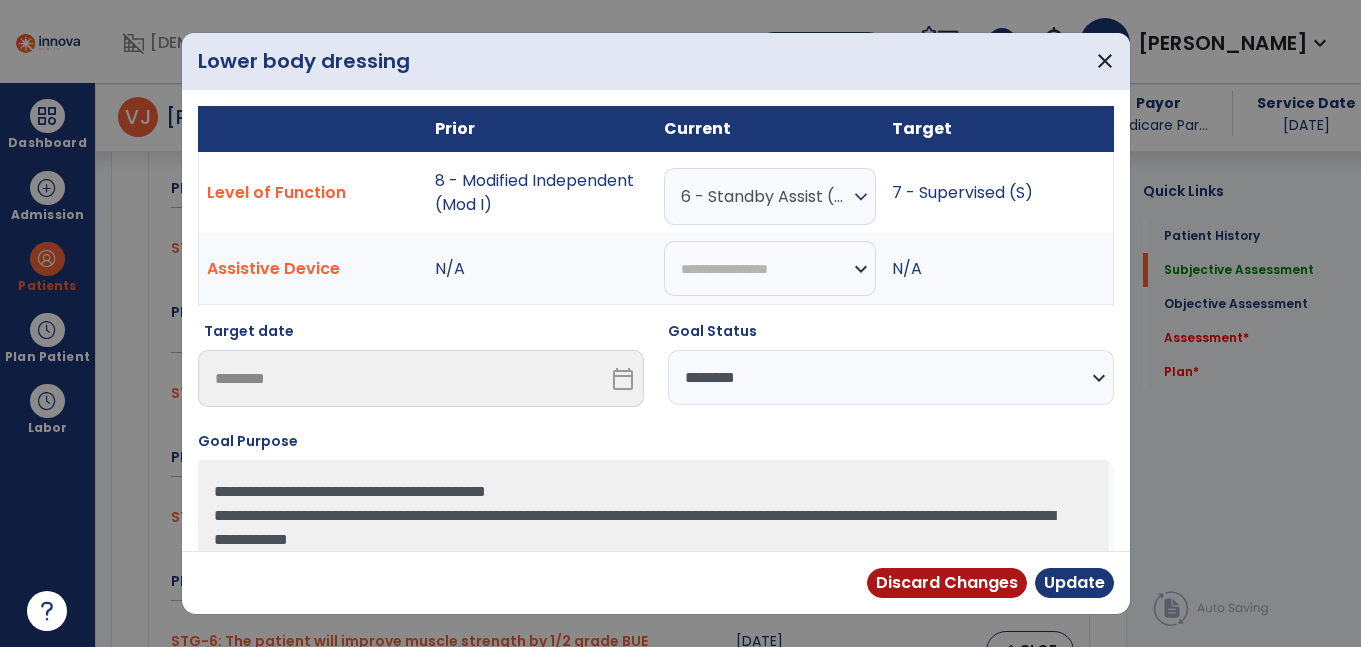 click on "6 - Standby Assist (SBA)" at bounding box center [765, 196] 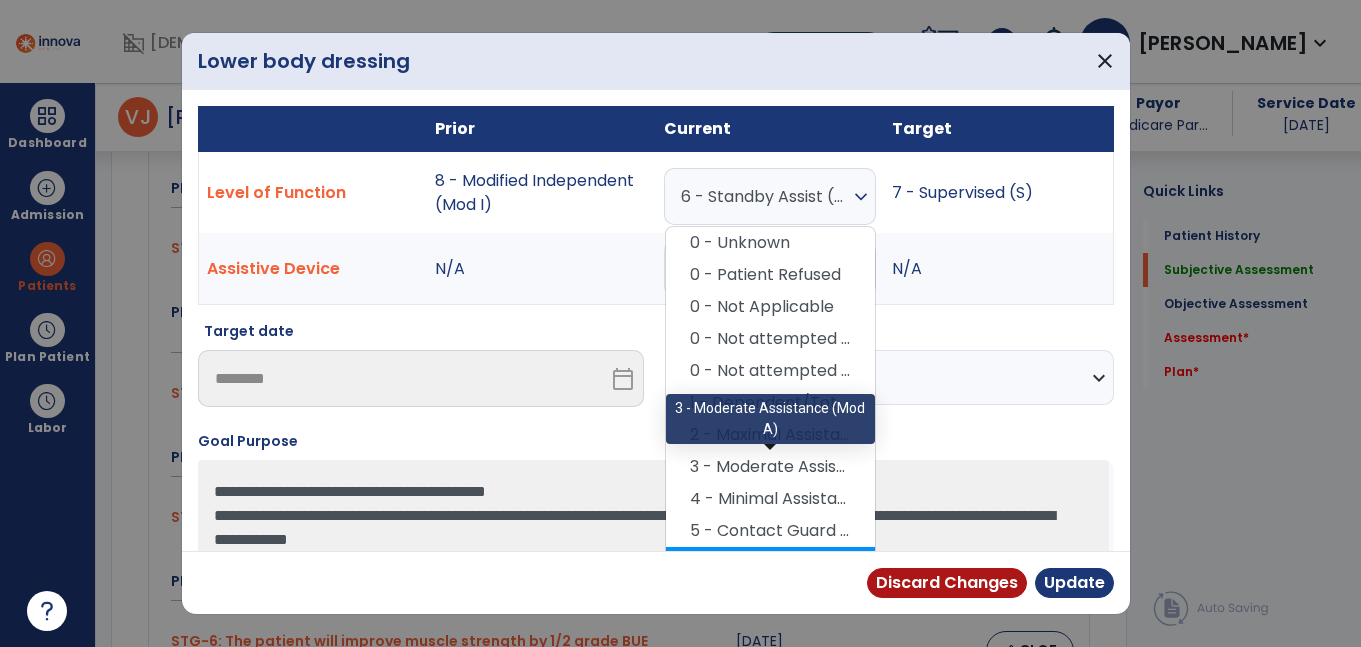 scroll, scrollTop: 157, scrollLeft: 0, axis: vertical 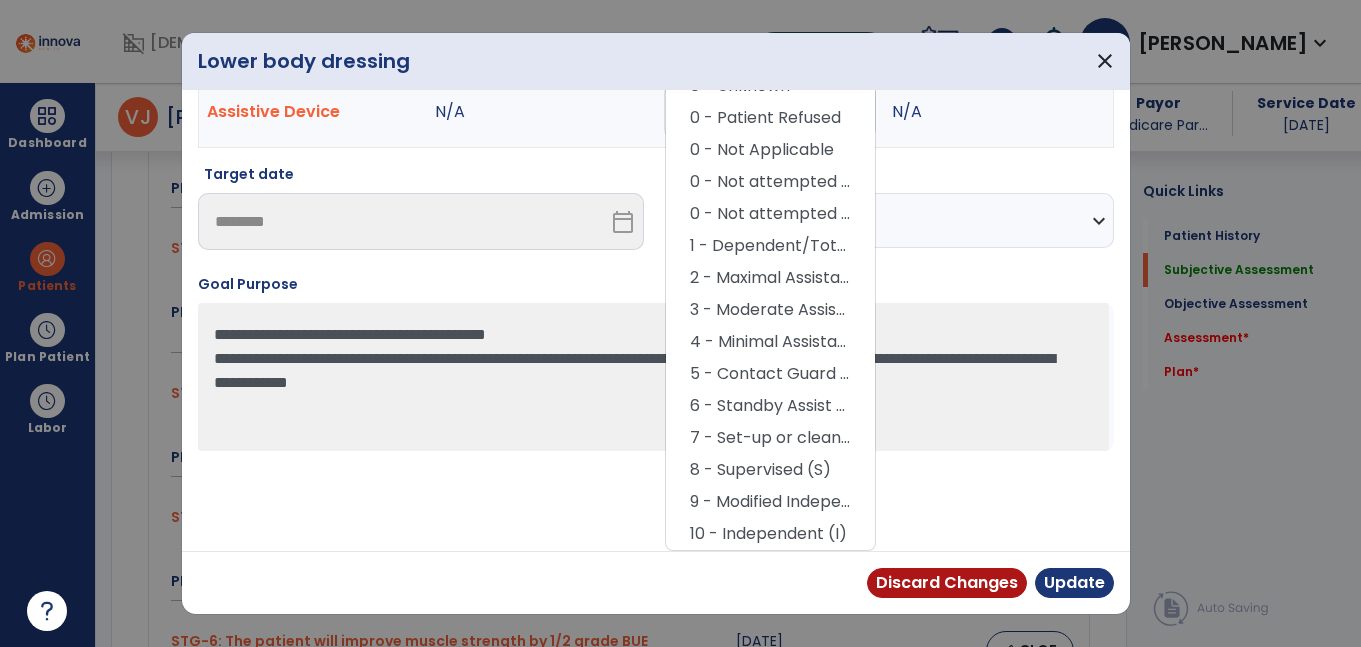 click on "8 - Supervised (S)" at bounding box center (770, 470) 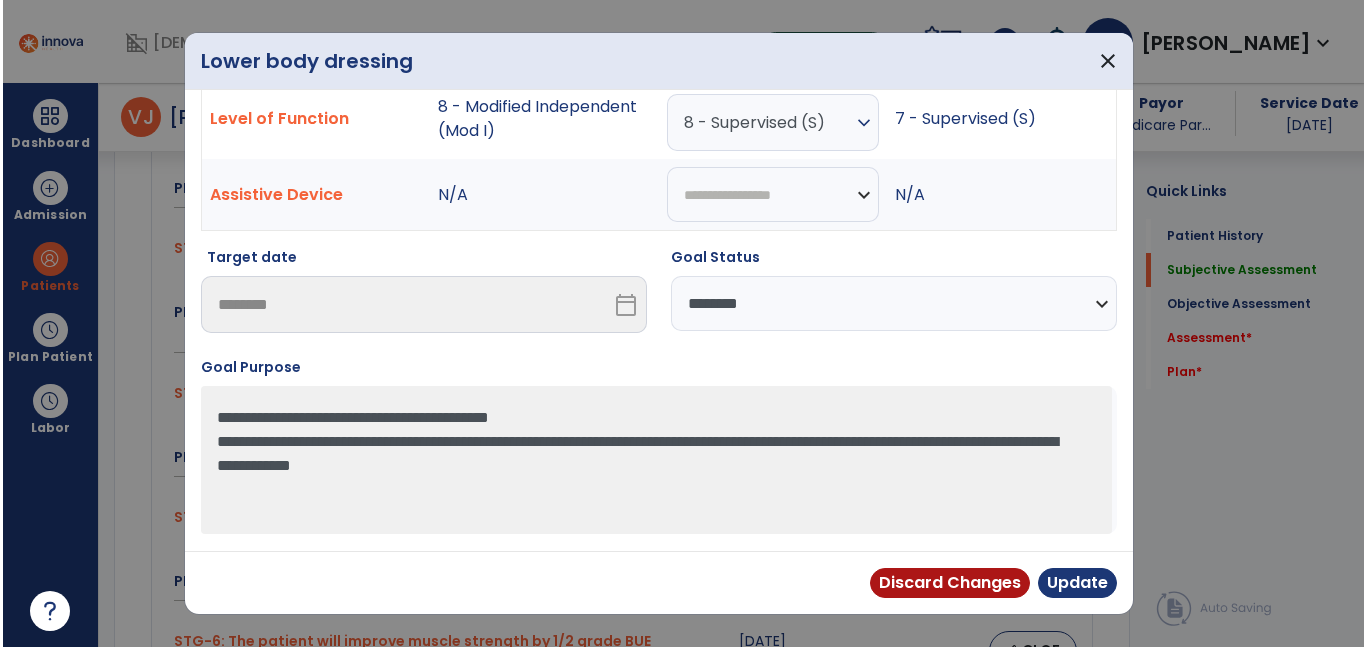 scroll, scrollTop: 74, scrollLeft: 0, axis: vertical 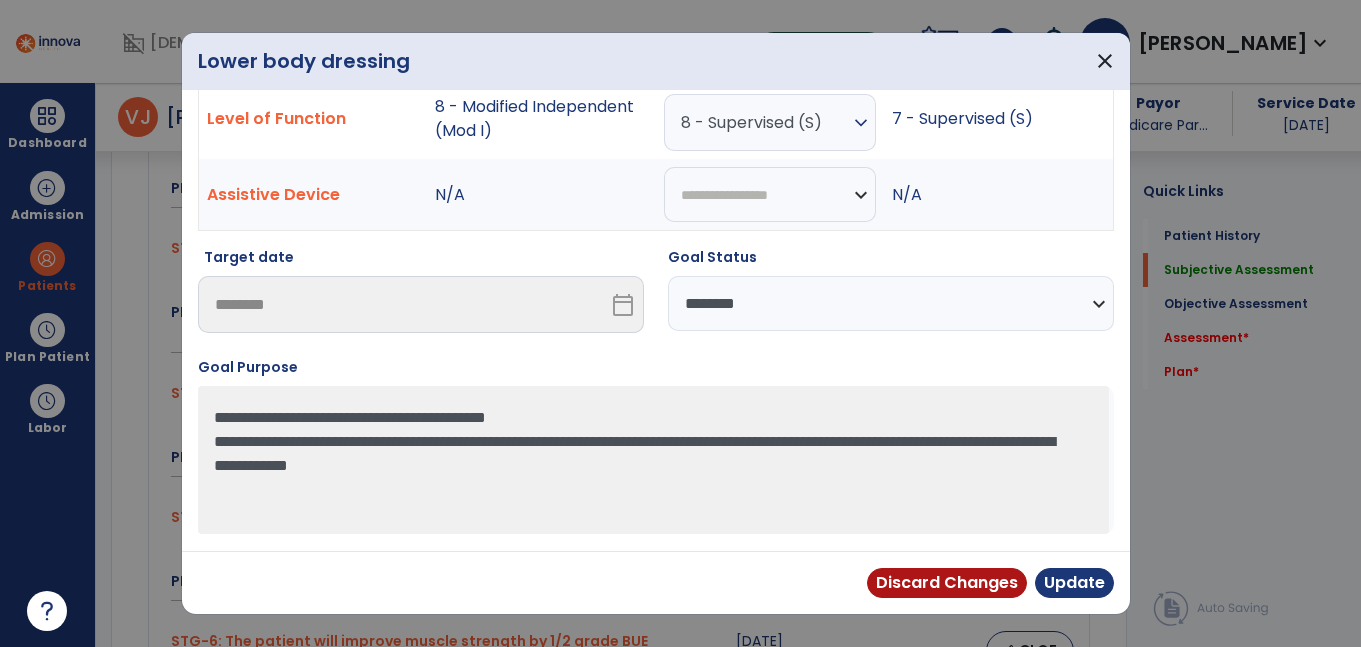click on "**********" at bounding box center (891, 303) 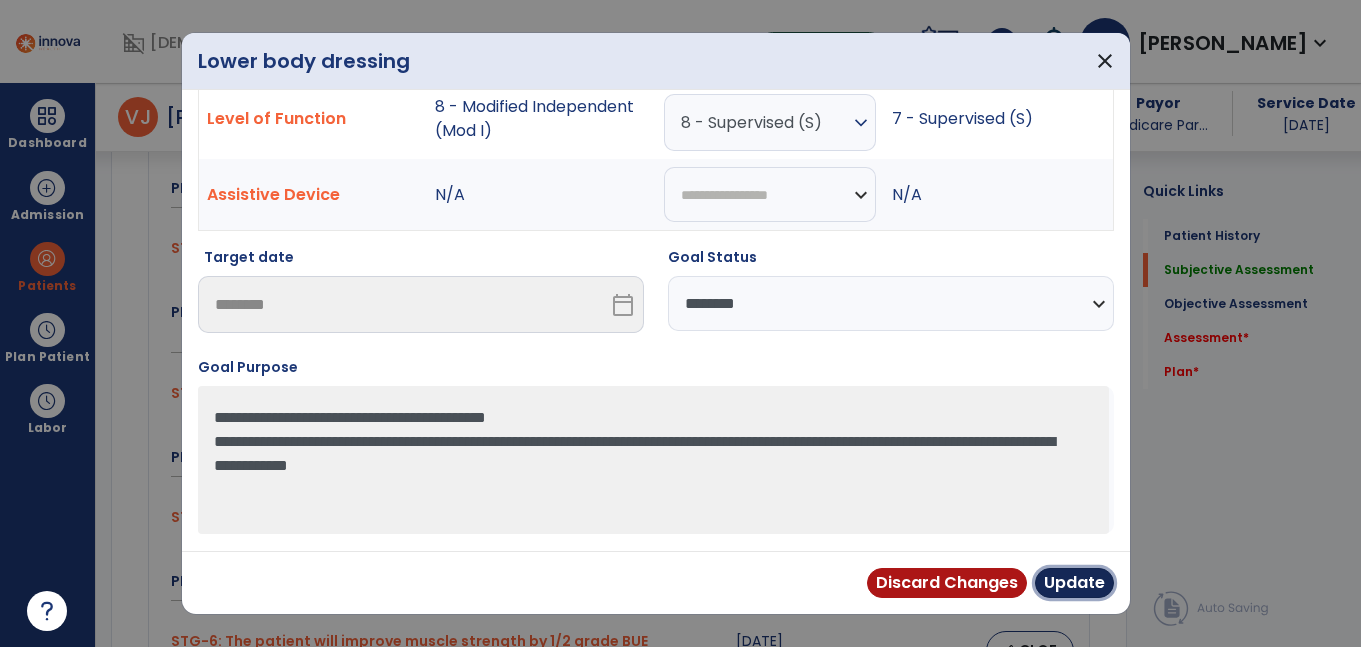 click on "Update" at bounding box center [1074, 583] 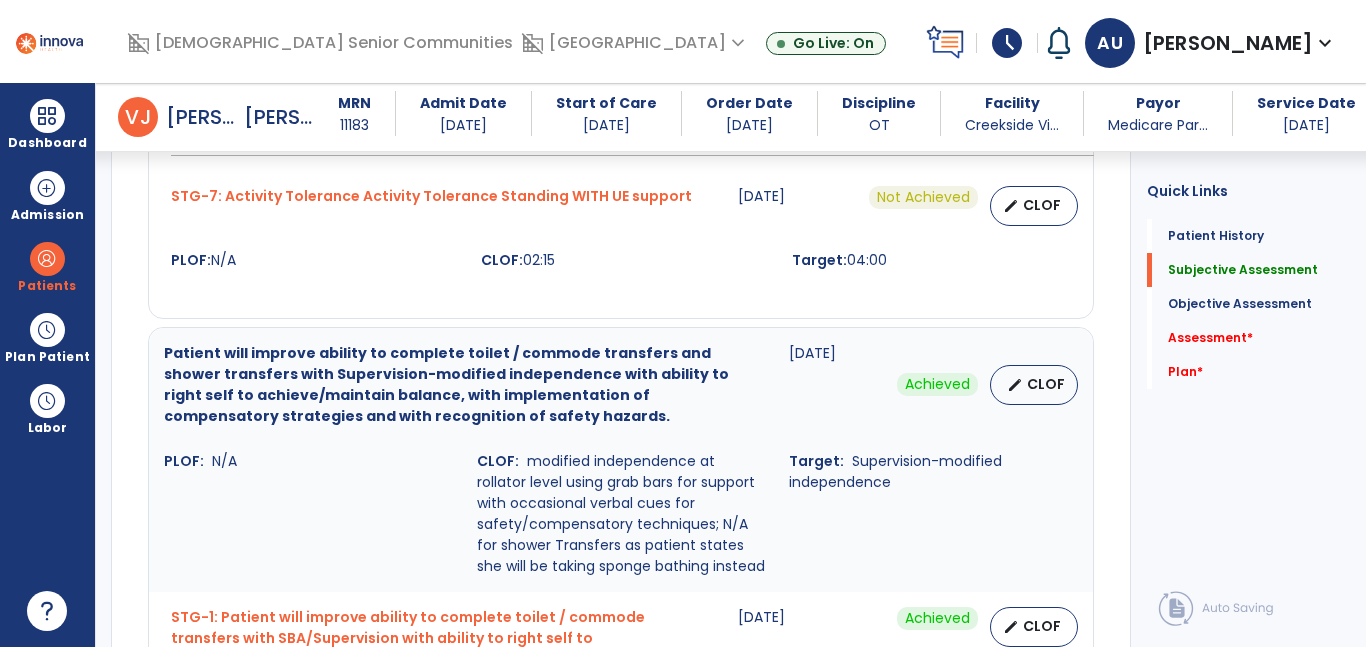 scroll, scrollTop: 1873, scrollLeft: 0, axis: vertical 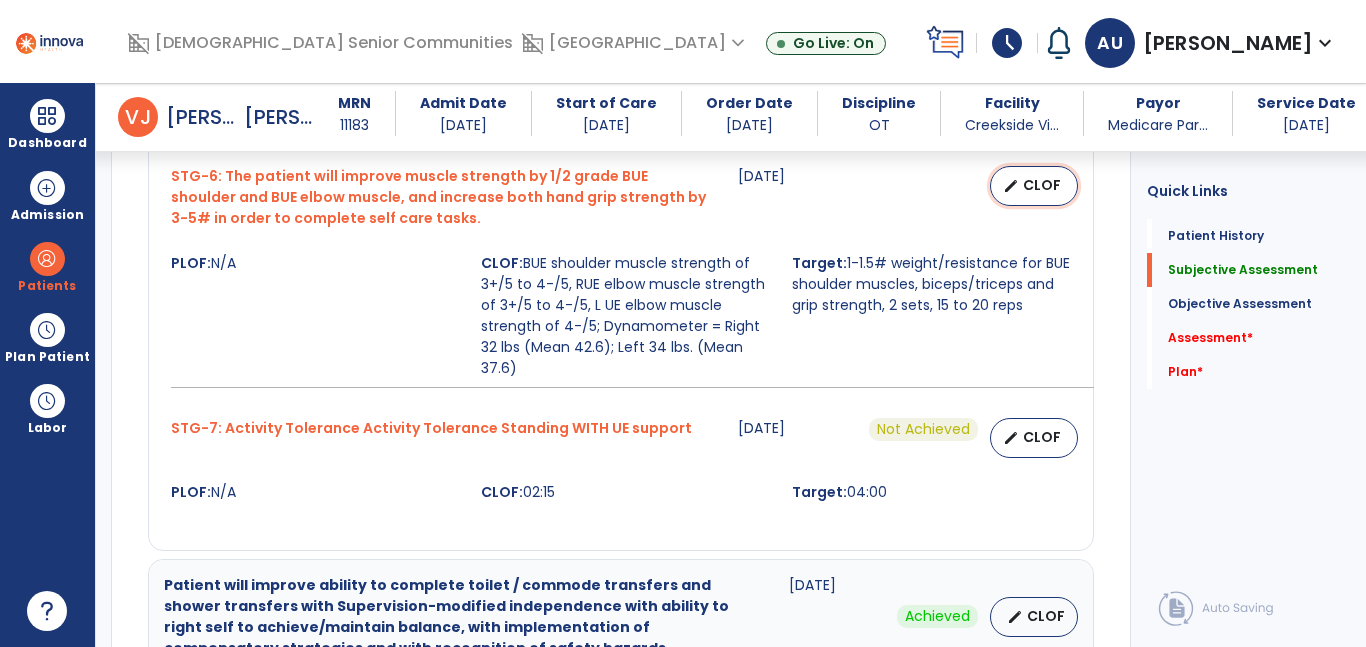 click on "CLOF" at bounding box center [1042, 185] 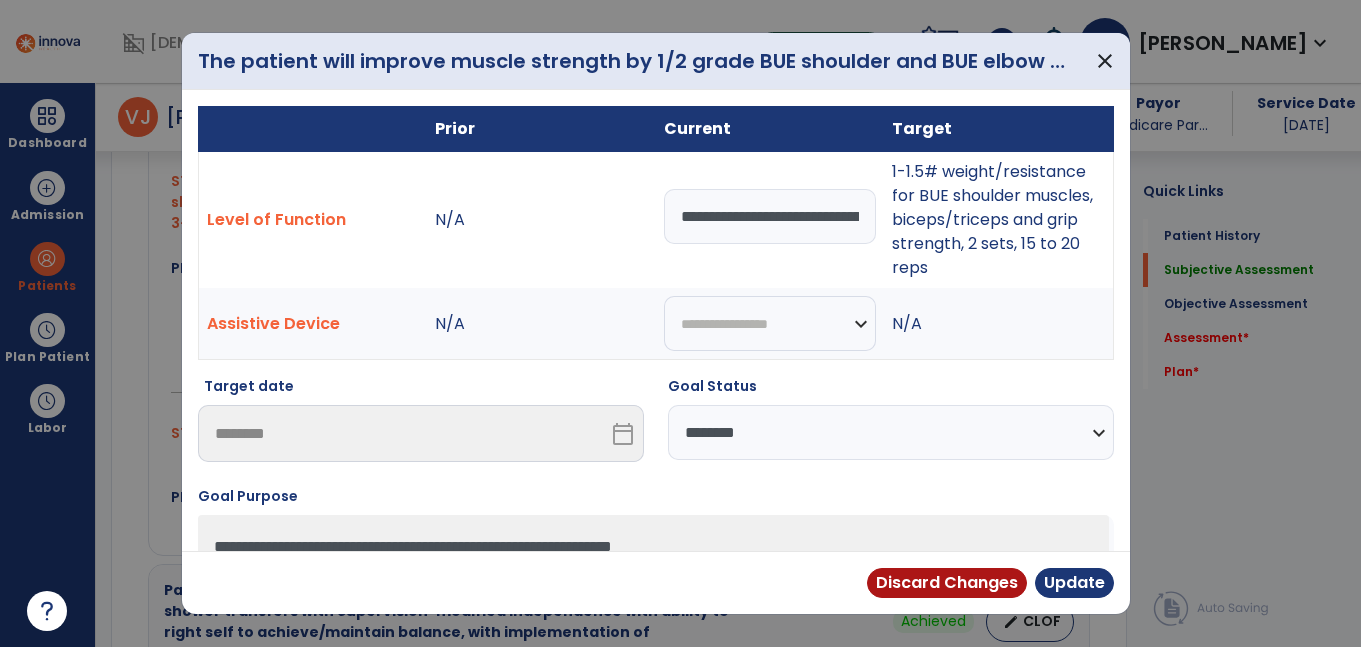 scroll, scrollTop: 1810, scrollLeft: 0, axis: vertical 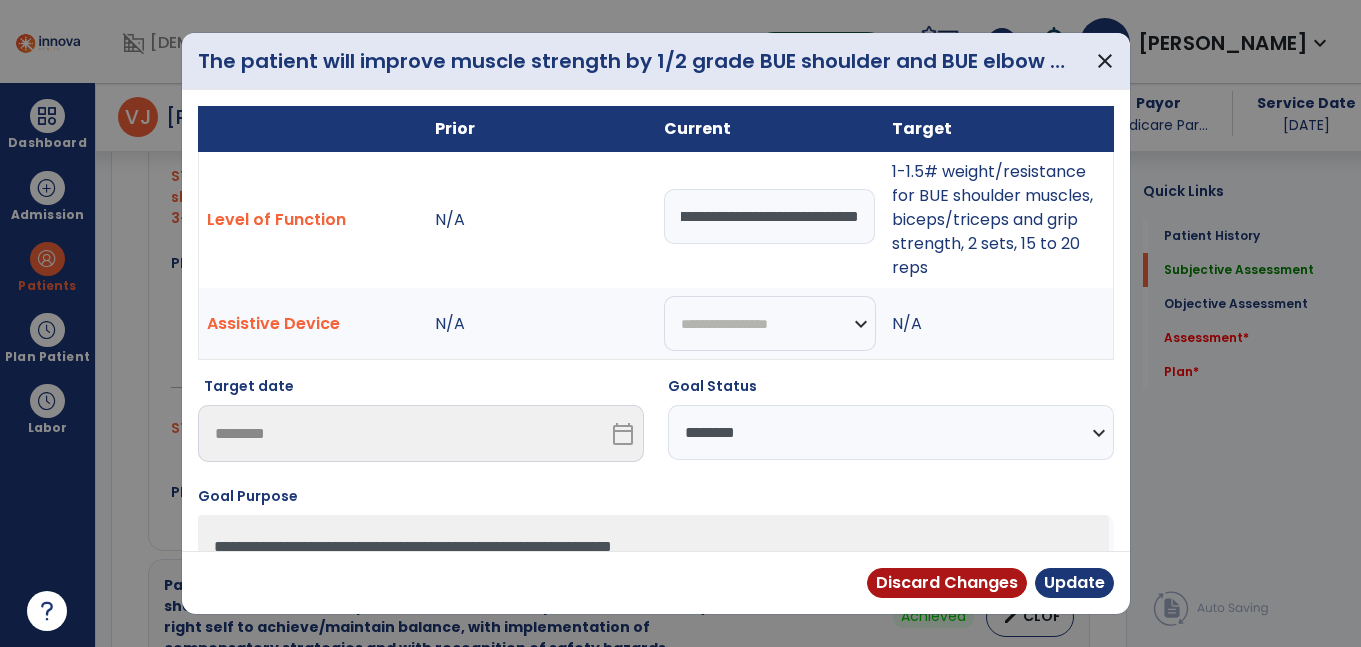 drag, startPoint x: 680, startPoint y: 214, endPoint x: 1120, endPoint y: 223, distance: 440.09204 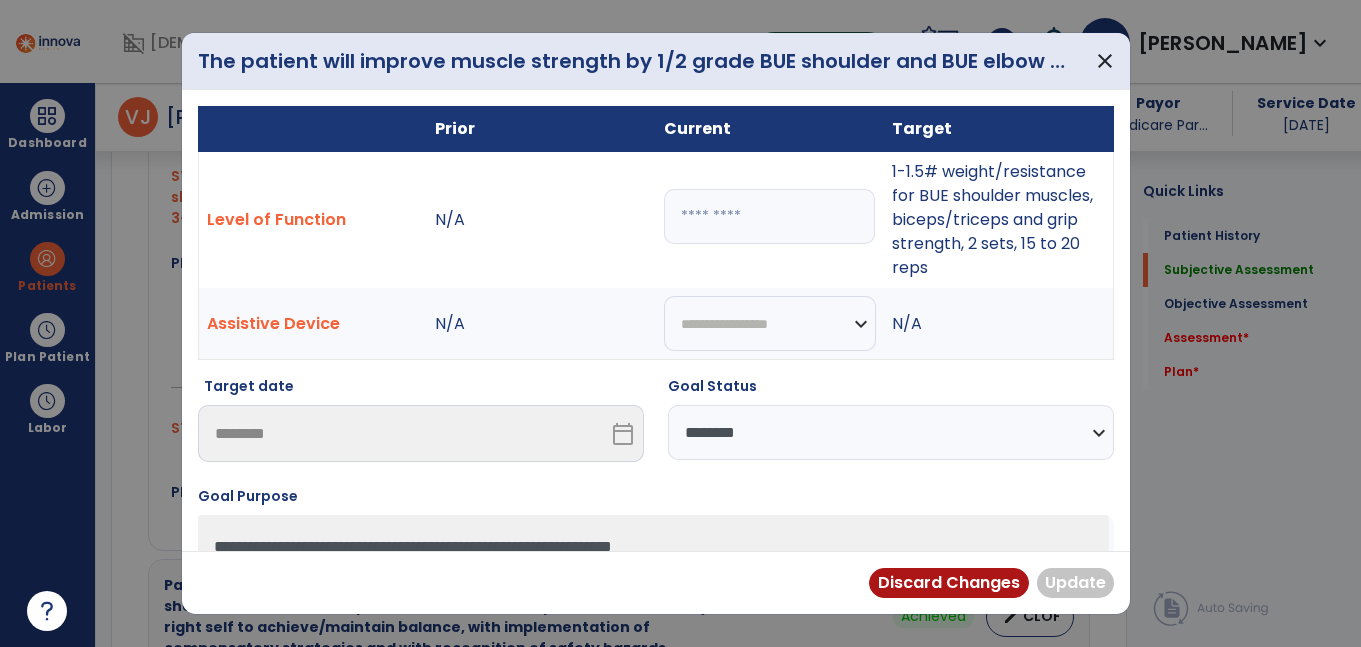 paste on "**********" 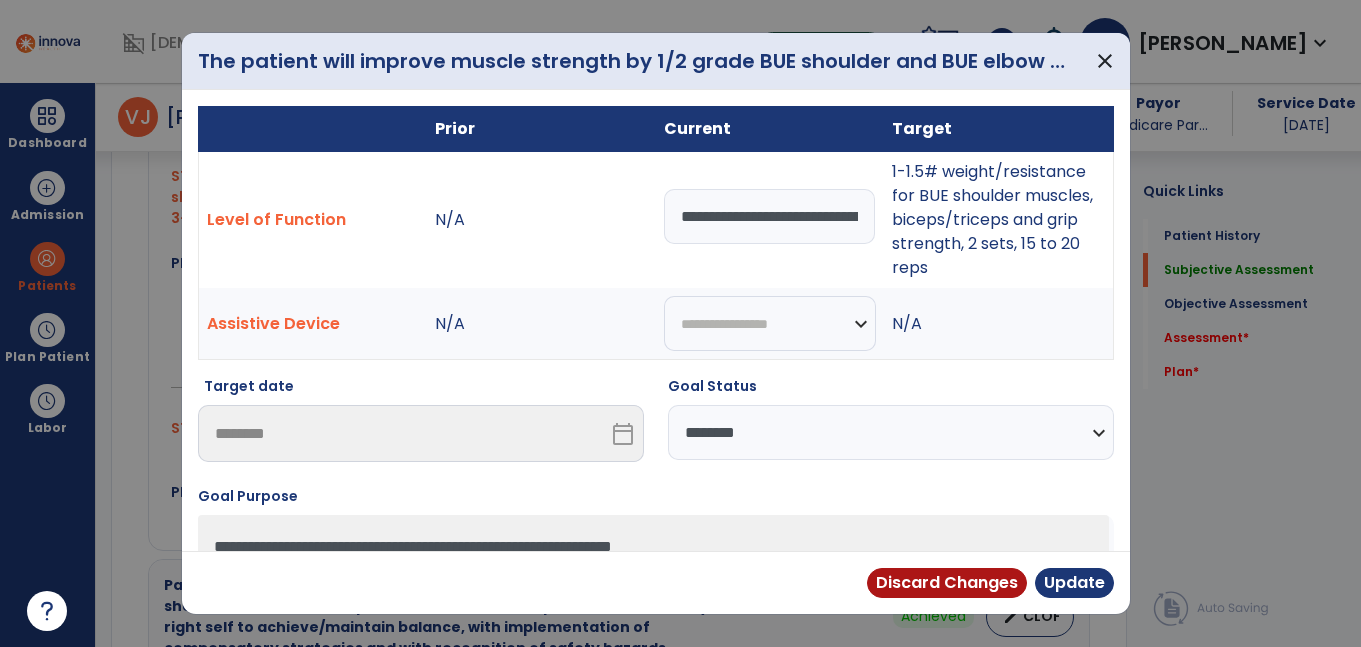 scroll, scrollTop: 0, scrollLeft: 987, axis: horizontal 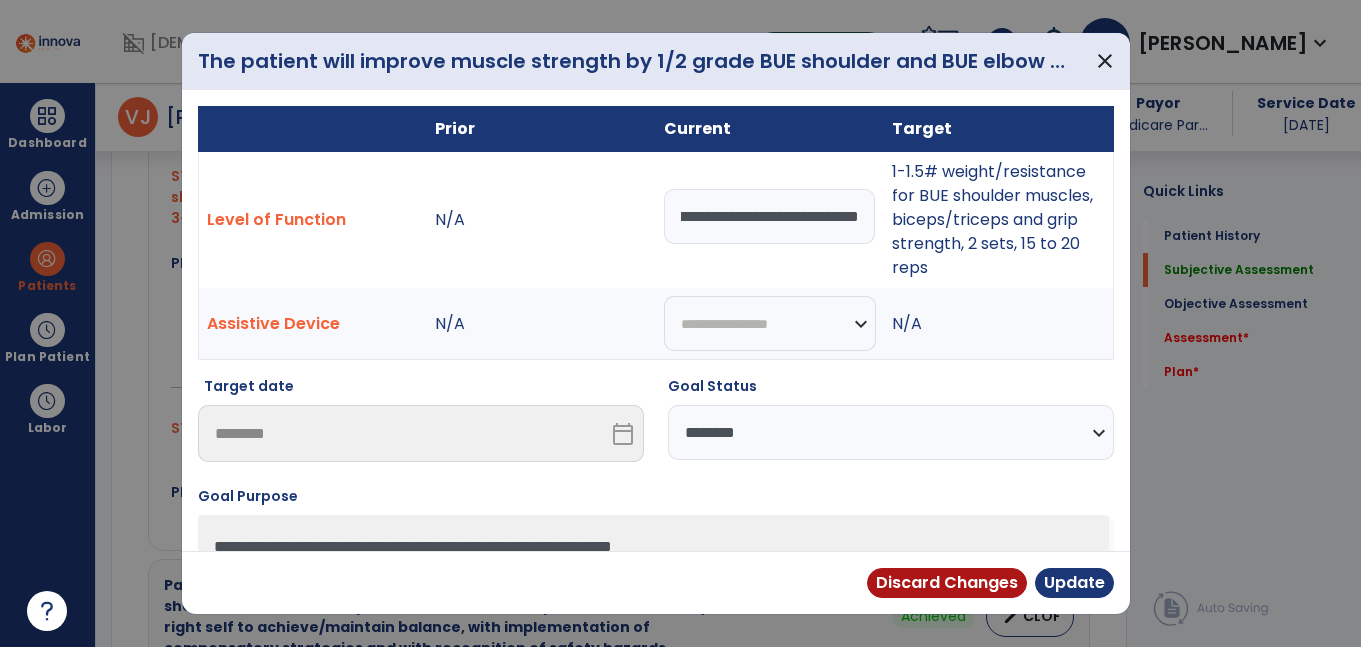 type on "**********" 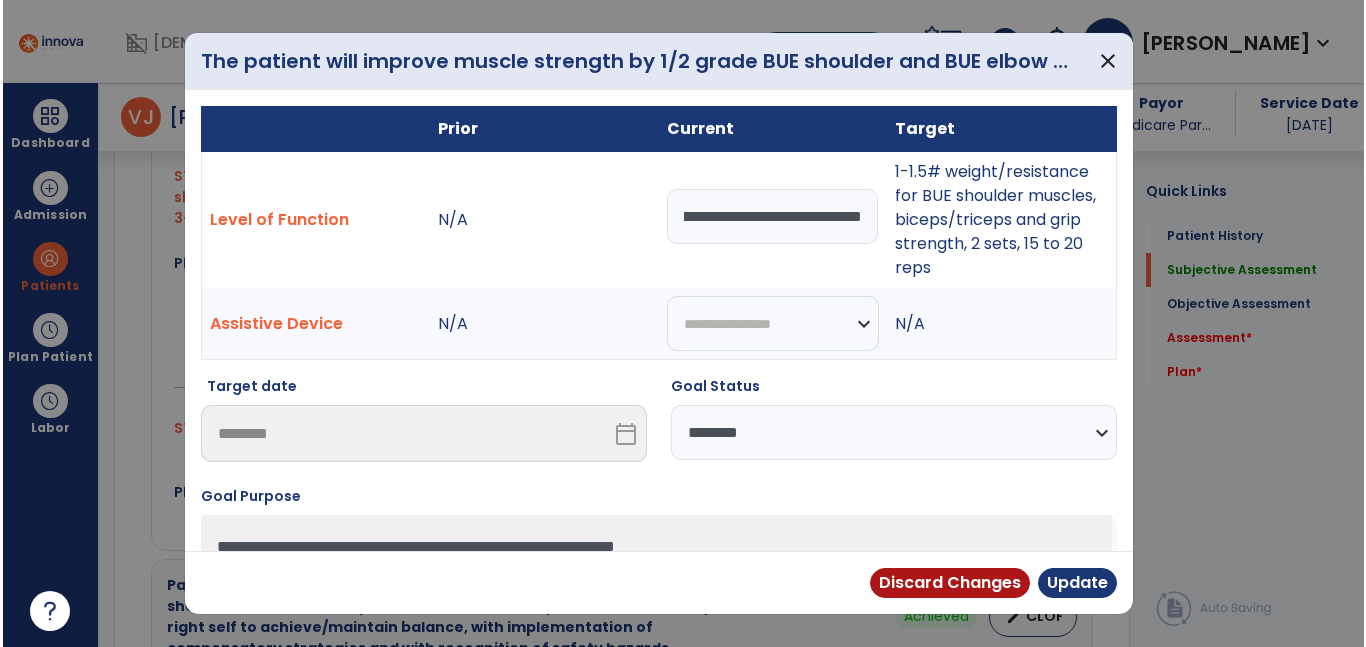 scroll, scrollTop: 0, scrollLeft: 0, axis: both 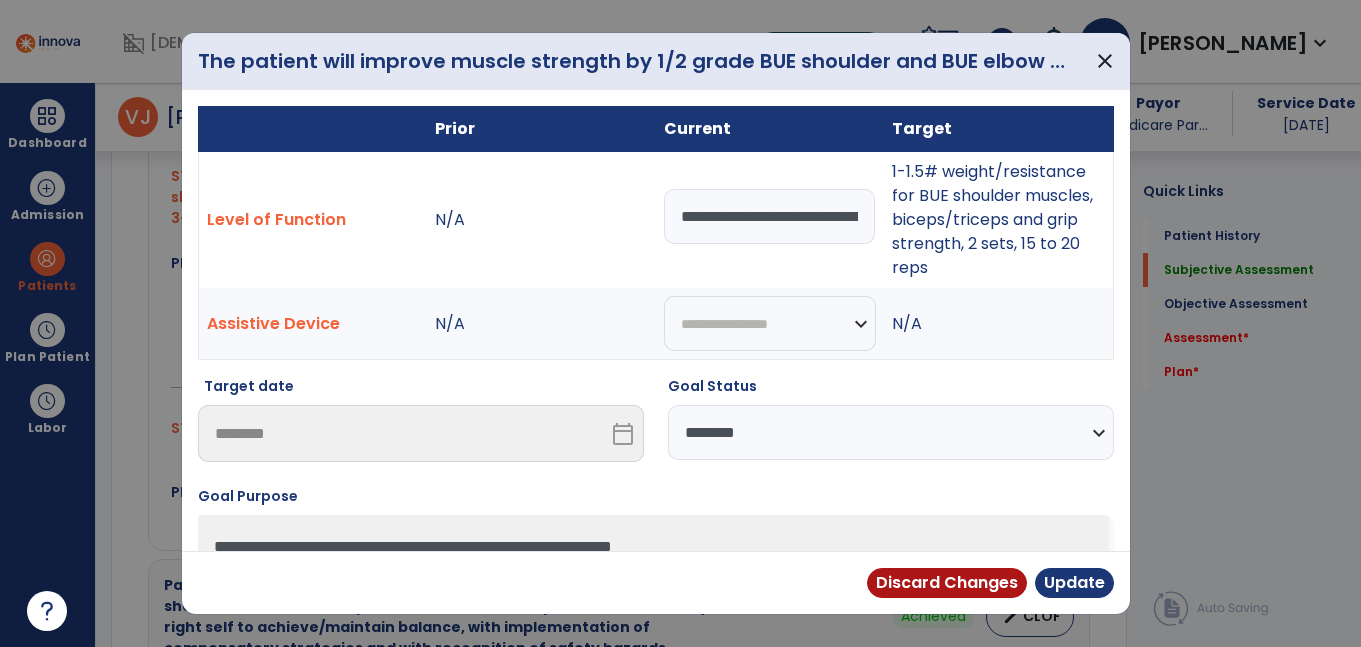 select on "********" 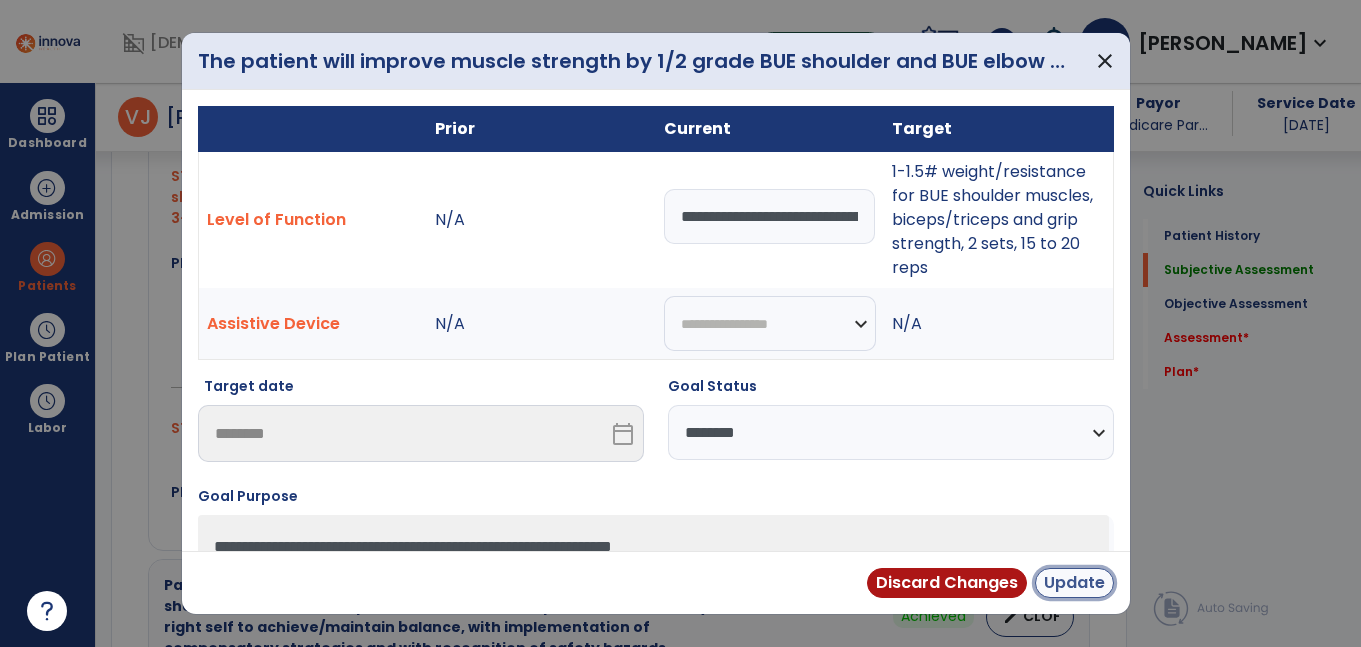 click on "Update" at bounding box center (1074, 583) 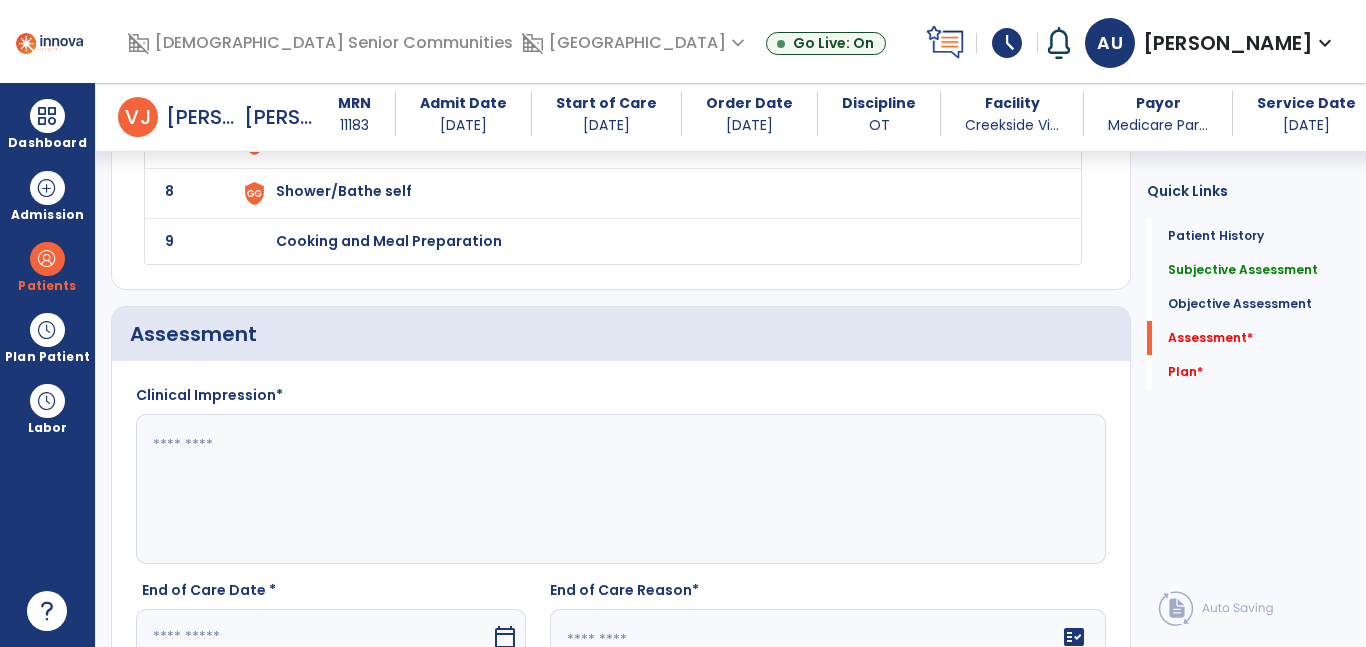 scroll, scrollTop: 3639, scrollLeft: 0, axis: vertical 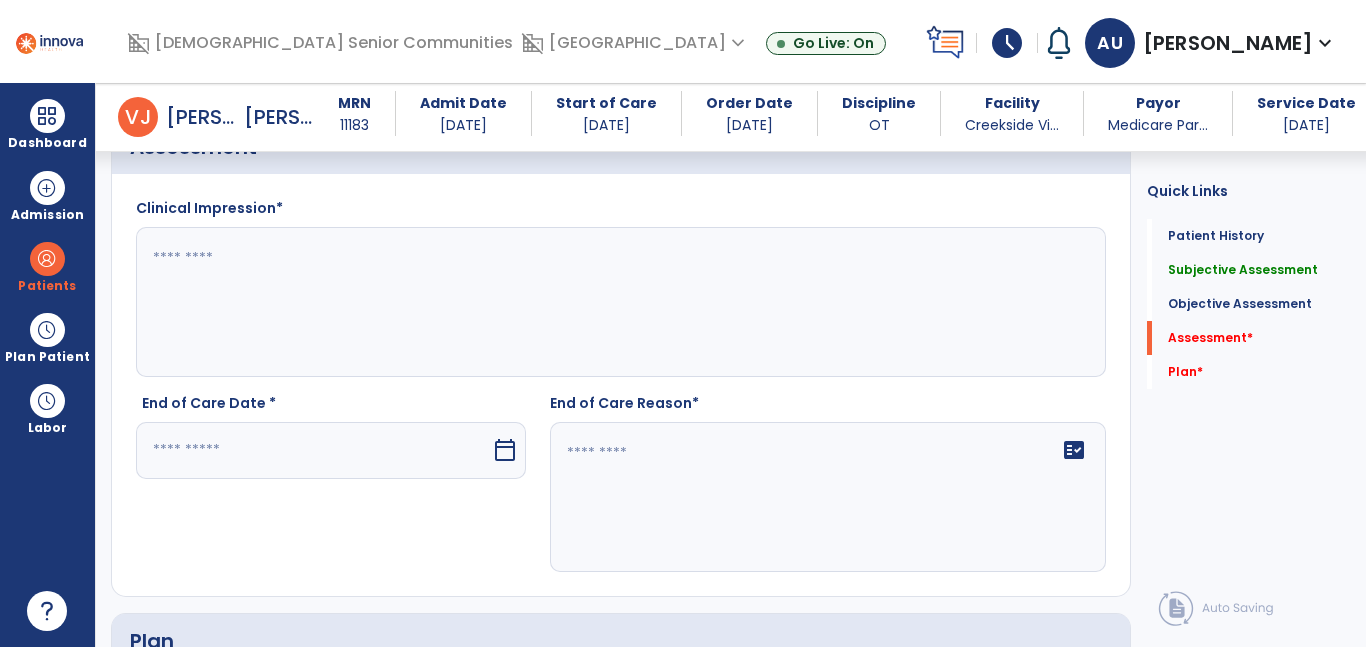 click 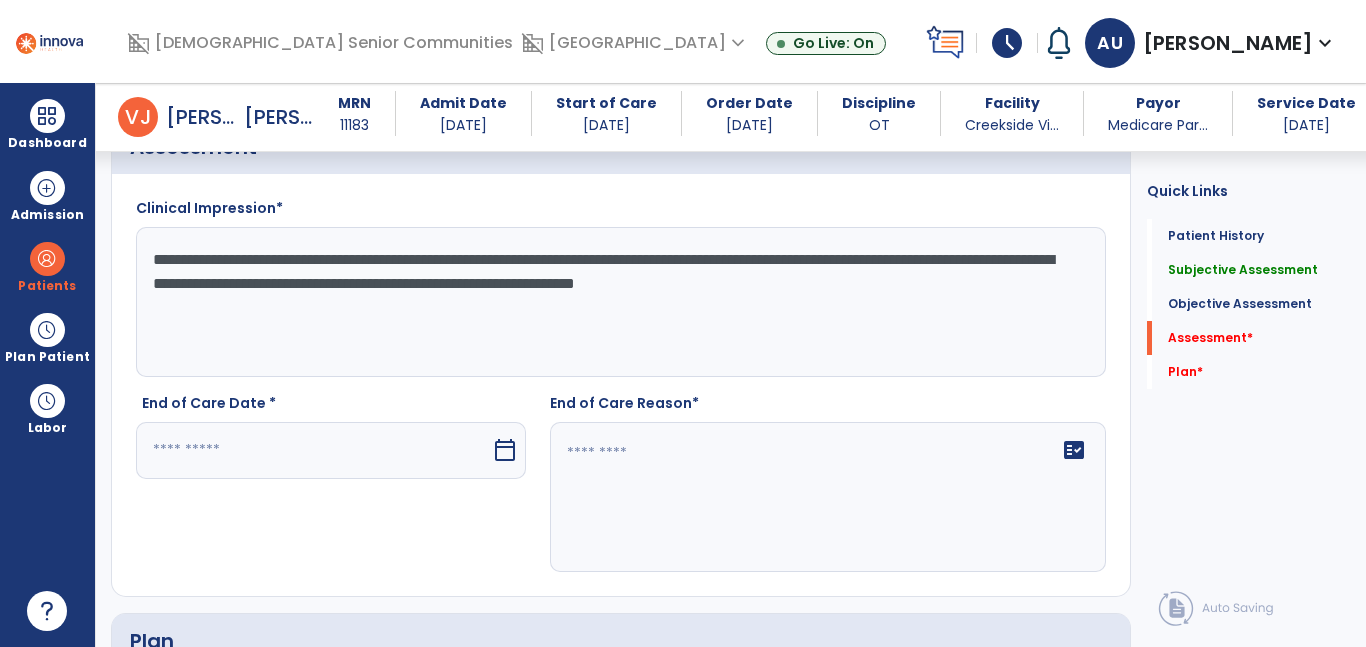 click on "**********" 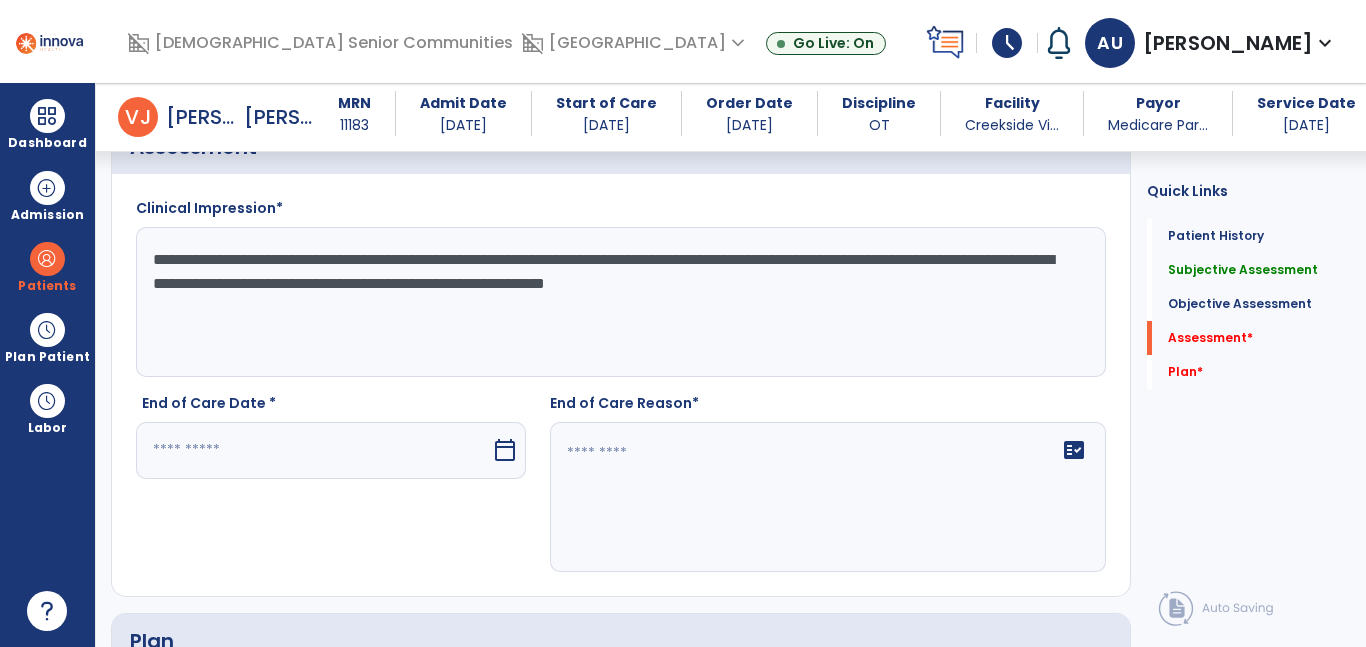 drag, startPoint x: 359, startPoint y: 305, endPoint x: 683, endPoint y: 283, distance: 324.74606 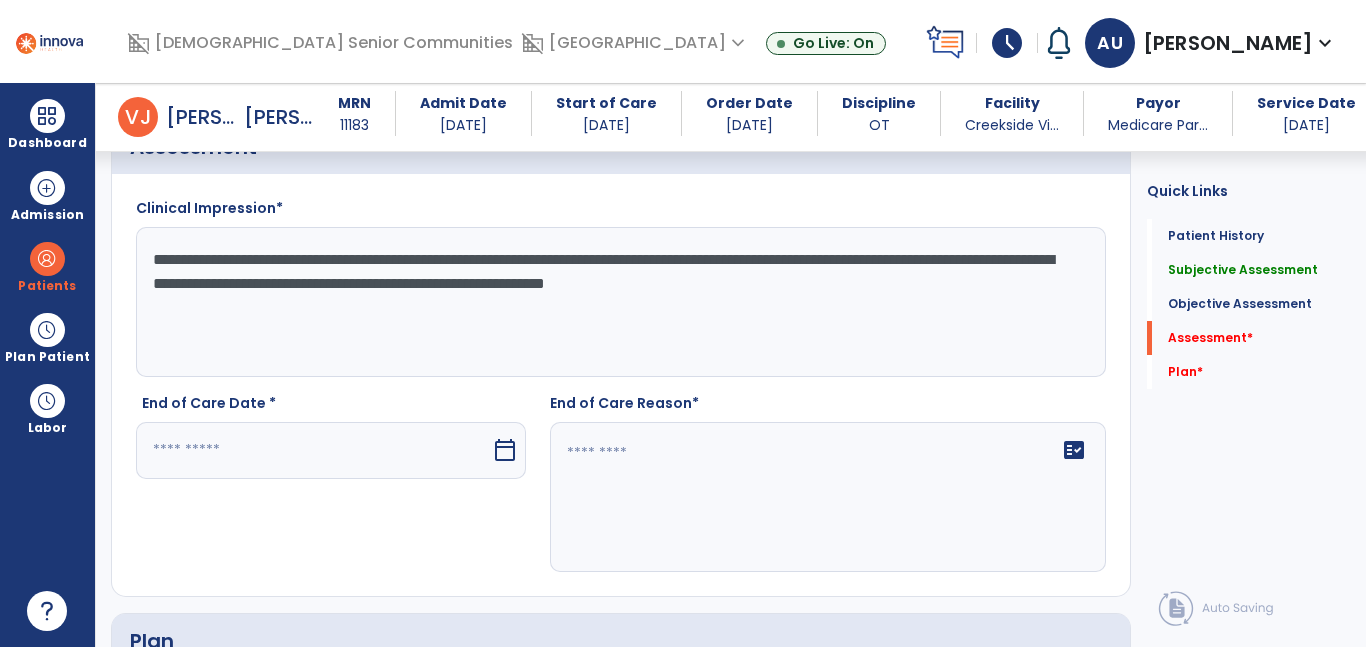 click on "**********" 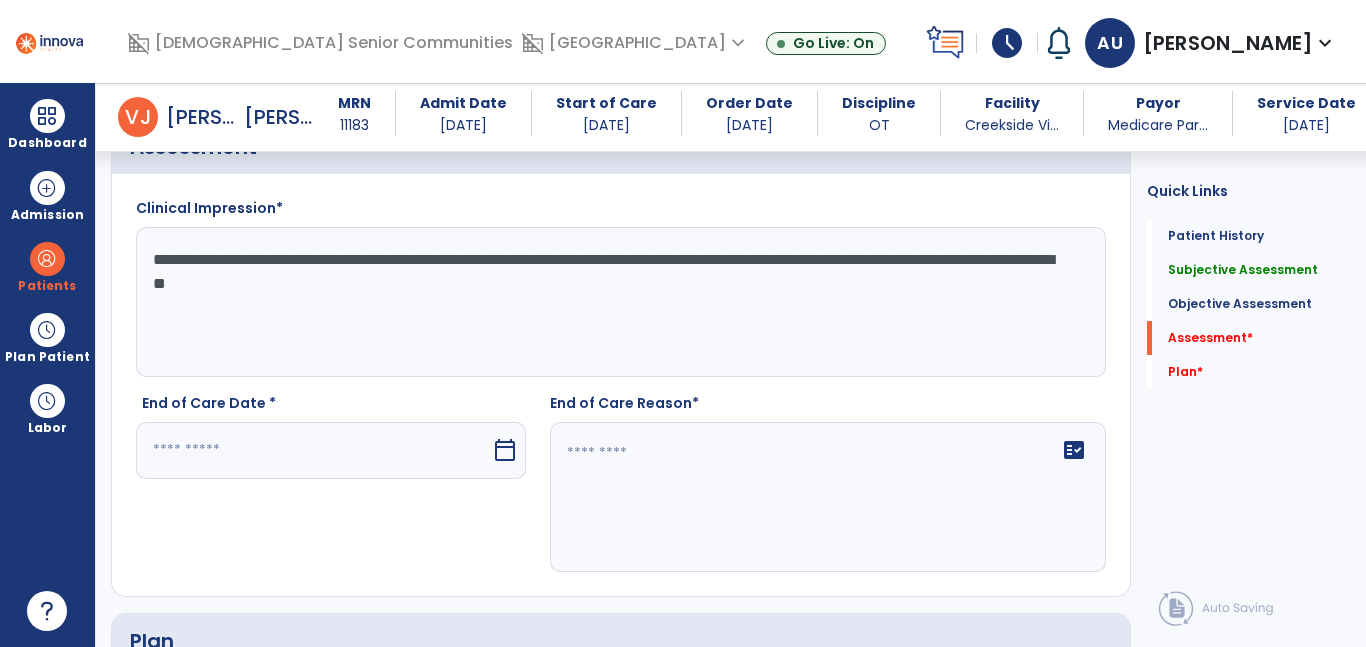 drag, startPoint x: 636, startPoint y: 304, endPoint x: 641, endPoint y: 313, distance: 10.29563 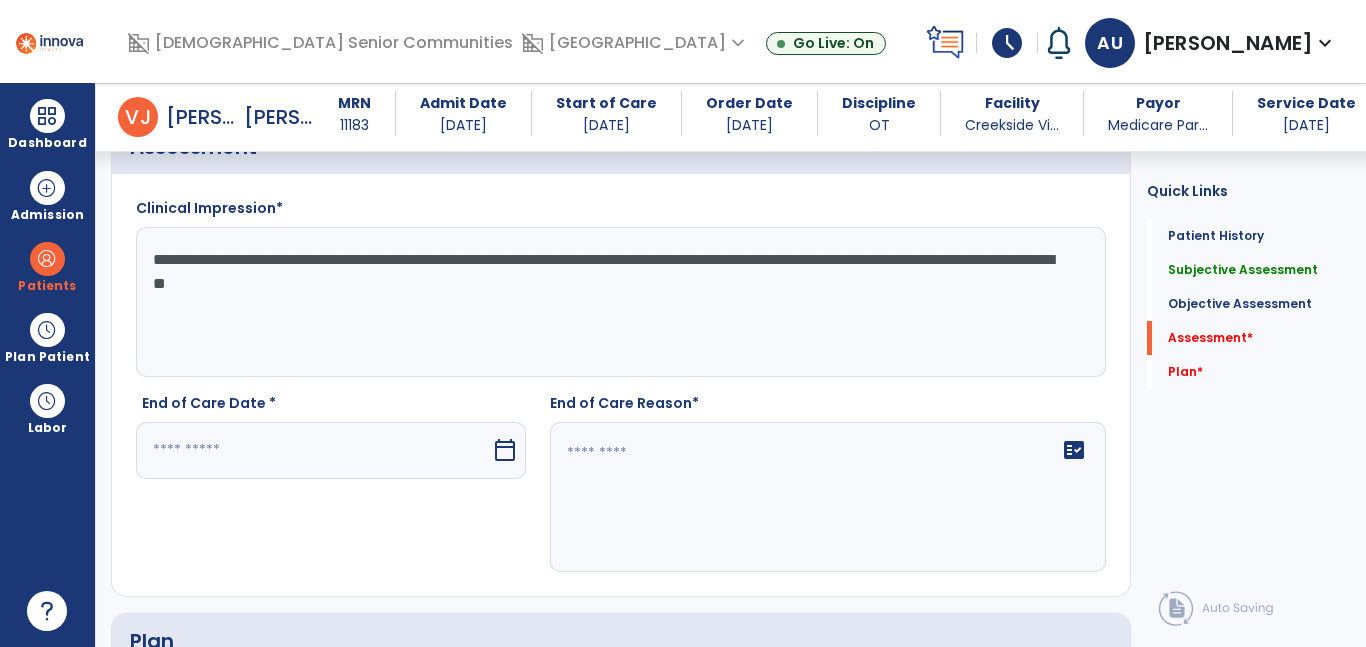 click at bounding box center (313, 450) 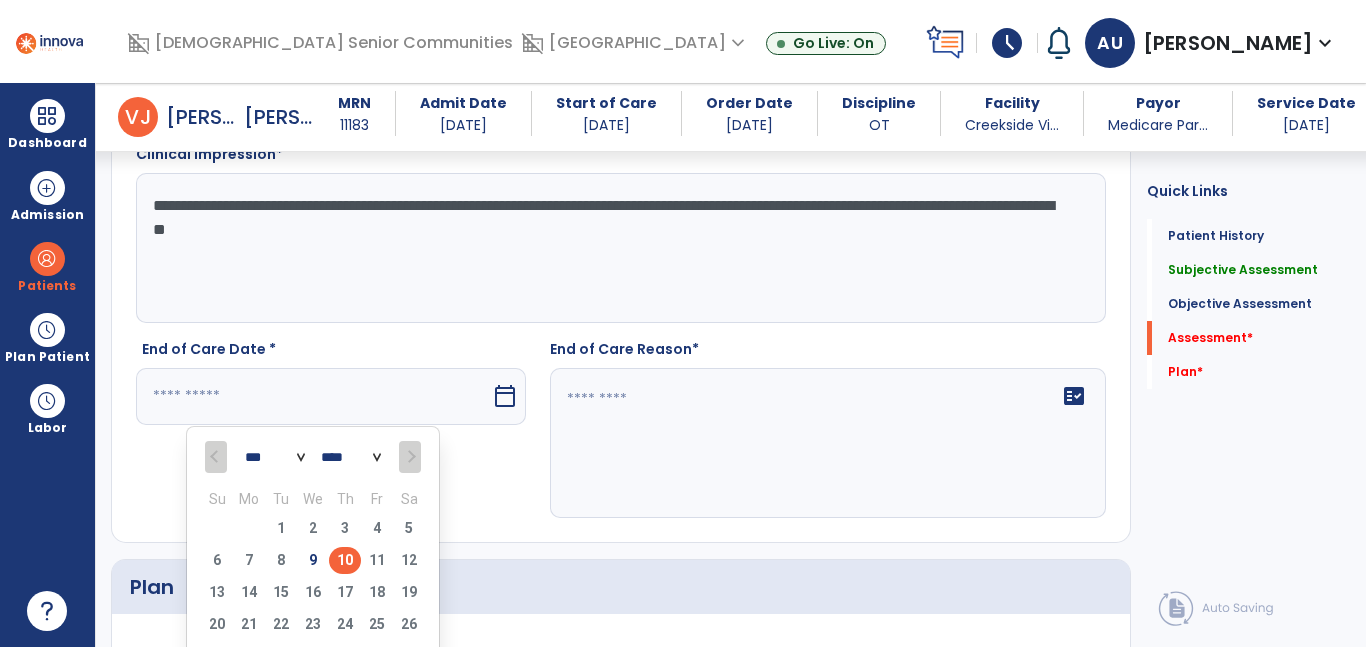 scroll, scrollTop: 3728, scrollLeft: 0, axis: vertical 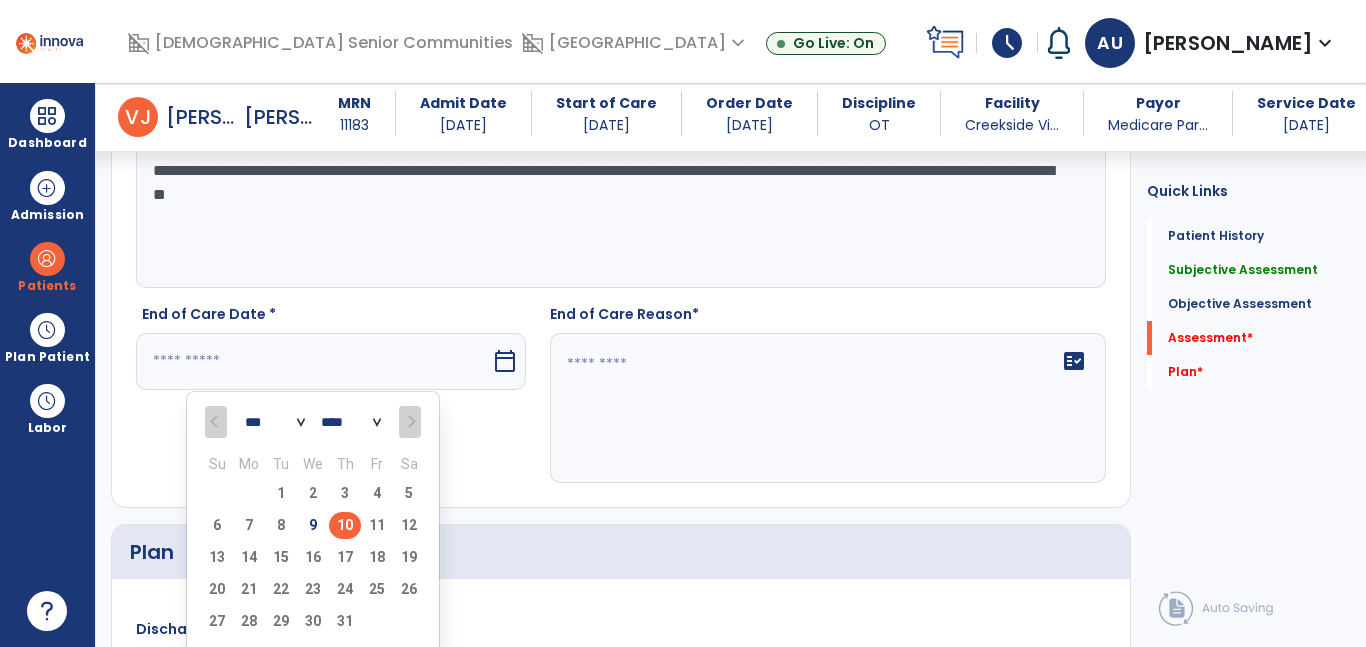 click on "10" at bounding box center (345, 525) 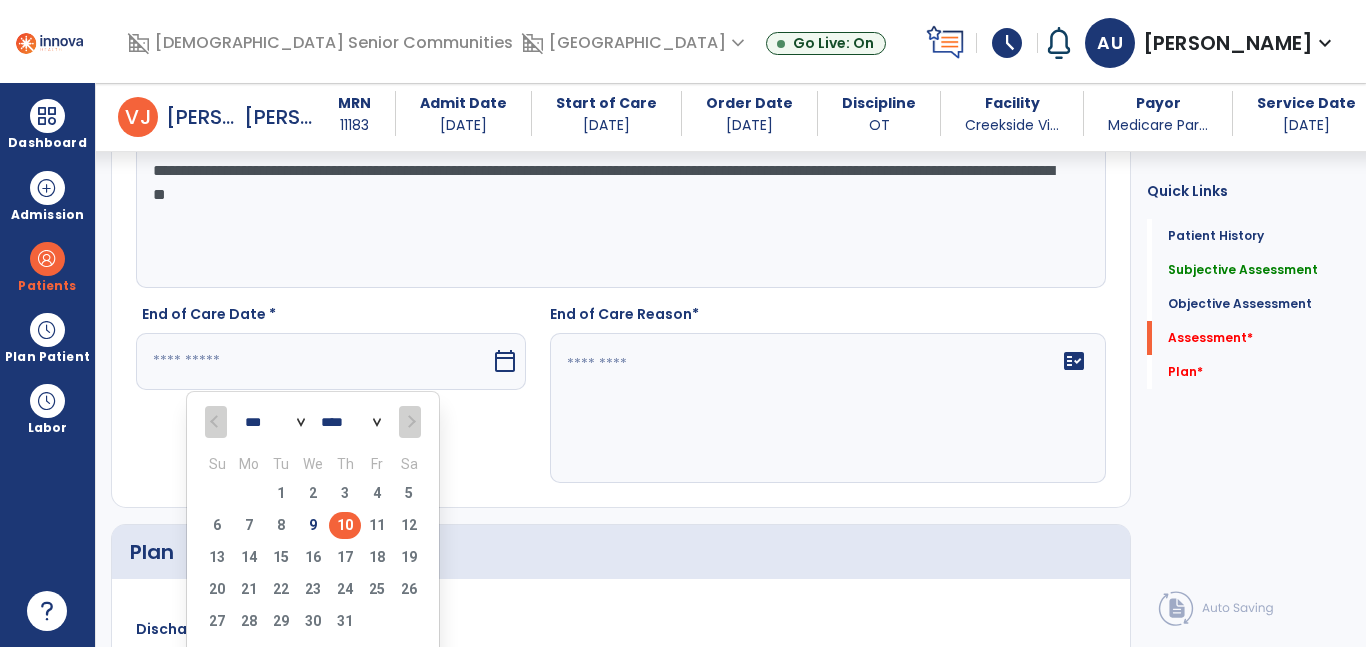 type on "*********" 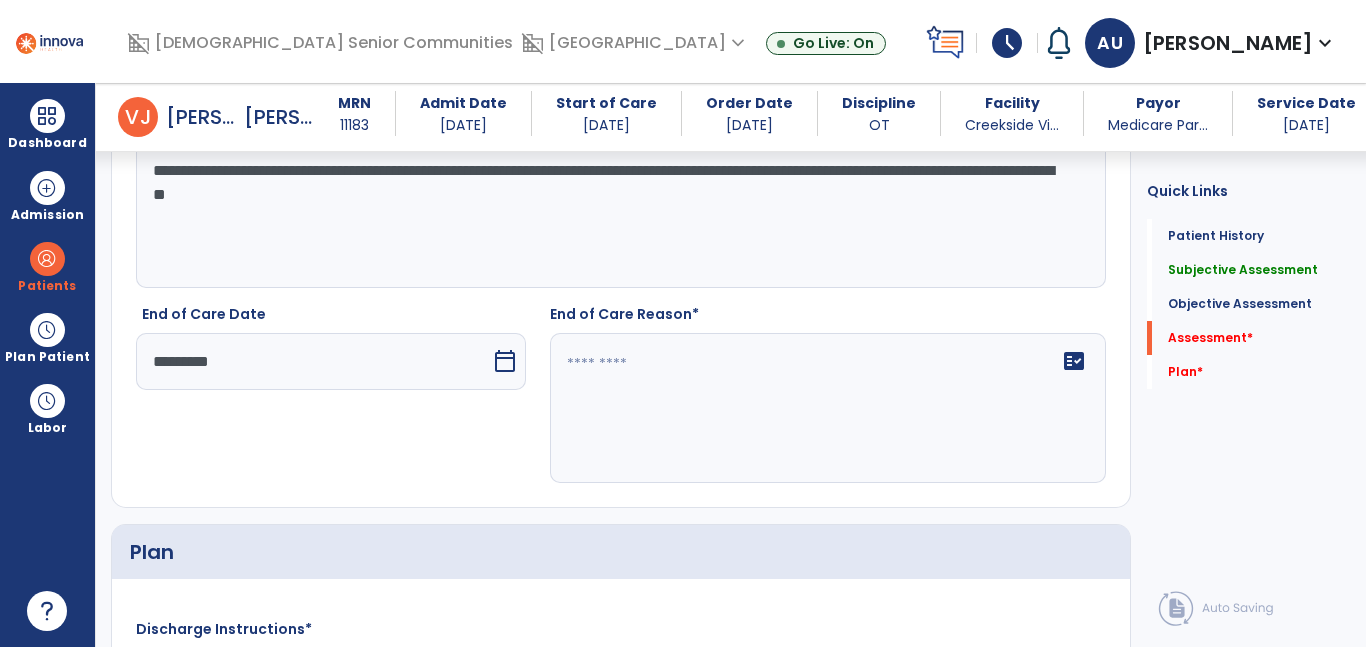 click on "fact_check" 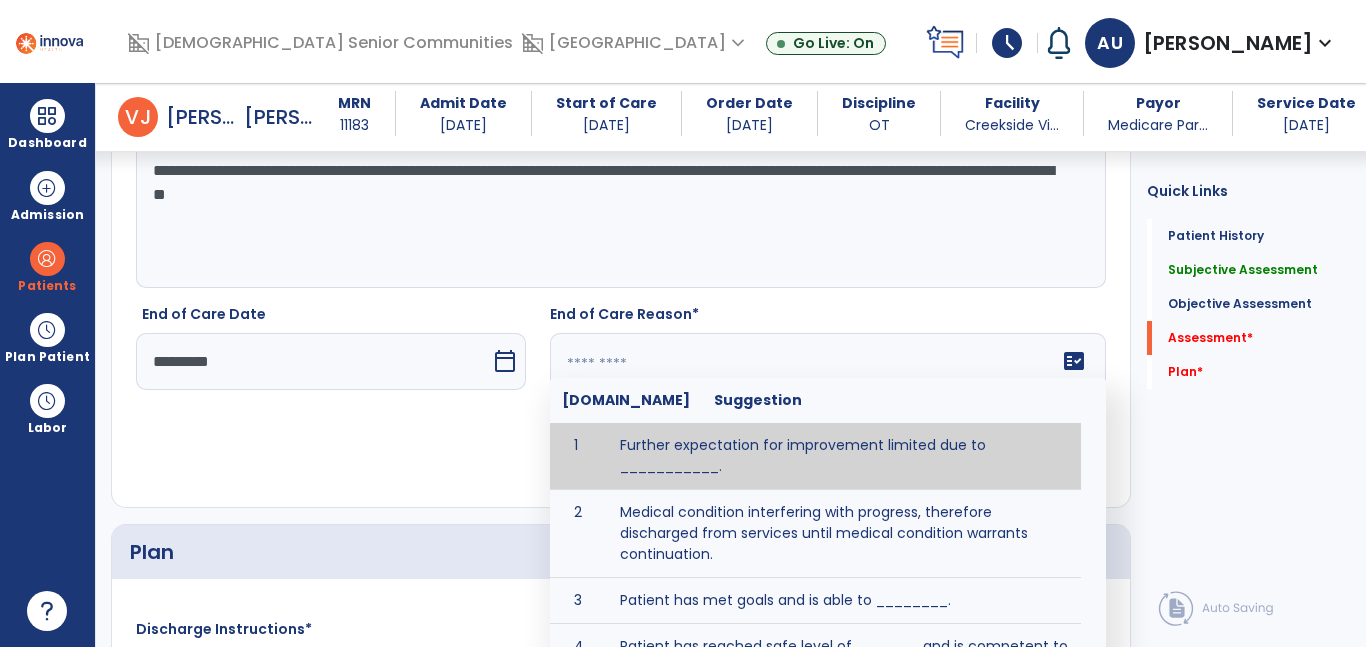 paste on "**********" 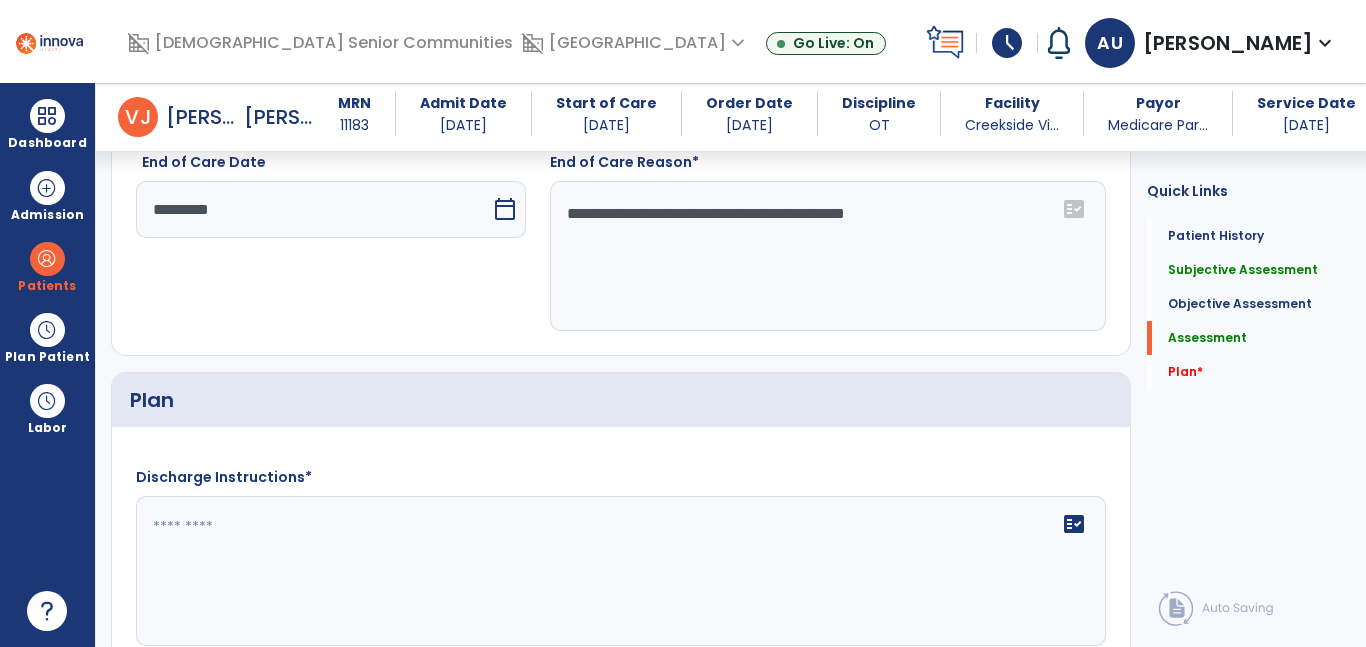 scroll, scrollTop: 3892, scrollLeft: 0, axis: vertical 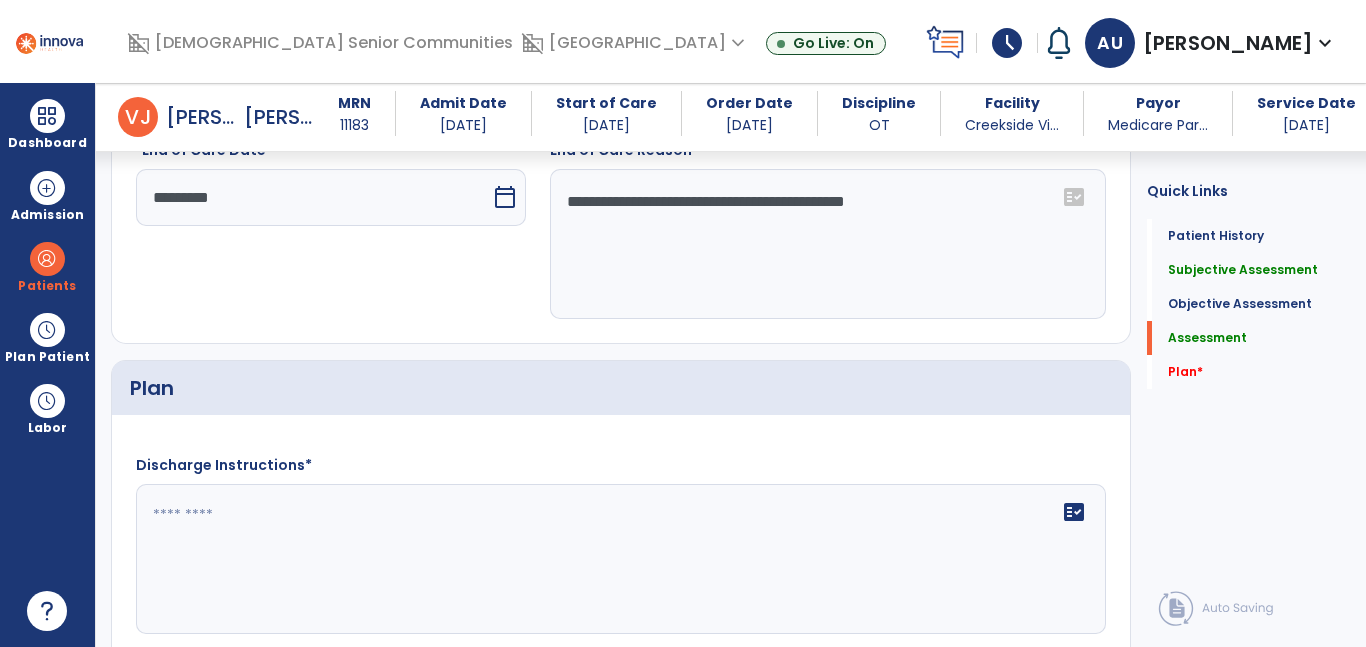 type on "**********" 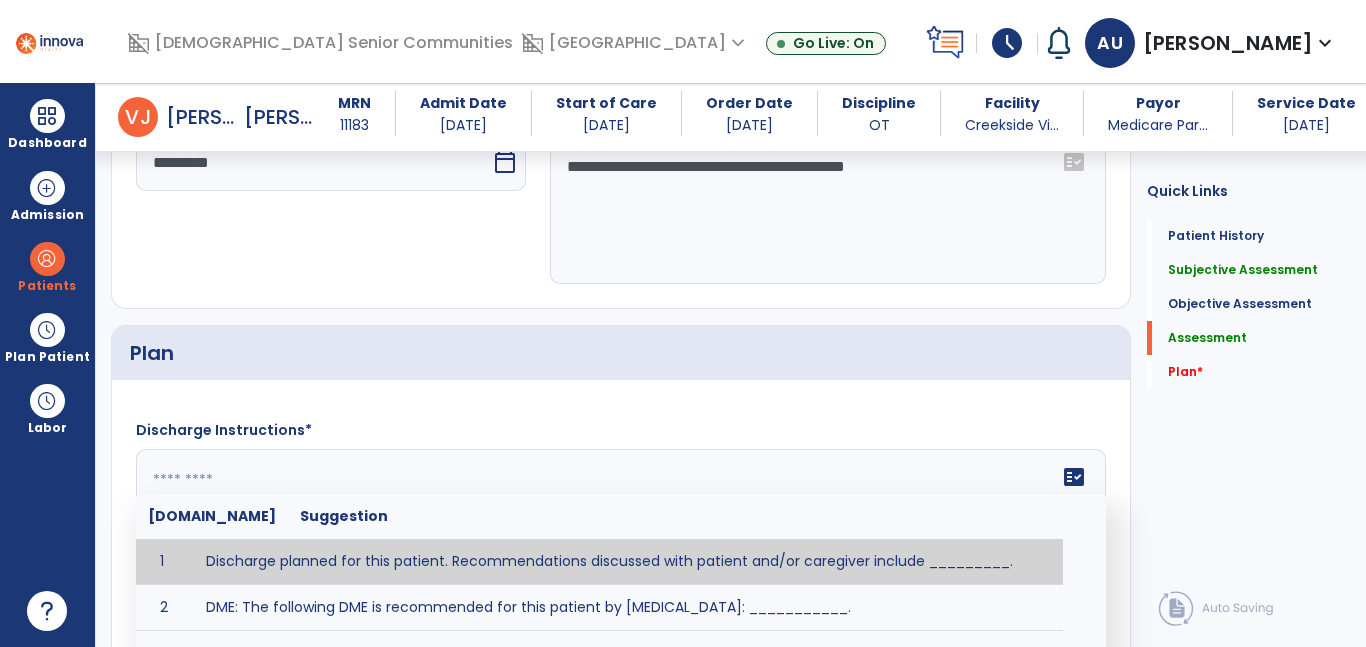 scroll, scrollTop: 3957, scrollLeft: 0, axis: vertical 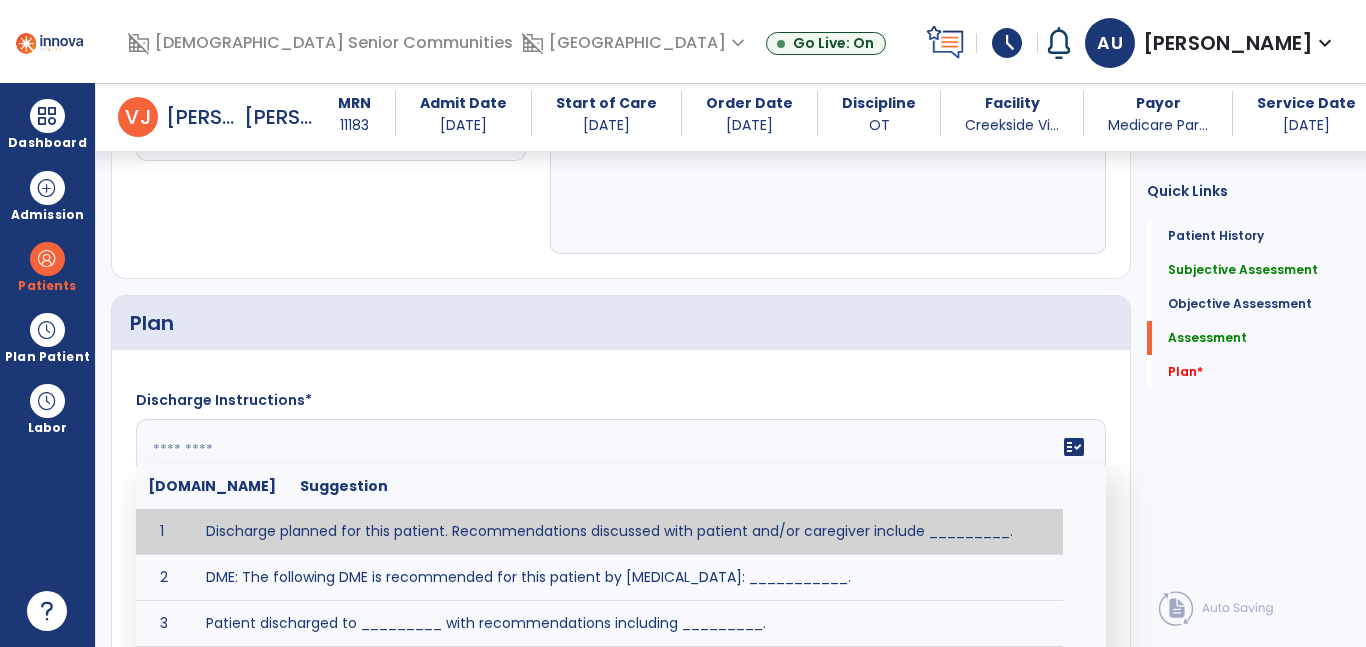 click 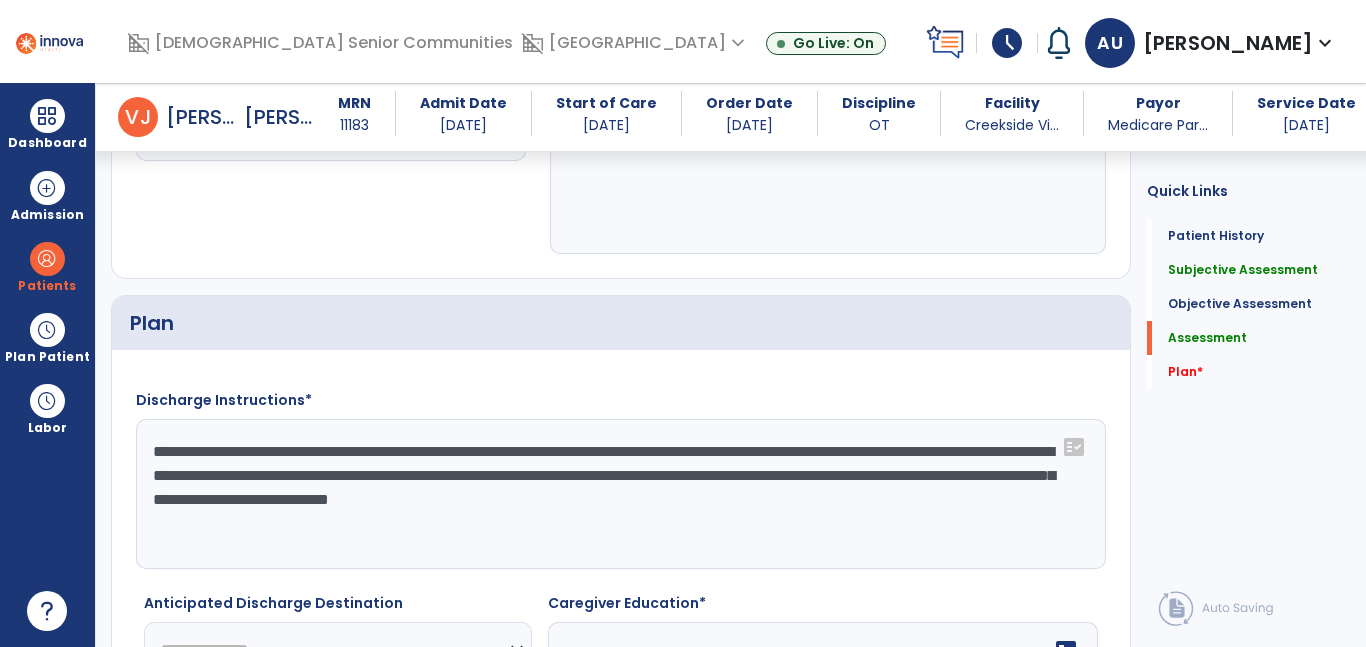 scroll, scrollTop: 3967, scrollLeft: 0, axis: vertical 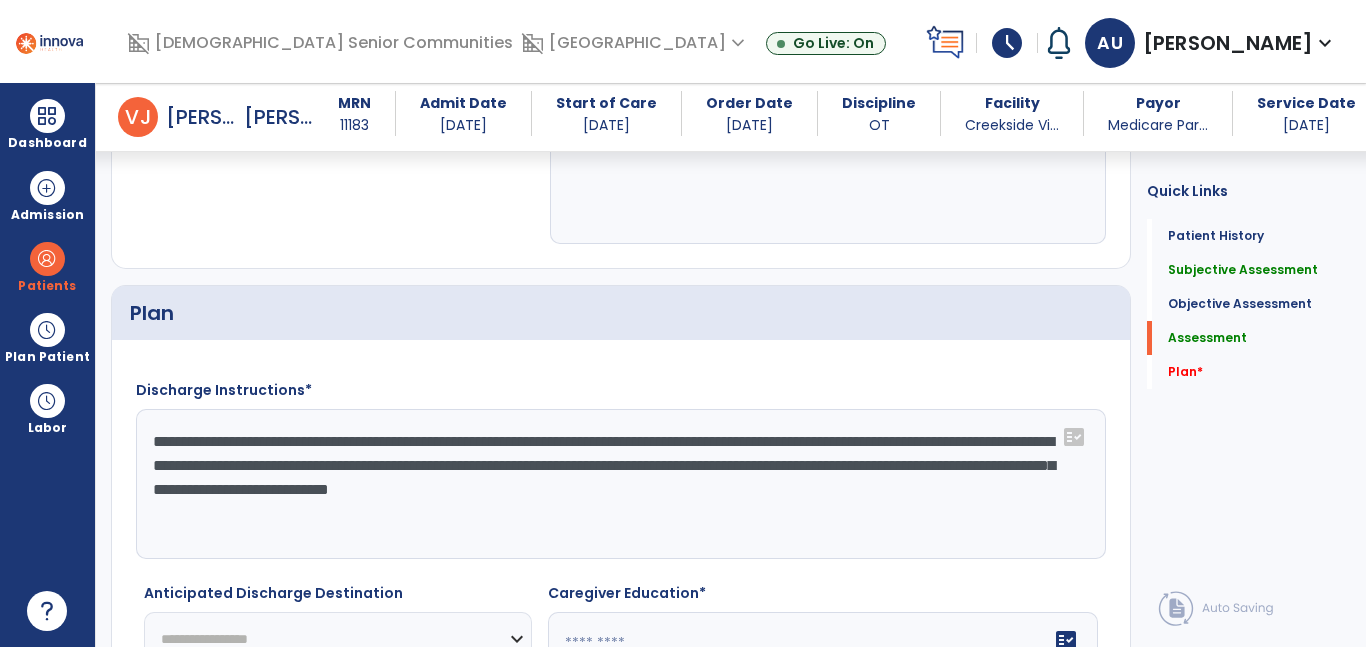 drag, startPoint x: 868, startPoint y: 485, endPoint x: 1038, endPoint y: 548, distance: 181.2981 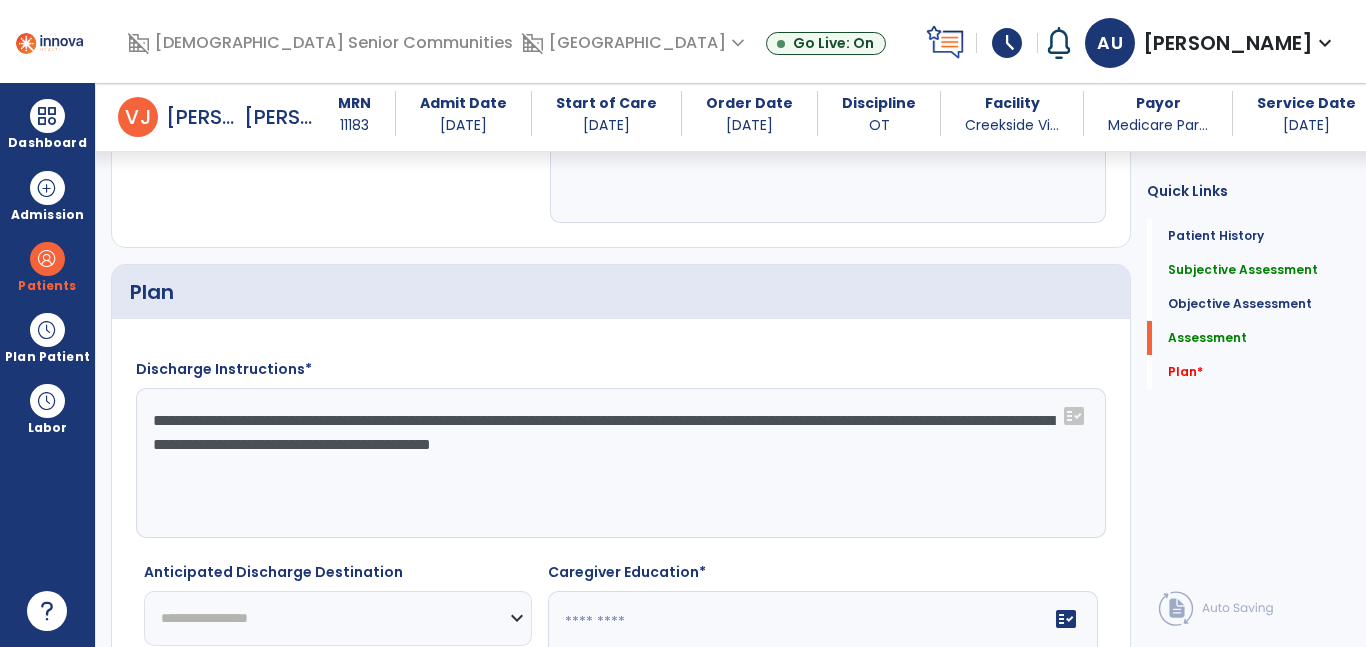 scroll, scrollTop: 4000, scrollLeft: 0, axis: vertical 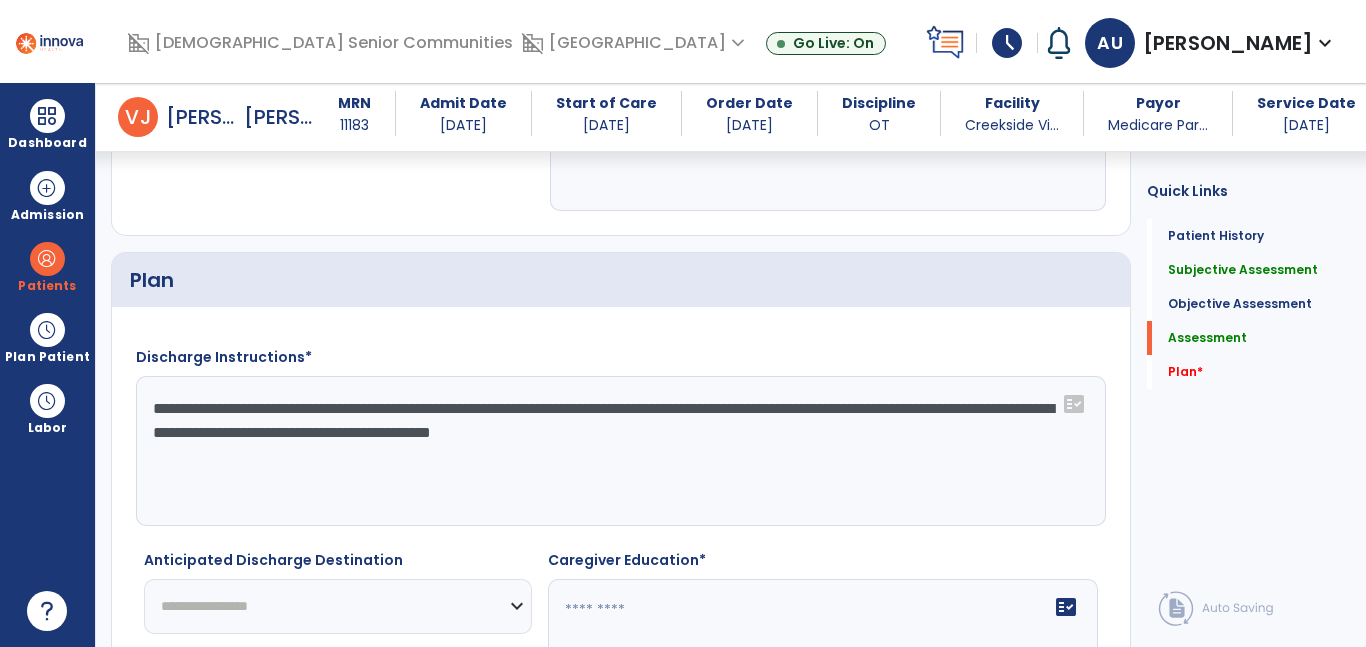 click on "**********" 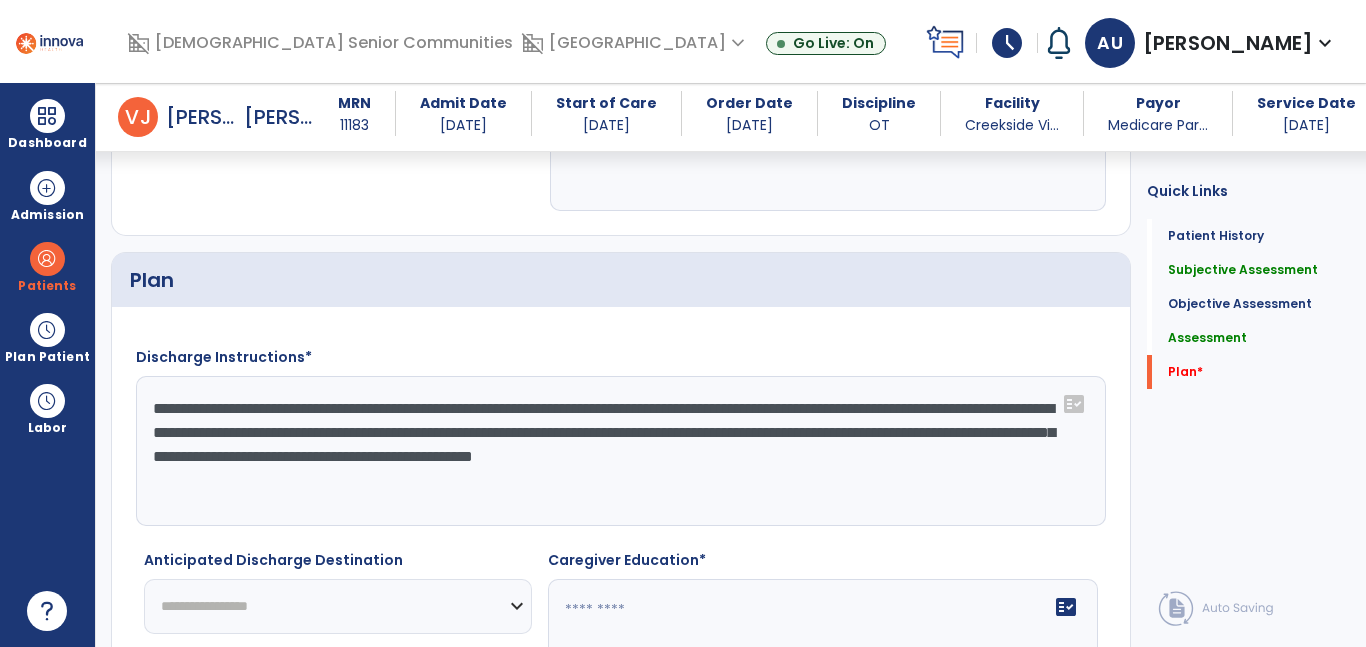 scroll, scrollTop: 4208, scrollLeft: 0, axis: vertical 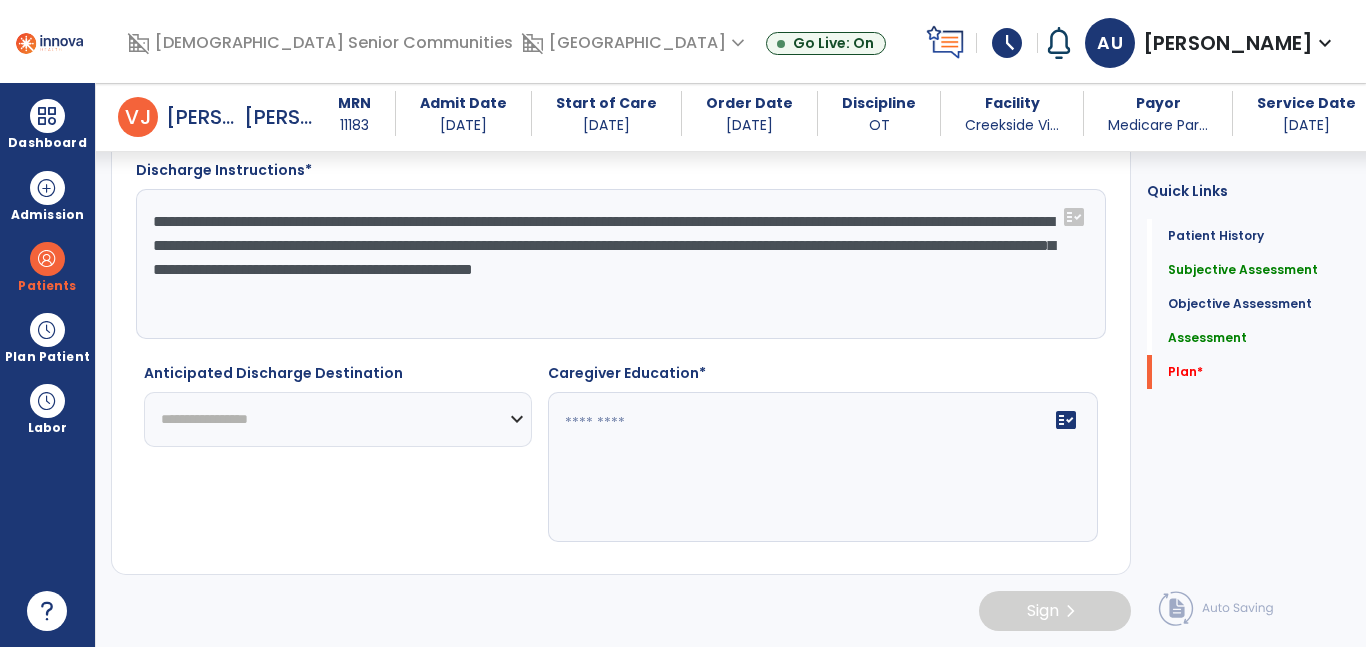 type on "**********" 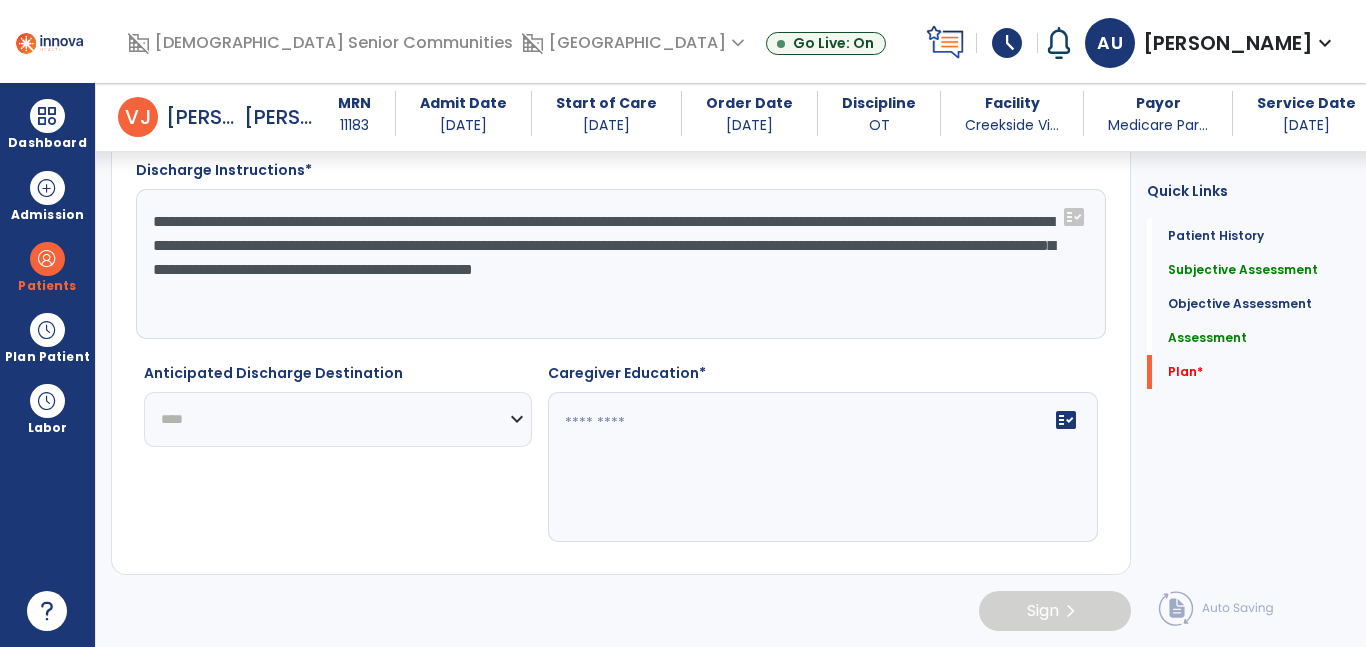 click on "**********" 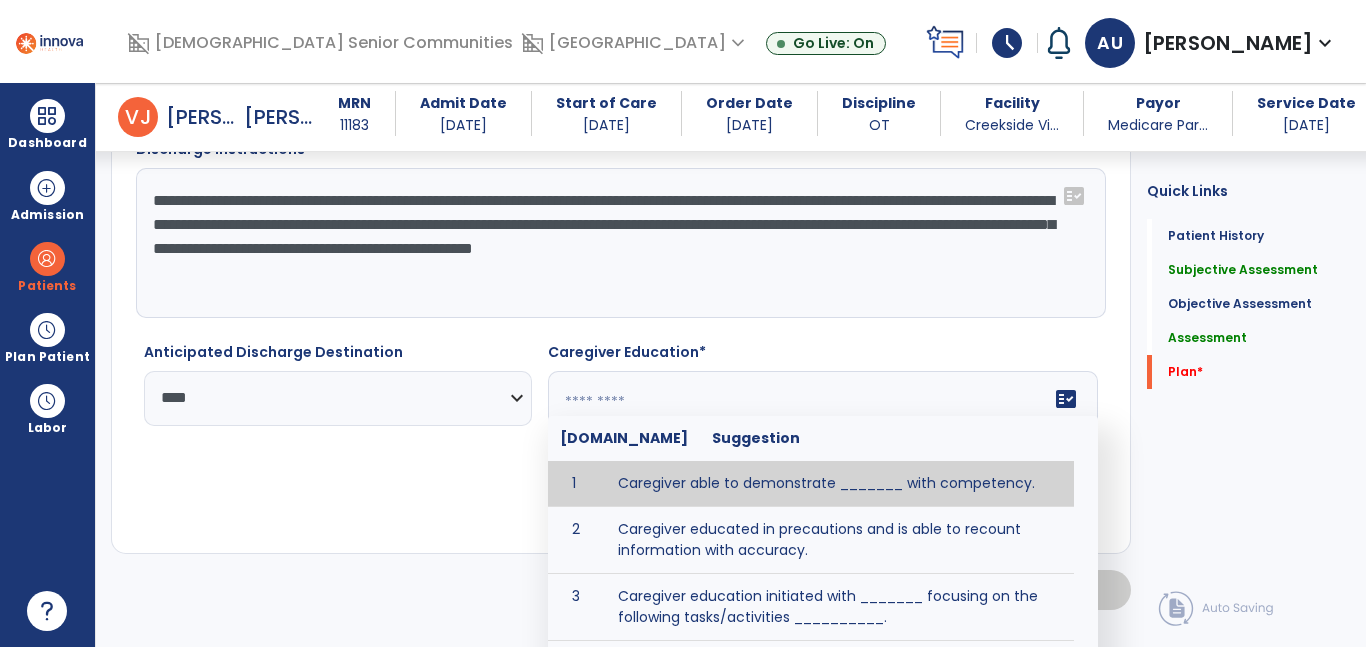 click on "fact_check  [DOMAIN_NAME] Suggestion 1 Caregiver able to demonstrate _______ with competency. 2 Caregiver educated in precautions and is able to recount information with accuracy. 3 Caregiver education initiated with _______ focusing on the following tasks/activities __________. 4 Home exercise program initiated with caregiver focusing on __________. 5 Patient educated in precautions and is able to recount information with [VALUE]% accuracy." 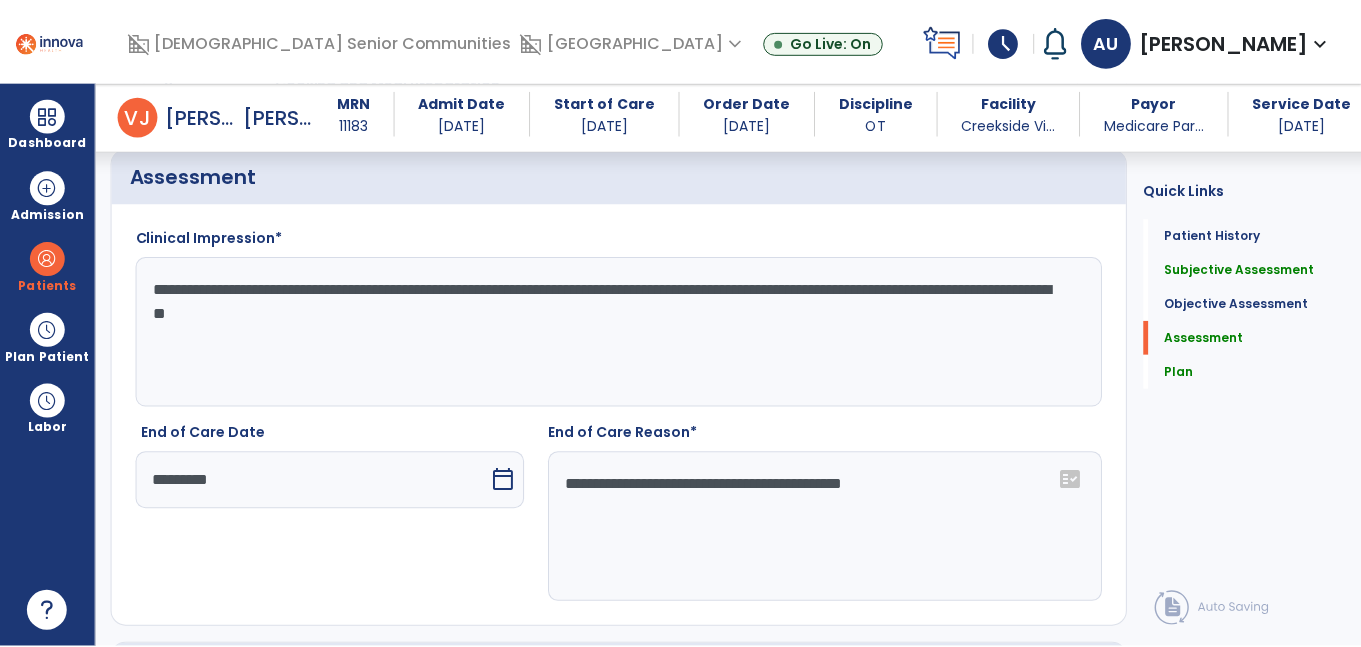 scroll, scrollTop: 3001, scrollLeft: 0, axis: vertical 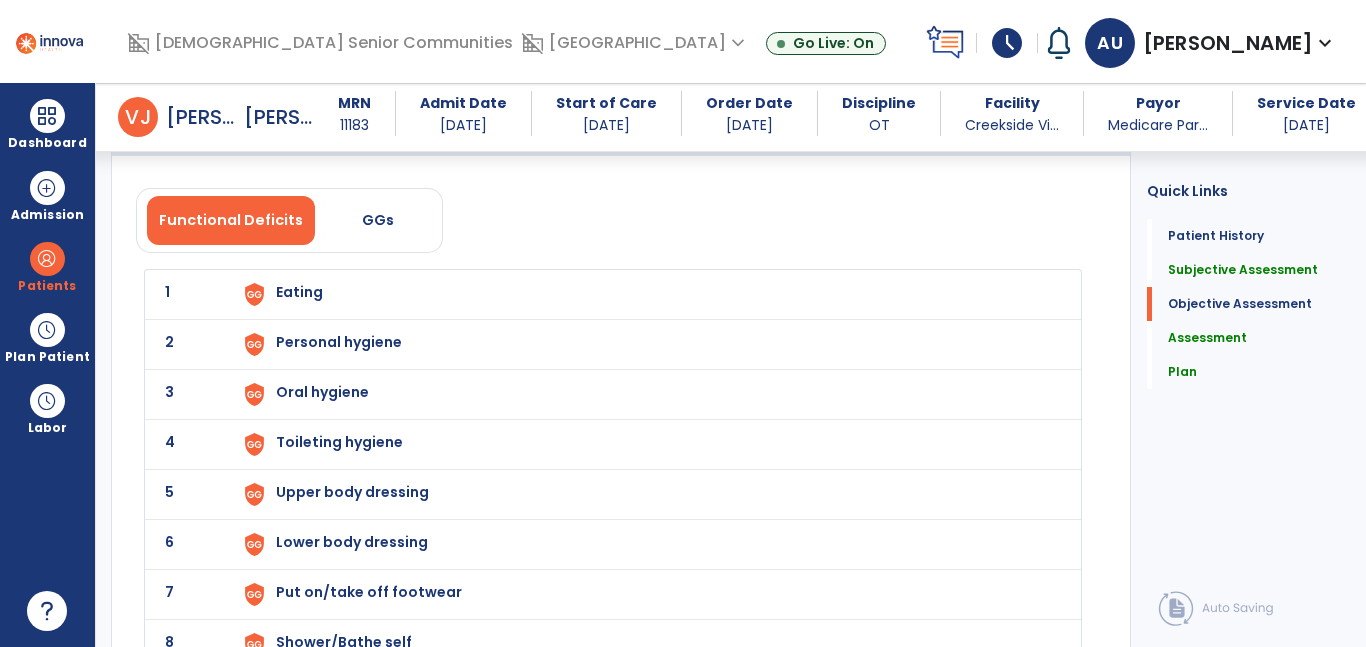 type on "**********" 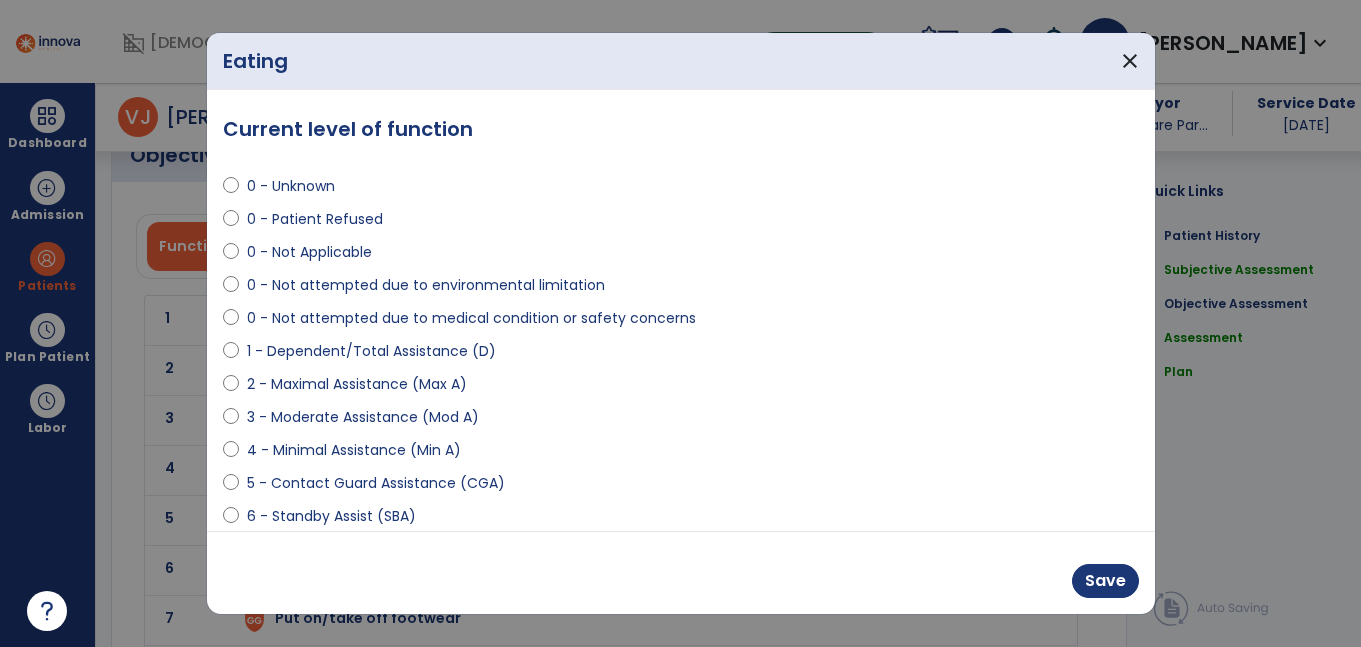 scroll, scrollTop: 3001, scrollLeft: 0, axis: vertical 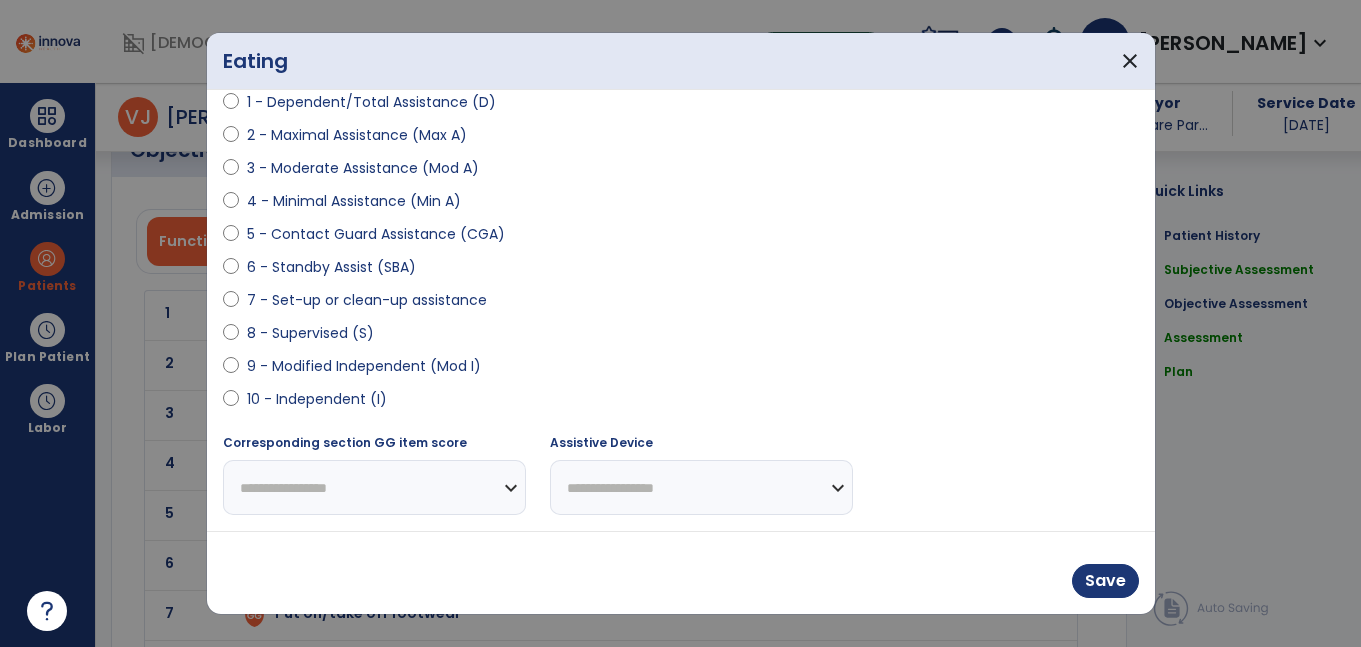 drag, startPoint x: 354, startPoint y: 396, endPoint x: 494, endPoint y: 427, distance: 143.39107 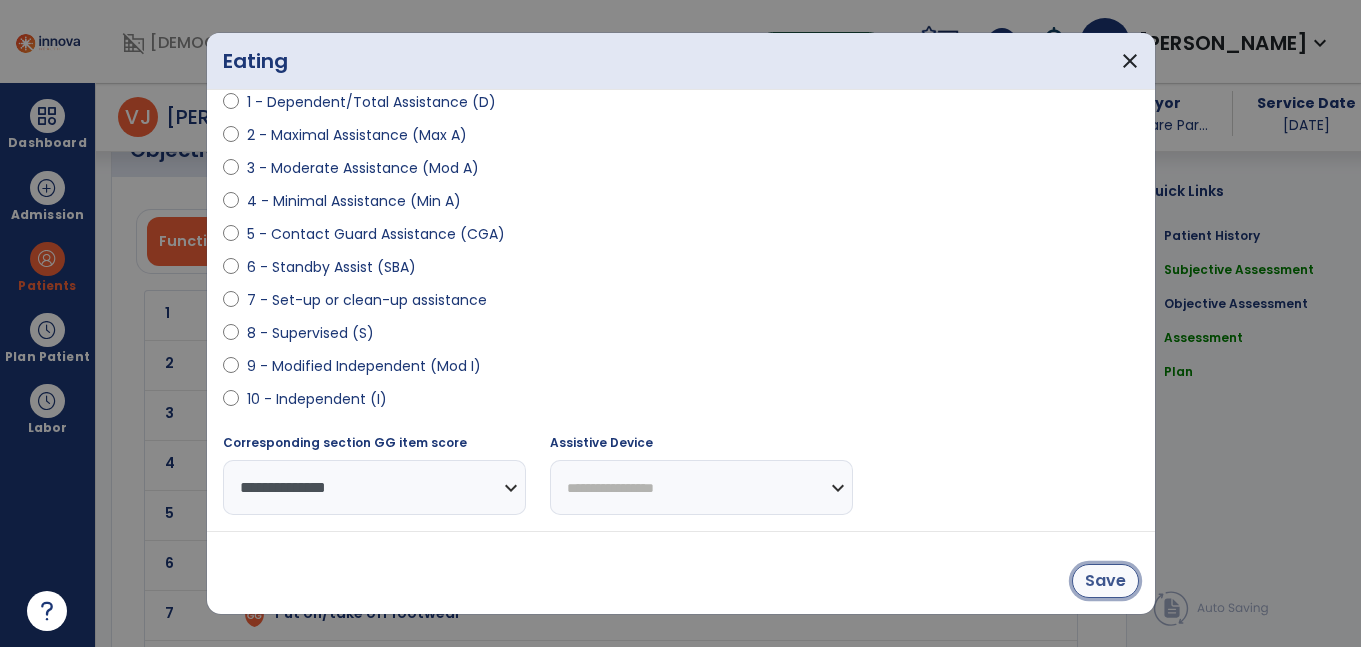 click on "Save" at bounding box center (1105, 581) 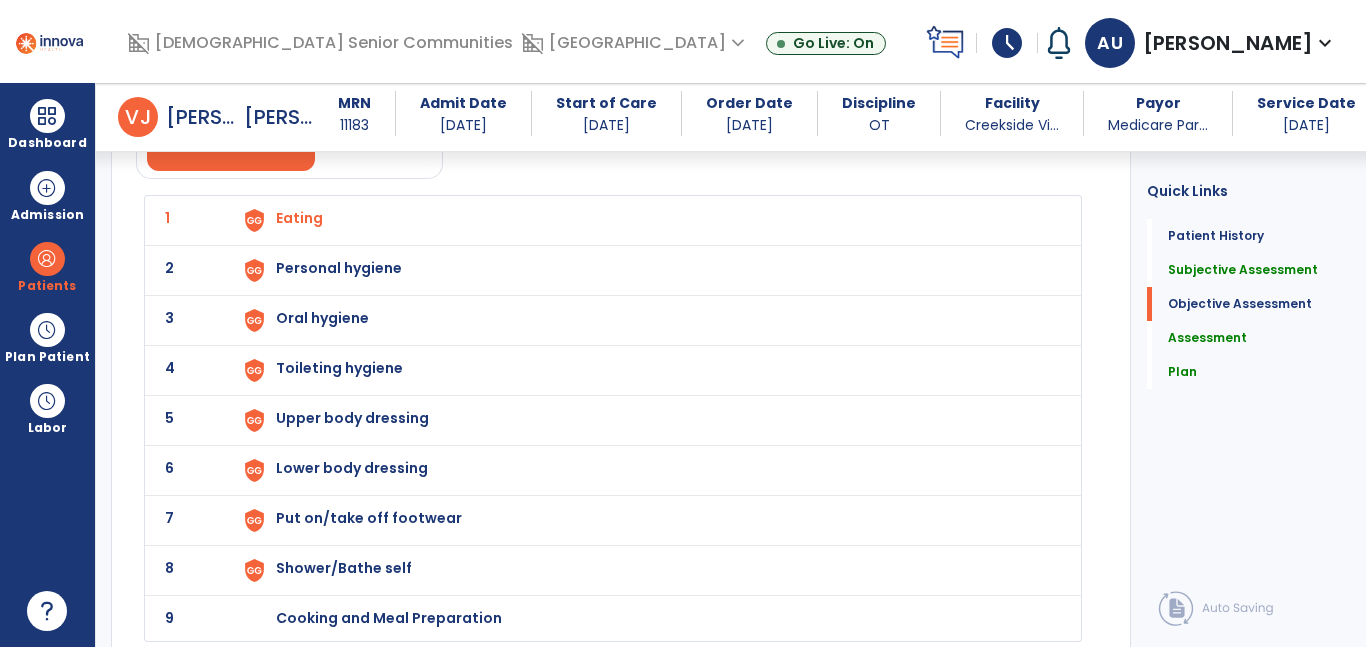 click on "Personal hygiene" at bounding box center [299, 218] 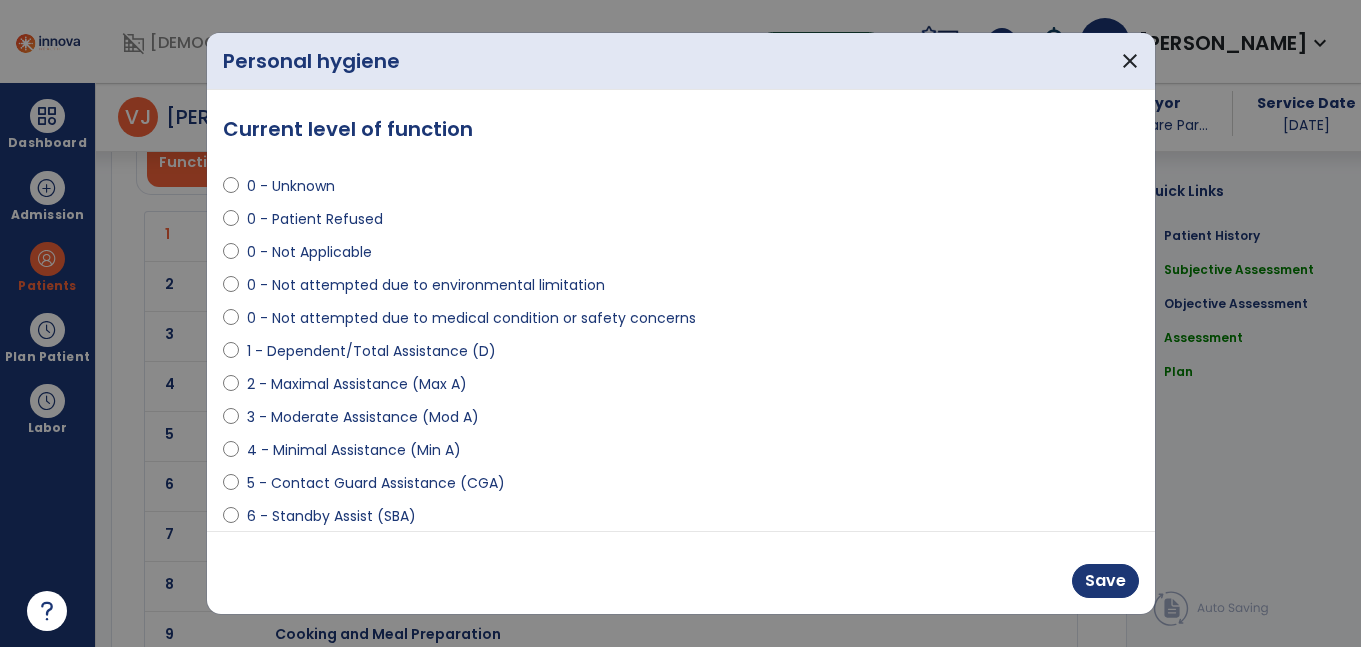 scroll, scrollTop: 3075, scrollLeft: 0, axis: vertical 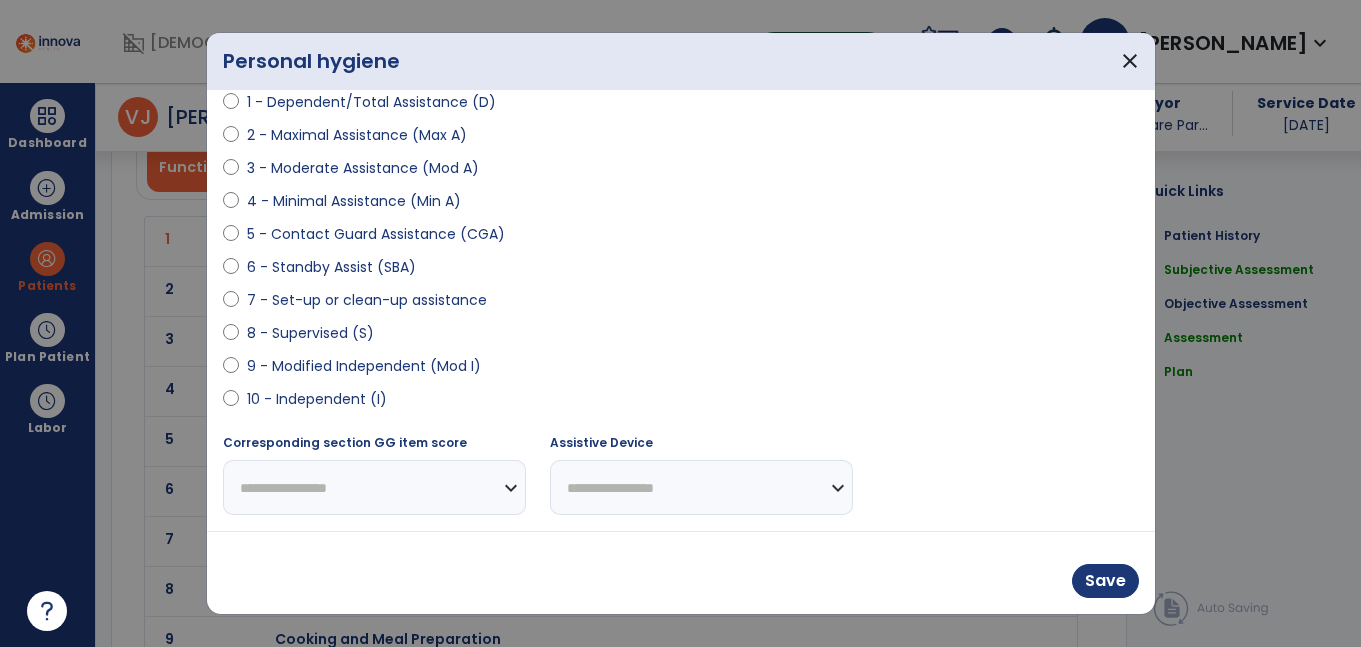 click on "9 - Modified Independent (Mod I)" at bounding box center [364, 366] 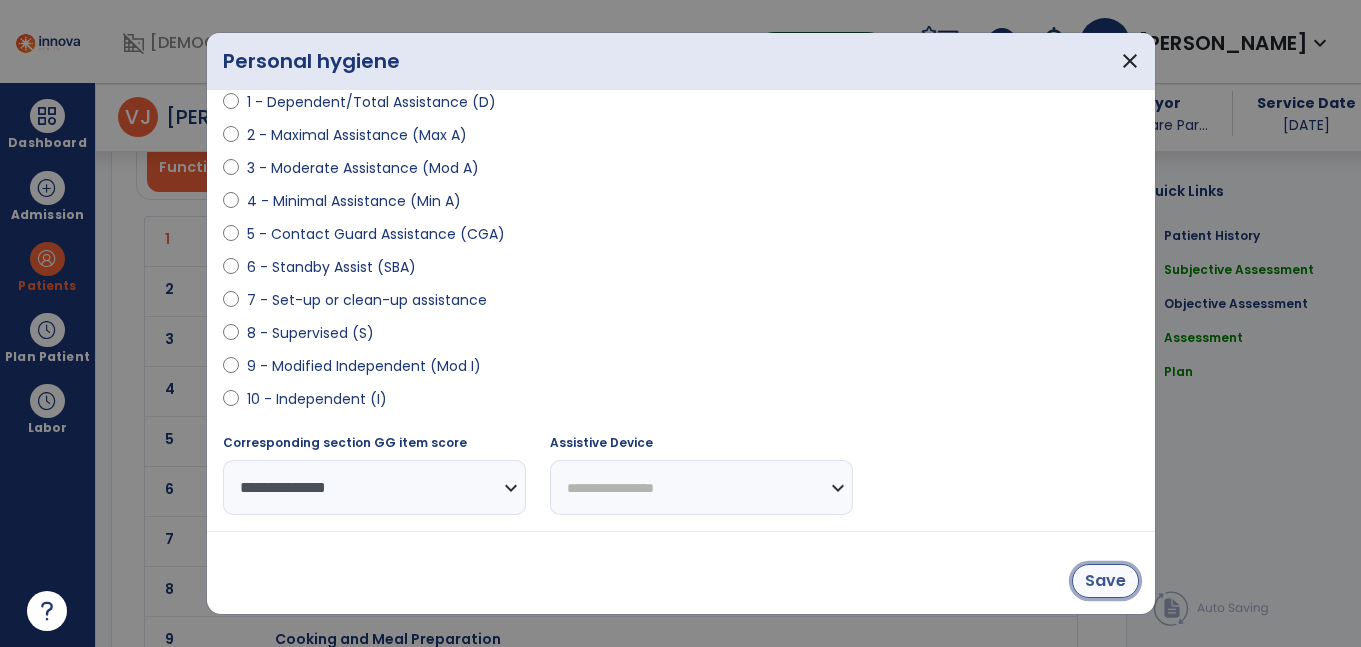 click on "Save" at bounding box center [1105, 581] 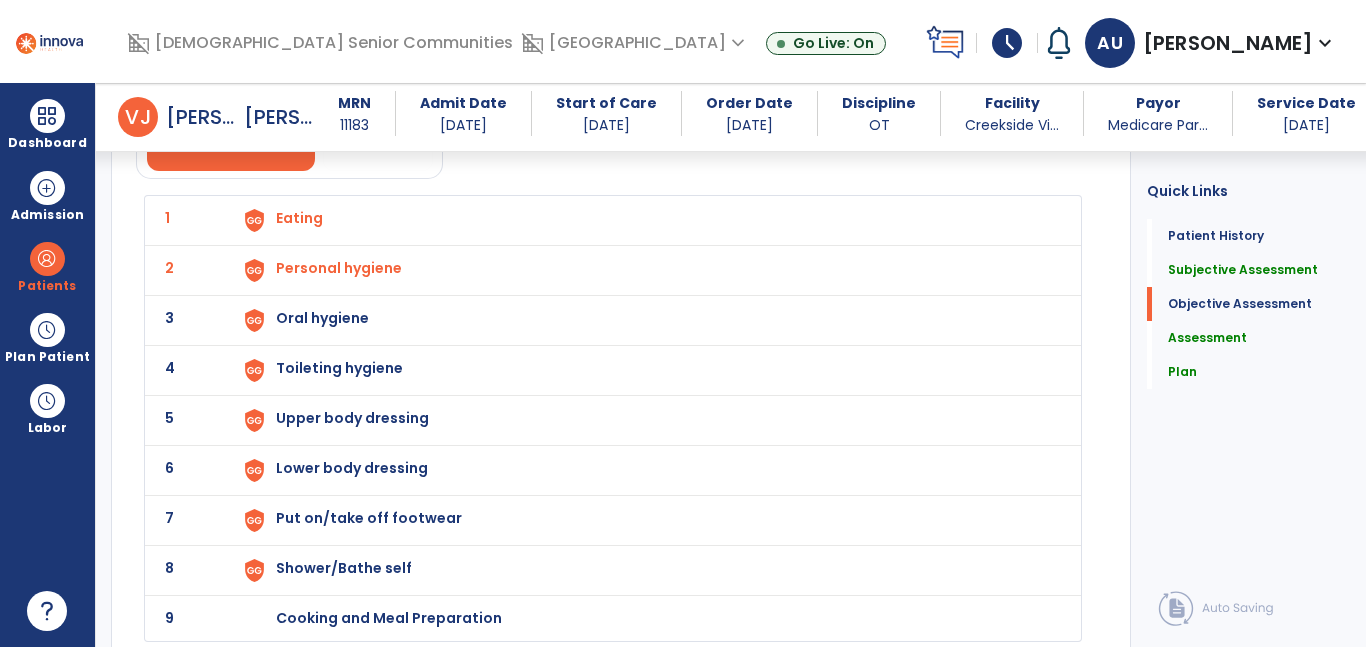 click on "Oral hygiene" at bounding box center (299, 218) 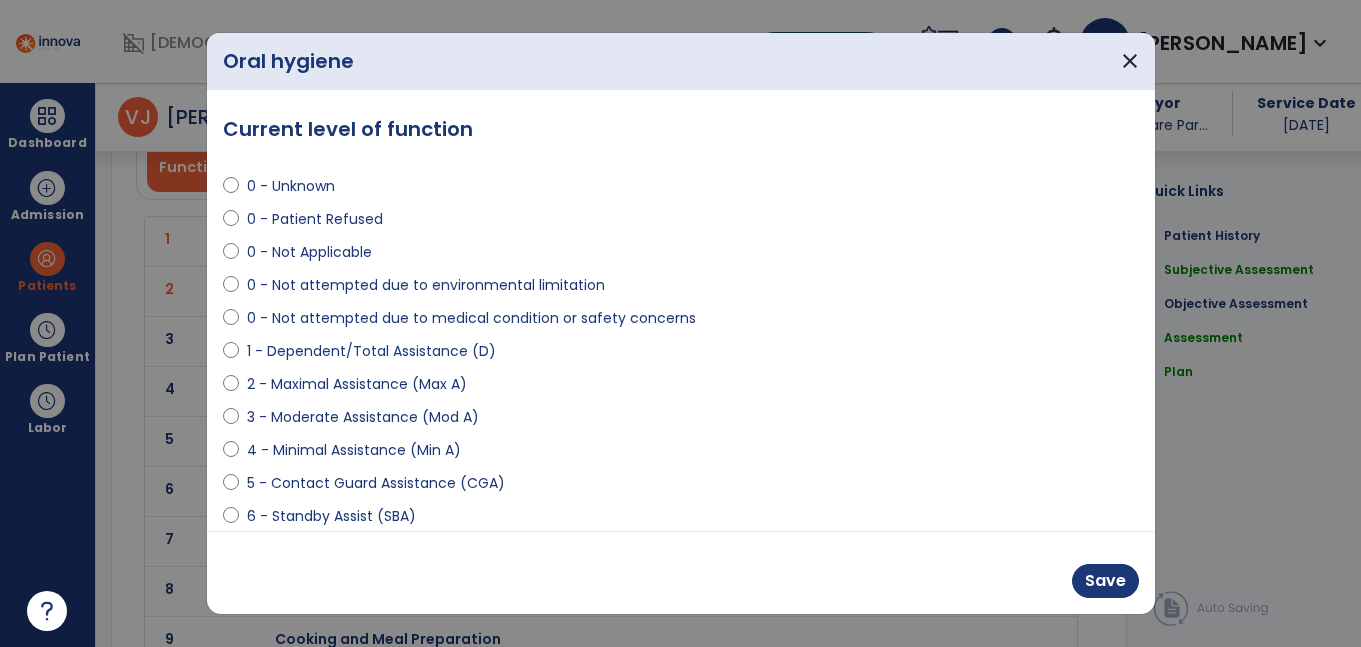 scroll, scrollTop: 3075, scrollLeft: 0, axis: vertical 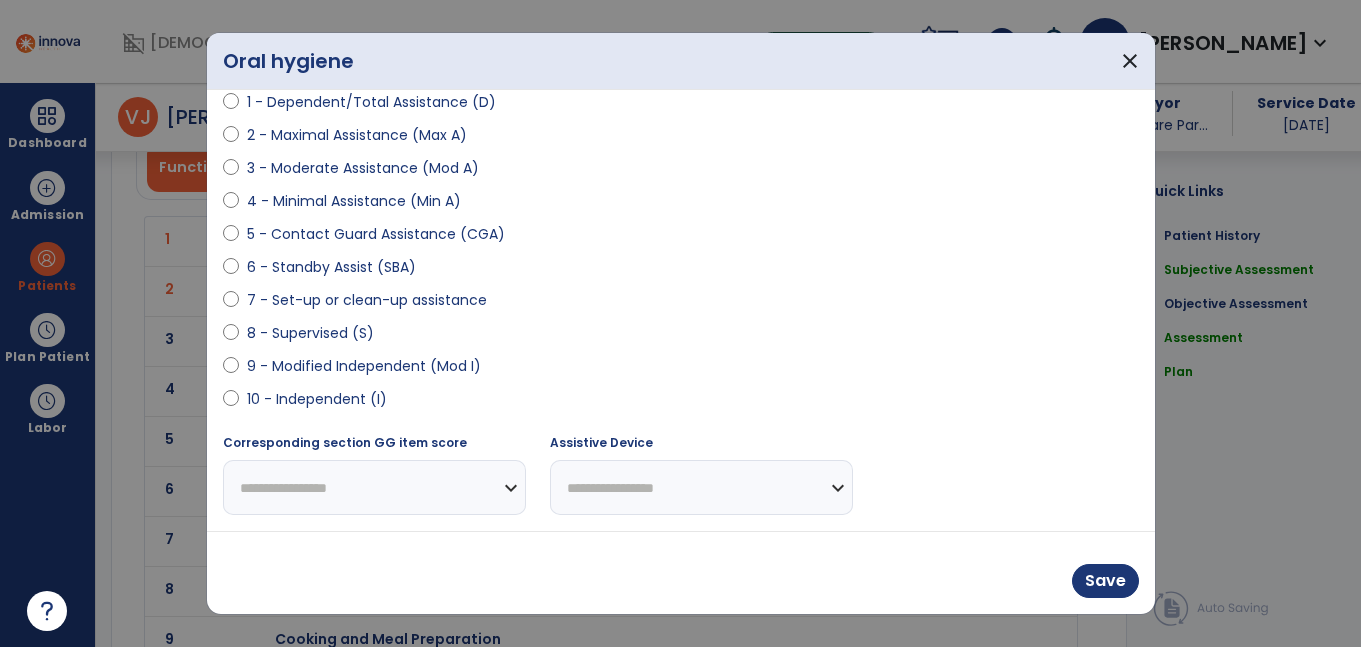 click on "9 - Modified Independent (Mod I)" at bounding box center (364, 366) 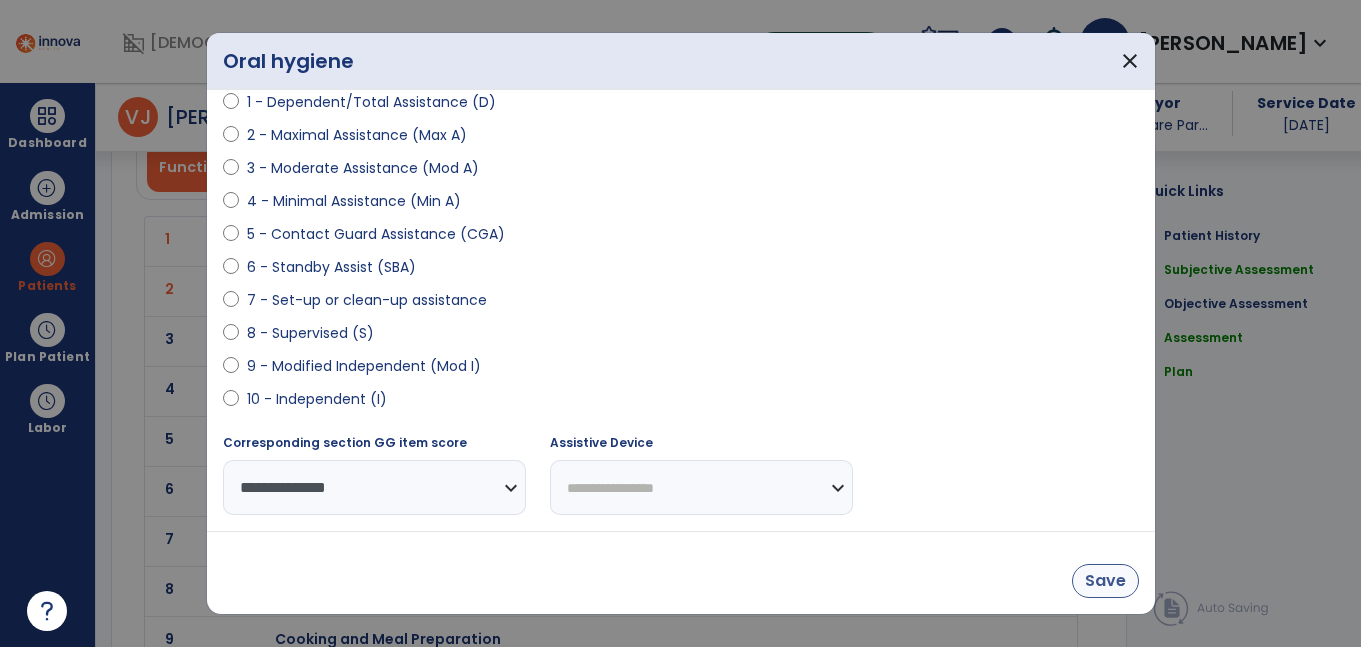 drag, startPoint x: 1071, startPoint y: 579, endPoint x: 1081, endPoint y: 582, distance: 10.440307 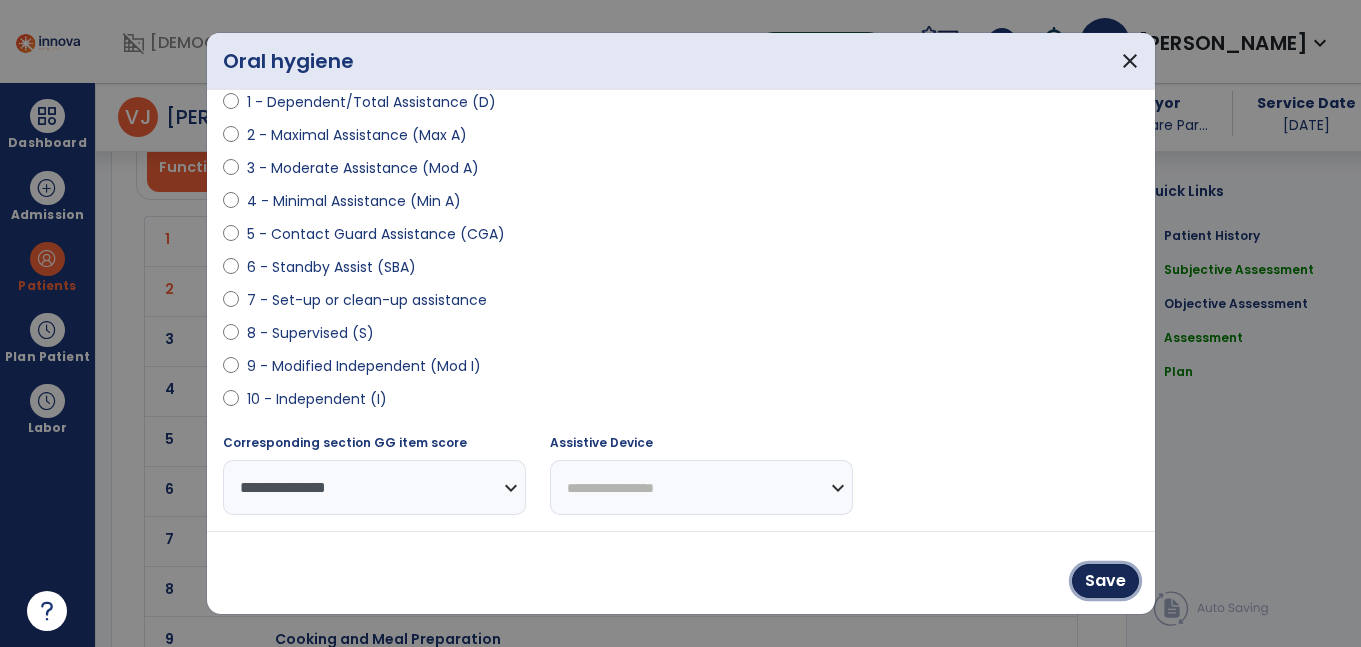 click on "Save" at bounding box center (1105, 581) 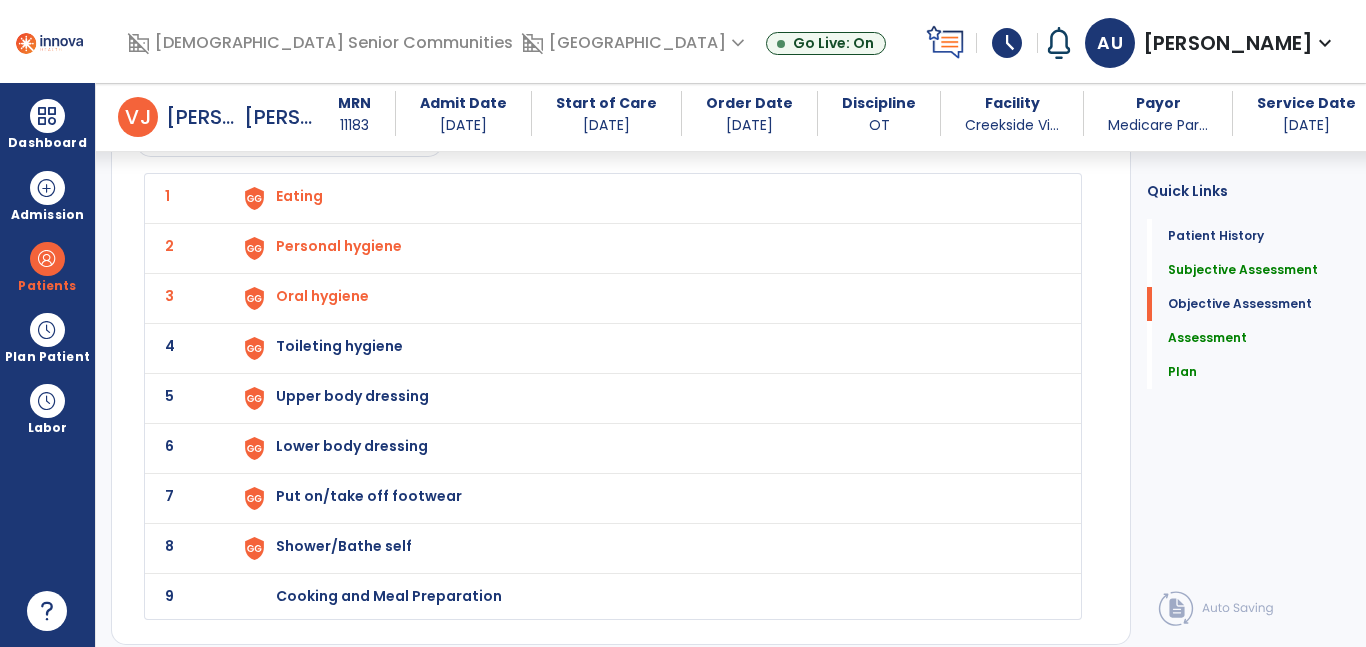 click on "Toileting hygiene" at bounding box center (646, 198) 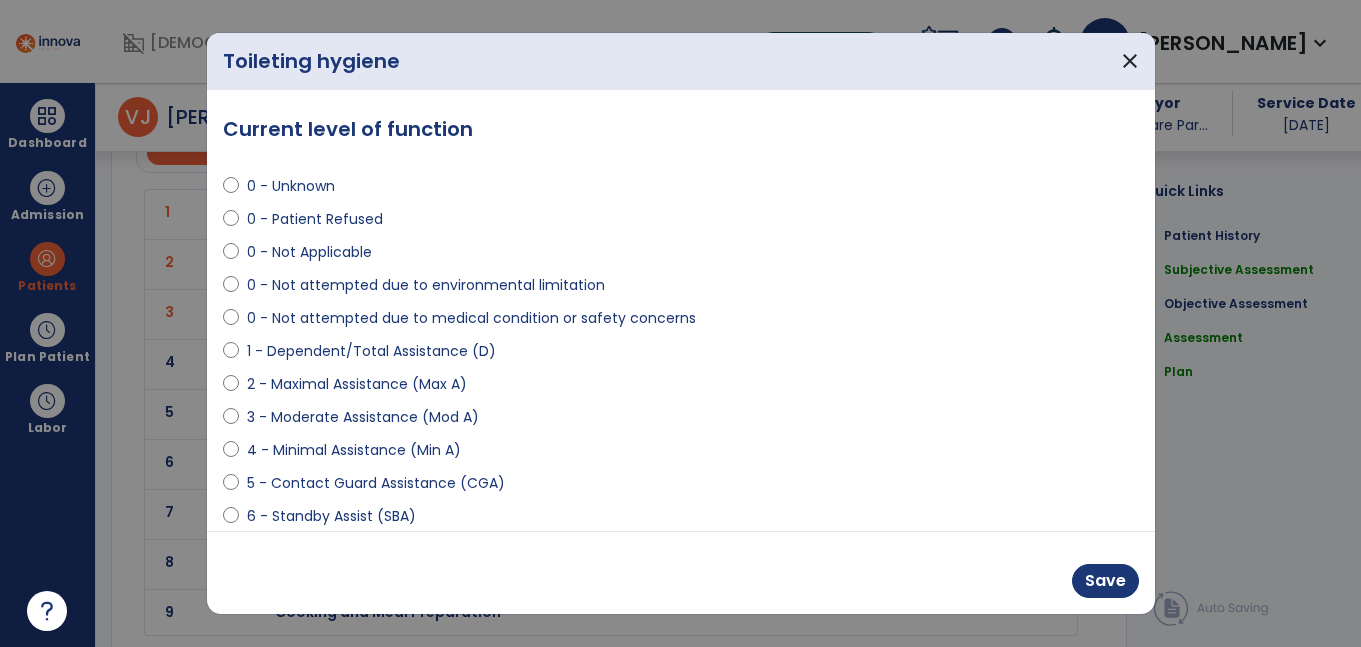 scroll, scrollTop: 3097, scrollLeft: 0, axis: vertical 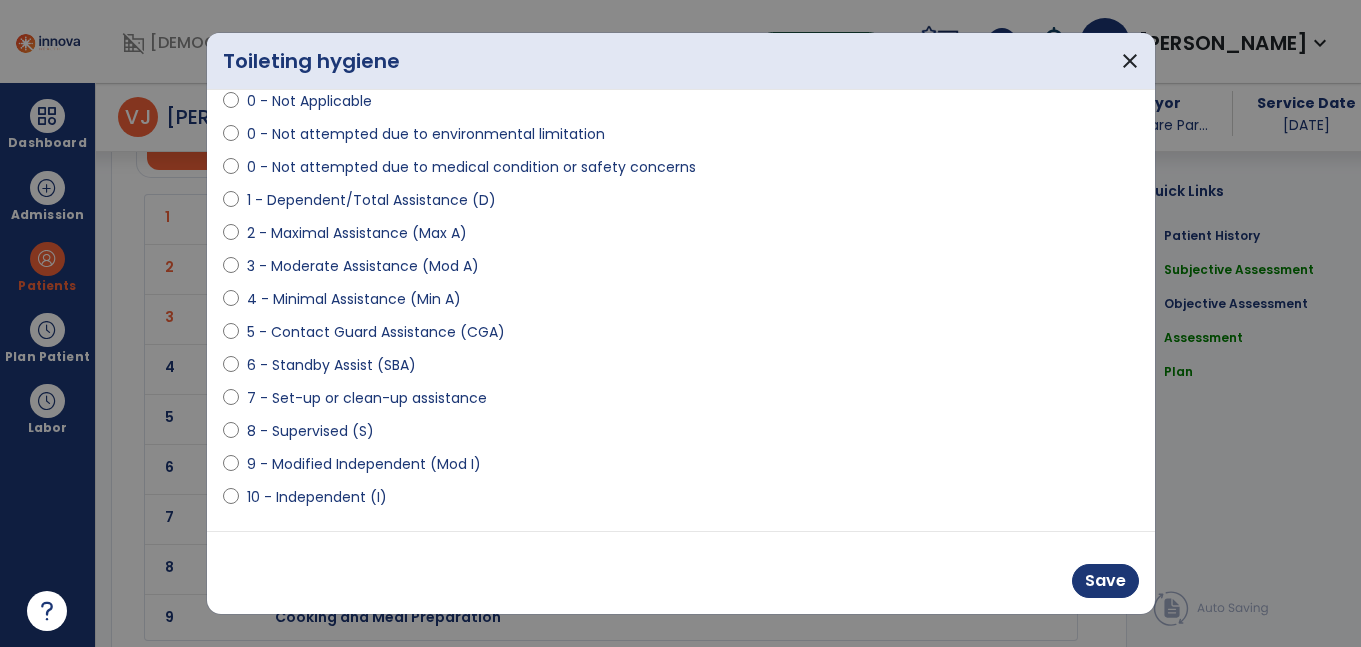 drag, startPoint x: 318, startPoint y: 430, endPoint x: 368, endPoint y: 424, distance: 50.358715 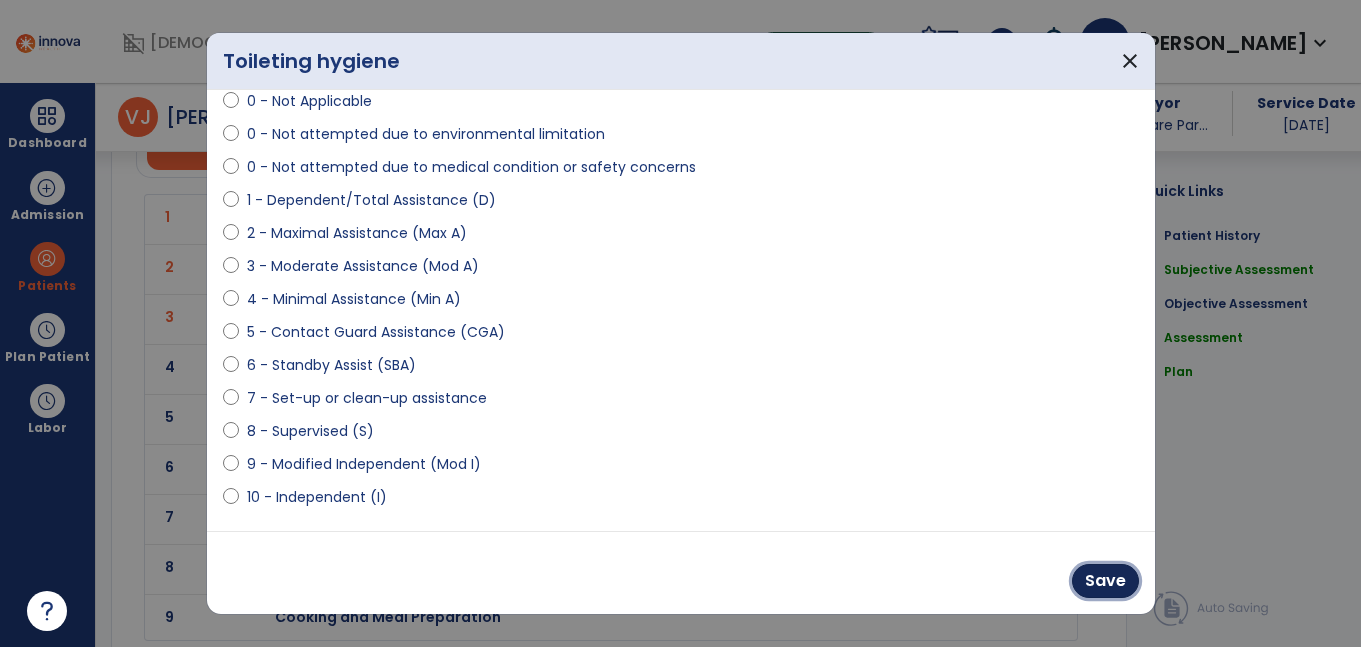 drag, startPoint x: 1102, startPoint y: 581, endPoint x: 826, endPoint y: 570, distance: 276.21912 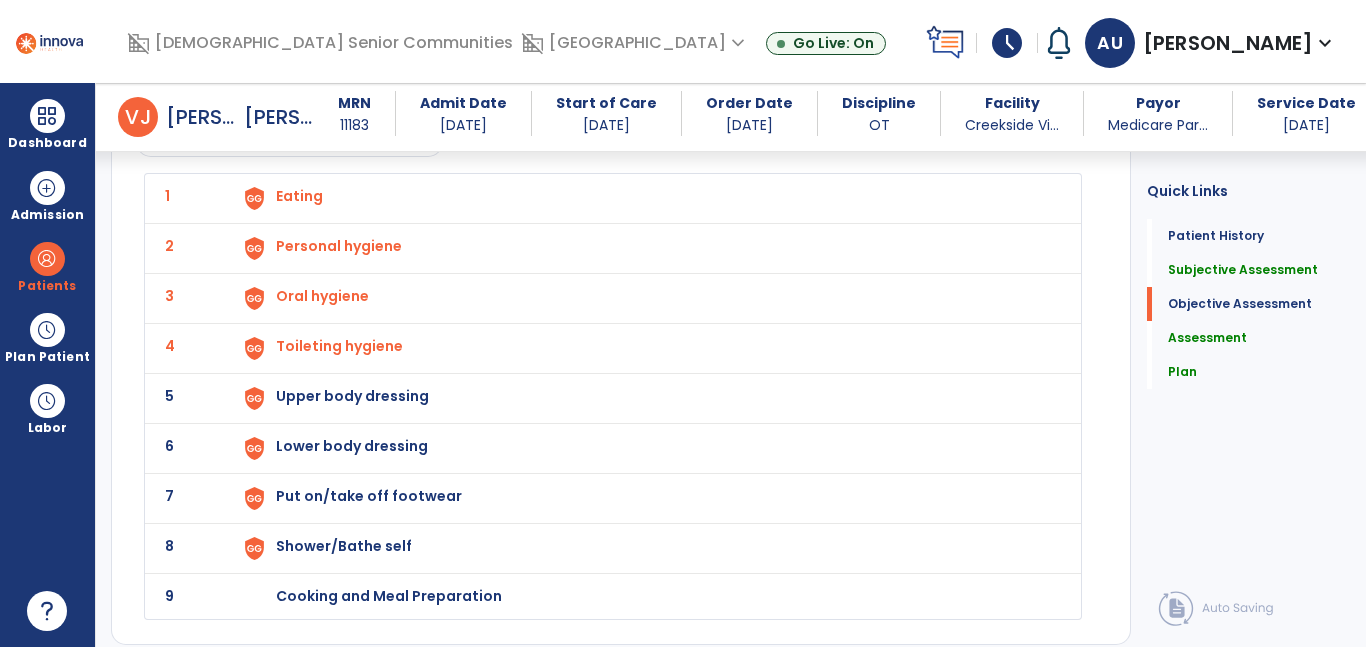 click on "Upper body dressing" at bounding box center [299, 196] 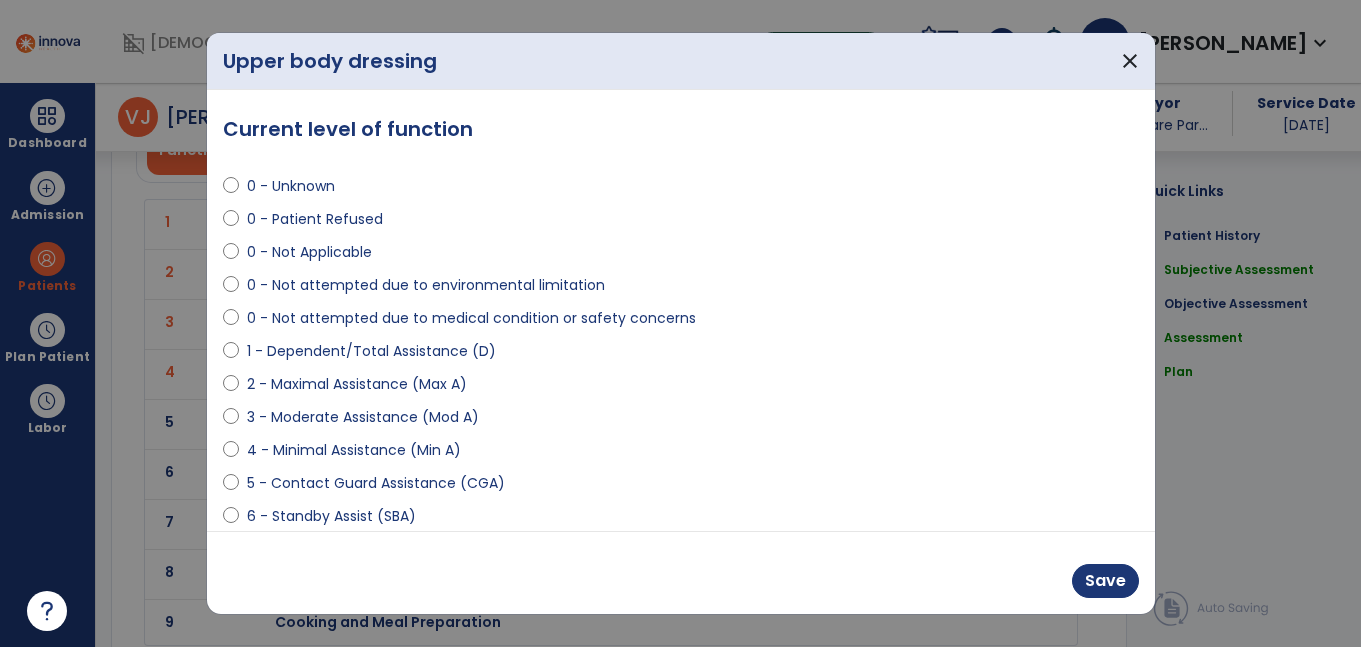 scroll, scrollTop: 3097, scrollLeft: 0, axis: vertical 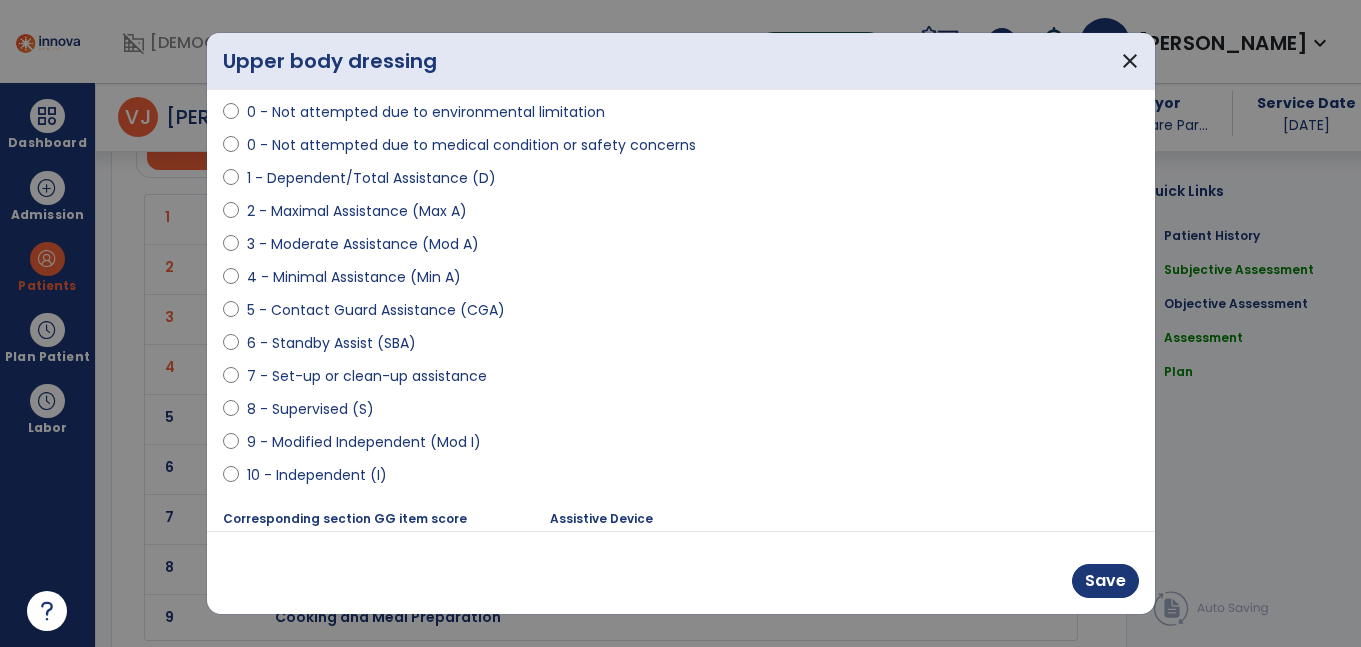 drag, startPoint x: 299, startPoint y: 437, endPoint x: 356, endPoint y: 435, distance: 57.035076 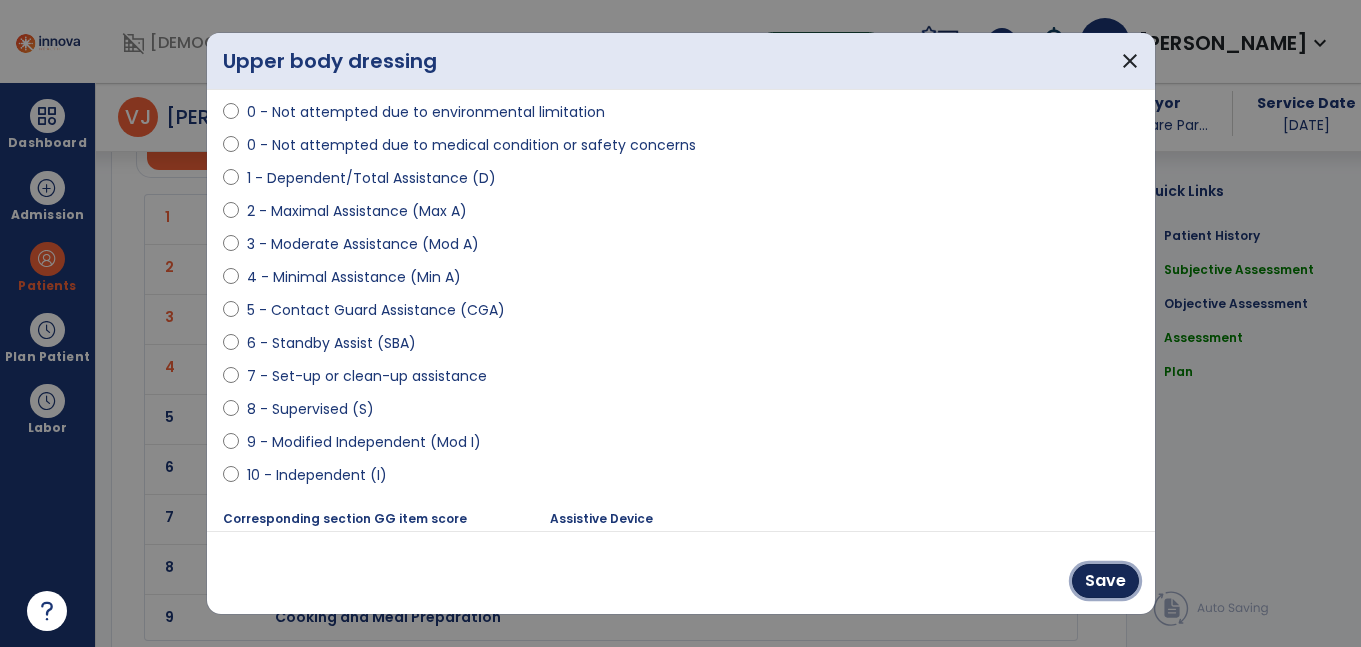drag, startPoint x: 1107, startPoint y: 573, endPoint x: 630, endPoint y: 481, distance: 485.7911 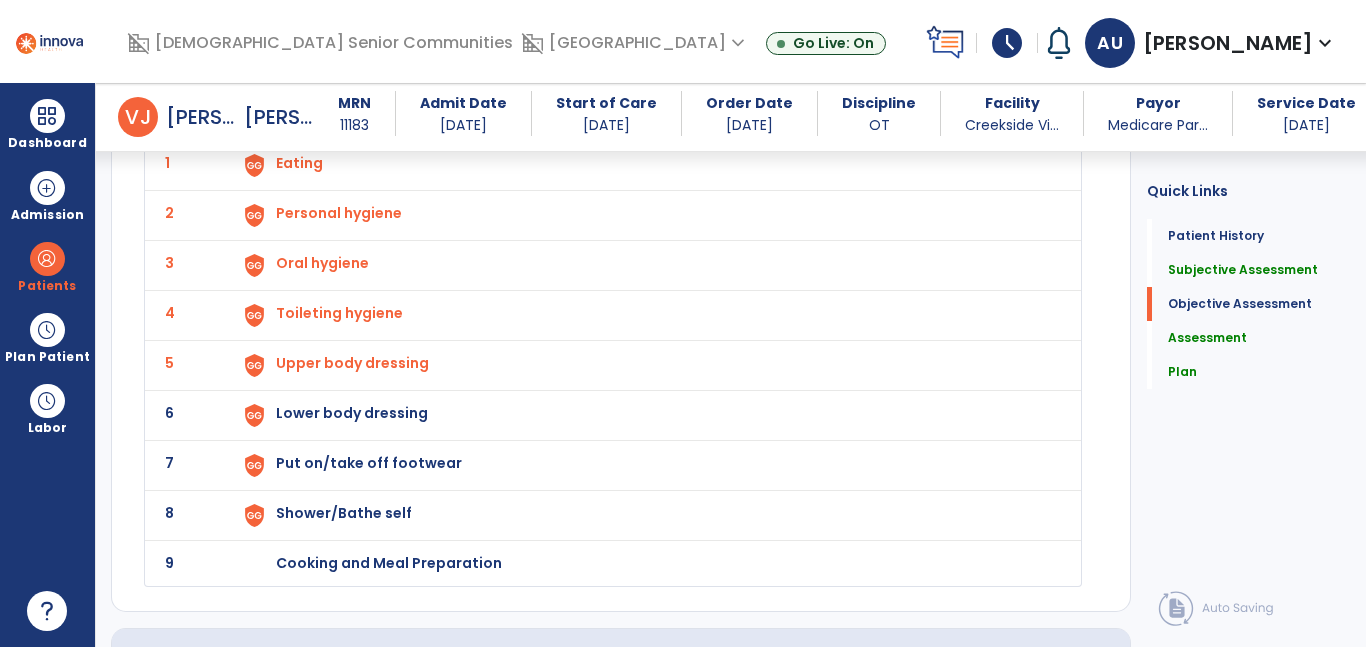 click on "Lower body dressing" at bounding box center [299, 163] 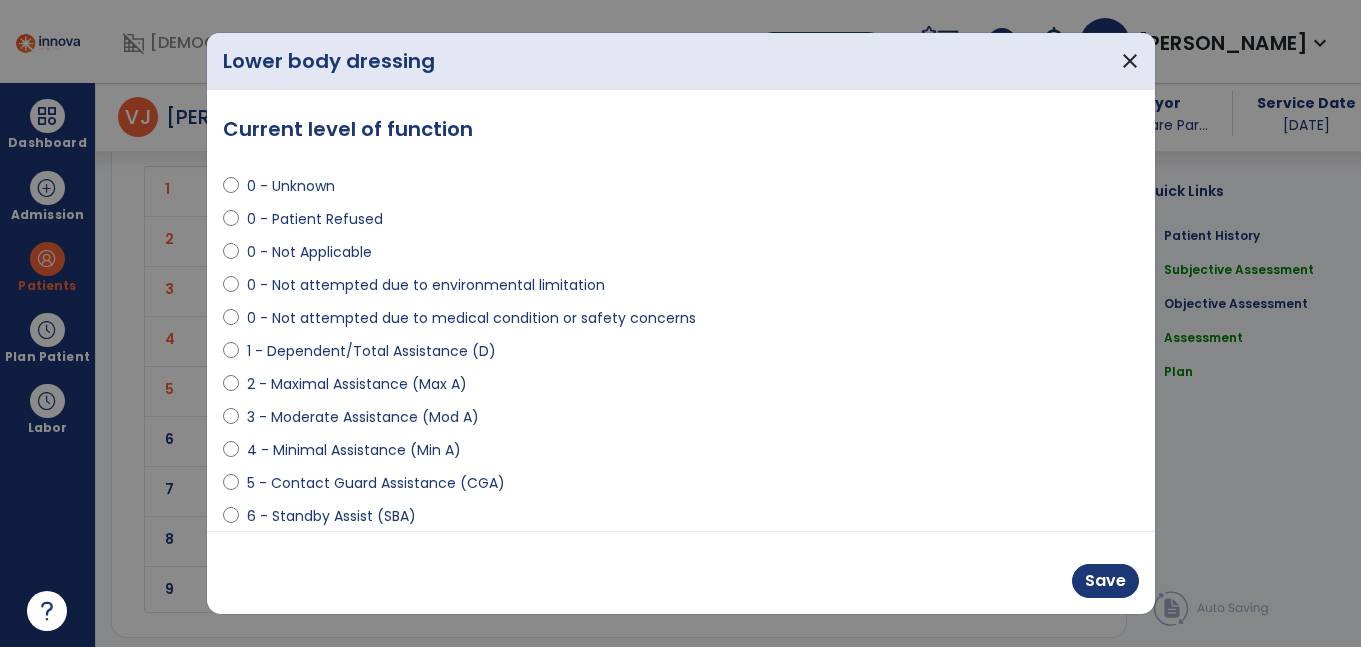 scroll, scrollTop: 3135, scrollLeft: 0, axis: vertical 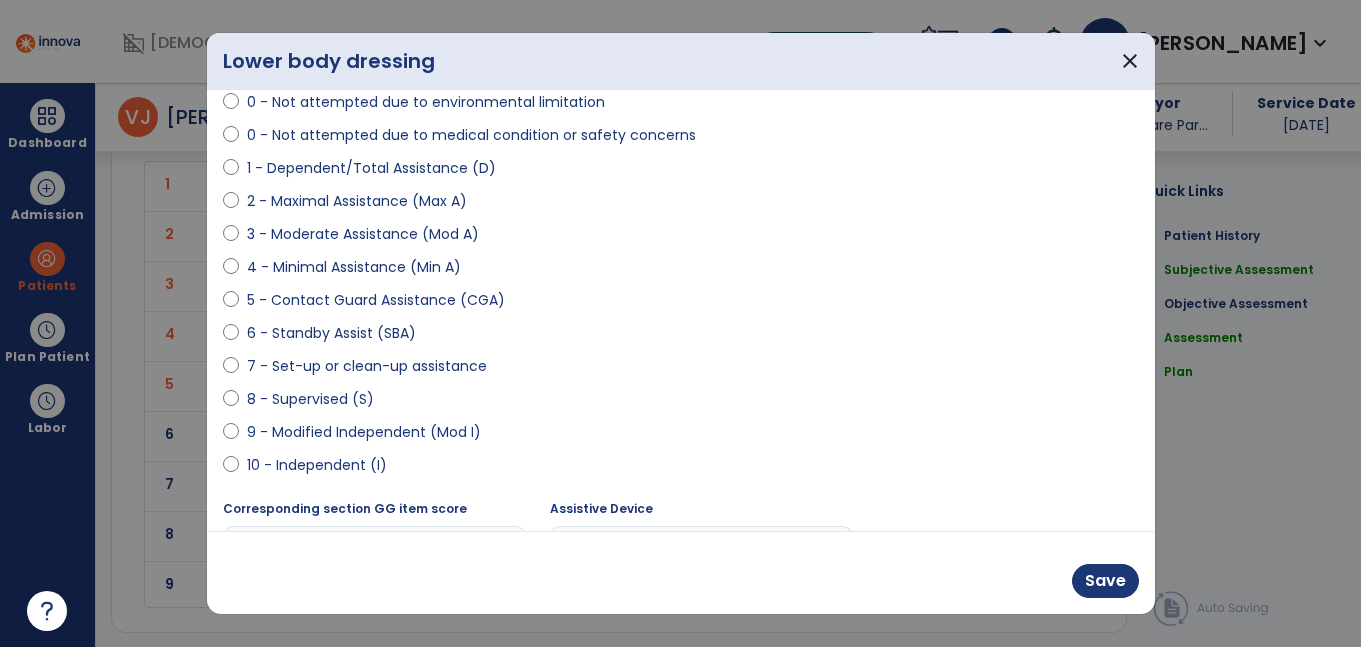 drag, startPoint x: 321, startPoint y: 388, endPoint x: 360, endPoint y: 397, distance: 40.024994 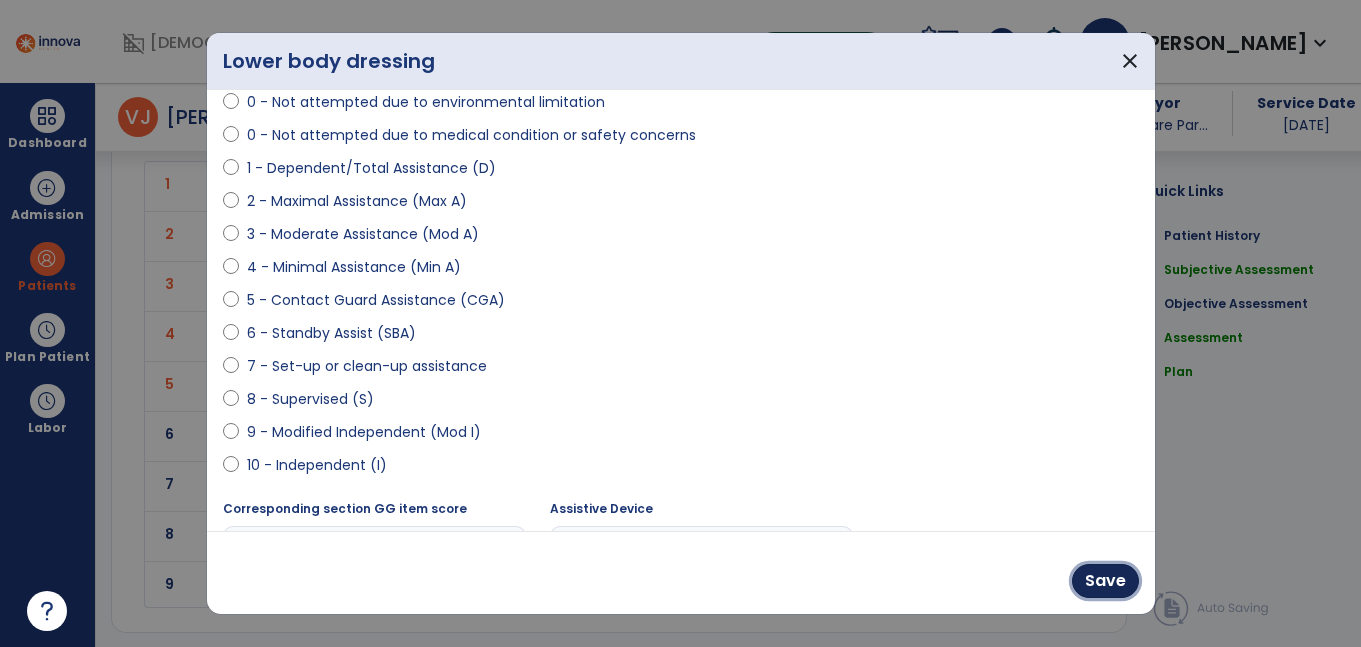 drag, startPoint x: 1124, startPoint y: 571, endPoint x: 923, endPoint y: 535, distance: 204.19843 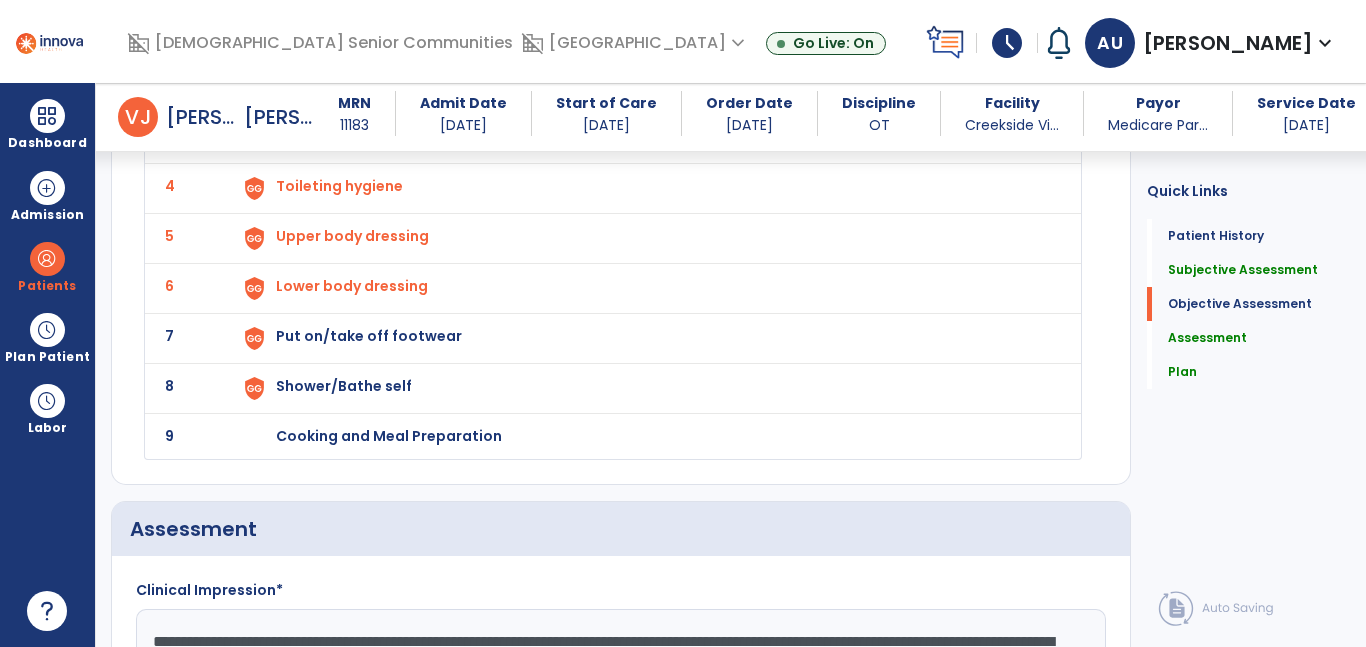 click on "Put on/take off footwear" at bounding box center (646, 38) 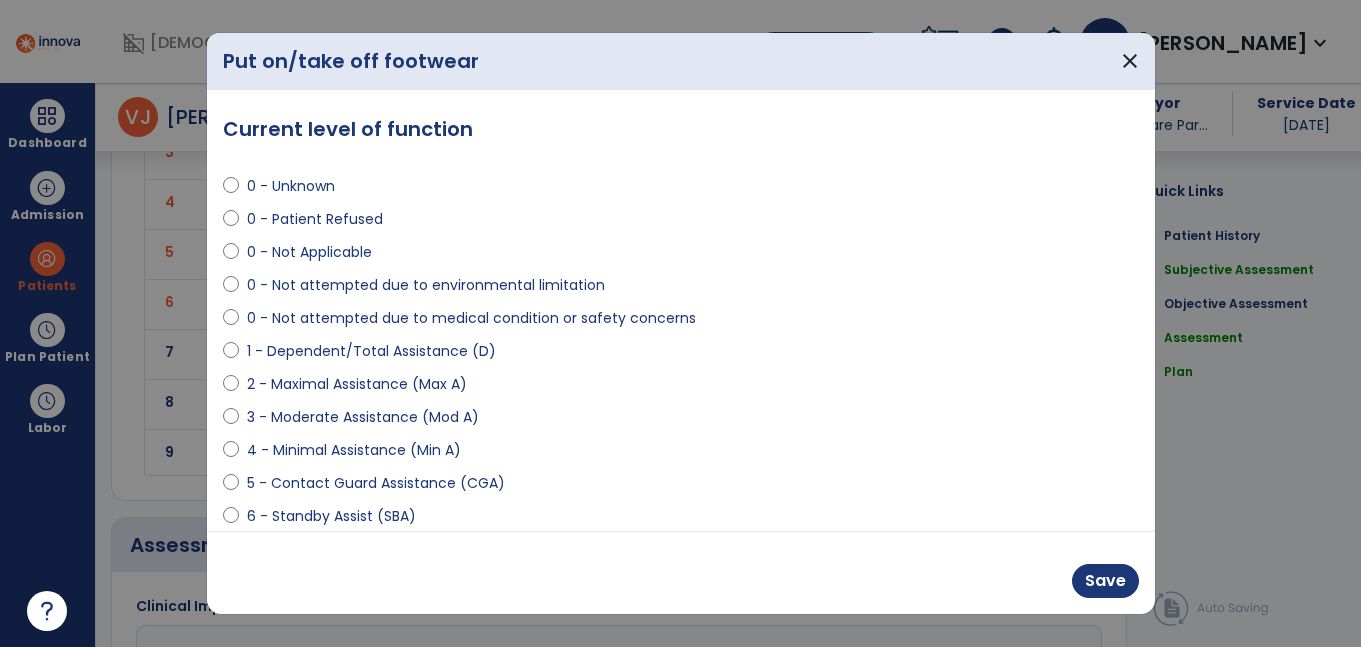 scroll, scrollTop: 3257, scrollLeft: 0, axis: vertical 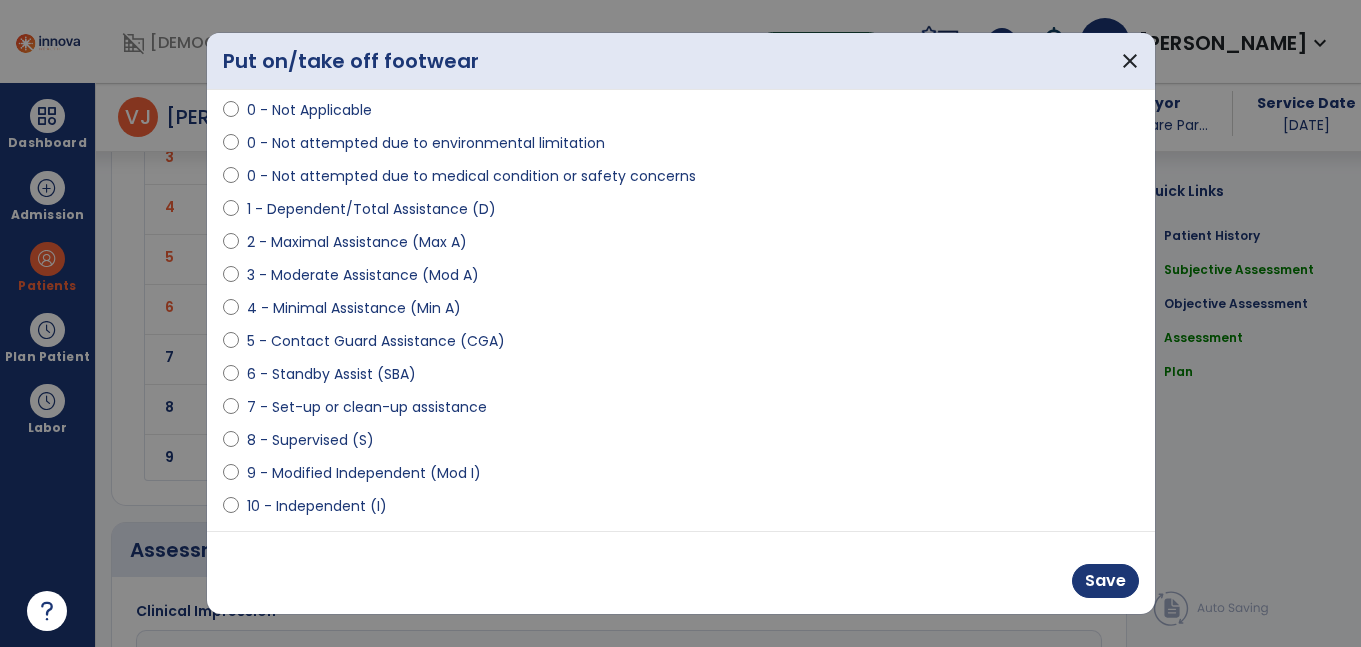 click on "8 - Supervised (S)" at bounding box center [310, 440] 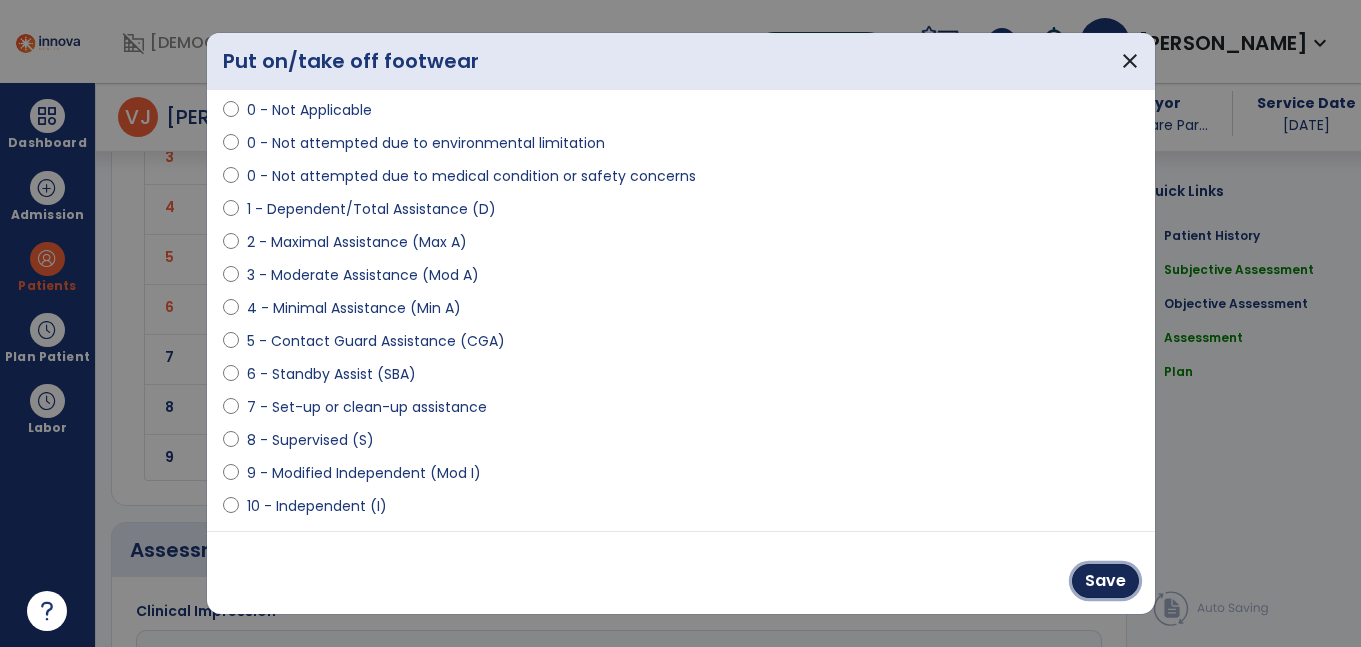 click on "Save" at bounding box center (1105, 581) 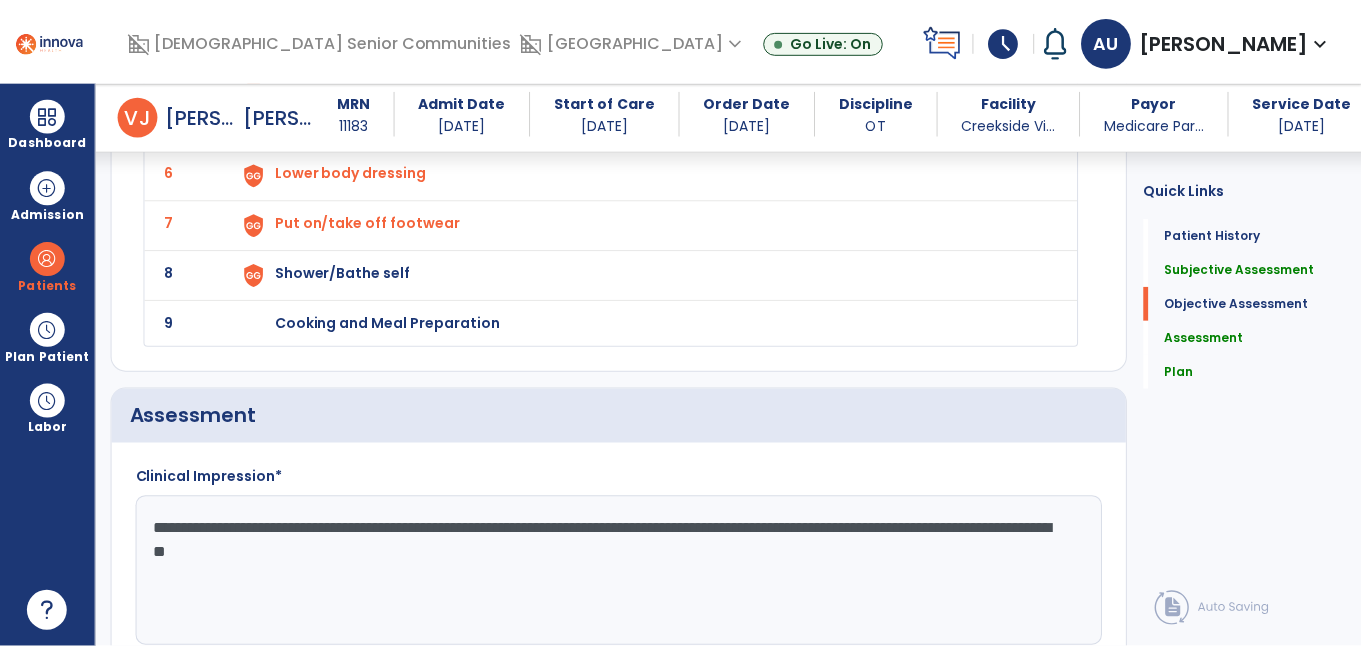 scroll, scrollTop: 3381, scrollLeft: 0, axis: vertical 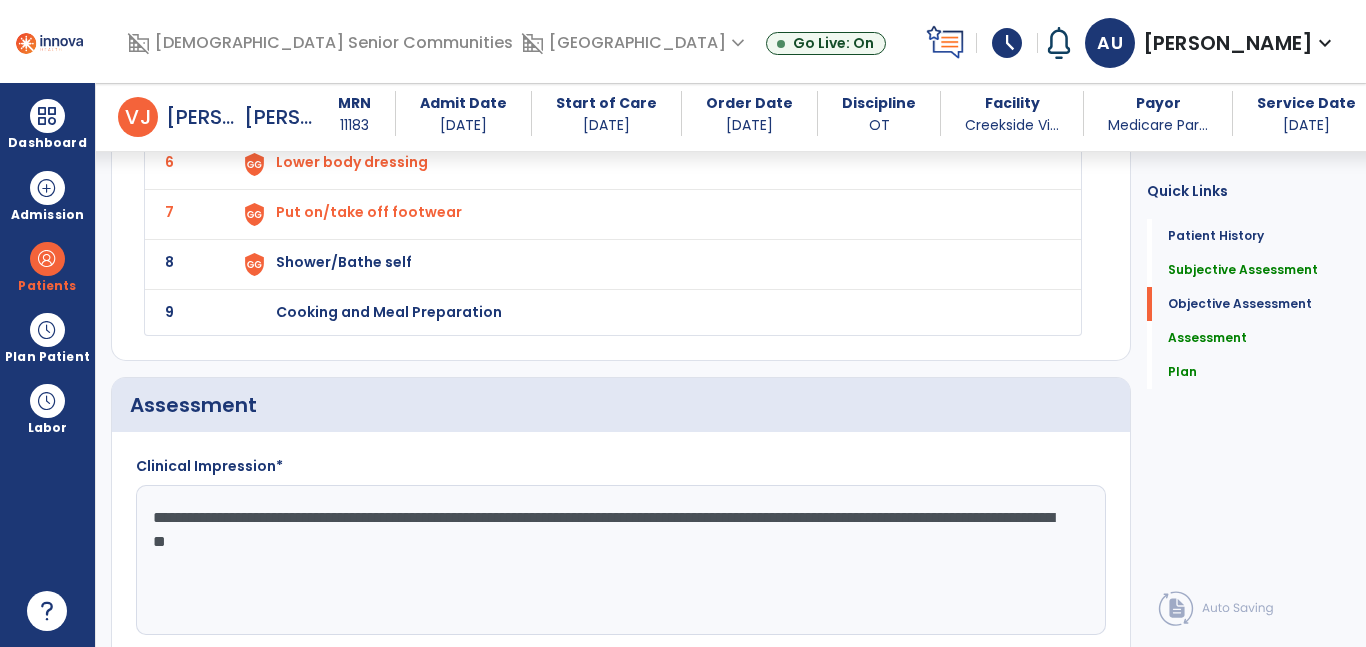 click on "Shower/Bathe self" at bounding box center (299, -88) 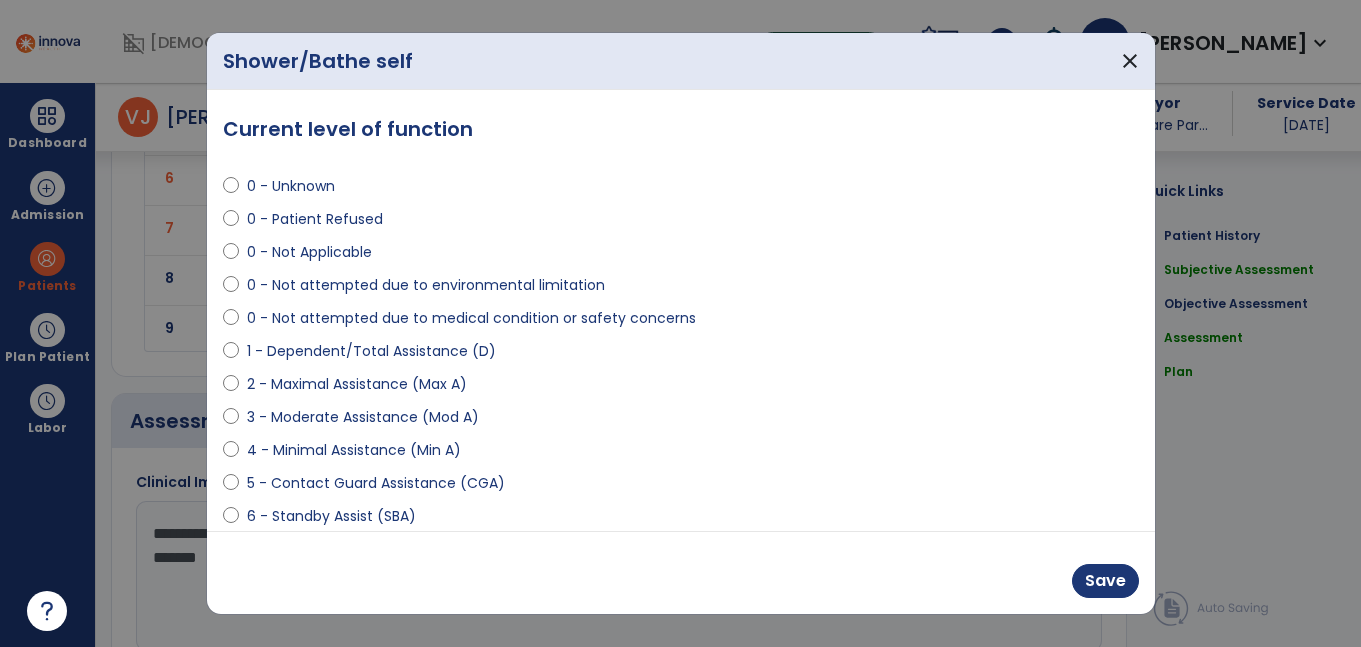 scroll, scrollTop: 3381, scrollLeft: 0, axis: vertical 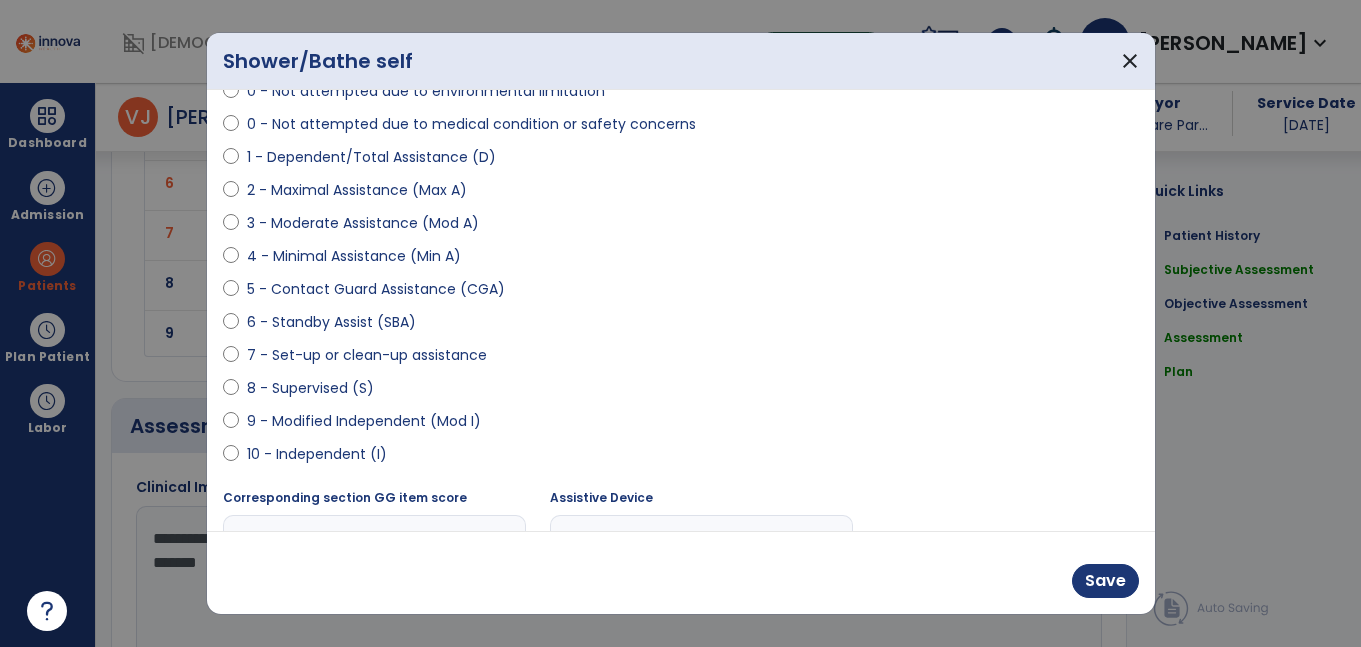 click on "8 - Supervised (S)" at bounding box center (310, 388) 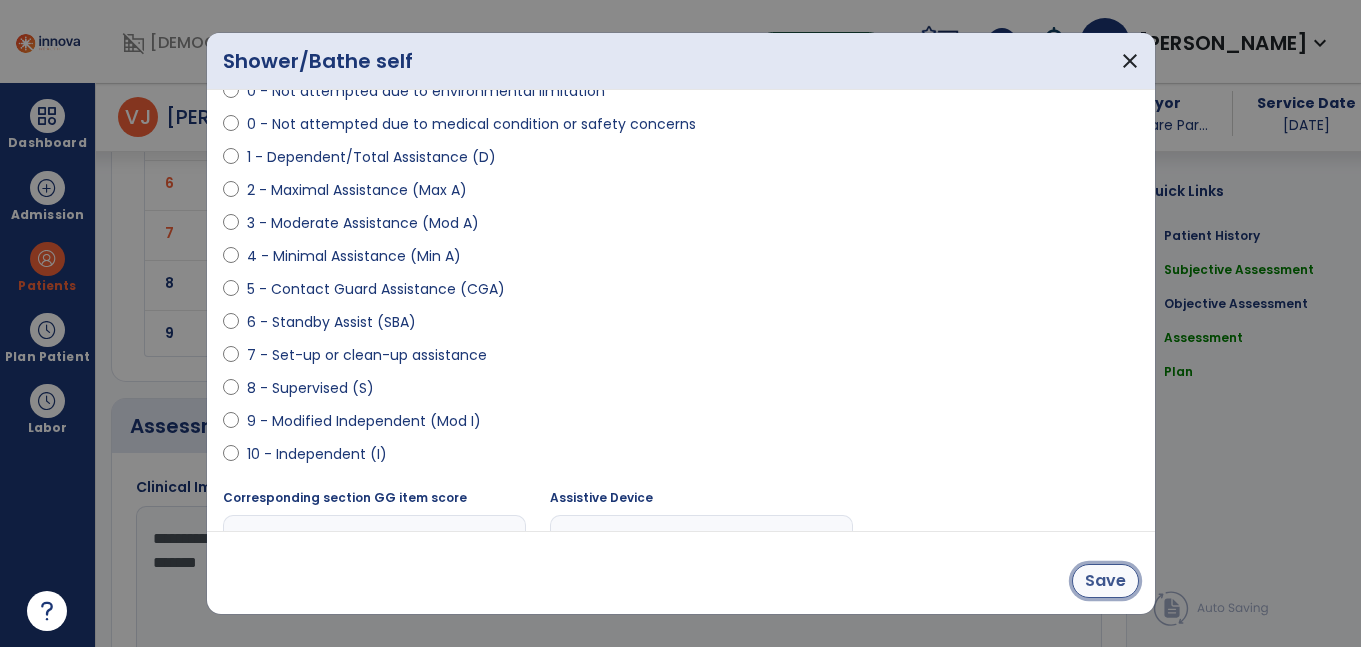 click on "Save" at bounding box center (1105, 581) 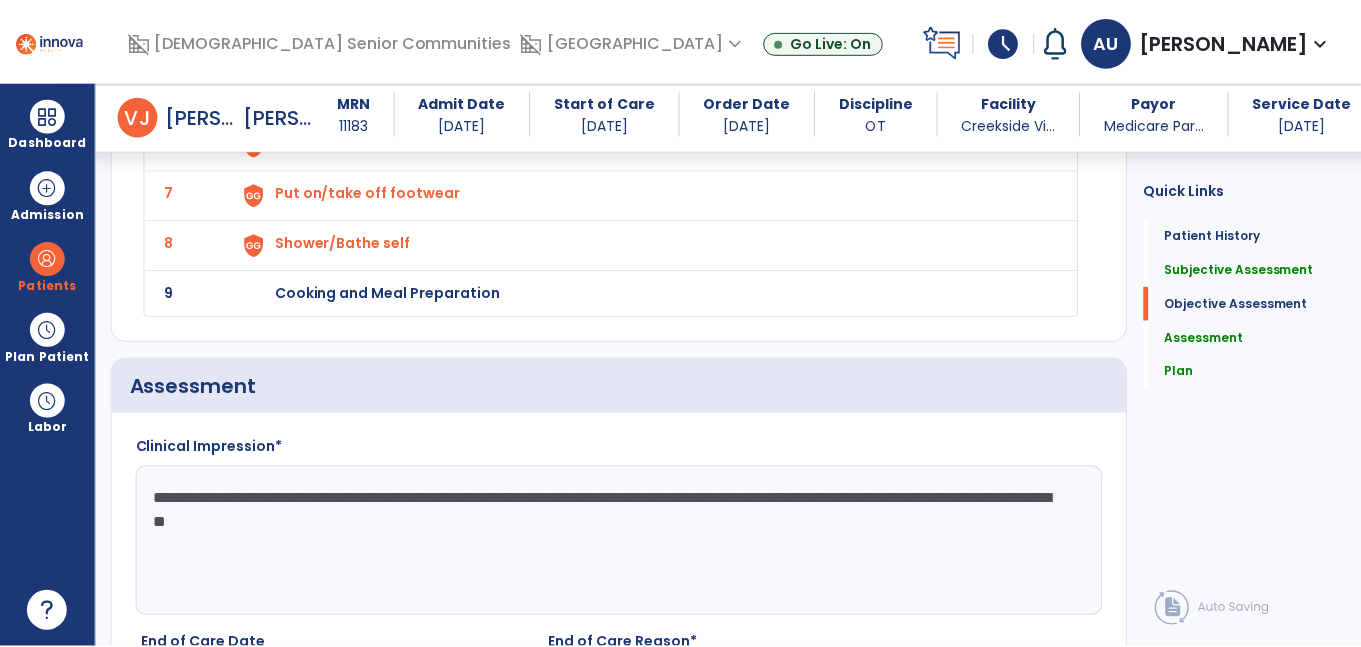 scroll, scrollTop: 3401, scrollLeft: 0, axis: vertical 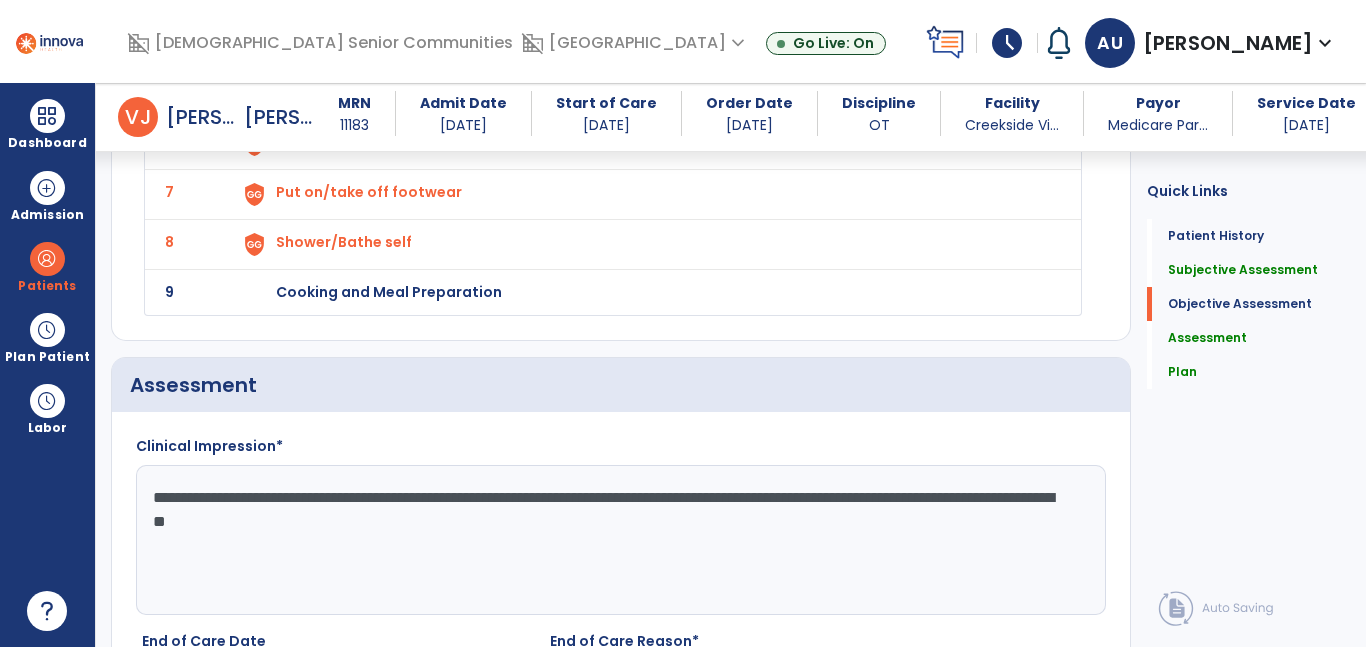 click on "9 Cooking and Meal Preparation" 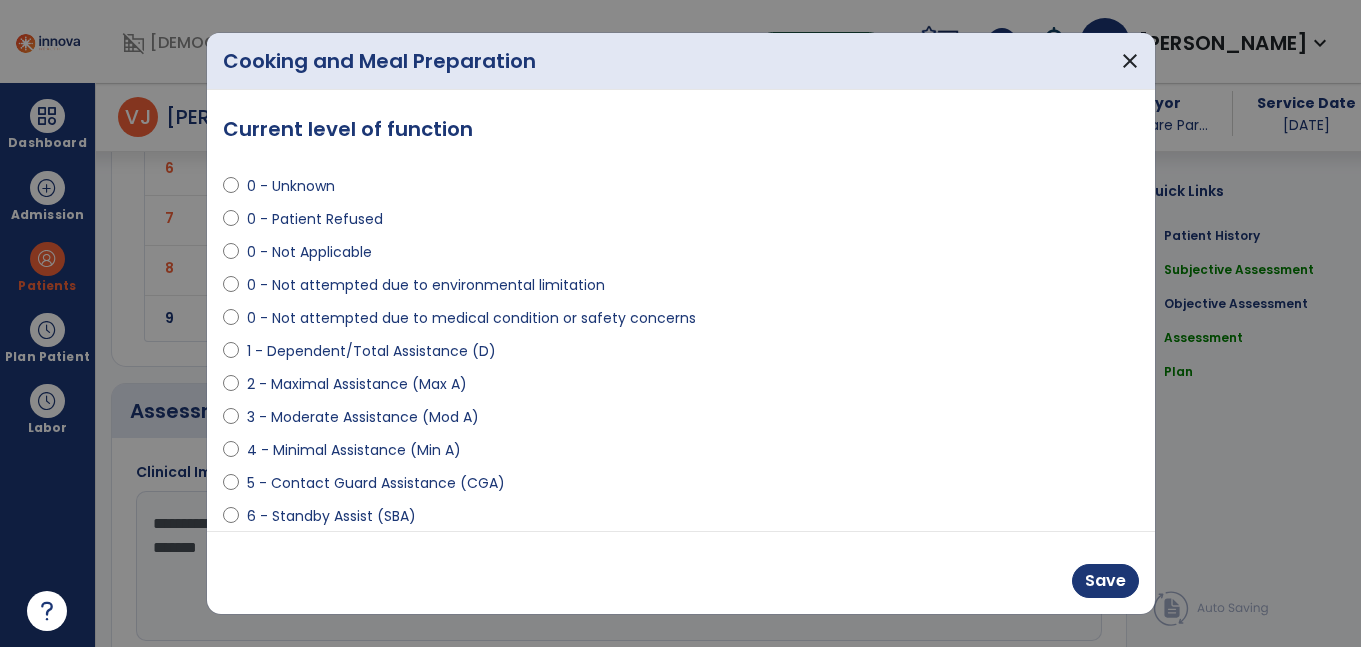 scroll, scrollTop: 3401, scrollLeft: 0, axis: vertical 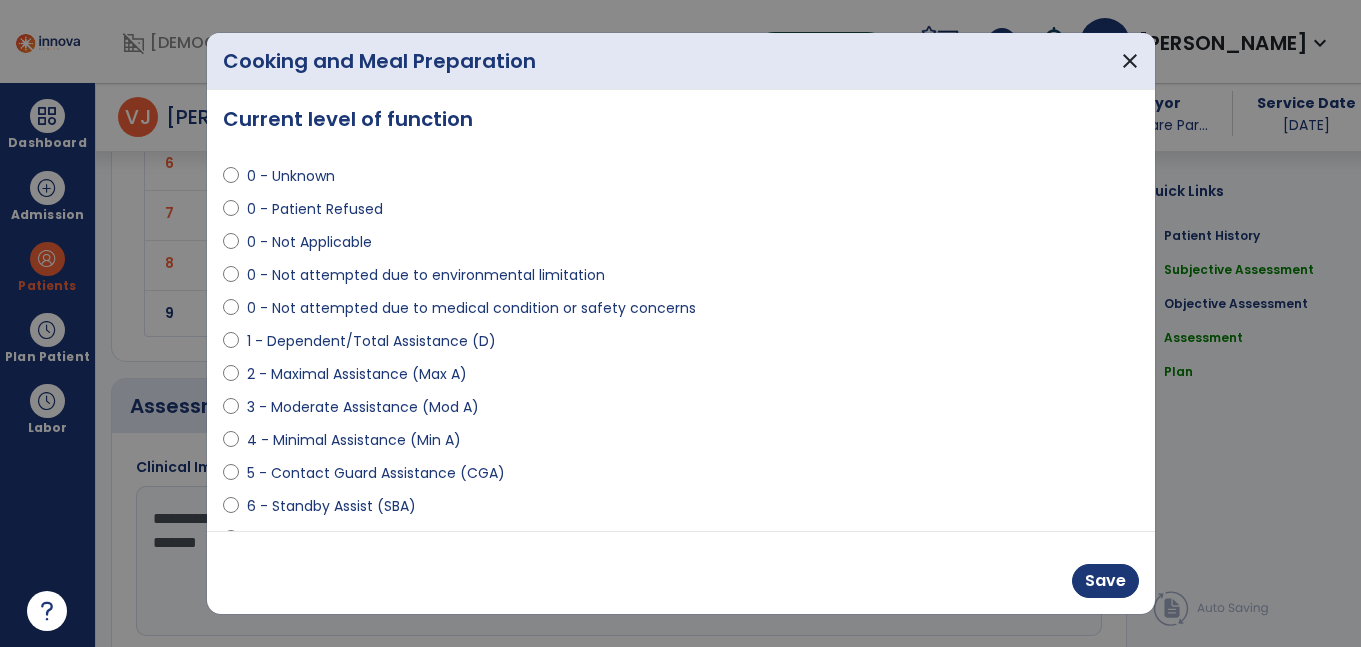 click on "3 - Moderate Assistance (Mod A)" at bounding box center (363, 407) 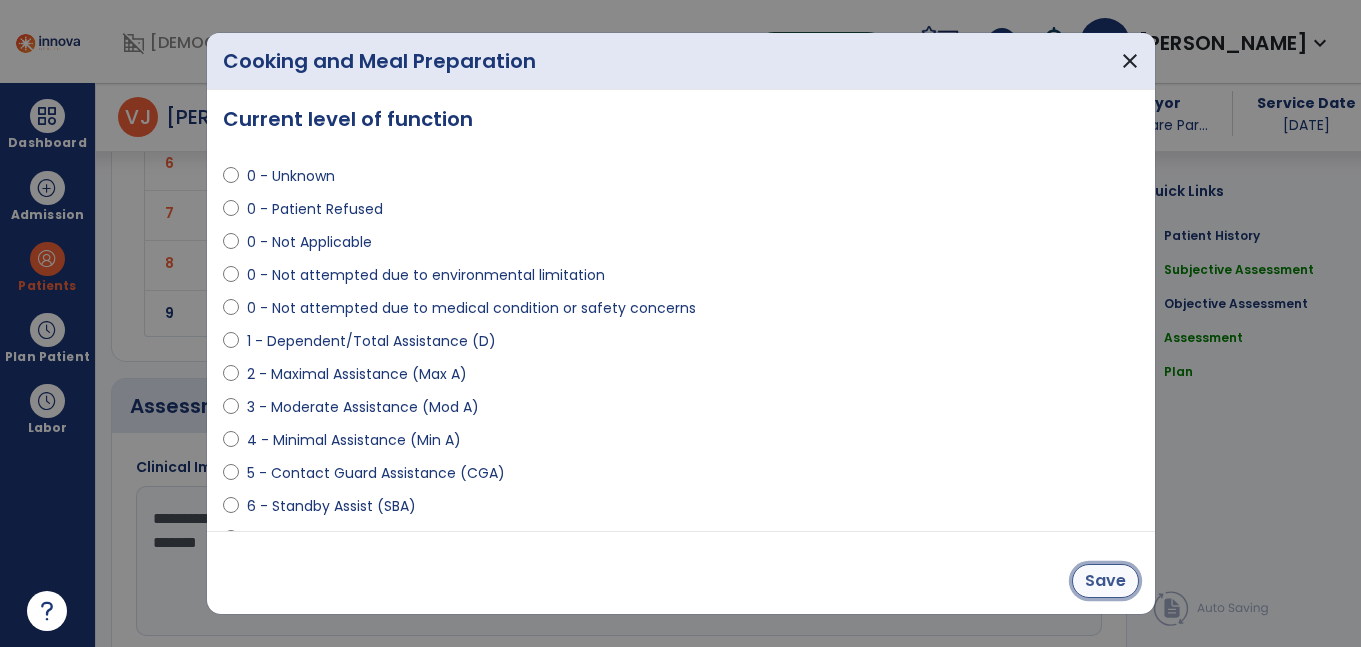click on "Save" at bounding box center [1105, 581] 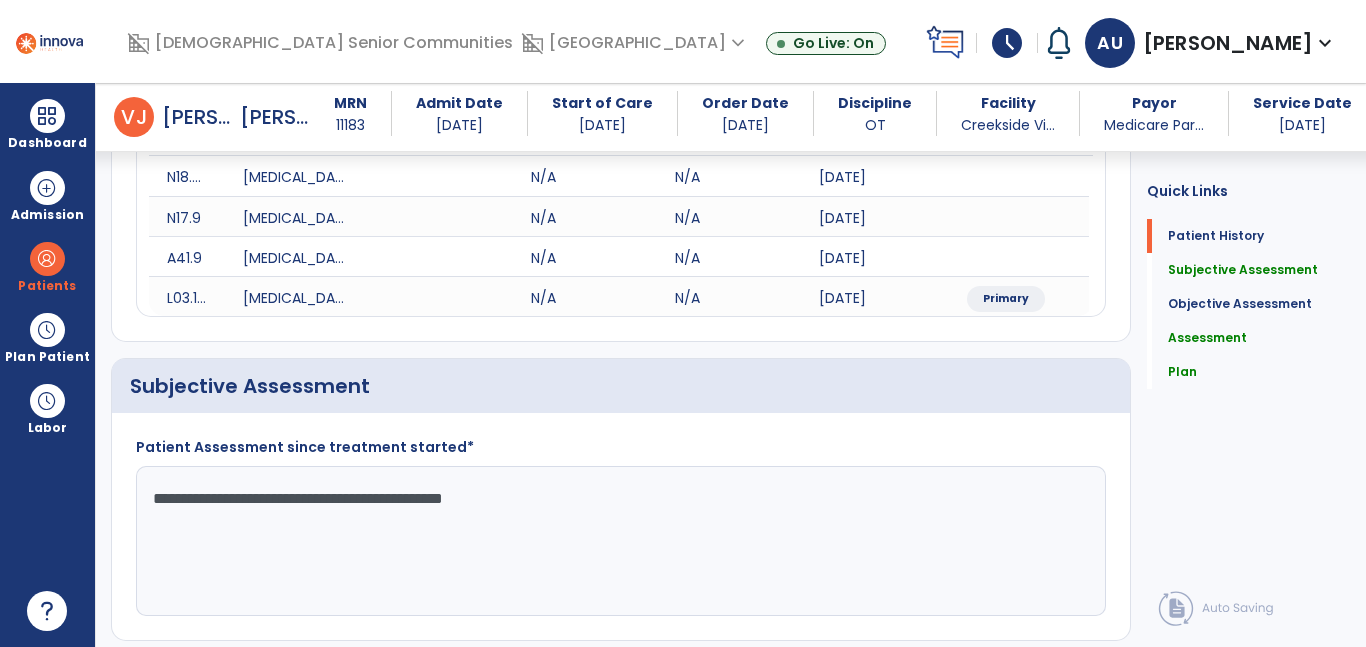 scroll, scrollTop: 329, scrollLeft: 0, axis: vertical 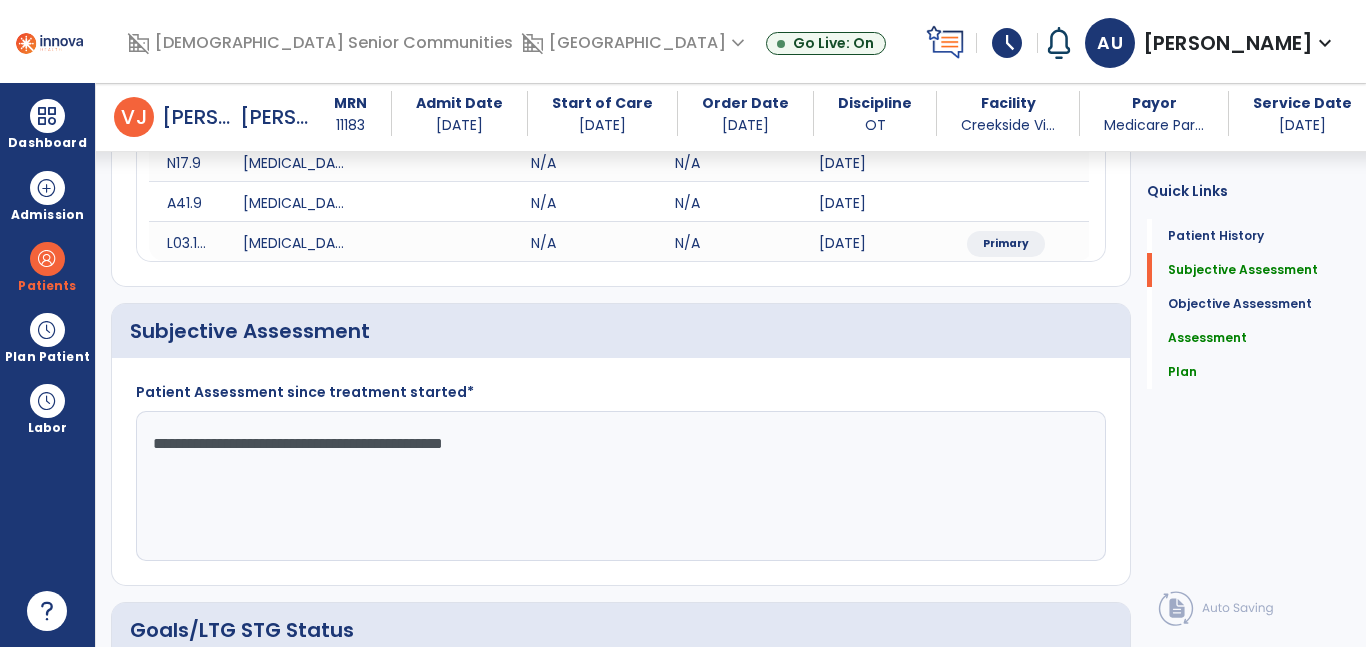 drag, startPoint x: 660, startPoint y: 468, endPoint x: 0, endPoint y: 444, distance: 660.4362 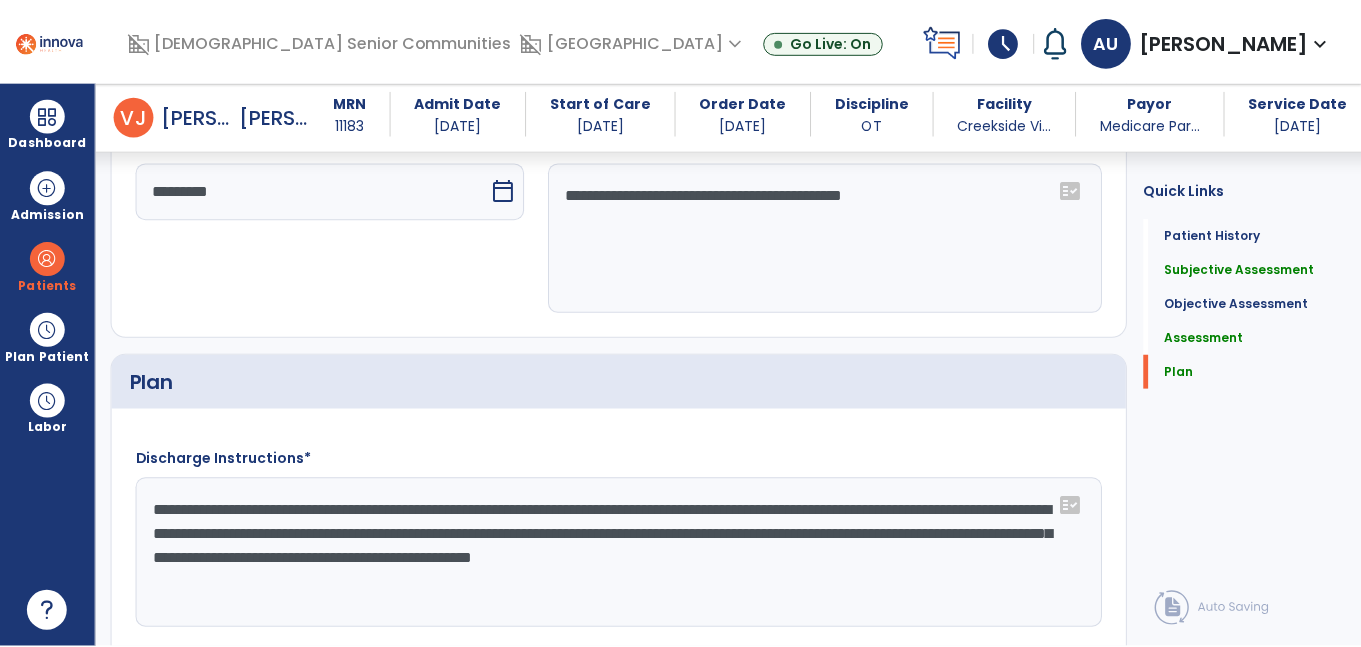 scroll, scrollTop: 4210, scrollLeft: 0, axis: vertical 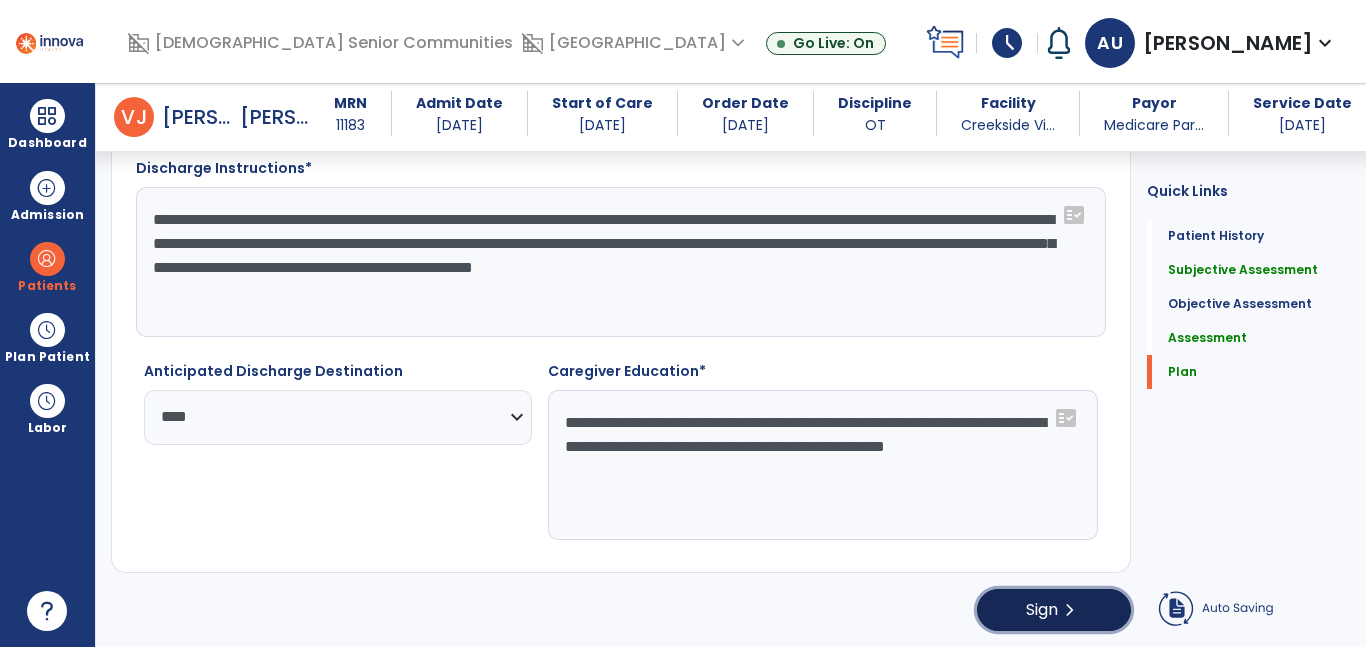 click on "Sign  chevron_right" 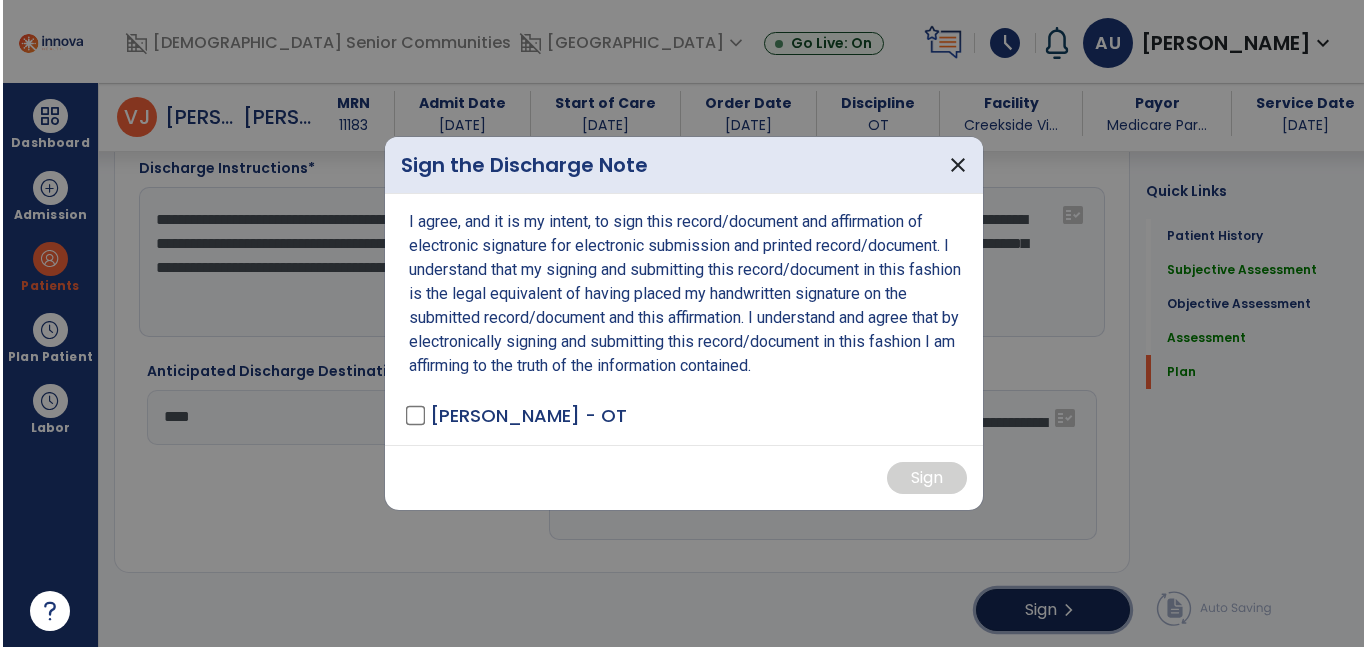 scroll, scrollTop: 4210, scrollLeft: 0, axis: vertical 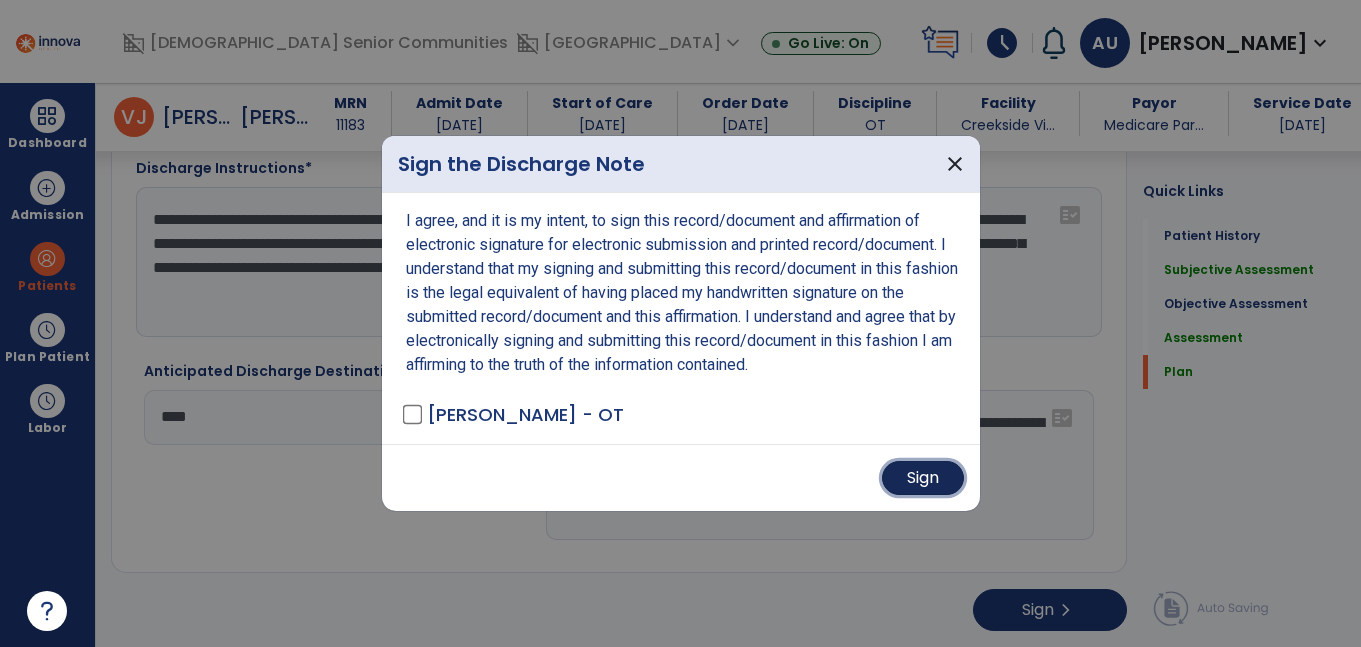 click on "Sign" at bounding box center (923, 478) 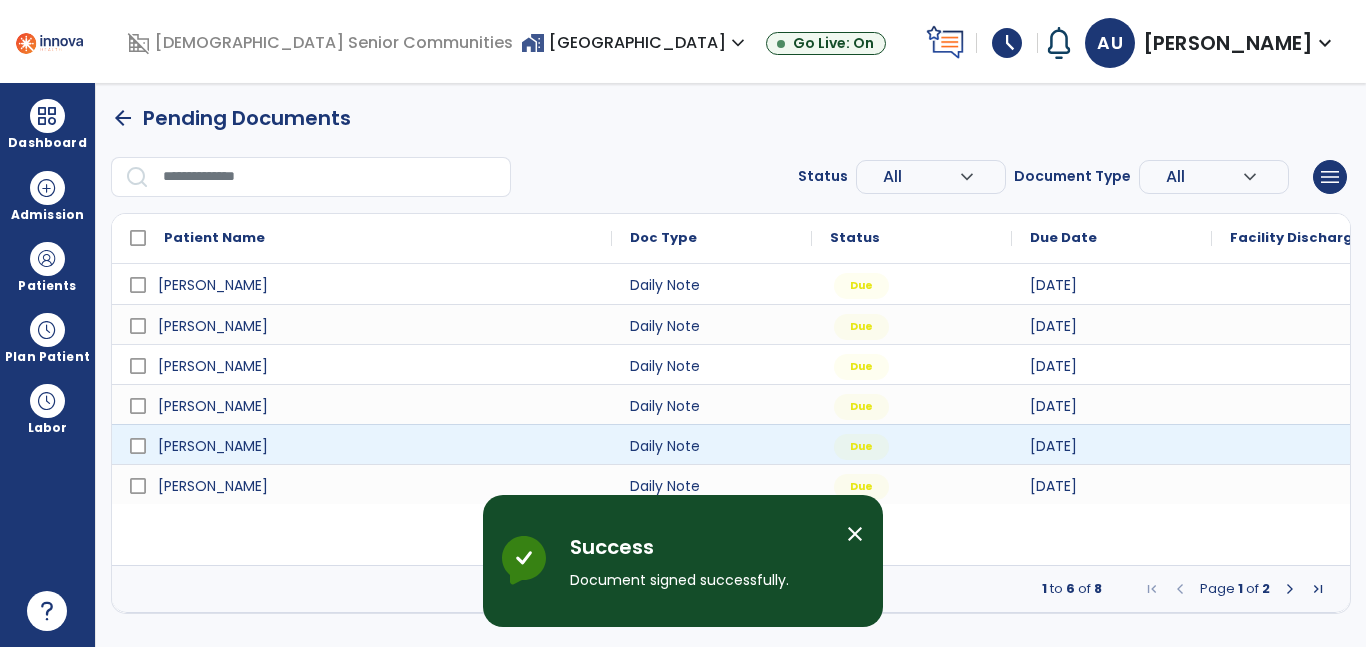 scroll, scrollTop: 0, scrollLeft: 0, axis: both 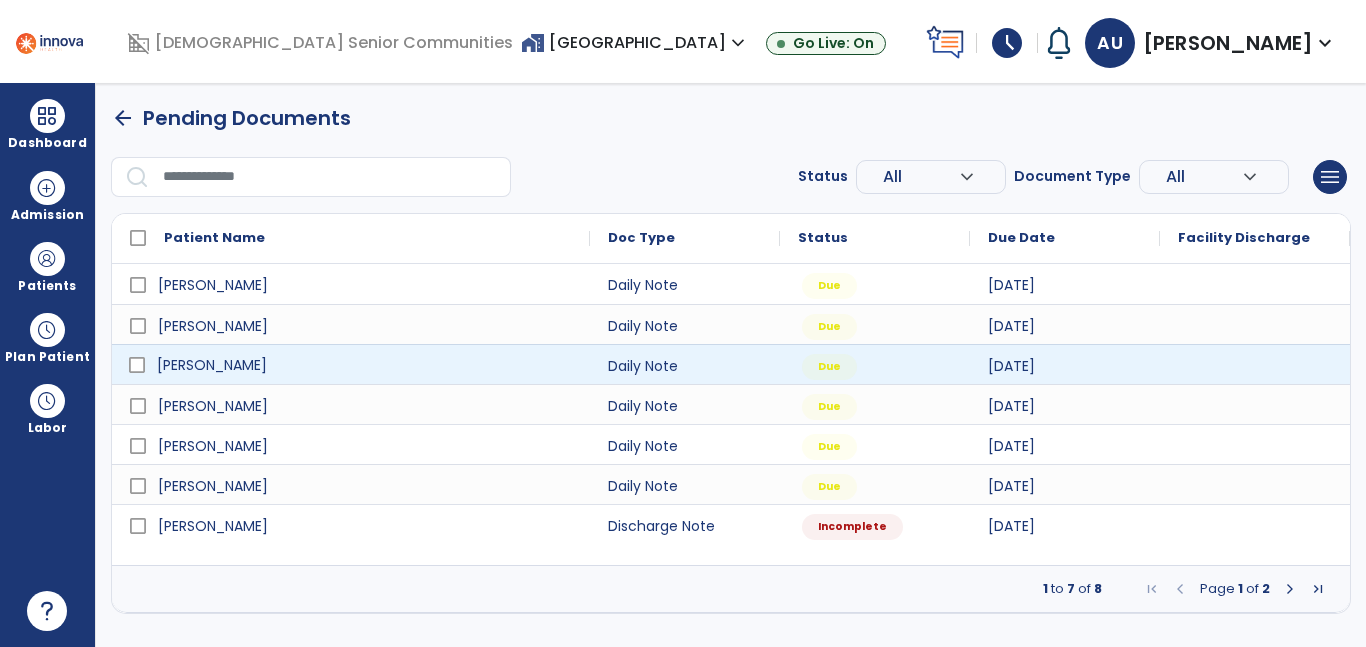 click on "[PERSON_NAME]" at bounding box center [212, 365] 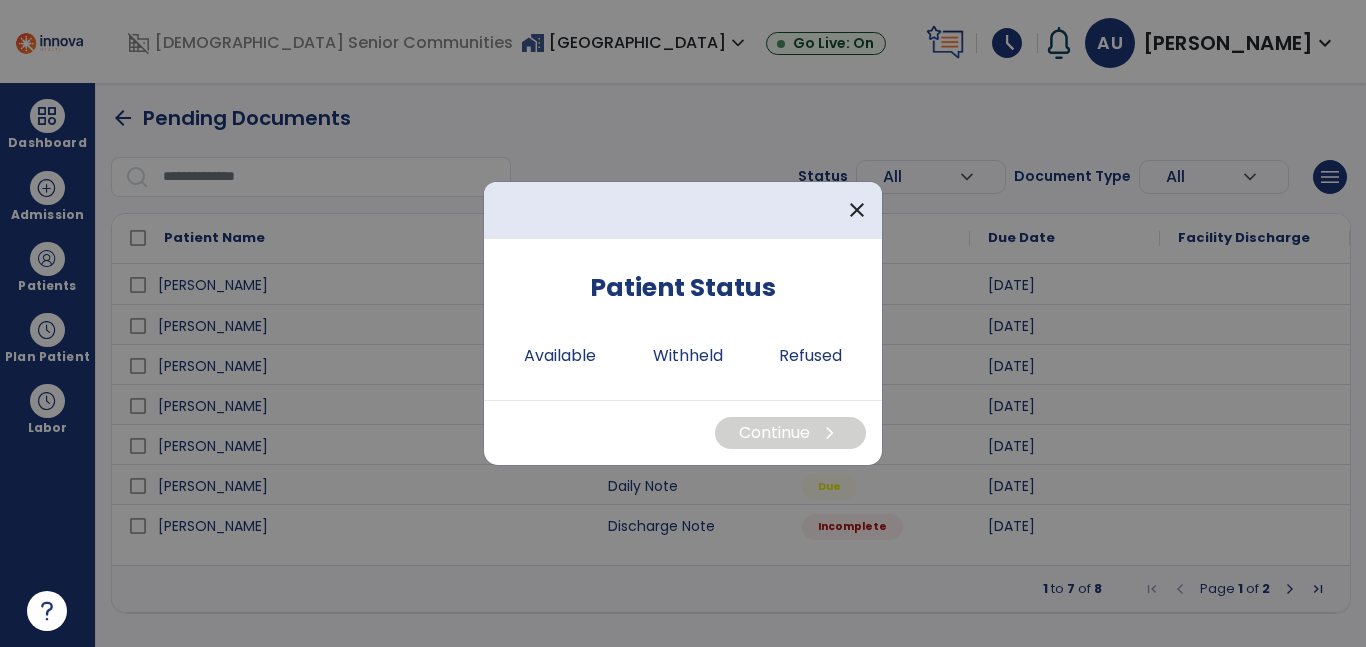 scroll, scrollTop: 0, scrollLeft: 0, axis: both 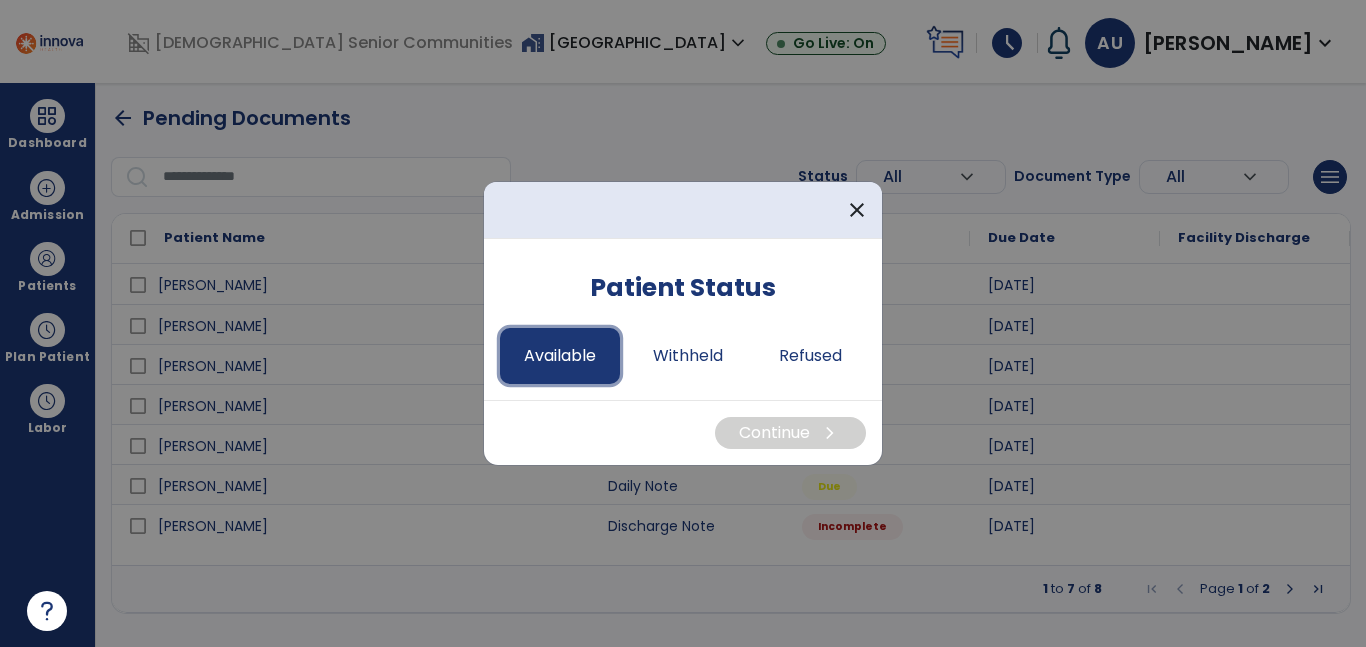 drag, startPoint x: 580, startPoint y: 354, endPoint x: 613, endPoint y: 358, distance: 33.24154 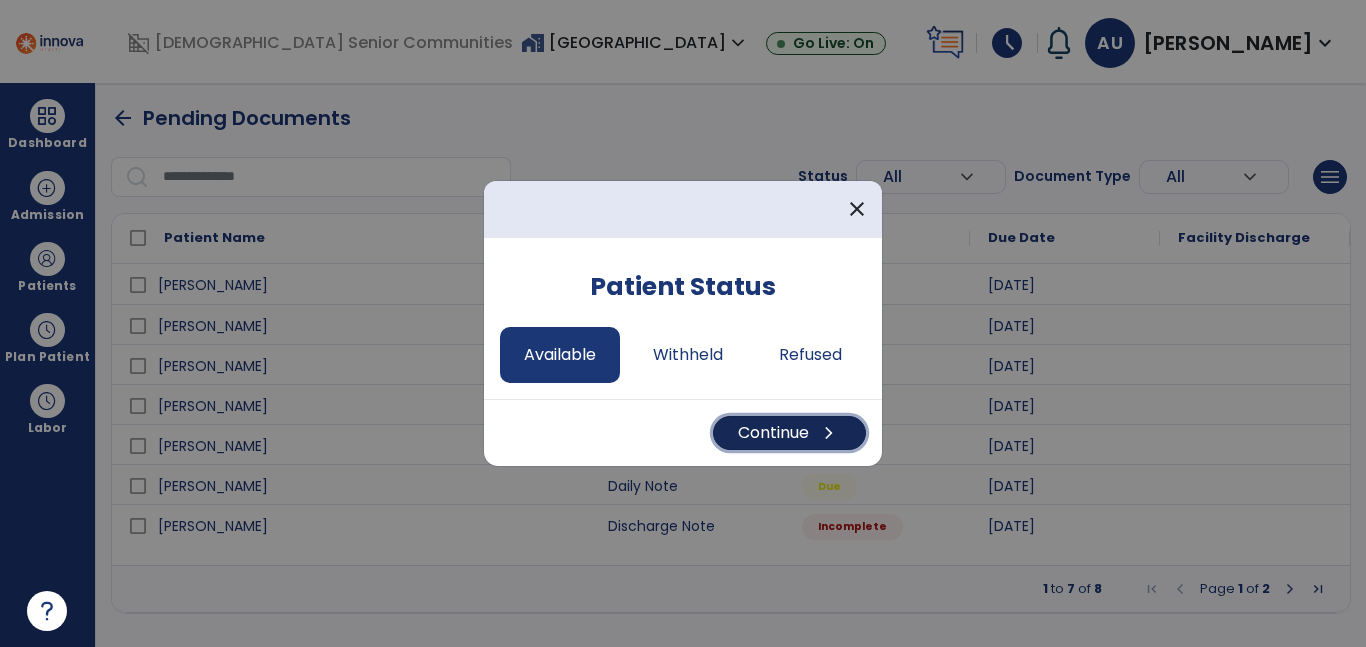 click on "Continue   chevron_right" at bounding box center [789, 433] 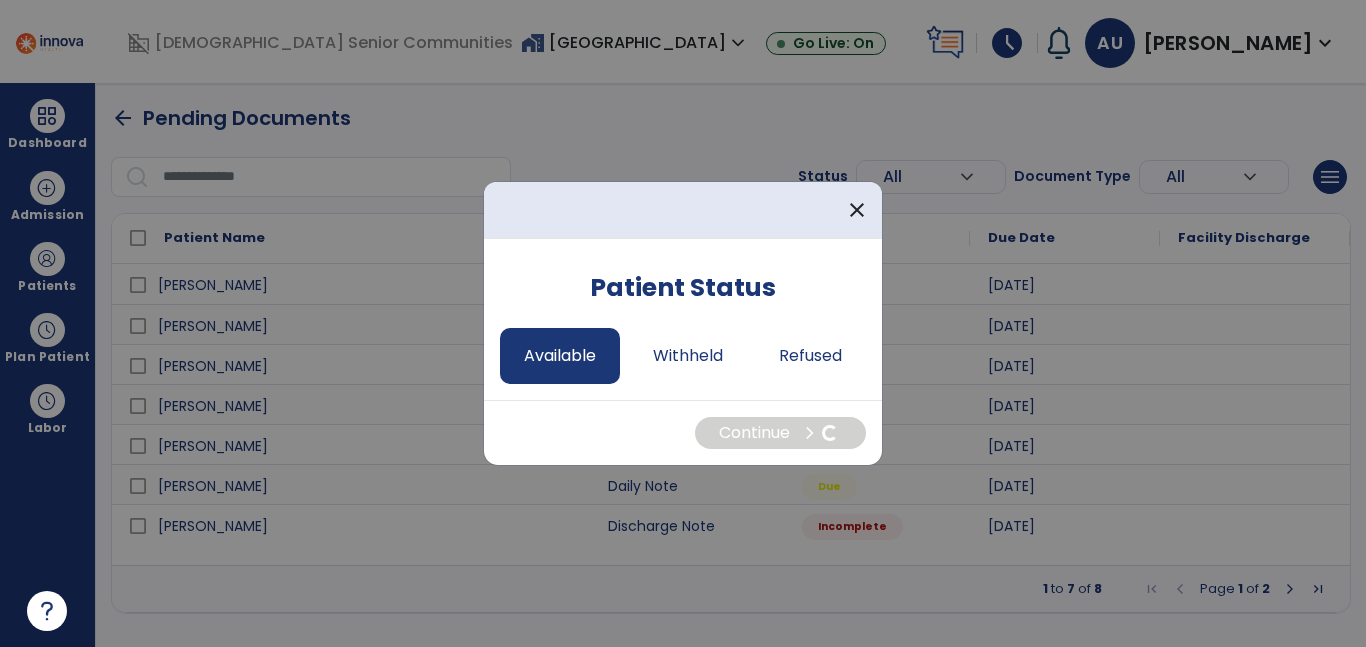 select on "*" 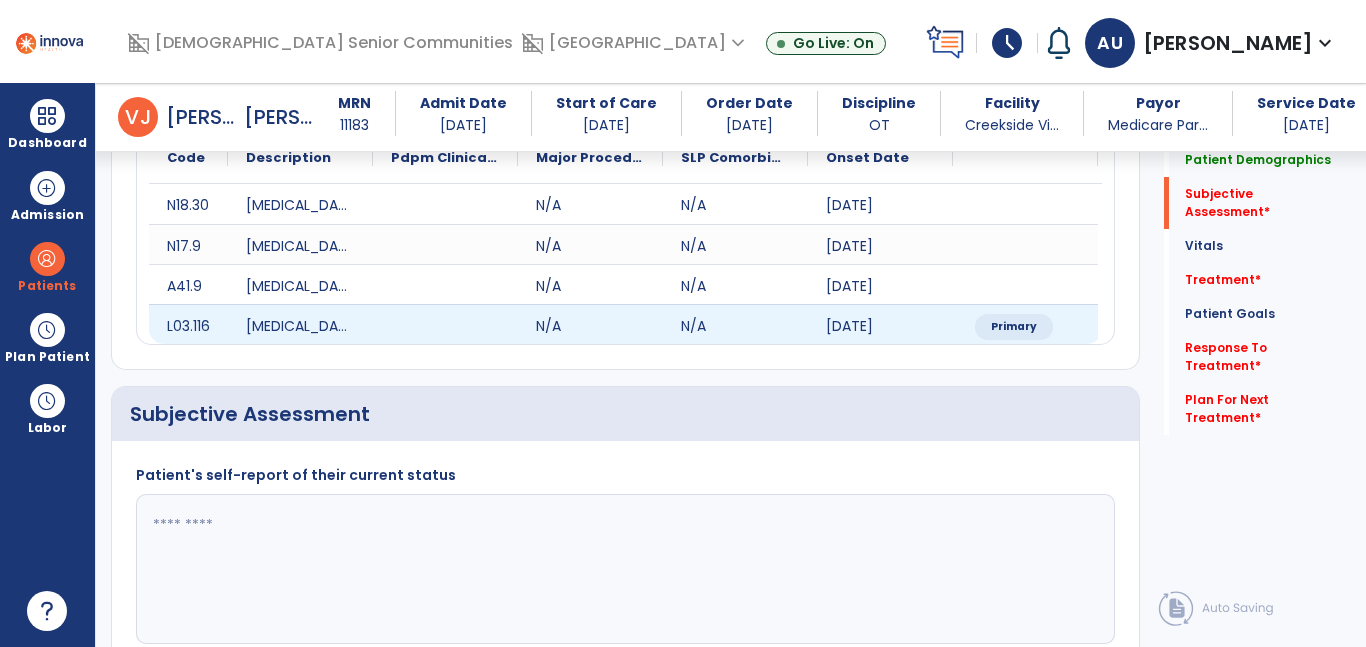 scroll, scrollTop: 434, scrollLeft: 0, axis: vertical 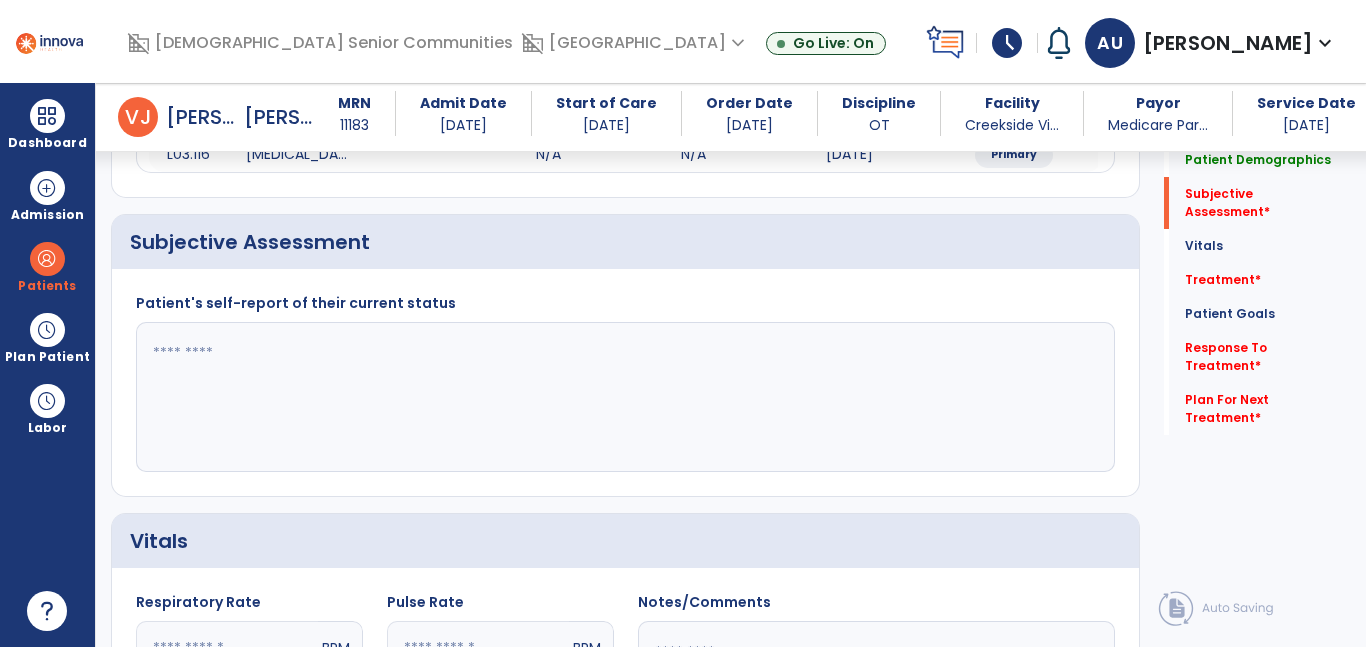click 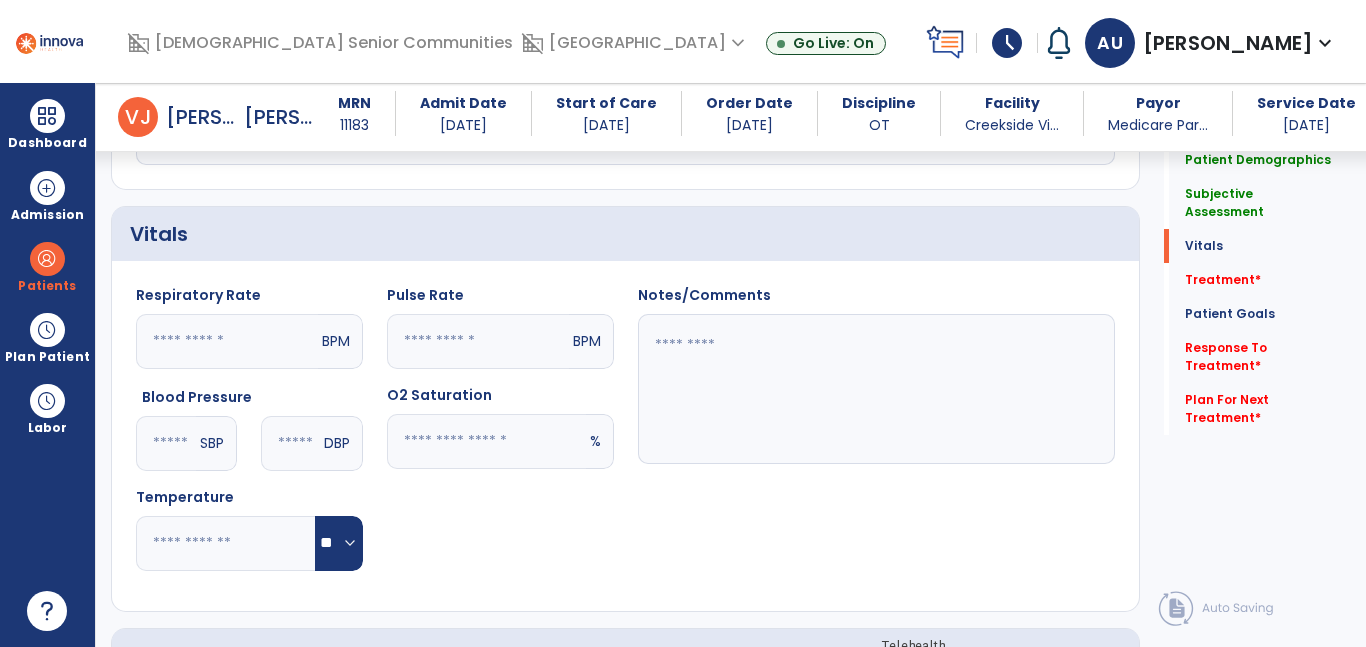 scroll, scrollTop: 746, scrollLeft: 0, axis: vertical 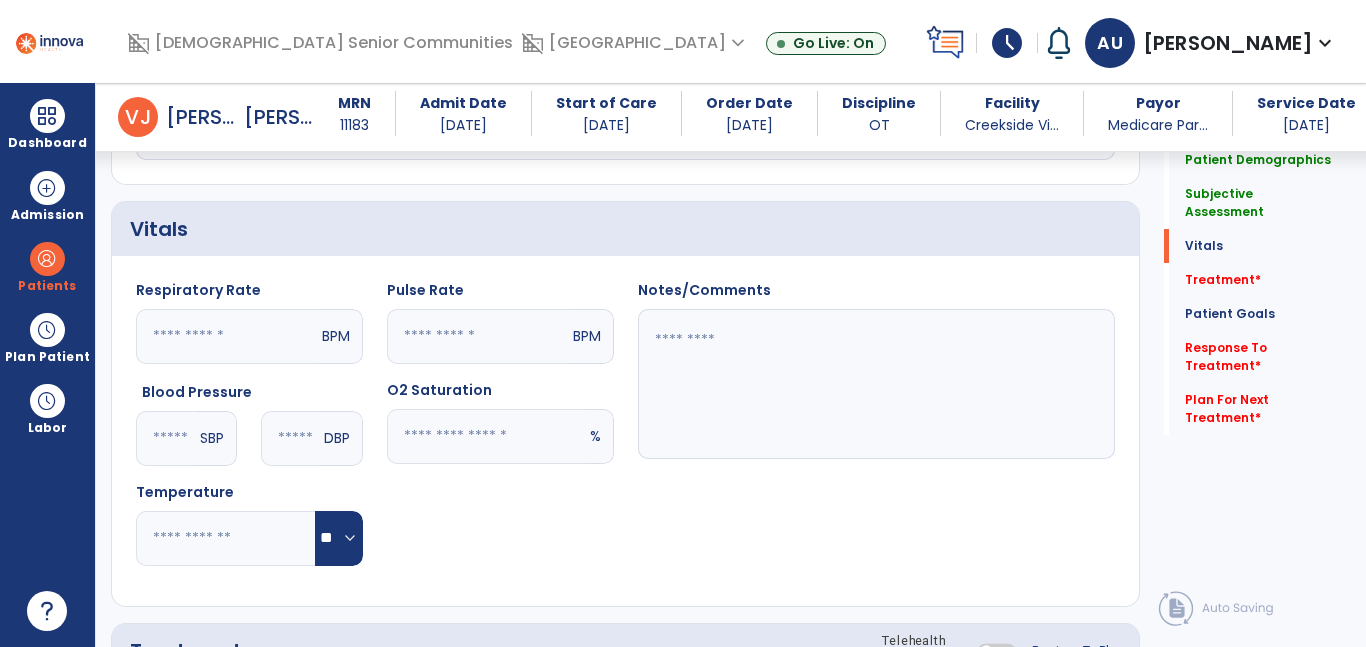 type on "**********" 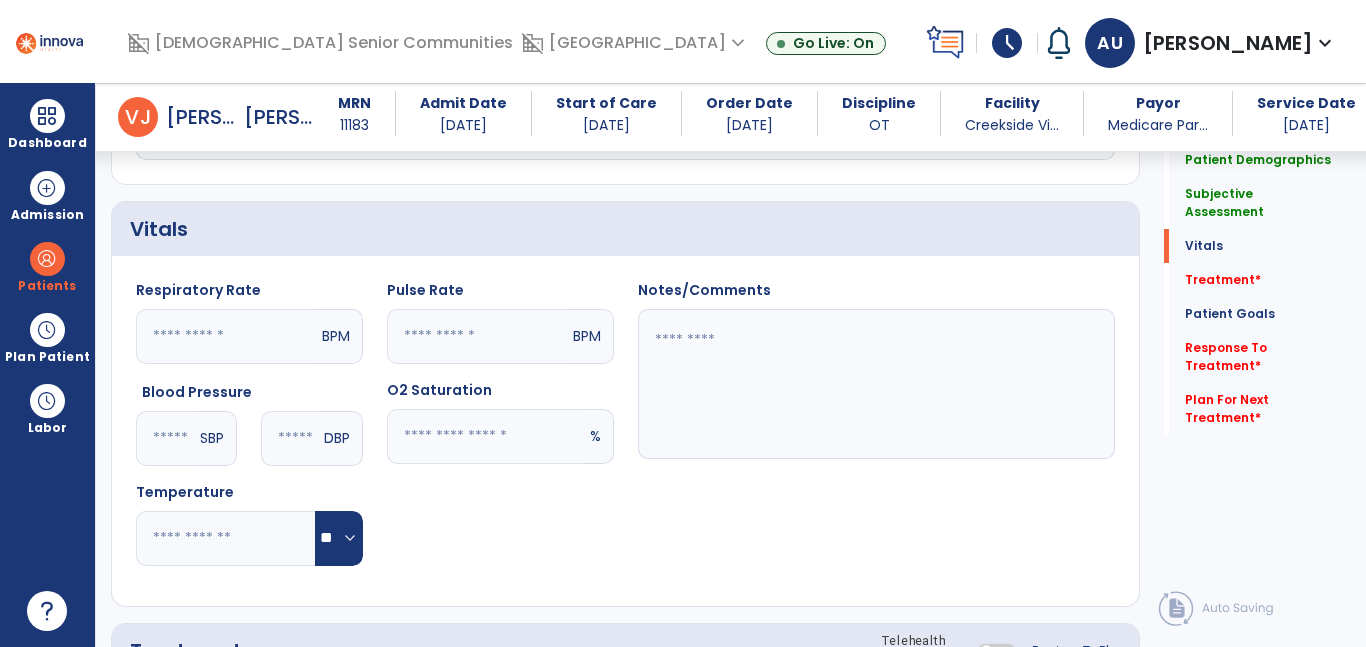 click 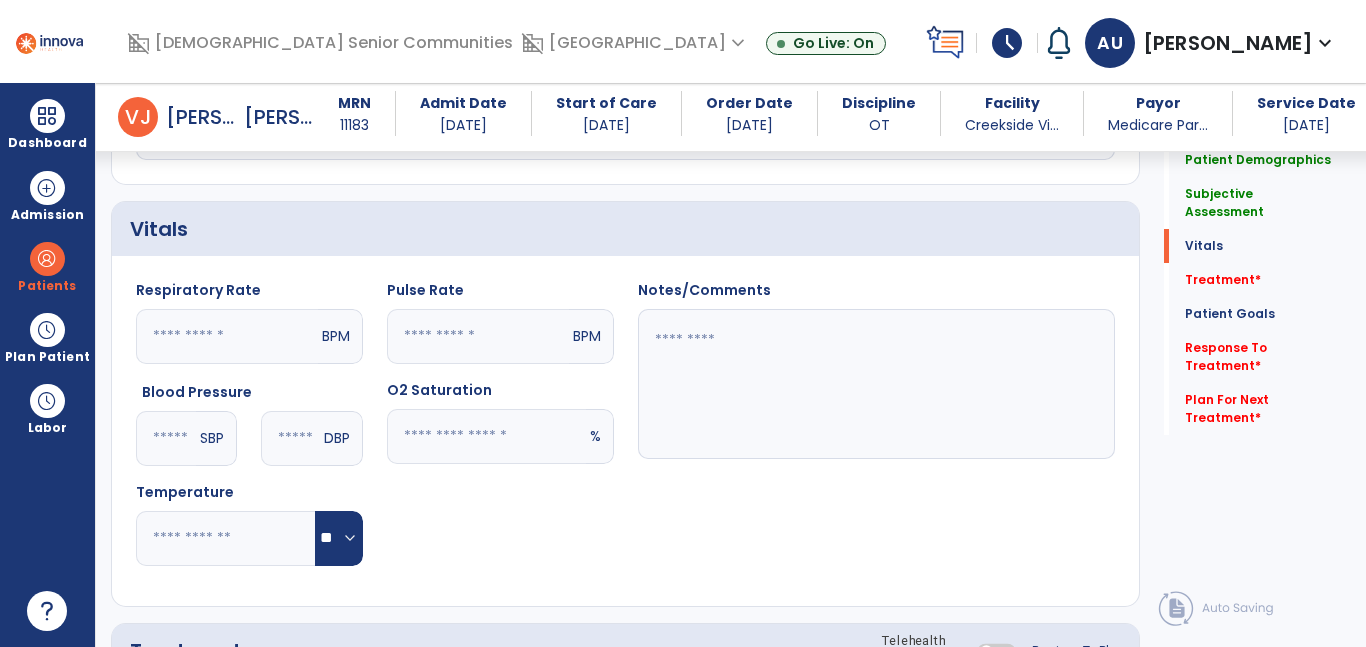 type on "**" 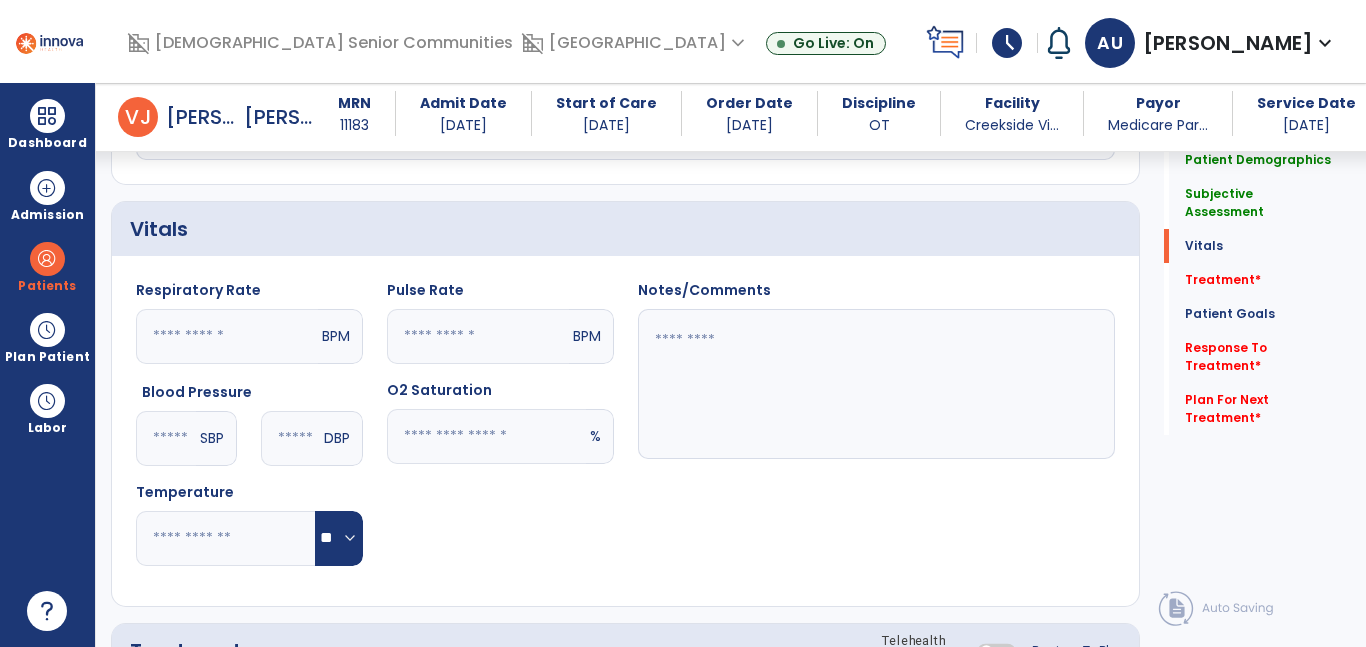 click 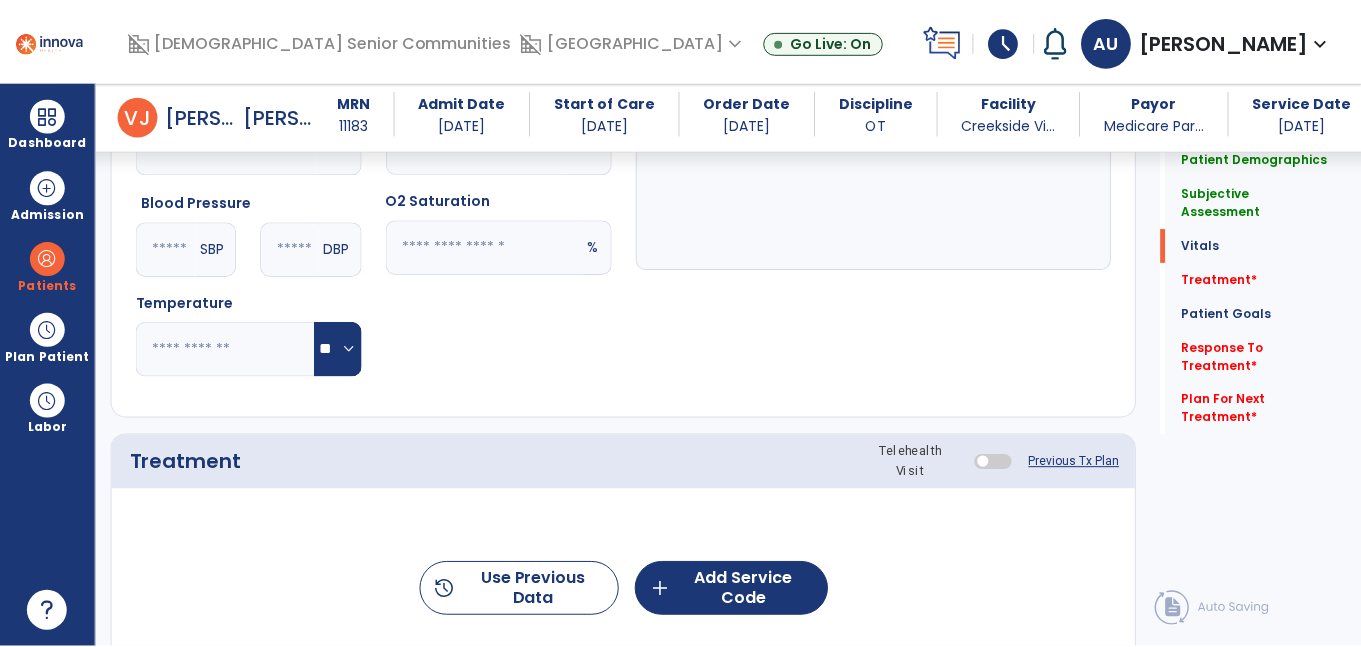 scroll, scrollTop: 1146, scrollLeft: 0, axis: vertical 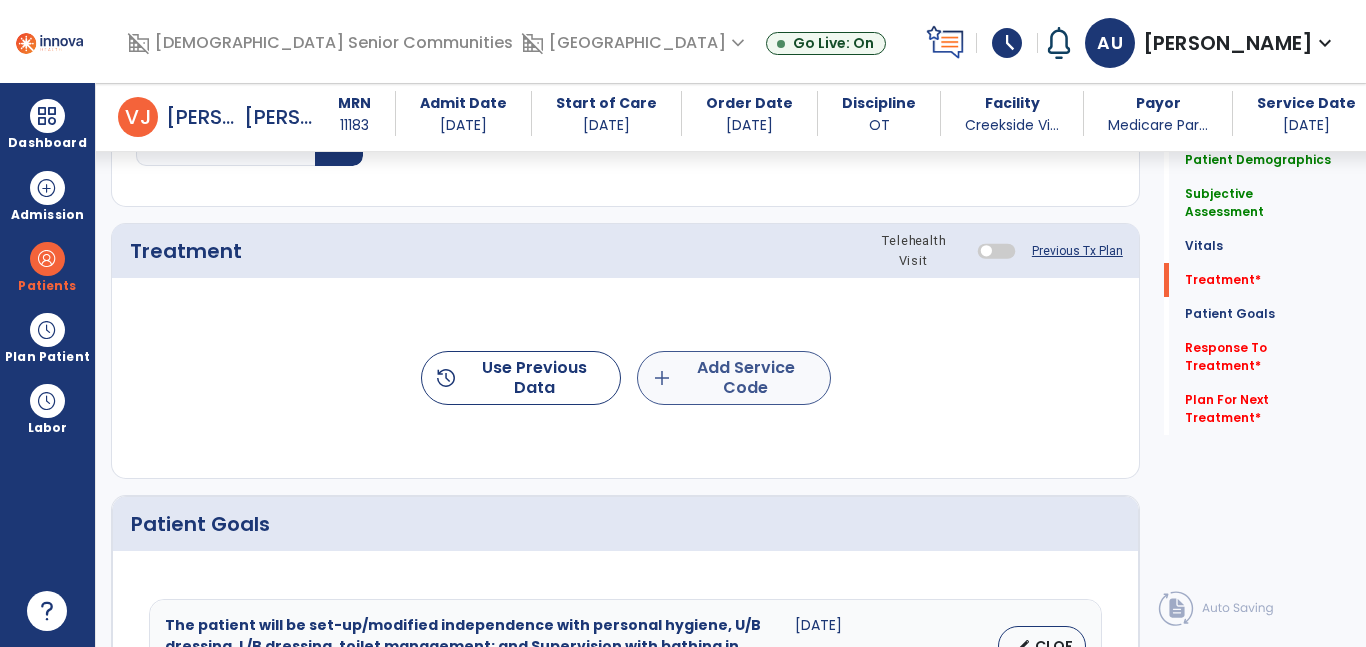 type on "**" 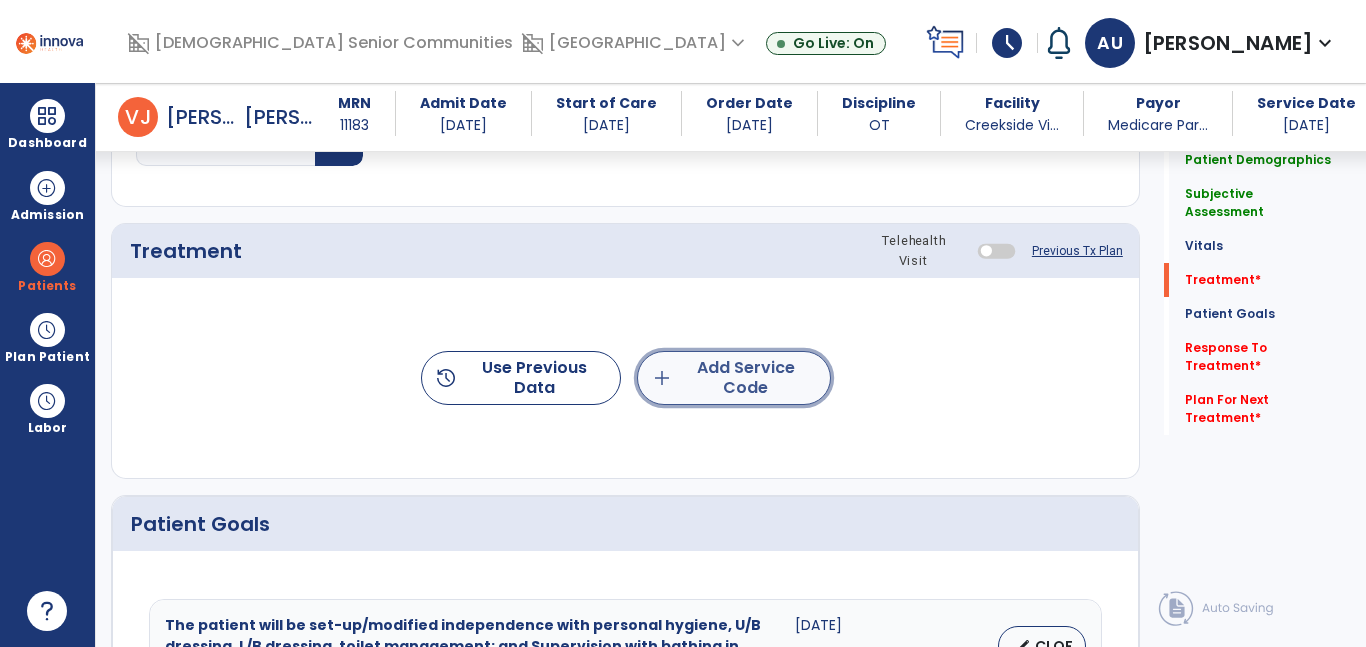 click on "add  Add Service Code" 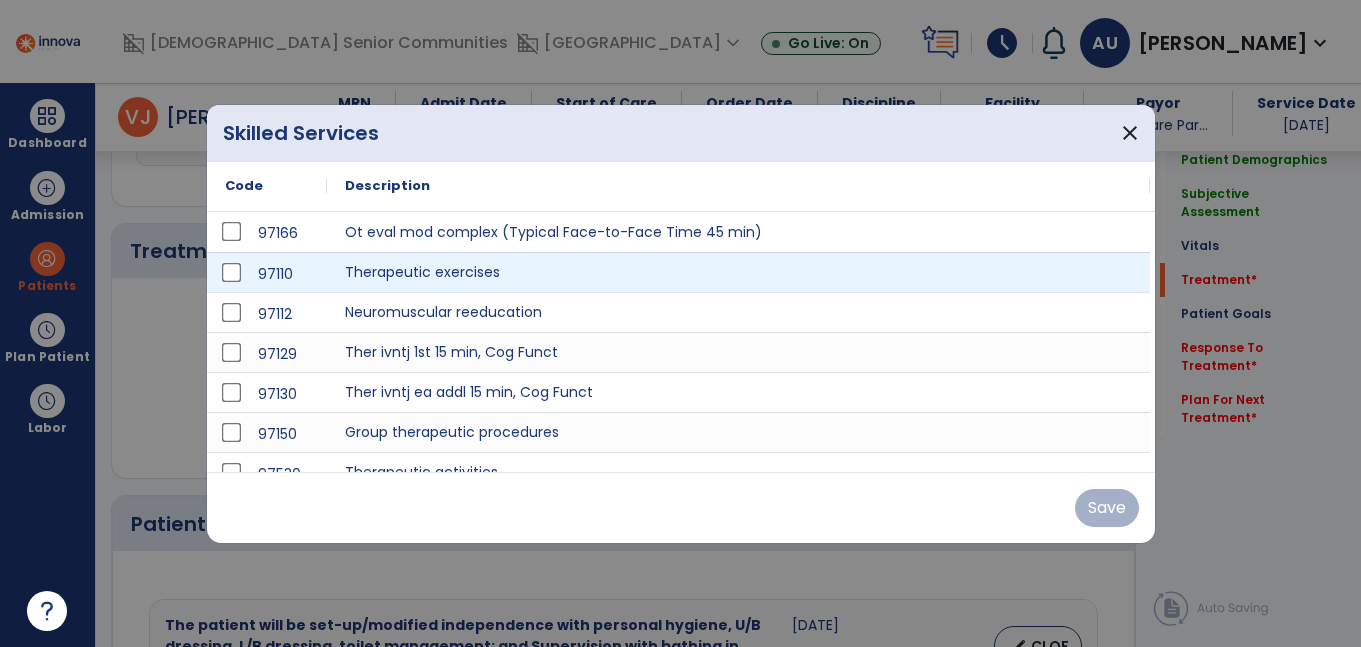scroll, scrollTop: 1146, scrollLeft: 0, axis: vertical 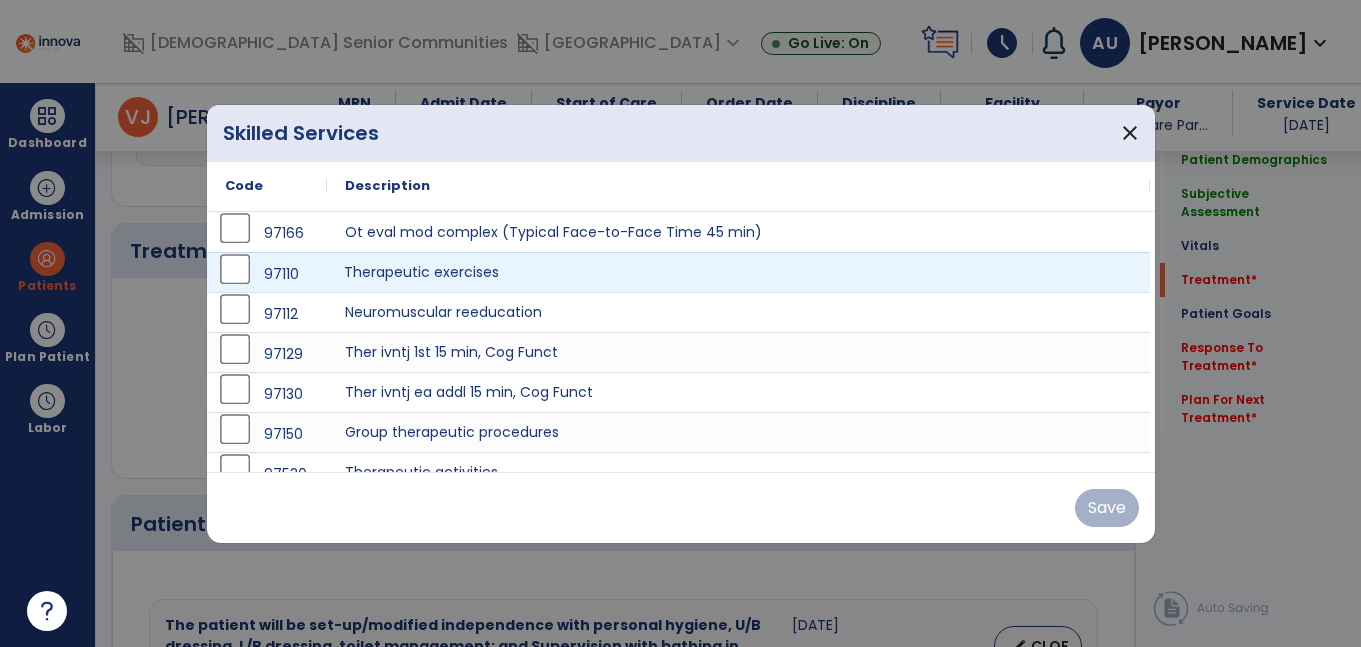 click on "Therapeutic exercises" at bounding box center [738, 272] 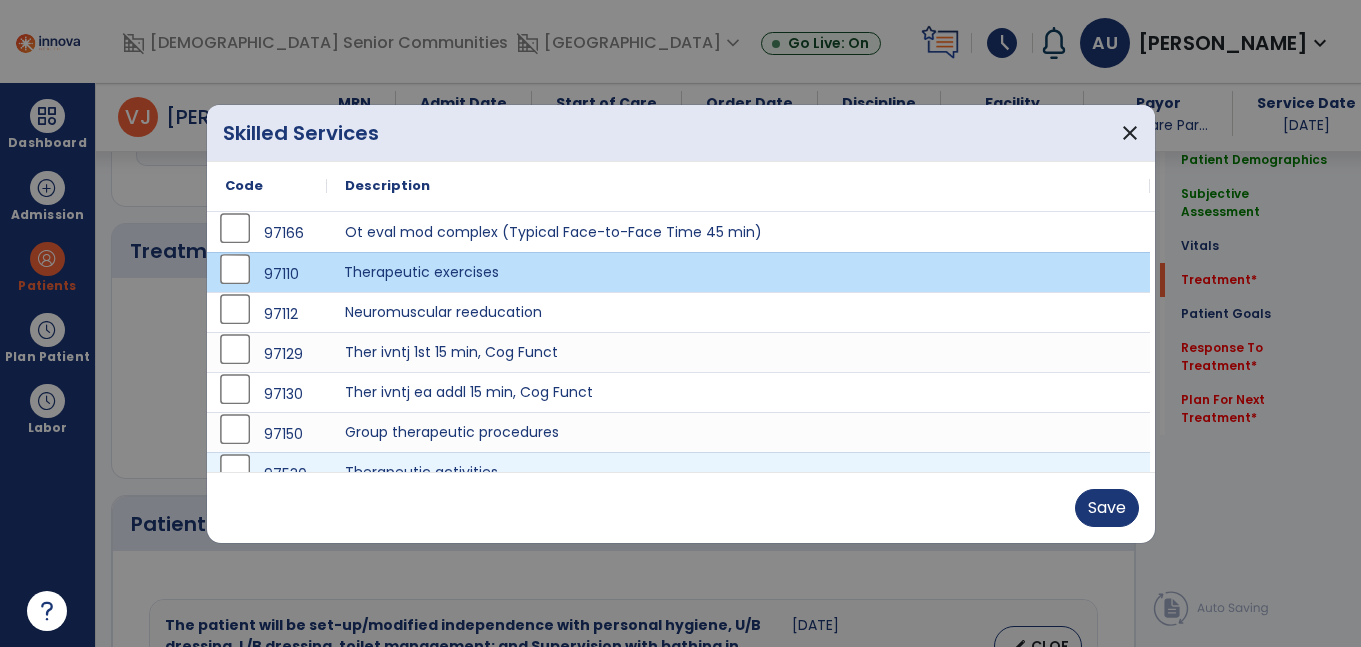 scroll, scrollTop: 100, scrollLeft: 0, axis: vertical 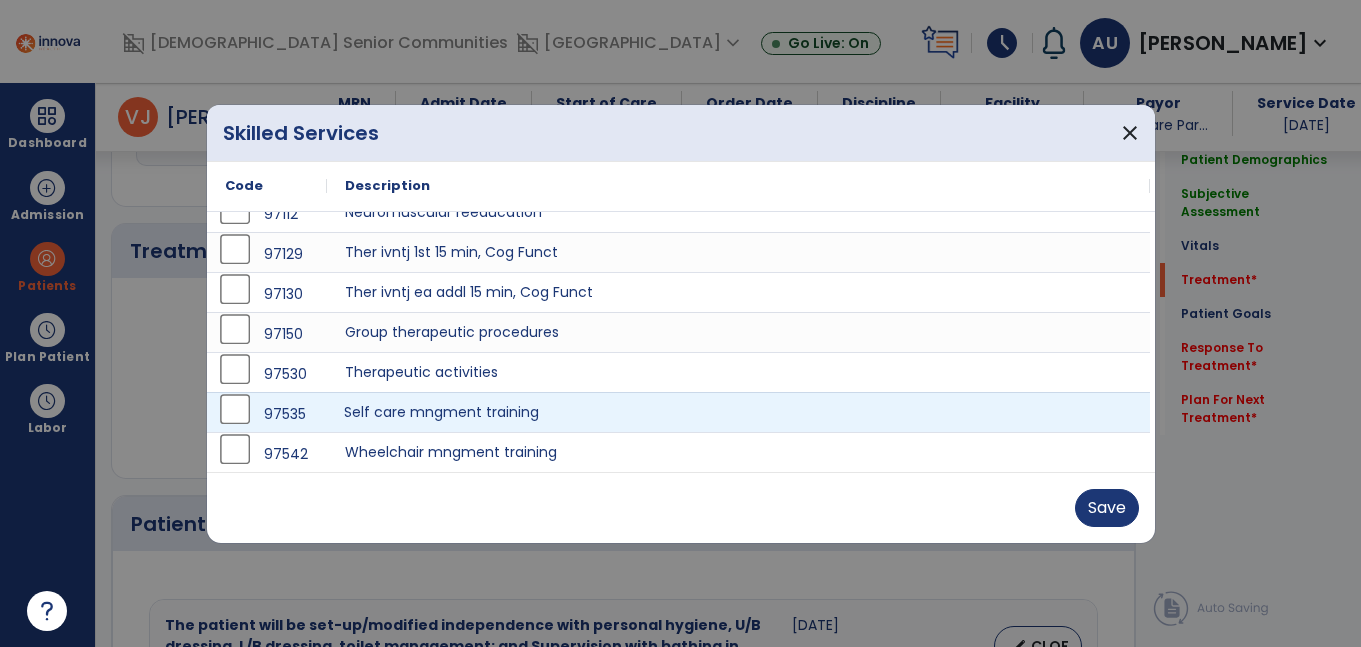click on "Self care mngment training" at bounding box center [738, 412] 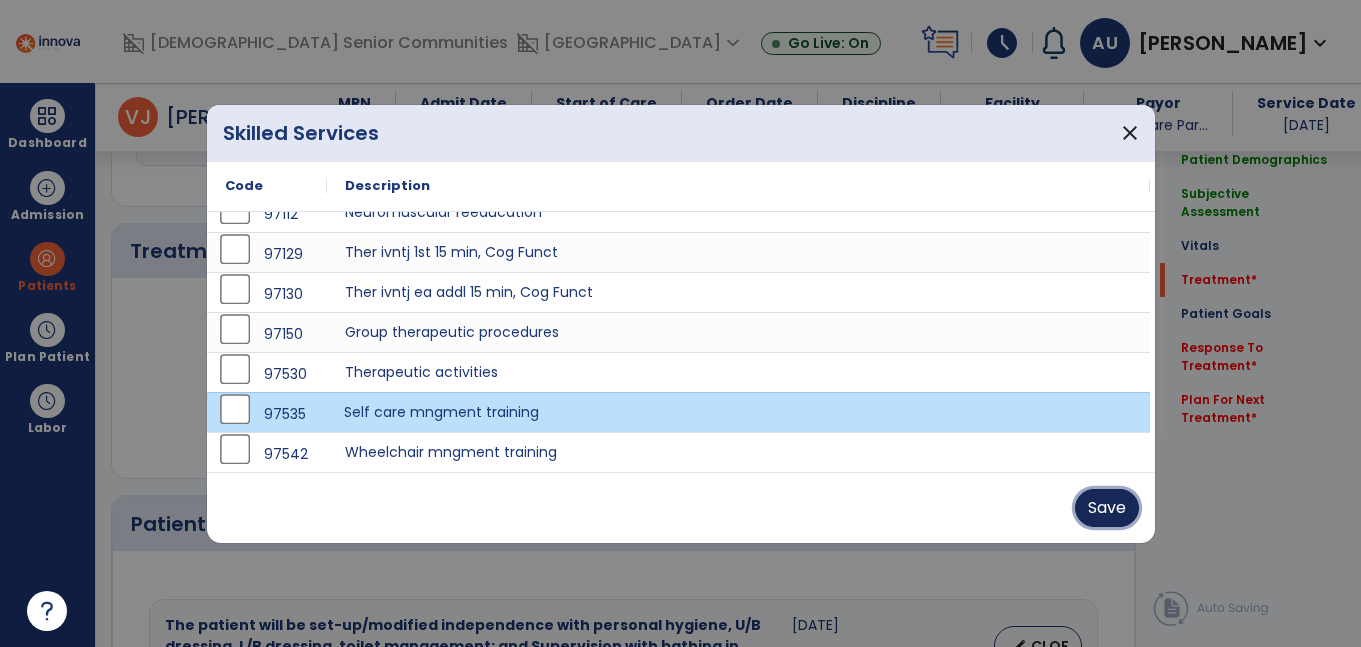 click on "Save" at bounding box center (1107, 508) 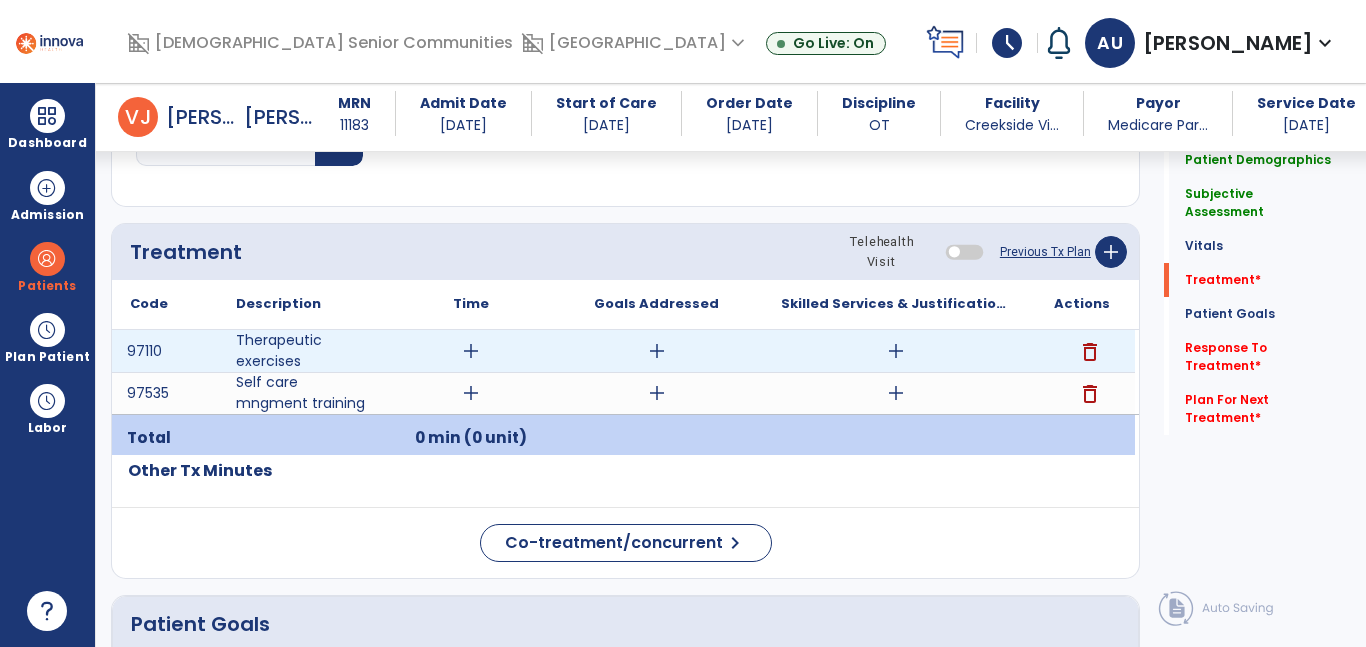 click on "add" at bounding box center [470, 351] 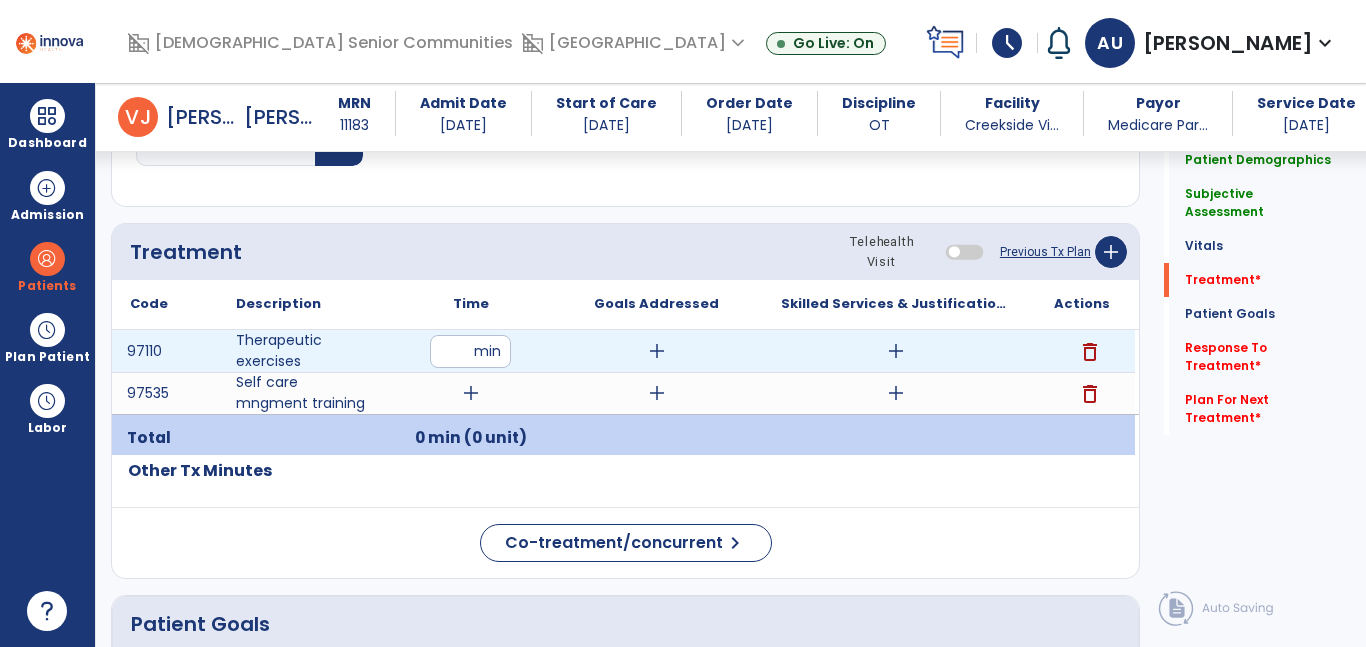 type on "**" 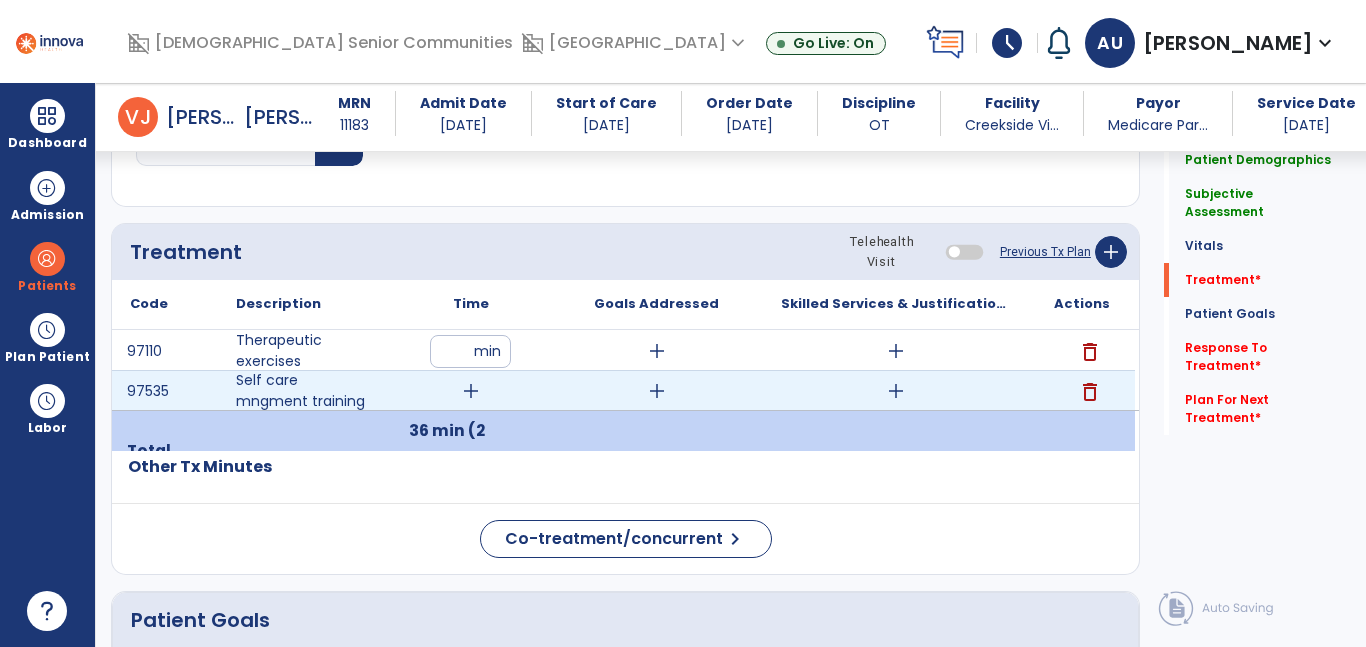 click on "add" at bounding box center (471, 391) 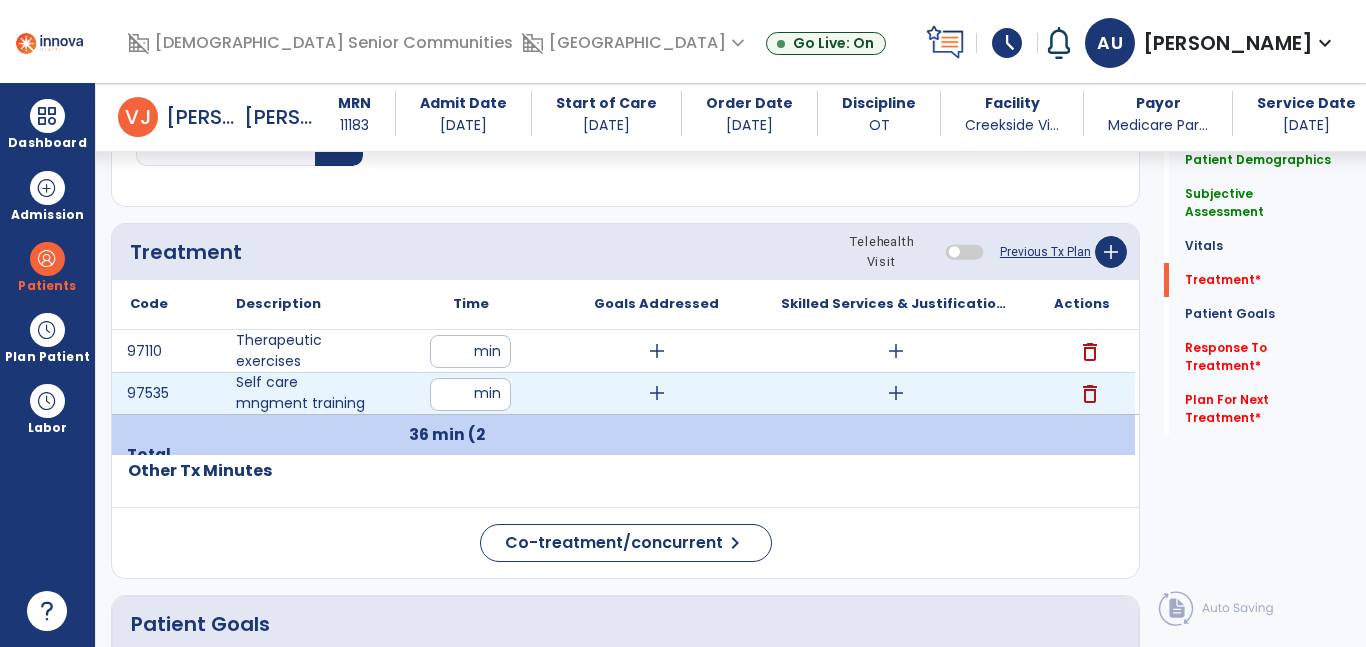 type on "**" 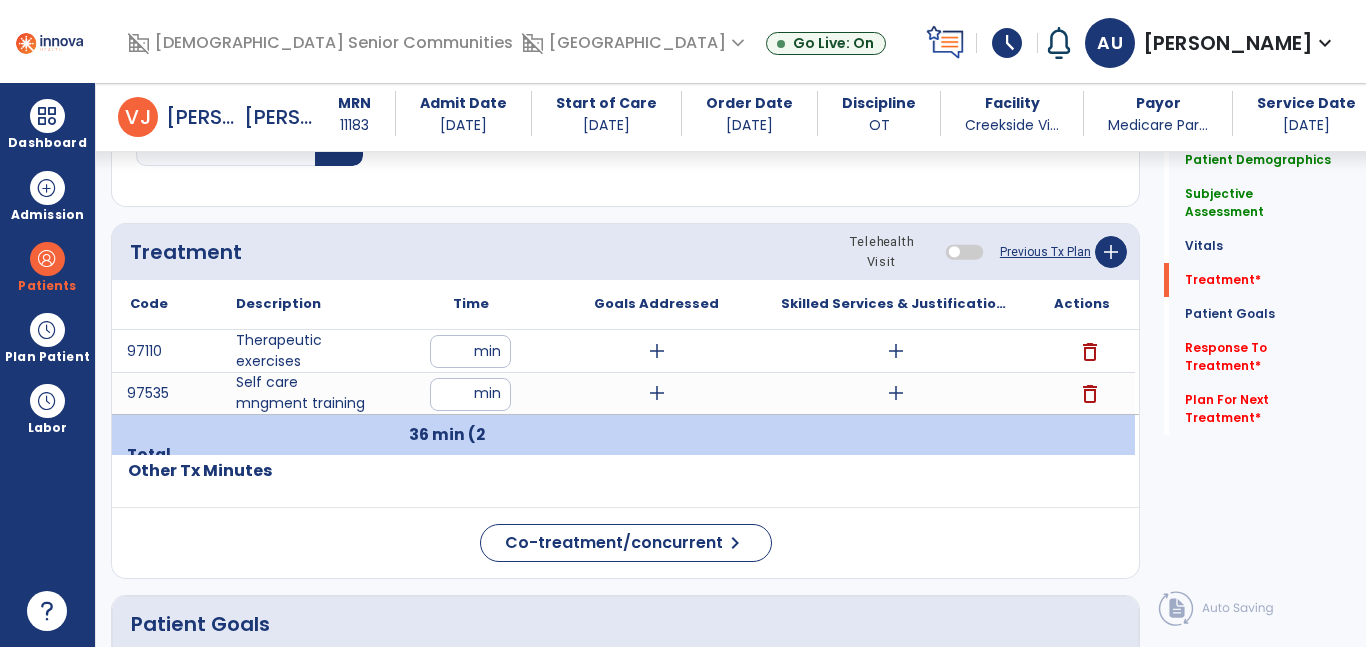 drag, startPoint x: 342, startPoint y: 506, endPoint x: 708, endPoint y: 489, distance: 366.3946 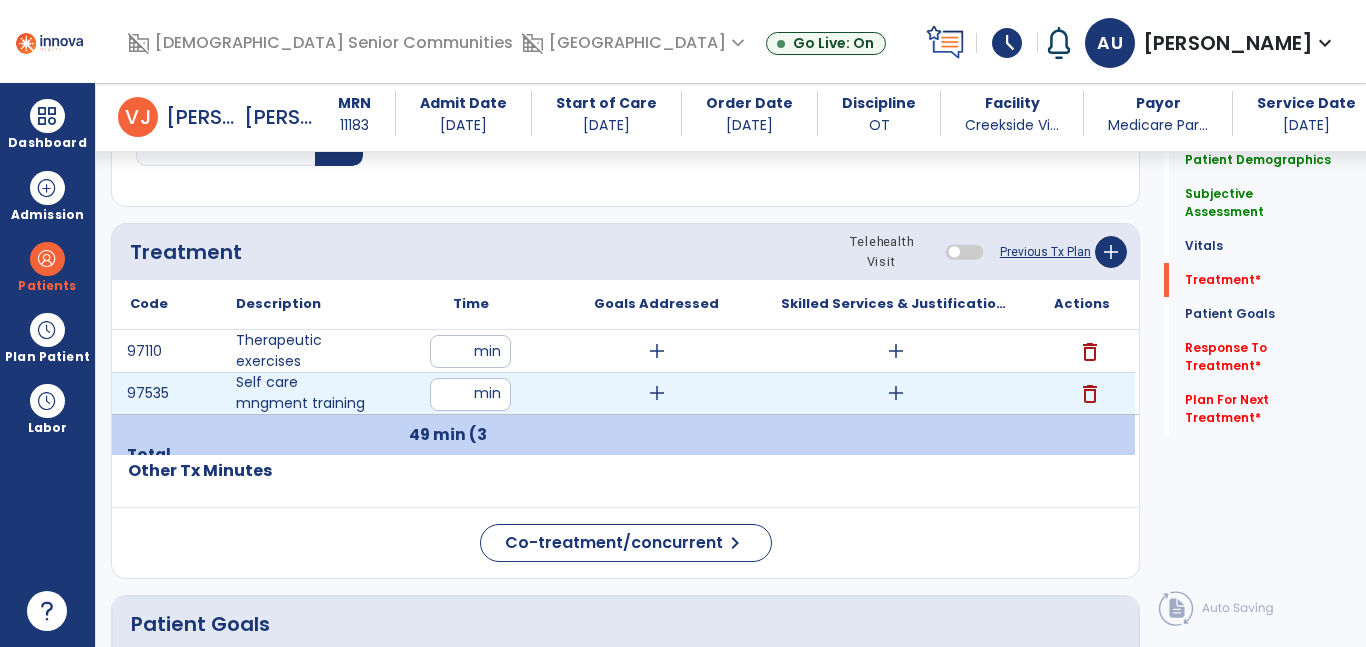 click on "add" at bounding box center (896, 393) 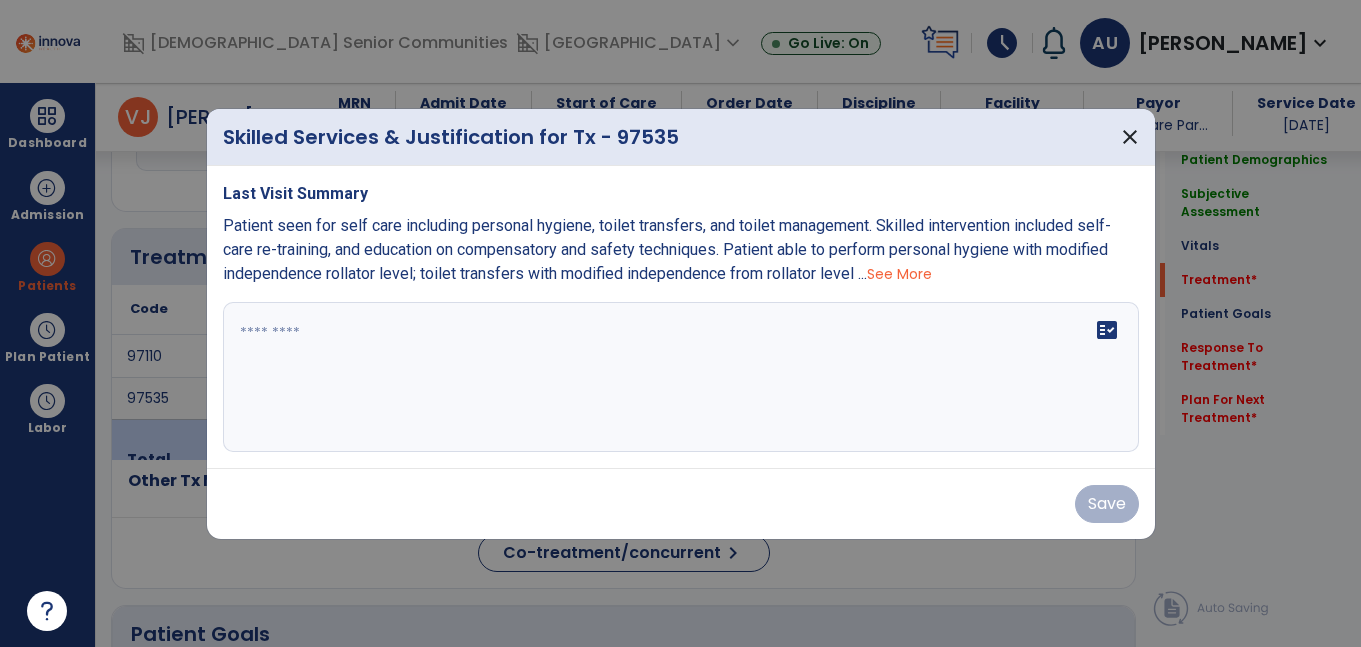 scroll, scrollTop: 1146, scrollLeft: 0, axis: vertical 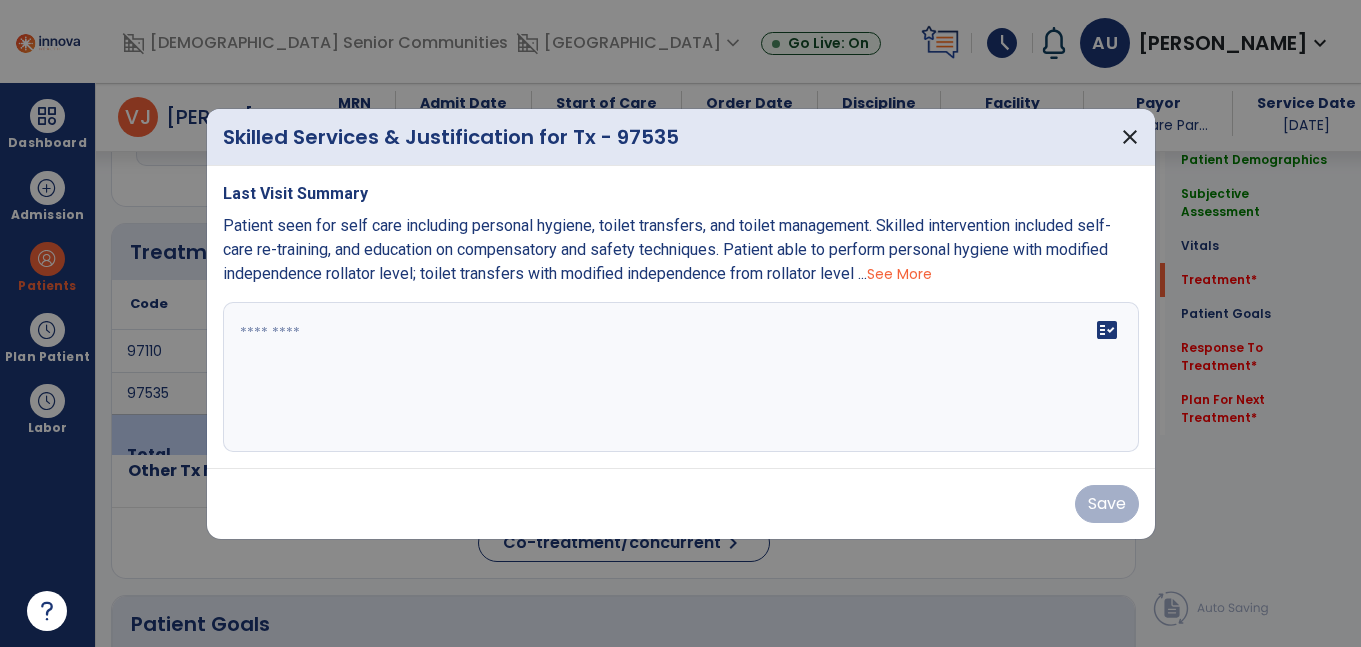 click on "fact_check" at bounding box center [681, 377] 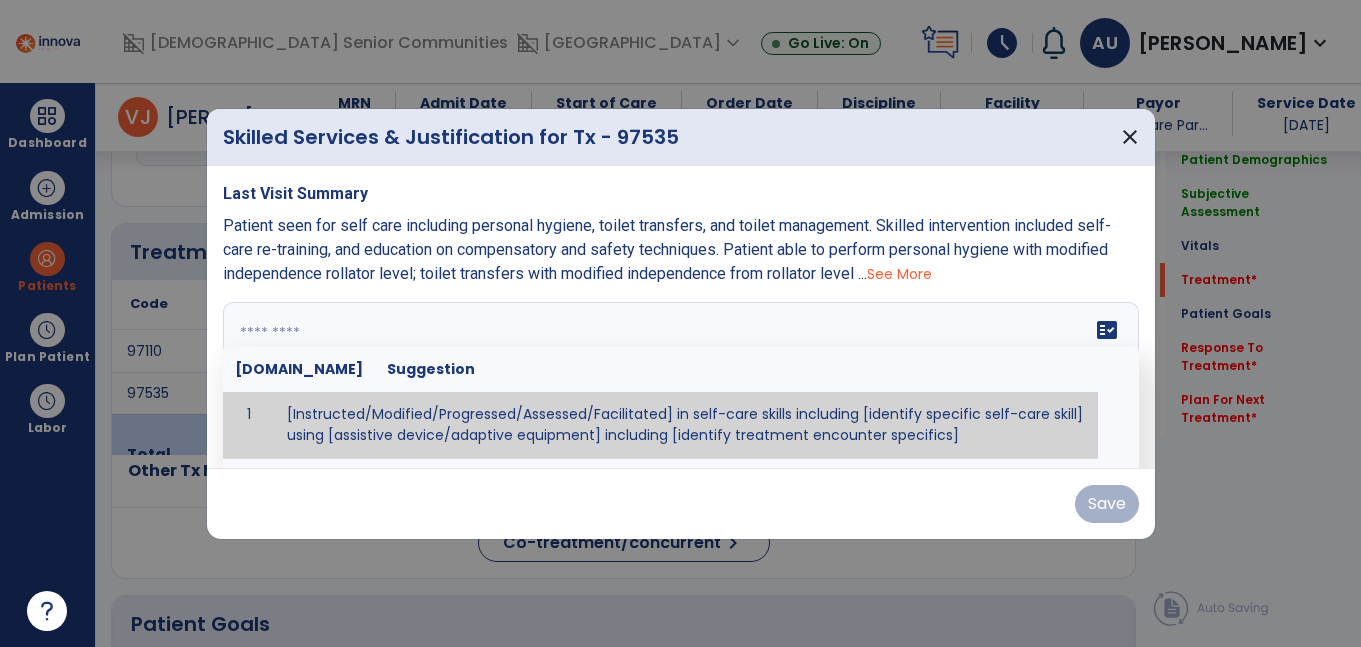 paste on "**********" 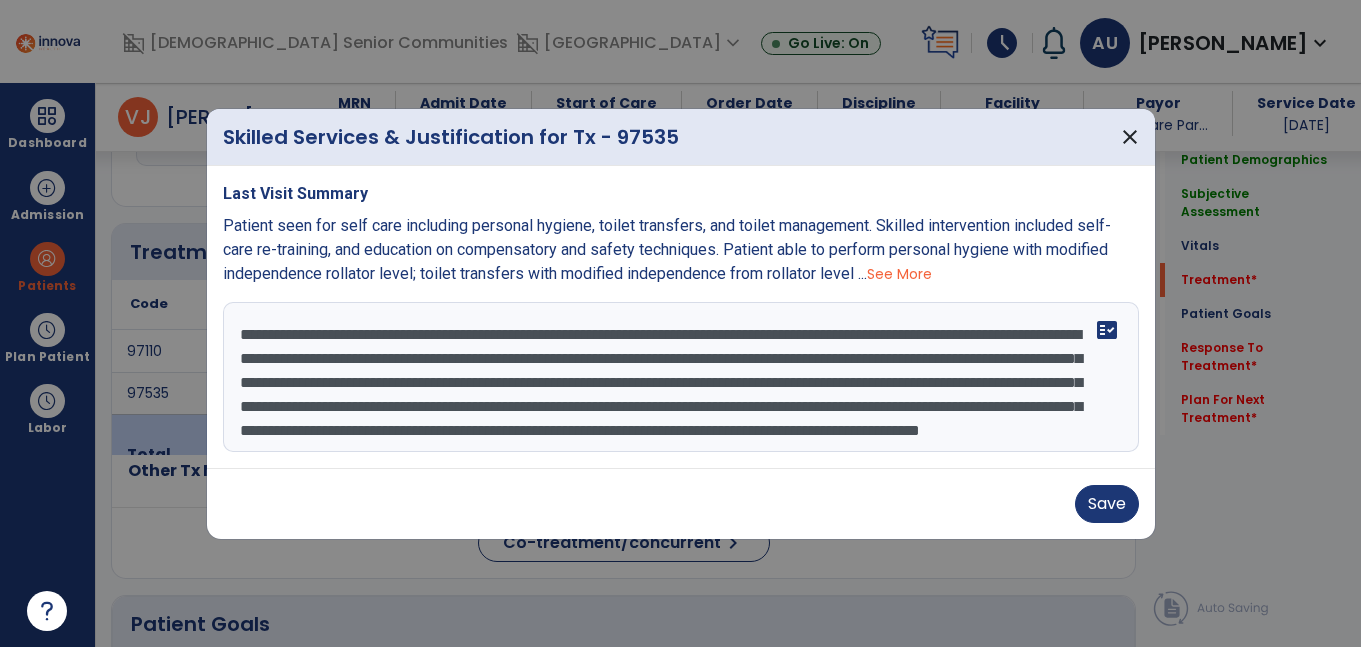scroll, scrollTop: 40, scrollLeft: 0, axis: vertical 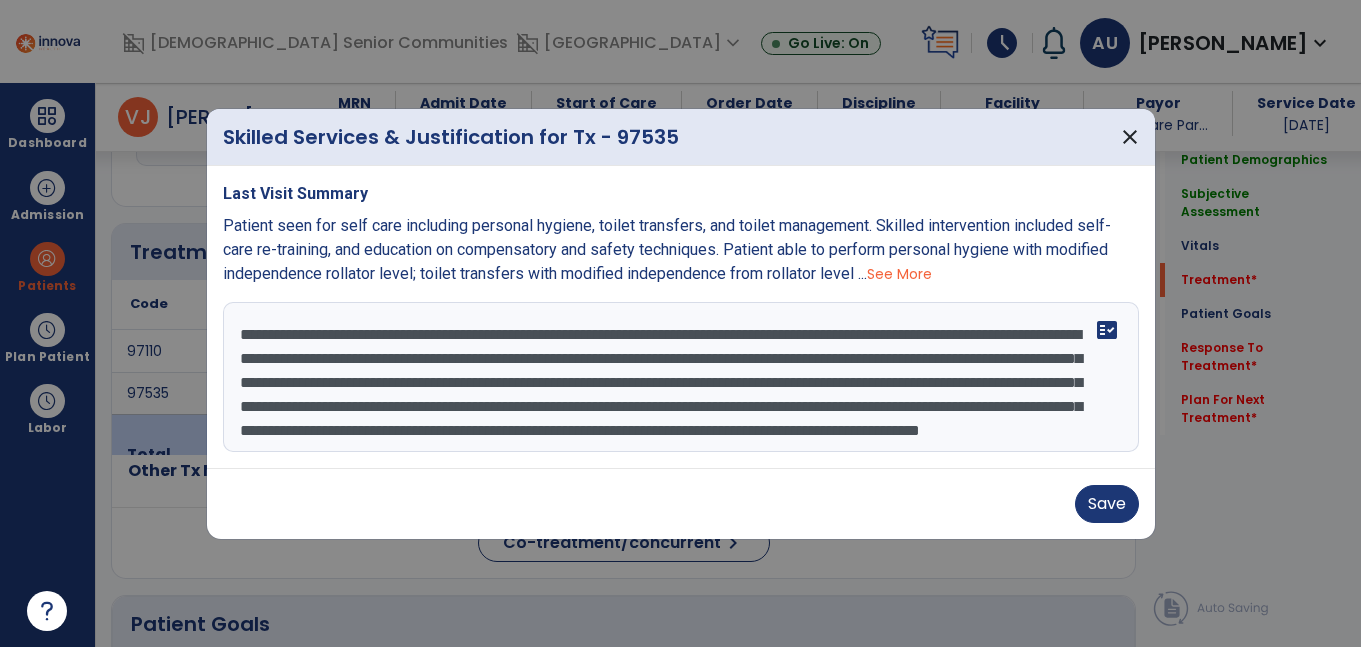 click on "**********" at bounding box center (681, 377) 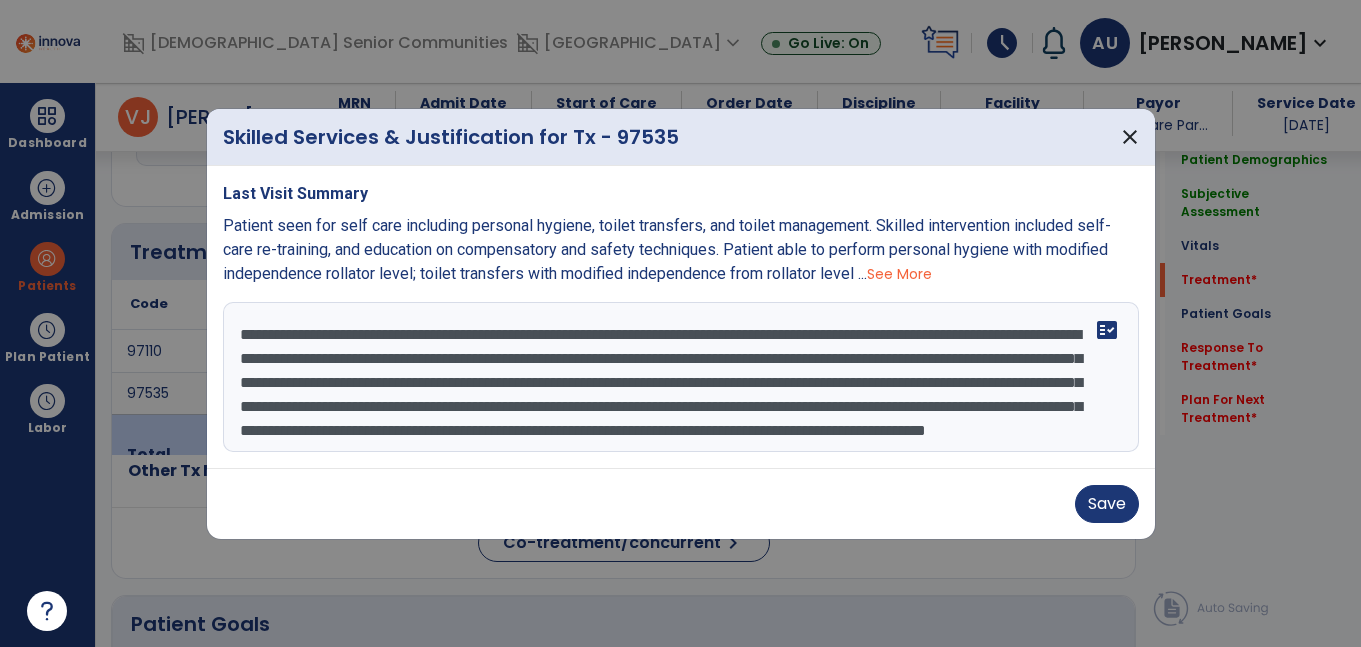paste on "**********" 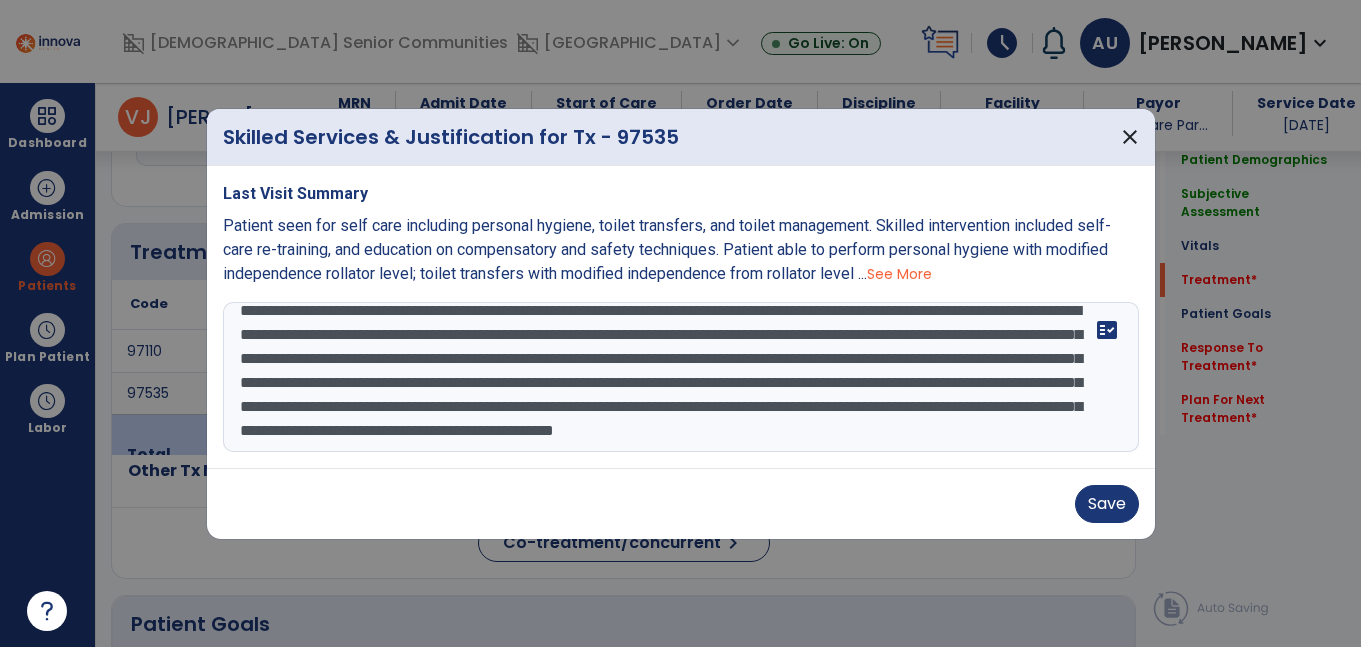 scroll, scrollTop: 64, scrollLeft: 0, axis: vertical 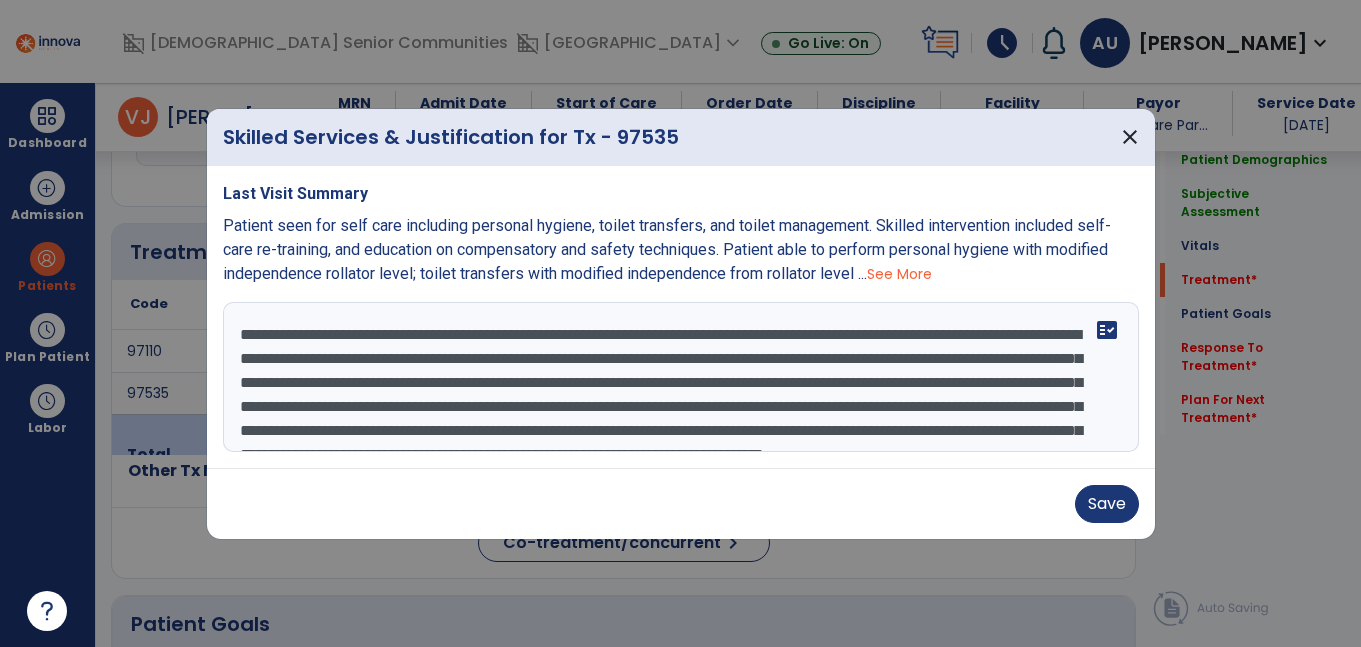 click on "**********" at bounding box center (681, 377) 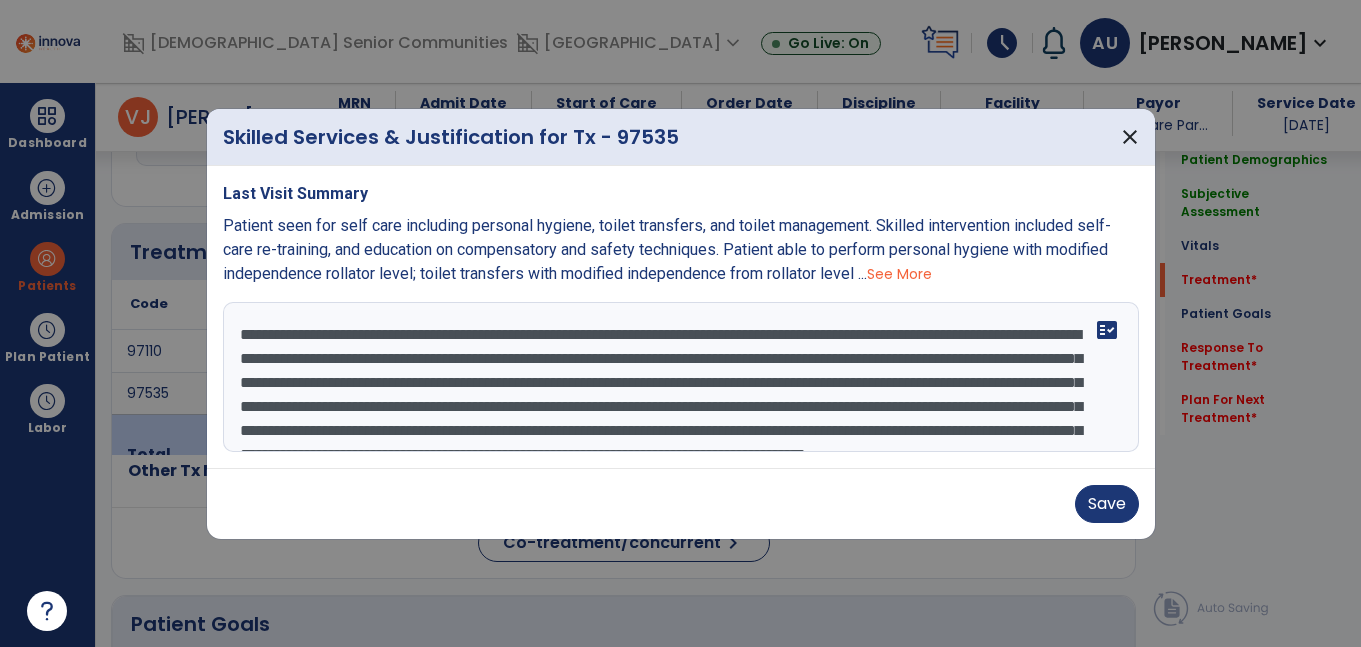 scroll, scrollTop: 20, scrollLeft: 0, axis: vertical 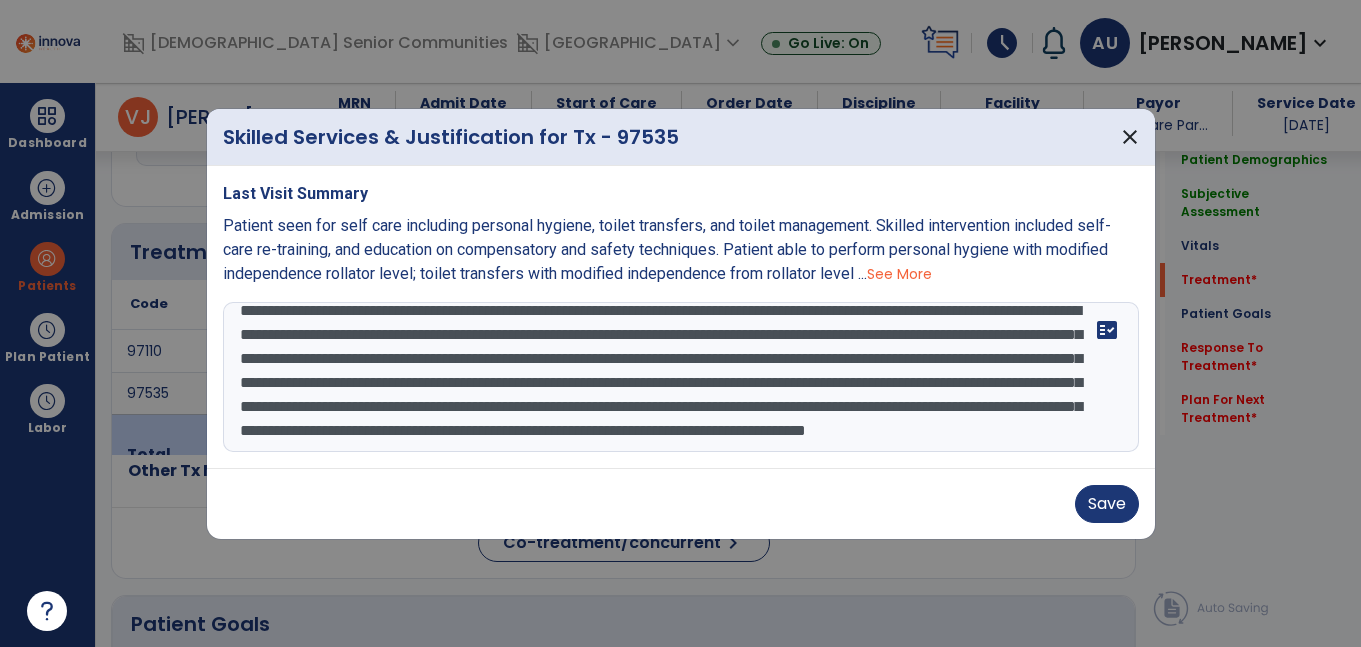 drag, startPoint x: 478, startPoint y: 370, endPoint x: 555, endPoint y: 344, distance: 81.27115 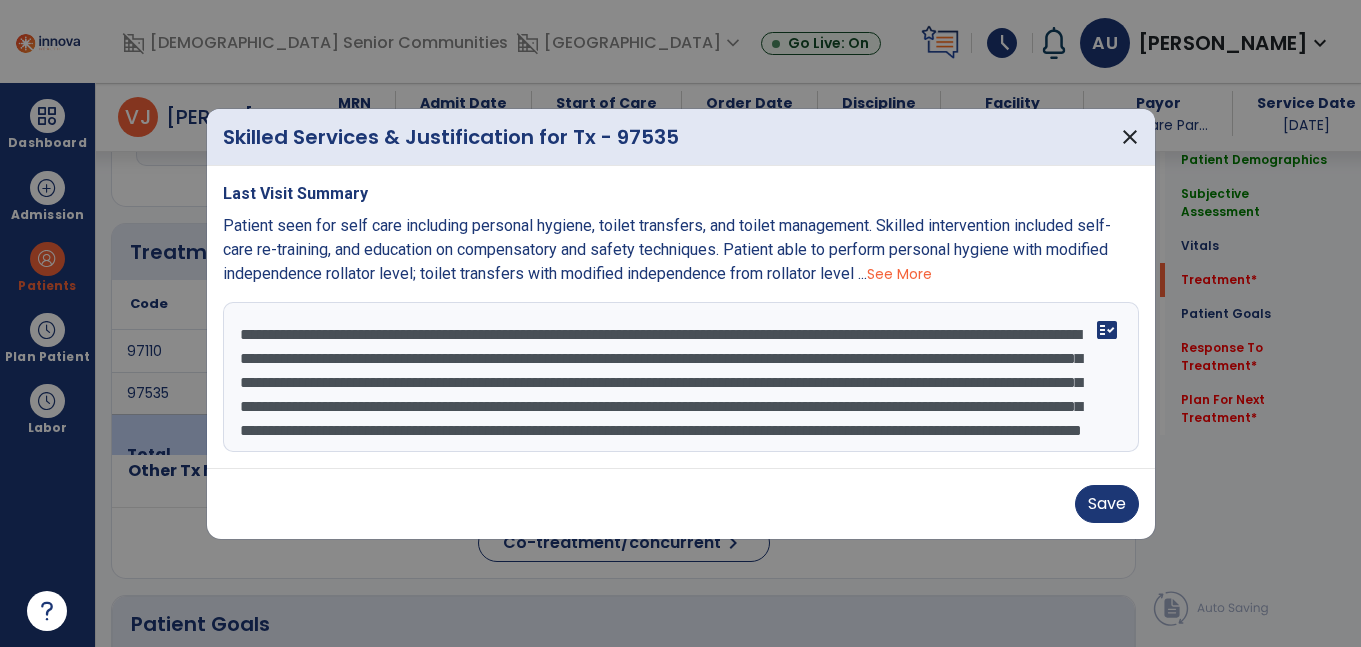 scroll, scrollTop: 48, scrollLeft: 0, axis: vertical 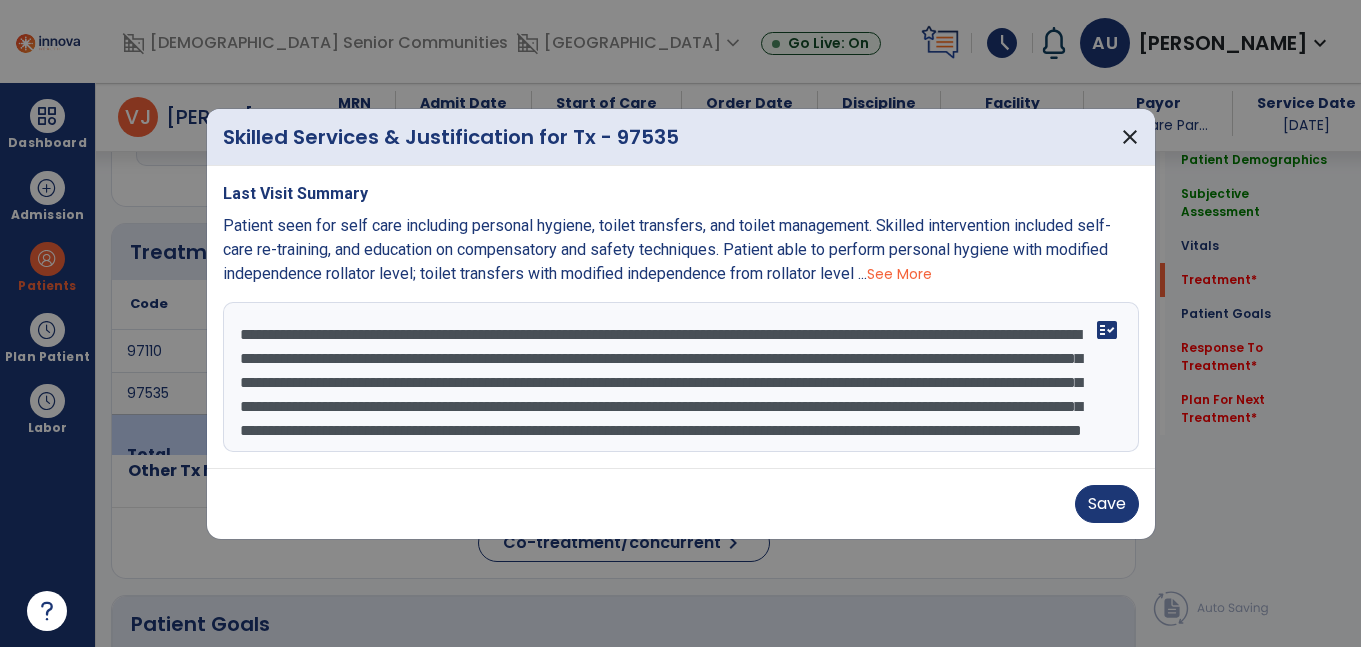 drag, startPoint x: 436, startPoint y: 413, endPoint x: 986, endPoint y: 403, distance: 550.0909 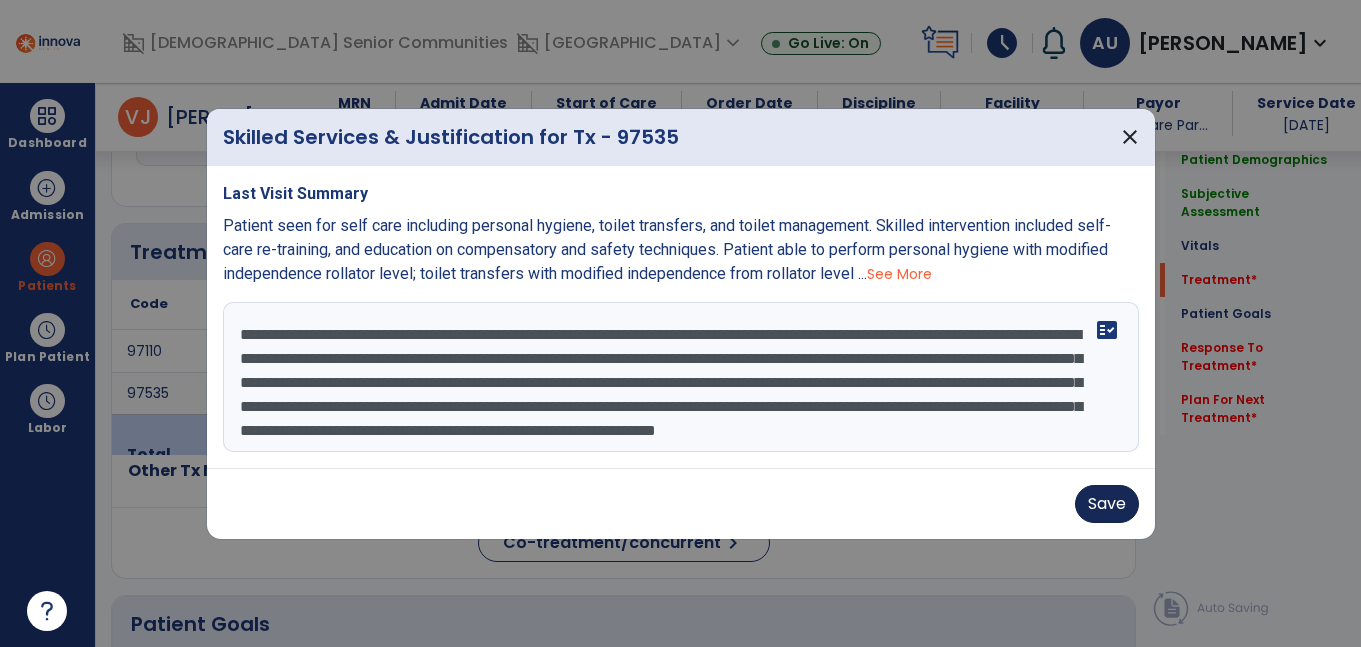 type on "**********" 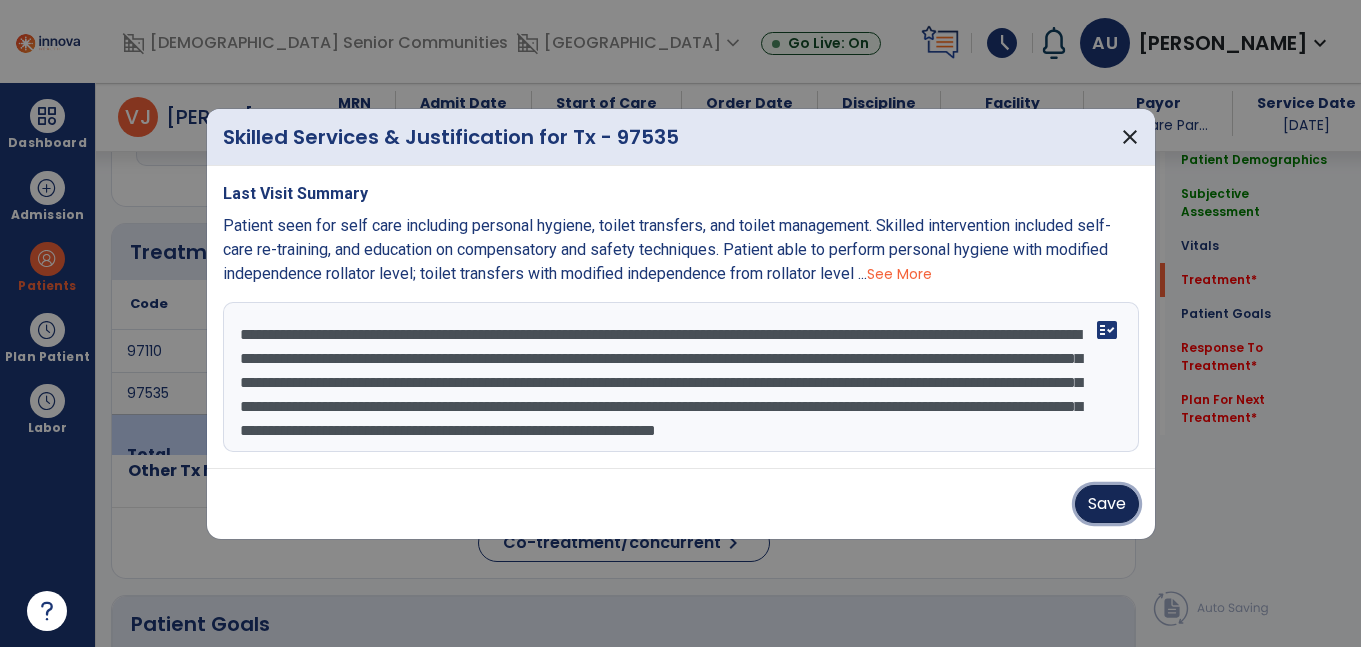click on "Save" at bounding box center (1107, 504) 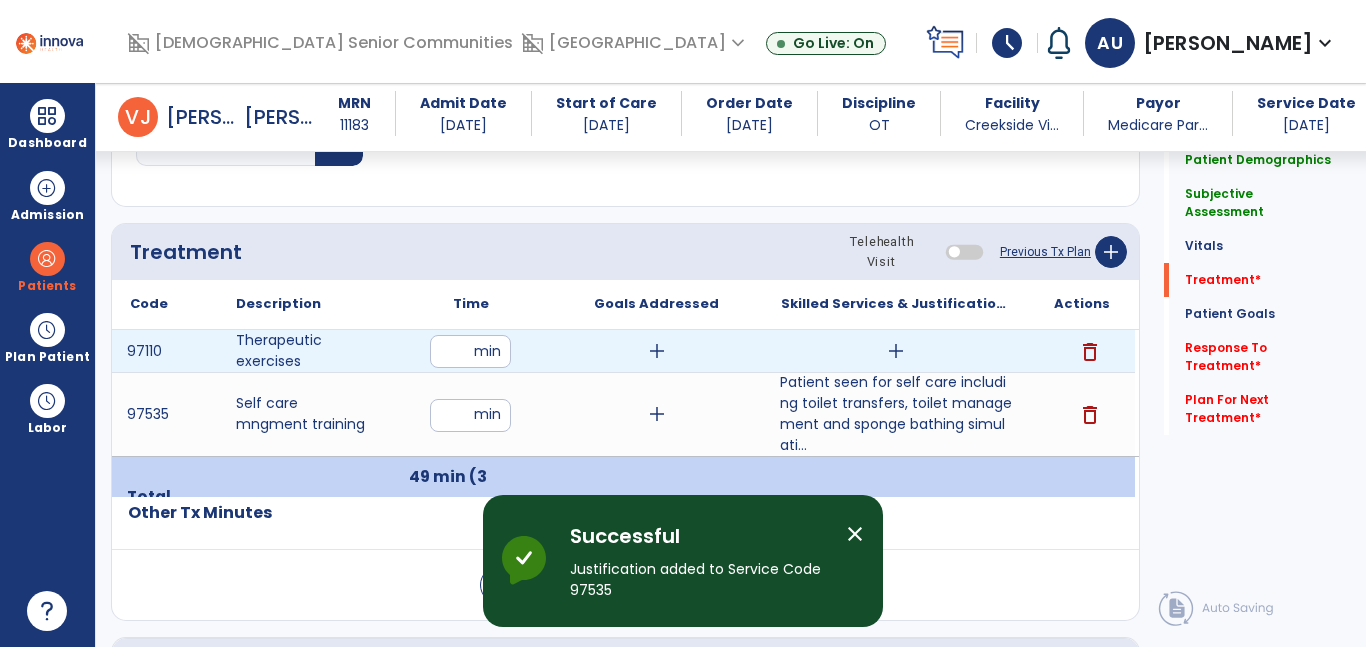 click on "add" at bounding box center [896, 351] 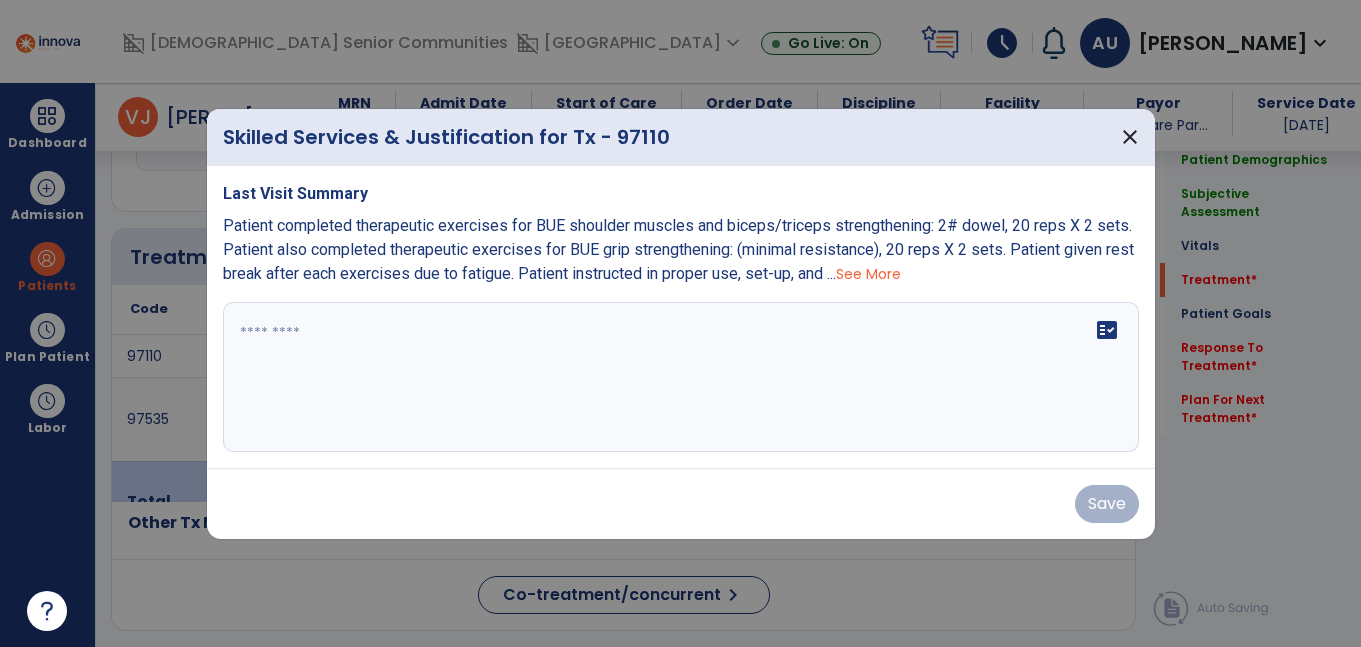scroll, scrollTop: 1146, scrollLeft: 0, axis: vertical 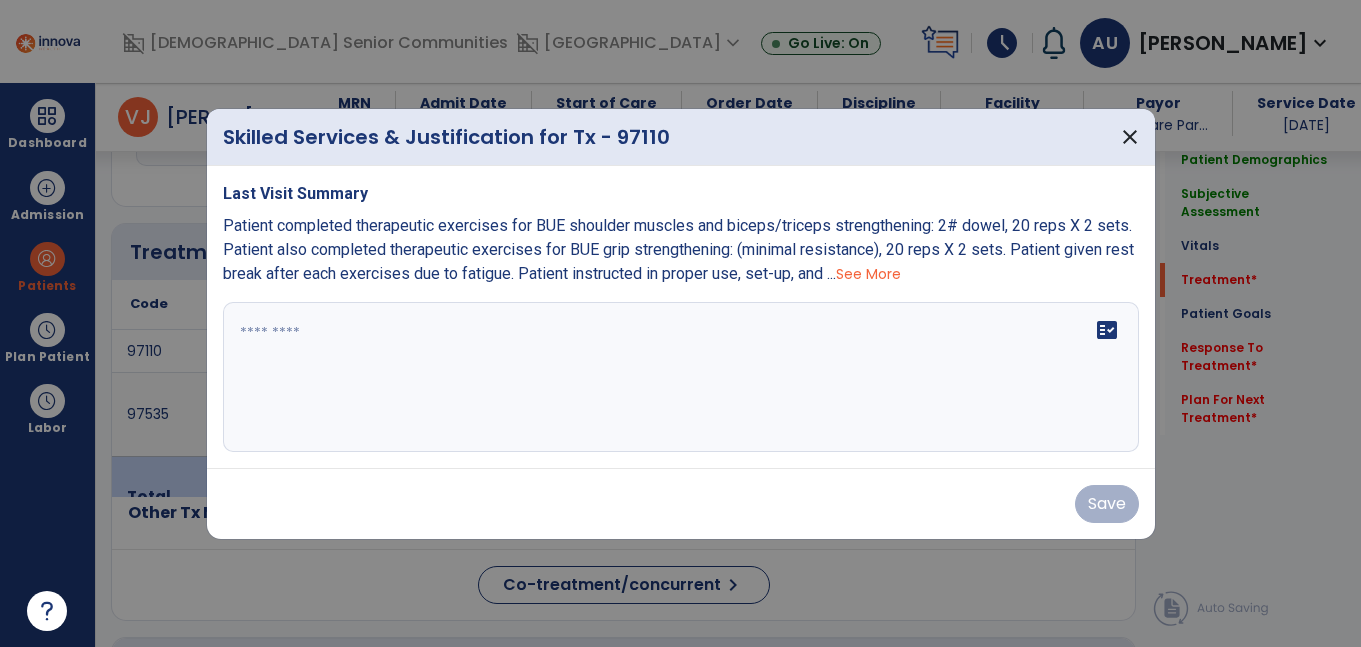 click on "See More" at bounding box center (868, 274) 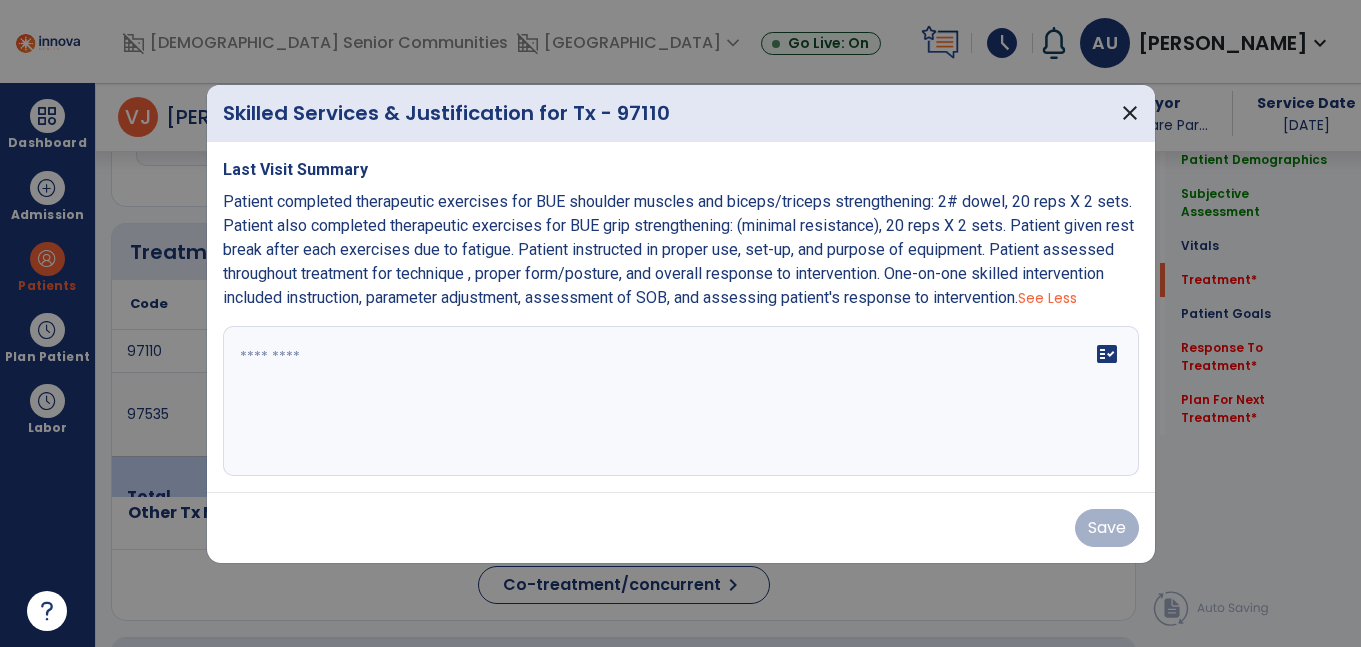 click at bounding box center [681, 401] 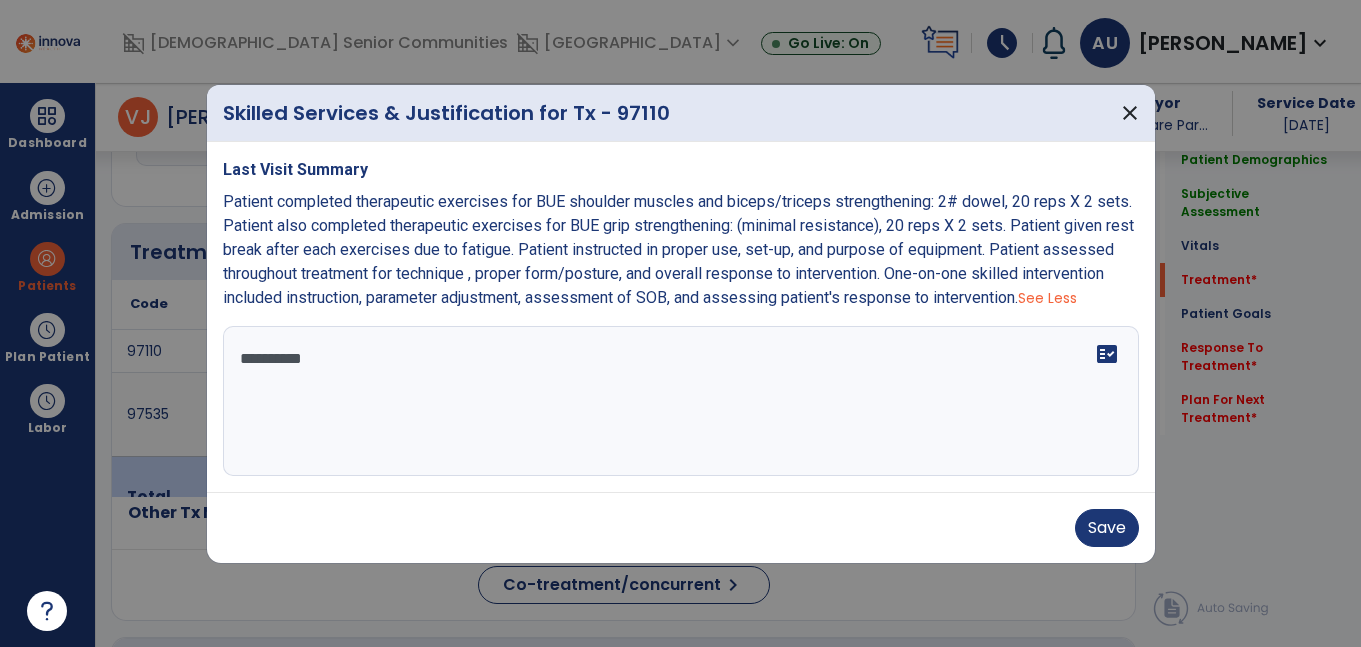 paste on "**********" 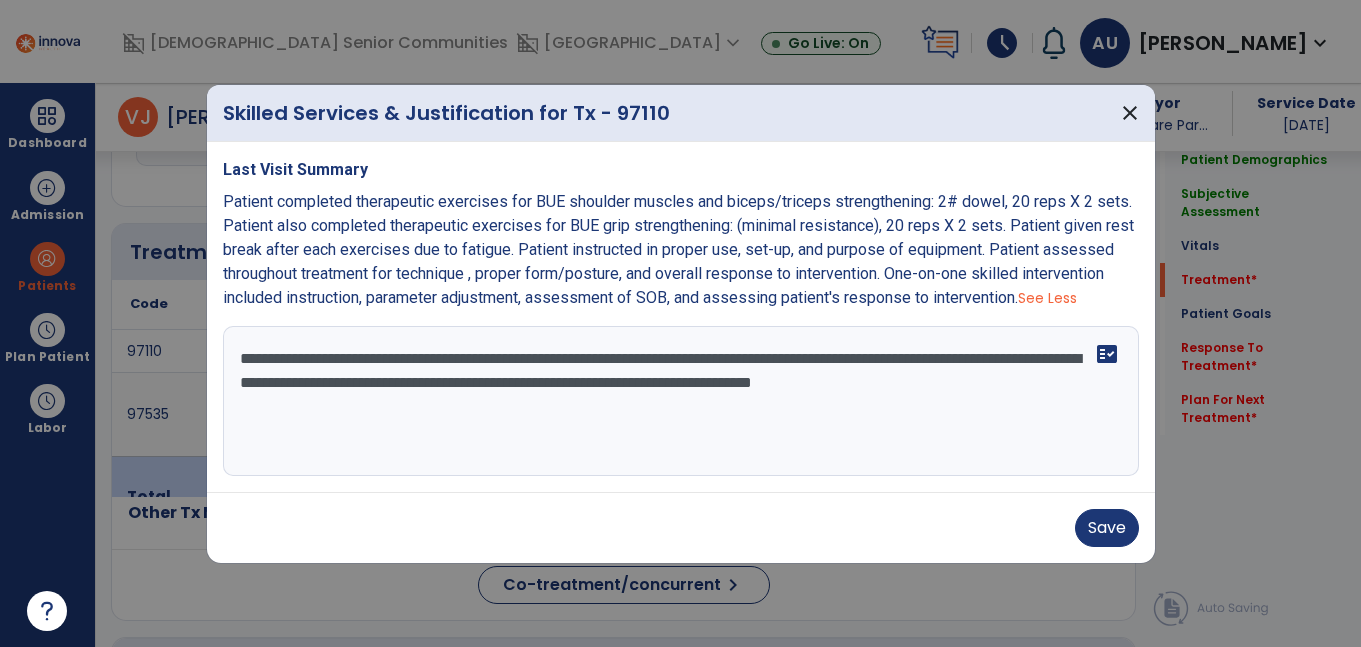 paste on "**********" 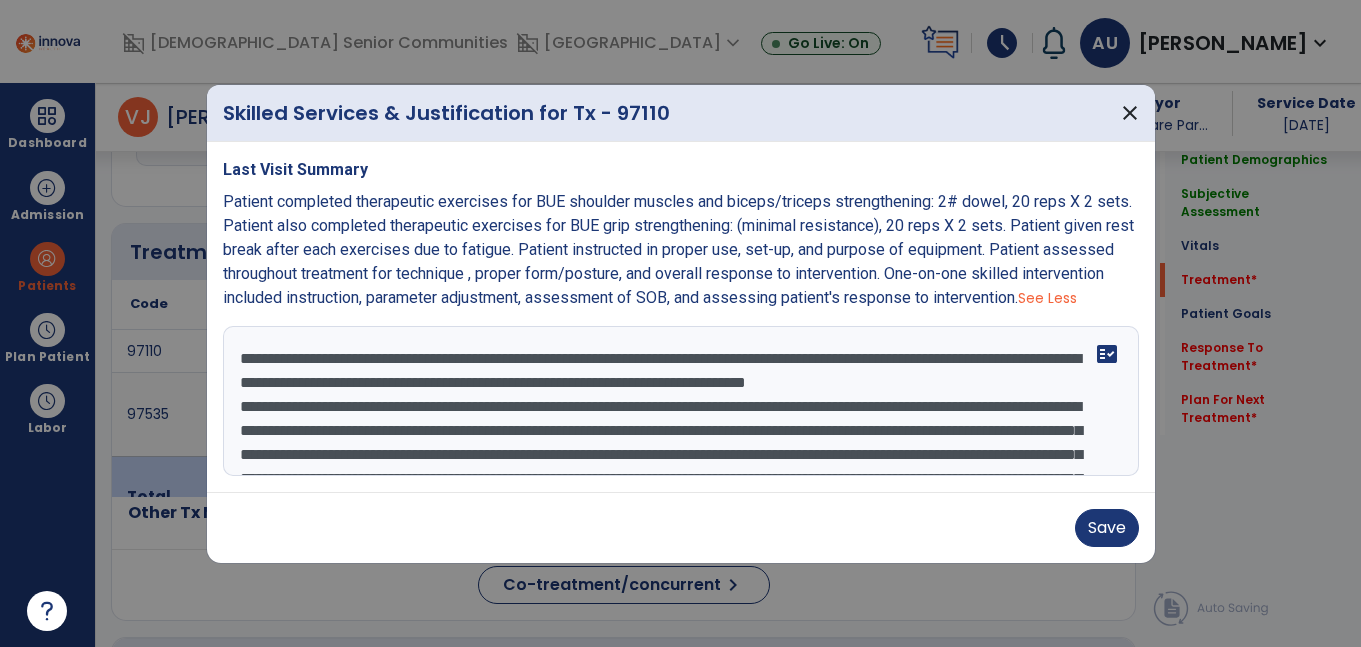 scroll, scrollTop: 88, scrollLeft: 0, axis: vertical 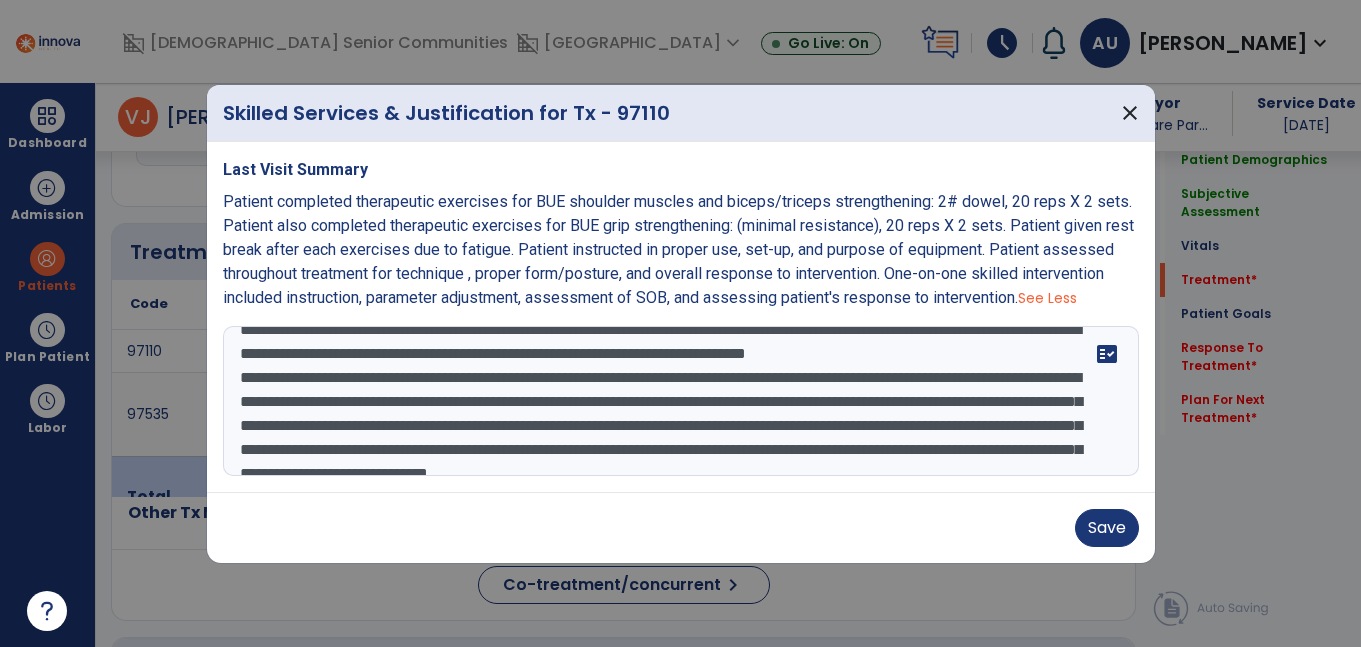click on "**********" at bounding box center (681, 401) 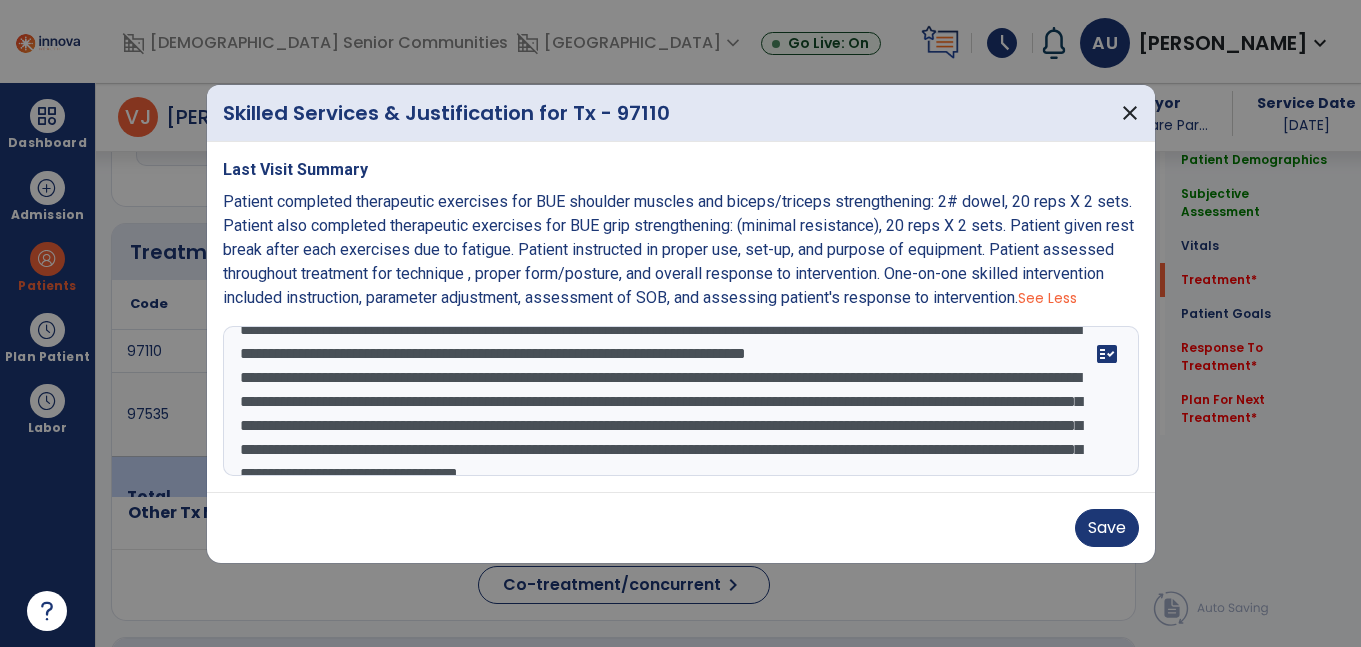scroll, scrollTop: 56, scrollLeft: 0, axis: vertical 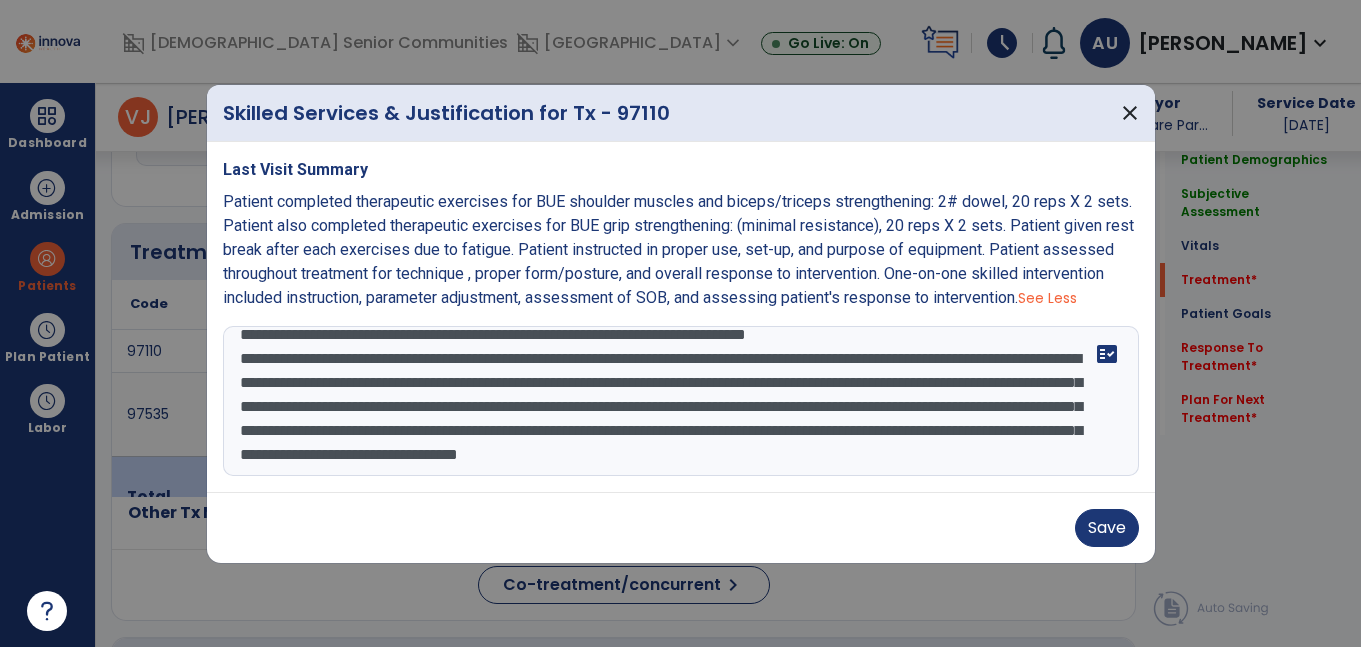 click on "**********" at bounding box center (681, 401) 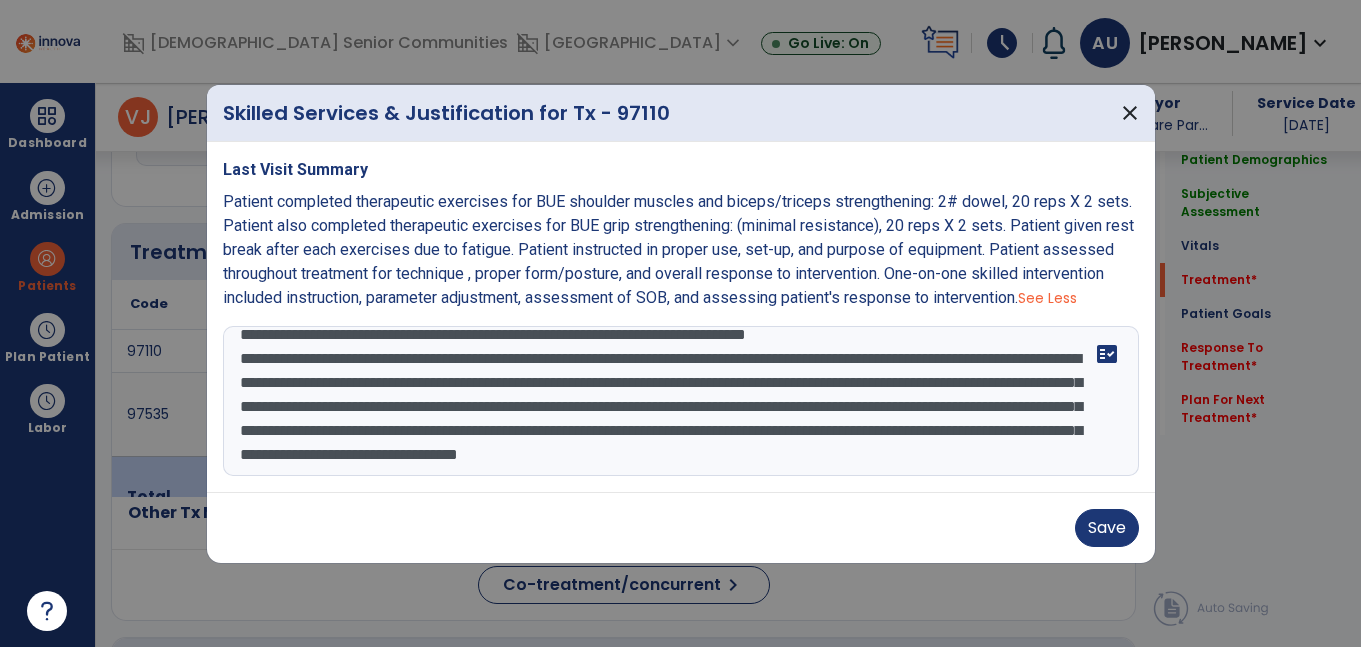 click on "**********" at bounding box center (681, 401) 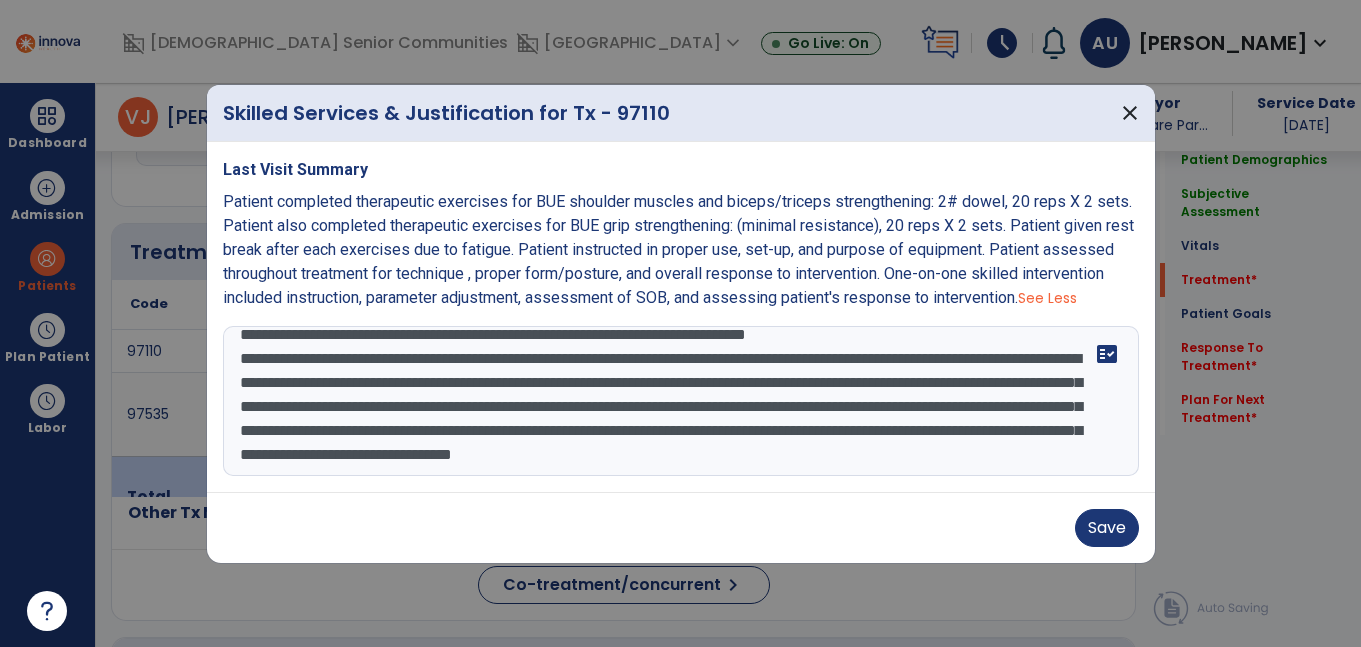 drag, startPoint x: 1033, startPoint y: 428, endPoint x: 1071, endPoint y: 418, distance: 39.293766 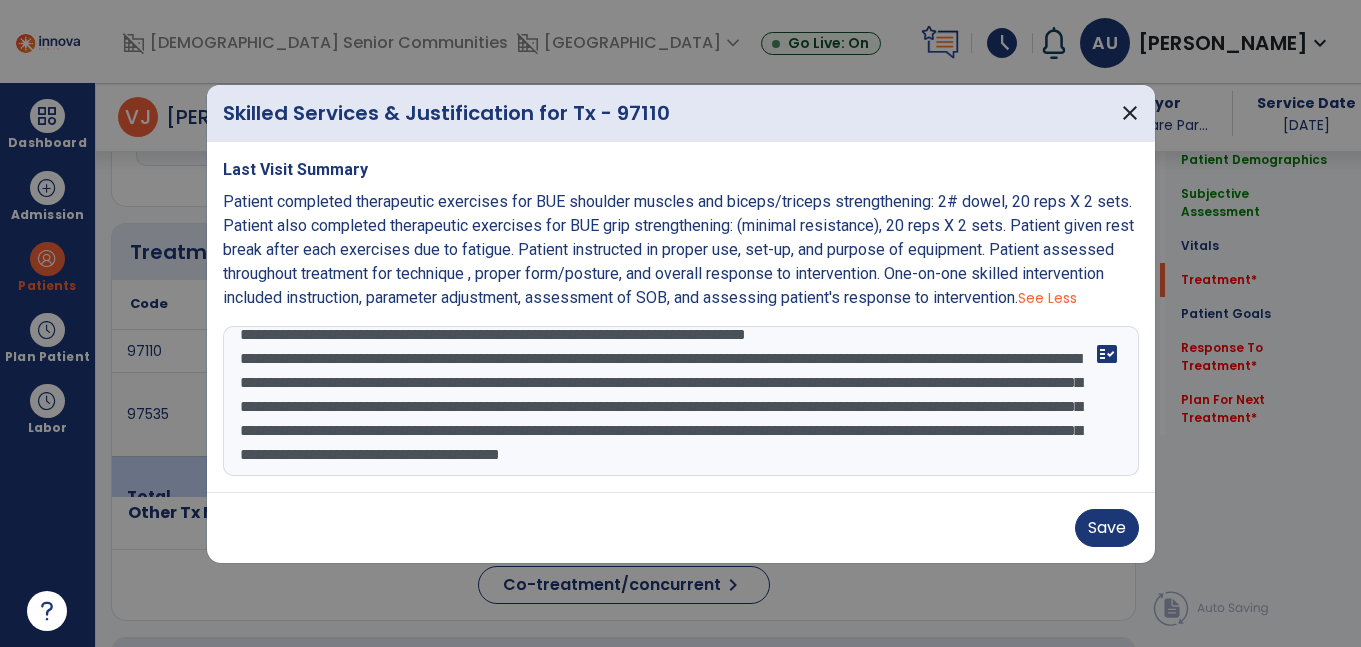 type on "**********" 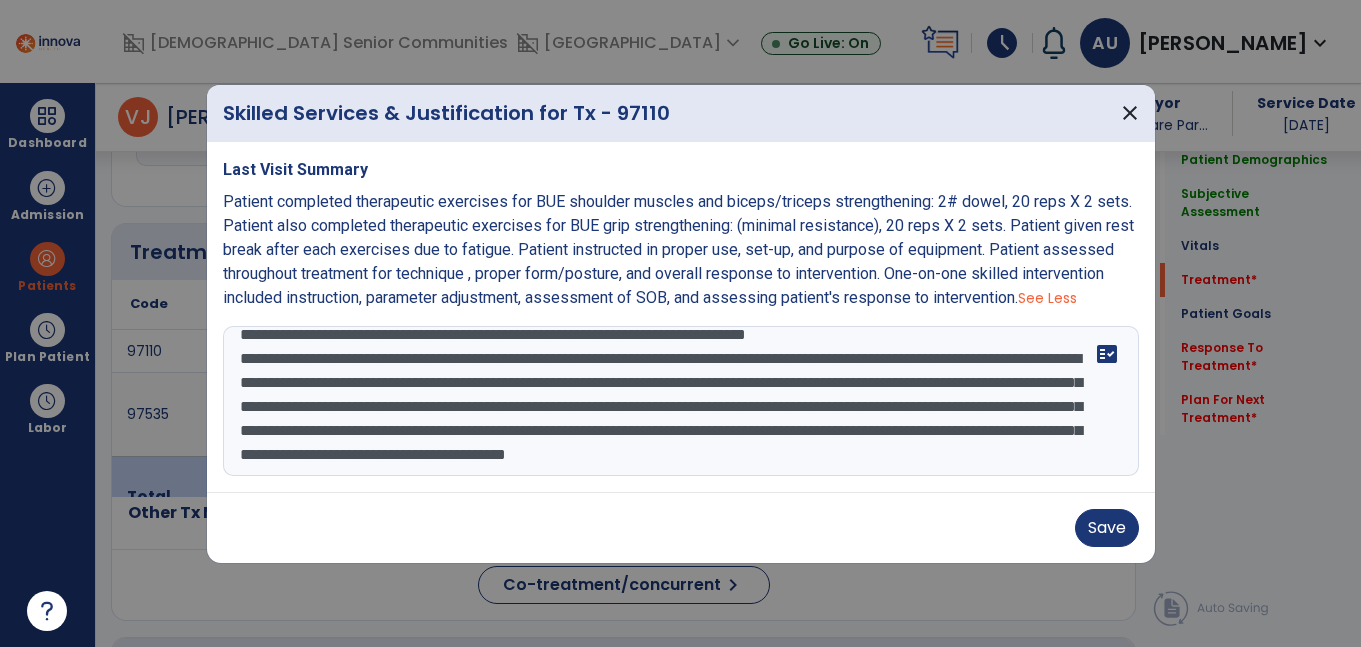 scroll, scrollTop: 81, scrollLeft: 0, axis: vertical 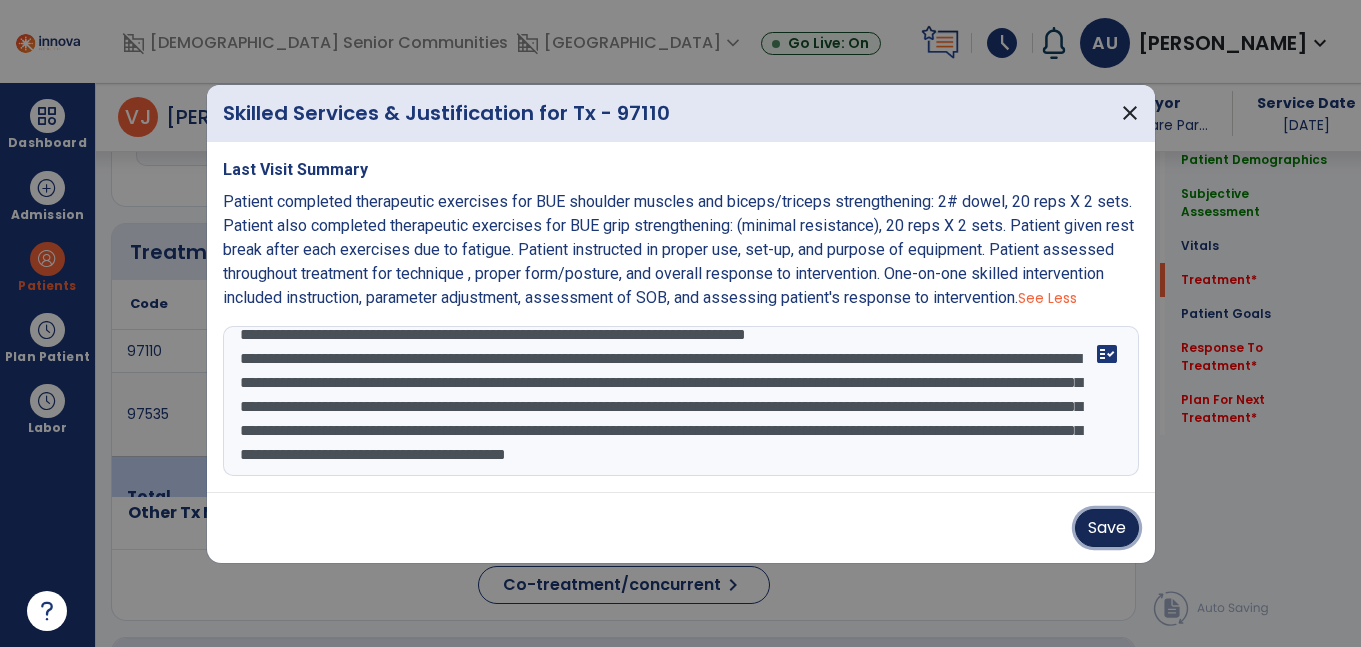 click on "Save" at bounding box center [1107, 528] 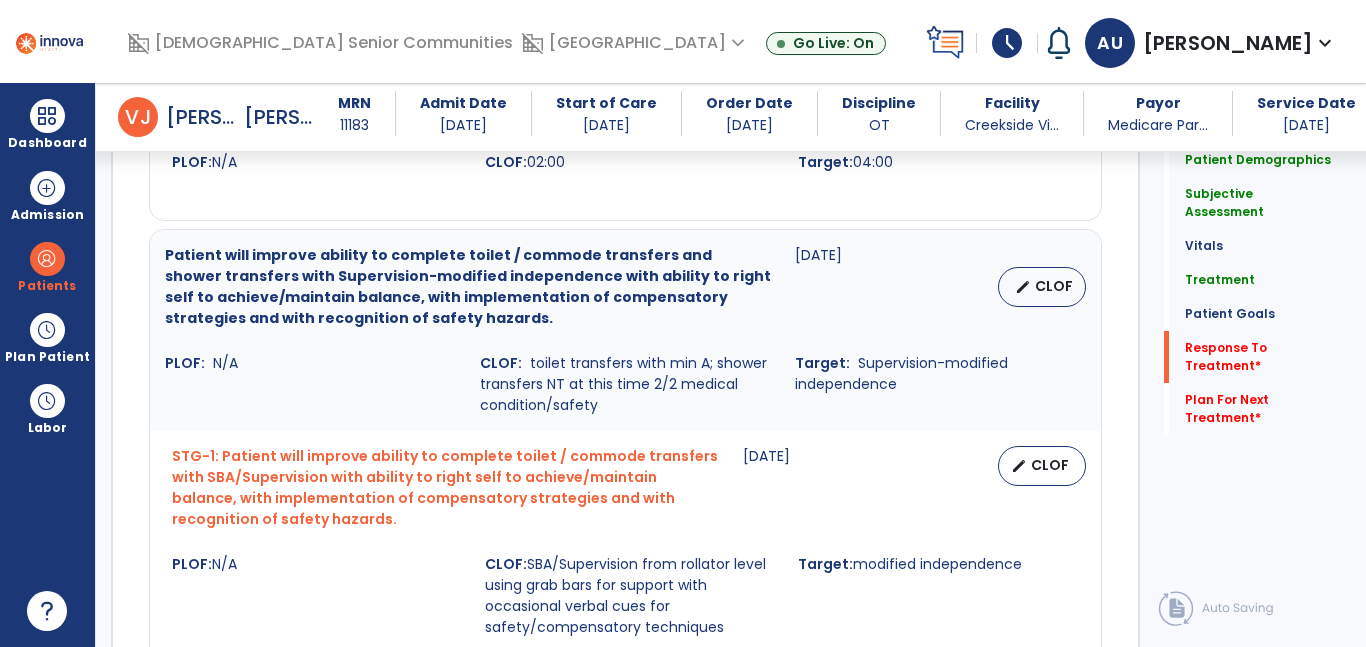 scroll, scrollTop: 3857, scrollLeft: 0, axis: vertical 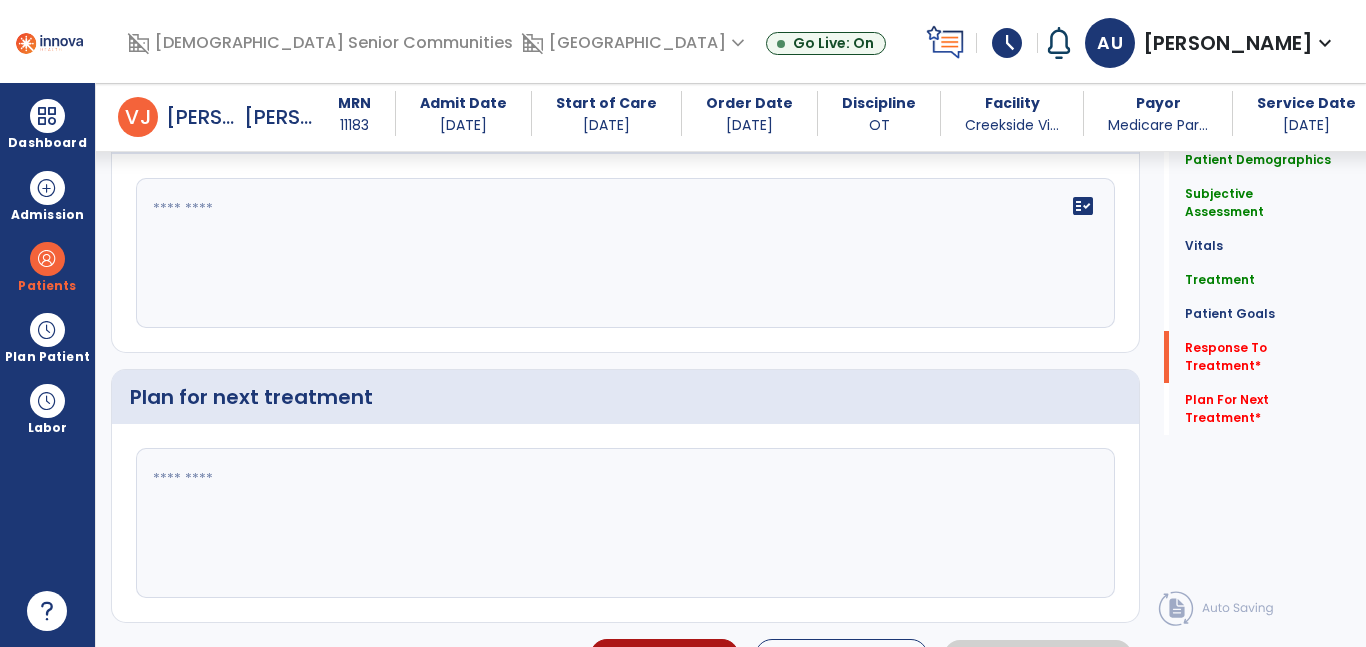 click on "fact_check" 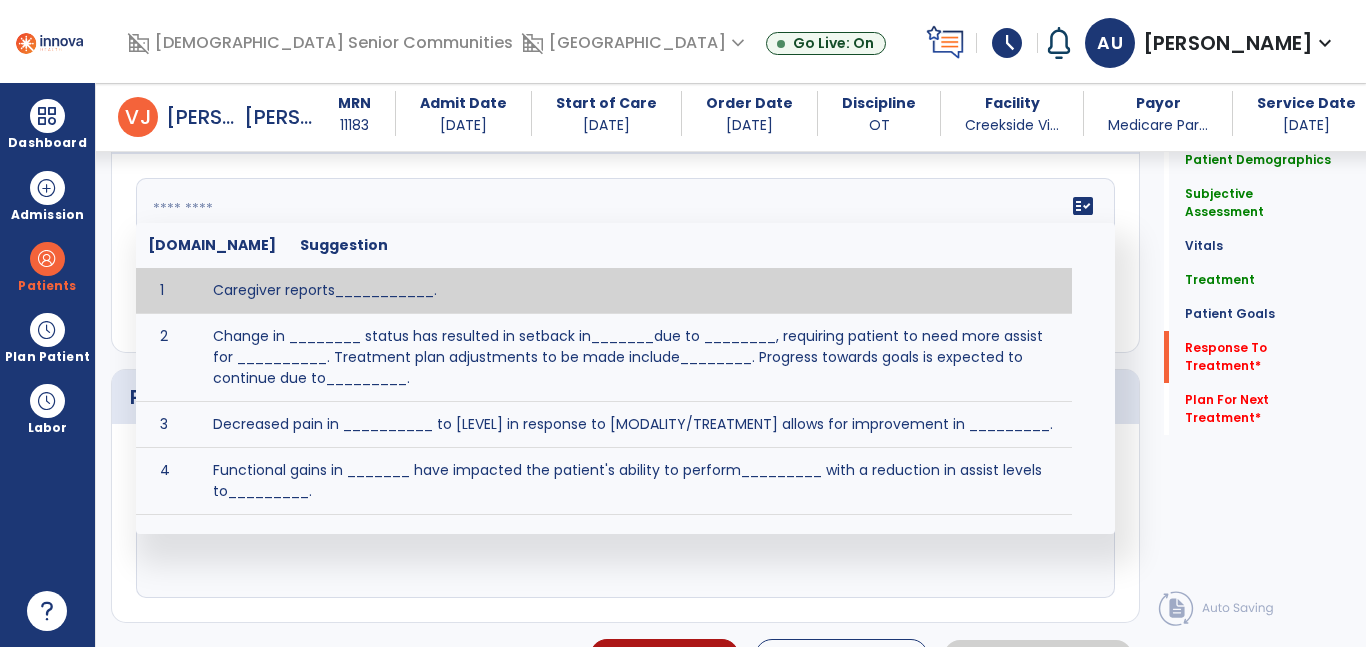 paste on "**********" 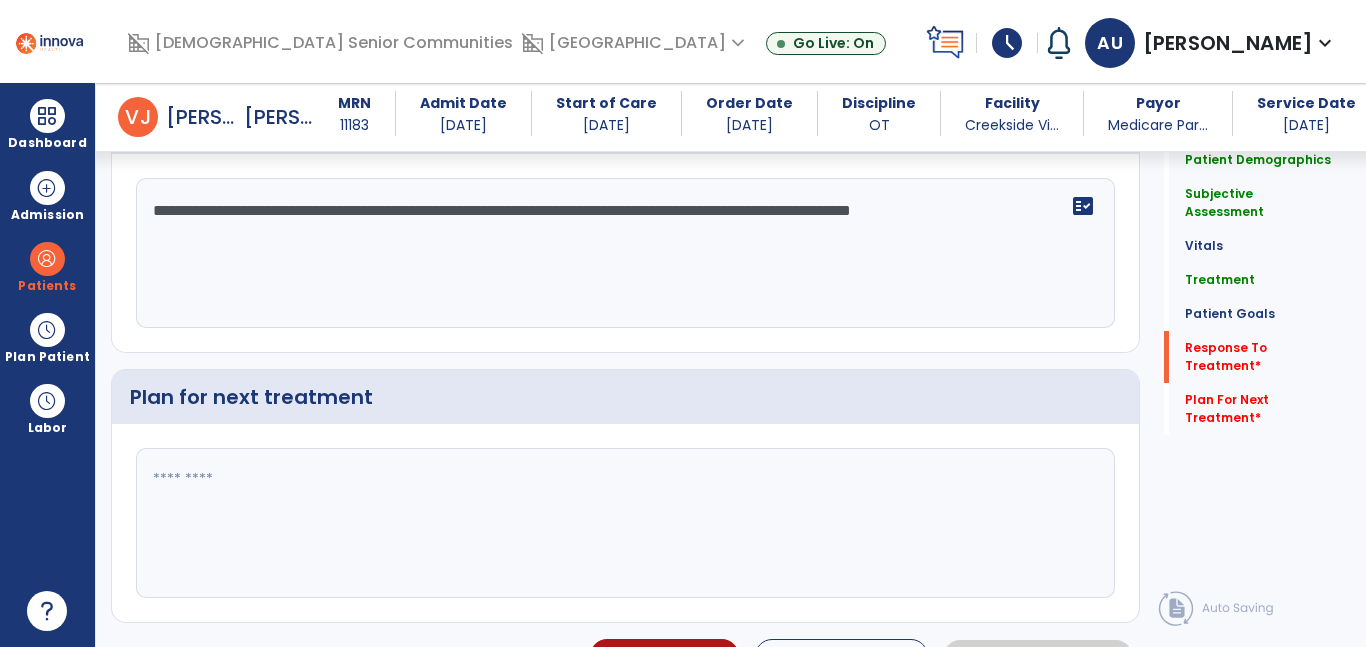 type on "**********" 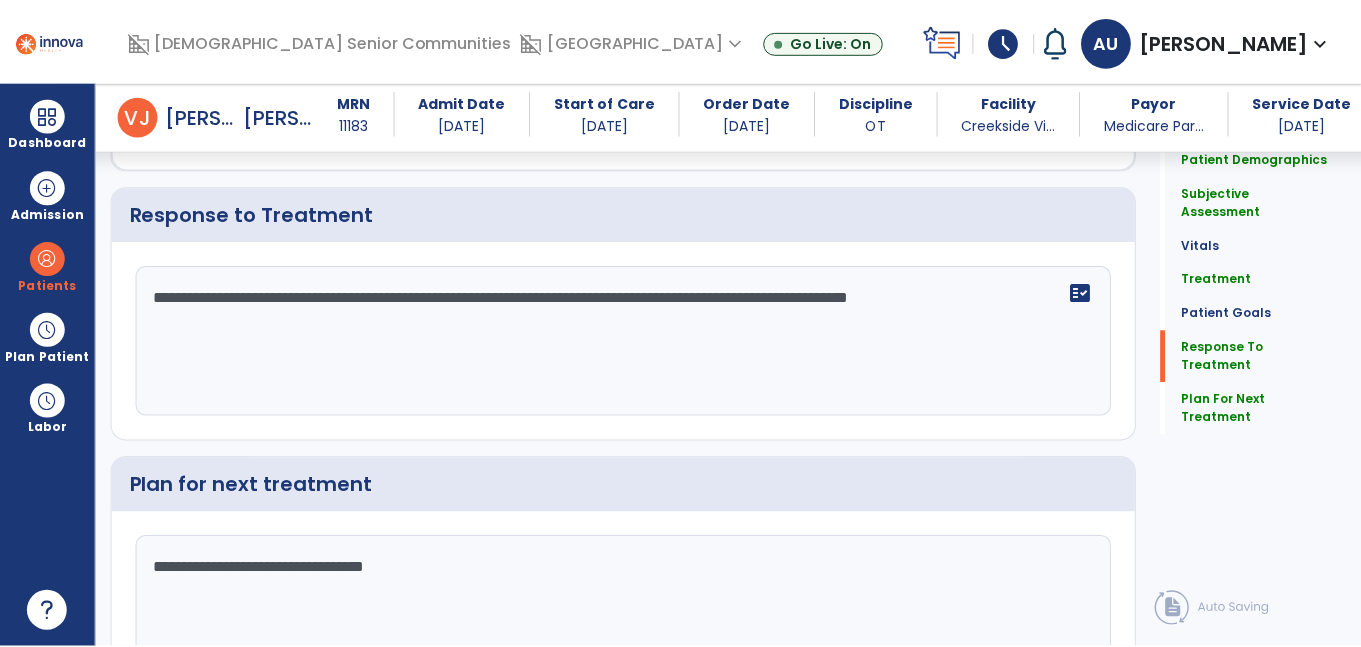 scroll, scrollTop: 3857, scrollLeft: 0, axis: vertical 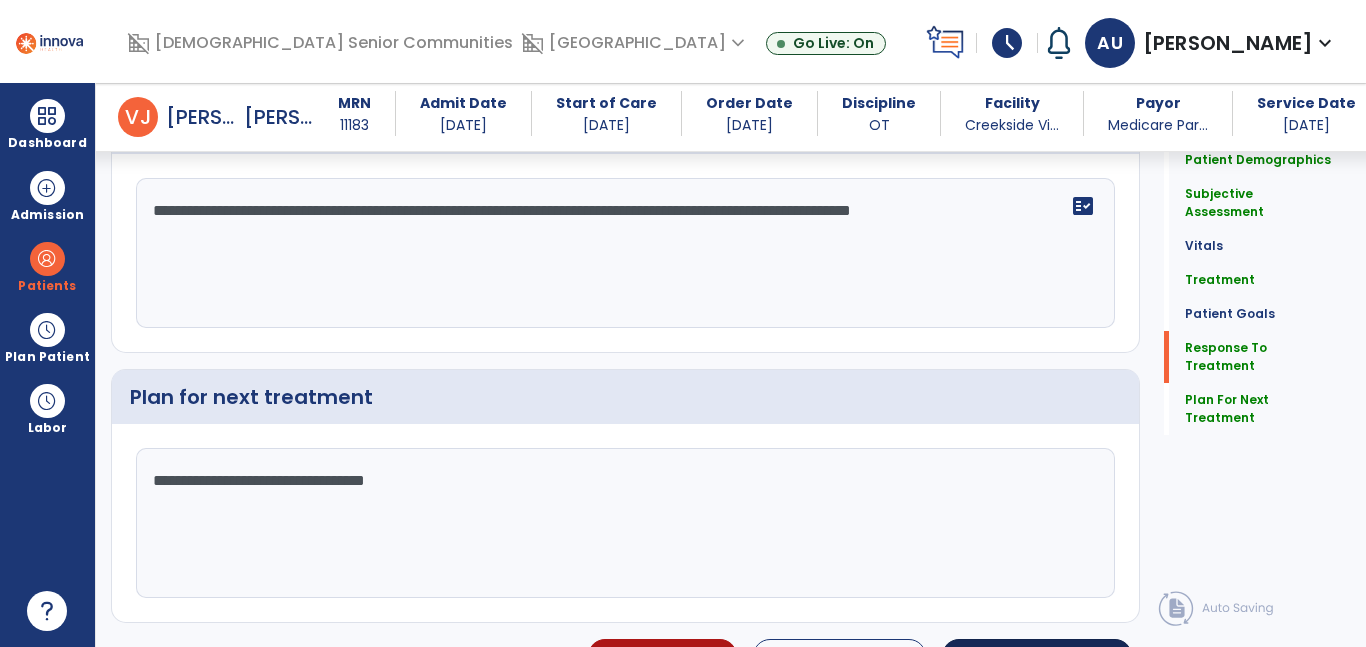 type on "**********" 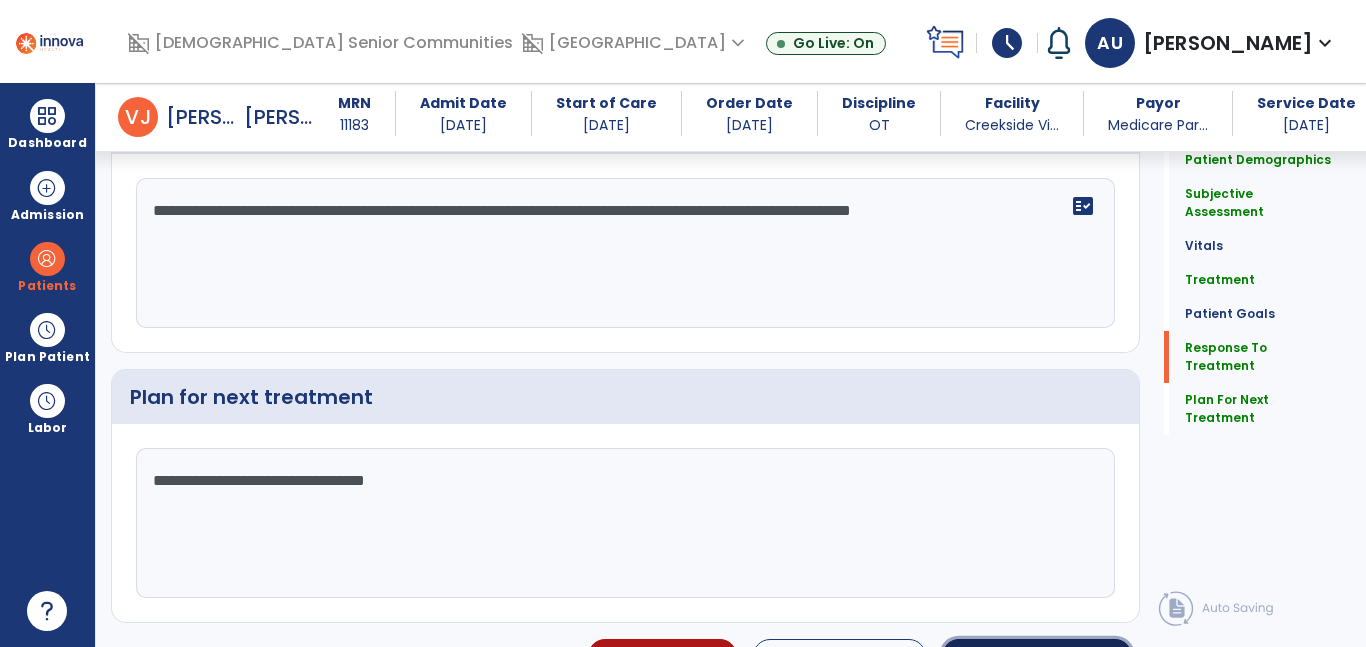 click on "Sign Doc" 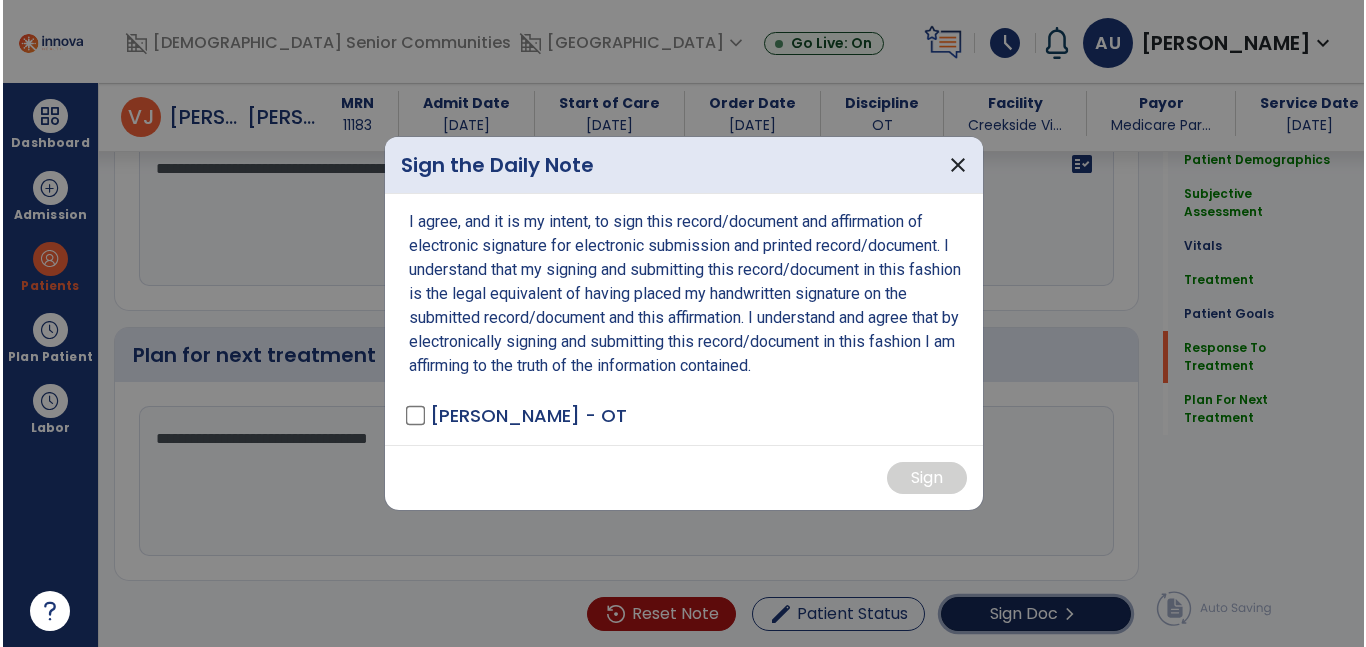 scroll, scrollTop: 3899, scrollLeft: 0, axis: vertical 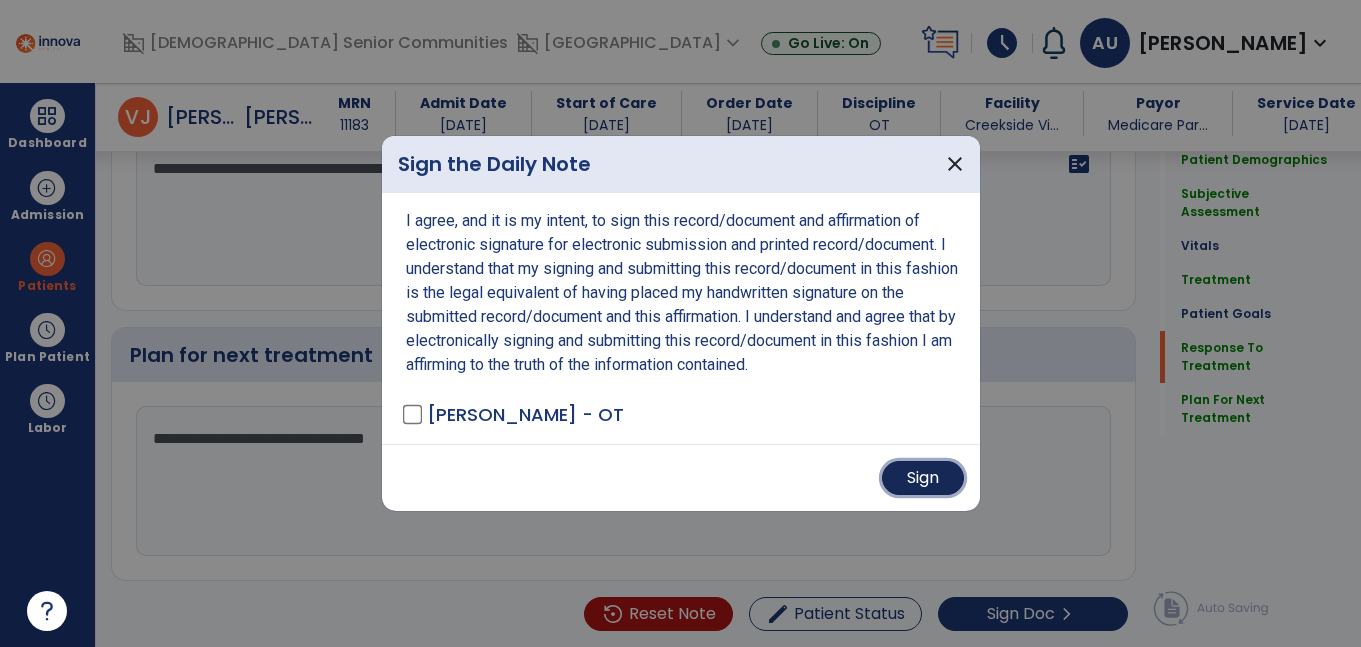 click on "Sign" at bounding box center [923, 478] 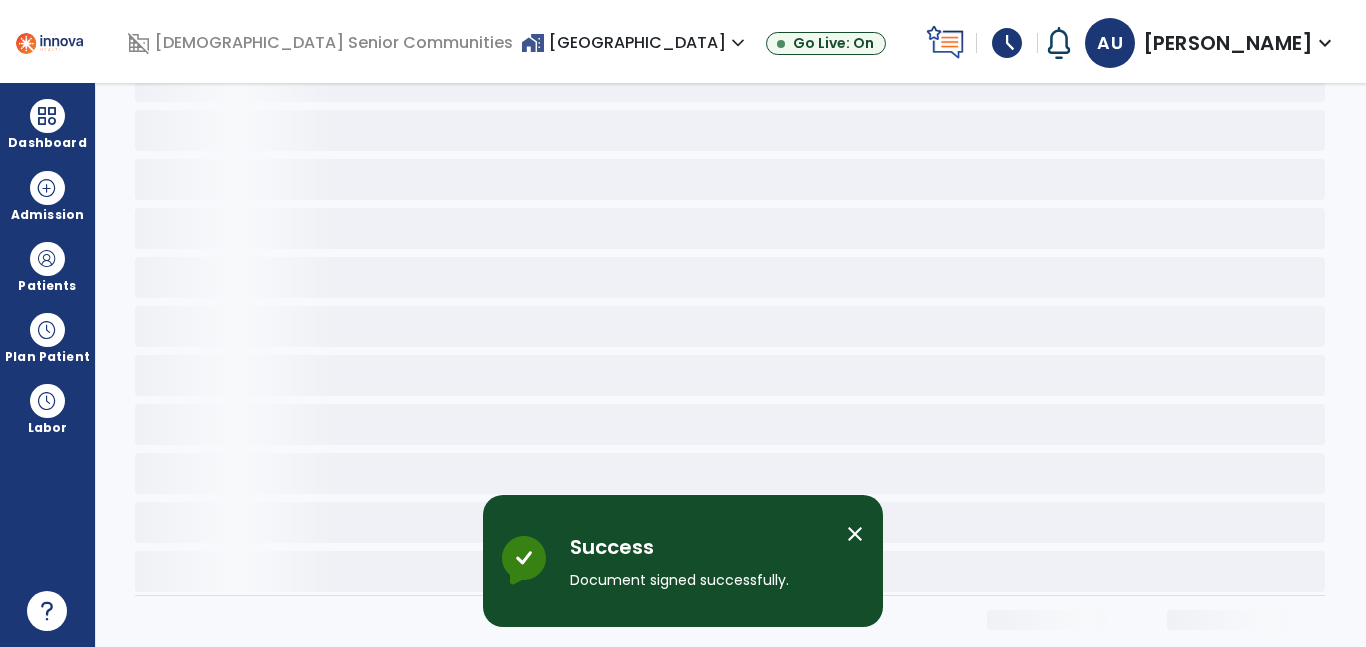 scroll, scrollTop: 0, scrollLeft: 0, axis: both 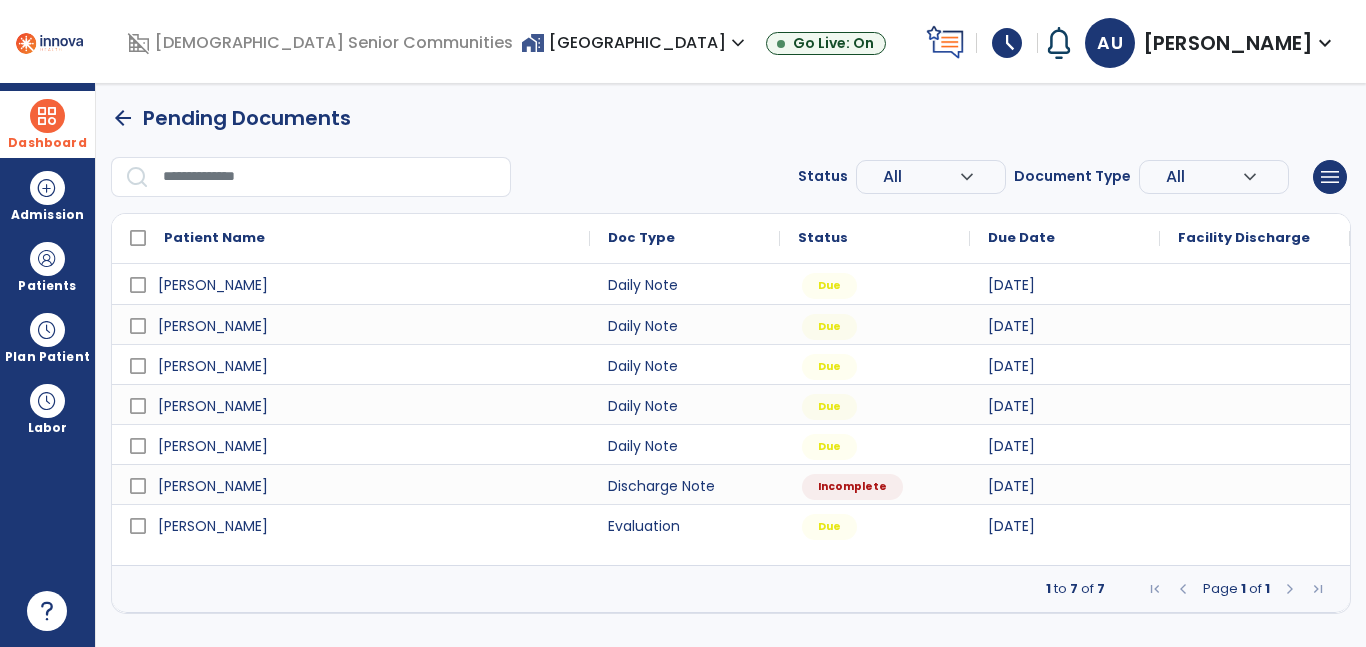 click at bounding box center (47, 116) 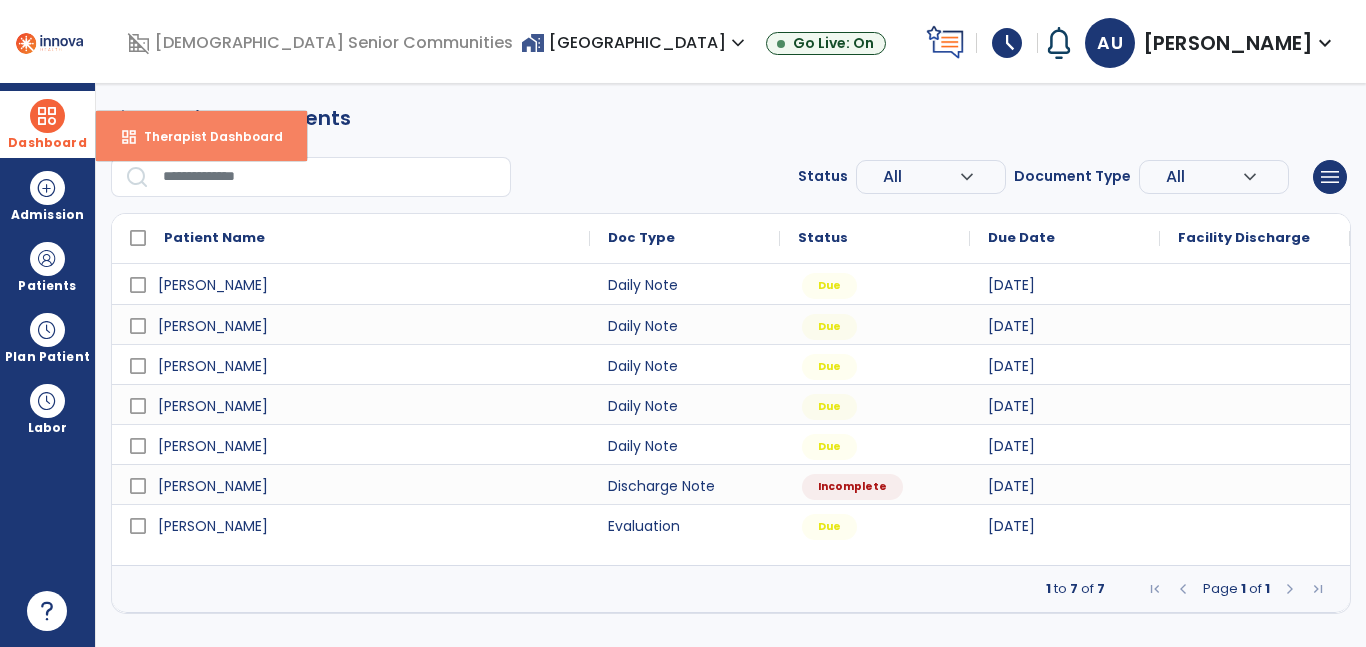 click on "Therapist Dashboard" at bounding box center [205, 136] 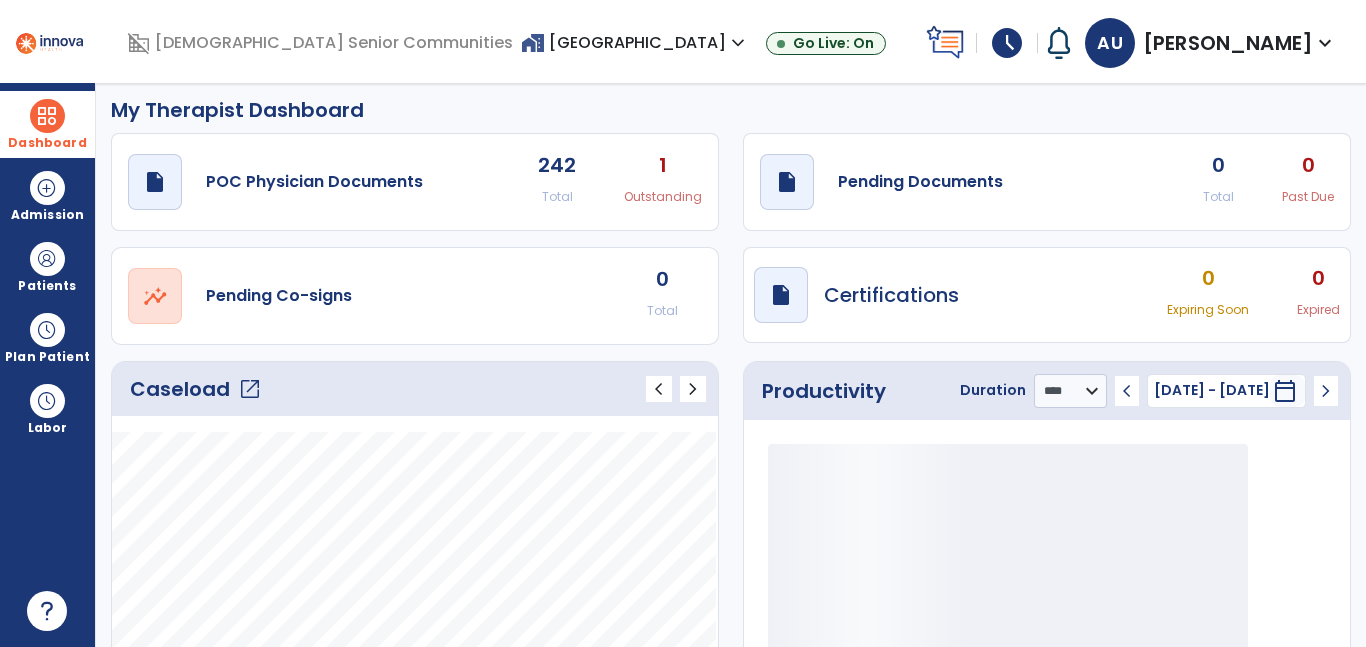 scroll, scrollTop: 10, scrollLeft: 0, axis: vertical 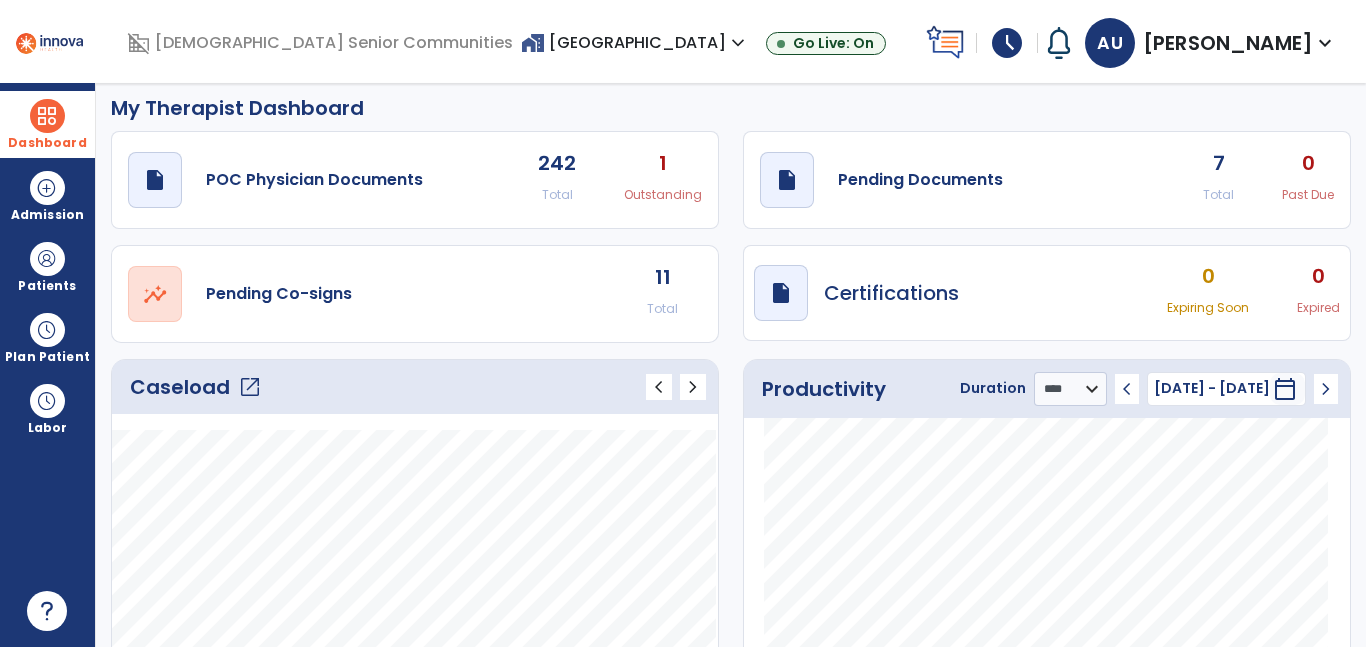 click on "open_in_new" 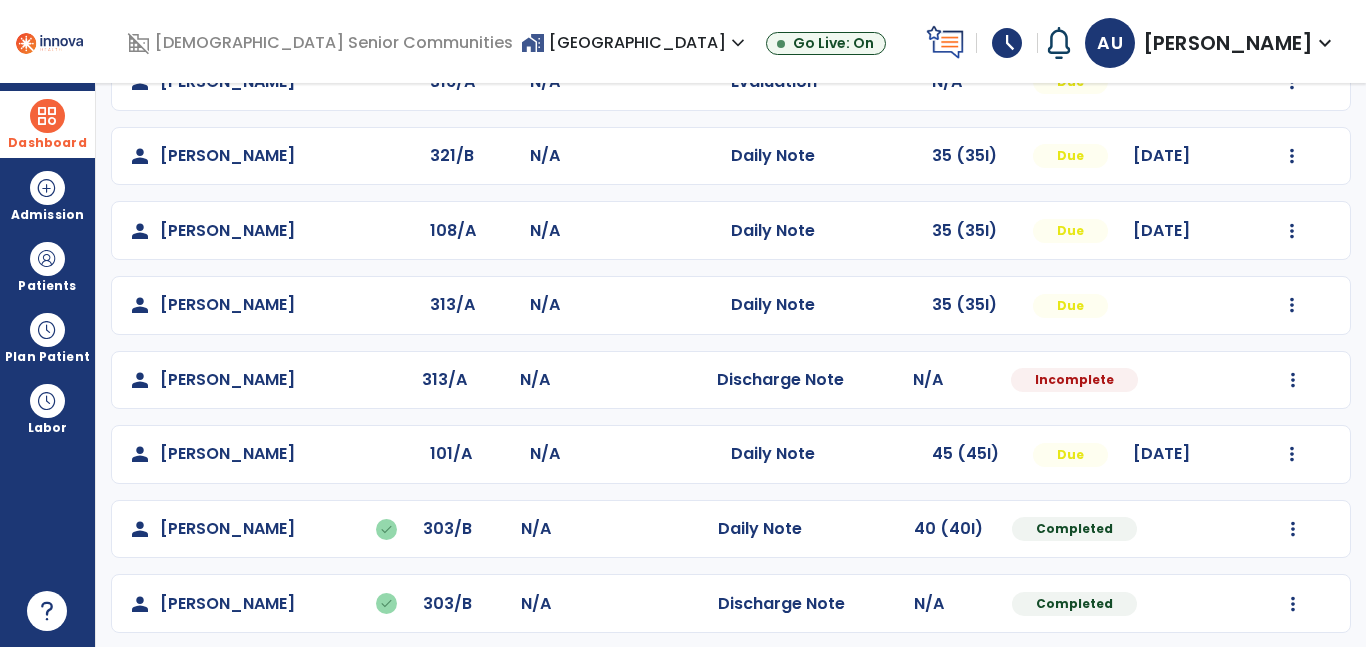 scroll, scrollTop: 365, scrollLeft: 0, axis: vertical 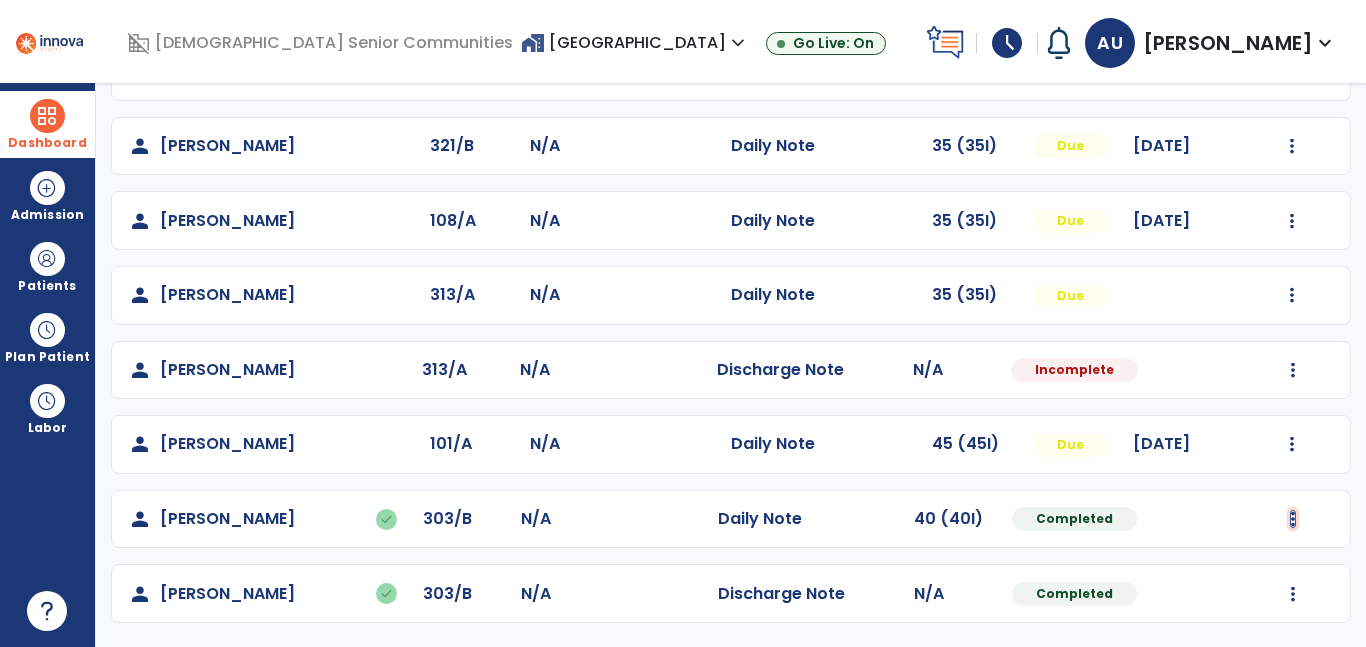 click at bounding box center [1292, -3] 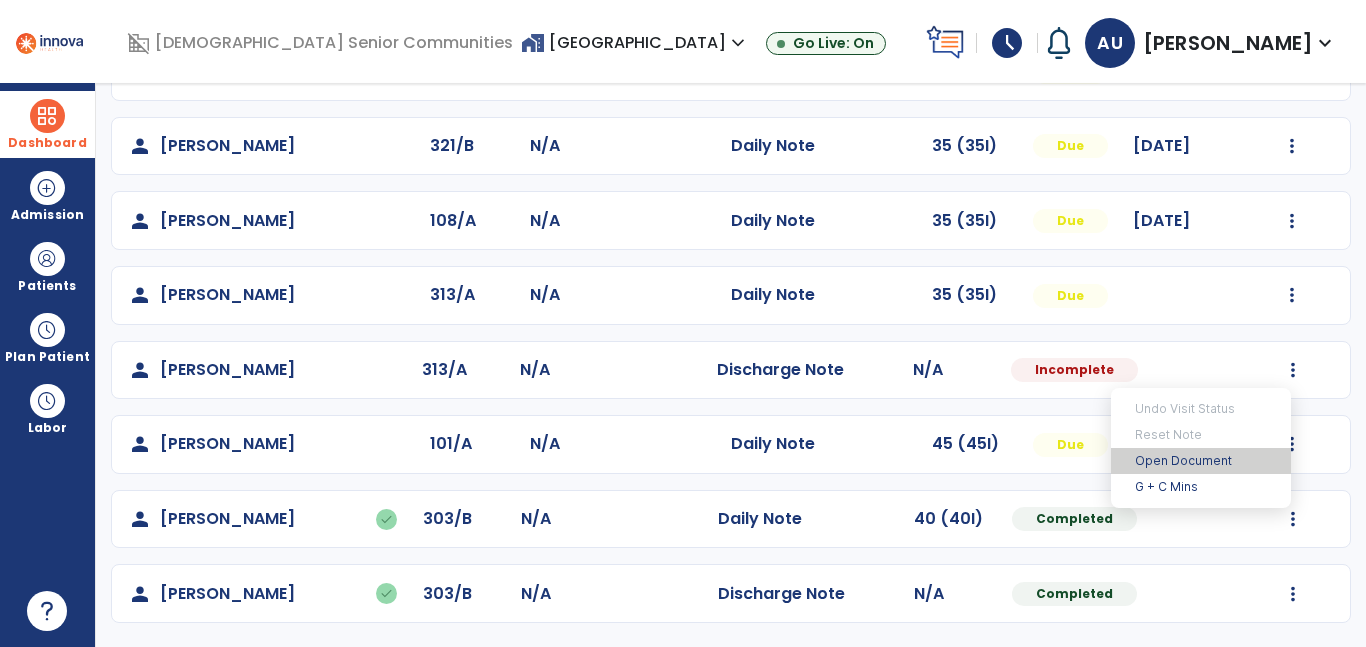click on "Open Document" at bounding box center (1201, 461) 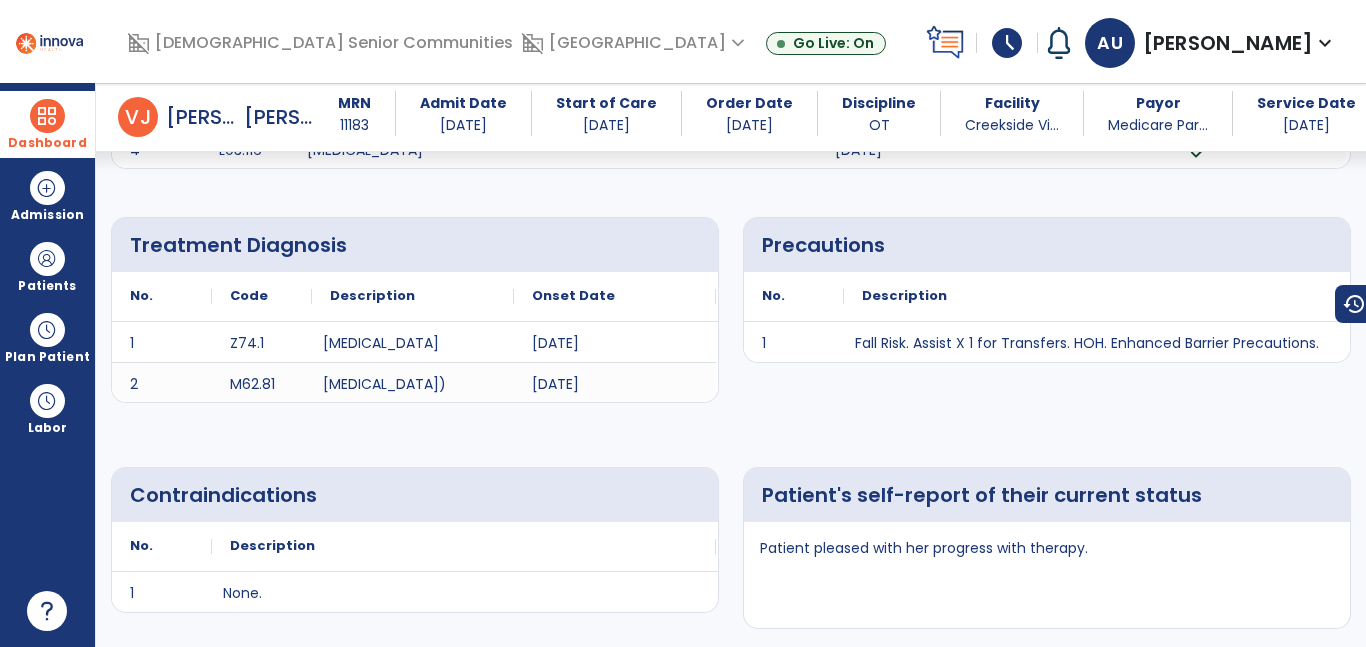 scroll, scrollTop: 551, scrollLeft: 0, axis: vertical 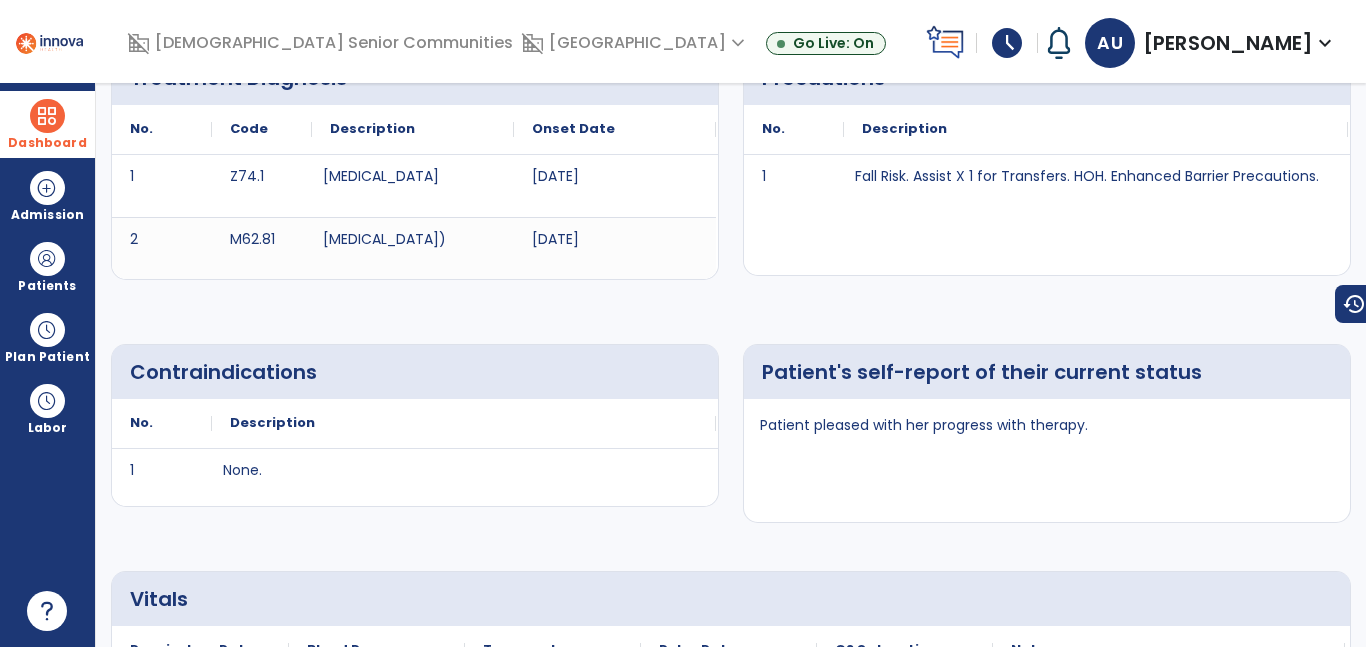 click on "Edit  edit" 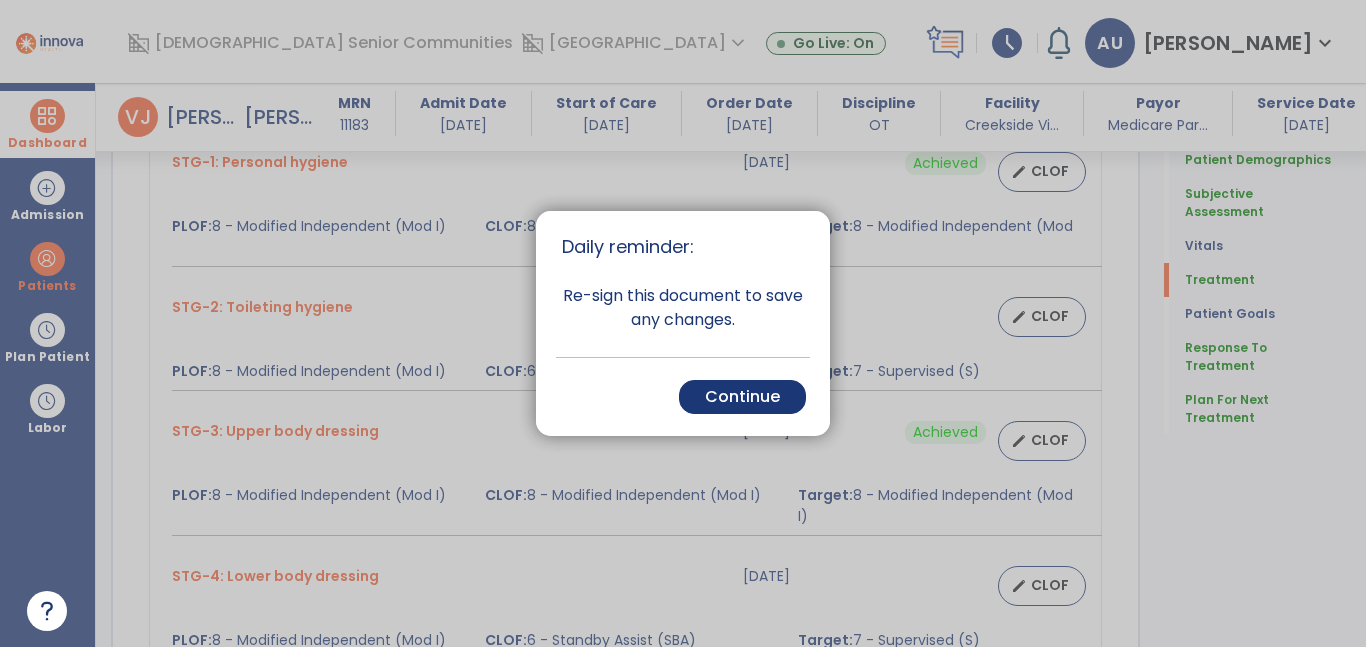 scroll, scrollTop: 2111, scrollLeft: 0, axis: vertical 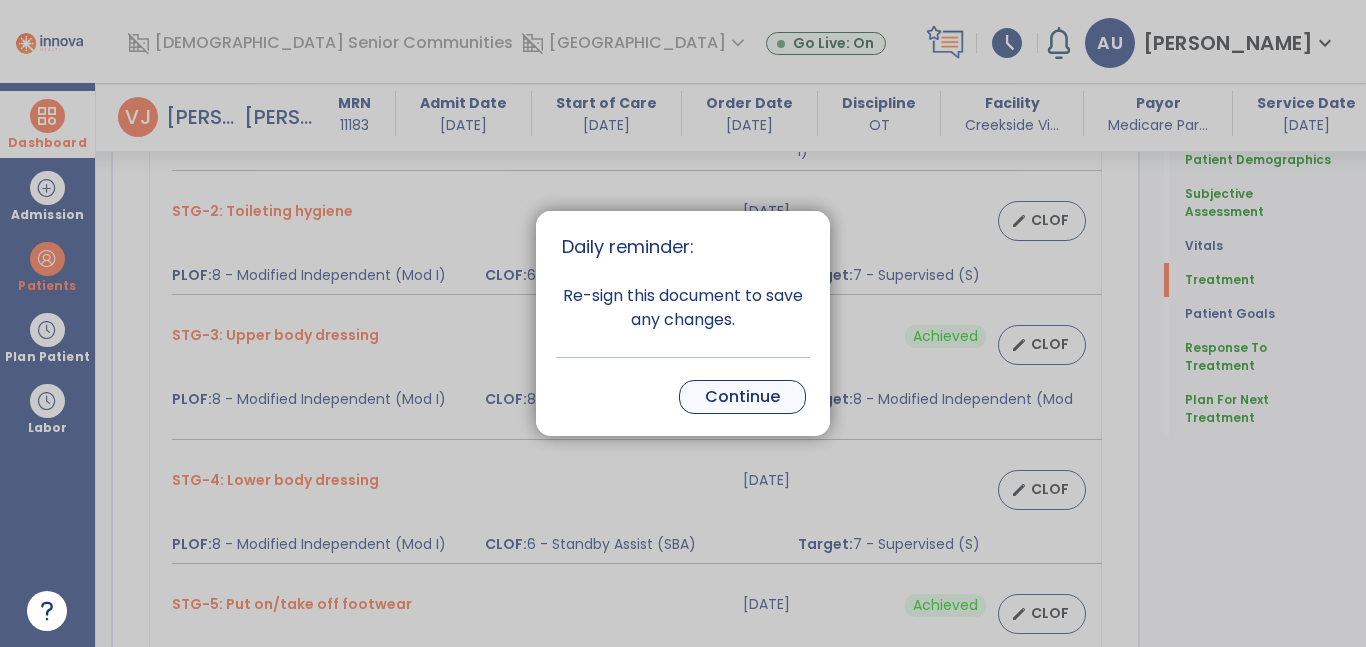 click on "Continue" at bounding box center (742, 397) 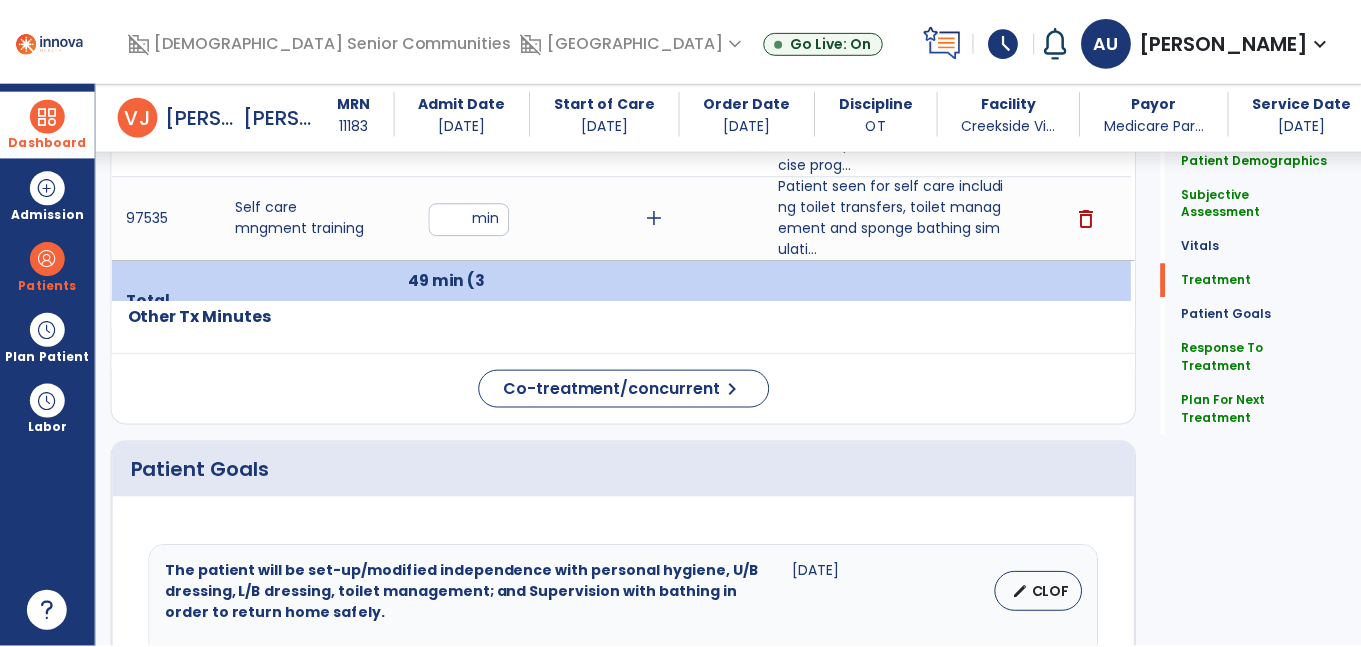 scroll, scrollTop: 1484, scrollLeft: 0, axis: vertical 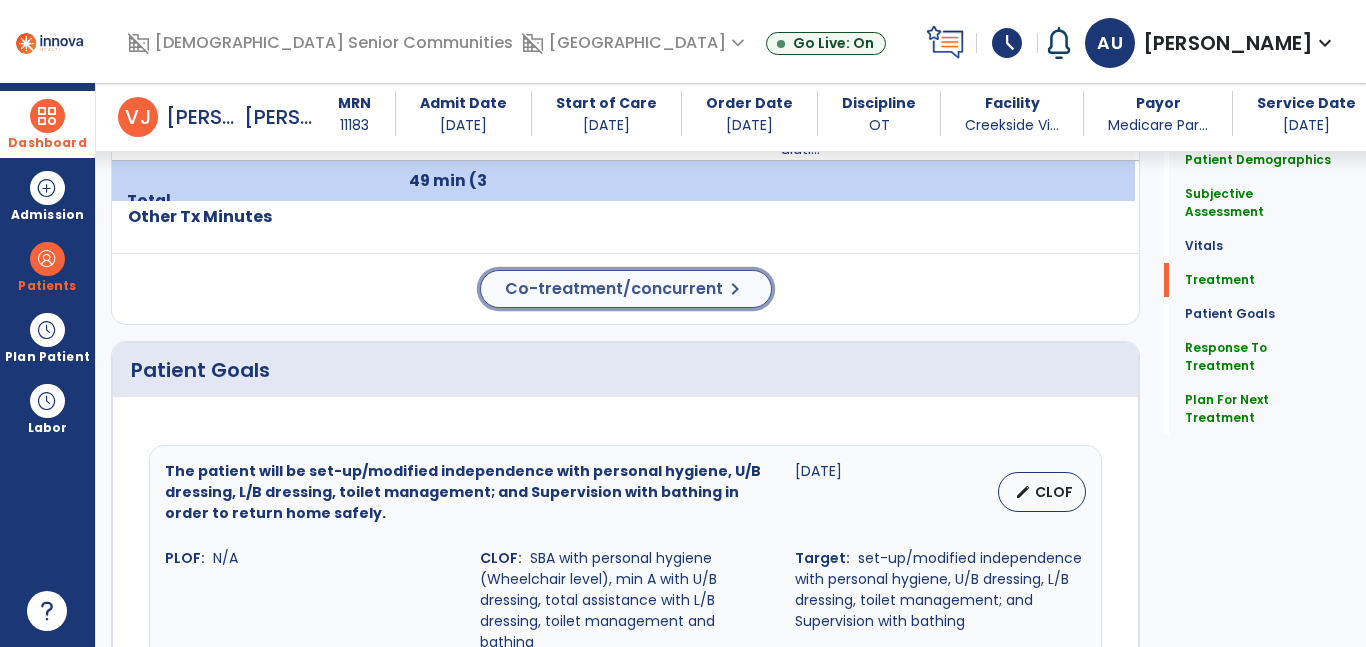 click on "Co-treatment/concurrent  chevron_right" 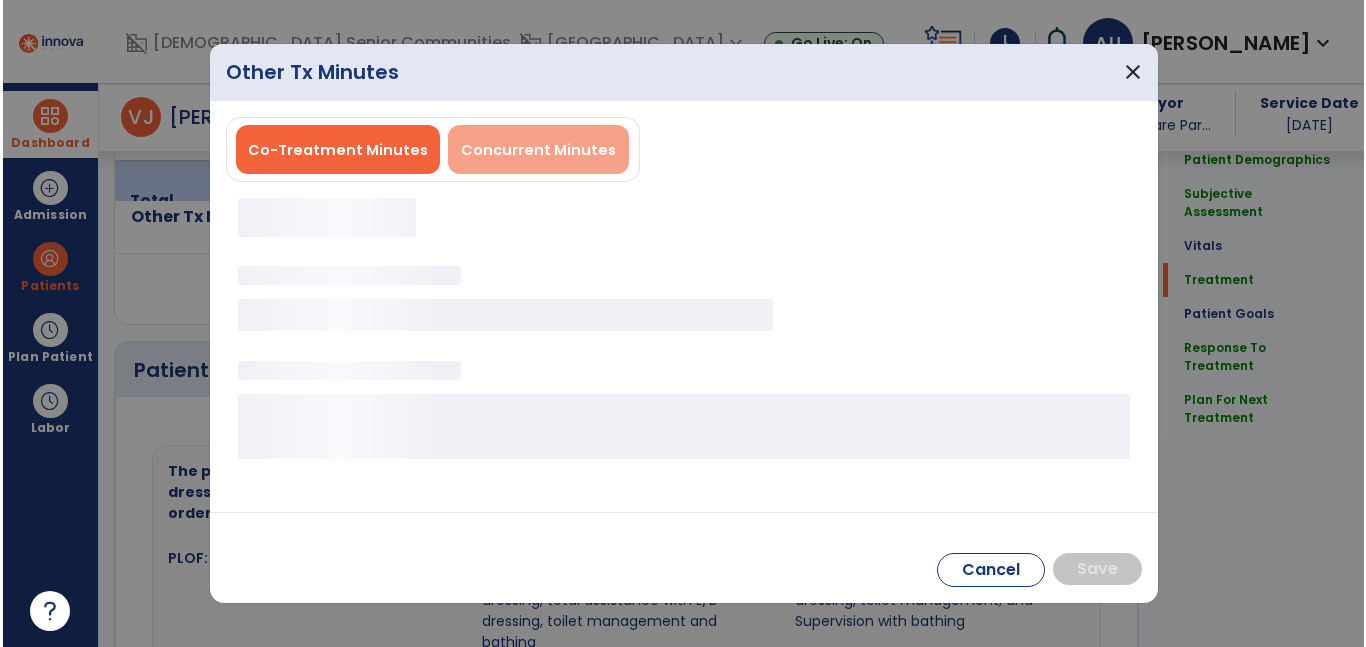 scroll, scrollTop: 1479, scrollLeft: 0, axis: vertical 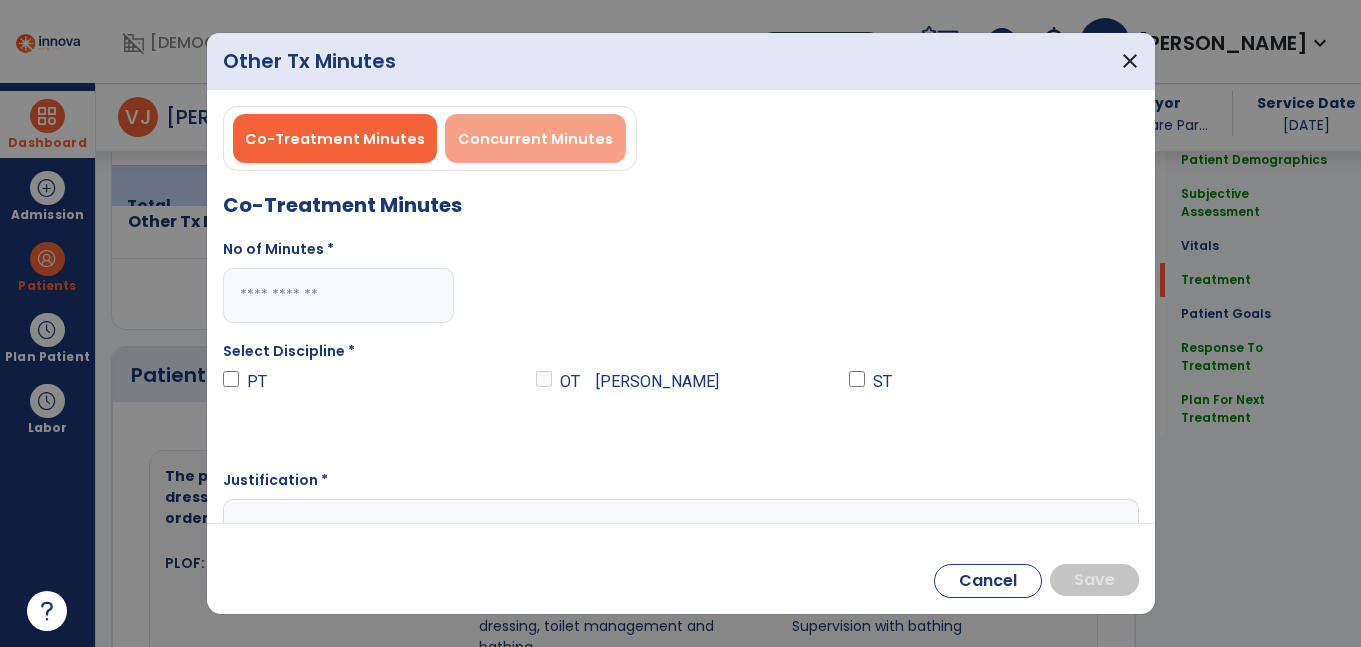 click on "Concurrent Minutes" at bounding box center (535, 139) 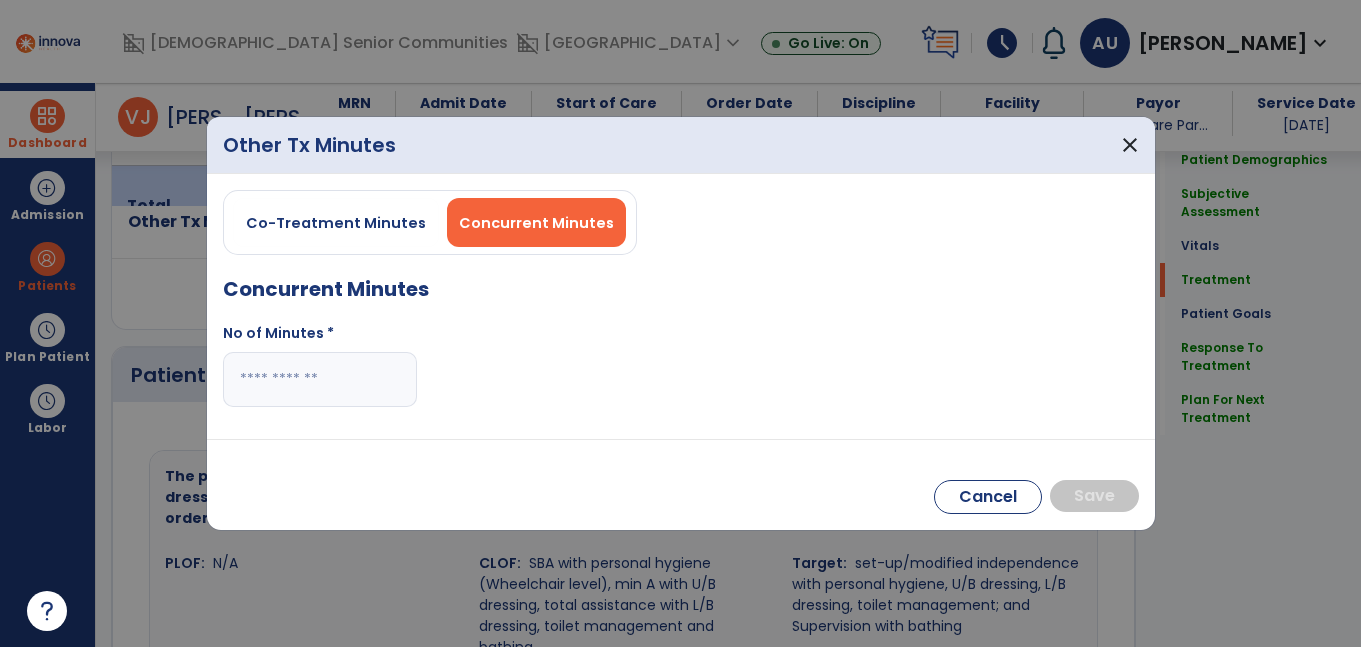 click at bounding box center (320, 379) 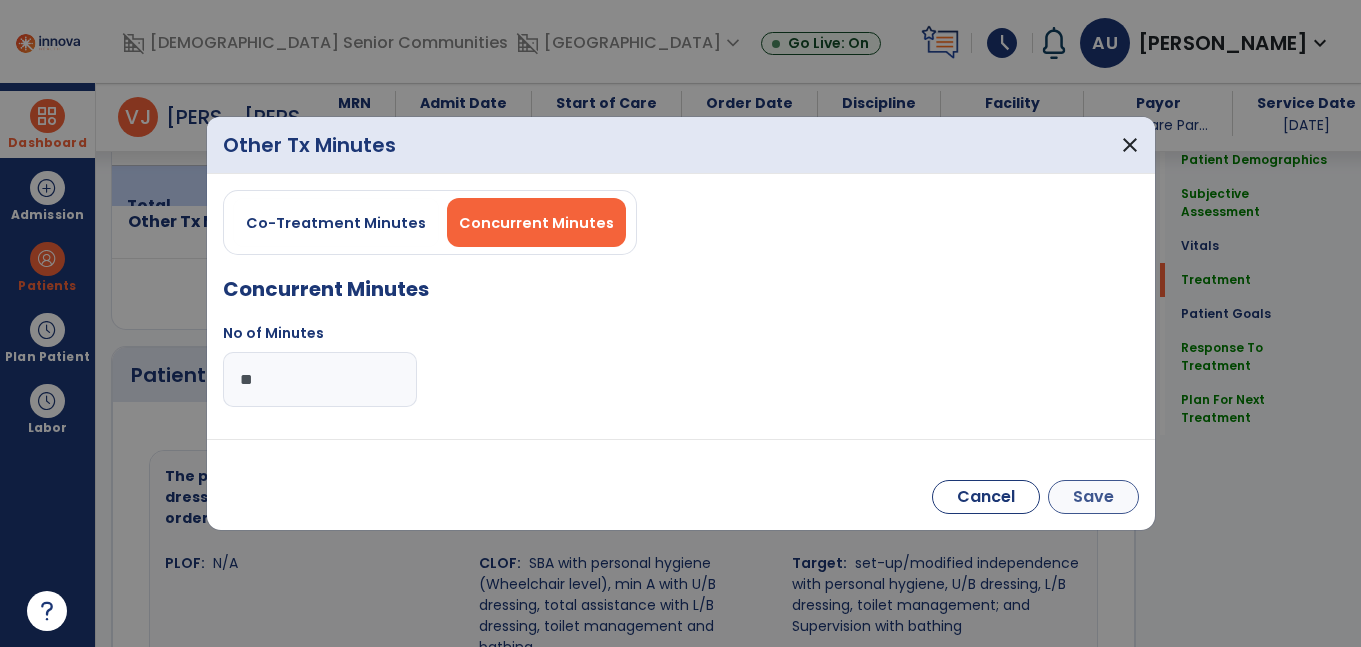 type on "**" 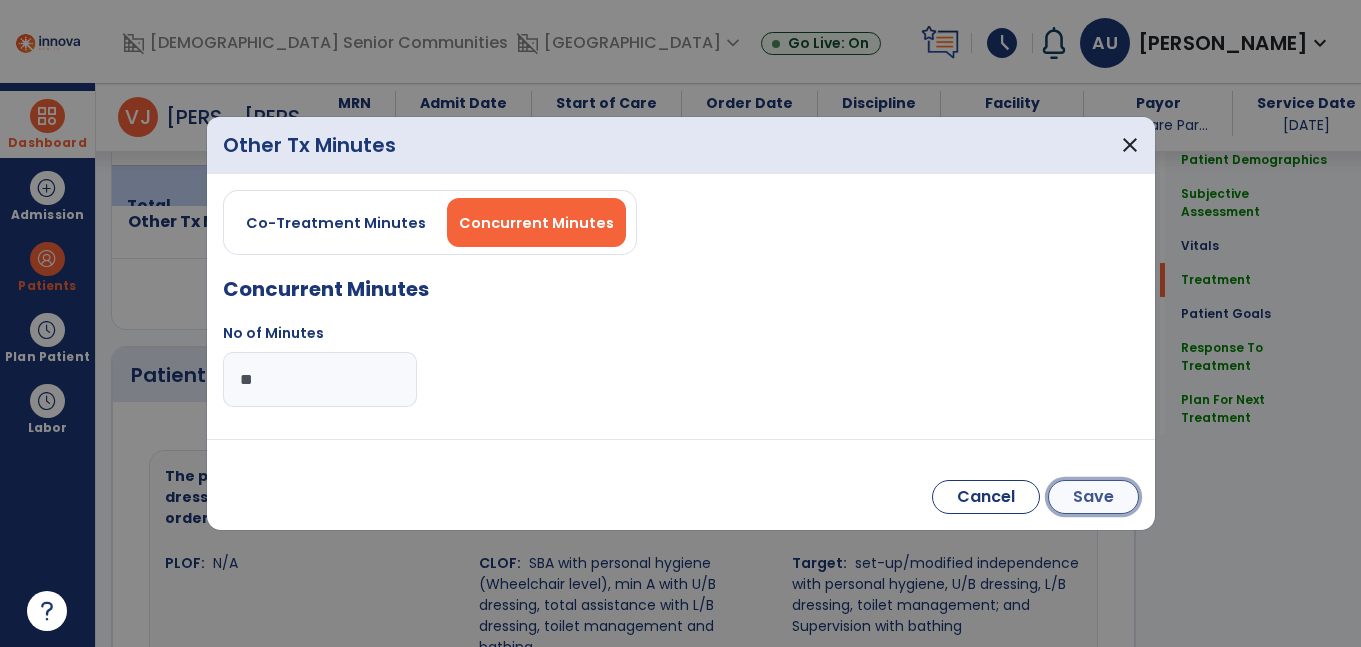 click on "Save" at bounding box center (1093, 497) 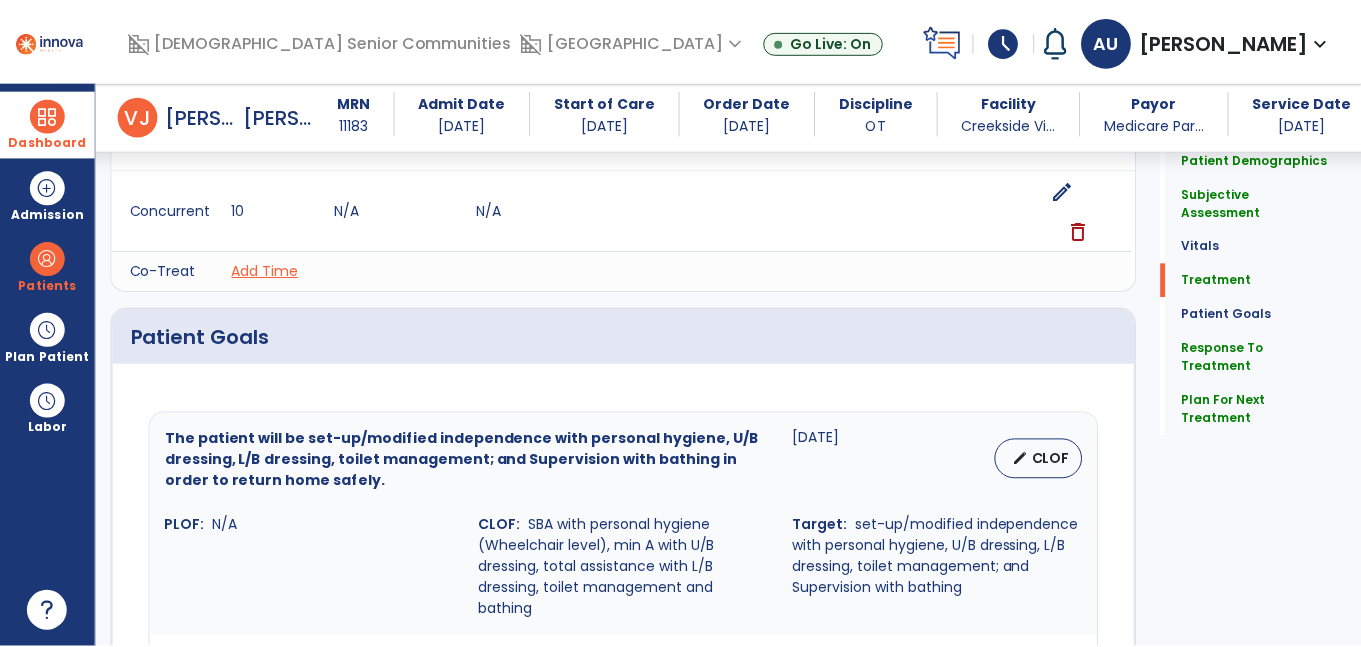scroll, scrollTop: 3973, scrollLeft: 0, axis: vertical 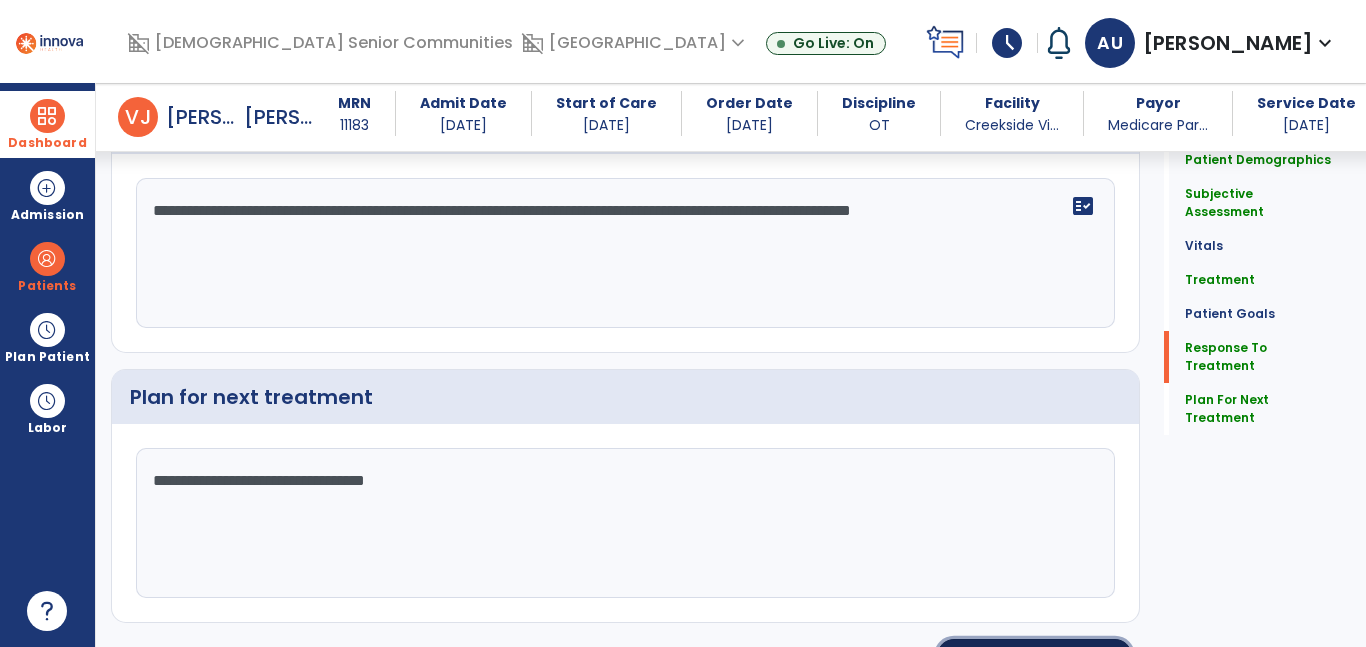 click on "Re-Sign Doc" 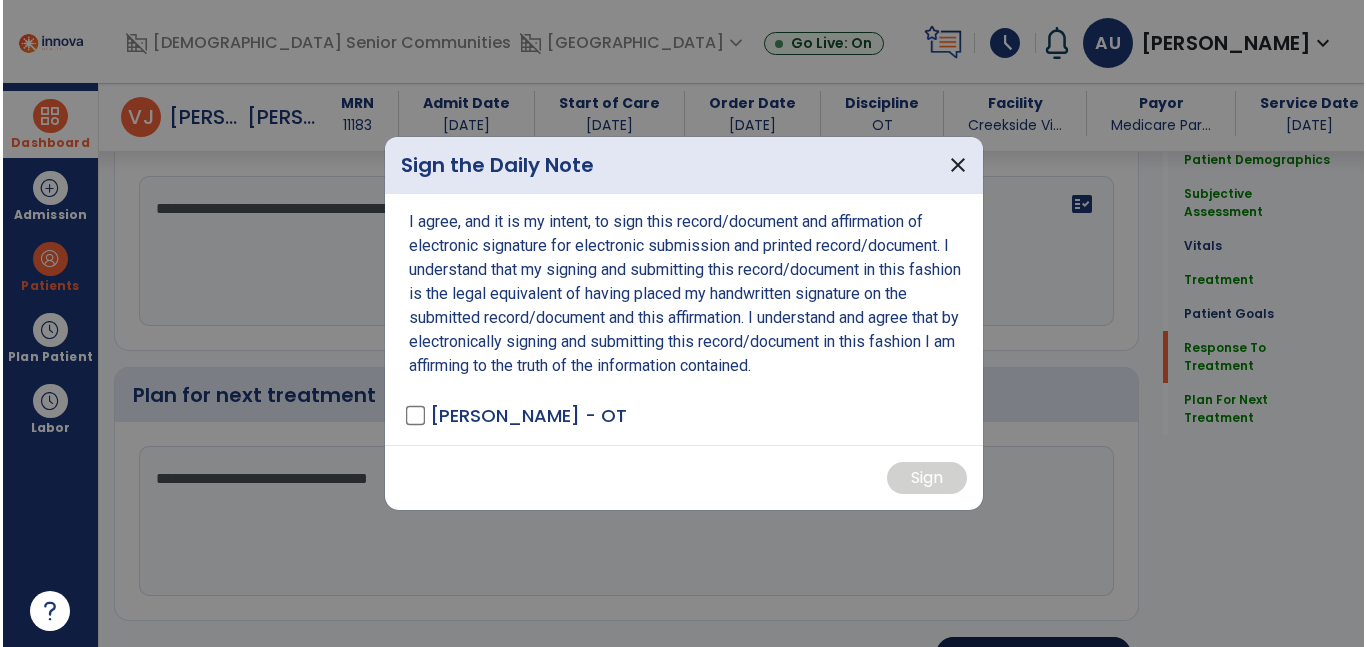 scroll, scrollTop: 4055, scrollLeft: 0, axis: vertical 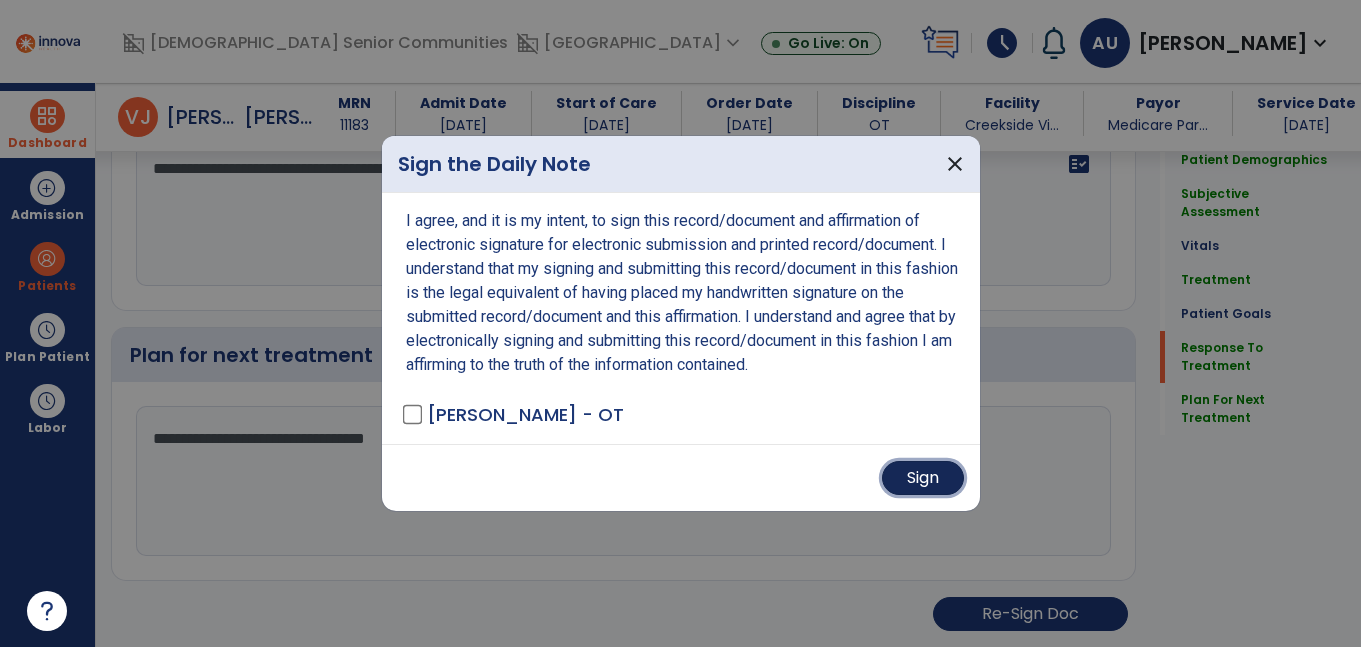 click on "Sign" at bounding box center (923, 478) 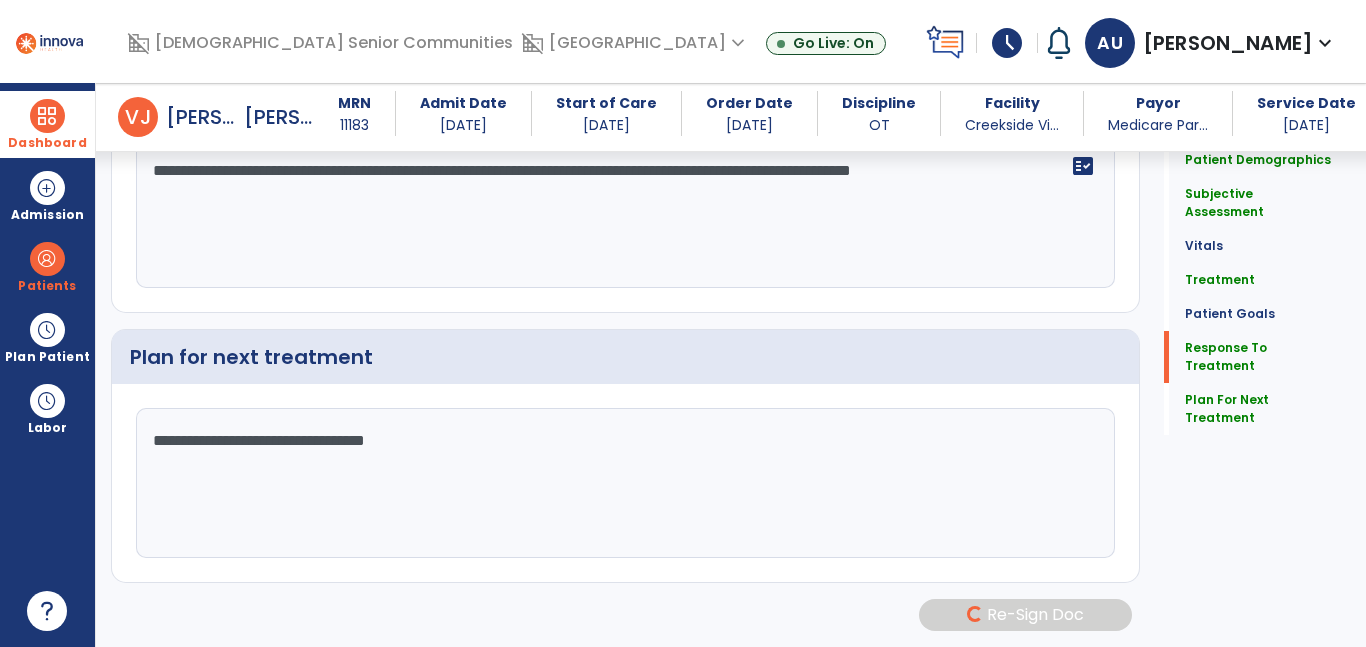 scroll, scrollTop: 4011, scrollLeft: 0, axis: vertical 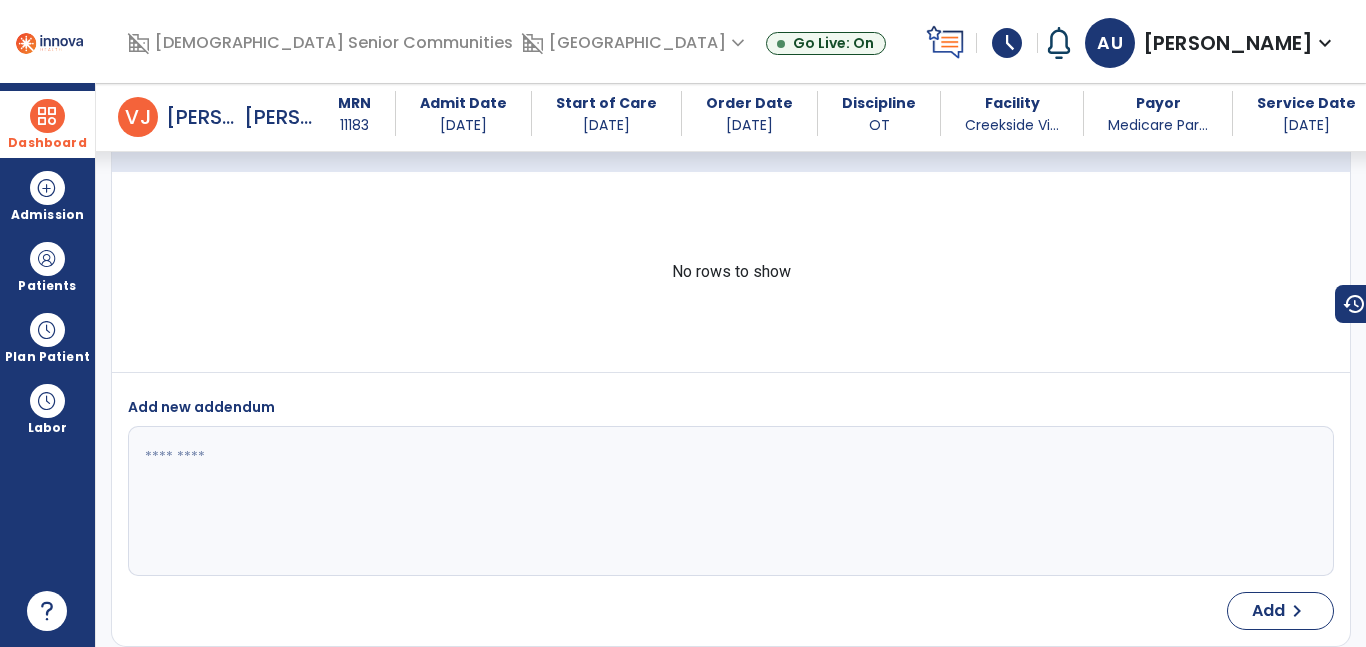click on "Dashboard  dashboard  Therapist Dashboard" at bounding box center (47, 124) 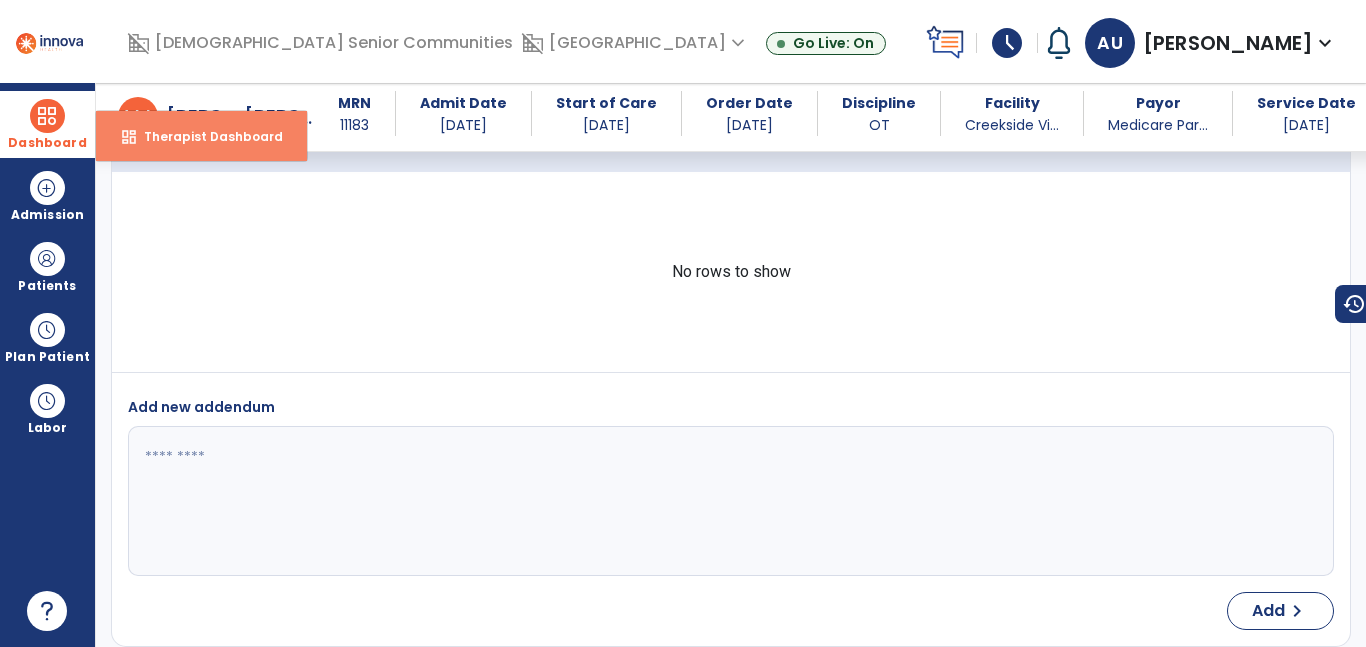 click on "dashboard  Therapist Dashboard" at bounding box center [201, 136] 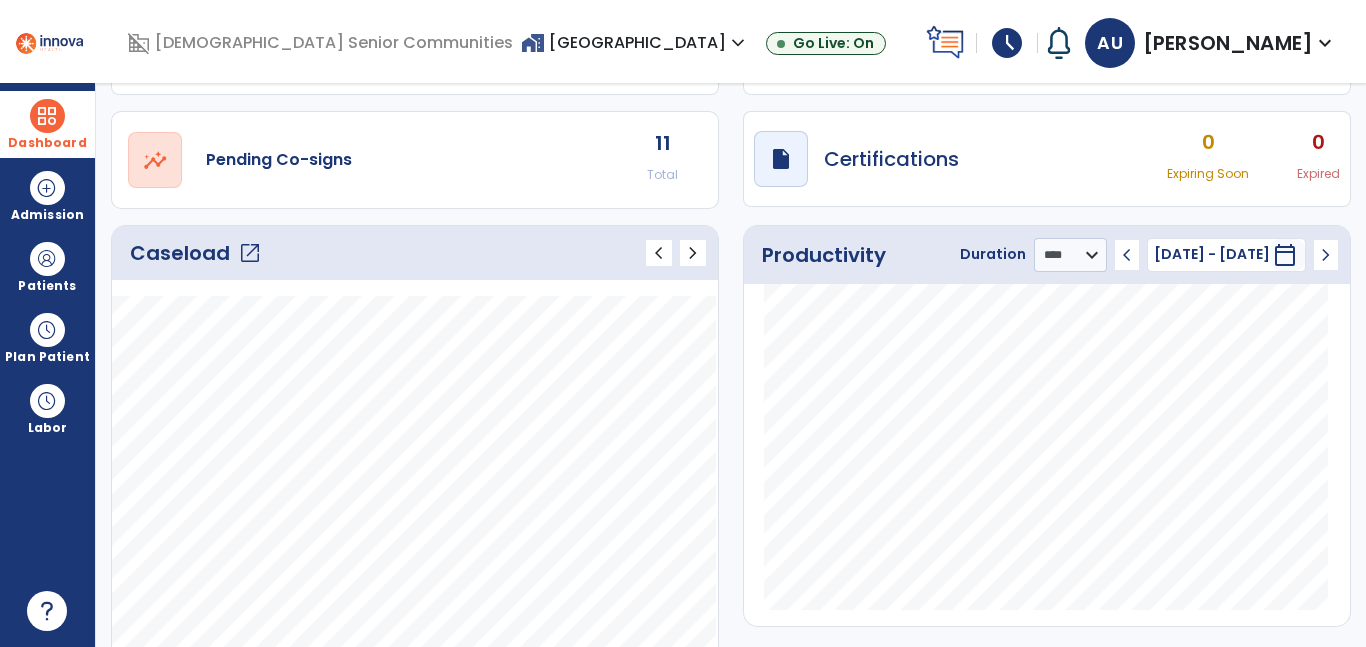 scroll, scrollTop: 0, scrollLeft: 0, axis: both 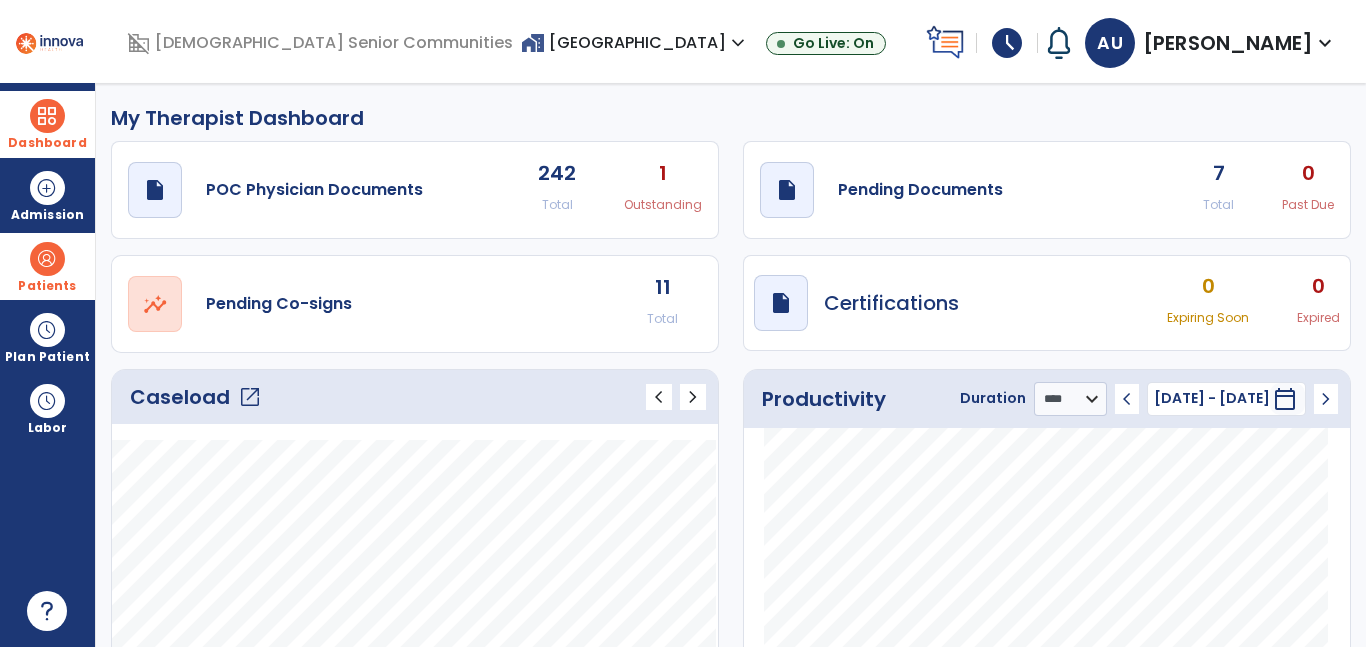 click at bounding box center [47, 259] 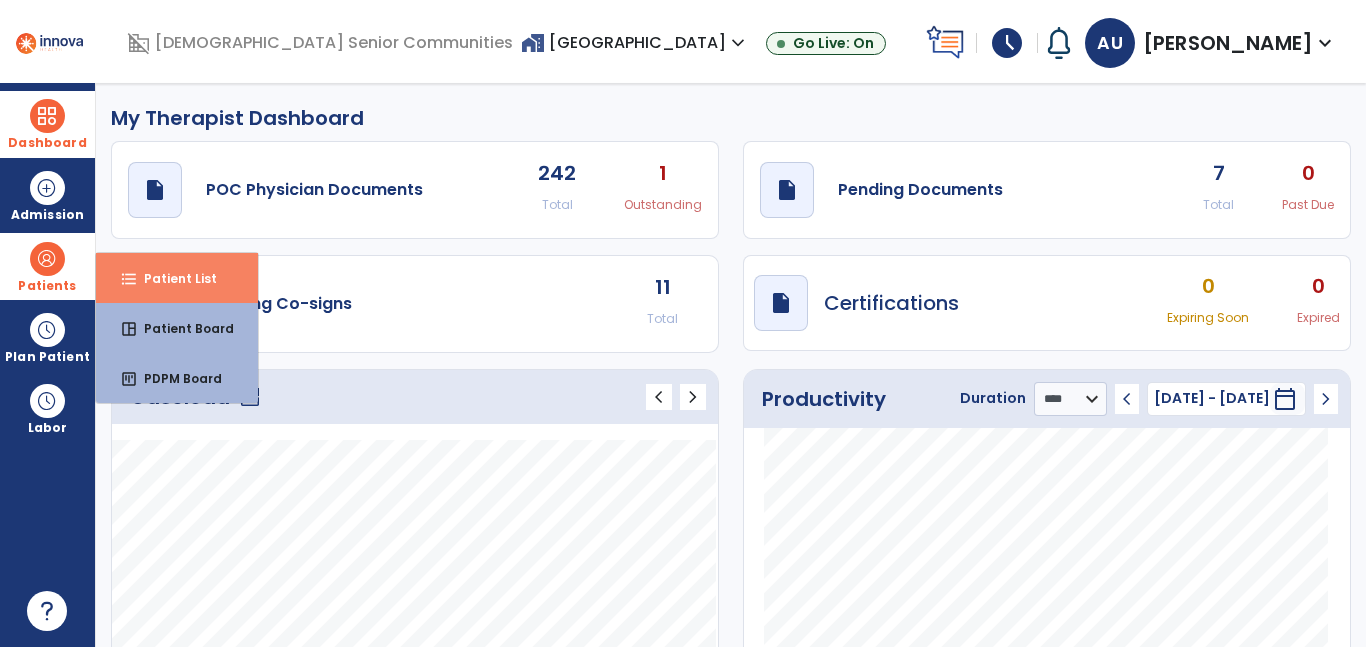 click on "Patient List" at bounding box center (172, 278) 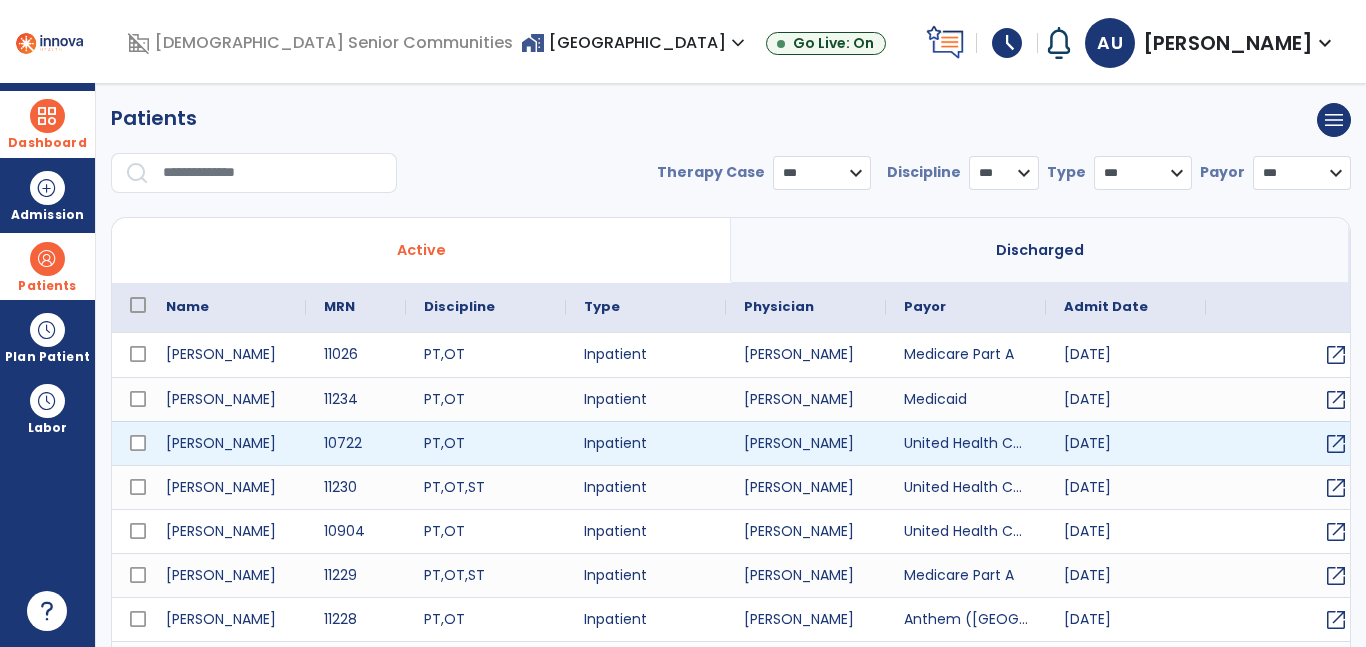 select on "***" 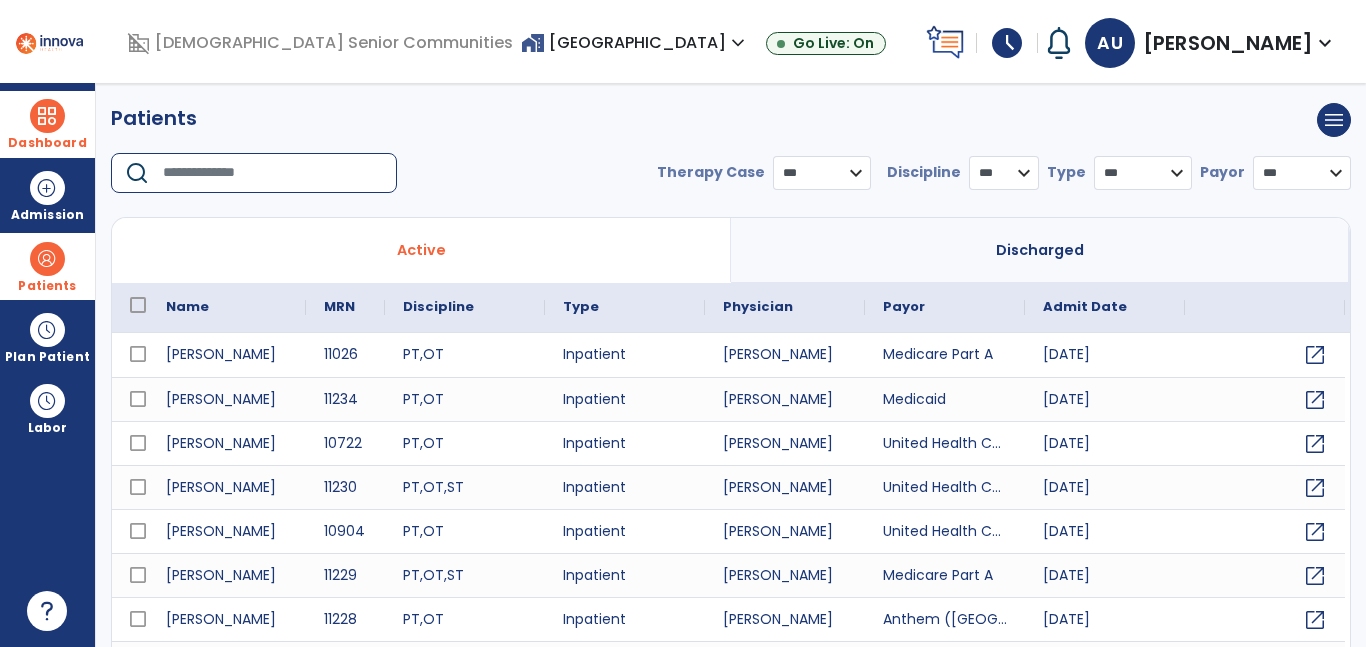 click at bounding box center [273, 173] 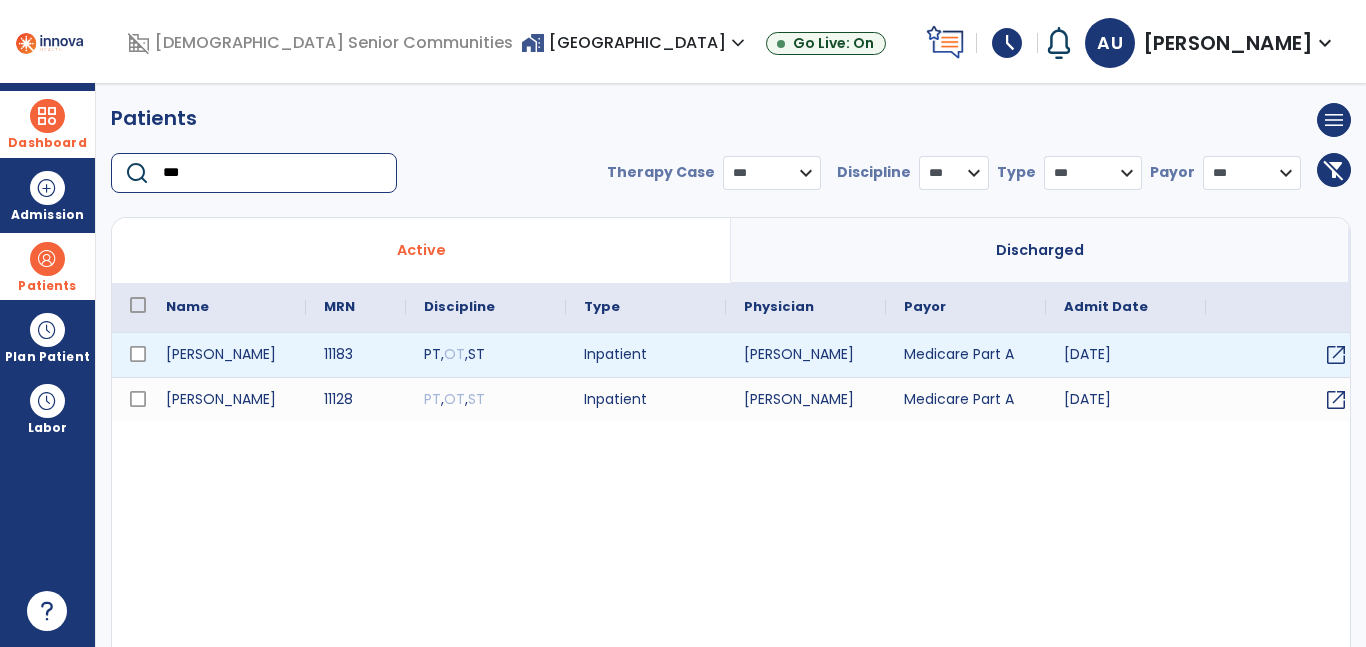 type on "***" 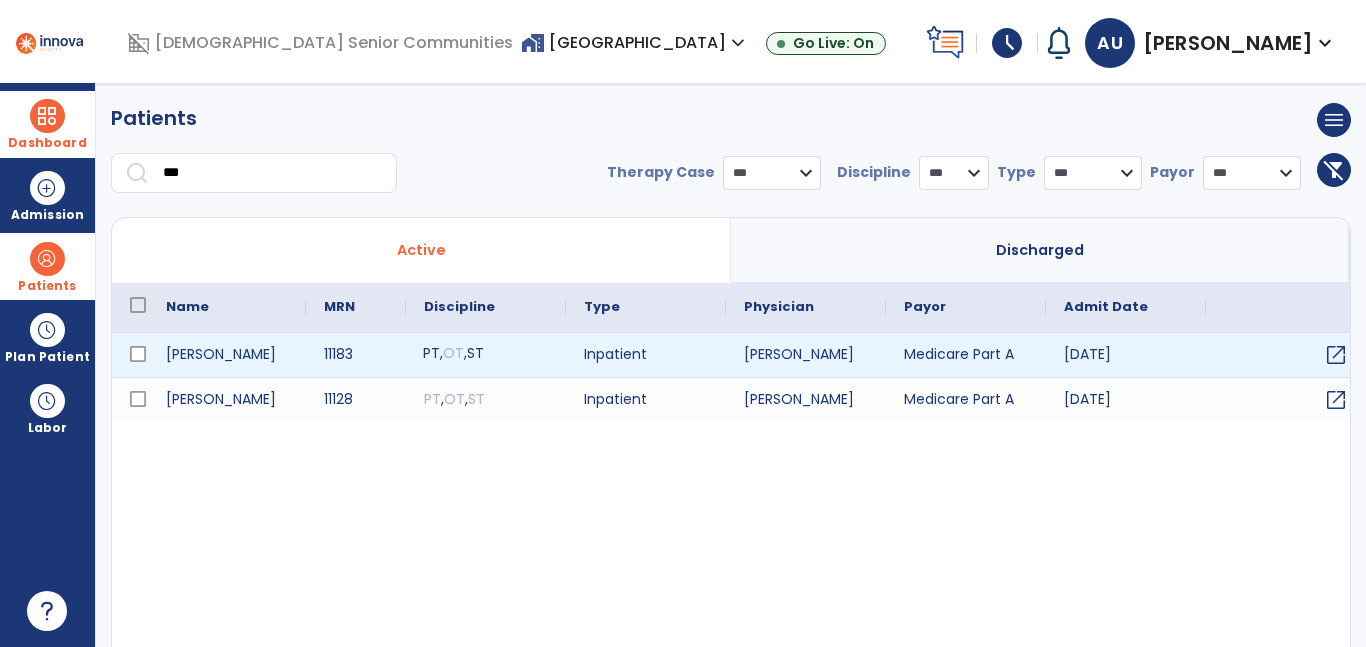 click on "PT , OT , ST" at bounding box center [486, 355] 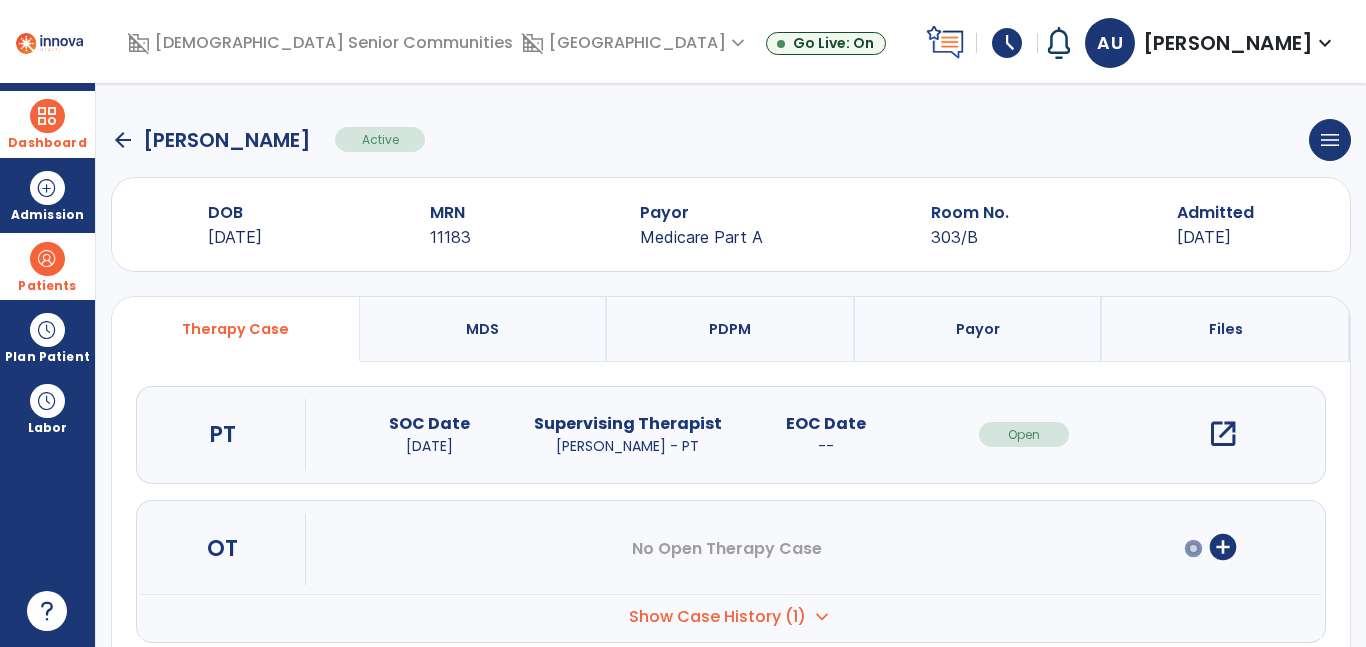 click on "PDPM" at bounding box center (731, 329) 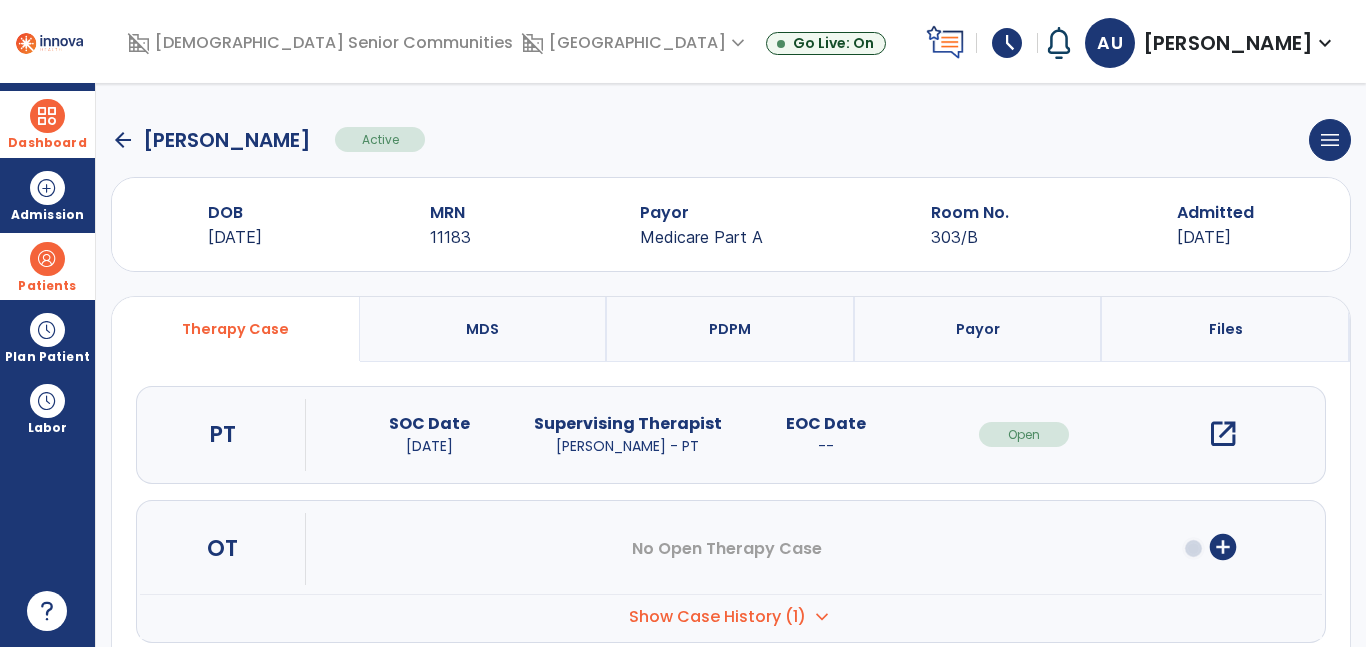select on "***" 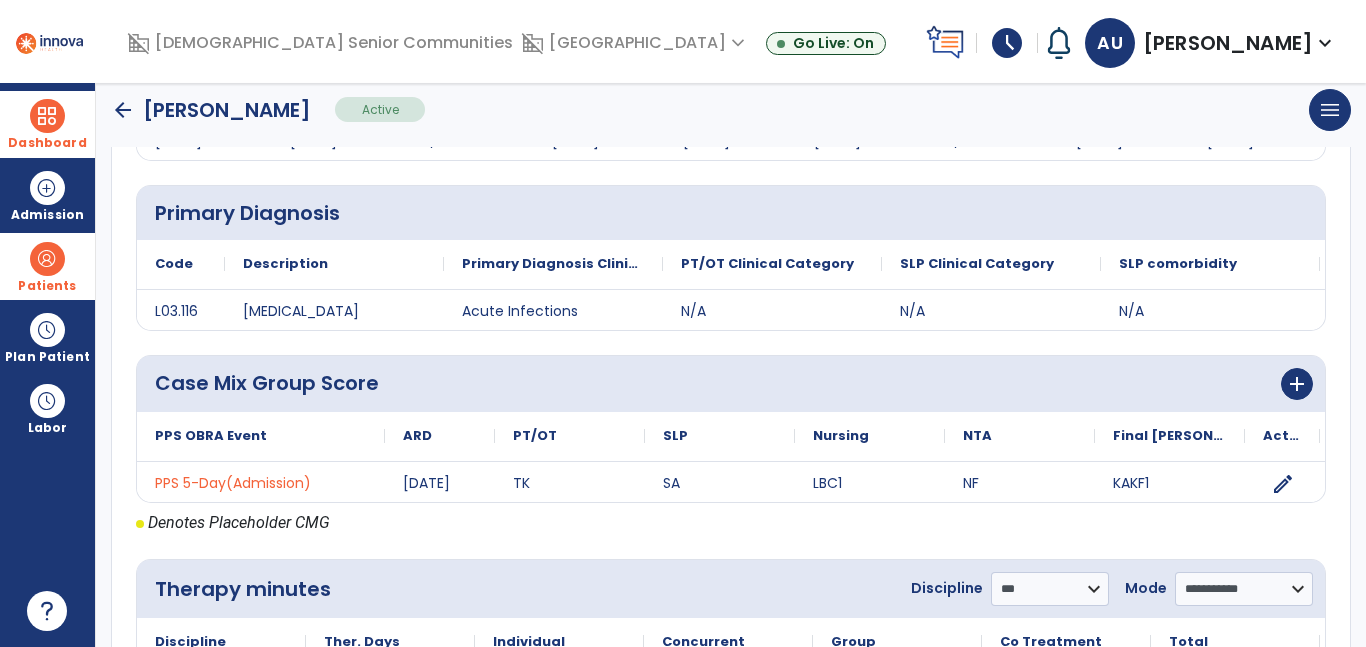 scroll, scrollTop: 595, scrollLeft: 0, axis: vertical 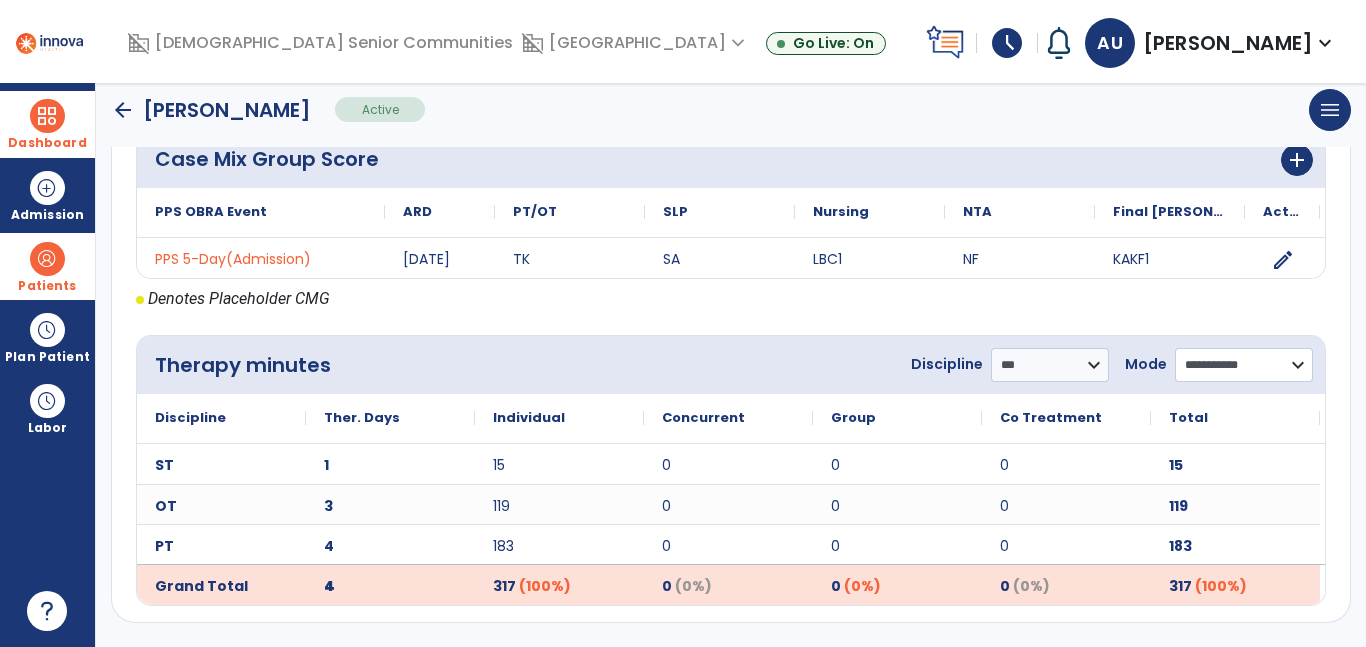 click on "**********" 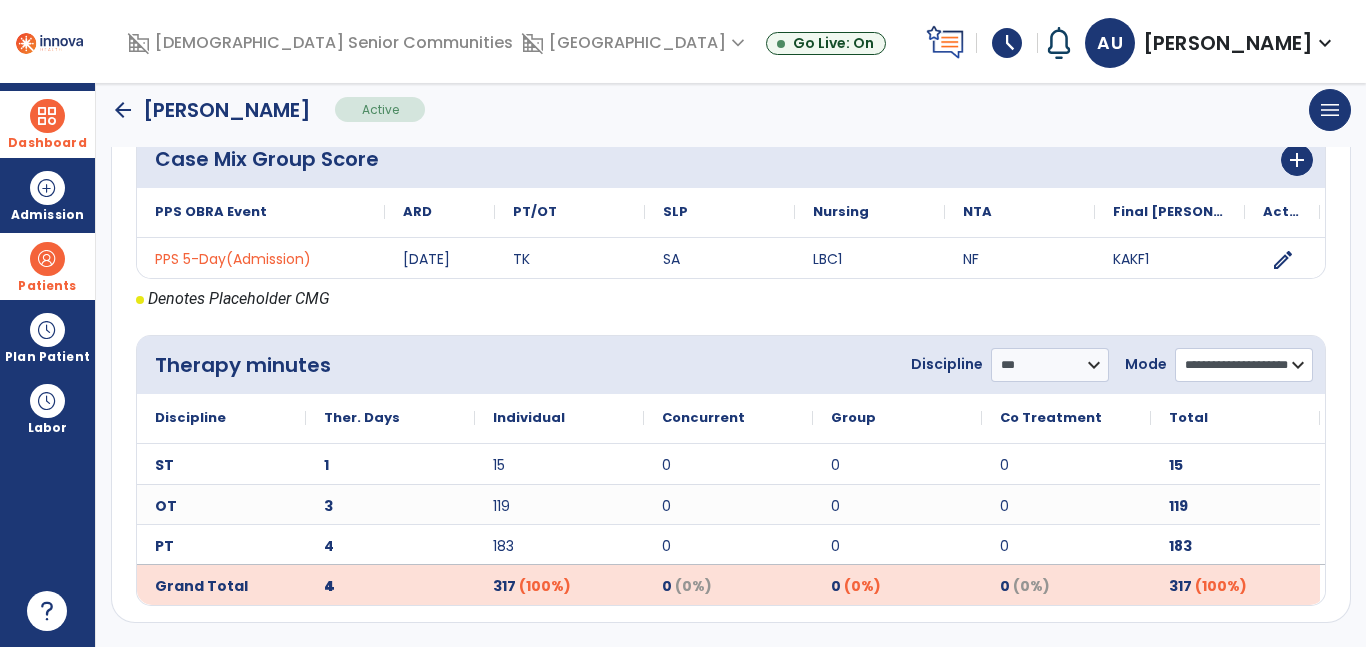 click on "**********" 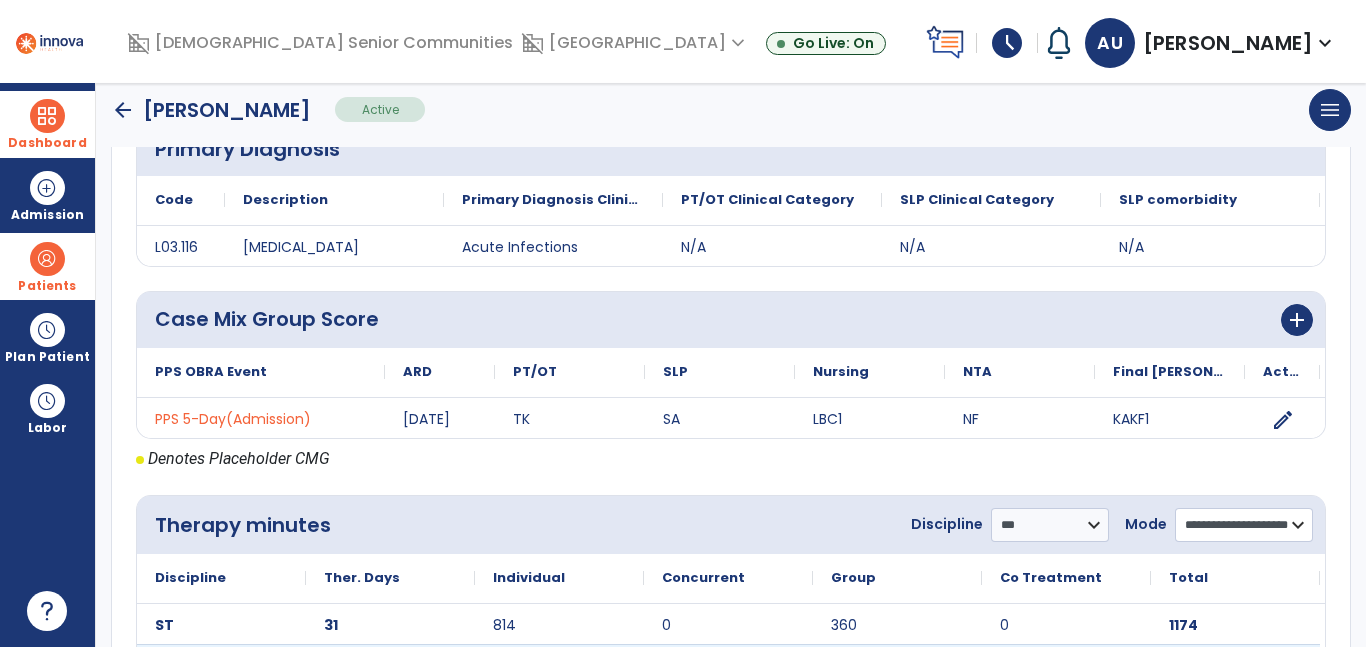 scroll, scrollTop: 595, scrollLeft: 0, axis: vertical 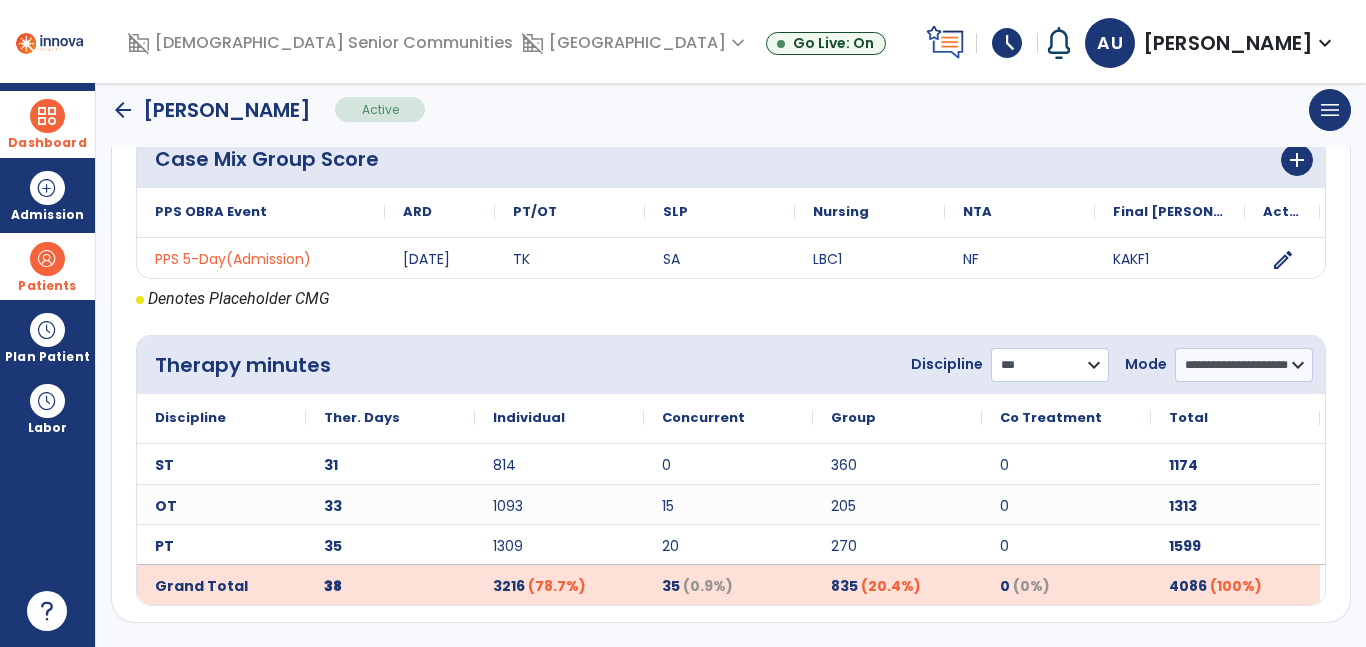 click on "**********" 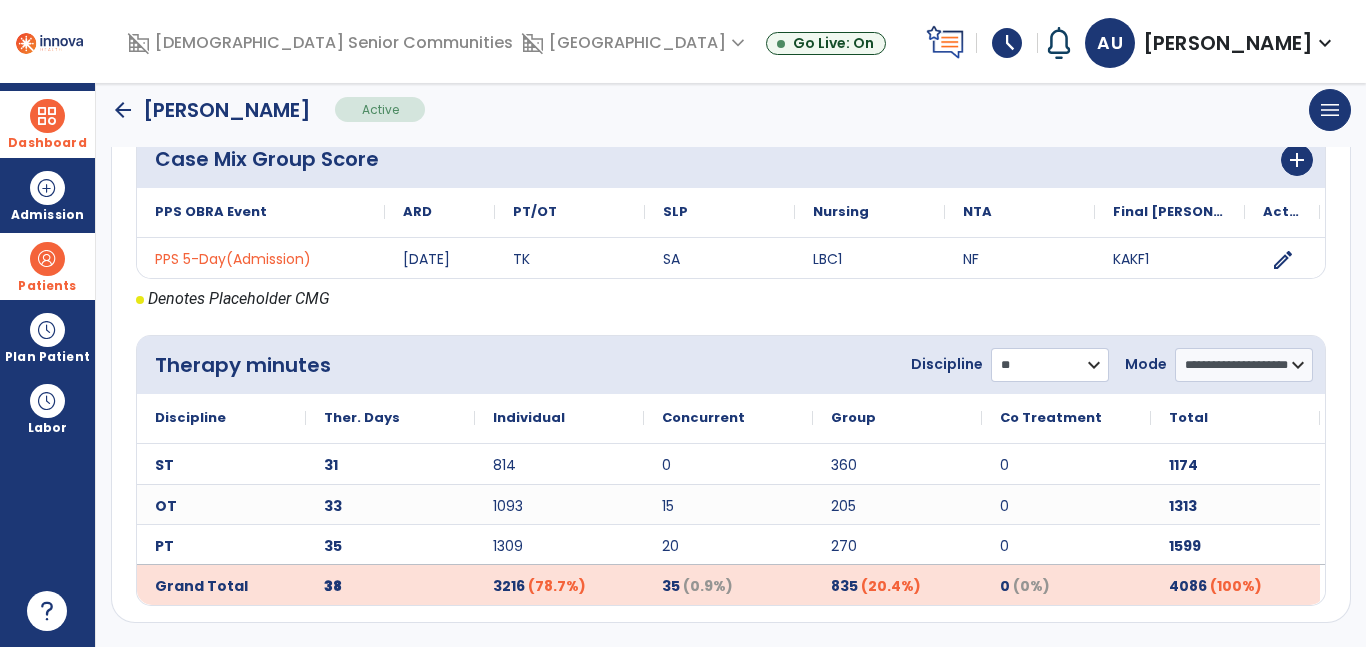 click on "**********" 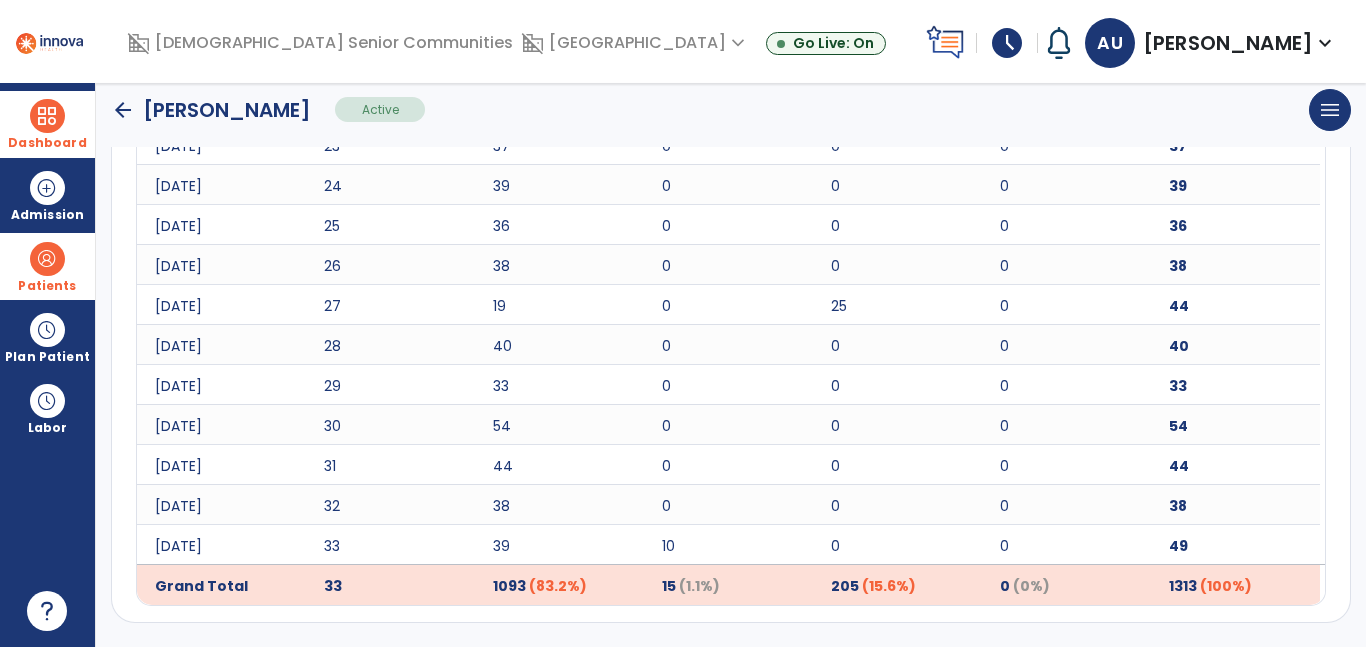 scroll, scrollTop: 0, scrollLeft: 0, axis: both 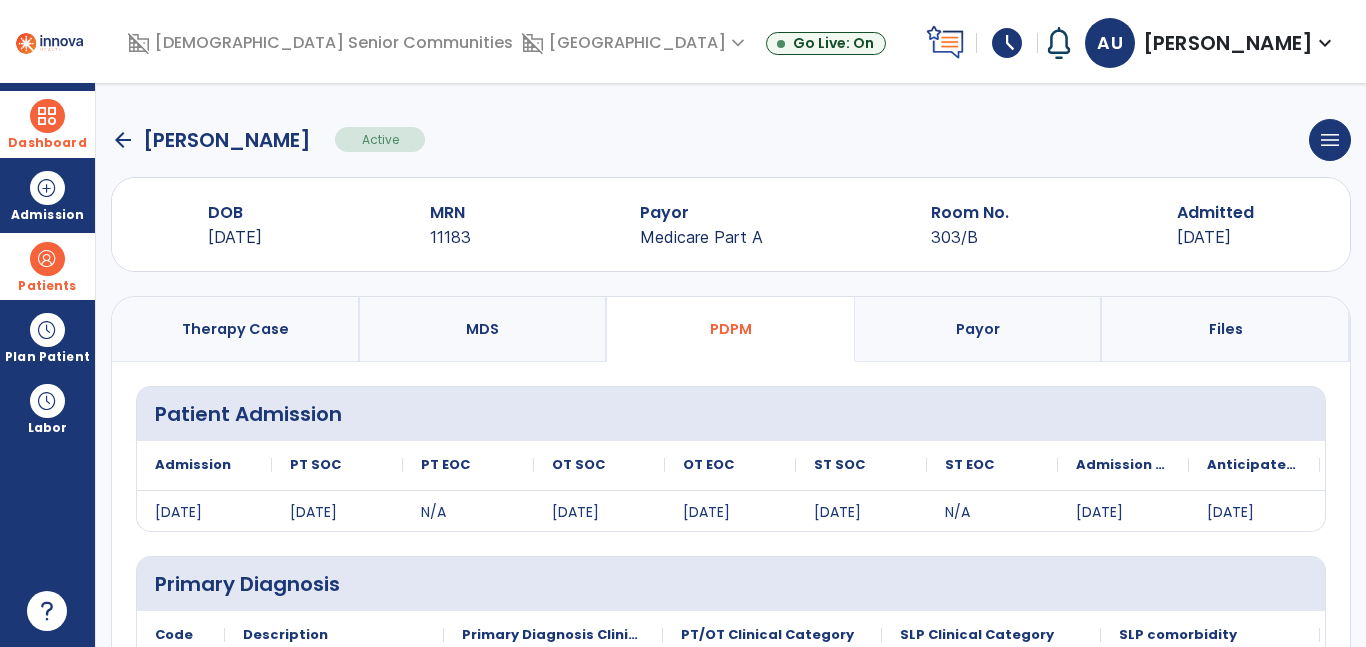 click at bounding box center [47, 116] 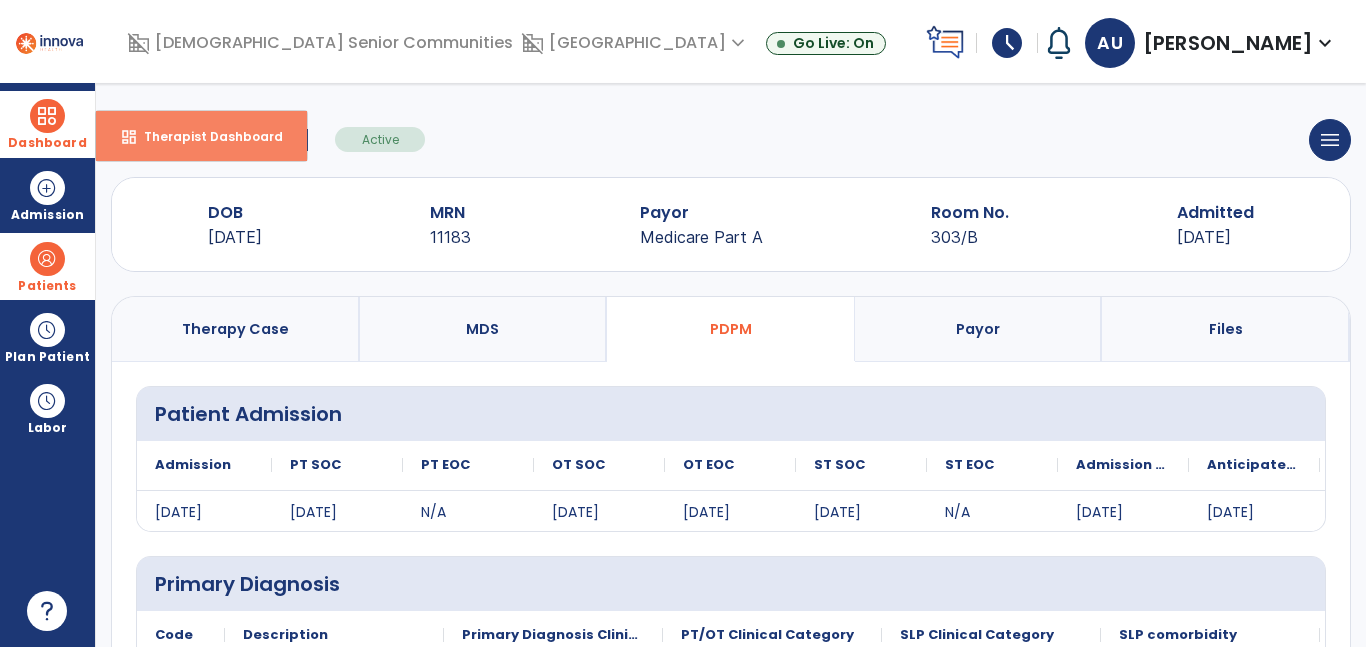 click on "Therapist Dashboard" at bounding box center [205, 136] 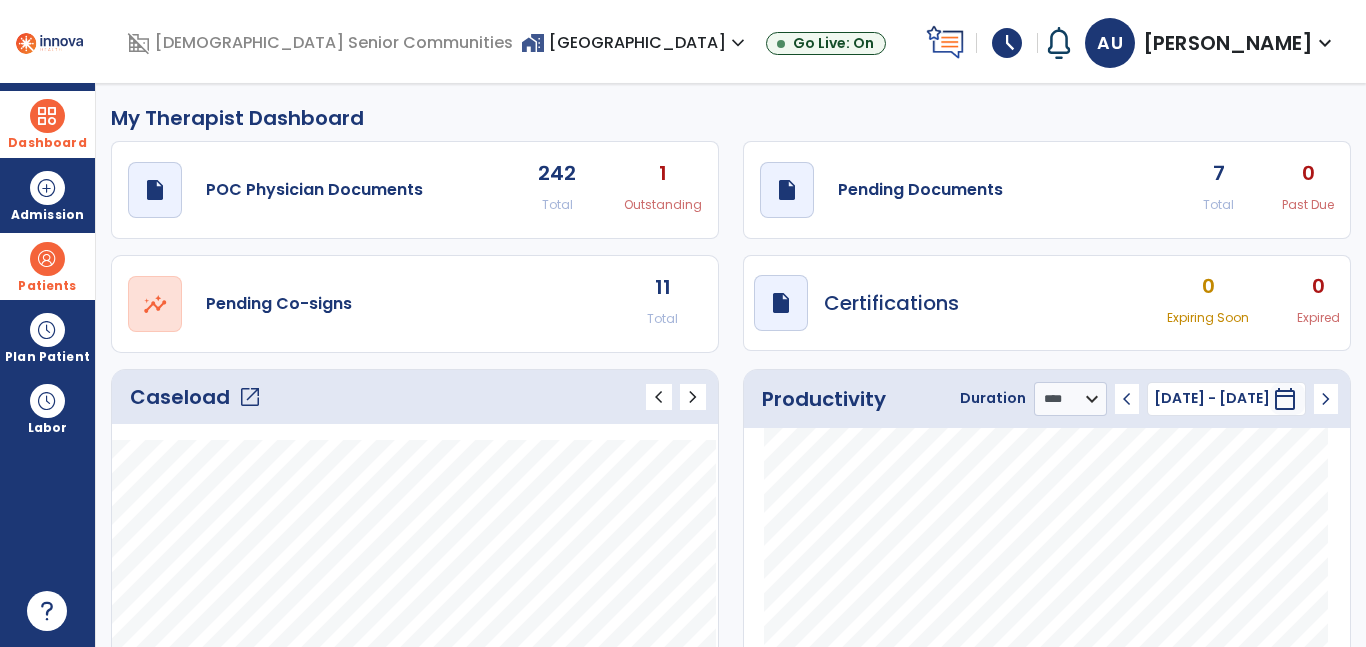 click on "draft   open_in_new  Pending Documents 7 Total 0 Past Due" 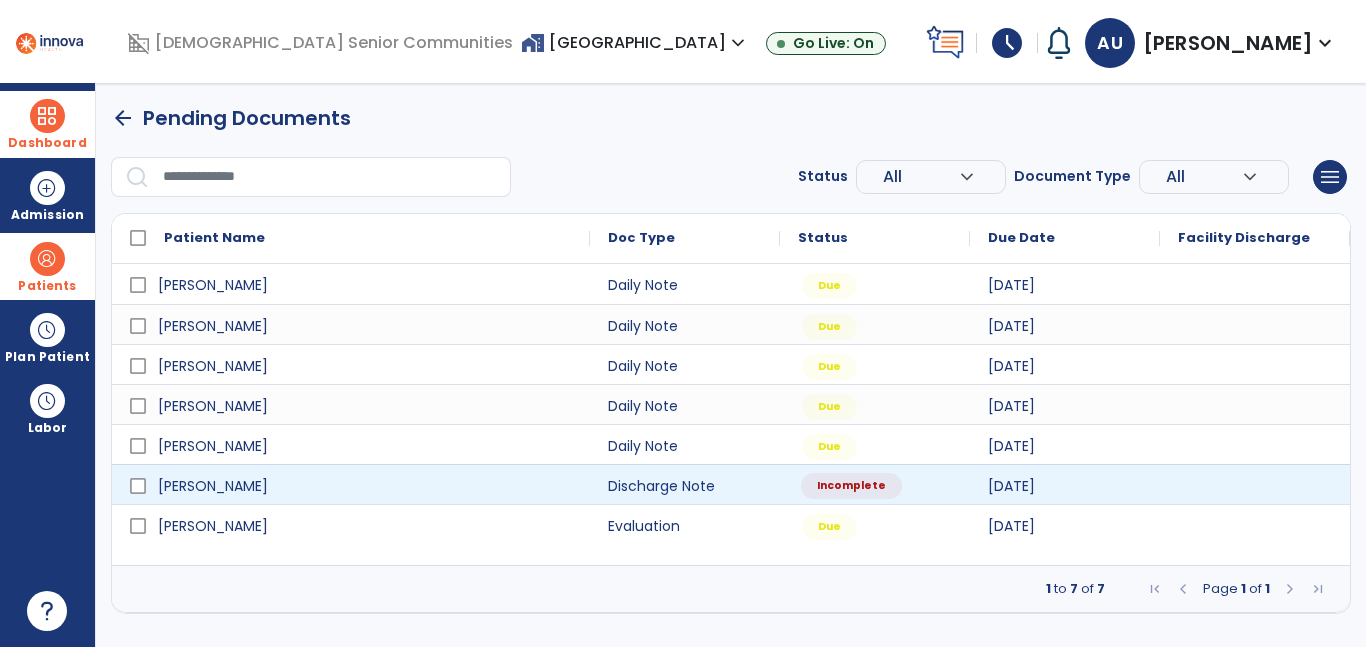 click on "Incomplete" at bounding box center [875, 484] 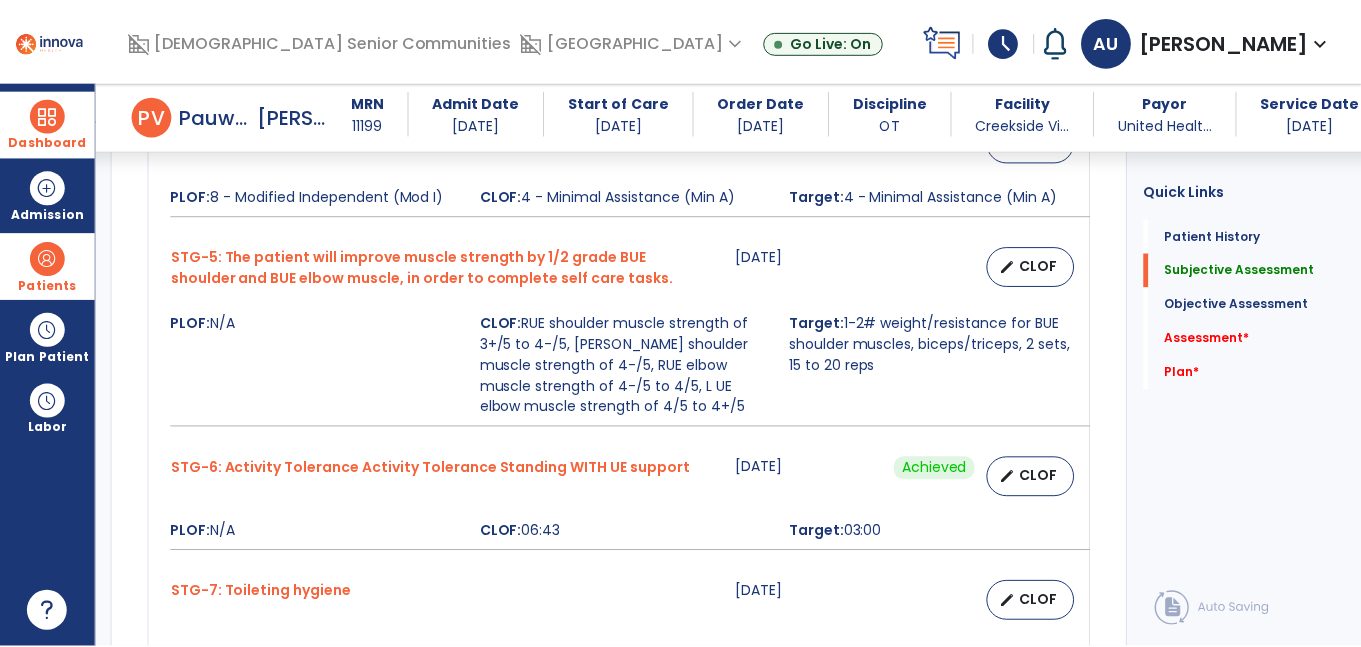 scroll, scrollTop: 1596, scrollLeft: 0, axis: vertical 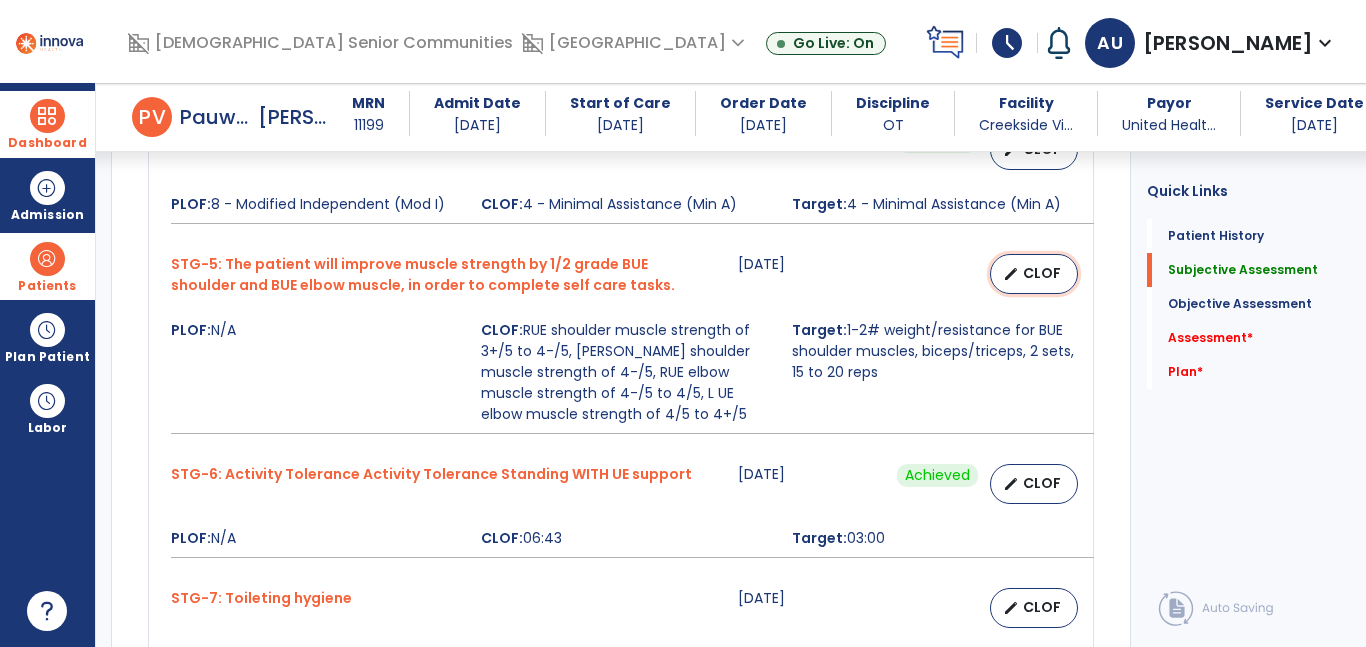 click on "CLOF" at bounding box center [1042, 273] 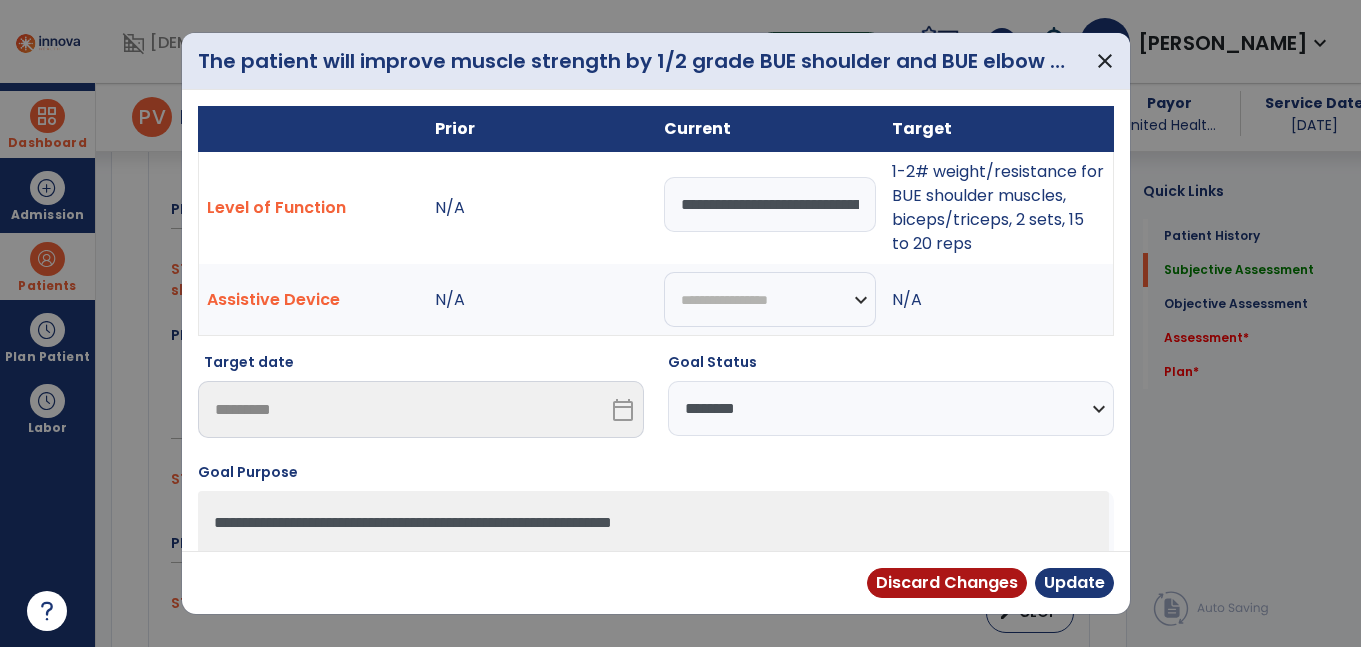 scroll, scrollTop: 1596, scrollLeft: 0, axis: vertical 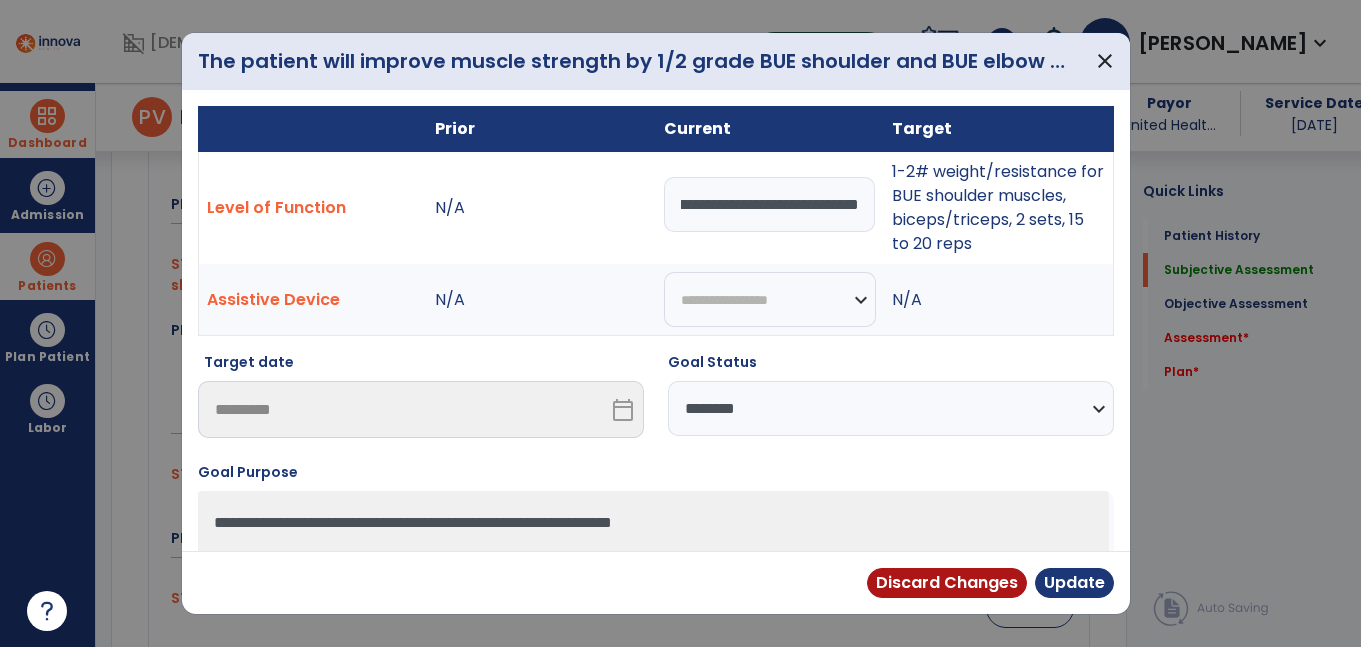 drag, startPoint x: 664, startPoint y: 201, endPoint x: 1200, endPoint y: 265, distance: 539.8074 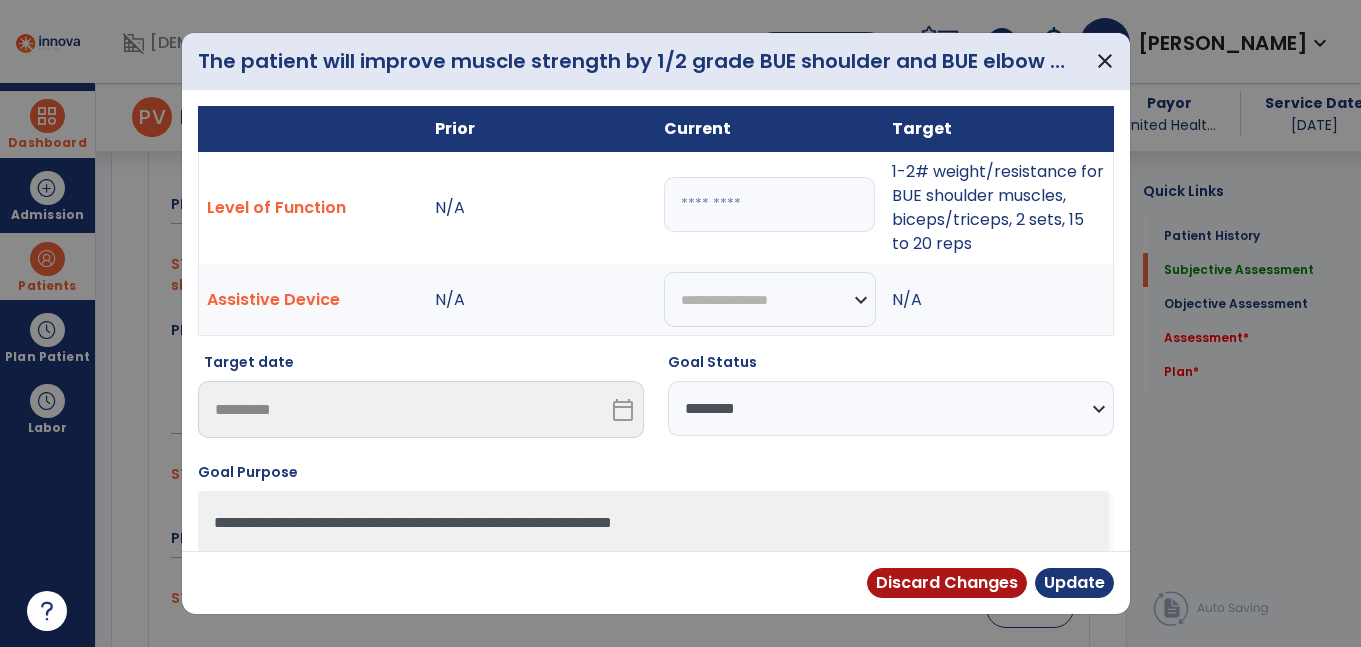 scroll, scrollTop: 0, scrollLeft: 0, axis: both 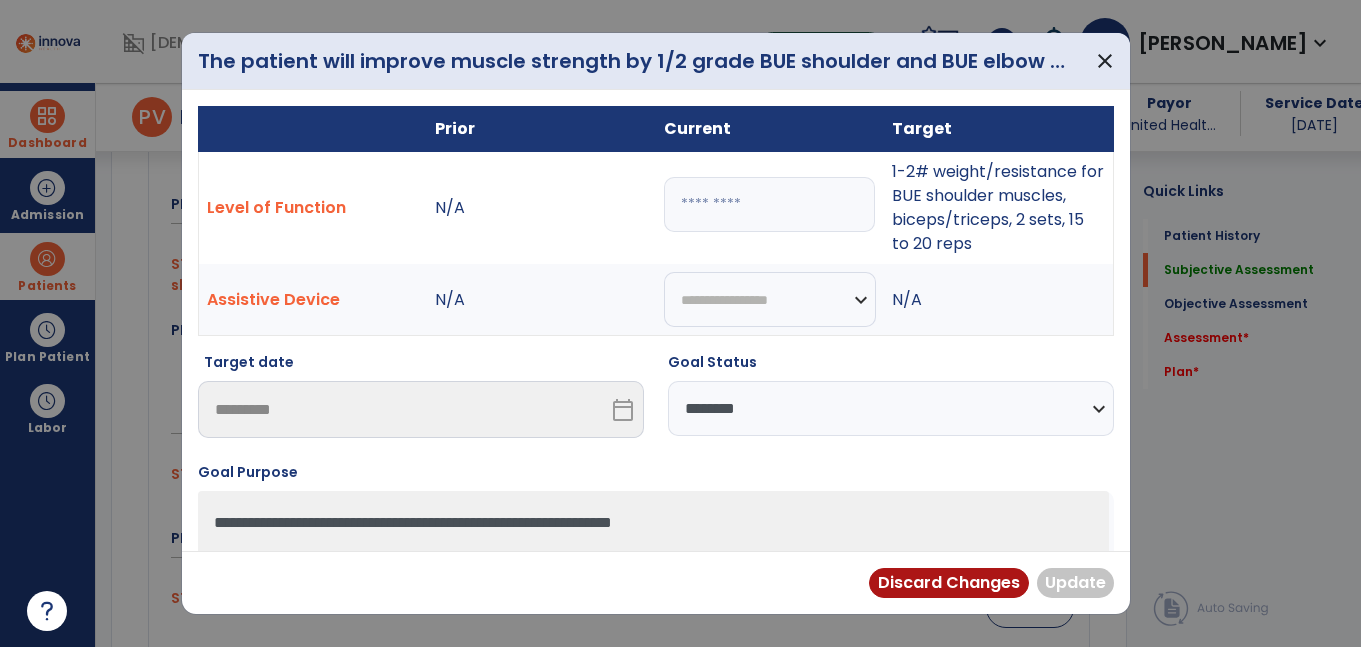 paste on "**********" 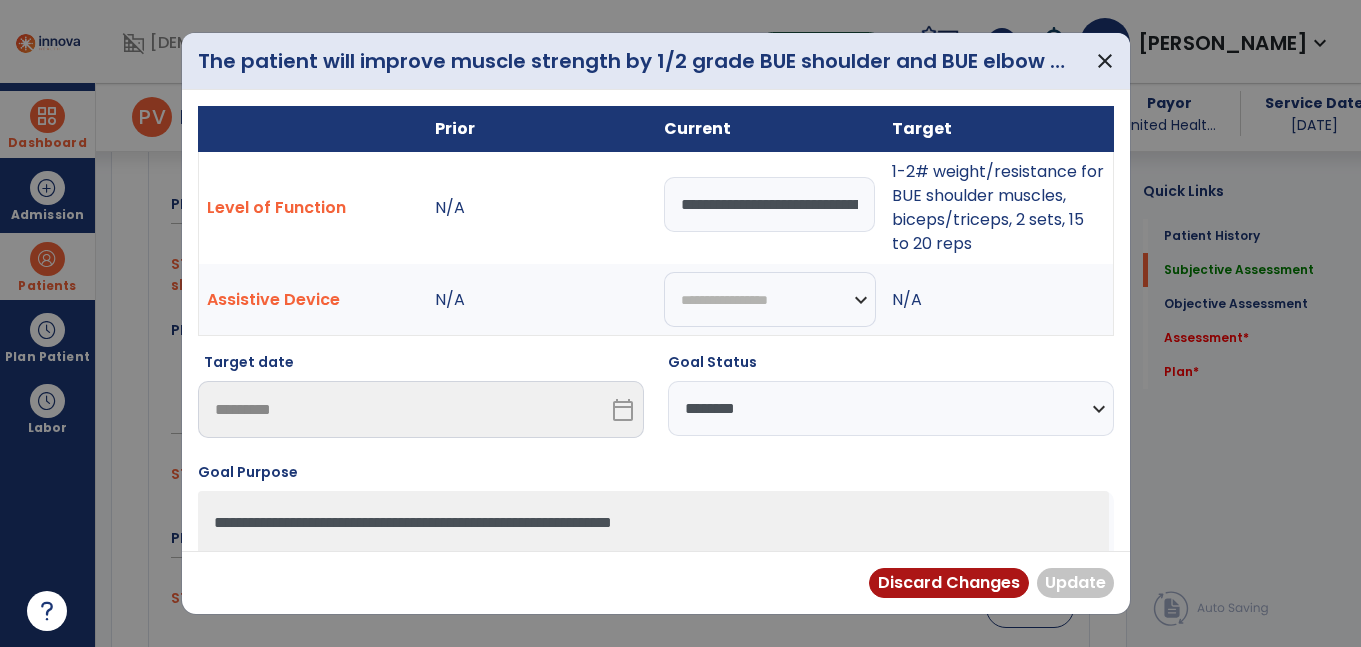 scroll, scrollTop: 0, scrollLeft: 1105, axis: horizontal 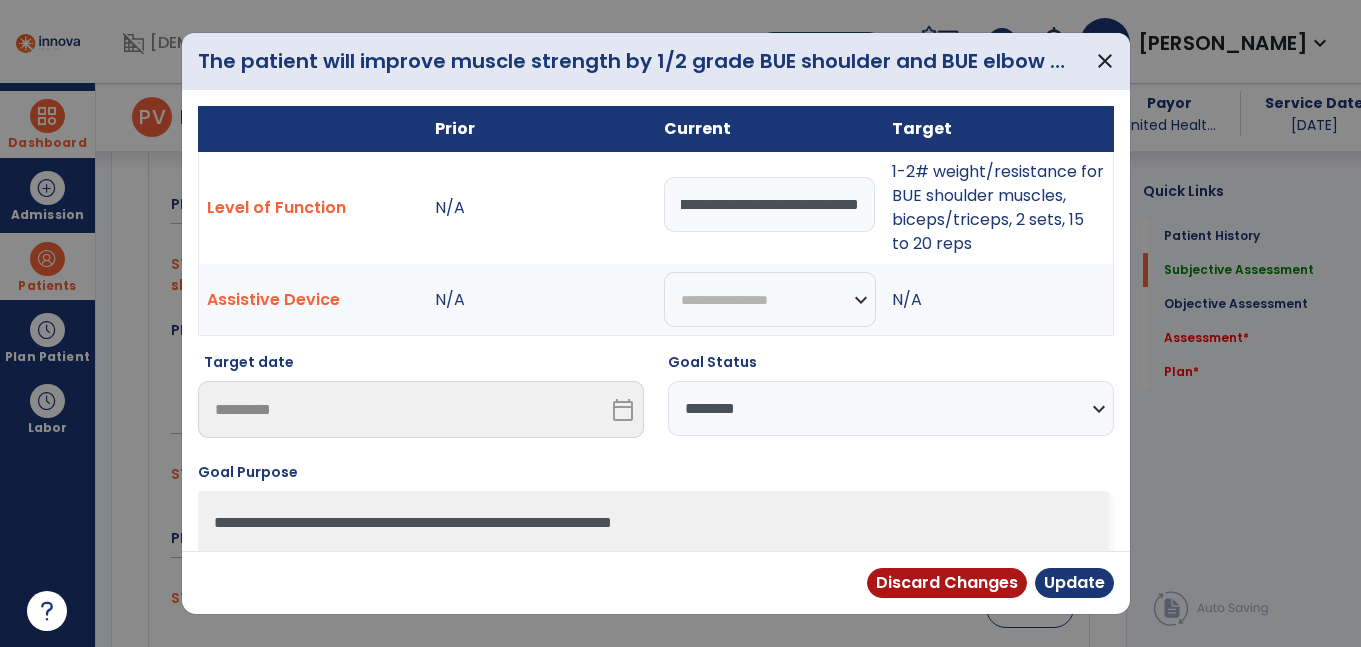 type on "**********" 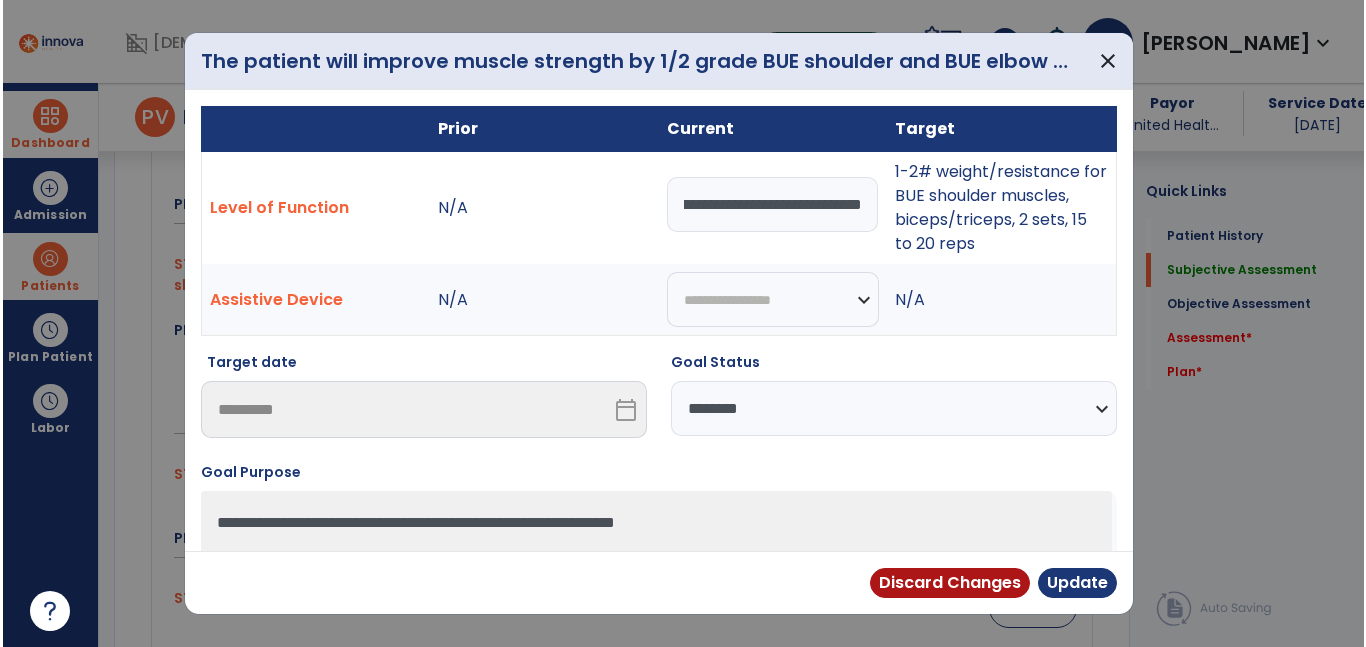 scroll, scrollTop: 0, scrollLeft: 0, axis: both 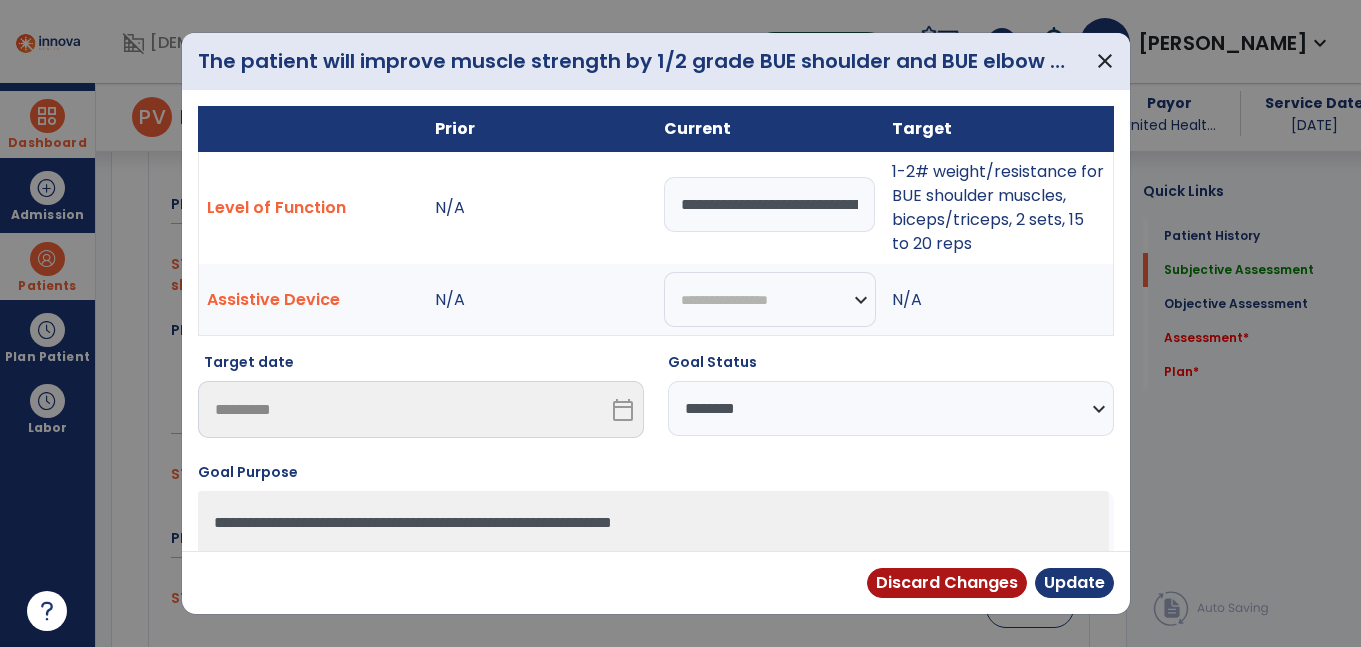 select on "********" 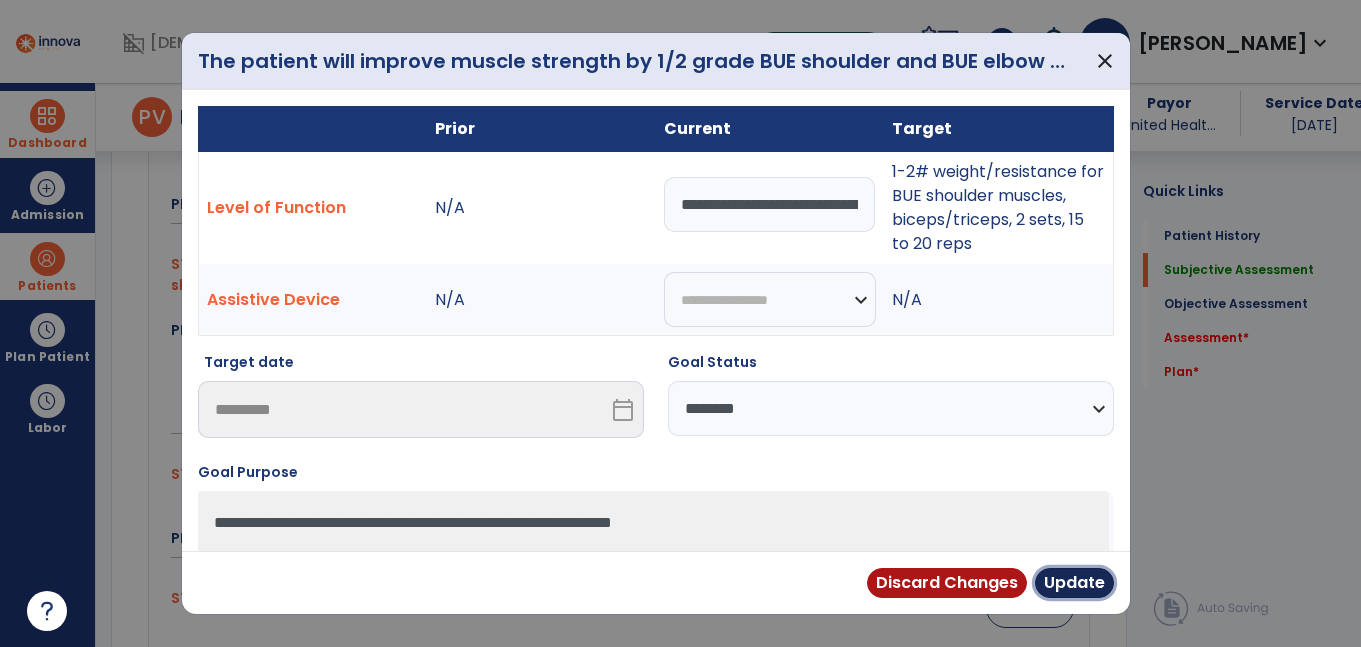 click on "Update" at bounding box center (1074, 583) 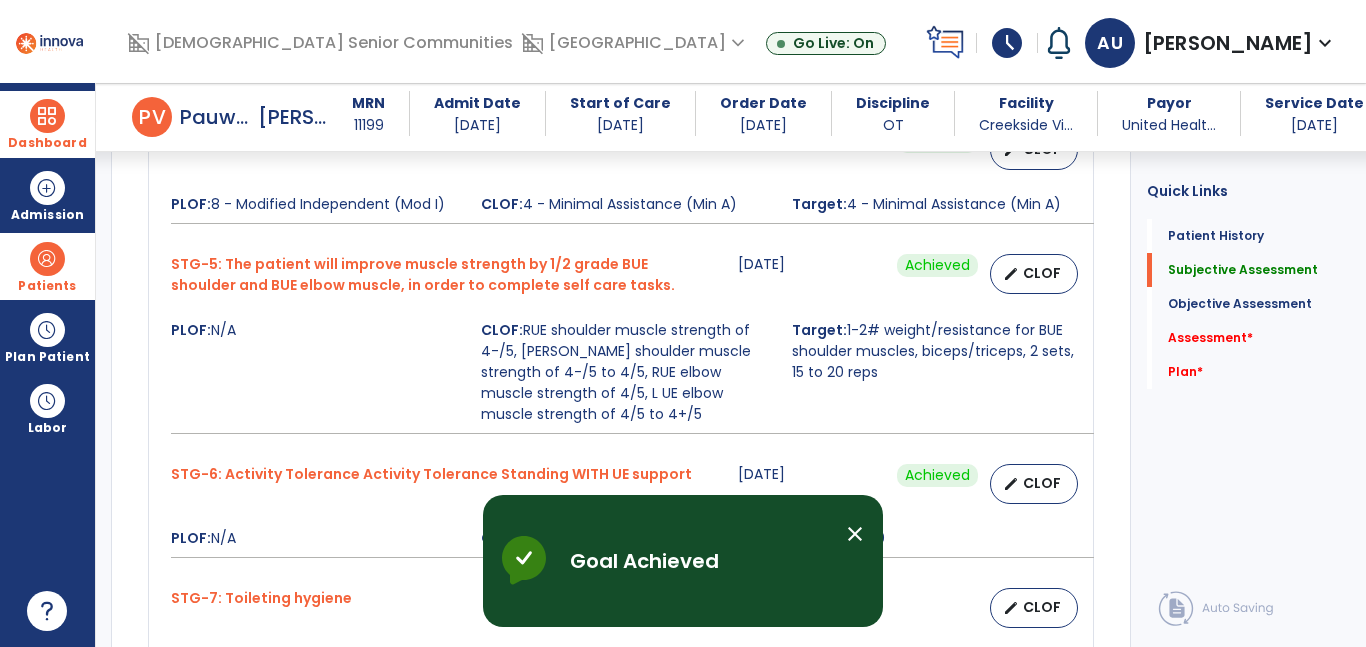 scroll, scrollTop: 1914, scrollLeft: 0, axis: vertical 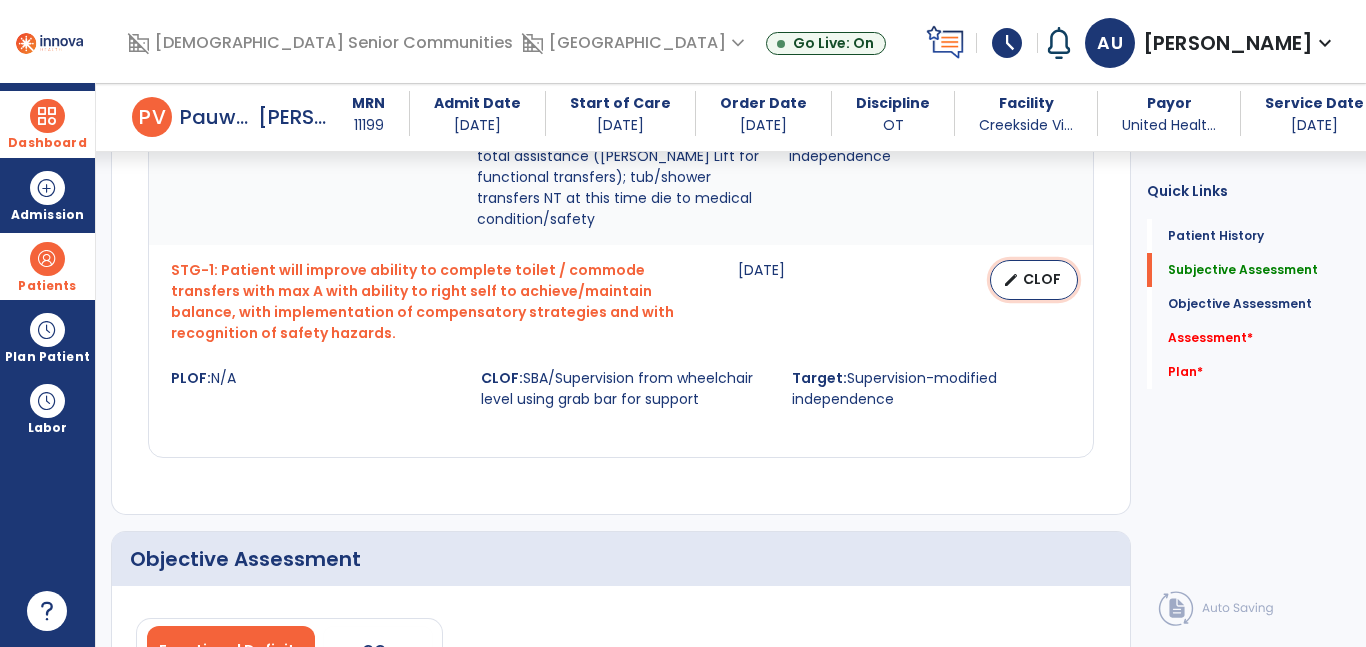 click on "edit   CLOF" at bounding box center (1034, 280) 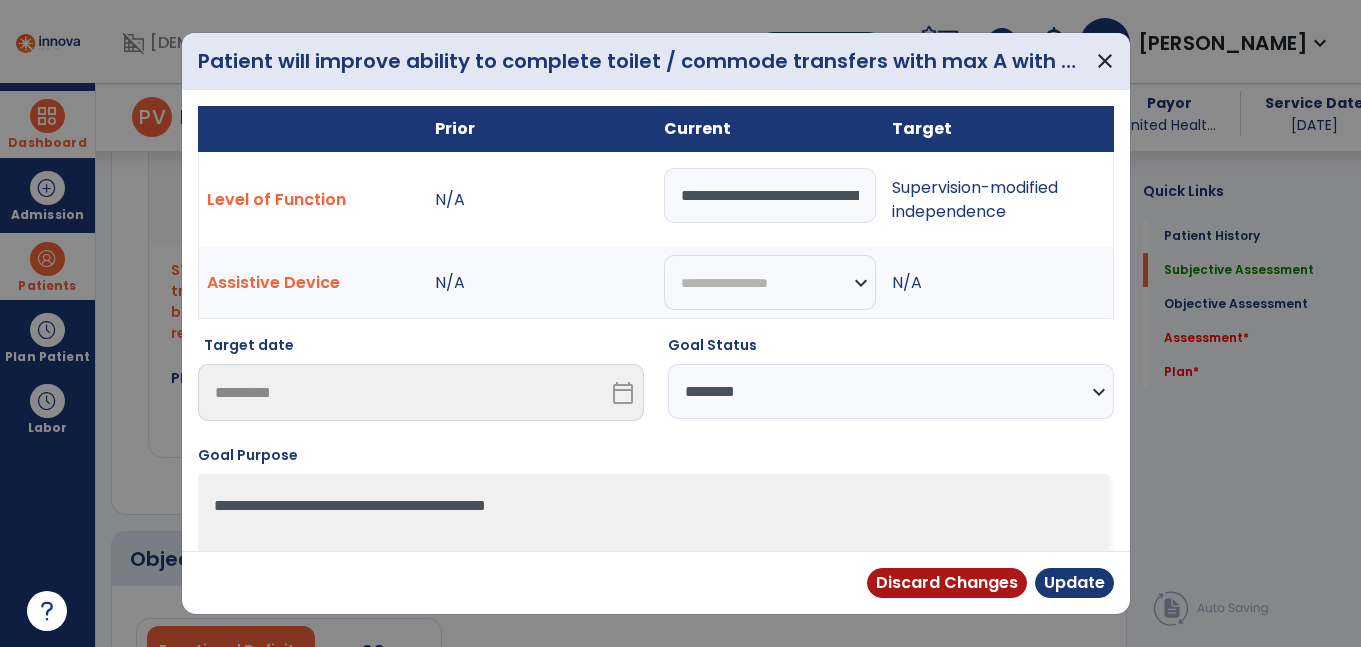 scroll, scrollTop: 2324, scrollLeft: 0, axis: vertical 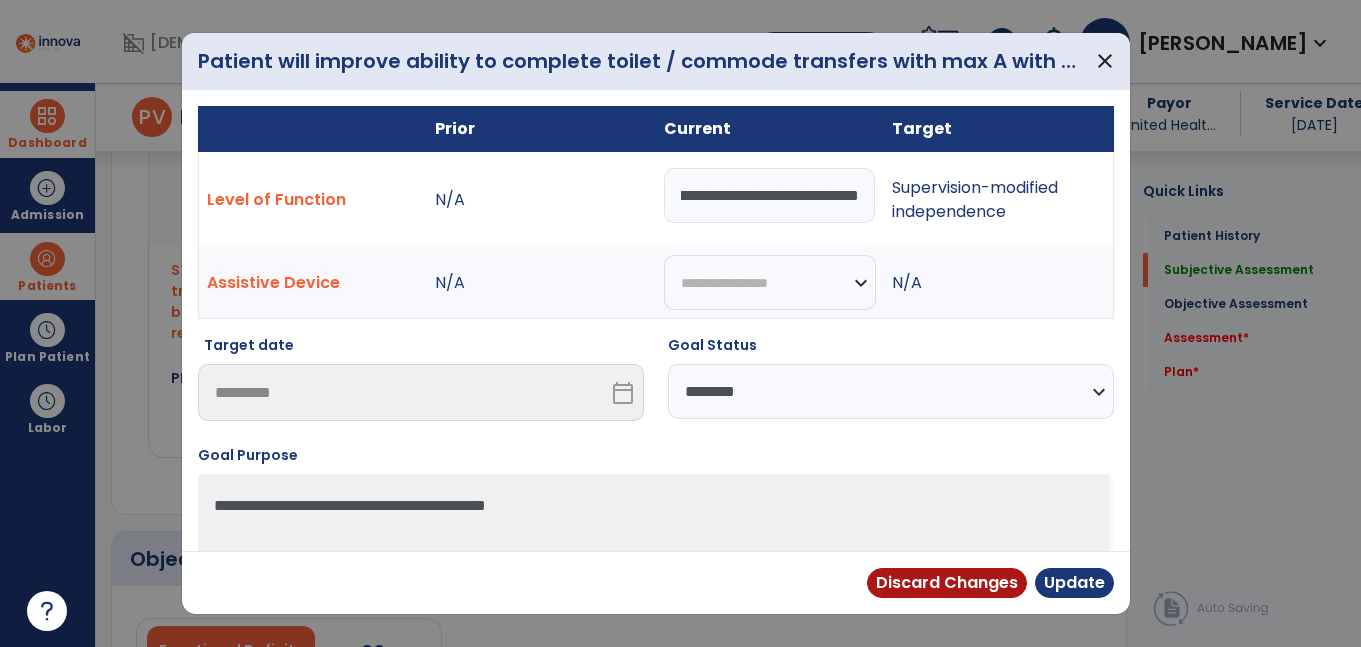 drag, startPoint x: 673, startPoint y: 198, endPoint x: 1297, endPoint y: 239, distance: 625.3455 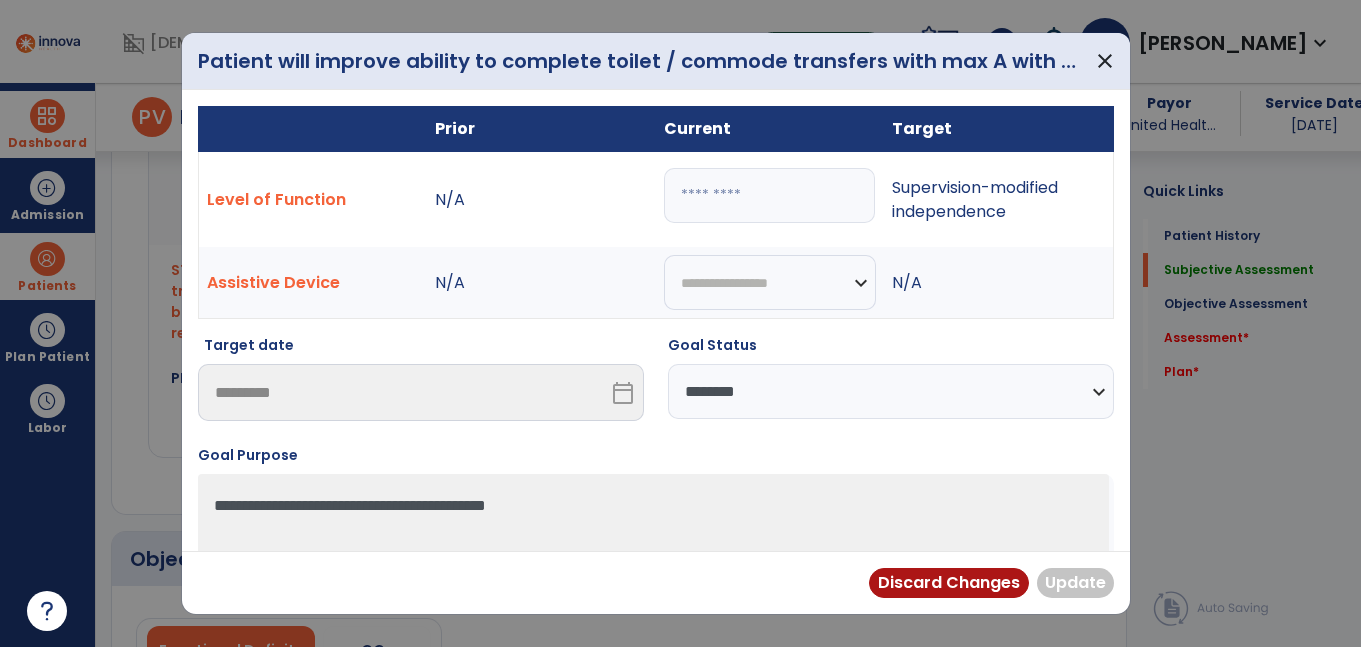 scroll, scrollTop: 0, scrollLeft: 0, axis: both 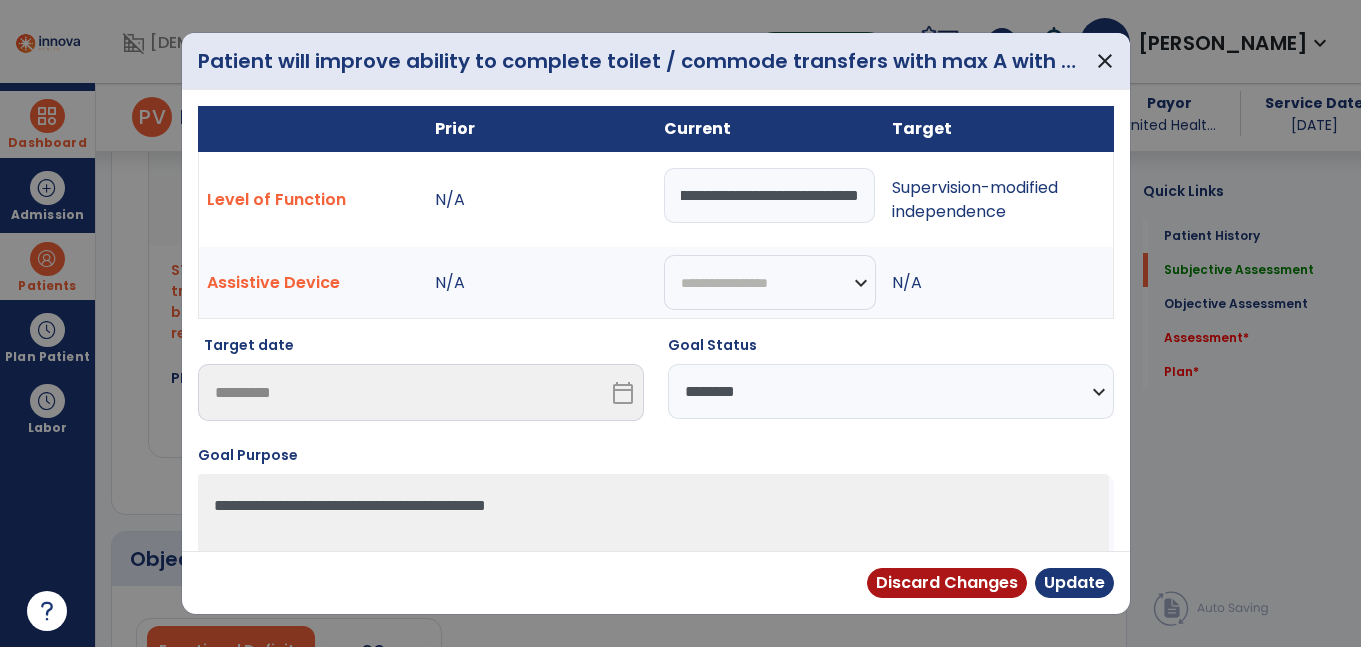 type on "**********" 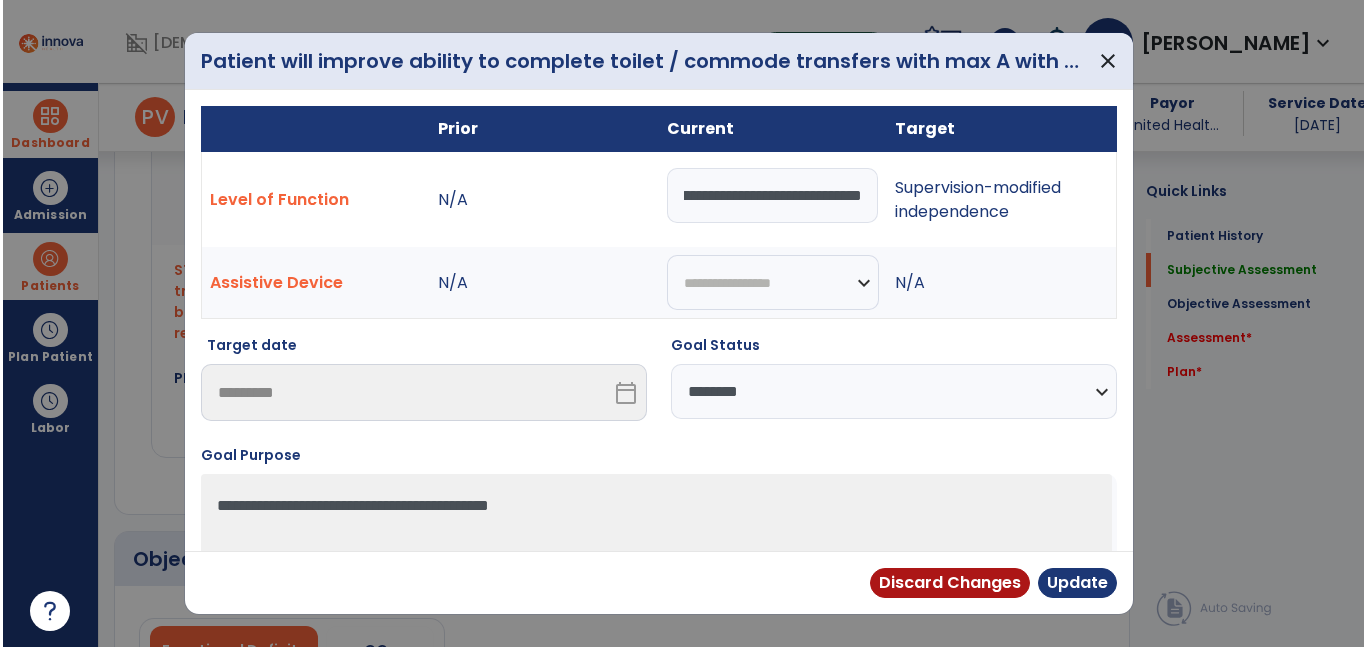 scroll, scrollTop: 0, scrollLeft: 0, axis: both 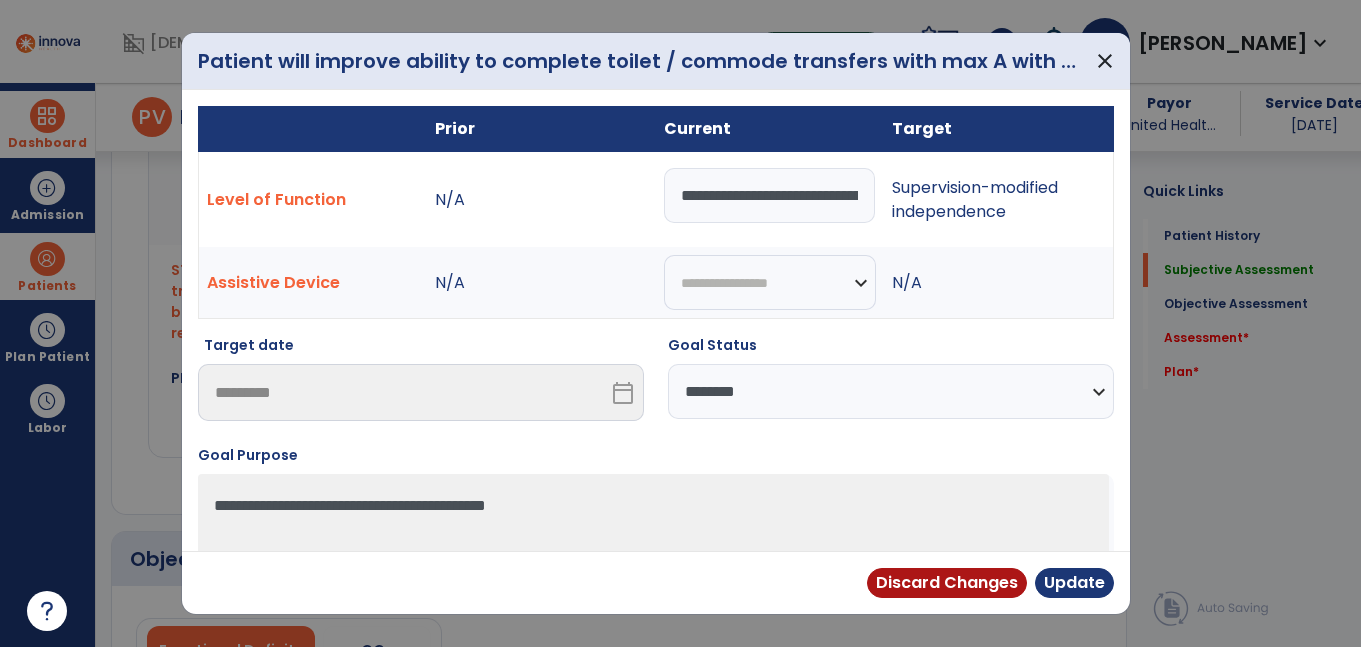 select on "********" 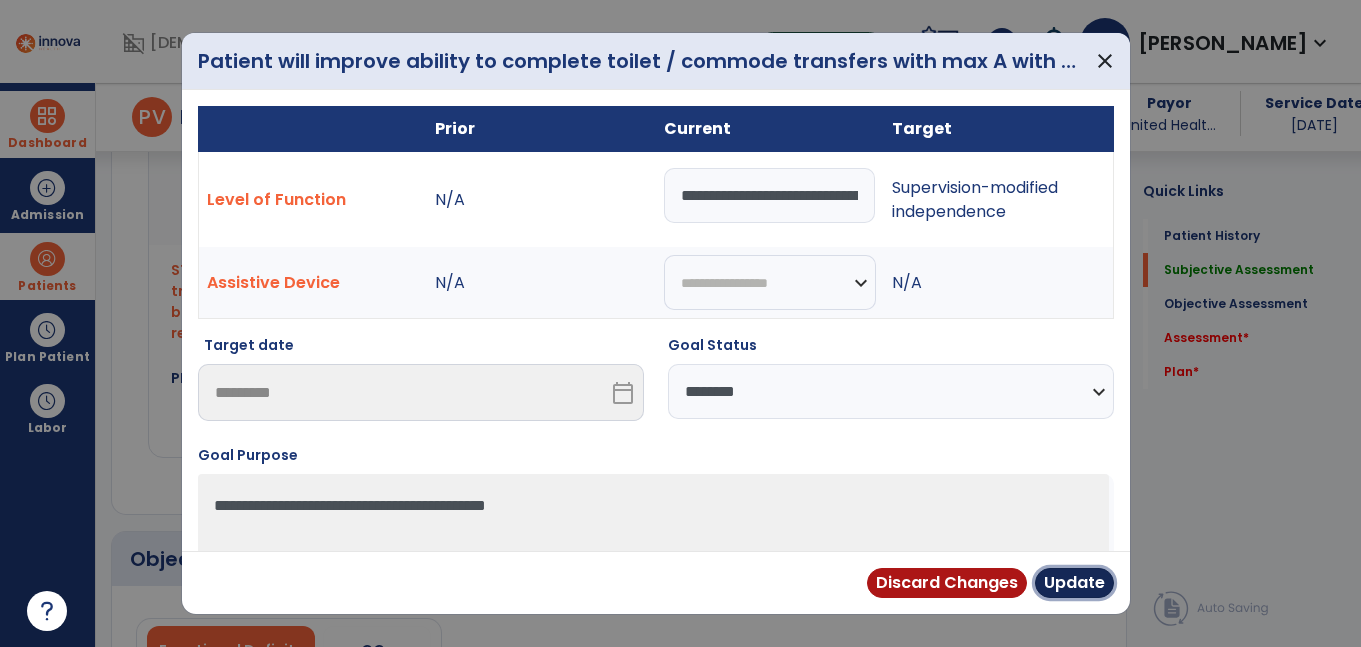 click on "Update" at bounding box center (1074, 583) 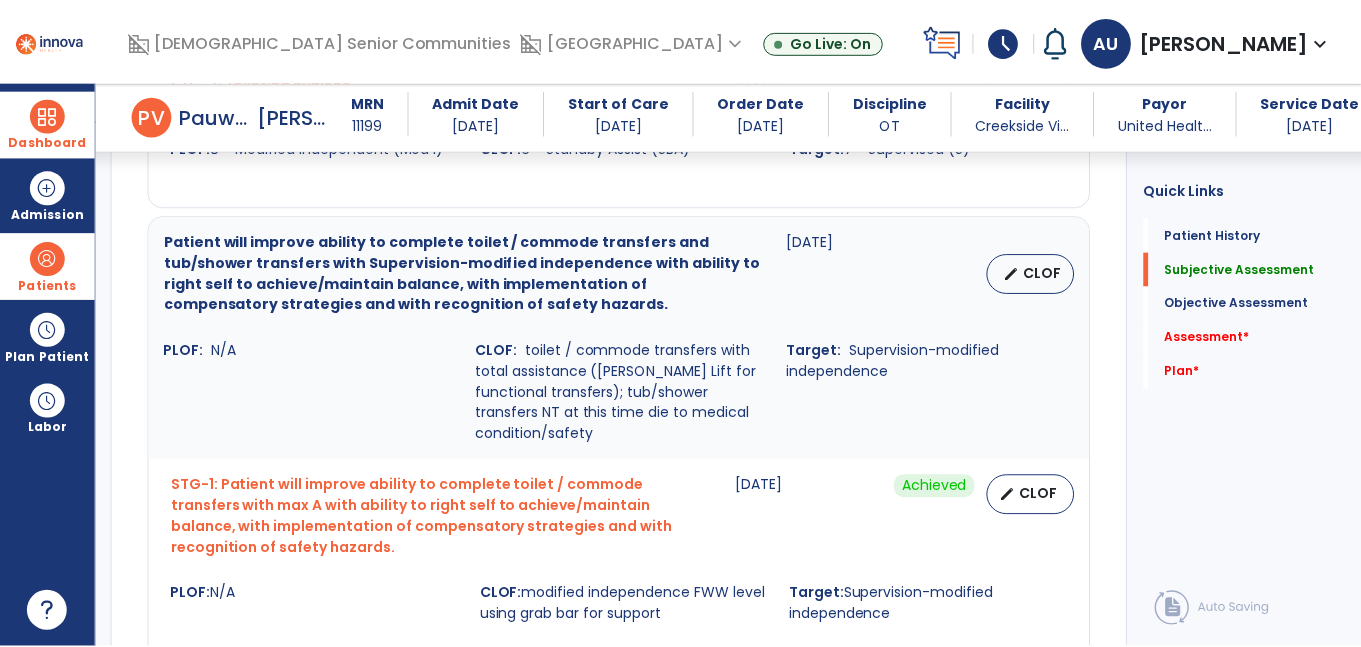 scroll, scrollTop: 2093, scrollLeft: 0, axis: vertical 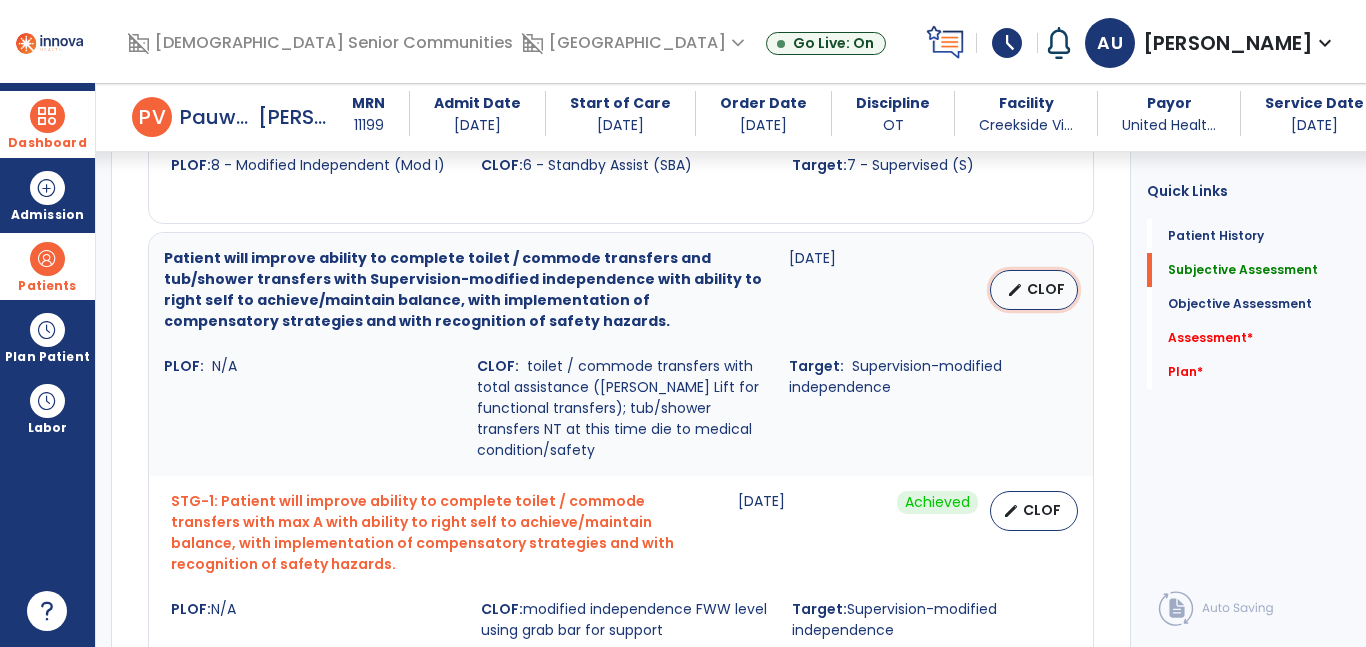 click on "edit   CLOF" at bounding box center (1034, 290) 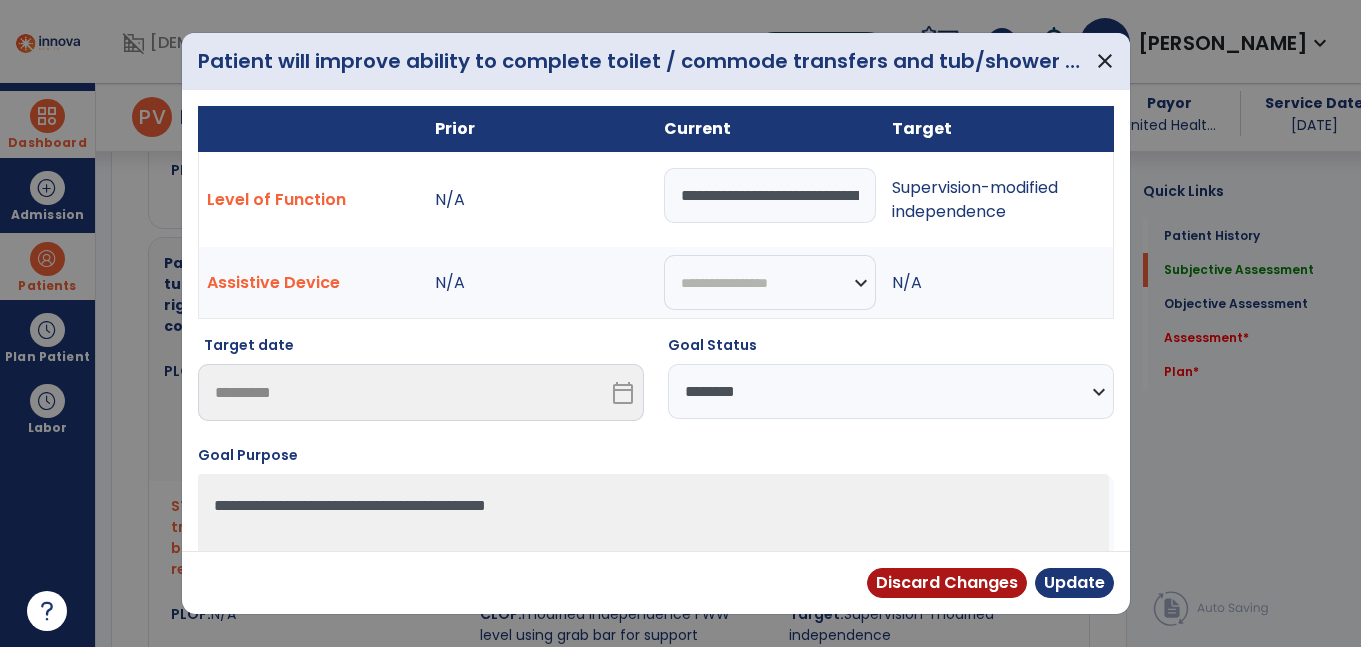 scroll, scrollTop: 2093, scrollLeft: 0, axis: vertical 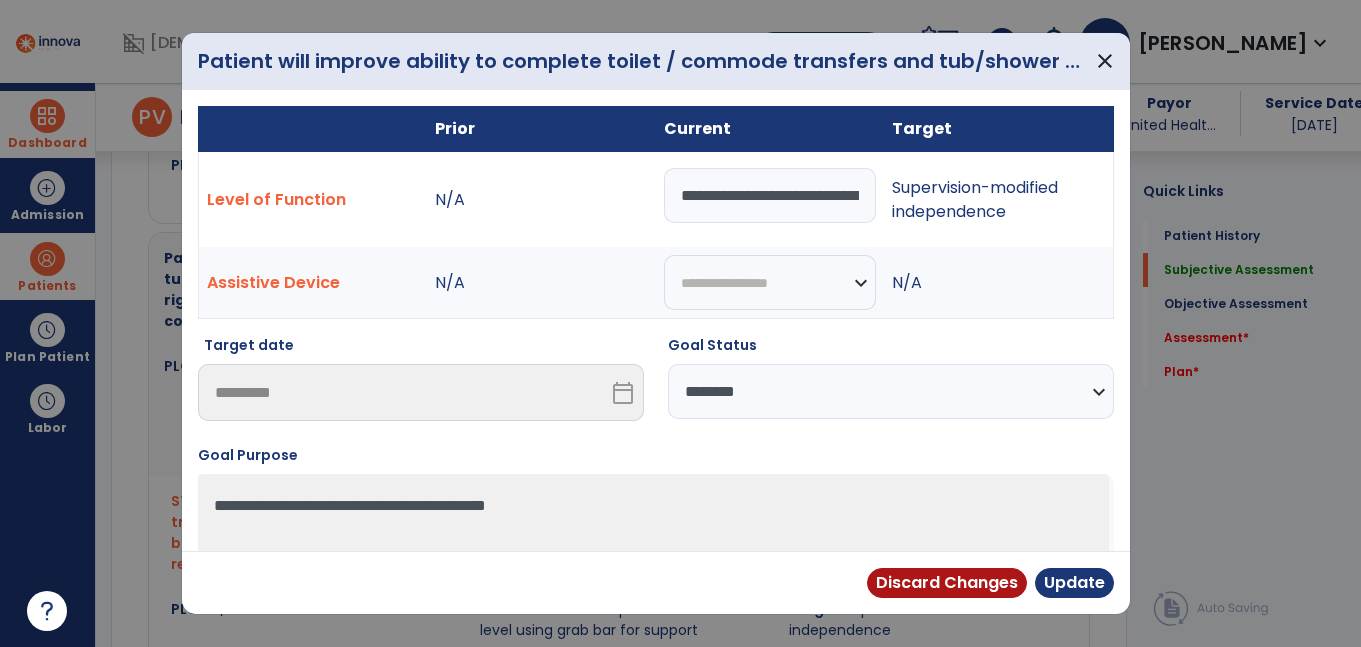 click on "**********" at bounding box center (891, 391) 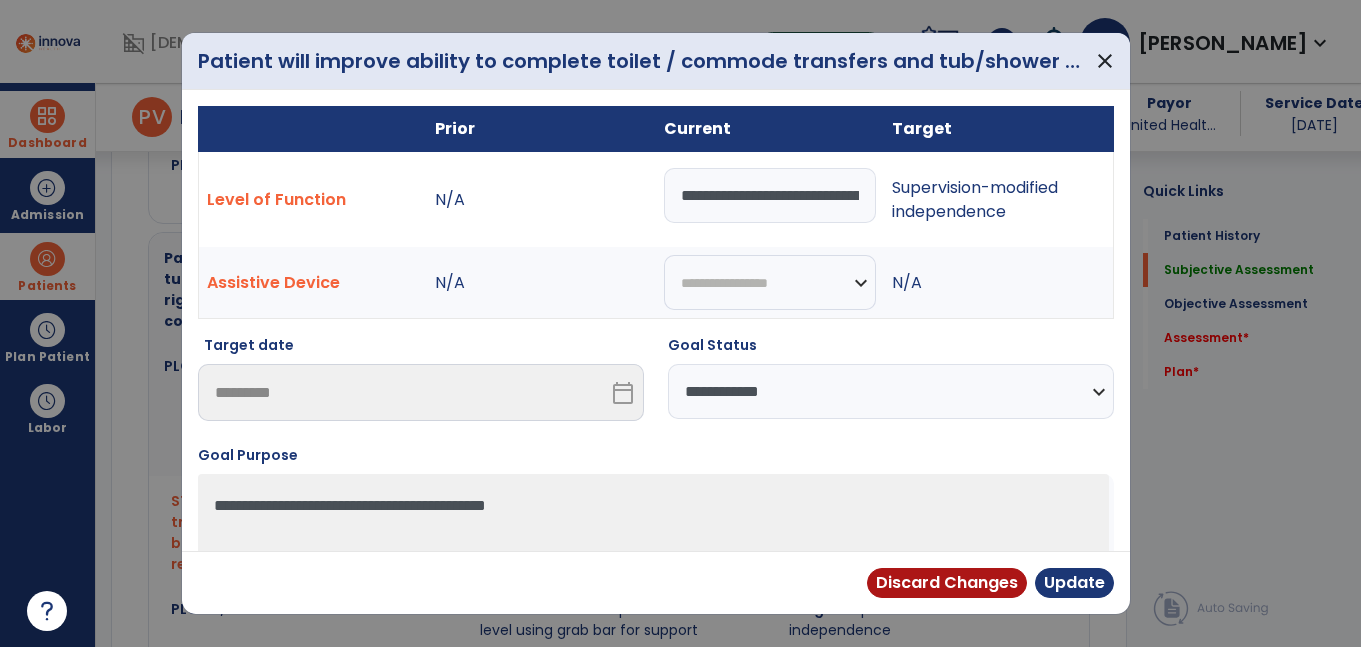 click on "**********" at bounding box center [891, 391] 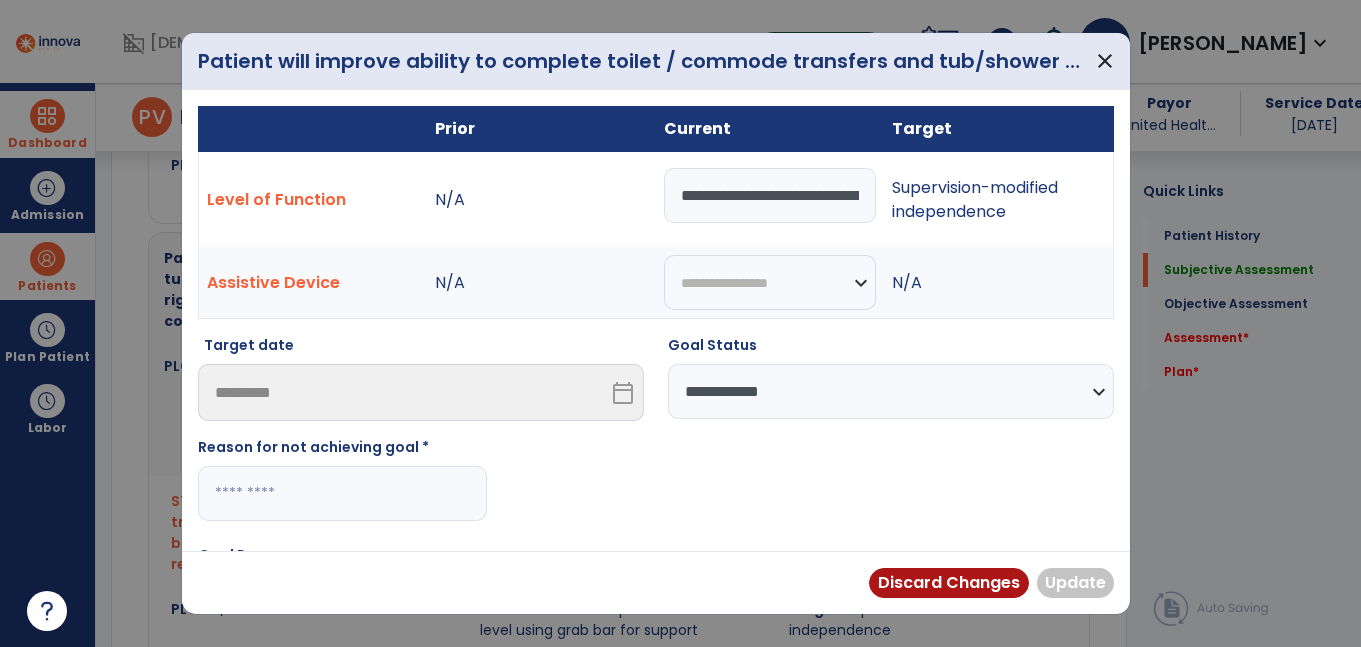 click at bounding box center [342, 493] 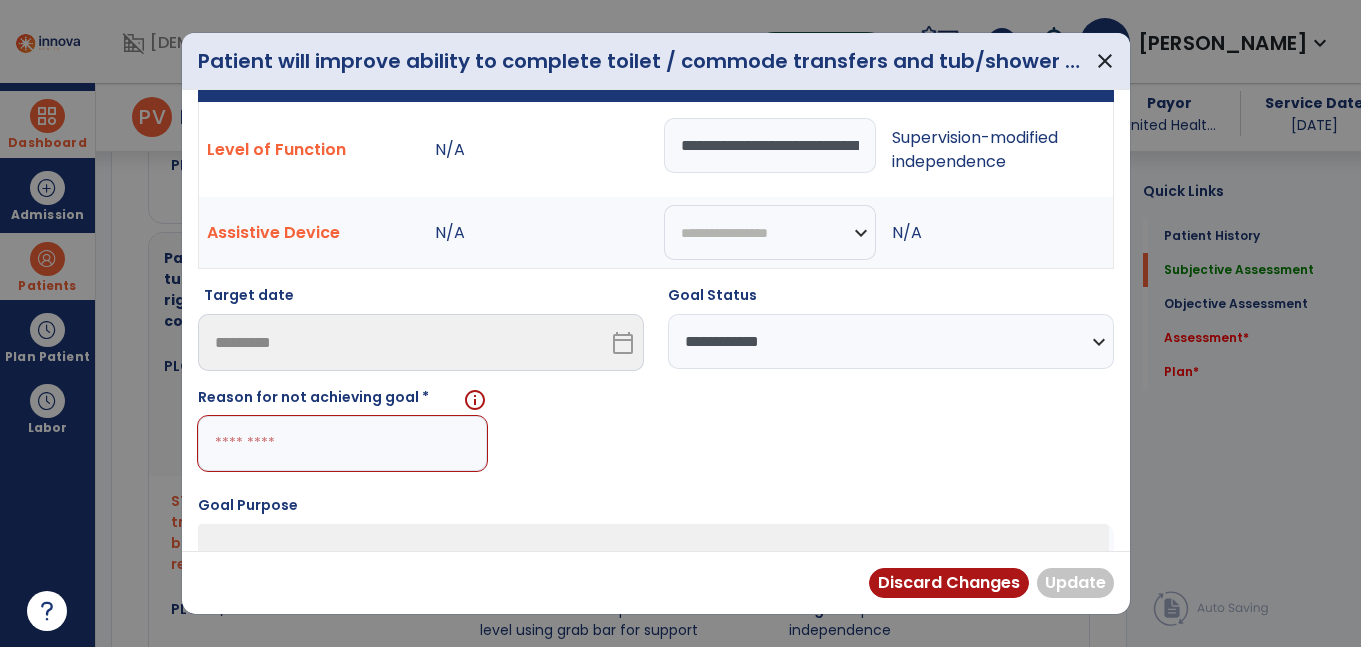 scroll, scrollTop: 69, scrollLeft: 0, axis: vertical 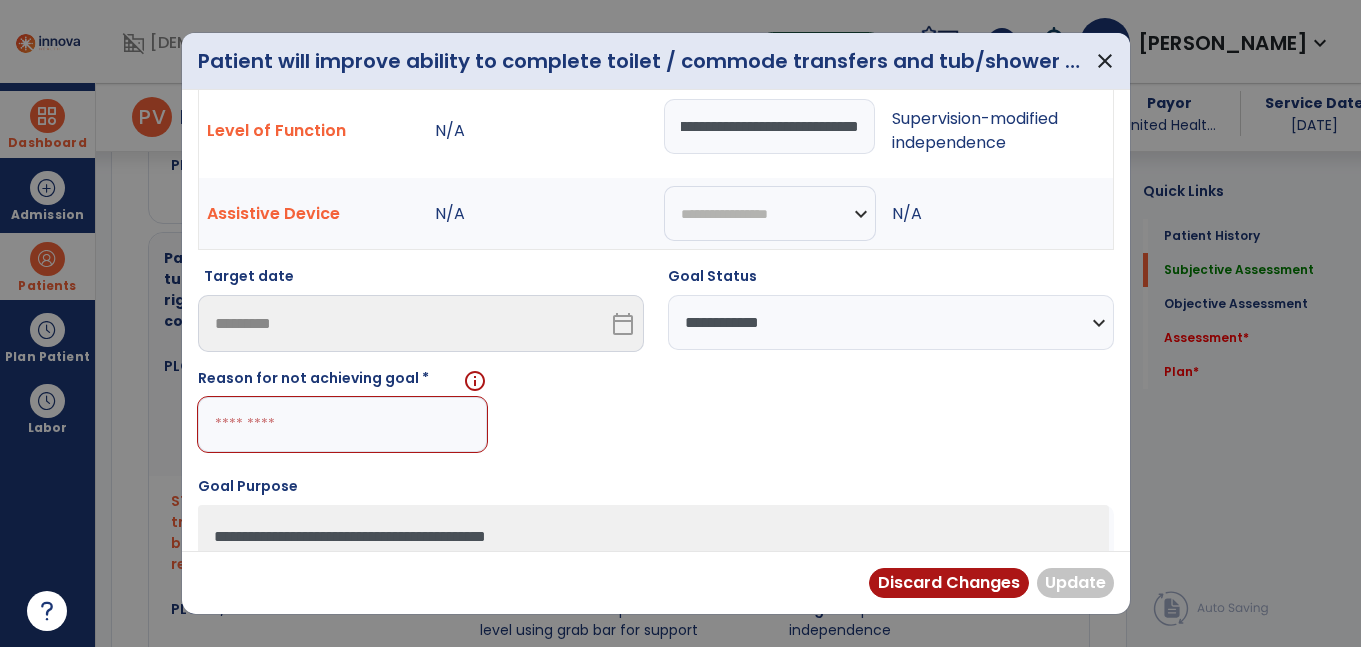 drag, startPoint x: 677, startPoint y: 121, endPoint x: 1180, endPoint y: 150, distance: 503.8353 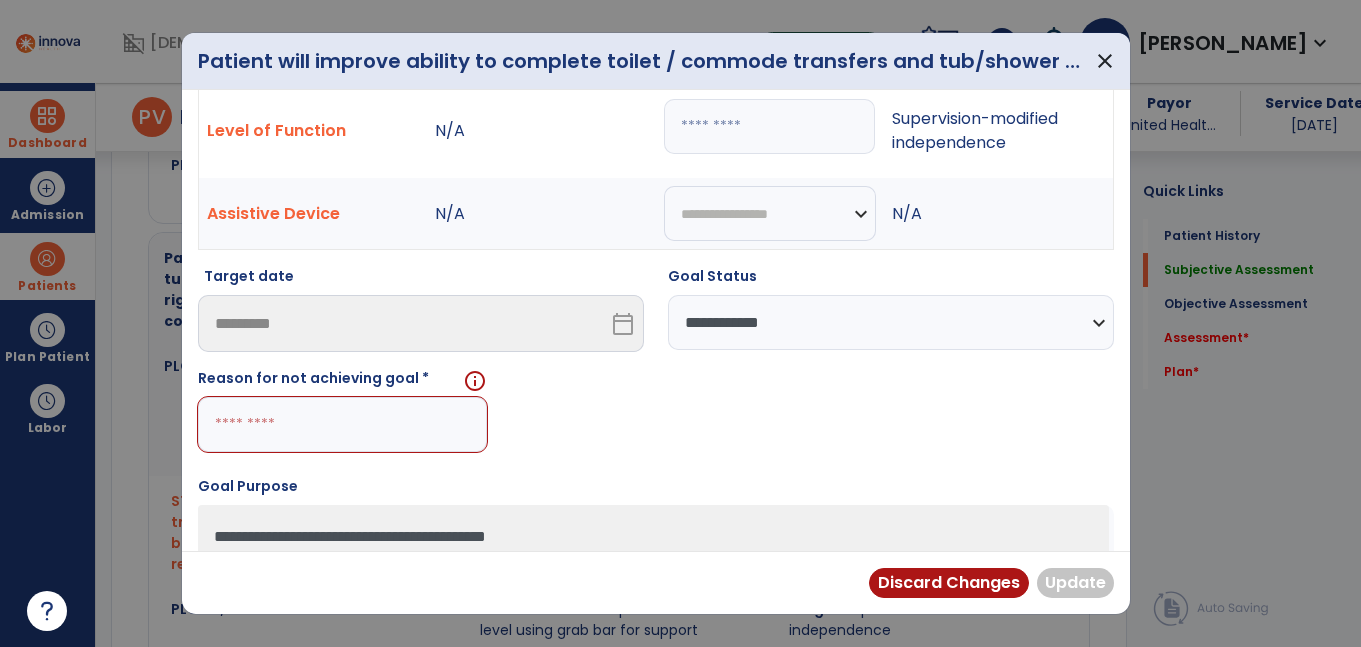 scroll, scrollTop: 0, scrollLeft: 0, axis: both 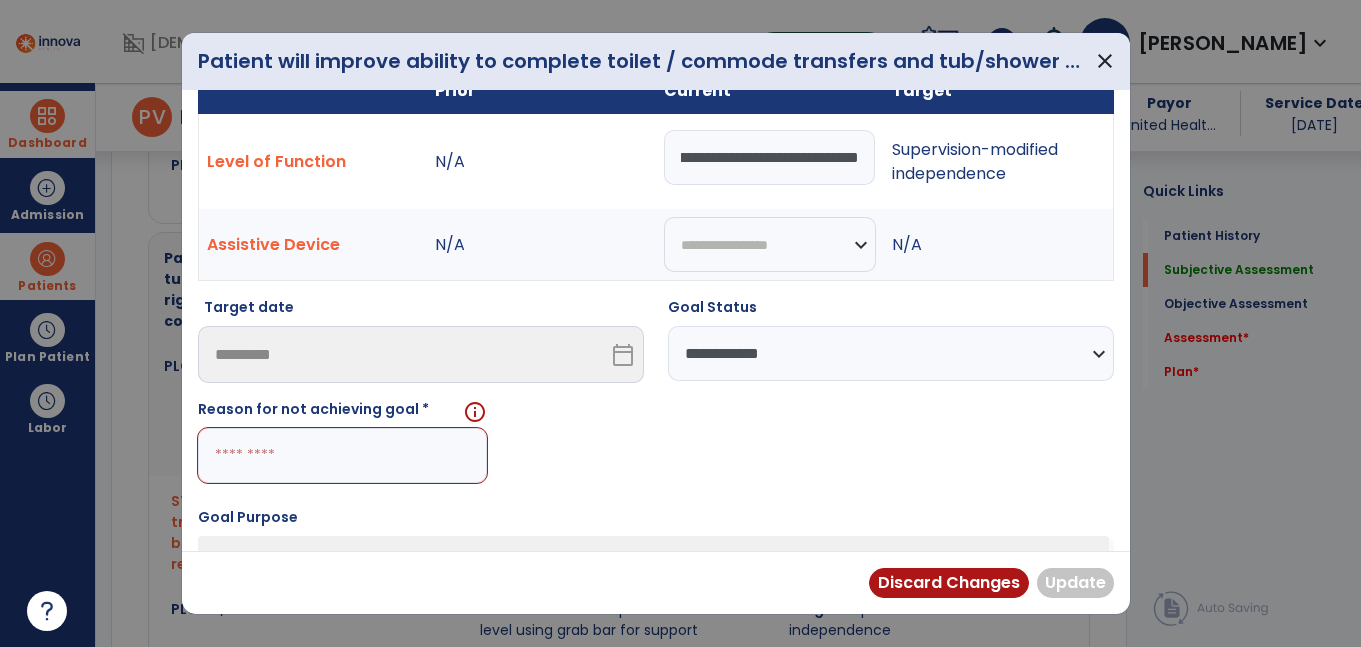 type on "**********" 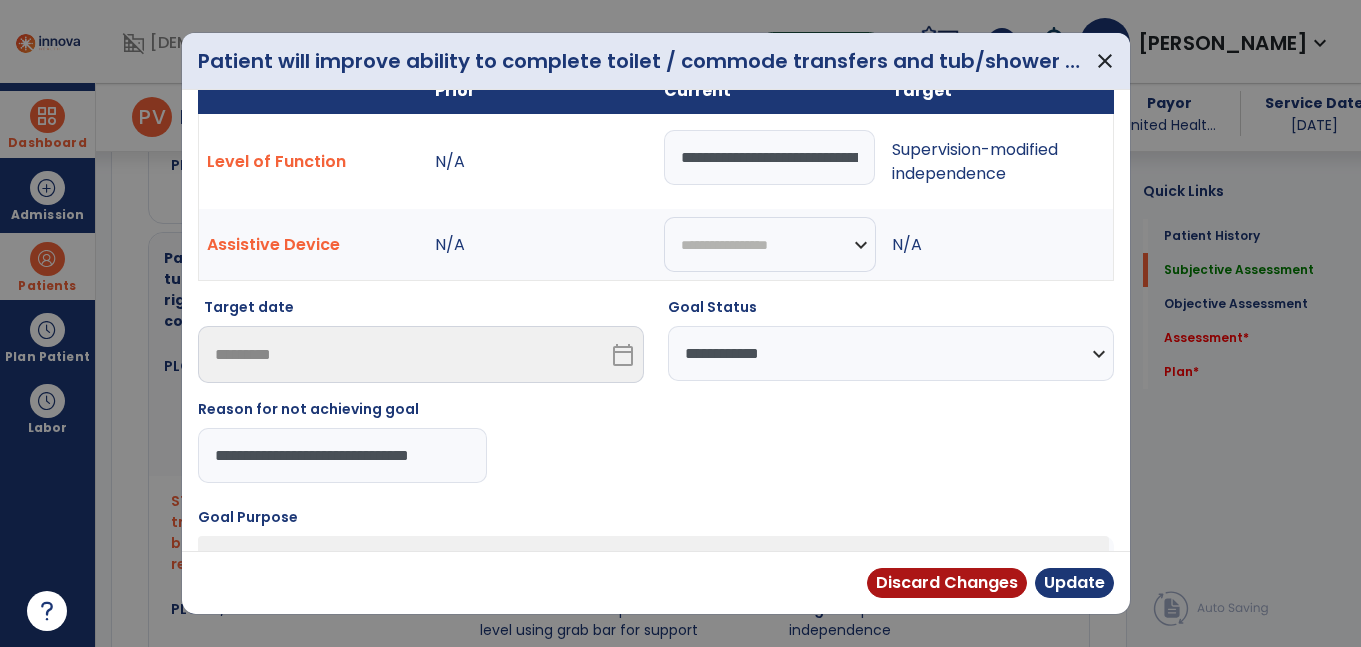 scroll, scrollTop: 0, scrollLeft: 14, axis: horizontal 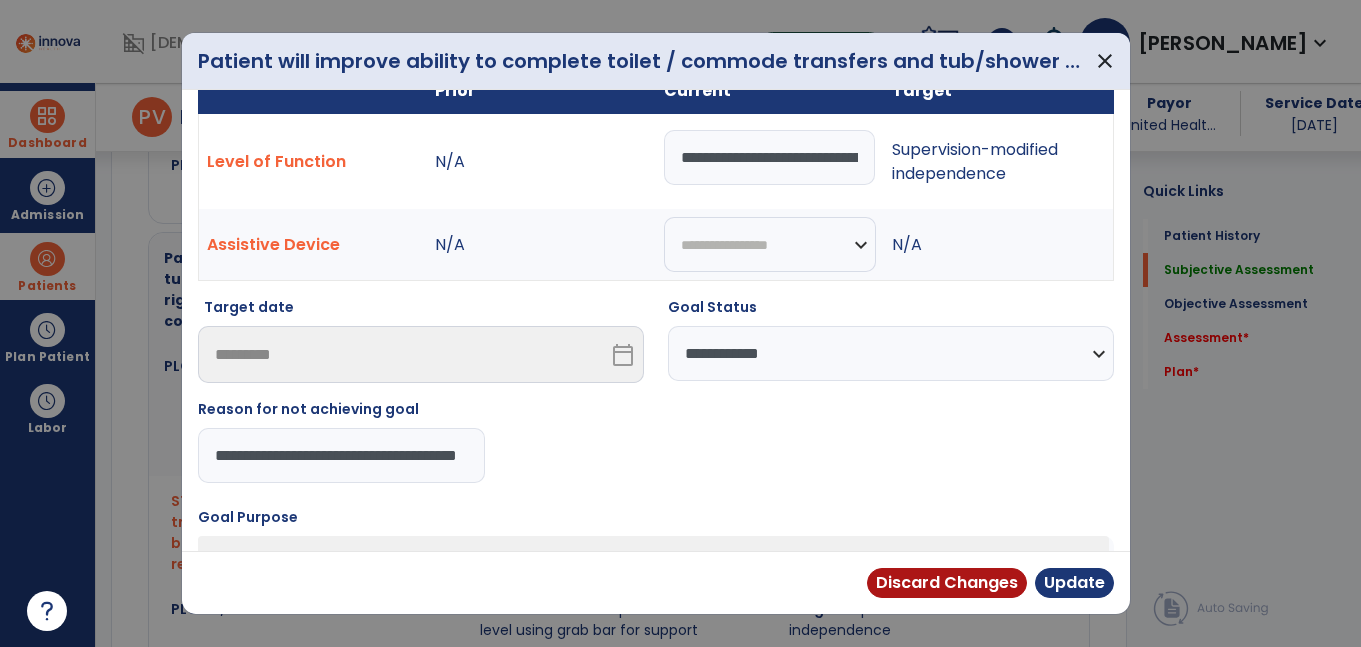 type on "**********" 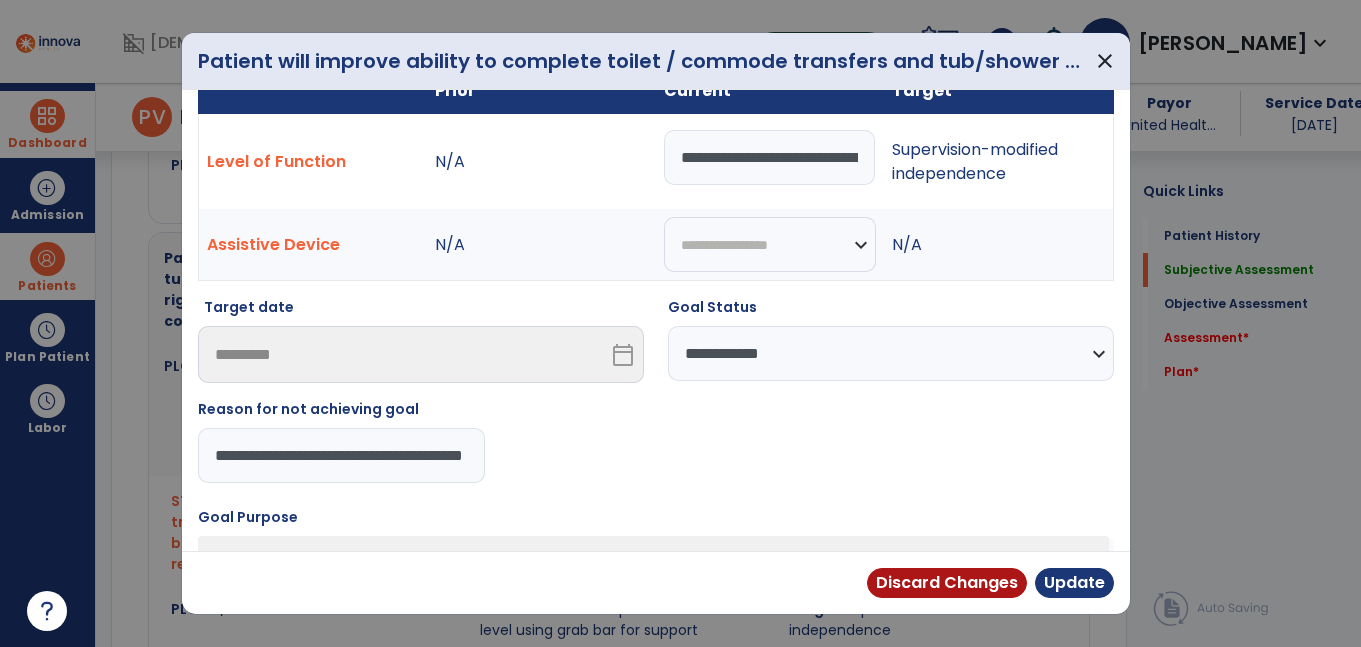 scroll, scrollTop: 0, scrollLeft: 103, axis: horizontal 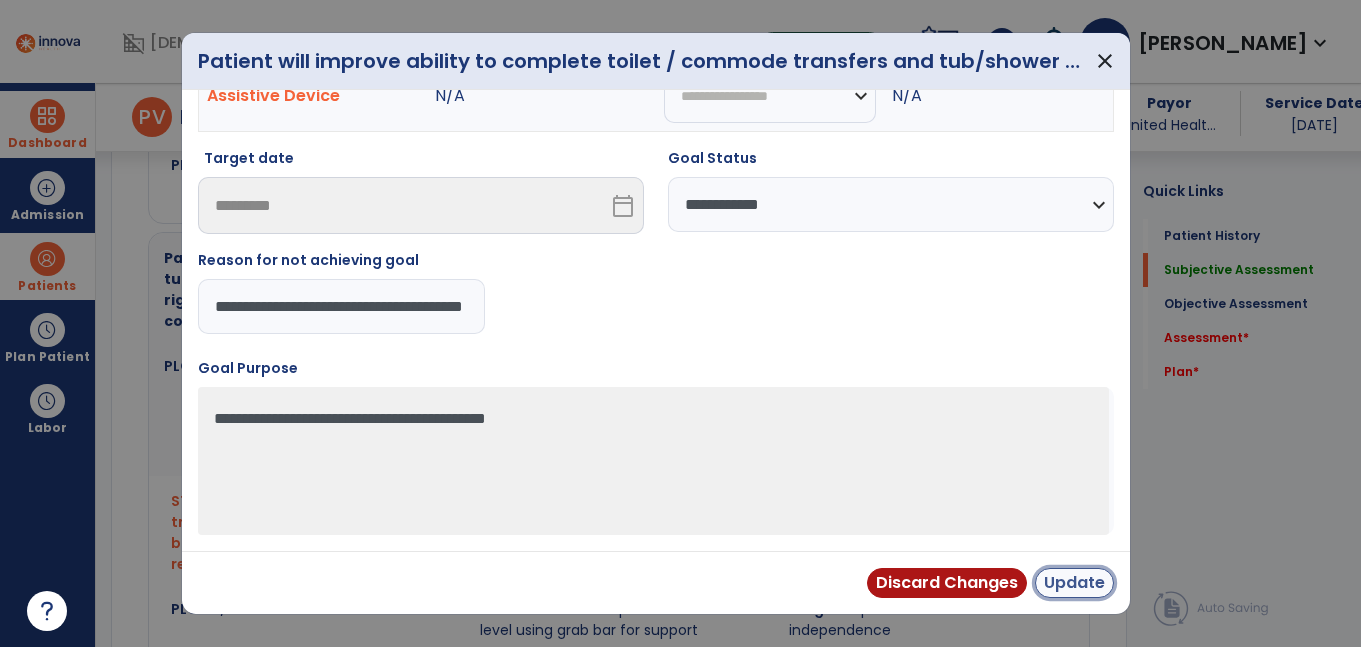 click on "Update" at bounding box center [1074, 583] 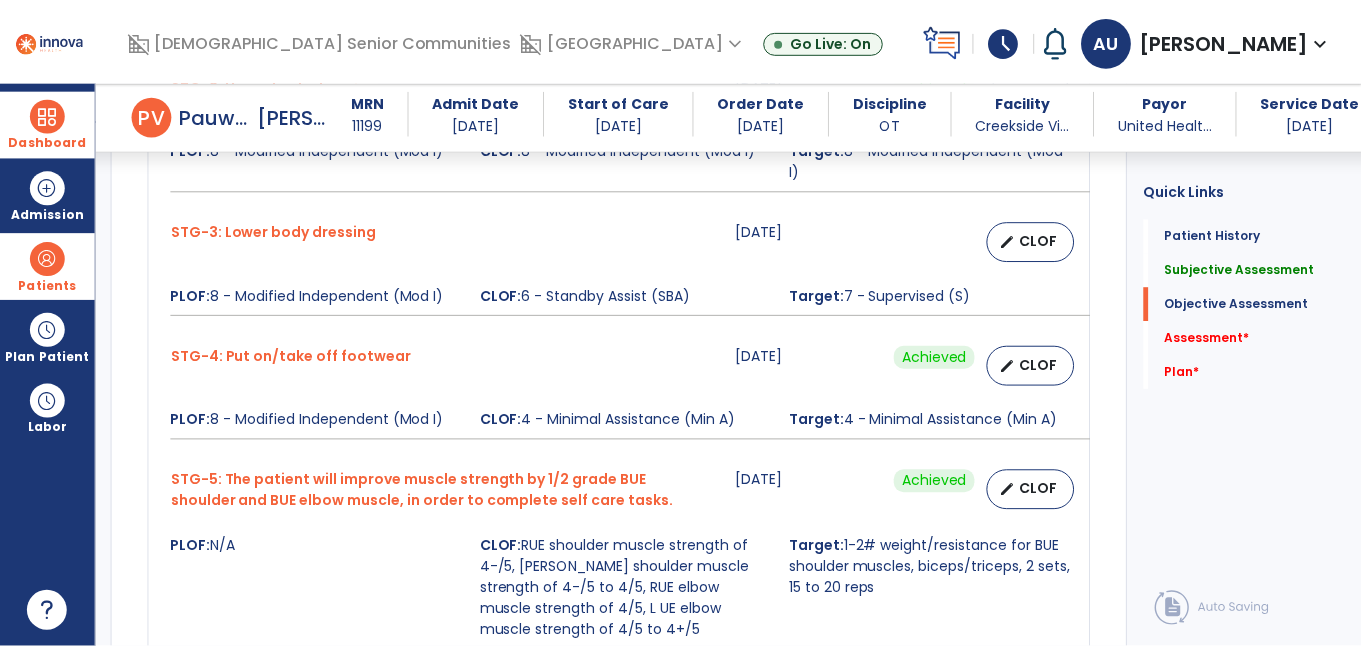 scroll, scrollTop: 1379, scrollLeft: 0, axis: vertical 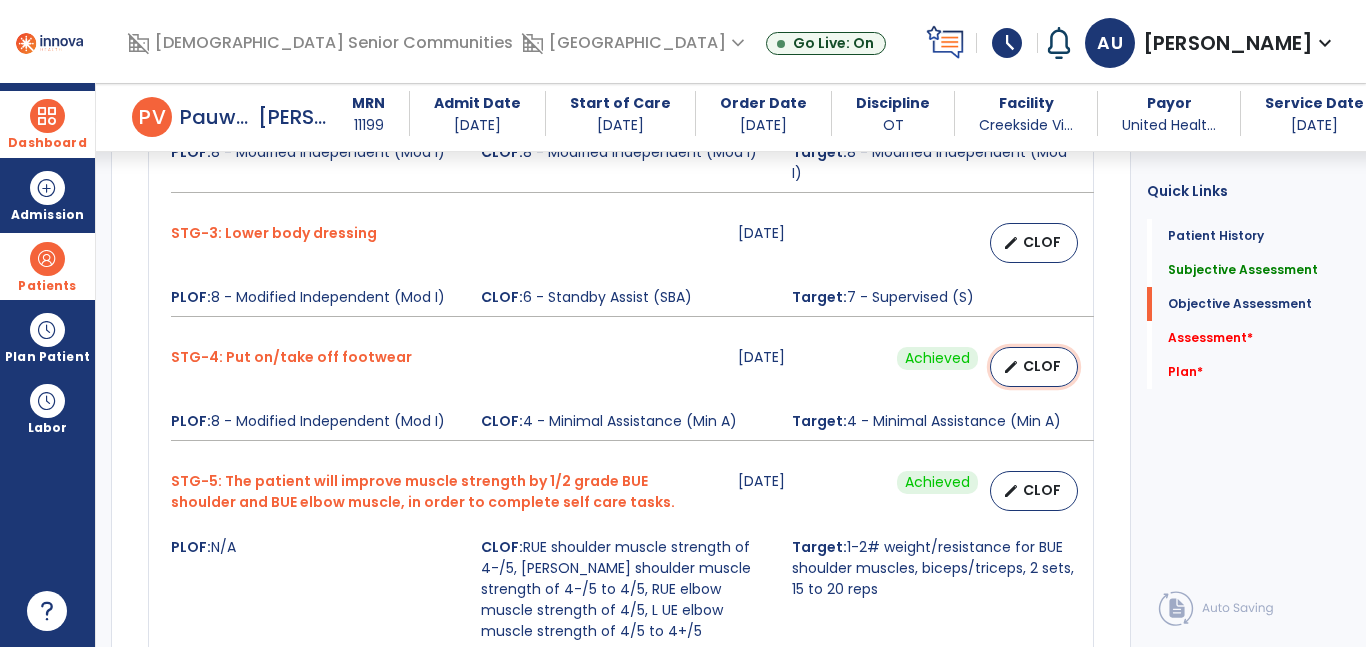 click on "CLOF" at bounding box center [1042, 366] 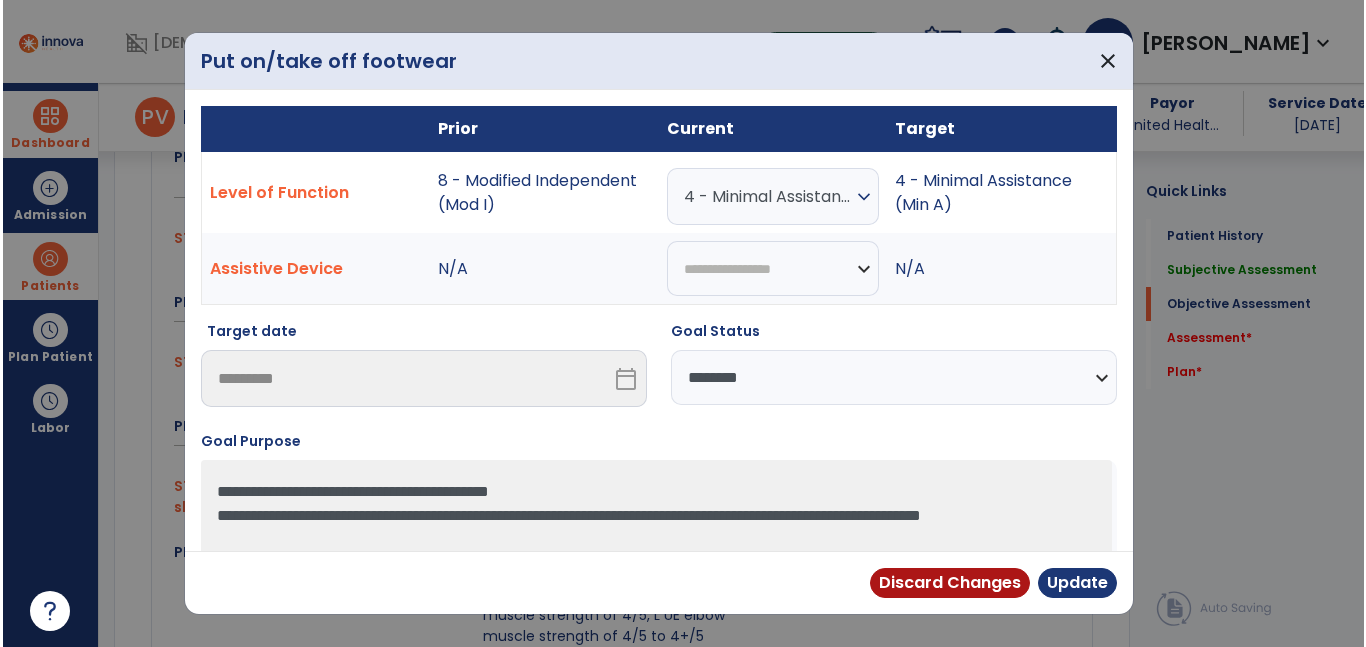 scroll, scrollTop: 1379, scrollLeft: 0, axis: vertical 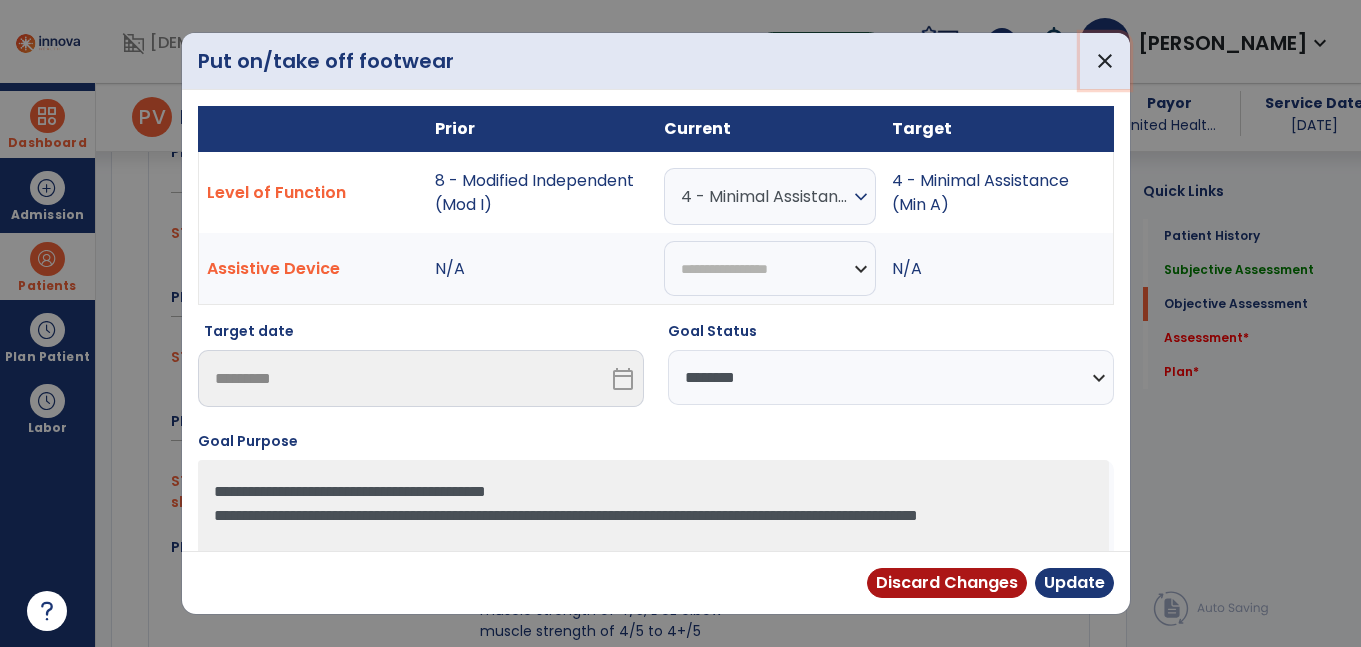 drag, startPoint x: 1091, startPoint y: 51, endPoint x: 1089, endPoint y: 85, distance: 34.058773 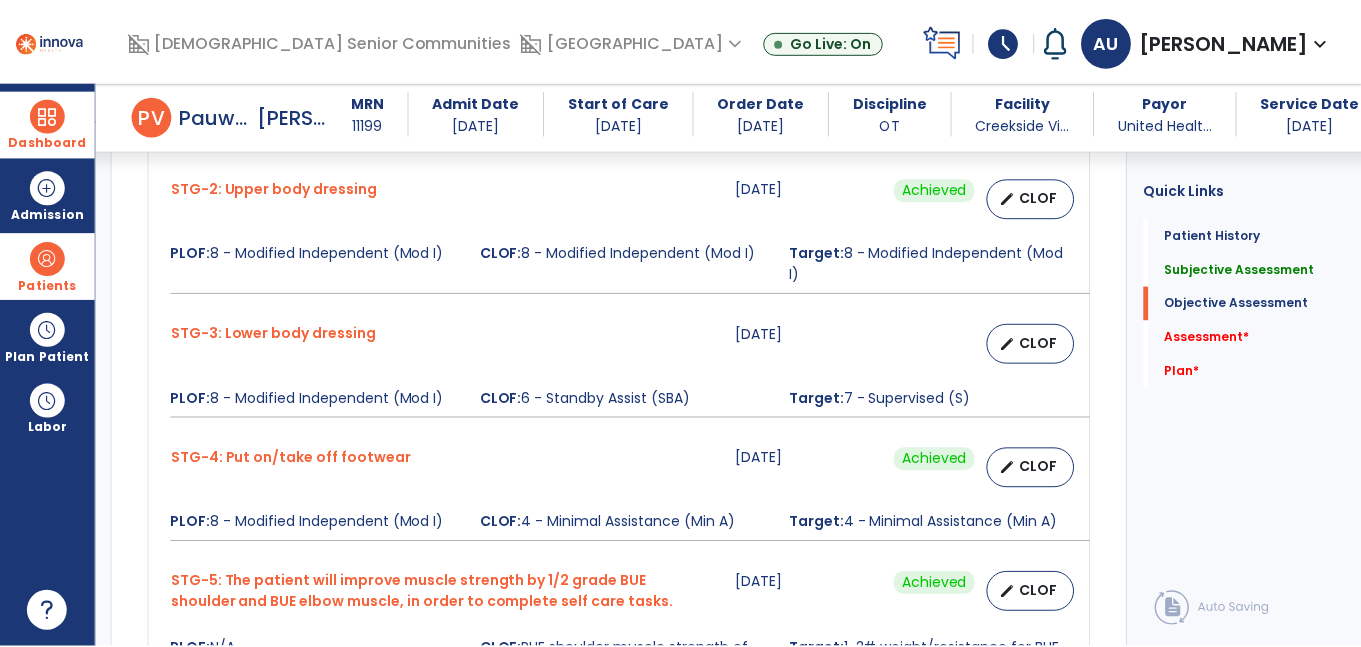 scroll, scrollTop: 1277, scrollLeft: 0, axis: vertical 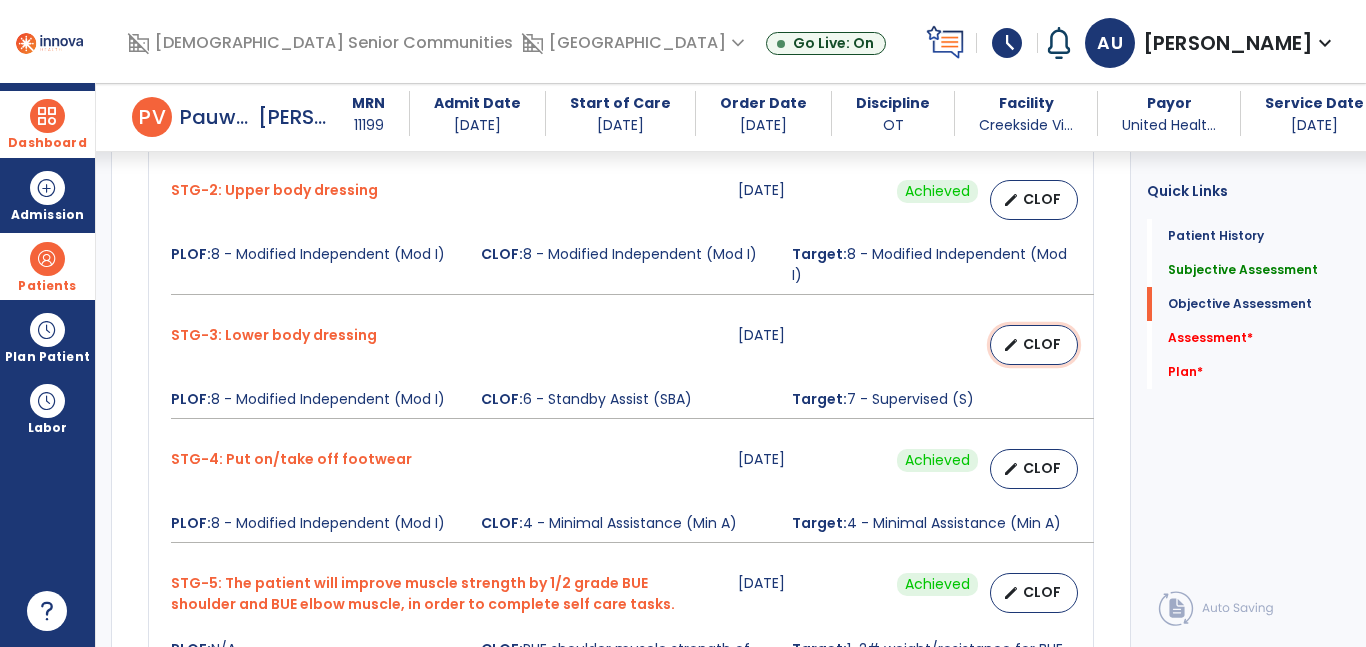 click on "edit   CLOF" at bounding box center (1034, 345) 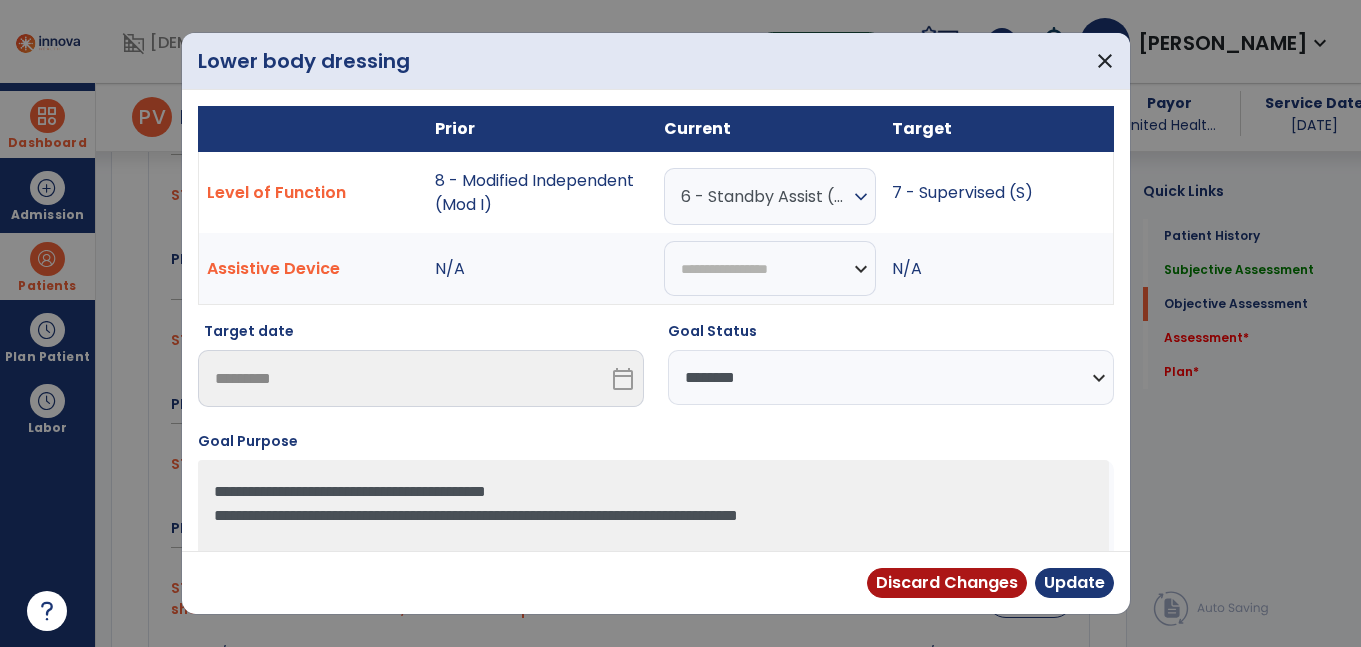 scroll, scrollTop: 1277, scrollLeft: 0, axis: vertical 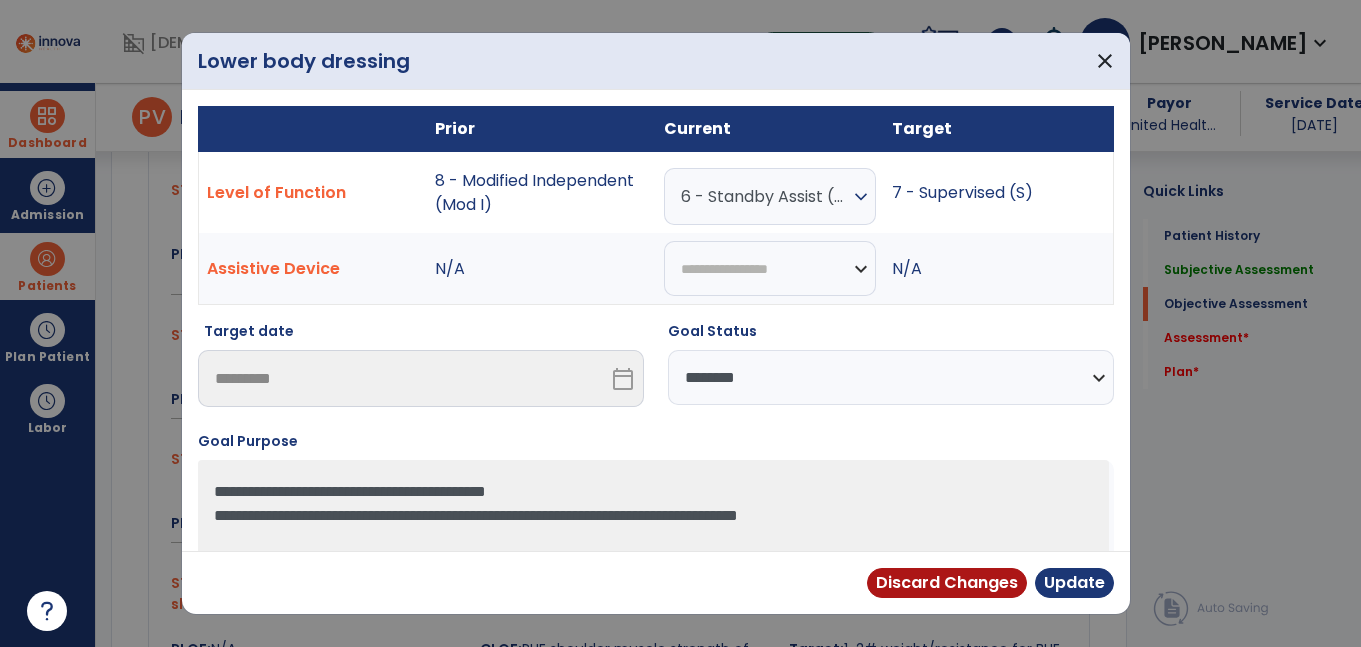 drag, startPoint x: 750, startPoint y: 200, endPoint x: 758, endPoint y: 217, distance: 18.788294 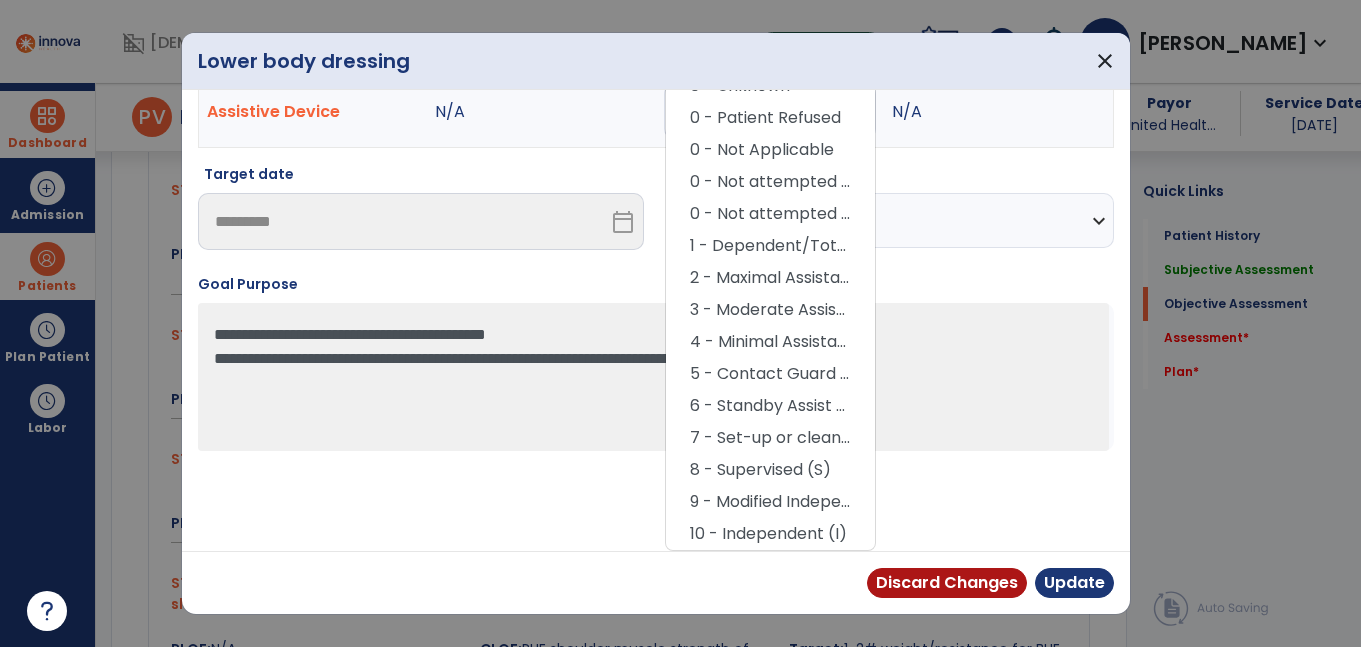 click on "8 - Supervised (S)" at bounding box center (770, 470) 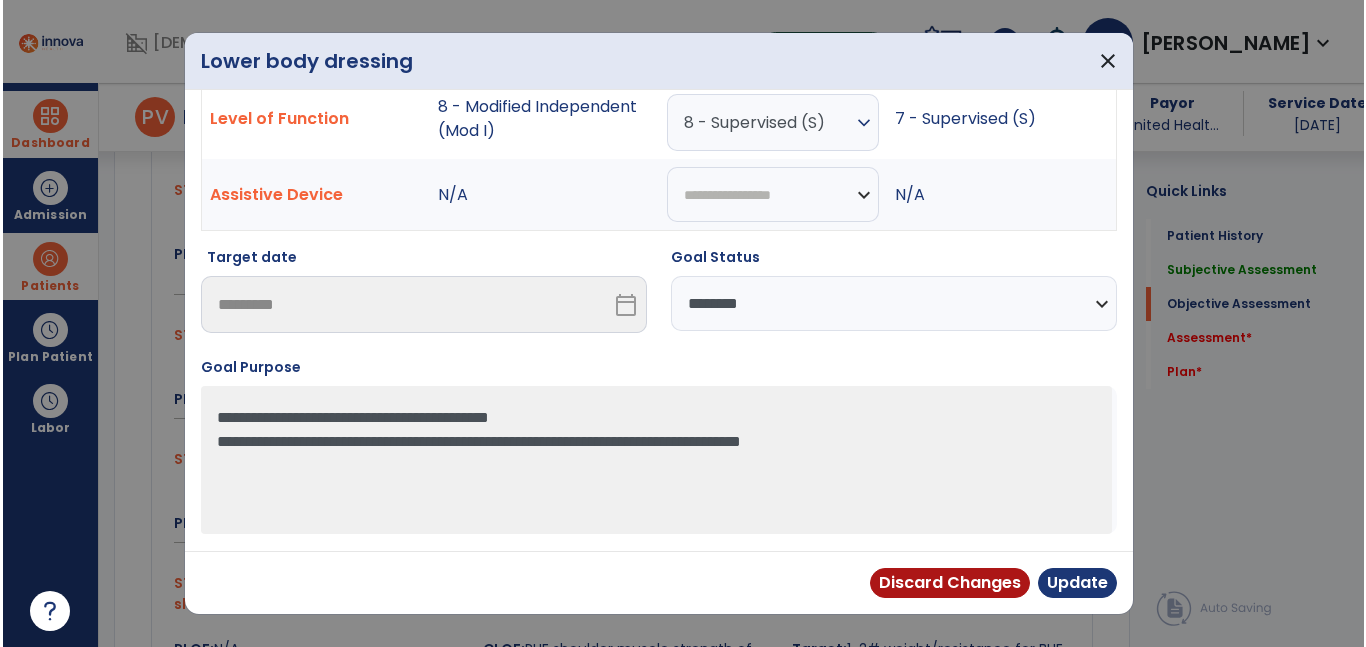 scroll, scrollTop: 74, scrollLeft: 0, axis: vertical 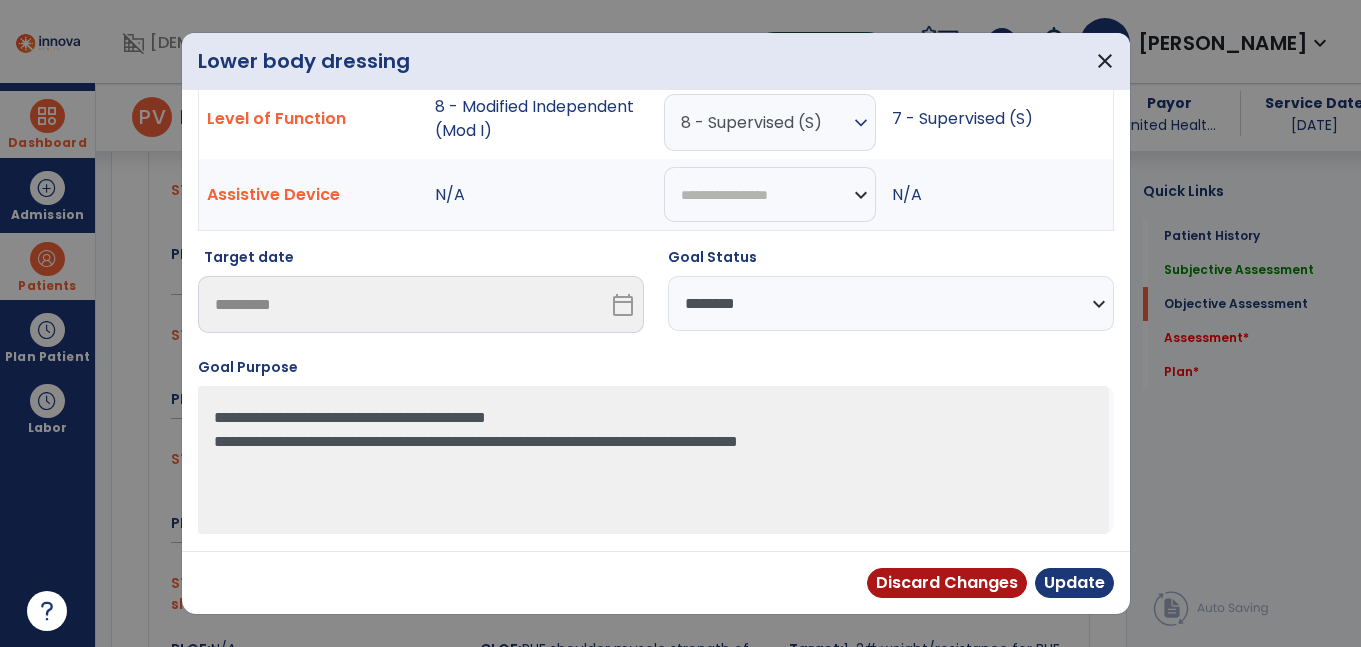 click on "**********" at bounding box center [891, 303] 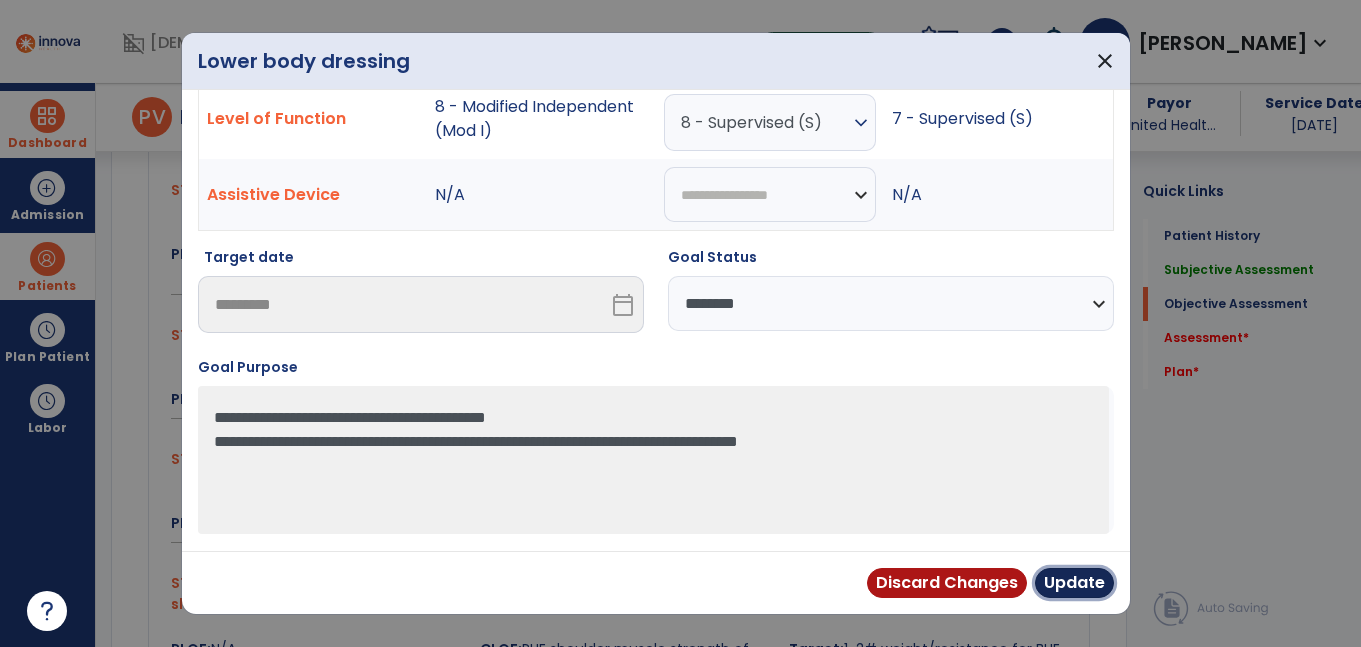 drag, startPoint x: 1057, startPoint y: 581, endPoint x: 1031, endPoint y: 542, distance: 46.872166 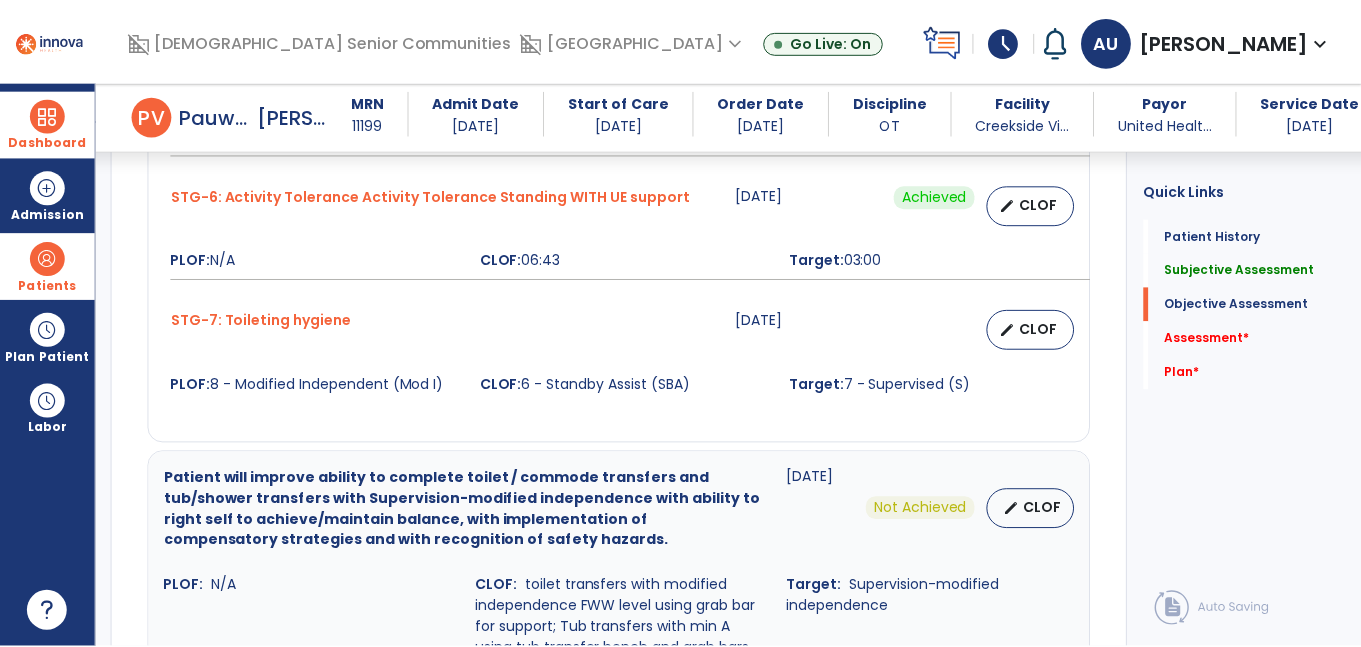 scroll, scrollTop: 1887, scrollLeft: 0, axis: vertical 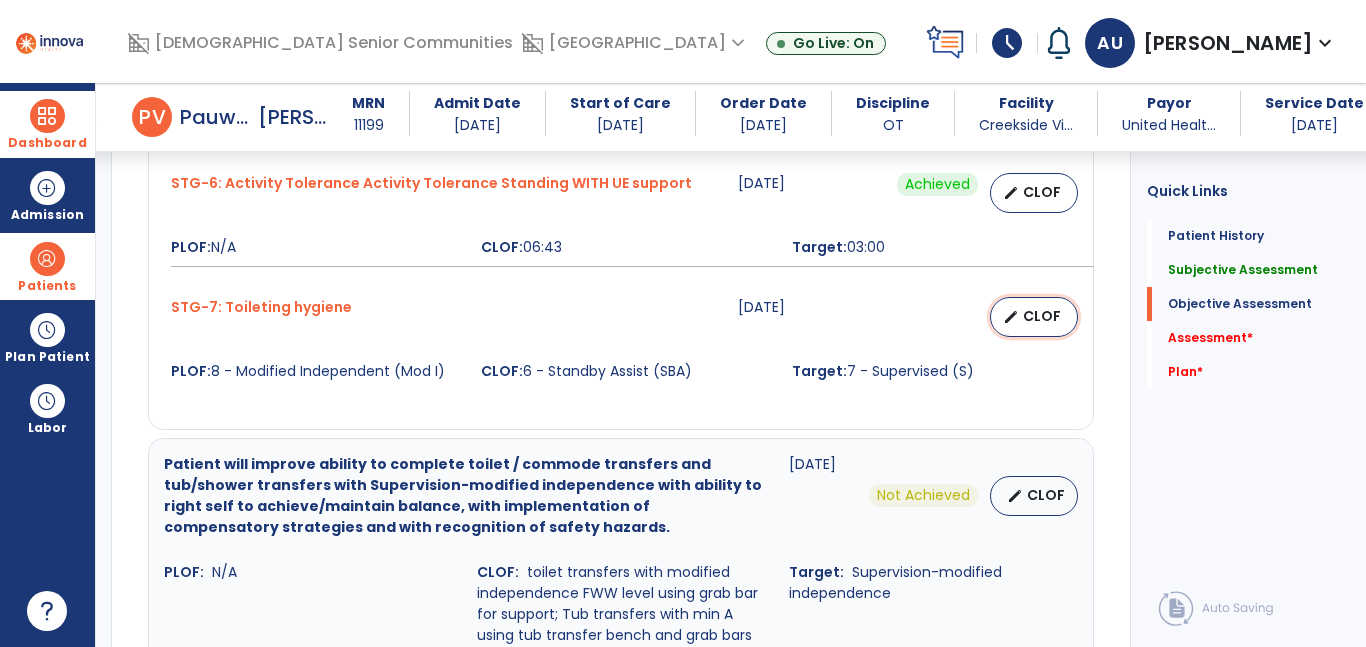 click on "edit" at bounding box center (1011, 317) 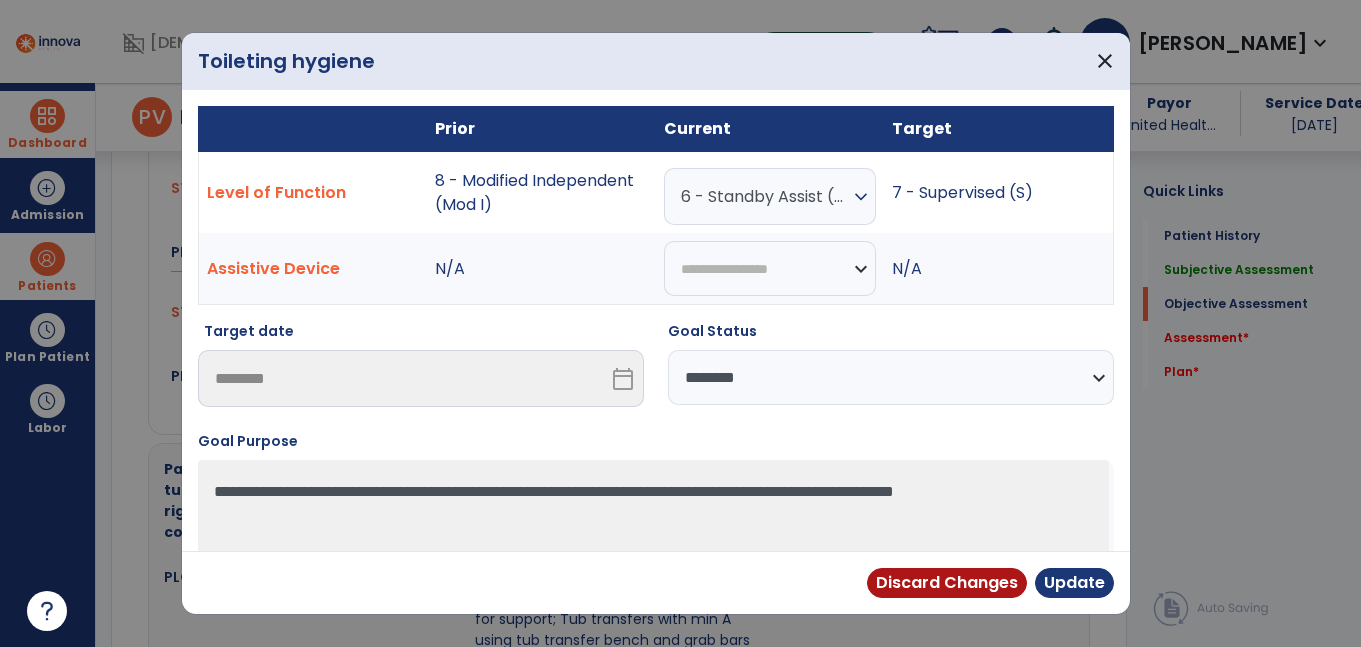 scroll, scrollTop: 1887, scrollLeft: 0, axis: vertical 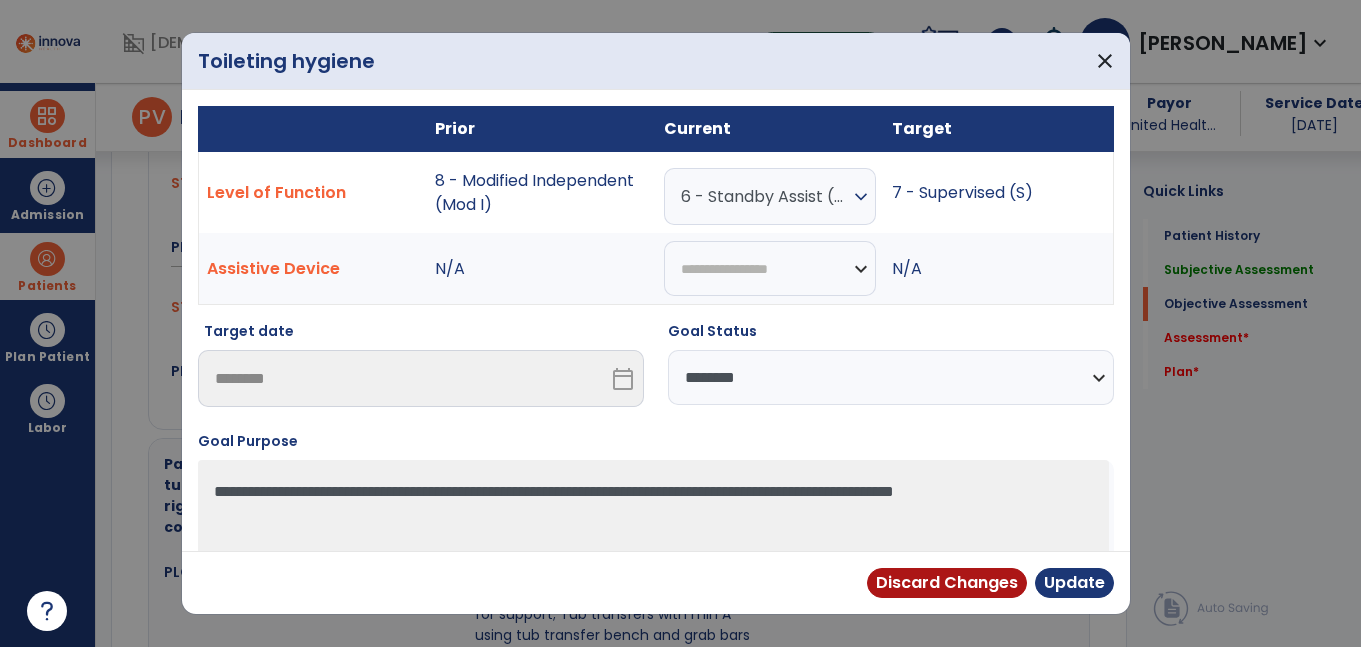 click on "6 - Standby Assist (SBA)" at bounding box center (765, 196) 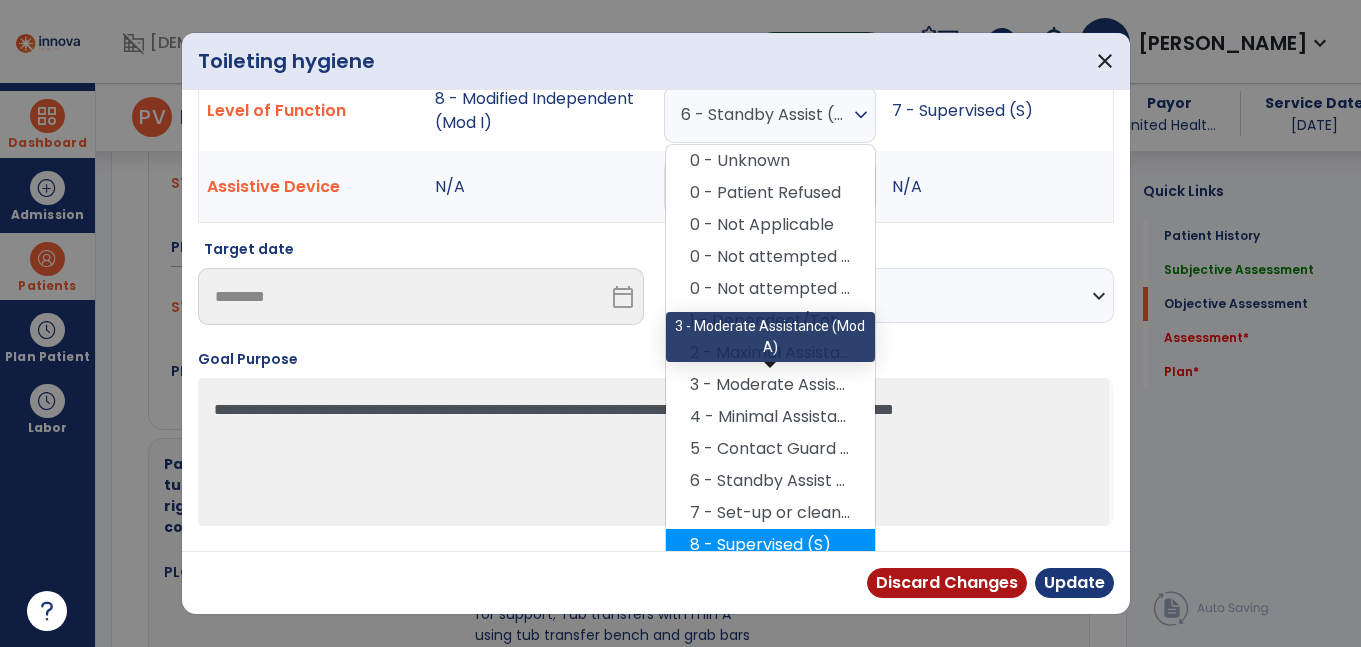 scroll, scrollTop: 157, scrollLeft: 0, axis: vertical 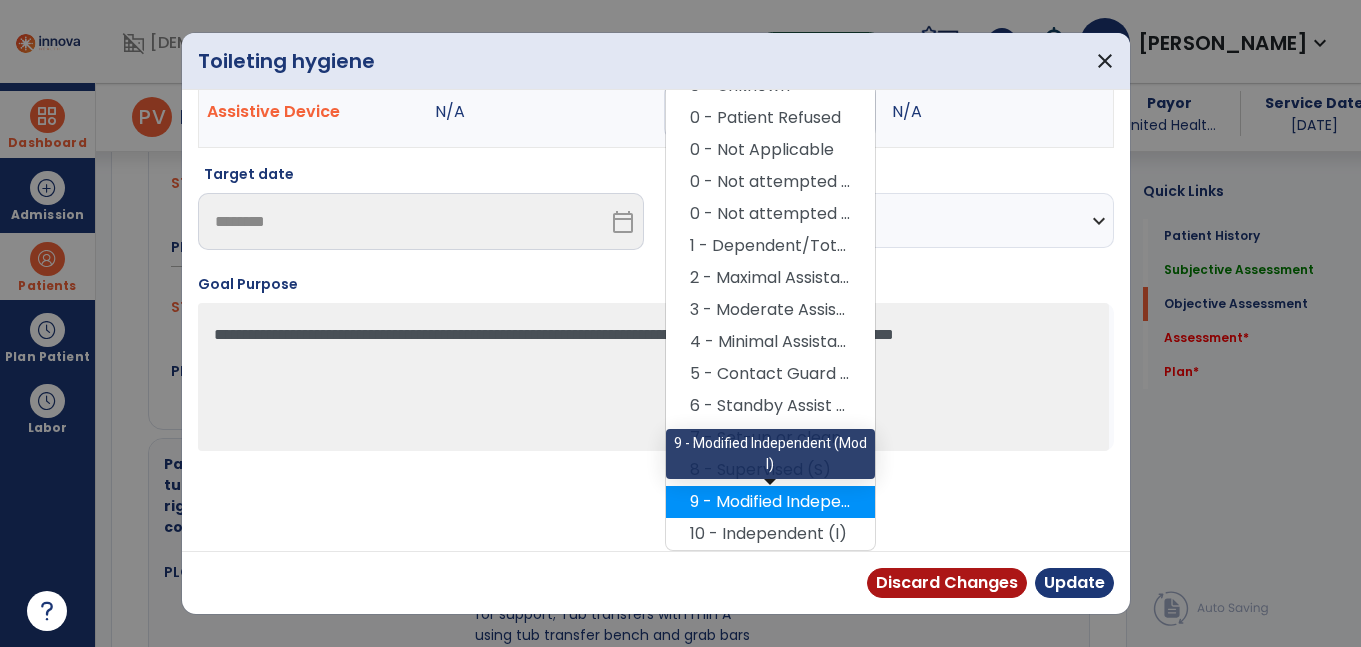 click on "9 - Modified Independent (Mod I)" at bounding box center (770, 502) 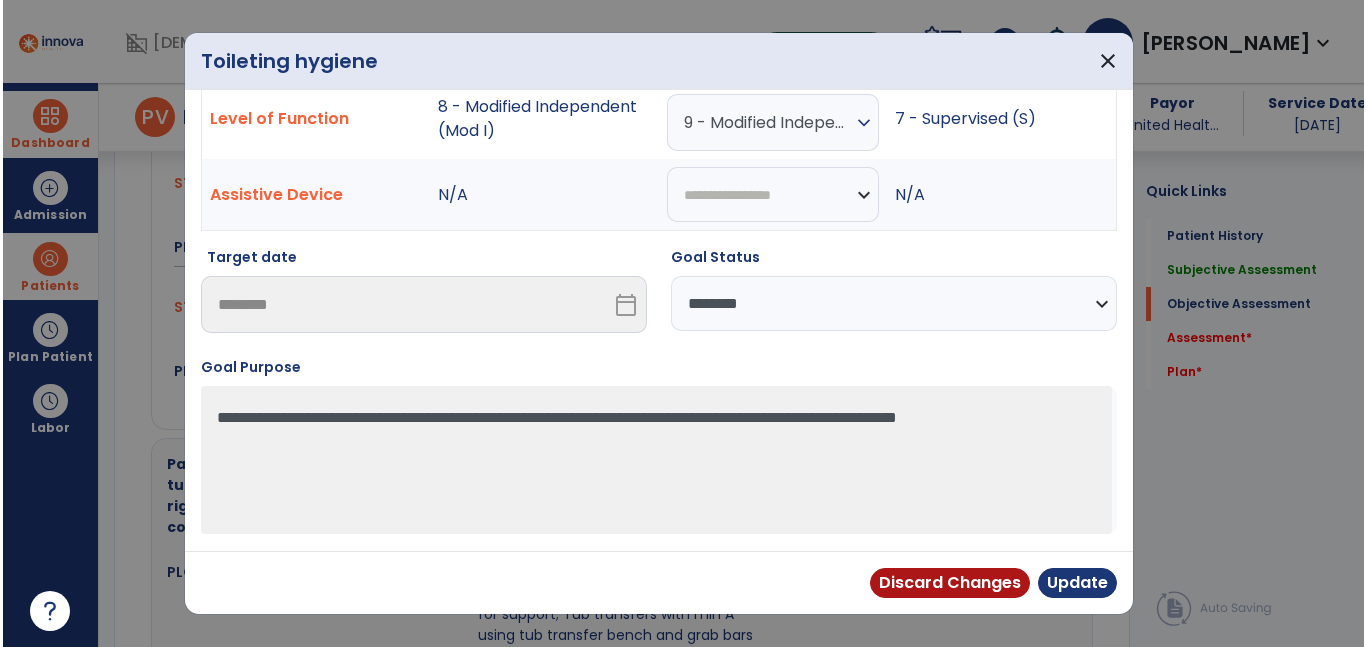 scroll, scrollTop: 74, scrollLeft: 0, axis: vertical 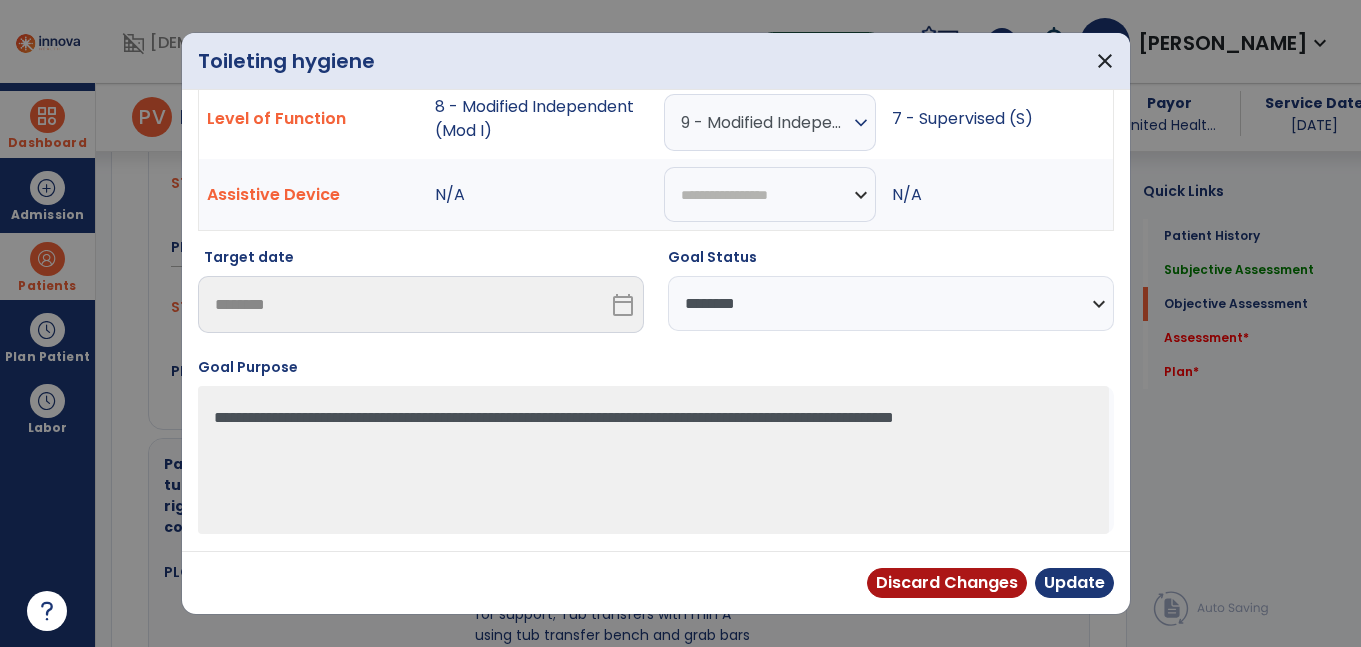click on "**********" at bounding box center [891, 303] 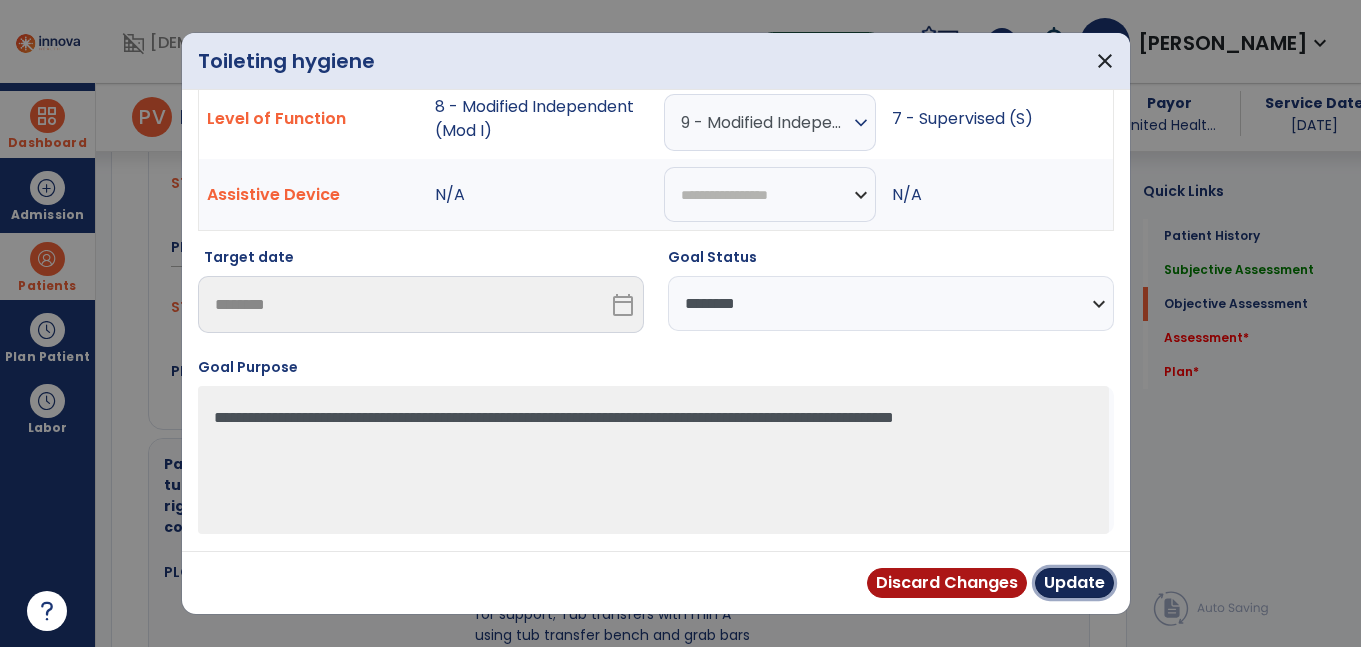 click on "Update" at bounding box center (1074, 583) 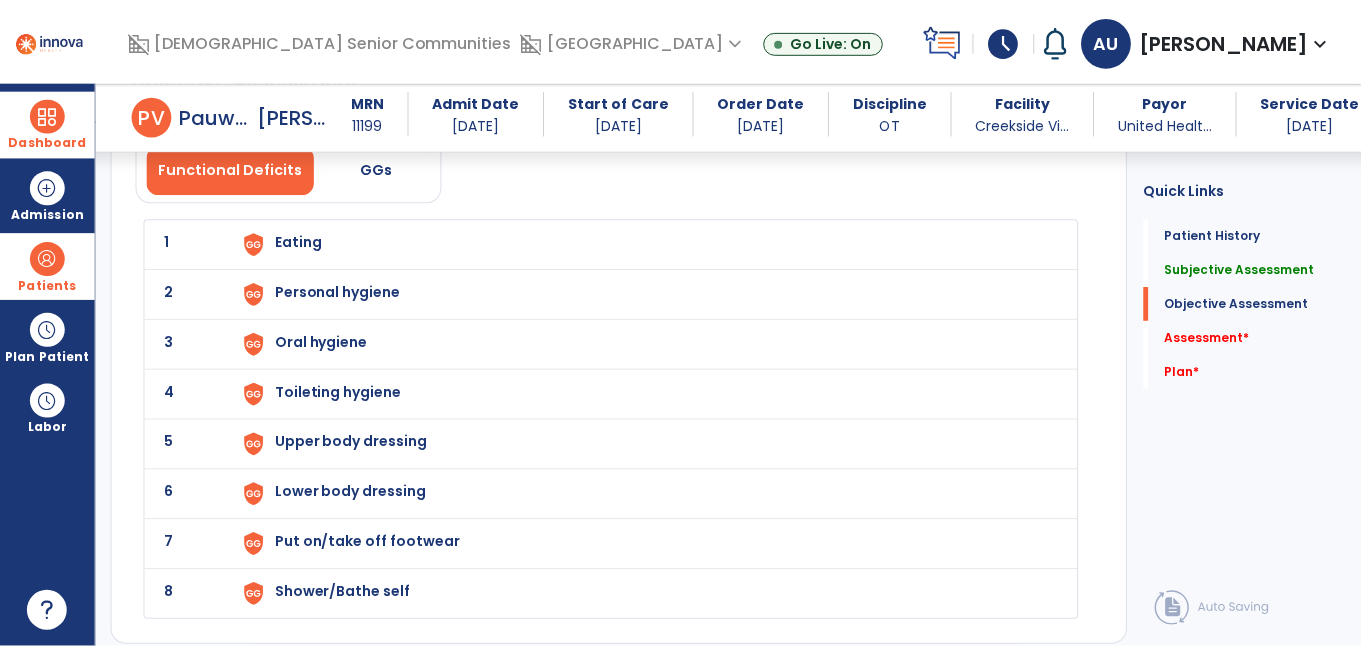 scroll, scrollTop: 2807, scrollLeft: 0, axis: vertical 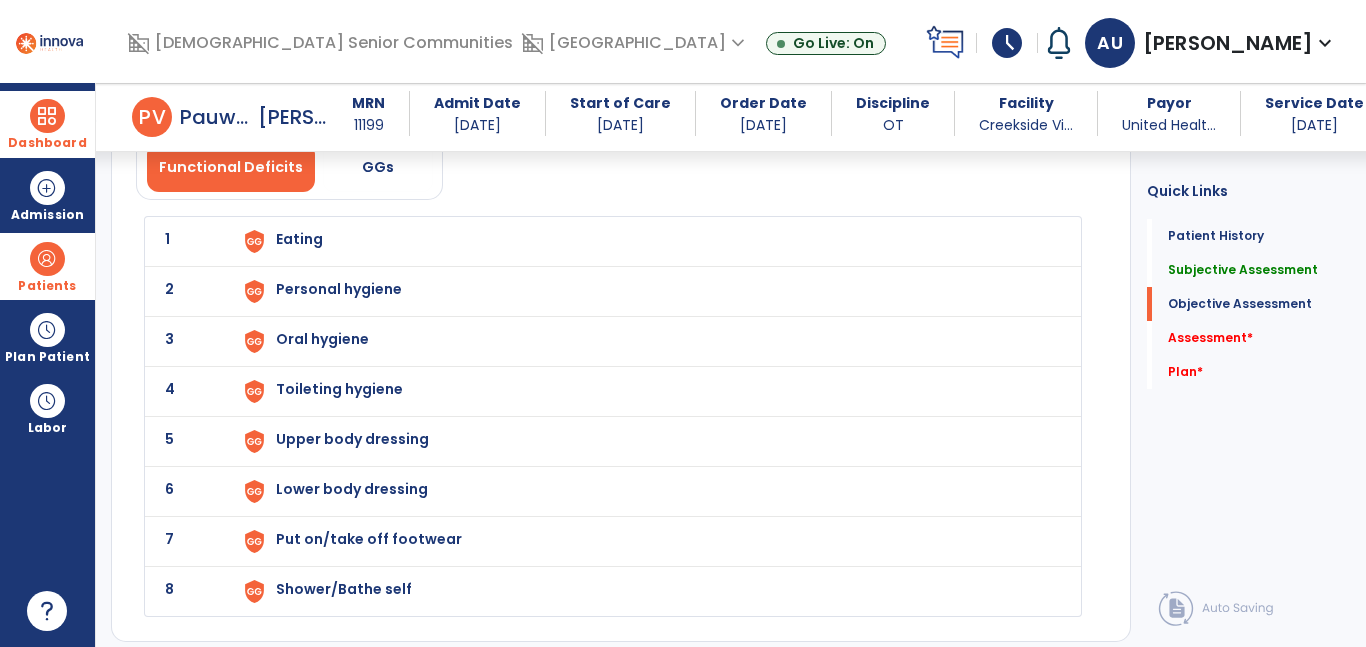click on "Eating" at bounding box center (646, 241) 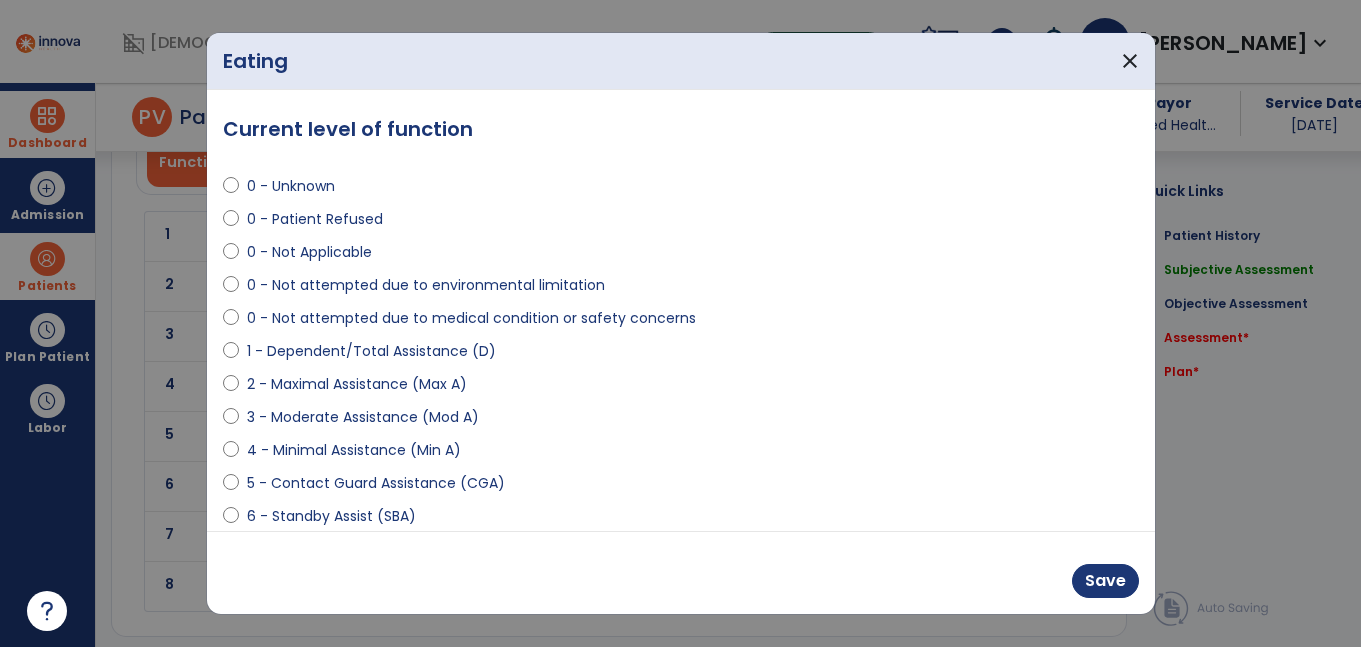 scroll, scrollTop: 2807, scrollLeft: 0, axis: vertical 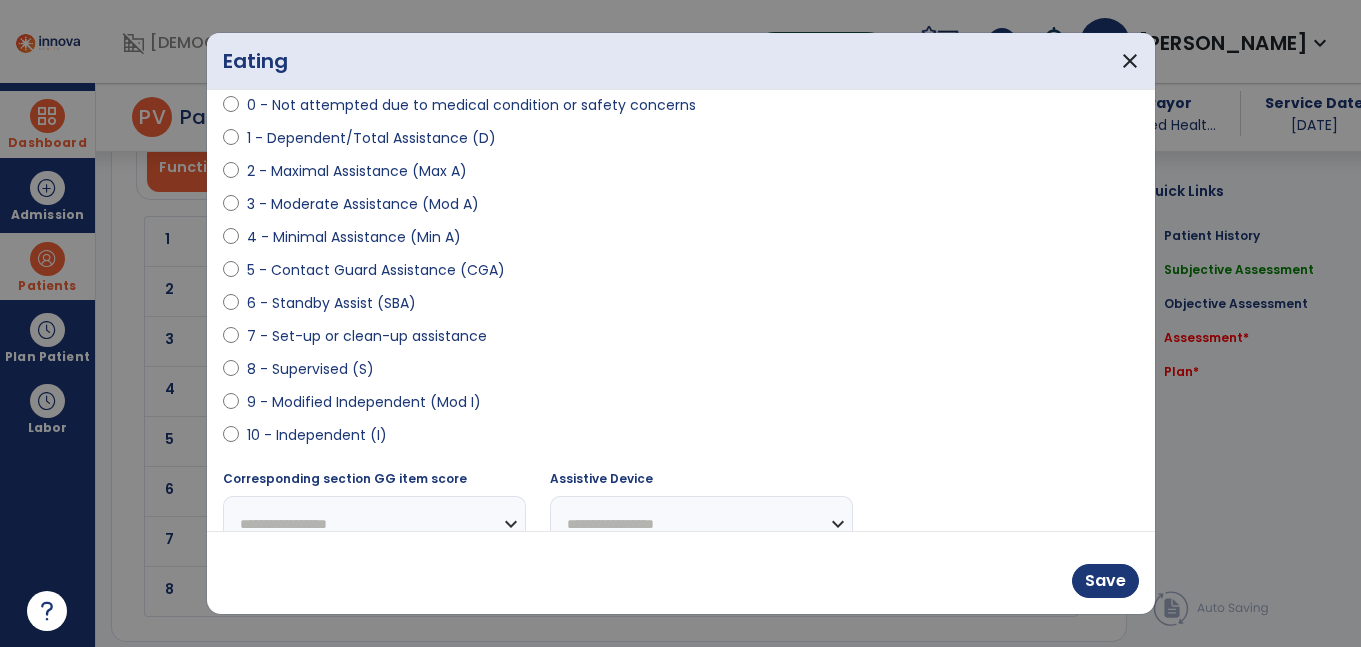 click on "10 - Independent (I)" at bounding box center (681, 439) 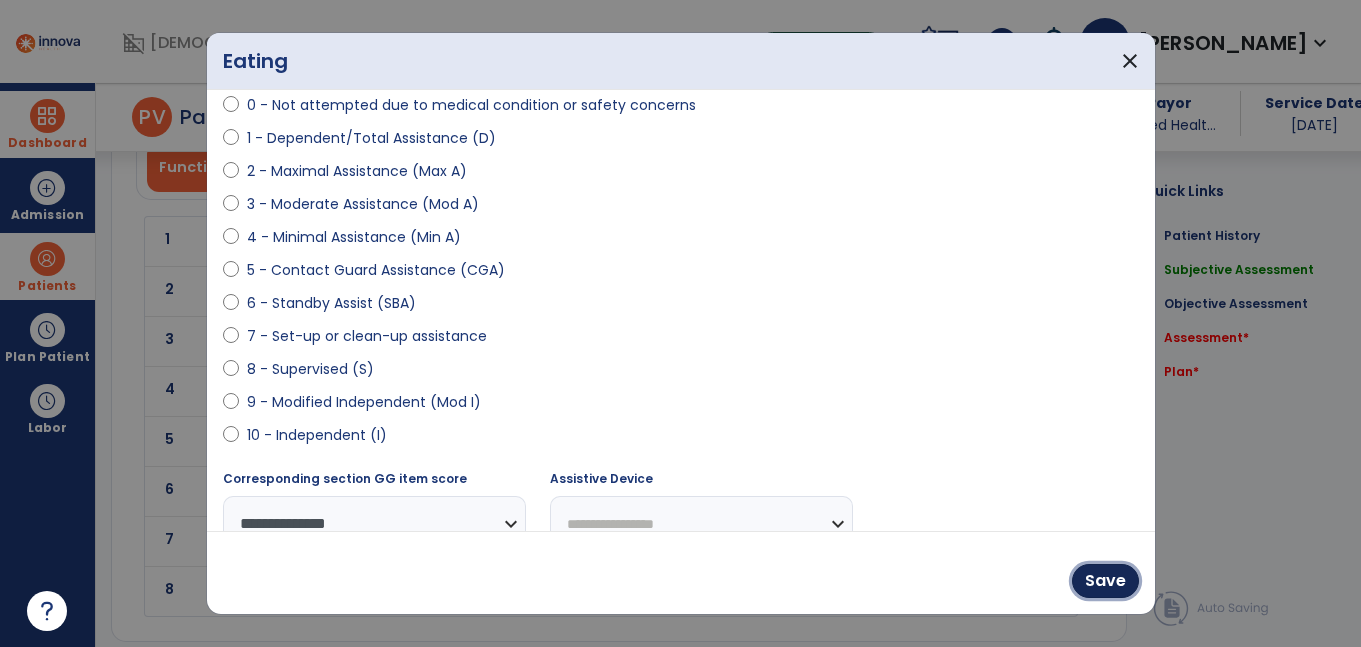 click on "Save" at bounding box center [1105, 581] 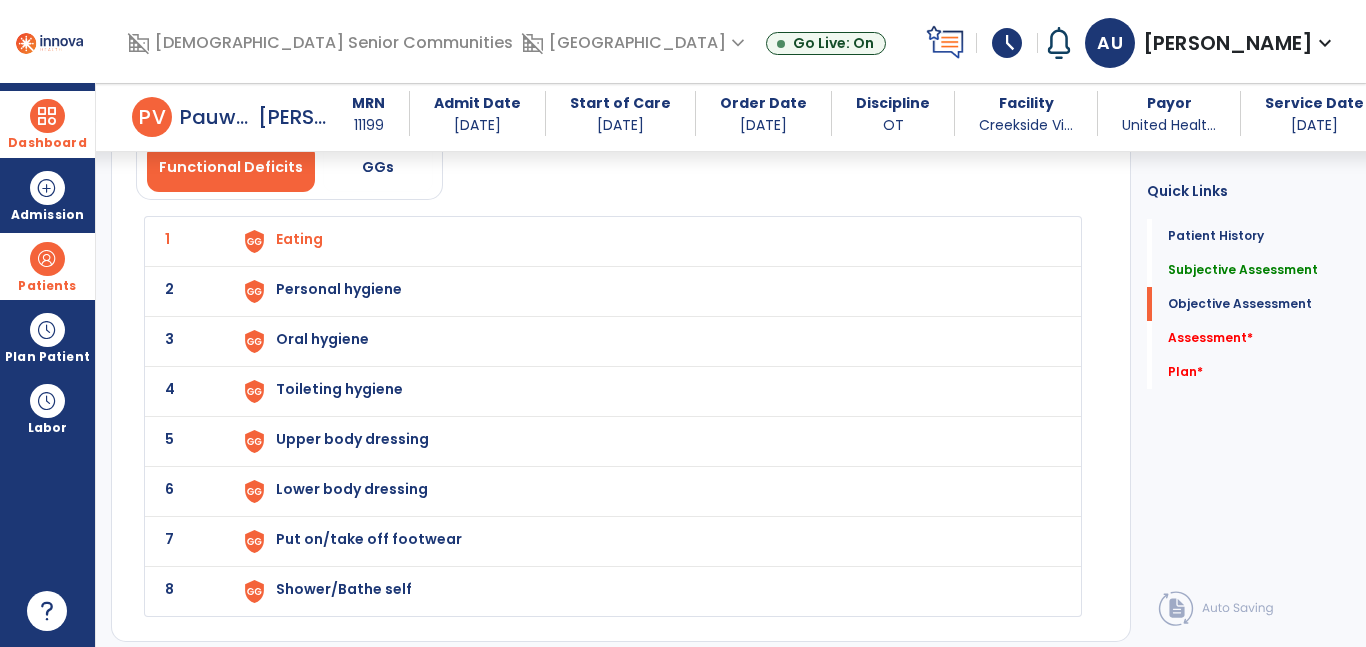 click on "Personal hygiene" at bounding box center [646, 241] 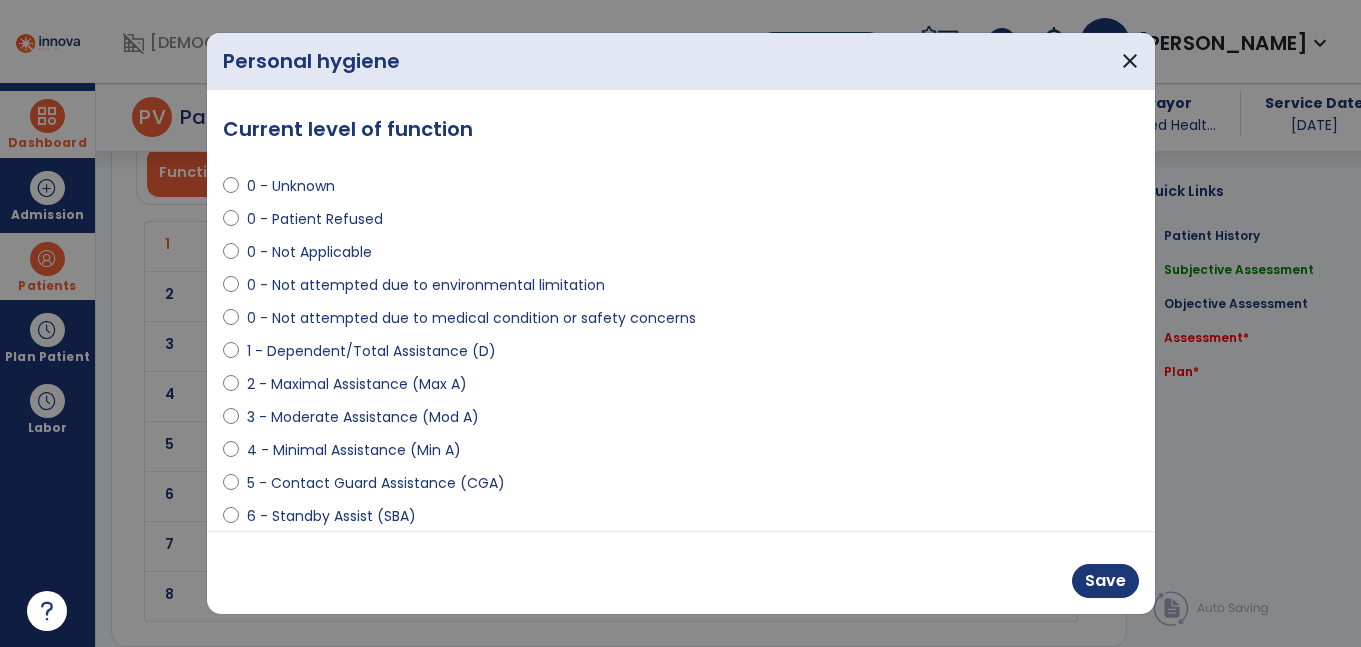 scroll, scrollTop: 2807, scrollLeft: 0, axis: vertical 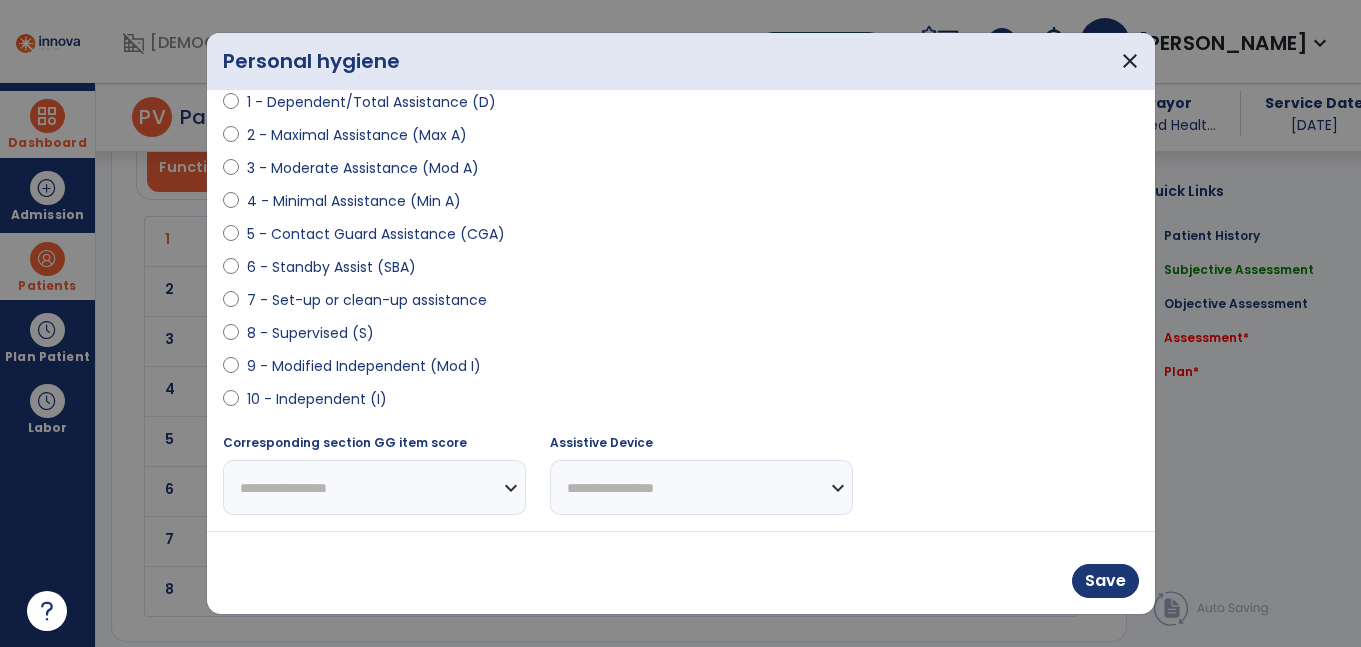 click on "9 - Modified Independent (Mod I)" at bounding box center (364, 366) 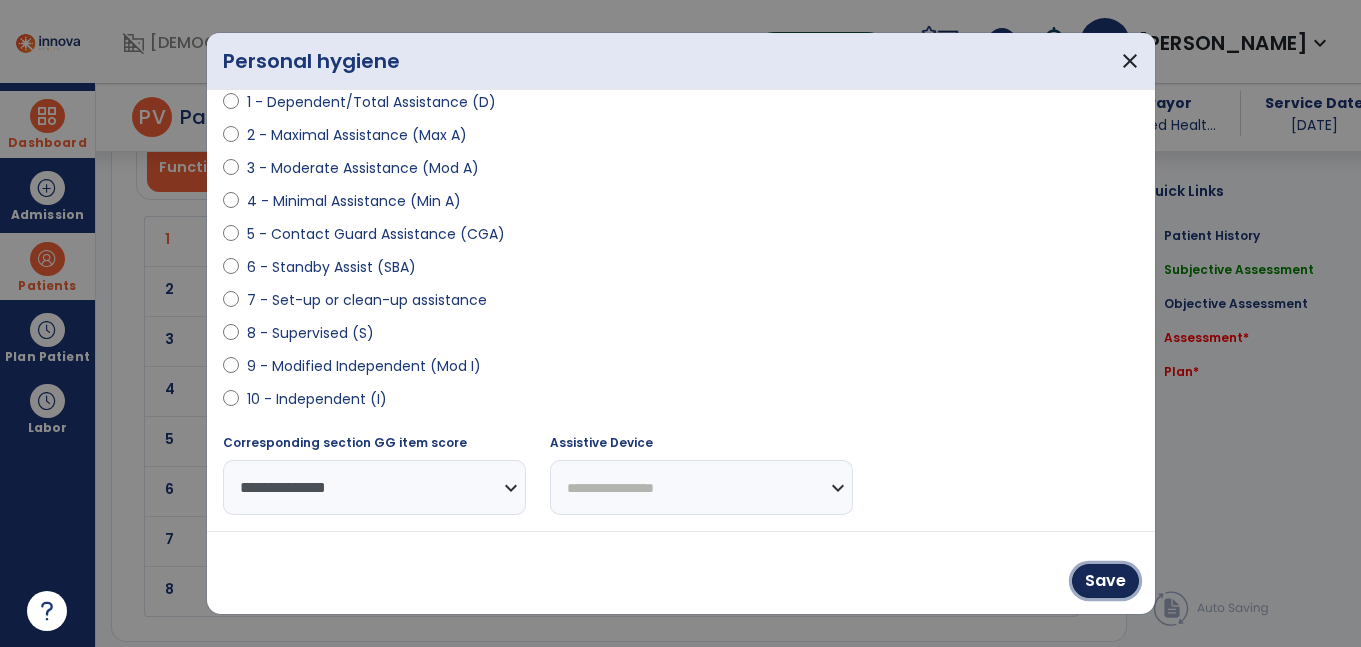 drag, startPoint x: 1107, startPoint y: 576, endPoint x: 957, endPoint y: 519, distance: 160.46495 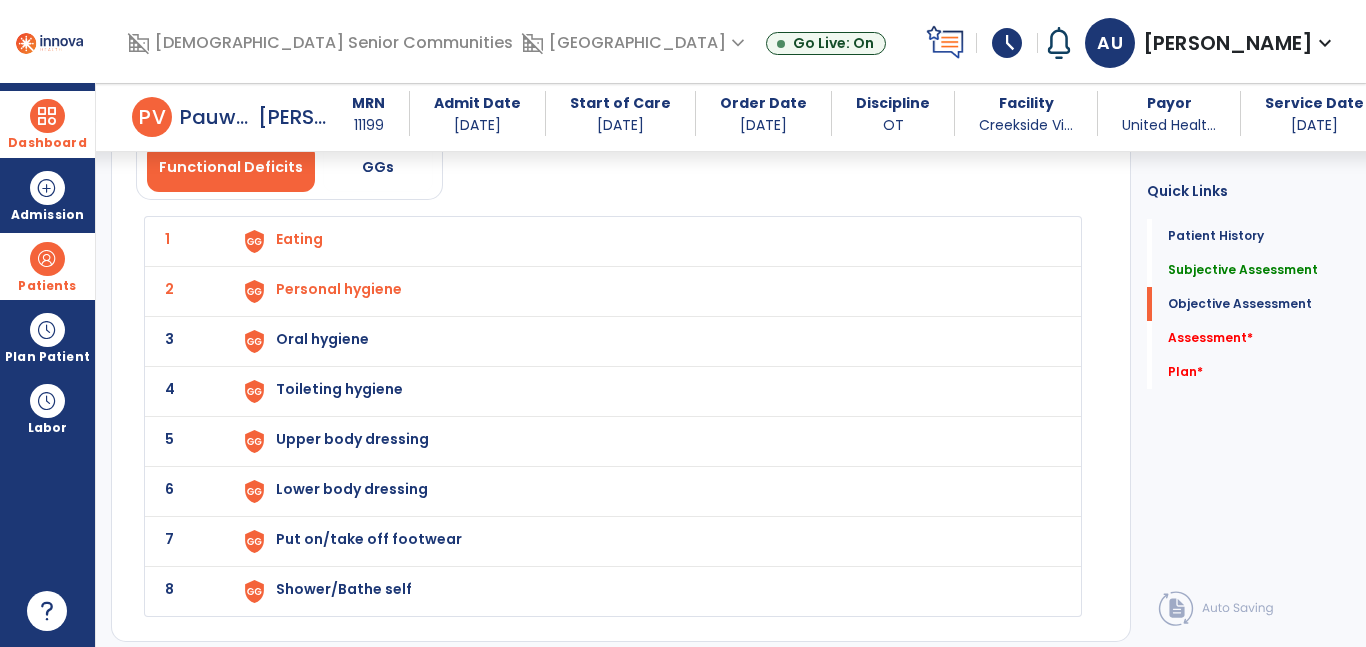click on "Oral hygiene" at bounding box center [646, 241] 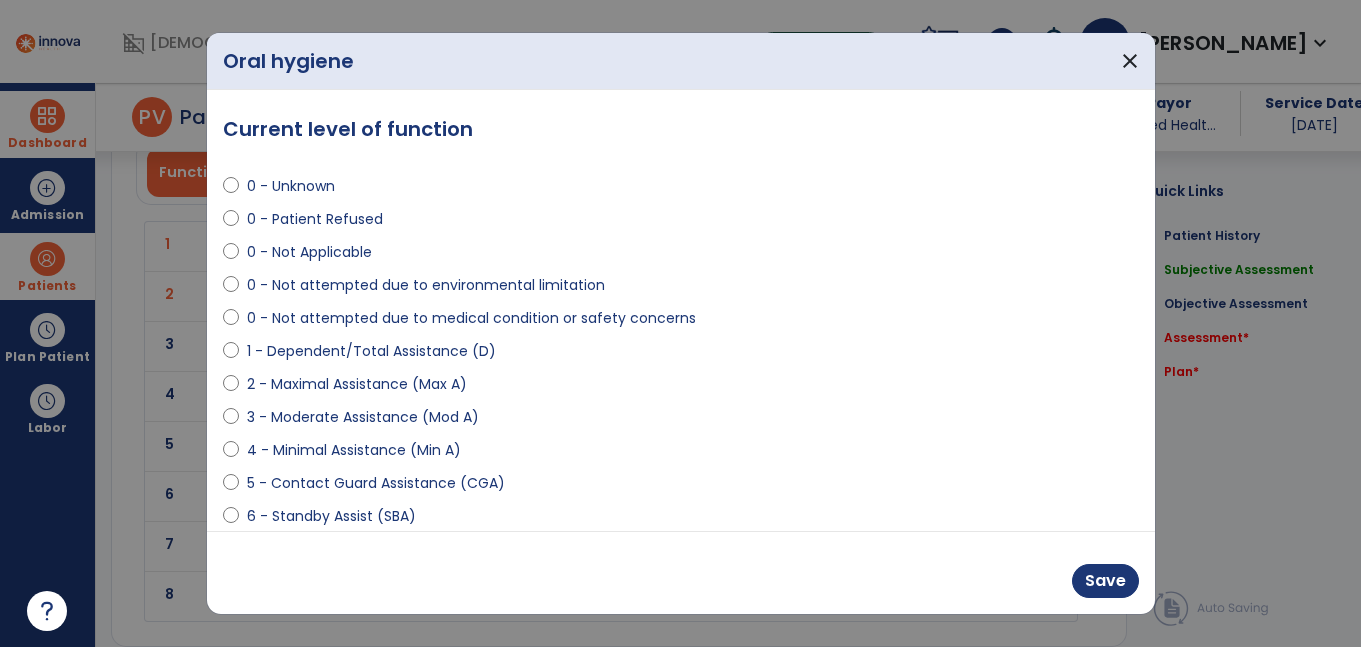 scroll, scrollTop: 2807, scrollLeft: 0, axis: vertical 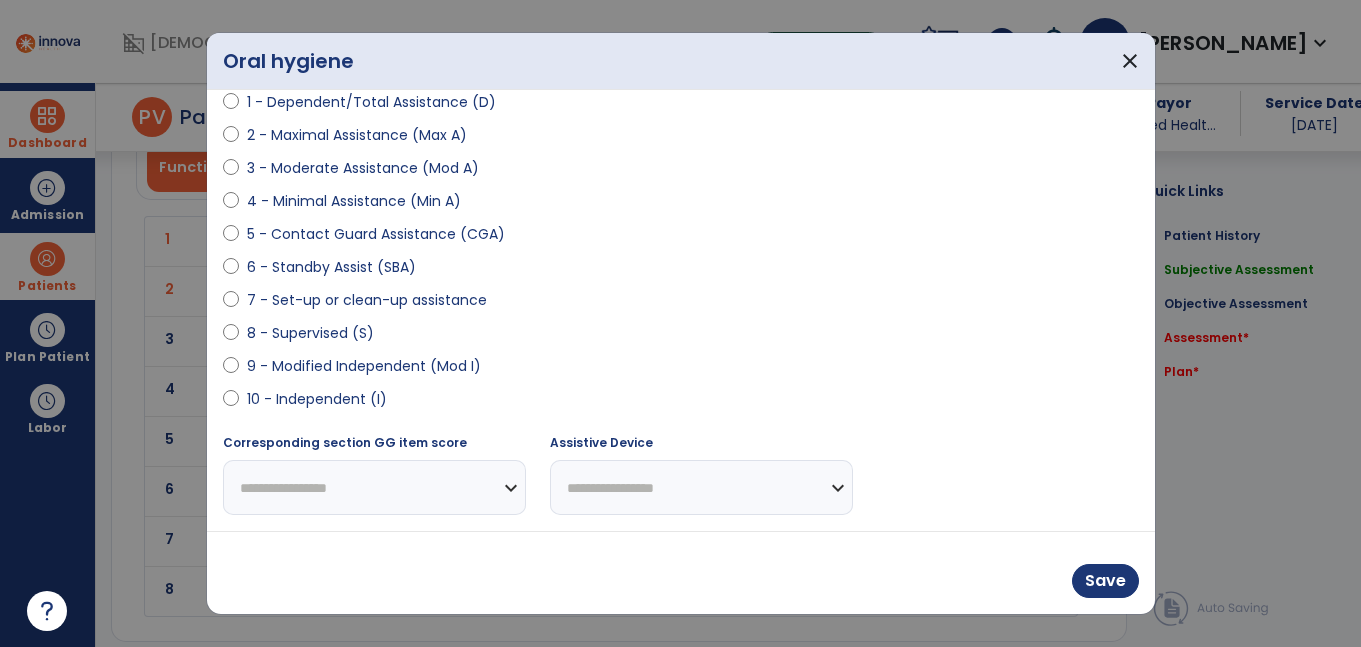 click on "9 - Modified Independent (Mod I)" at bounding box center [364, 366] 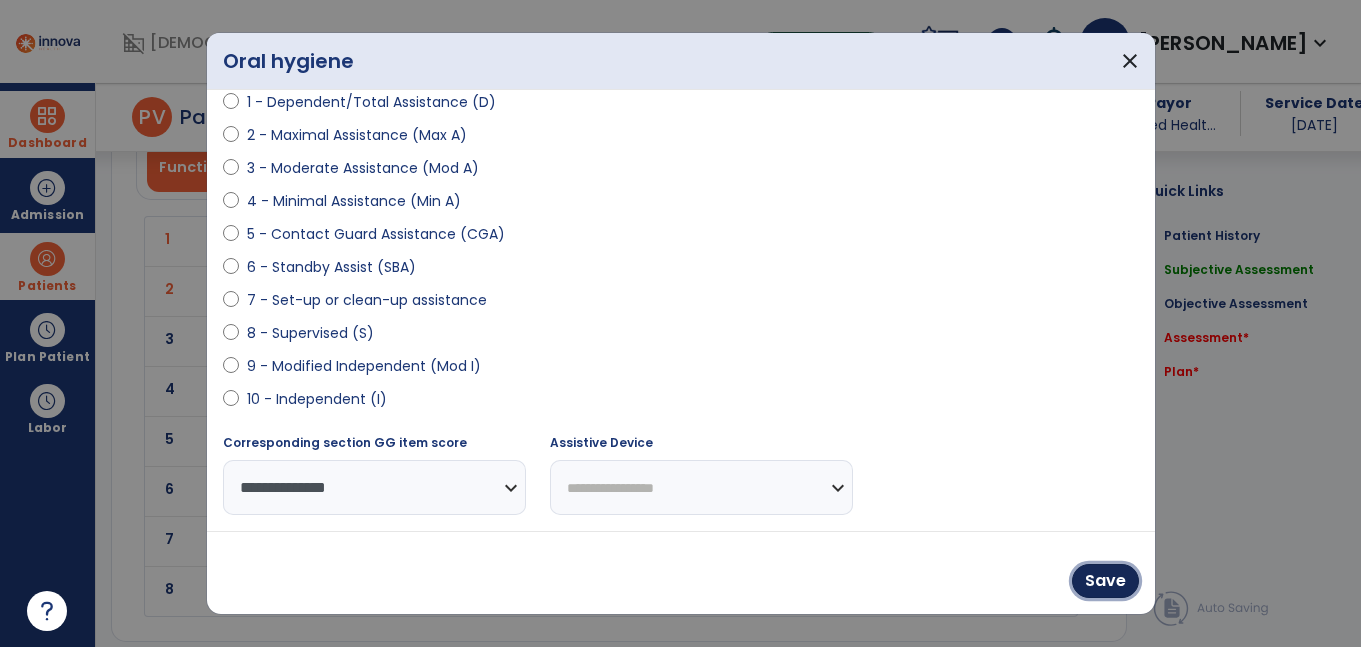 drag, startPoint x: 1091, startPoint y: 589, endPoint x: 1083, endPoint y: 580, distance: 12.0415945 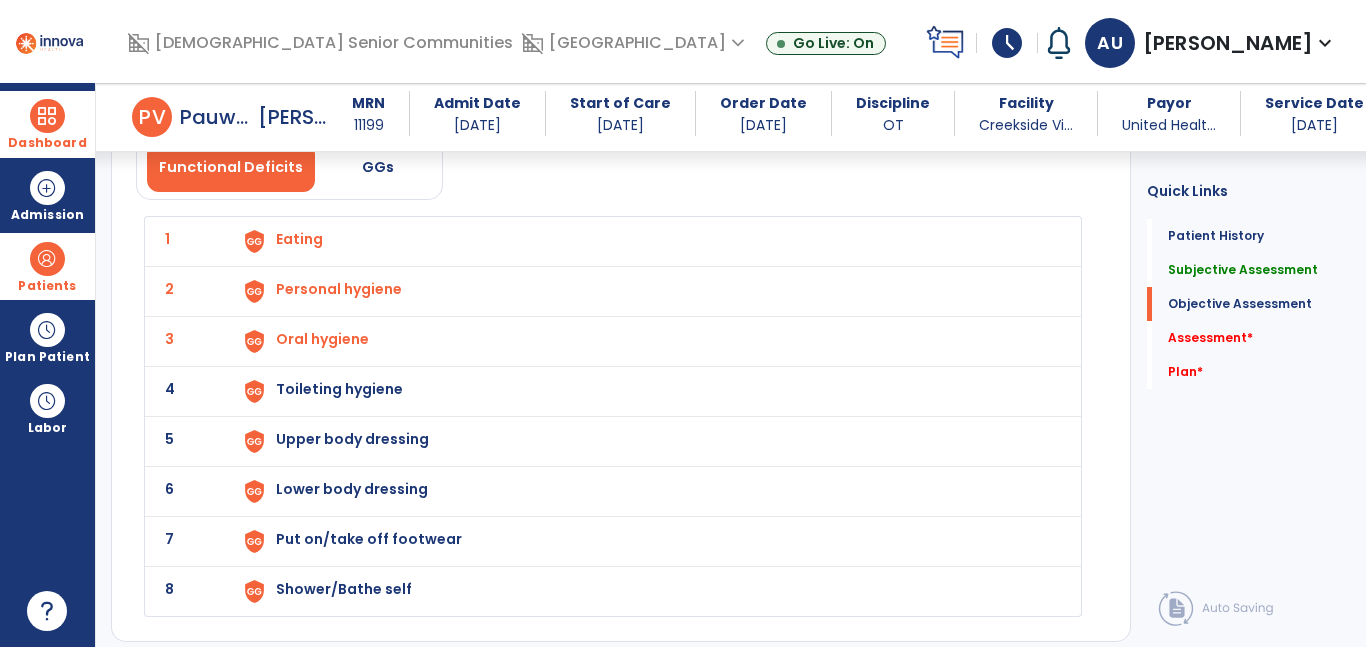 click on "Toileting hygiene" at bounding box center [299, 239] 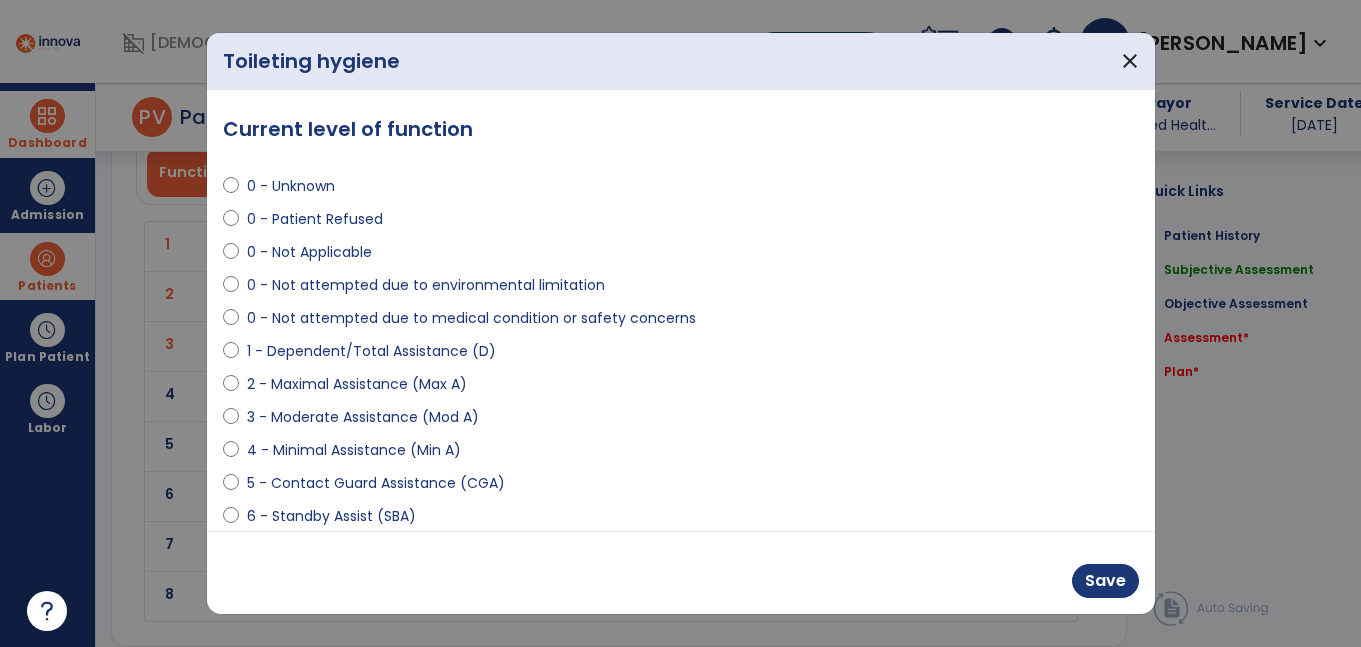 scroll, scrollTop: 2807, scrollLeft: 0, axis: vertical 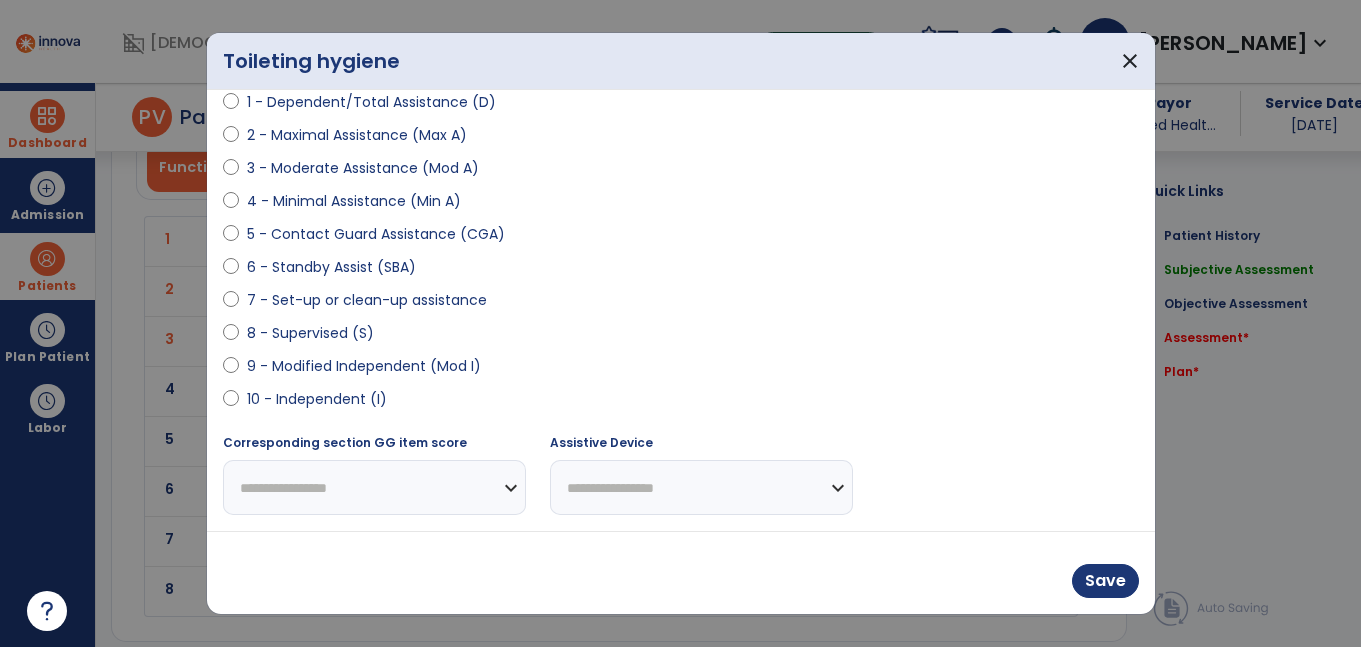 click on "9 - Modified Independent (Mod I)" at bounding box center (364, 366) 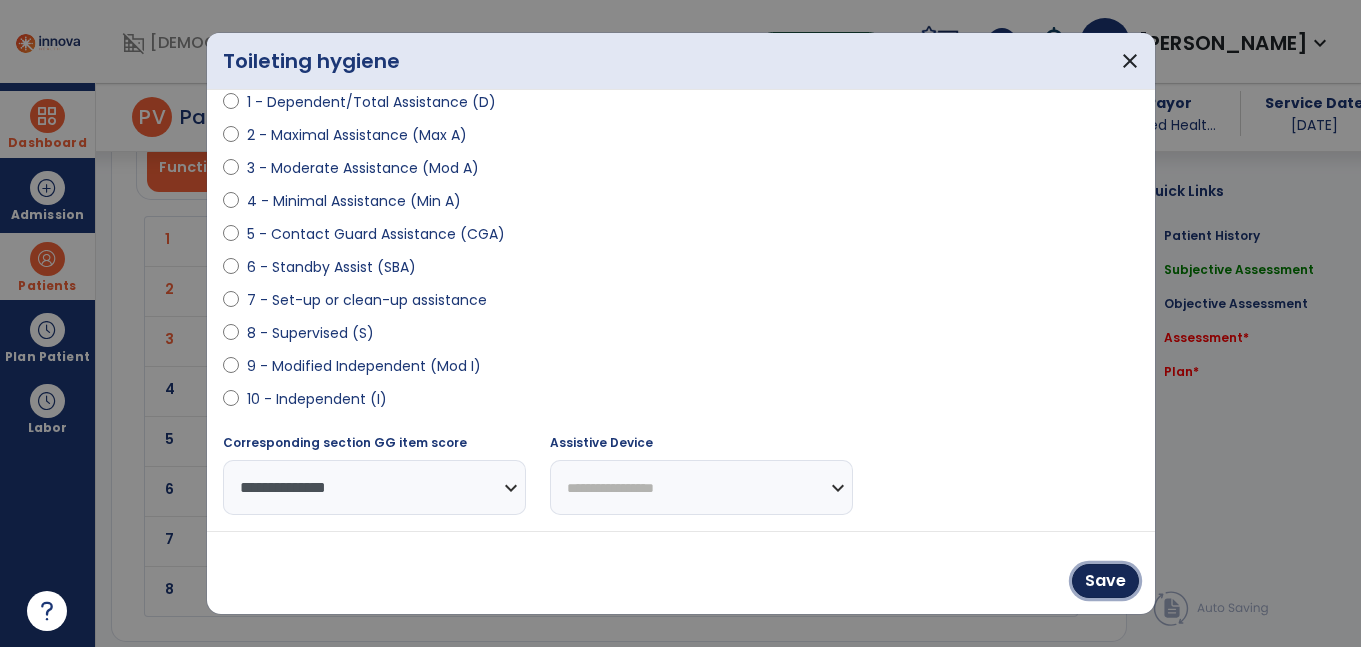 drag, startPoint x: 1094, startPoint y: 576, endPoint x: 672, endPoint y: 435, distance: 444.9326 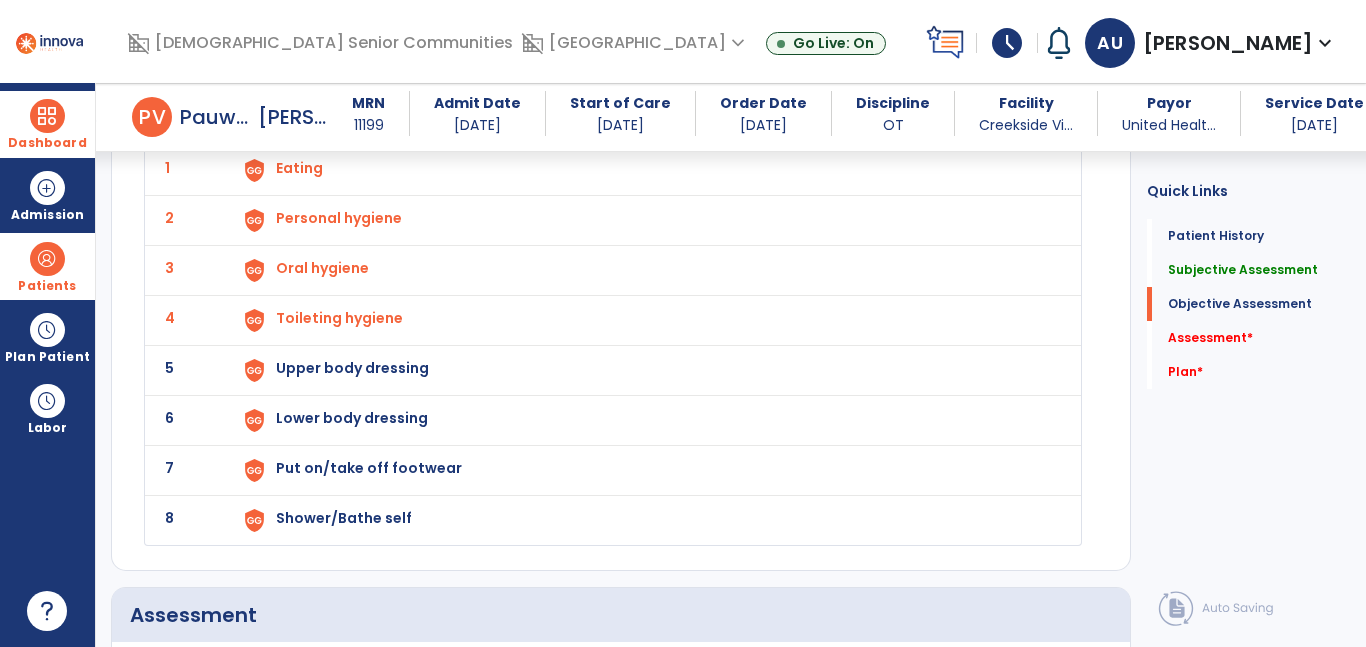 click on "Upper body dressing" at bounding box center [299, 168] 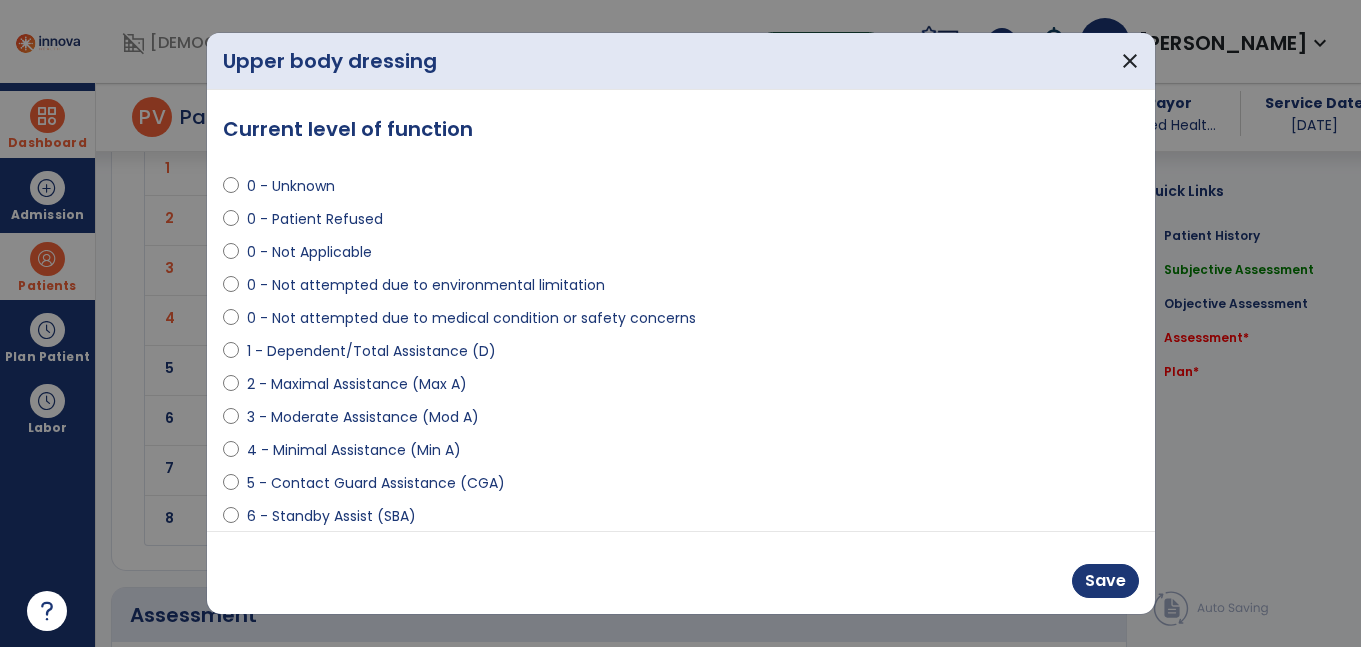 scroll, scrollTop: 2878, scrollLeft: 0, axis: vertical 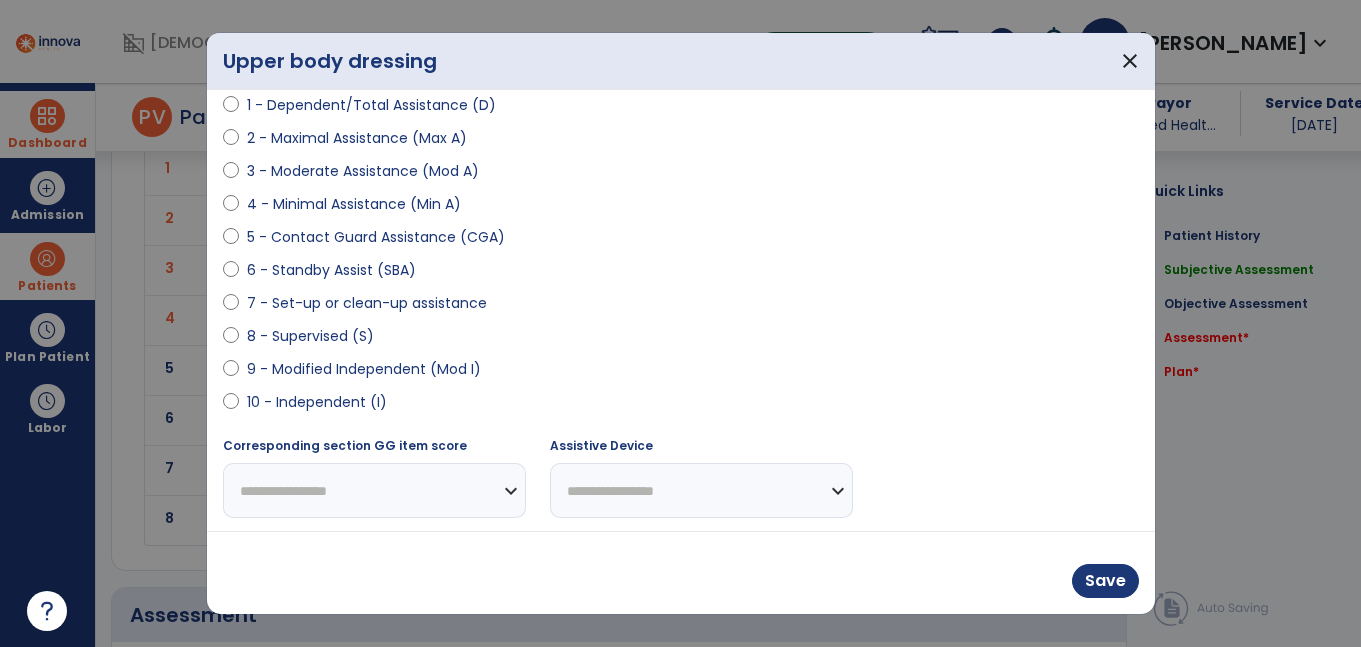 click on "9 - Modified Independent (Mod I)" at bounding box center [364, 369] 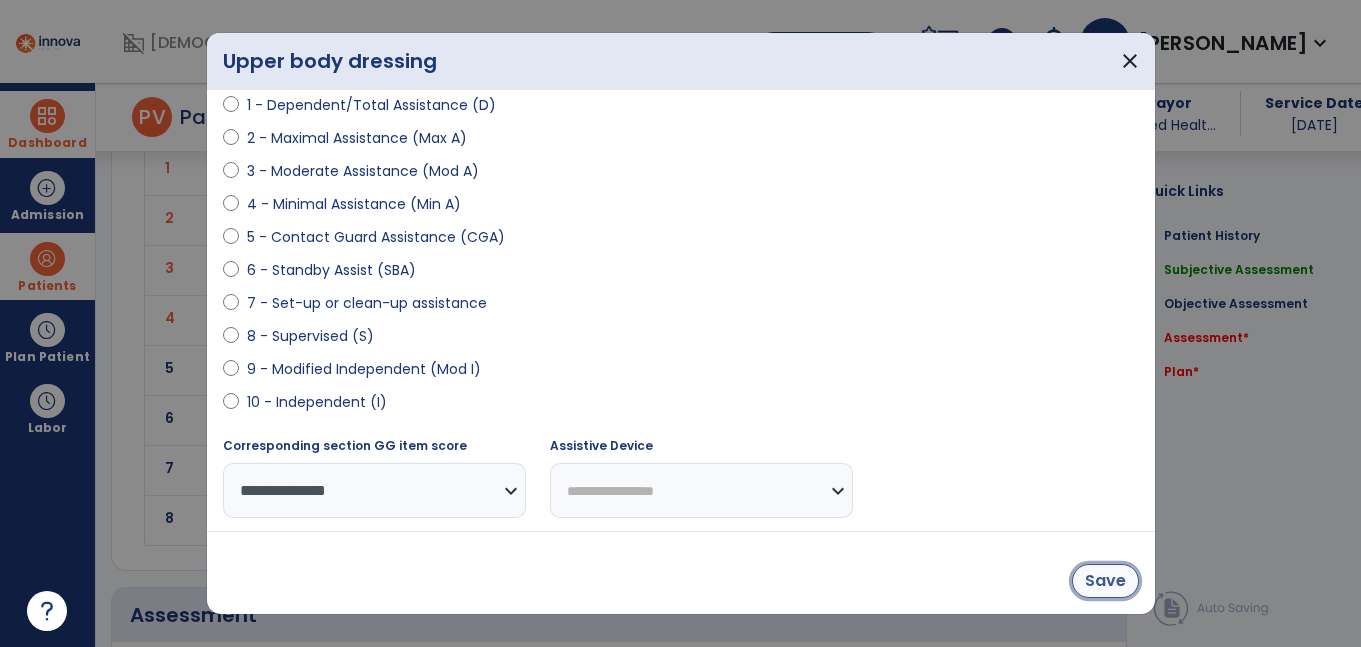 click on "Save" at bounding box center (1105, 581) 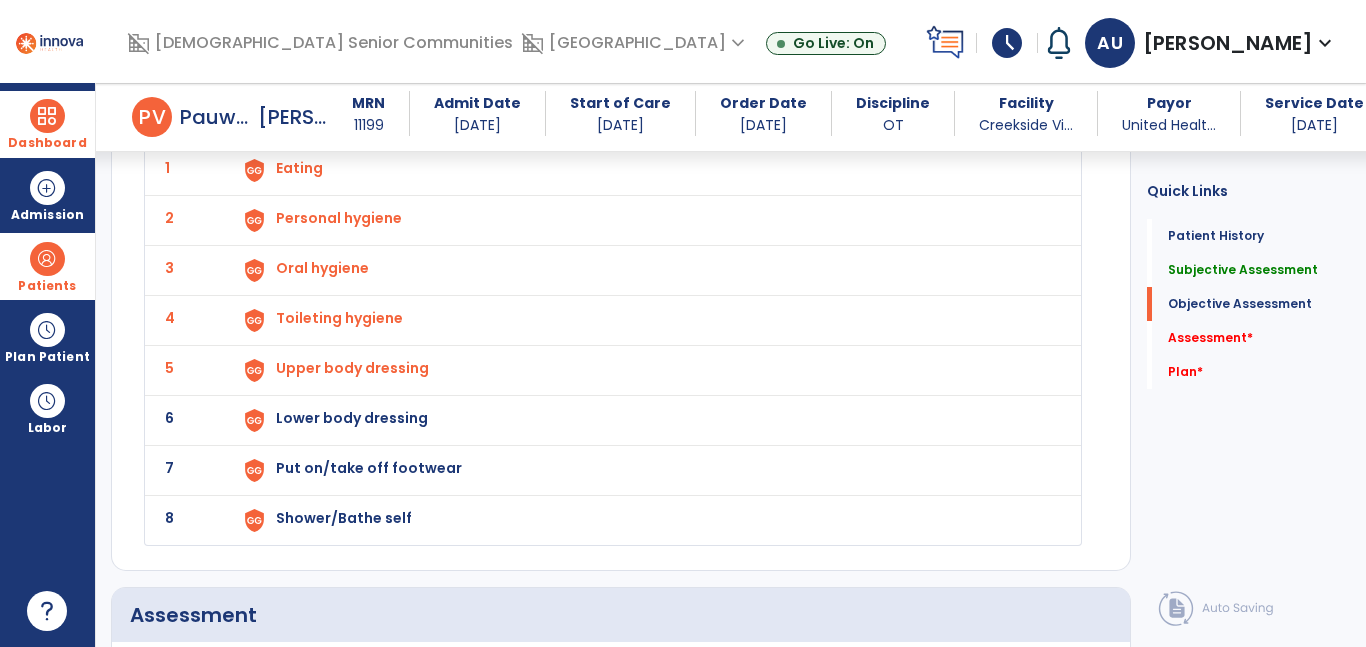 click on "Lower body dressing" at bounding box center (299, 168) 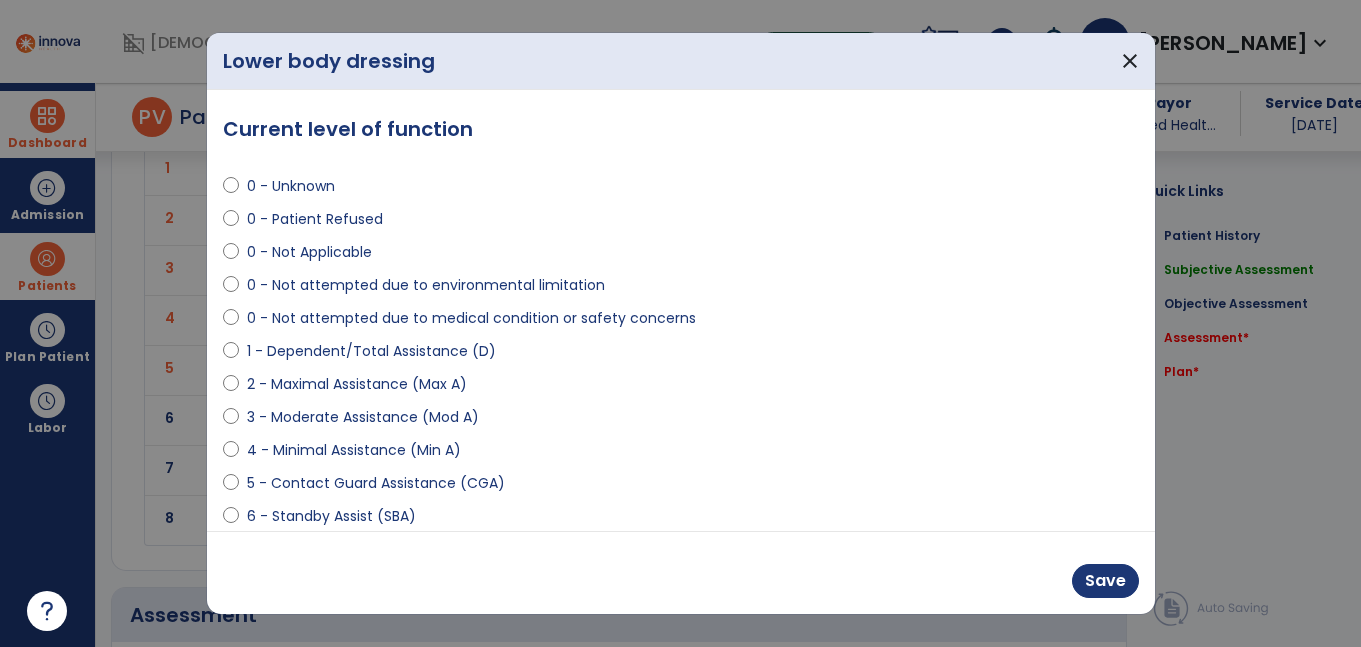 scroll, scrollTop: 2878, scrollLeft: 0, axis: vertical 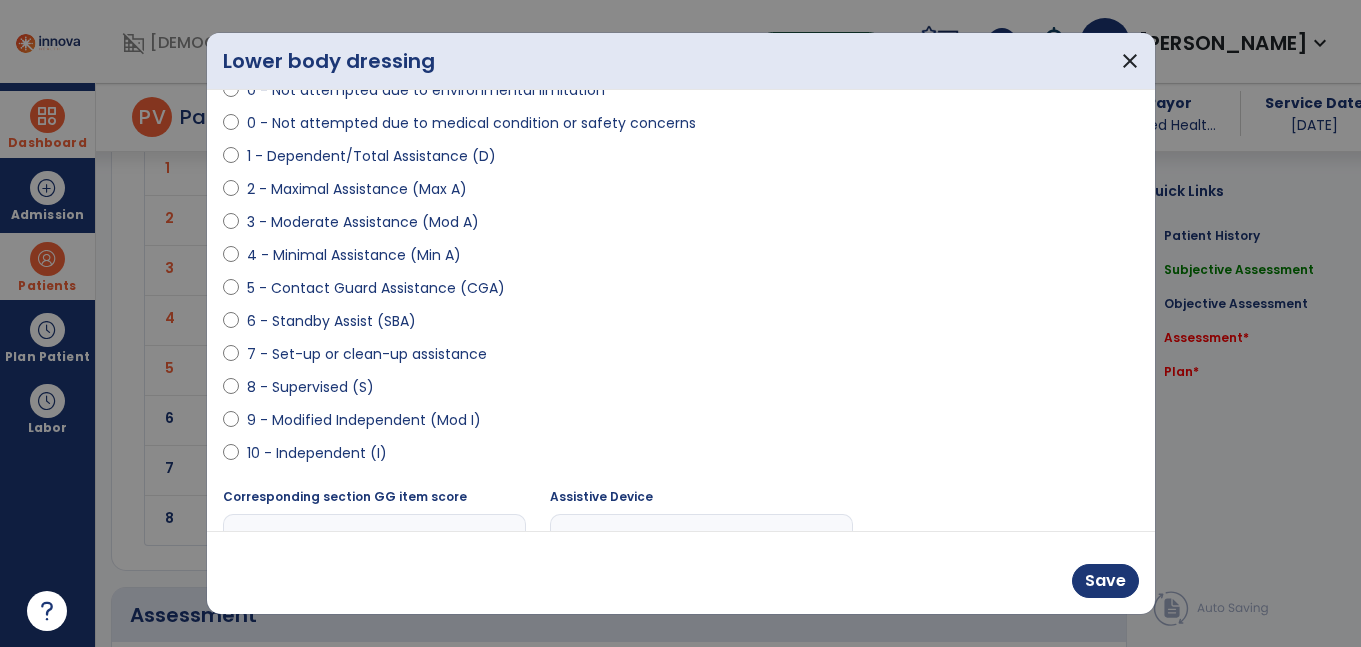 click on "8 - Supervised (S)" at bounding box center [310, 387] 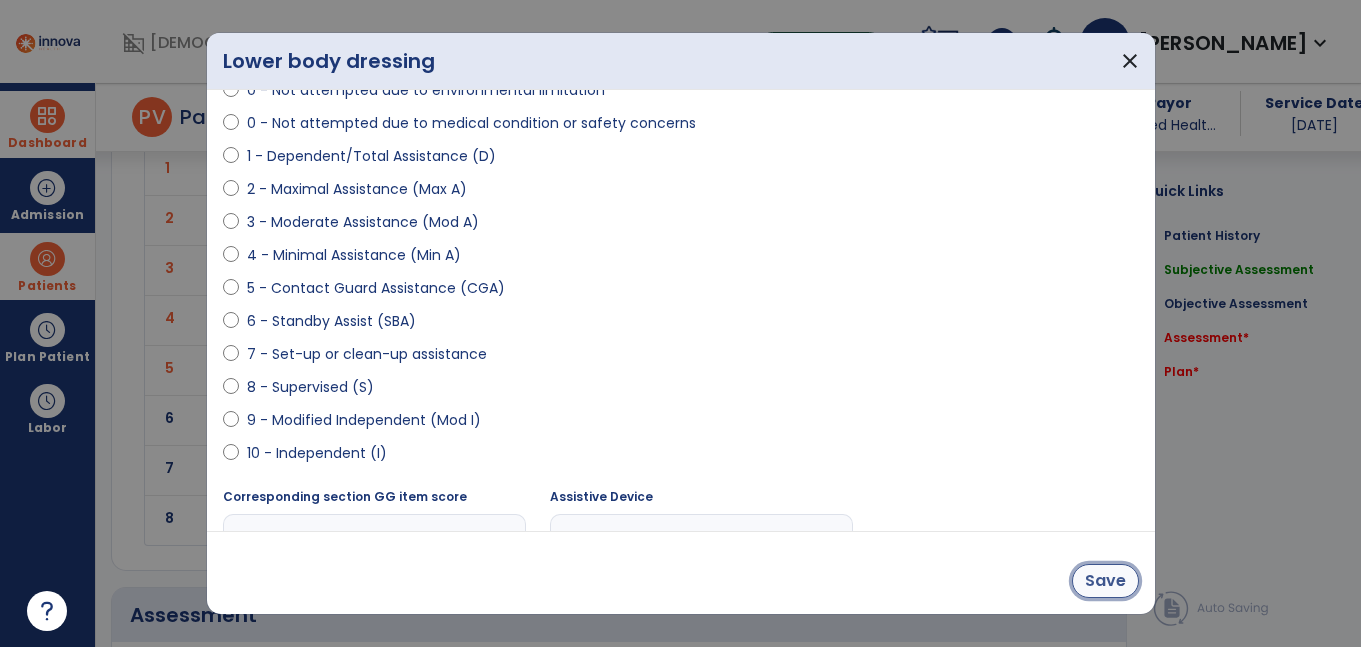 click on "Save" at bounding box center (1105, 581) 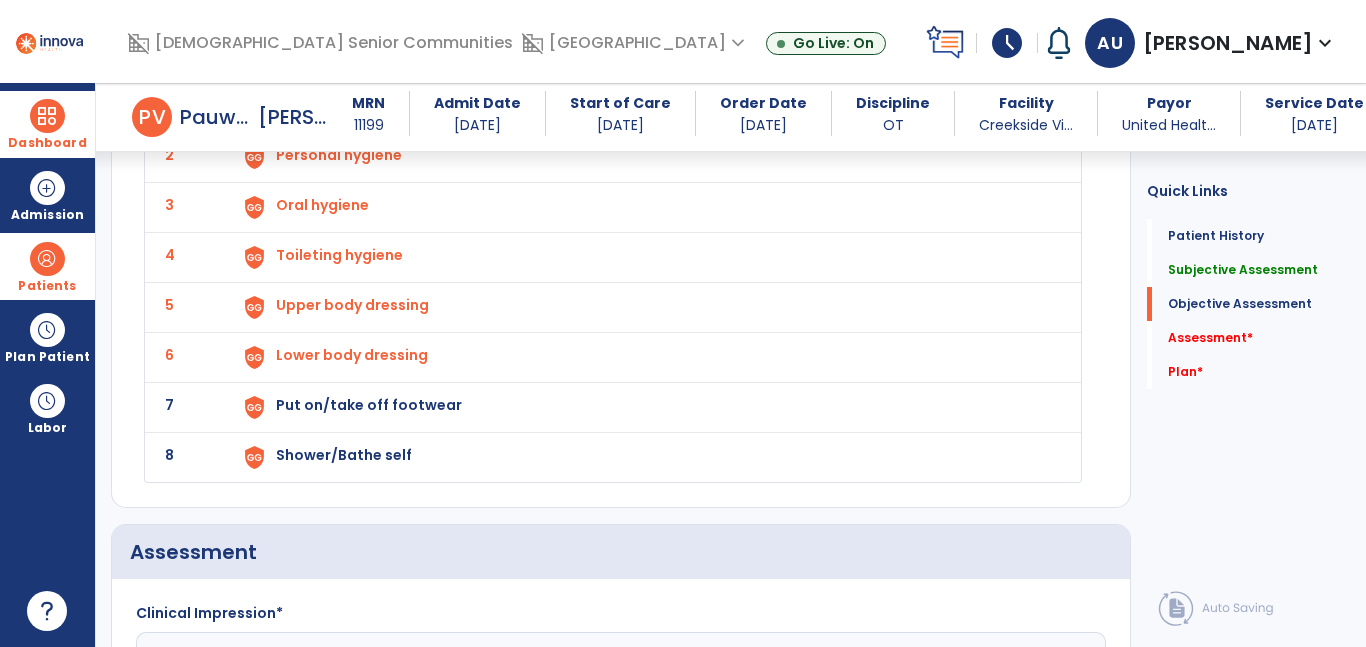 click on "Put on/take off footwear" at bounding box center [299, 105] 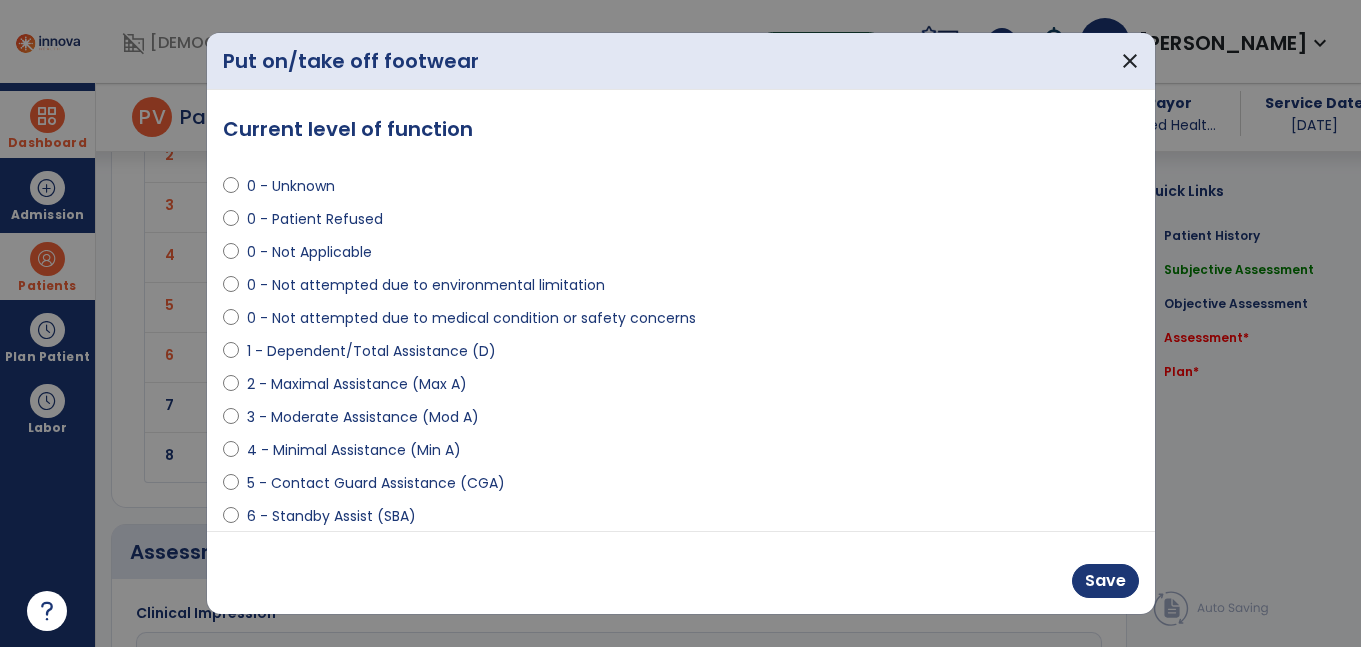scroll, scrollTop: 2941, scrollLeft: 0, axis: vertical 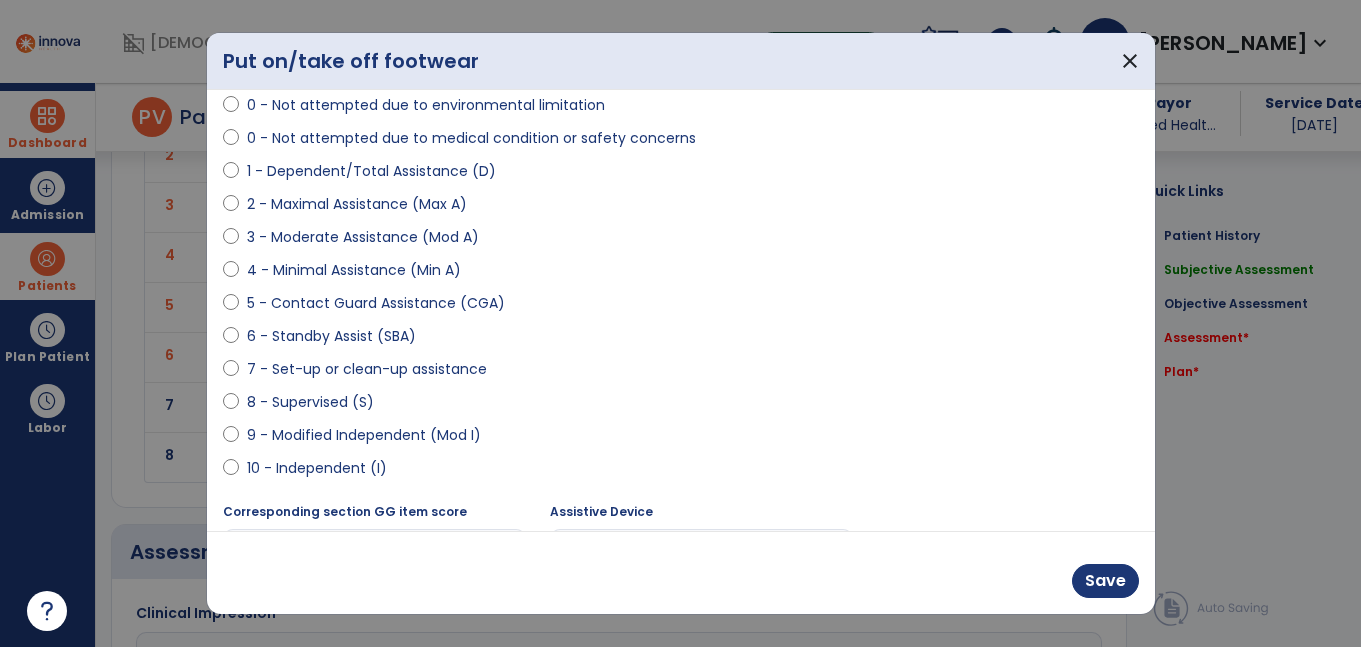 click on "9 - Modified Independent (Mod I)" at bounding box center (364, 435) 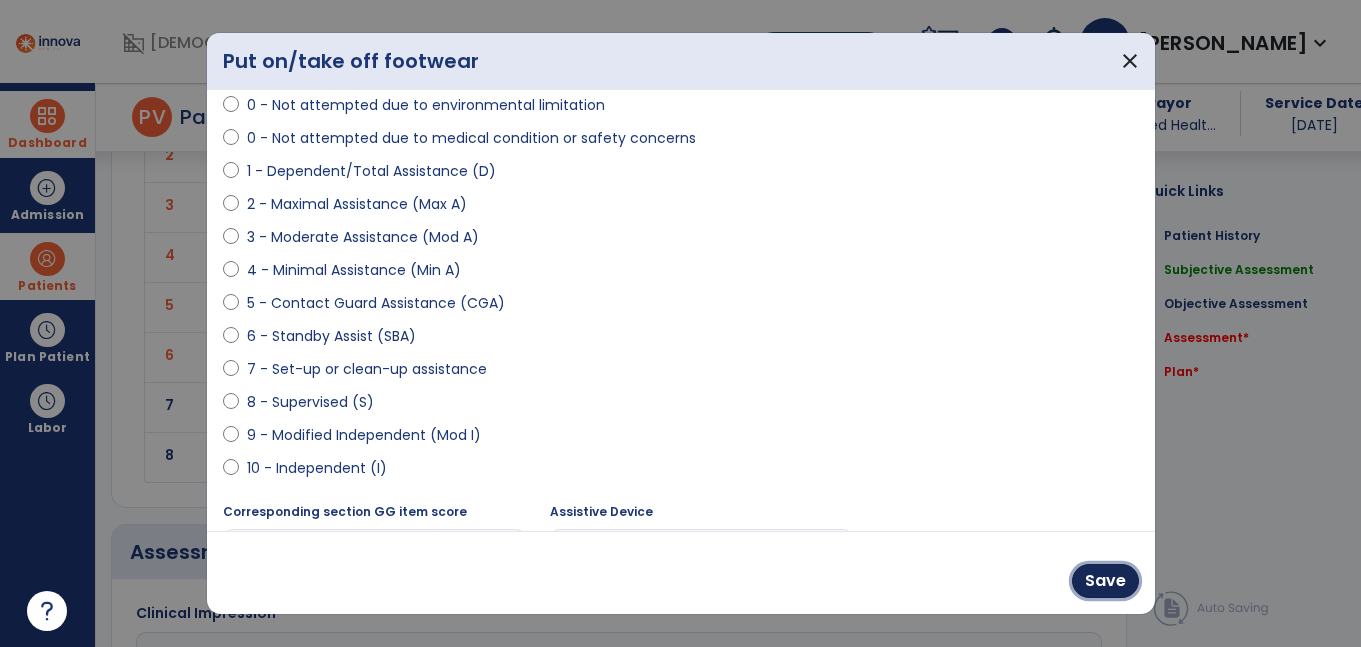 drag, startPoint x: 1086, startPoint y: 583, endPoint x: 1004, endPoint y: 559, distance: 85.44004 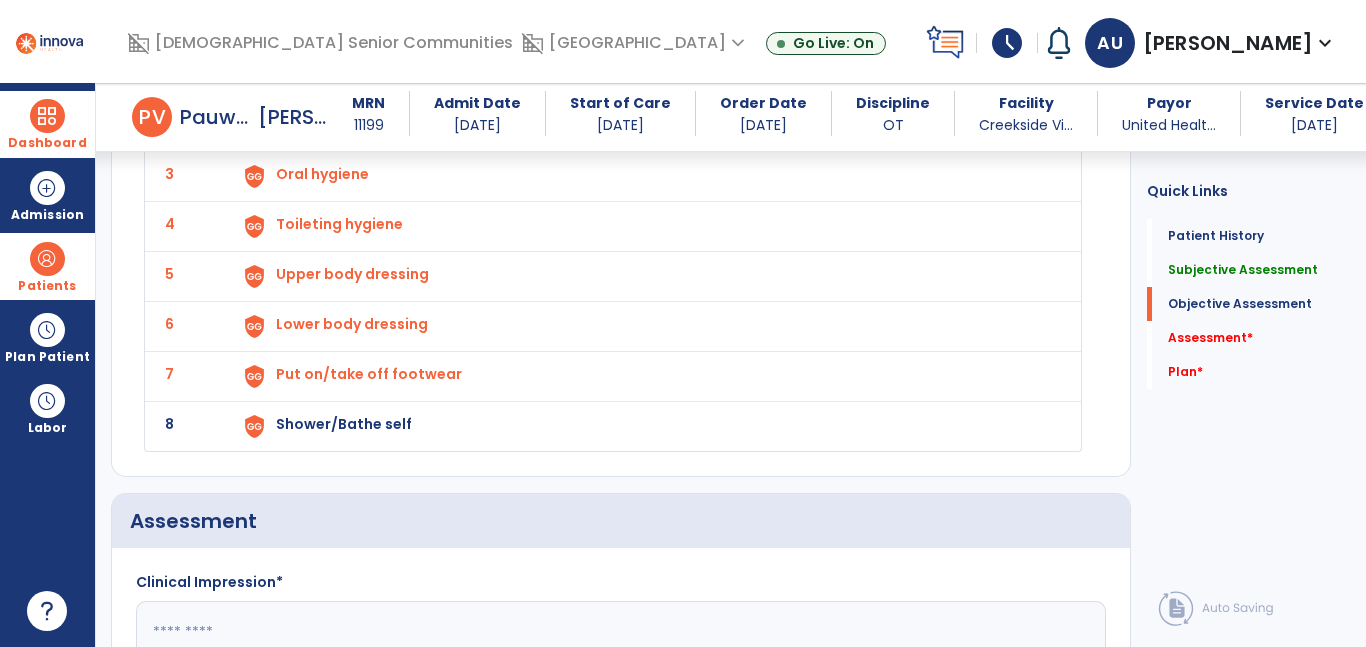 click on "Shower/Bathe self" at bounding box center (646, 76) 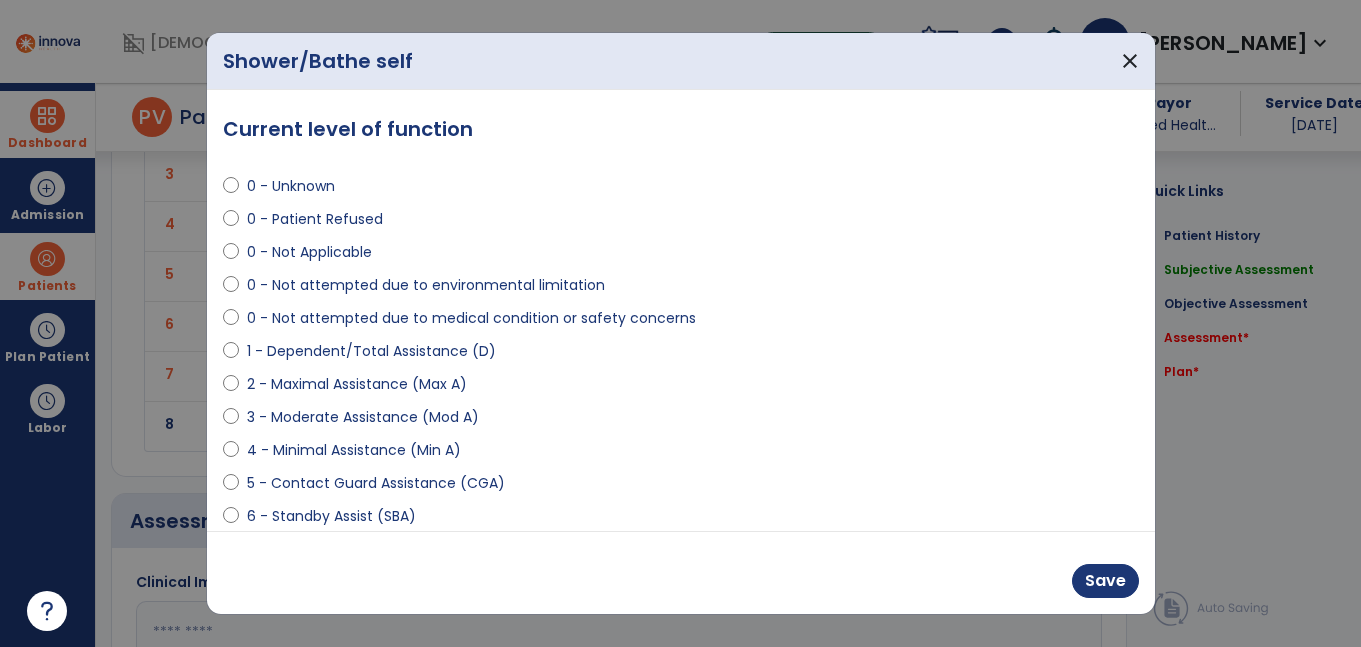 scroll, scrollTop: 2972, scrollLeft: 0, axis: vertical 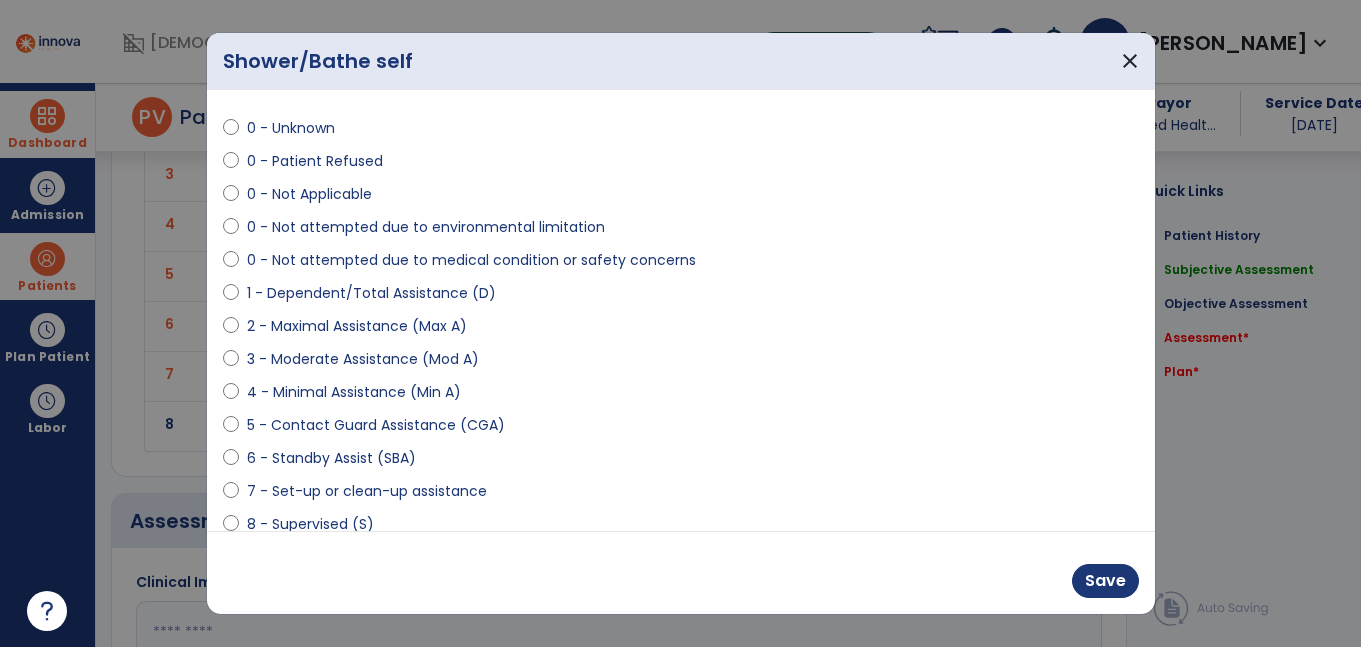 click on "4 - Minimal Assistance (Min A)" at bounding box center [354, 392] 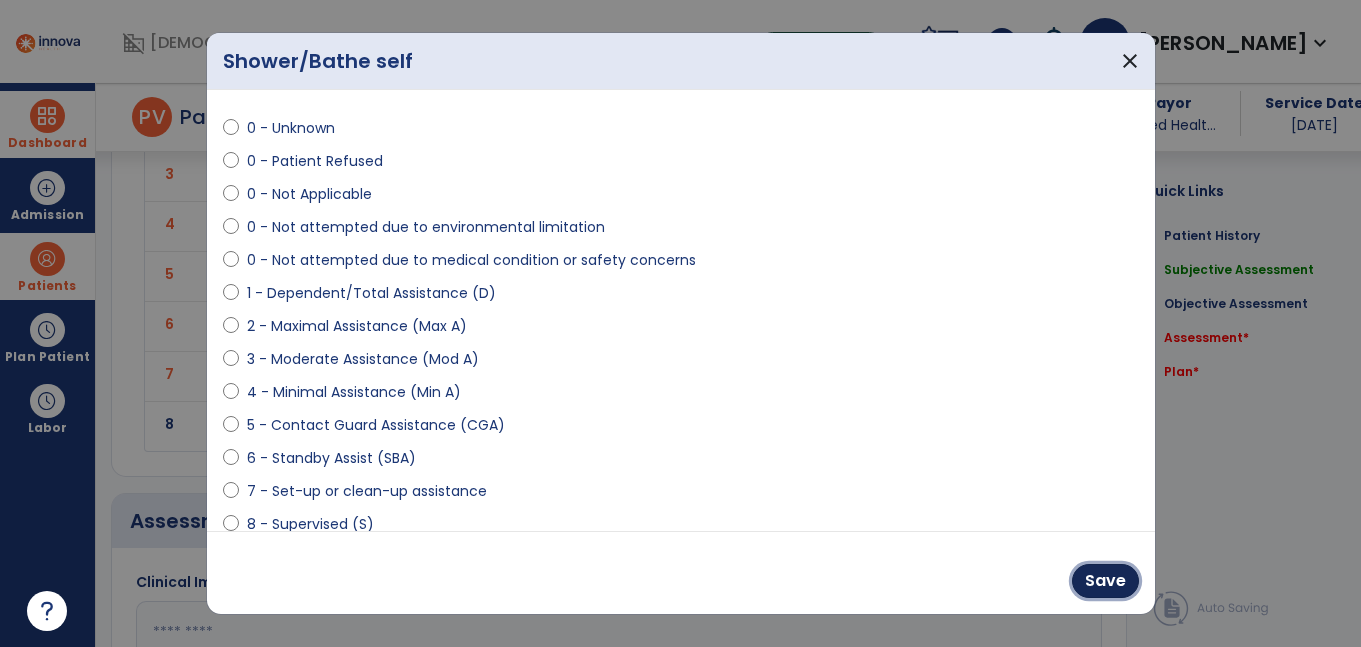click on "Save" at bounding box center (1105, 581) 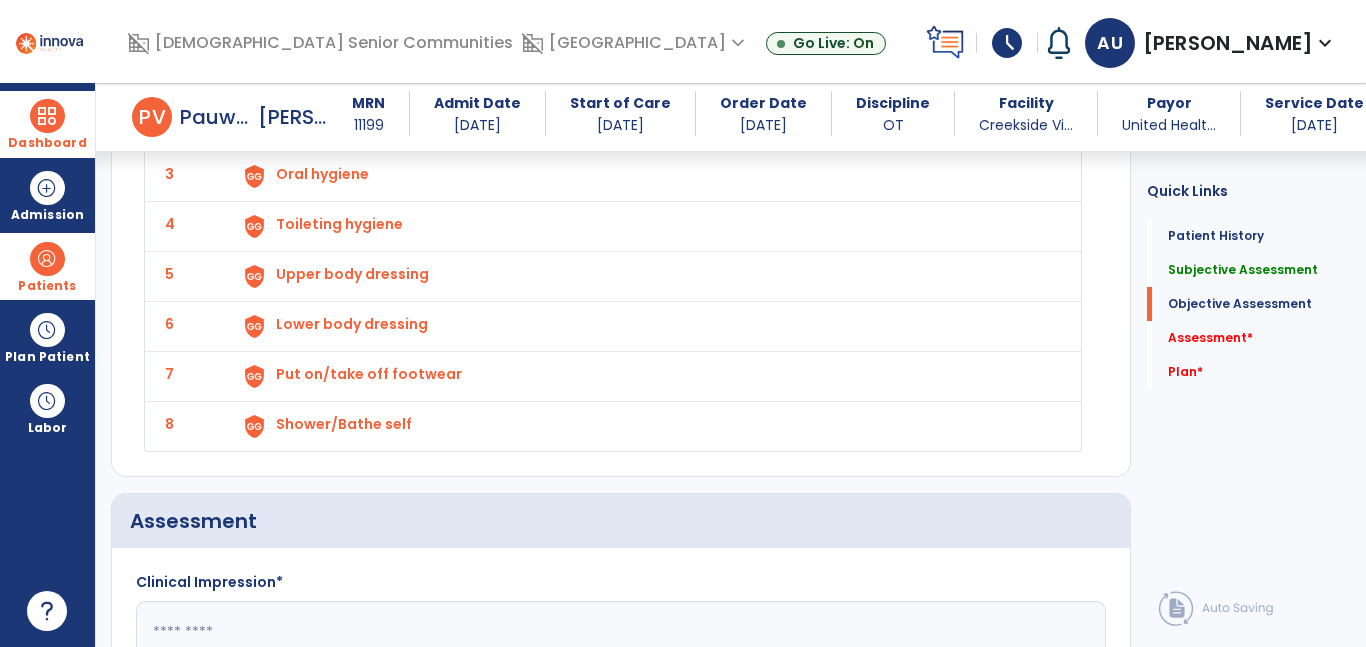 scroll, scrollTop: 3226, scrollLeft: 0, axis: vertical 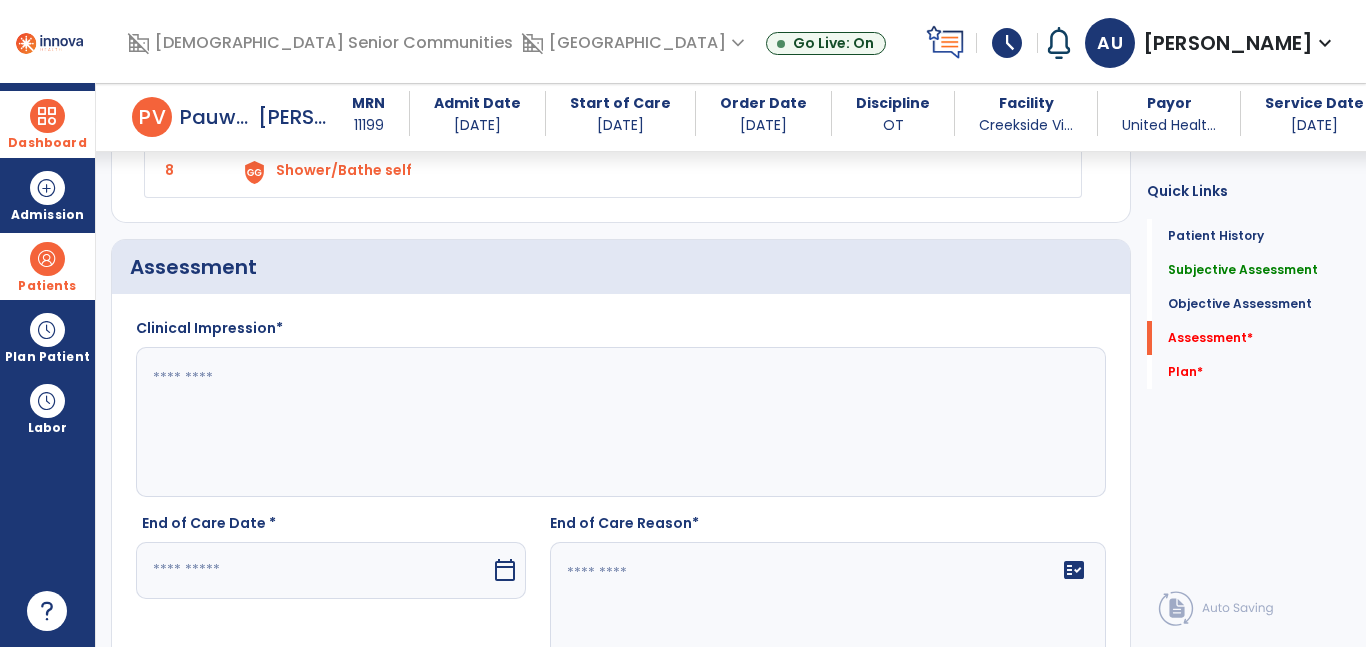 click 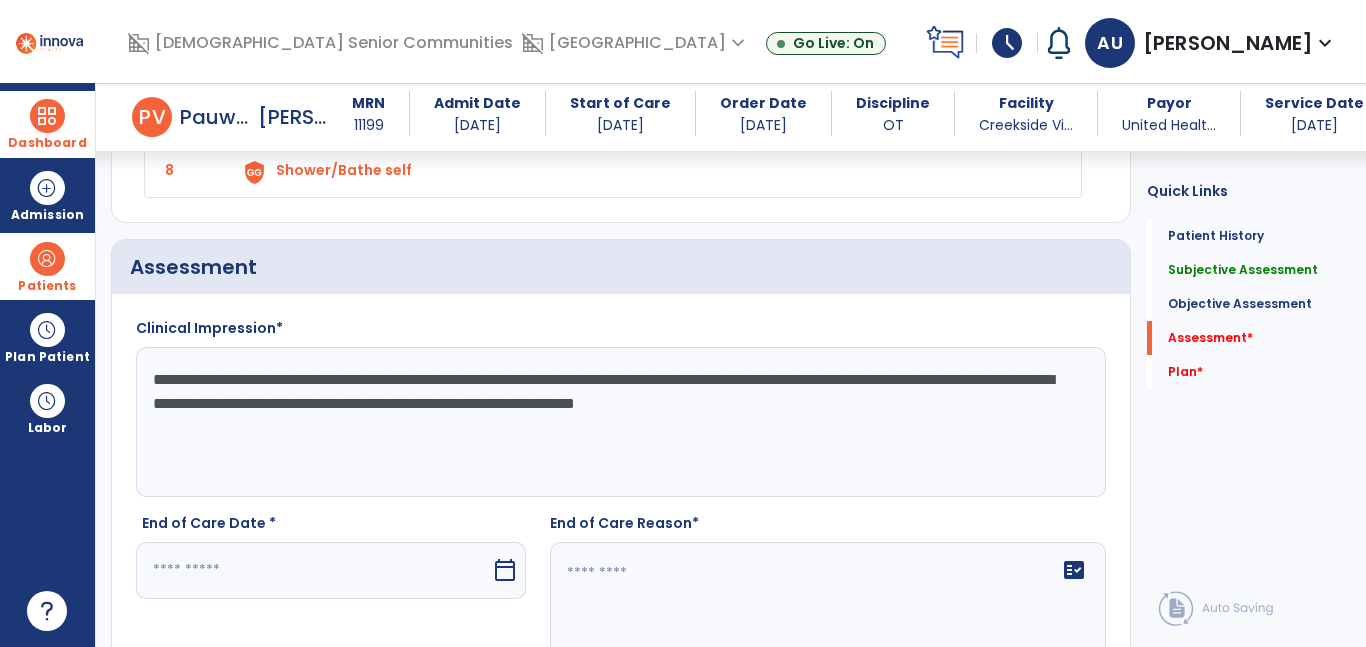 drag, startPoint x: 358, startPoint y: 408, endPoint x: 738, endPoint y: 369, distance: 381.99606 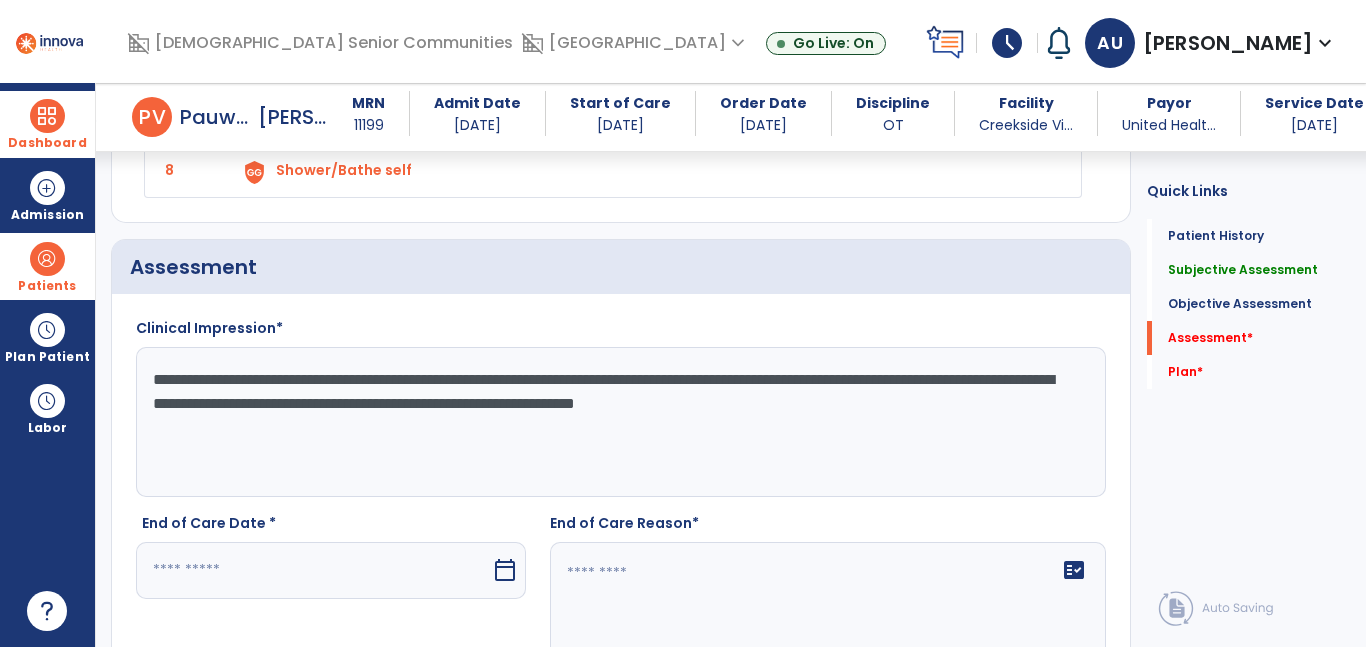 click on "**********" 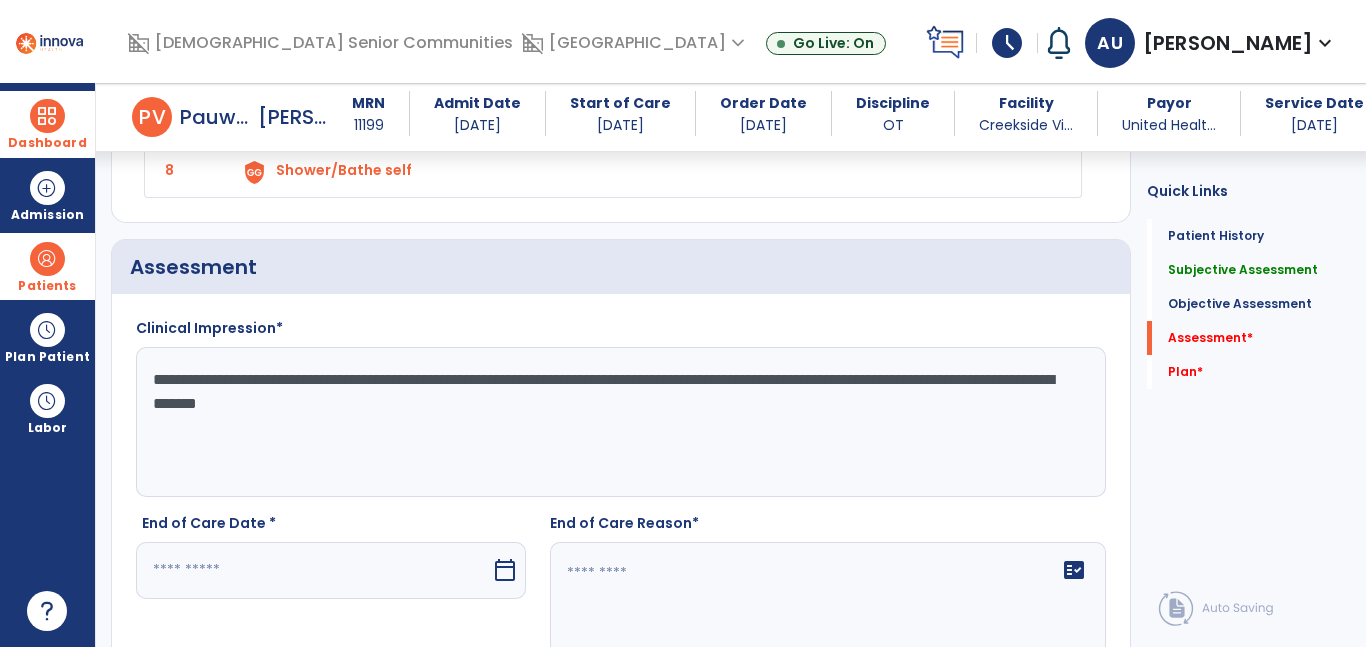 click on "**********" 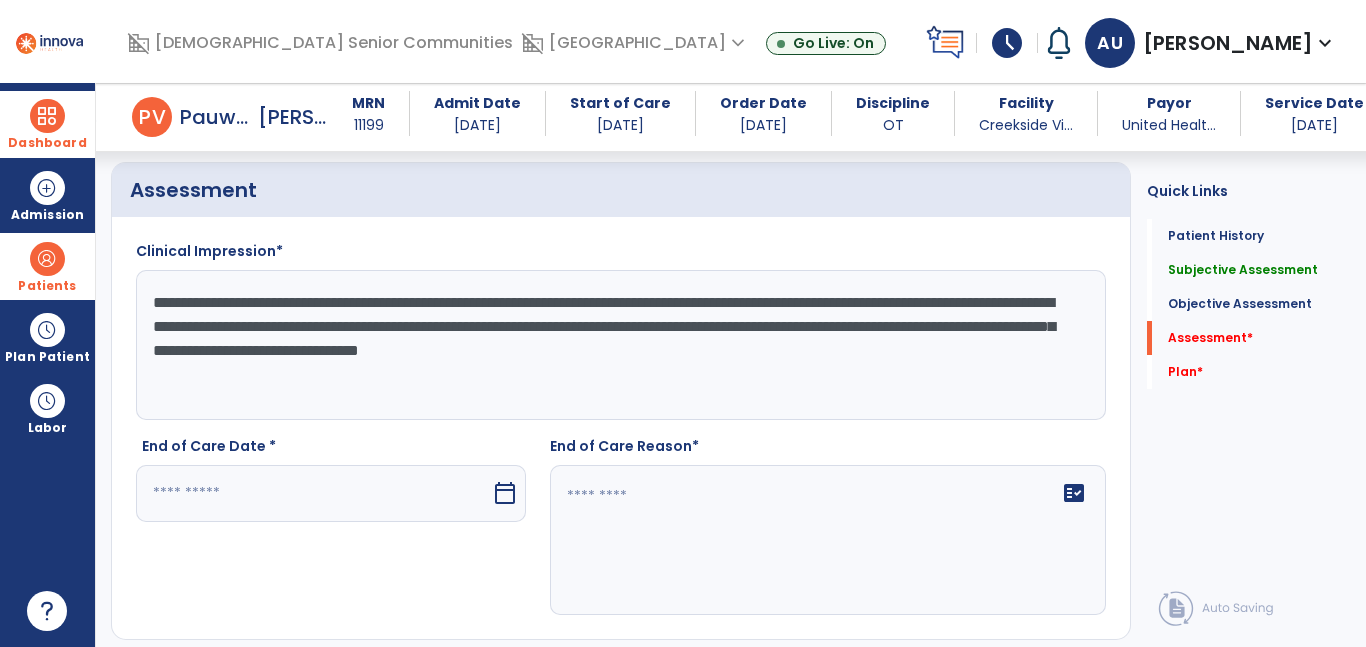 scroll, scrollTop: 3342, scrollLeft: 0, axis: vertical 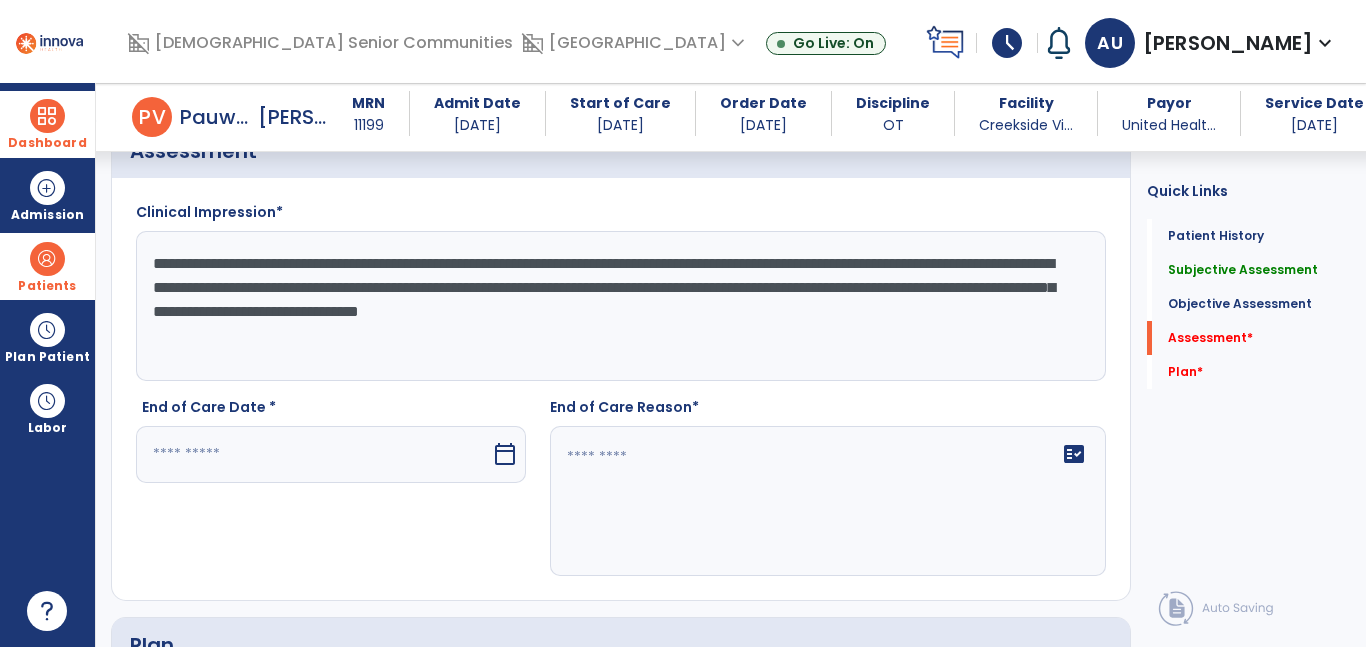 type on "**********" 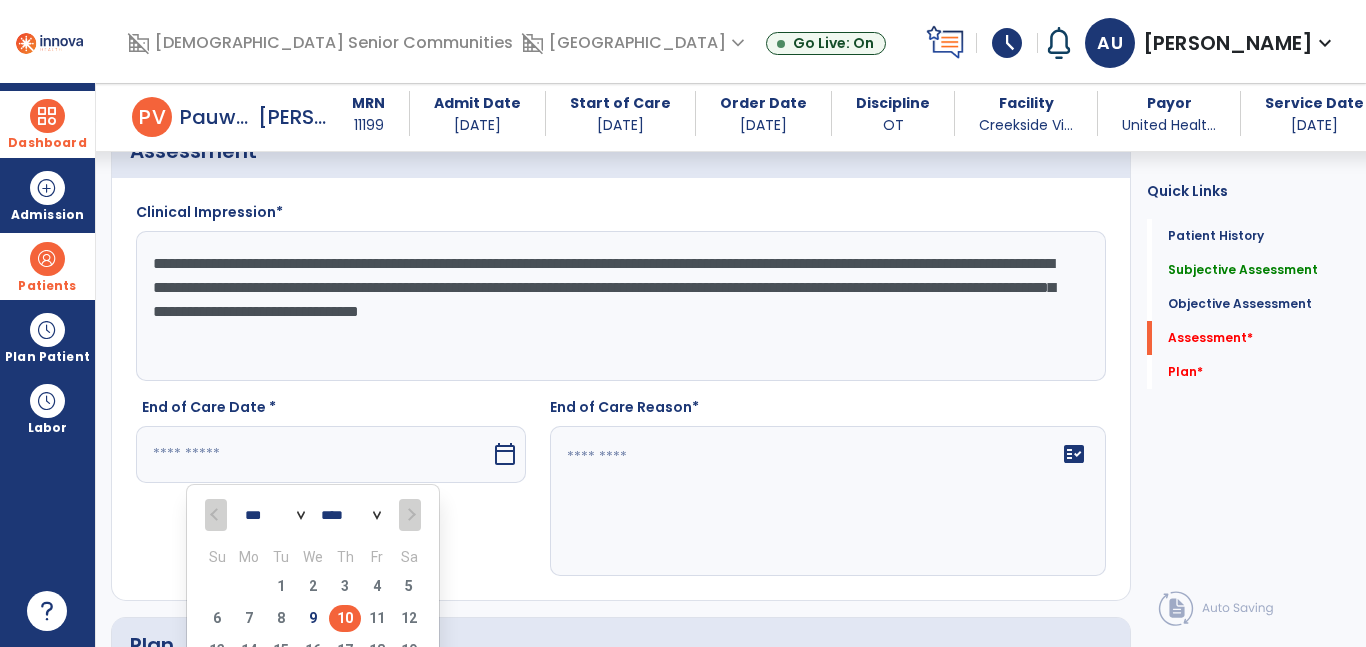click on "10" at bounding box center (345, 618) 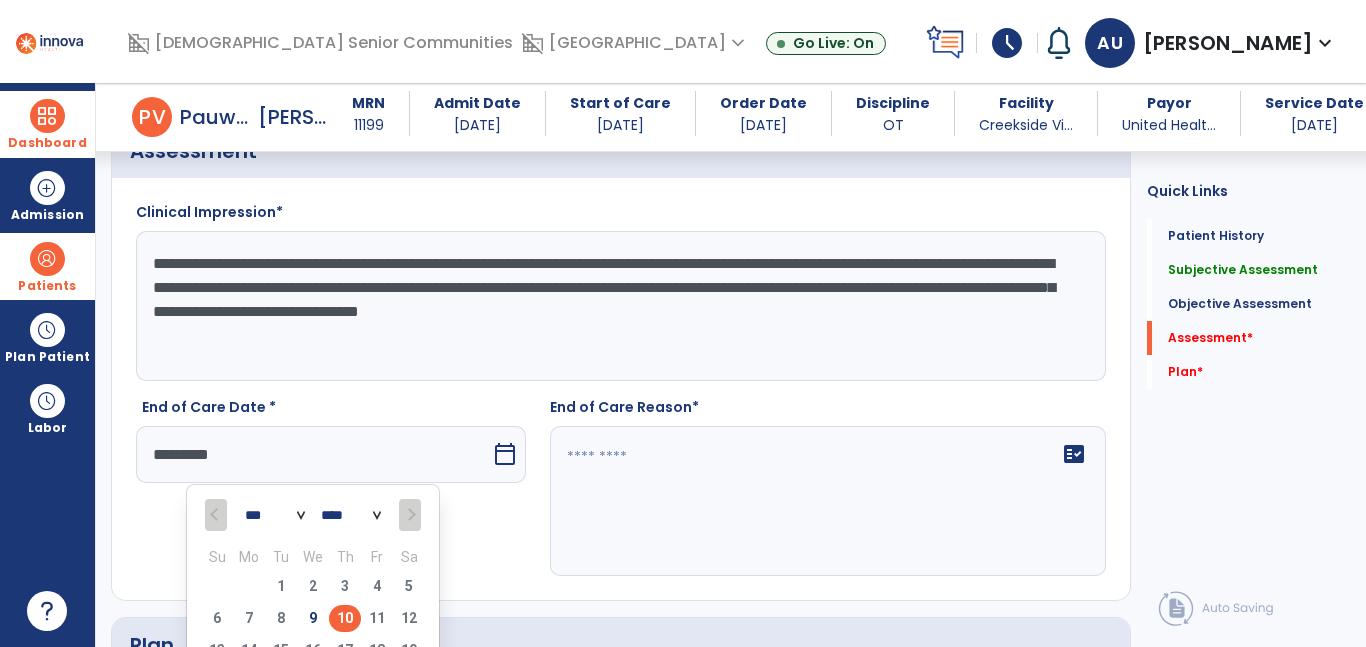 click on "fact_check" 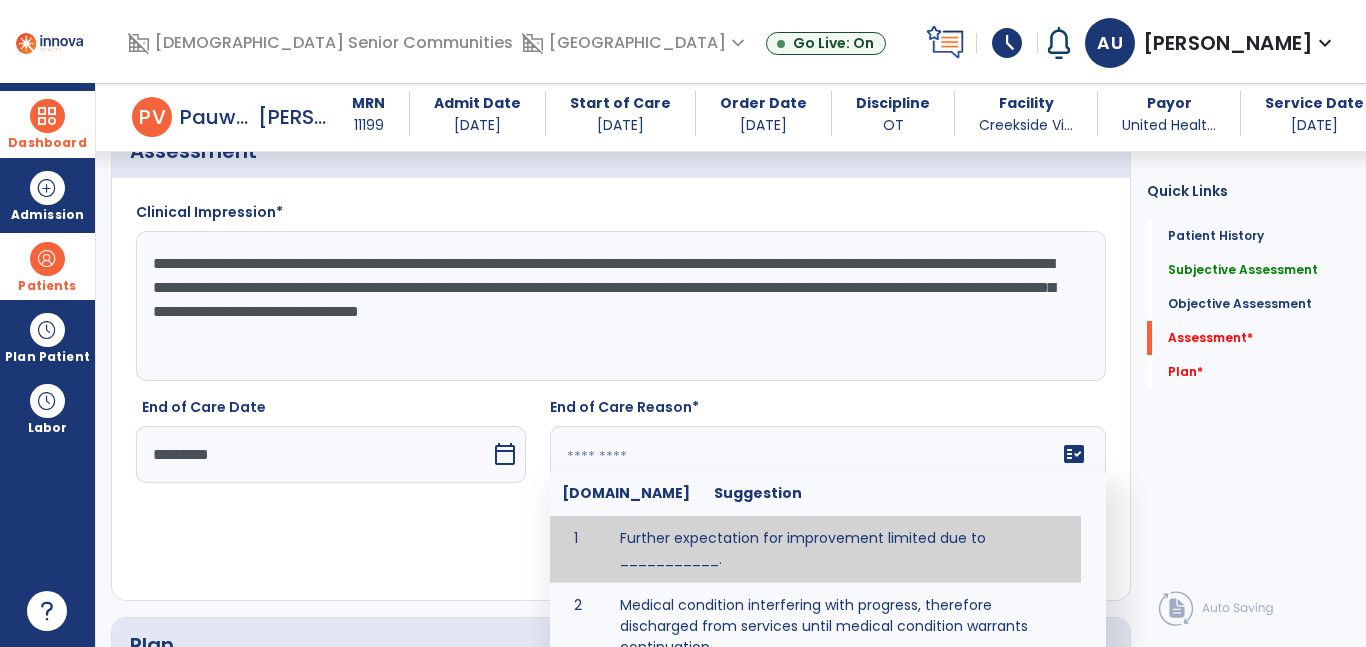 paste on "**********" 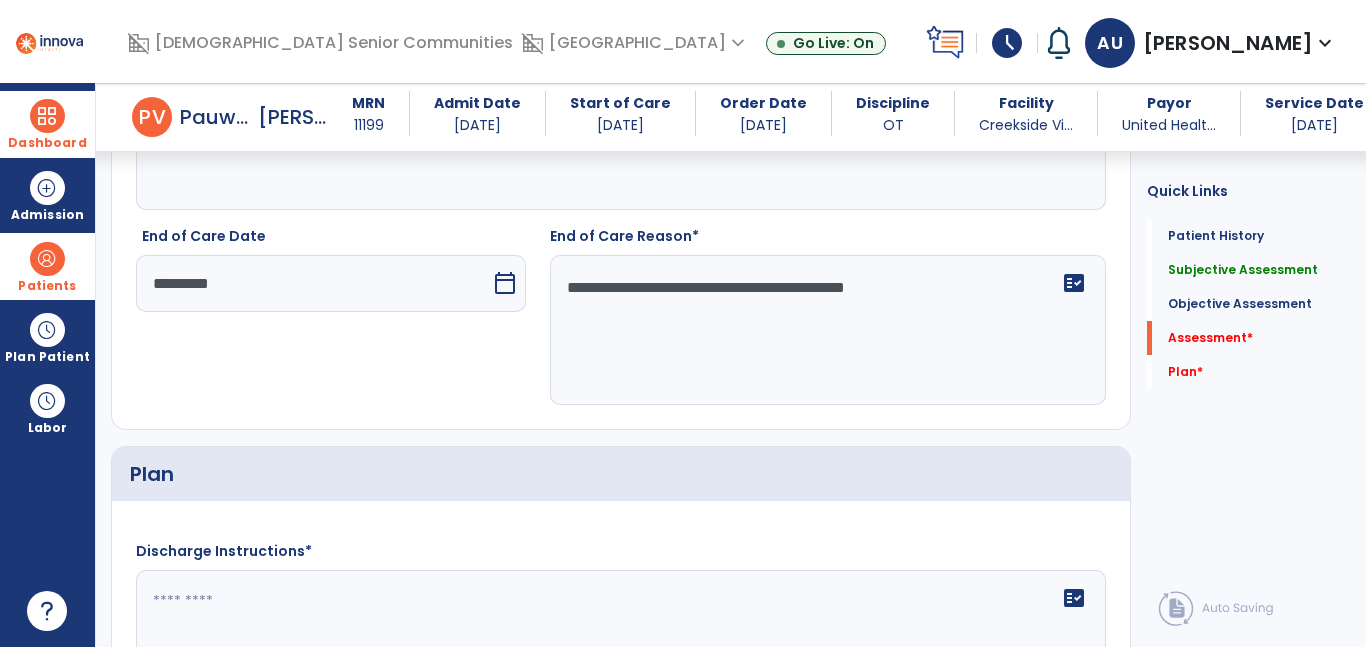 scroll, scrollTop: 3576, scrollLeft: 0, axis: vertical 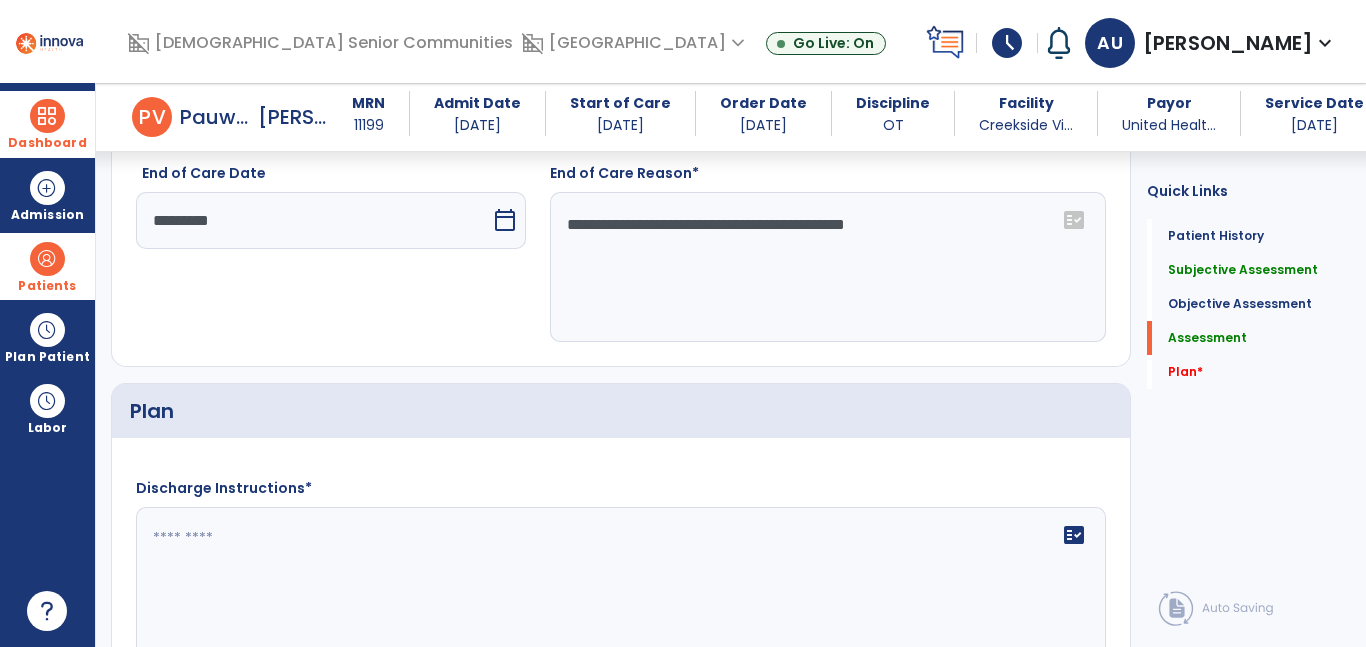 type on "**********" 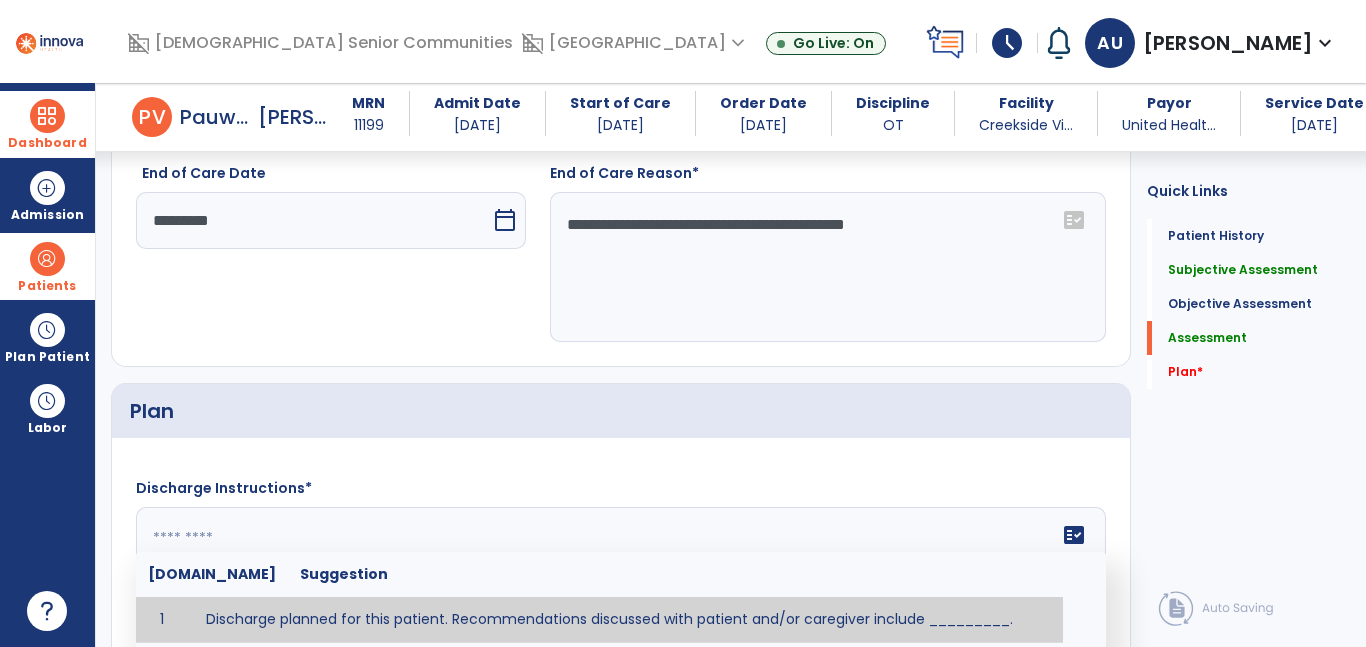 click on "fact_check  [DOMAIN_NAME] Suggestion 1 Discharge planned for this patient. Recommendations discussed with patient and/or caregiver include _________. 2 DME: The following DME is recommended for this patient by [MEDICAL_DATA]: ___________. 3 Patient discharged to _________ with recommendations including _________. 4 Patient discharged unexpectedly to __________. Recommendations include ____________." 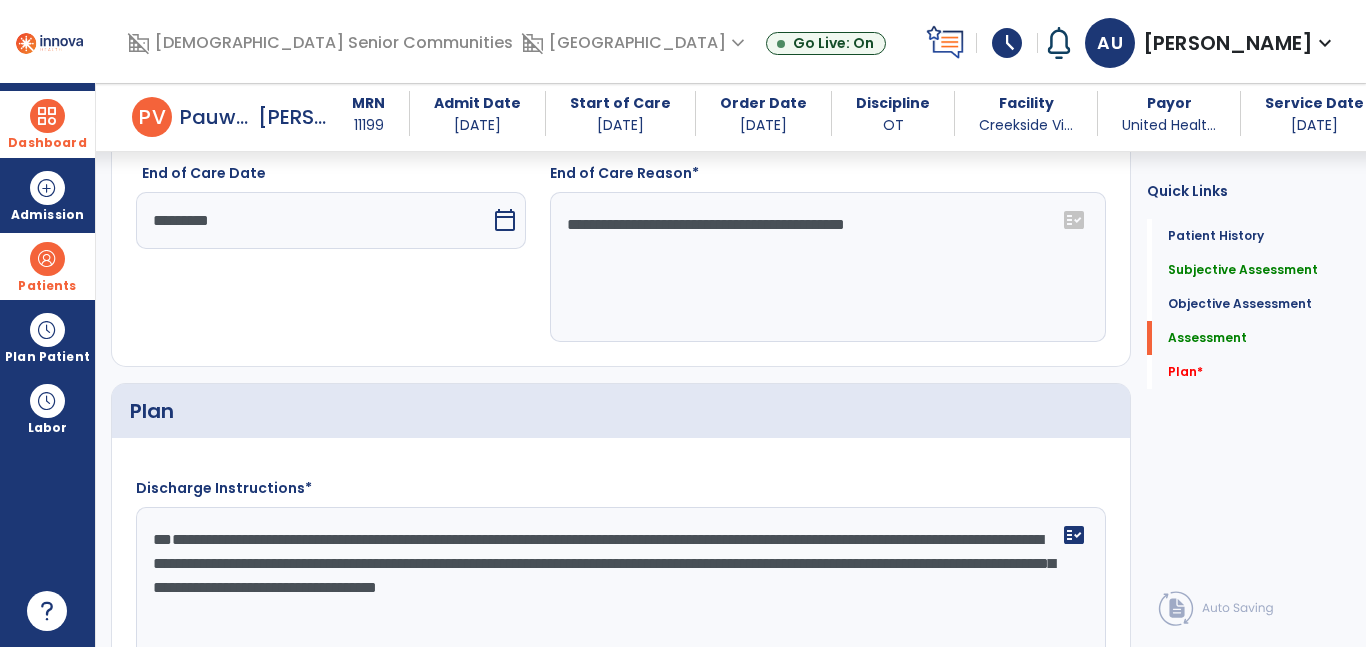 scroll, scrollTop: 63, scrollLeft: 0, axis: vertical 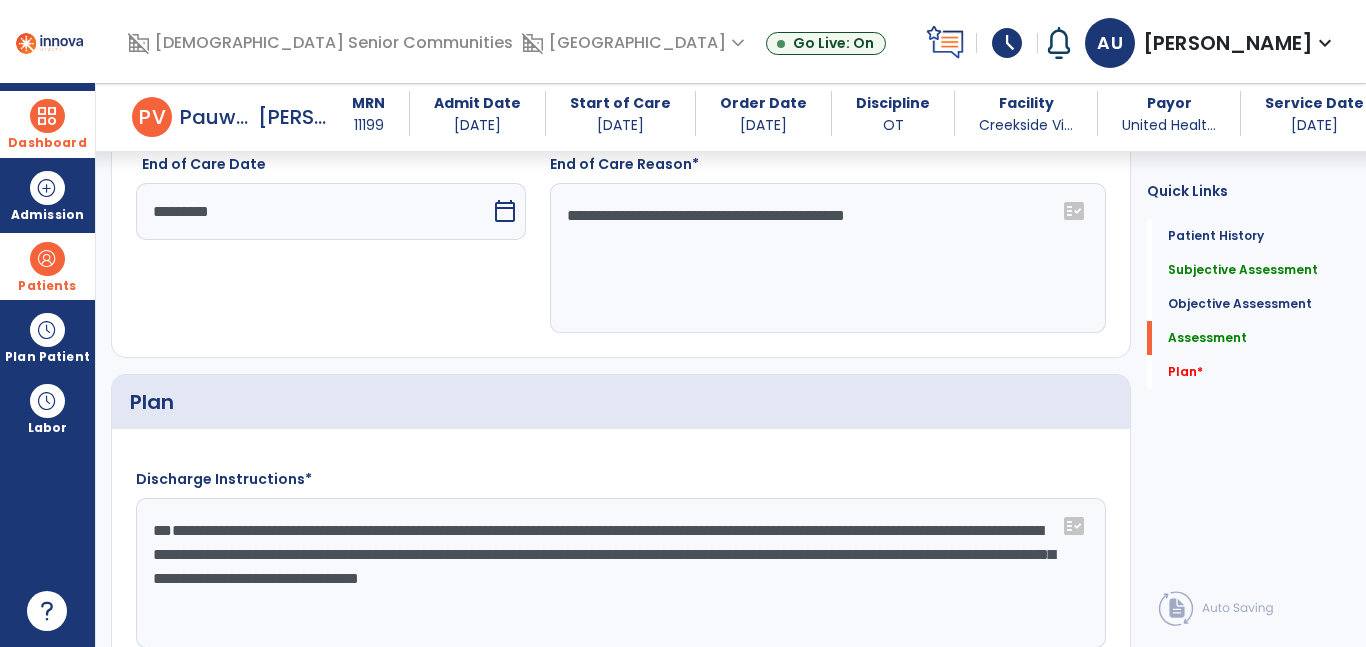 click on "**********" 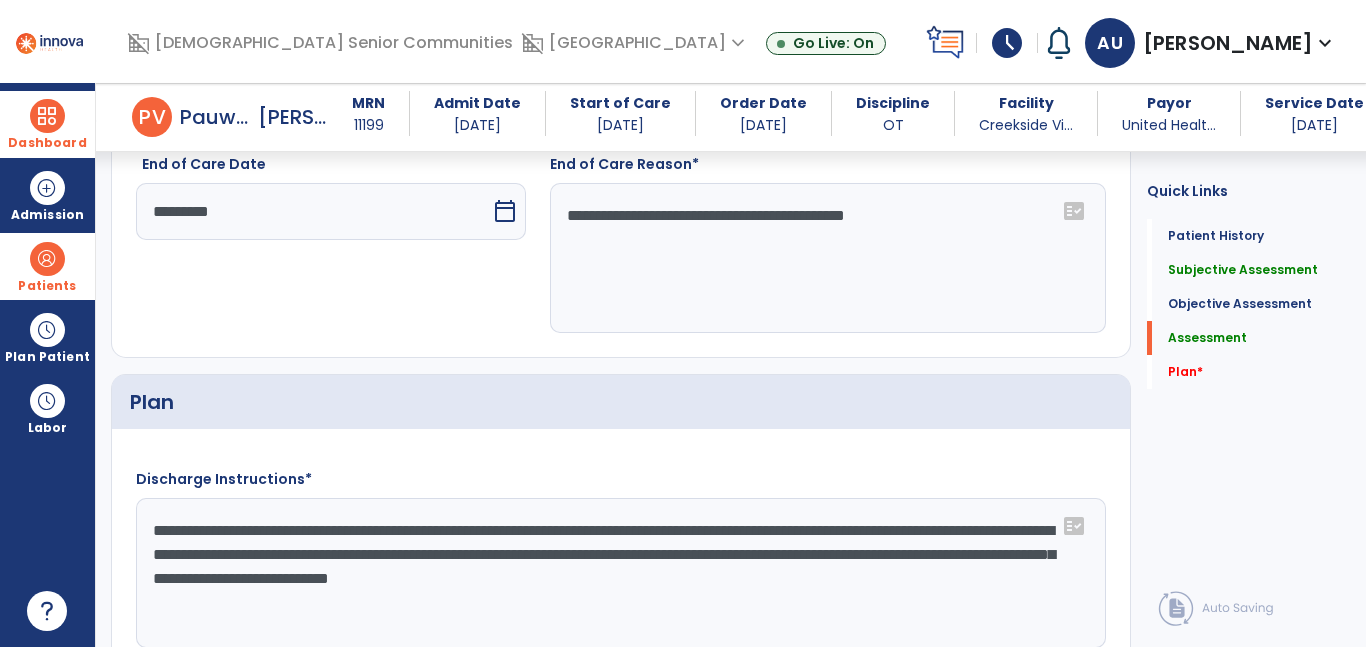 scroll, scrollTop: 0, scrollLeft: 0, axis: both 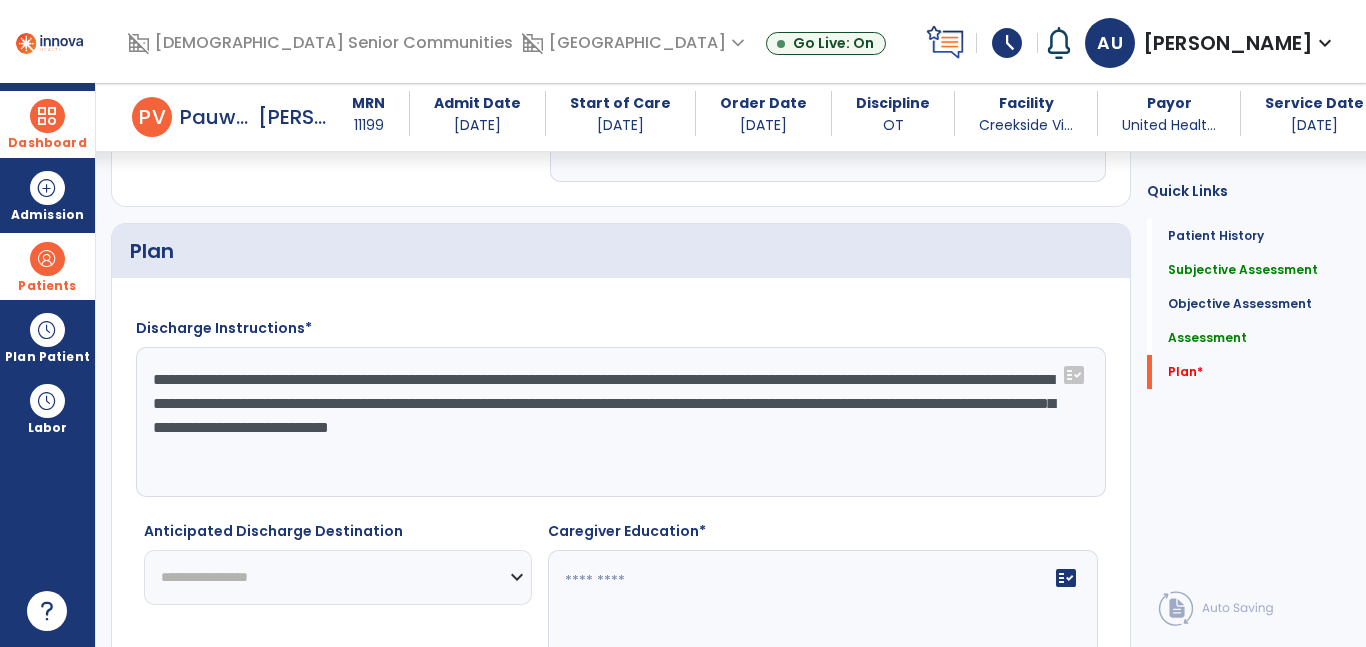 click on "**********" 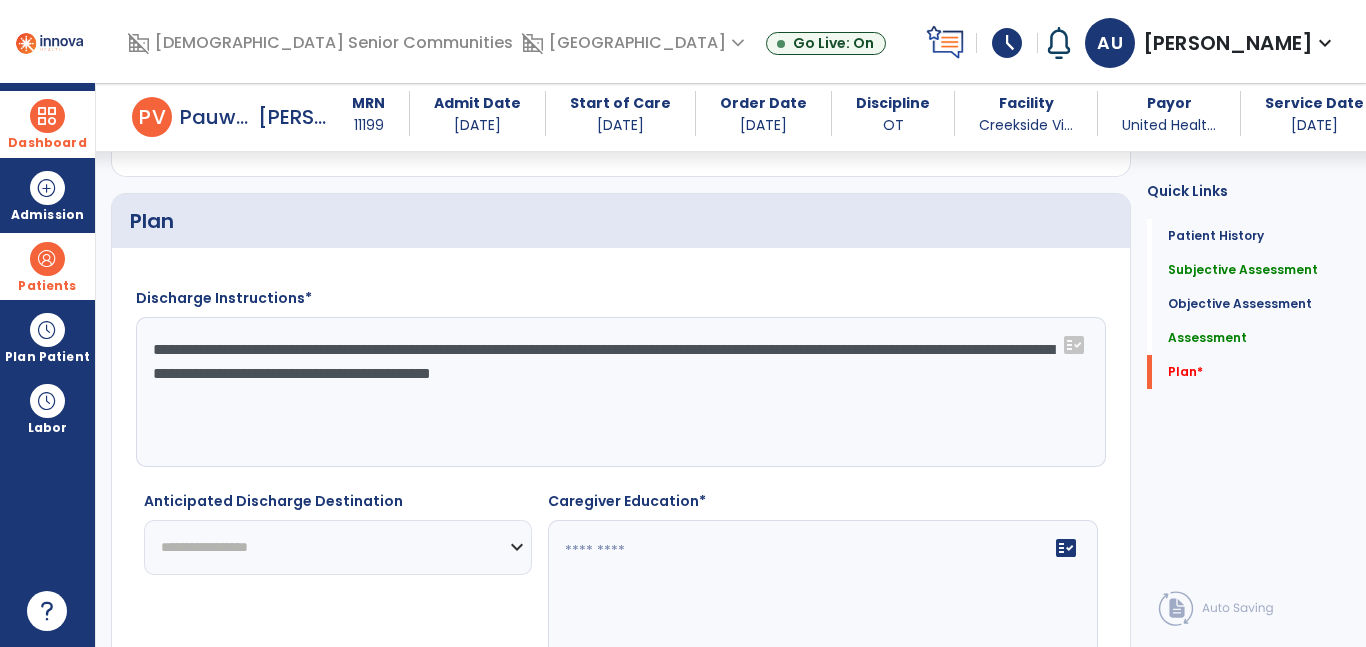 scroll, scrollTop: 3894, scrollLeft: 0, axis: vertical 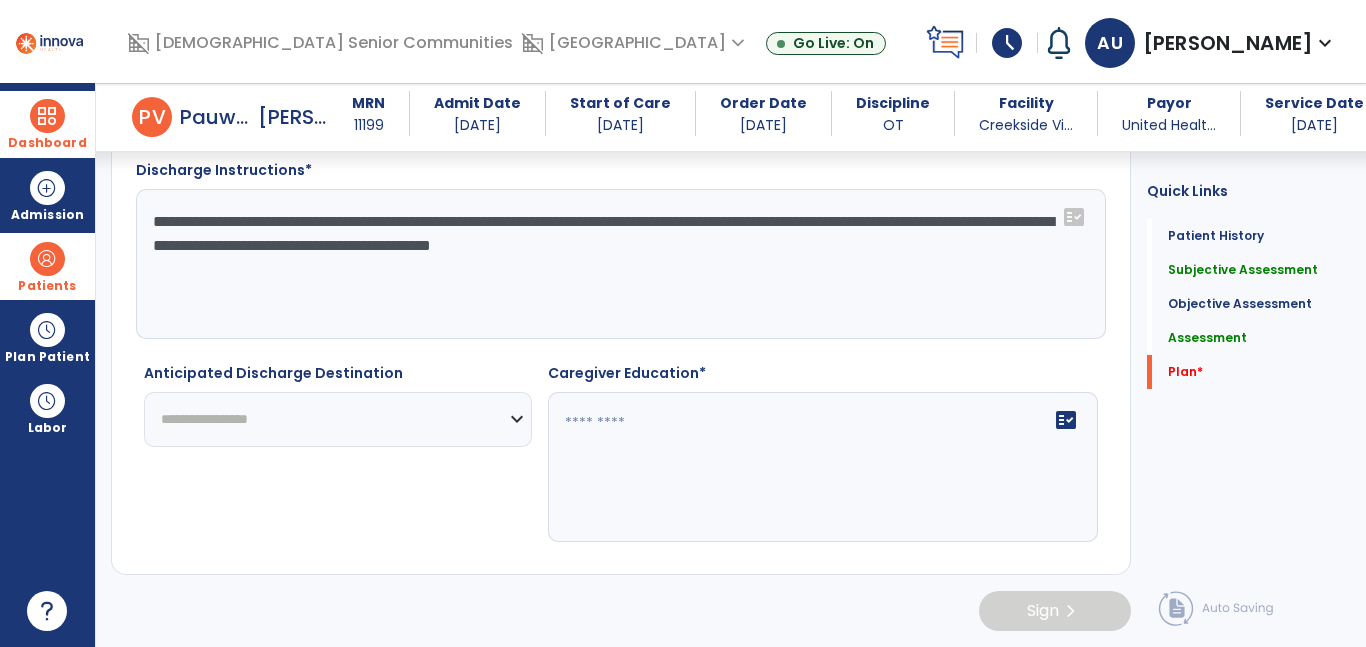 type on "**********" 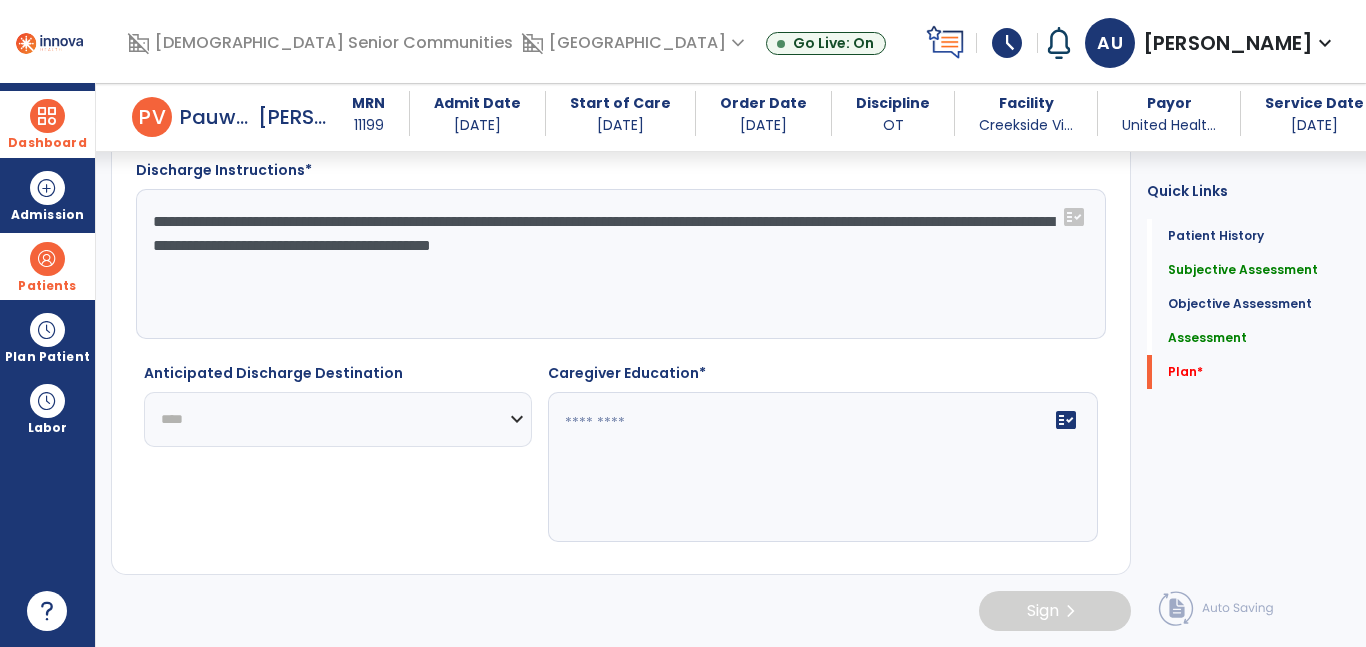 click on "**********" 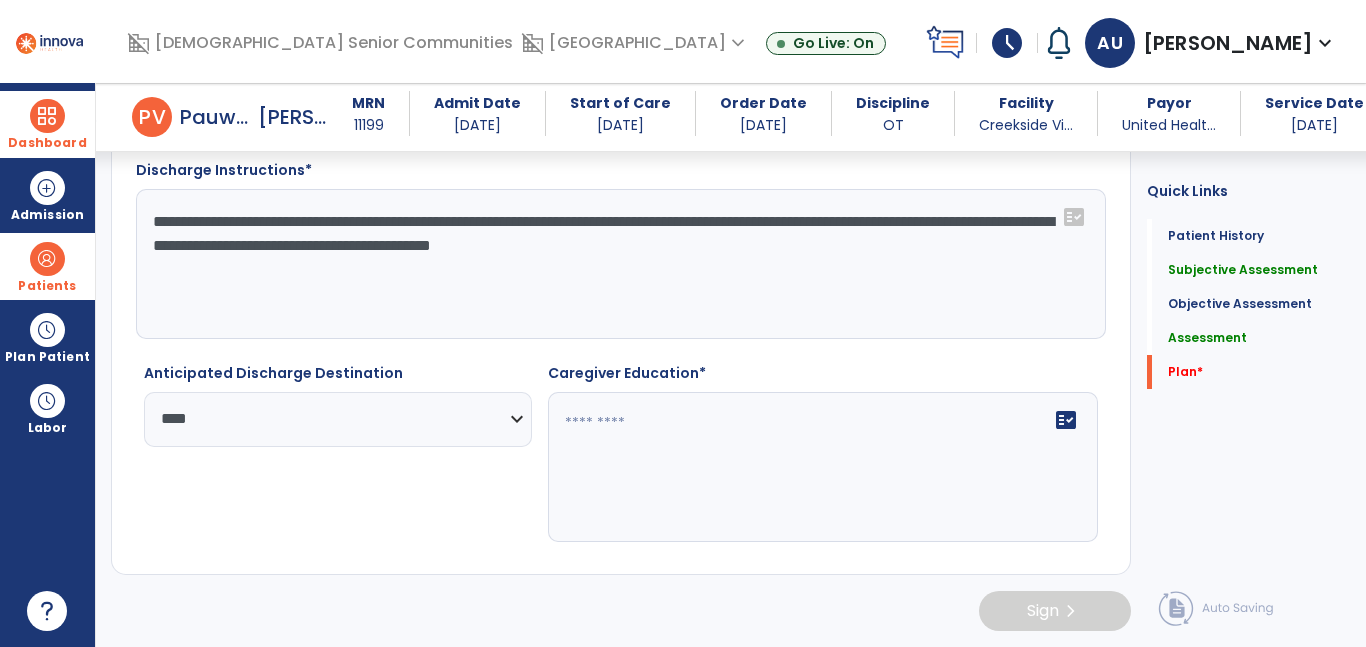click on "fact_check" 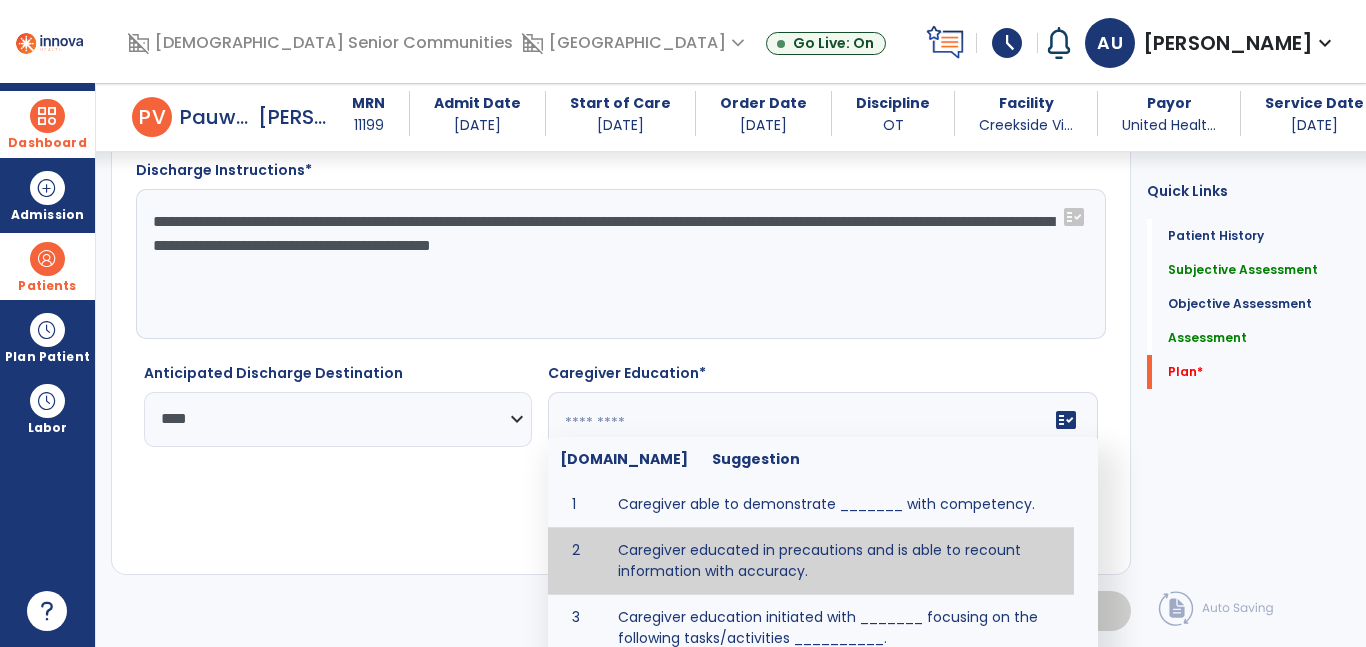 paste on "**********" 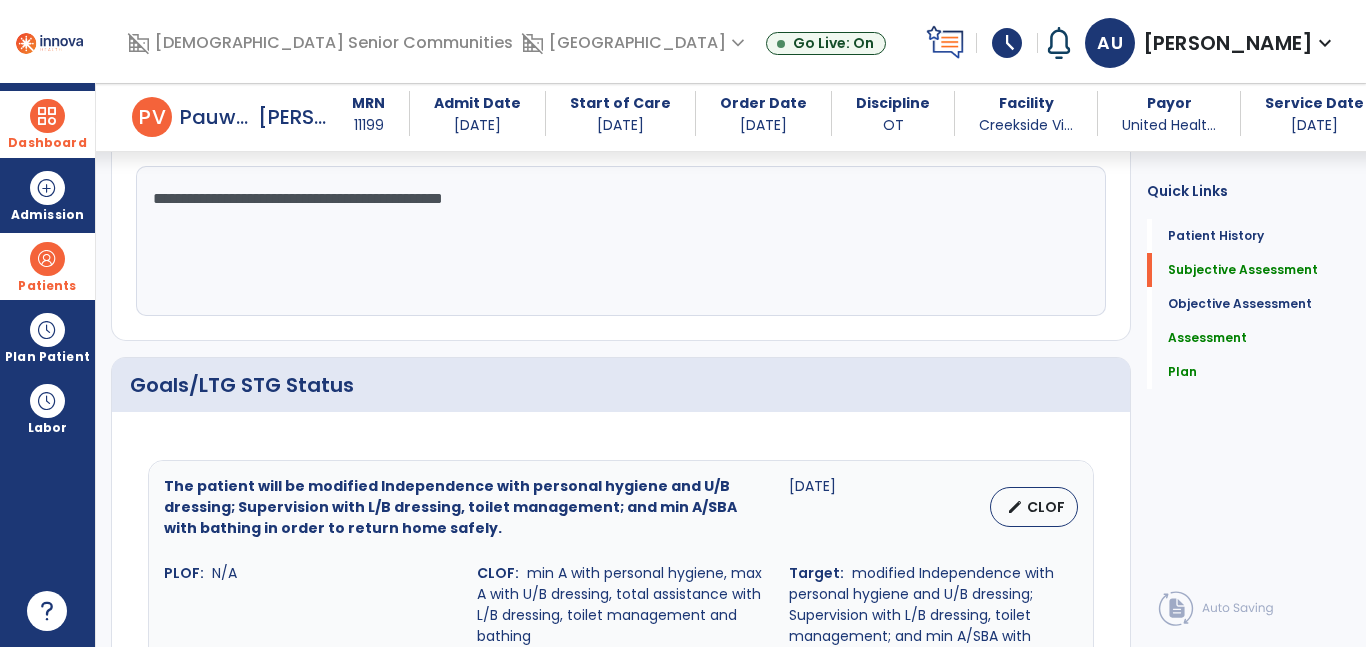 scroll, scrollTop: 471, scrollLeft: 0, axis: vertical 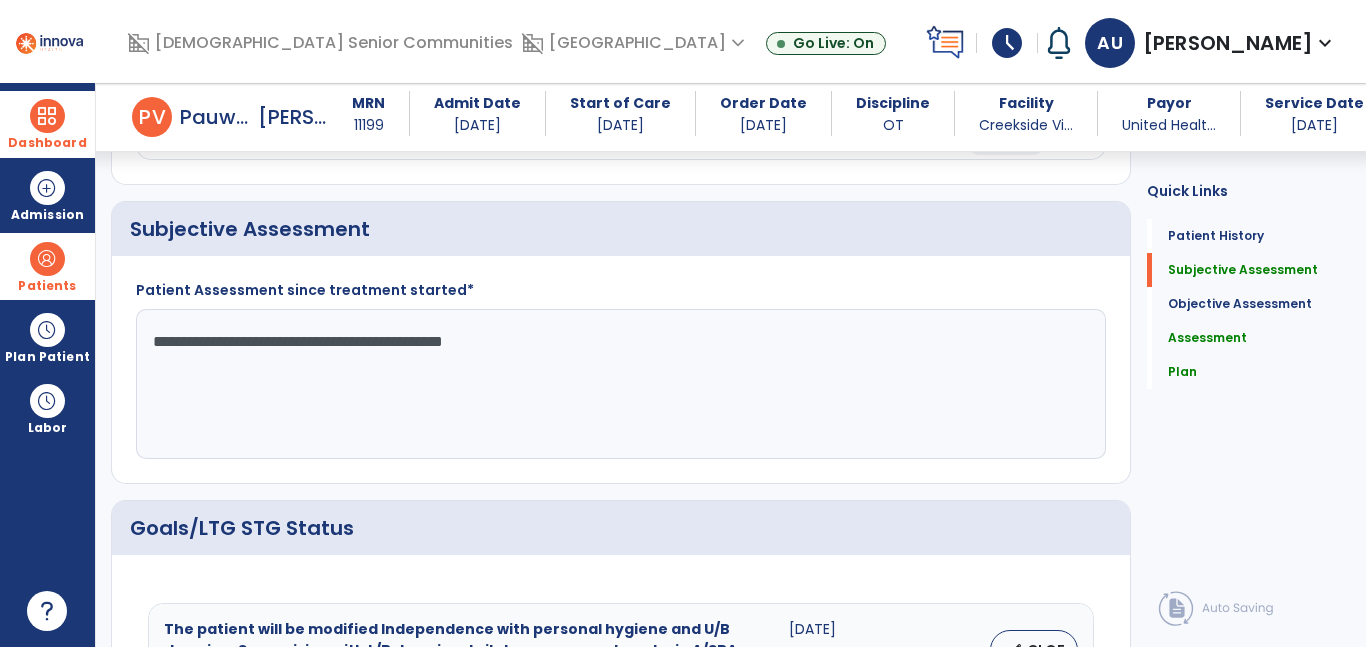 type on "**********" 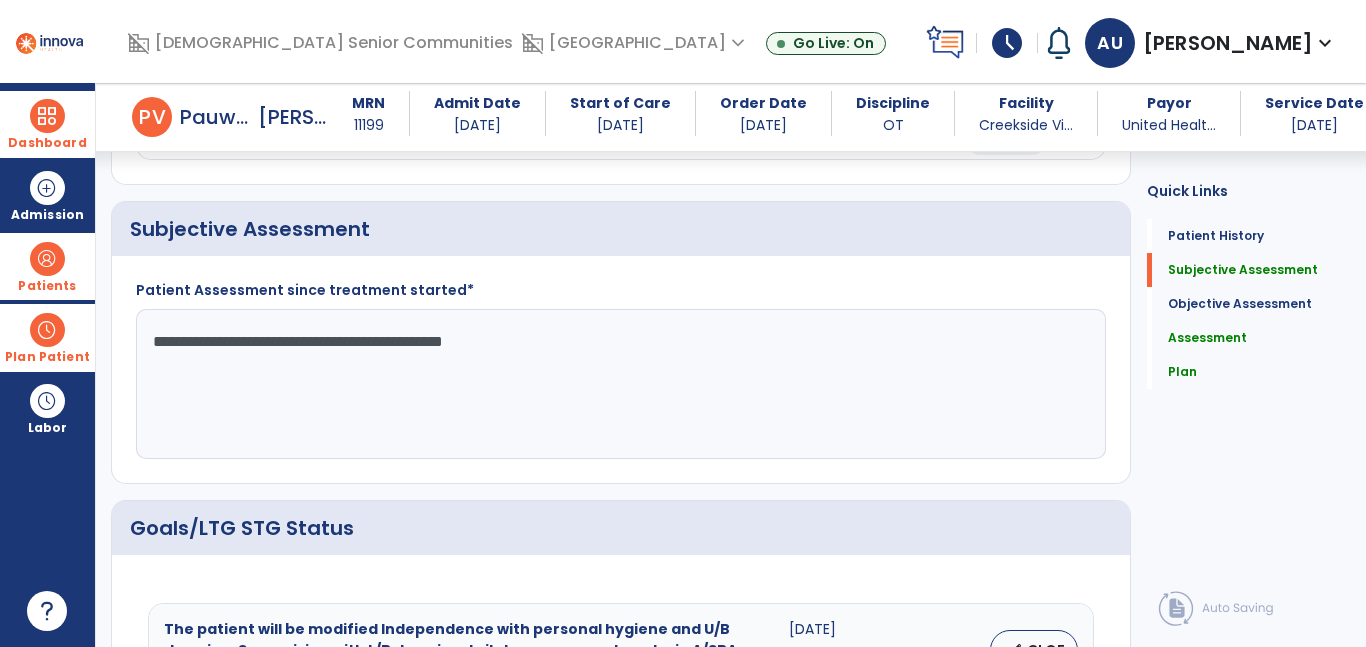 drag, startPoint x: 666, startPoint y: 346, endPoint x: 87, endPoint y: 332, distance: 579.16925 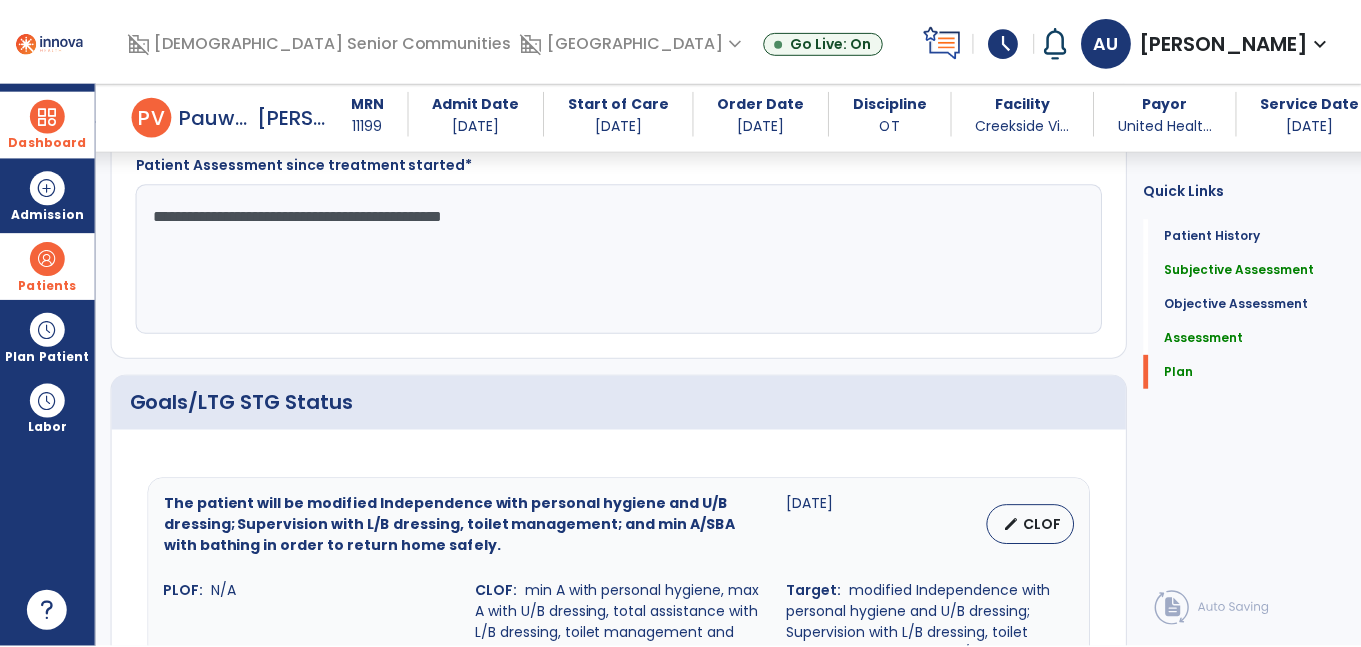 scroll, scrollTop: 3896, scrollLeft: 0, axis: vertical 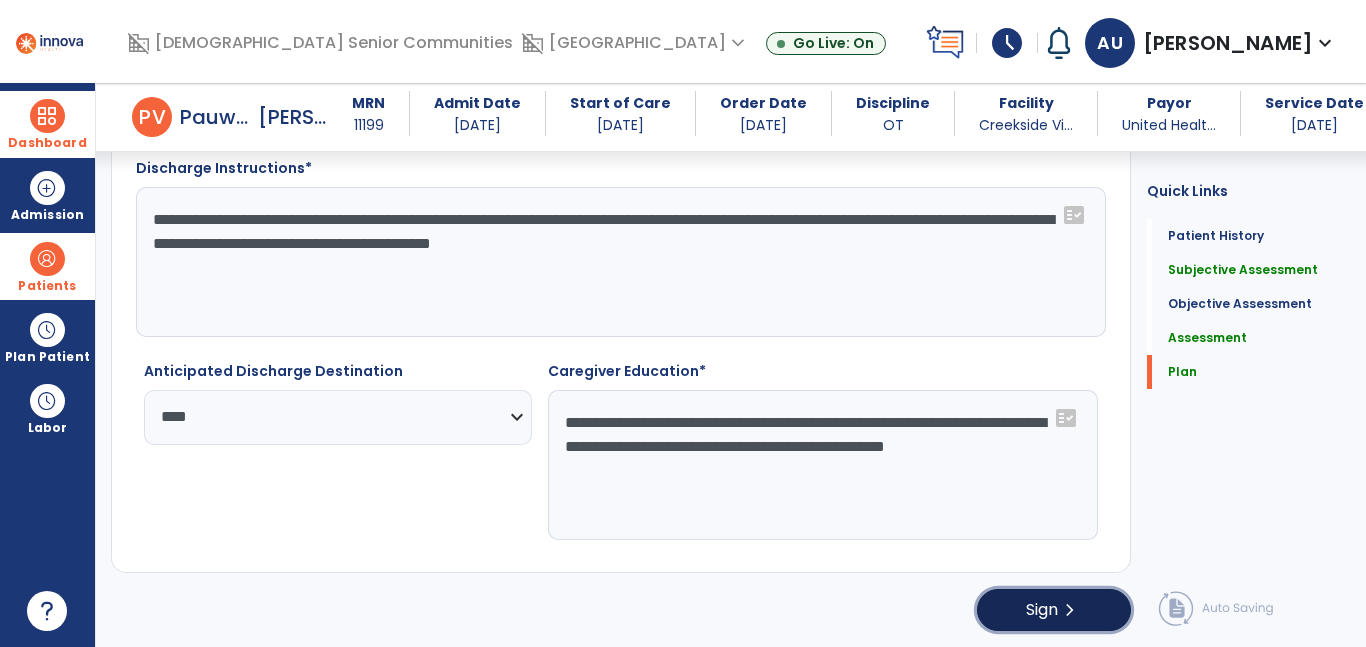 click on "Sign" 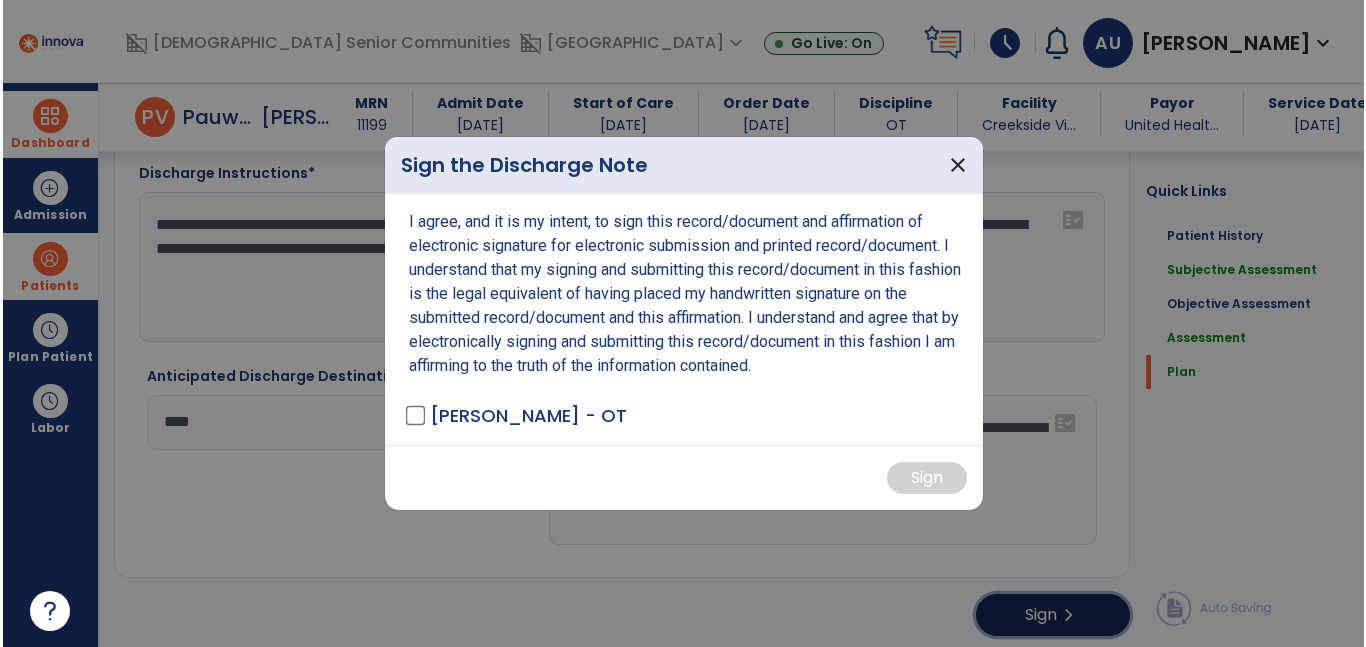 scroll, scrollTop: 3896, scrollLeft: 0, axis: vertical 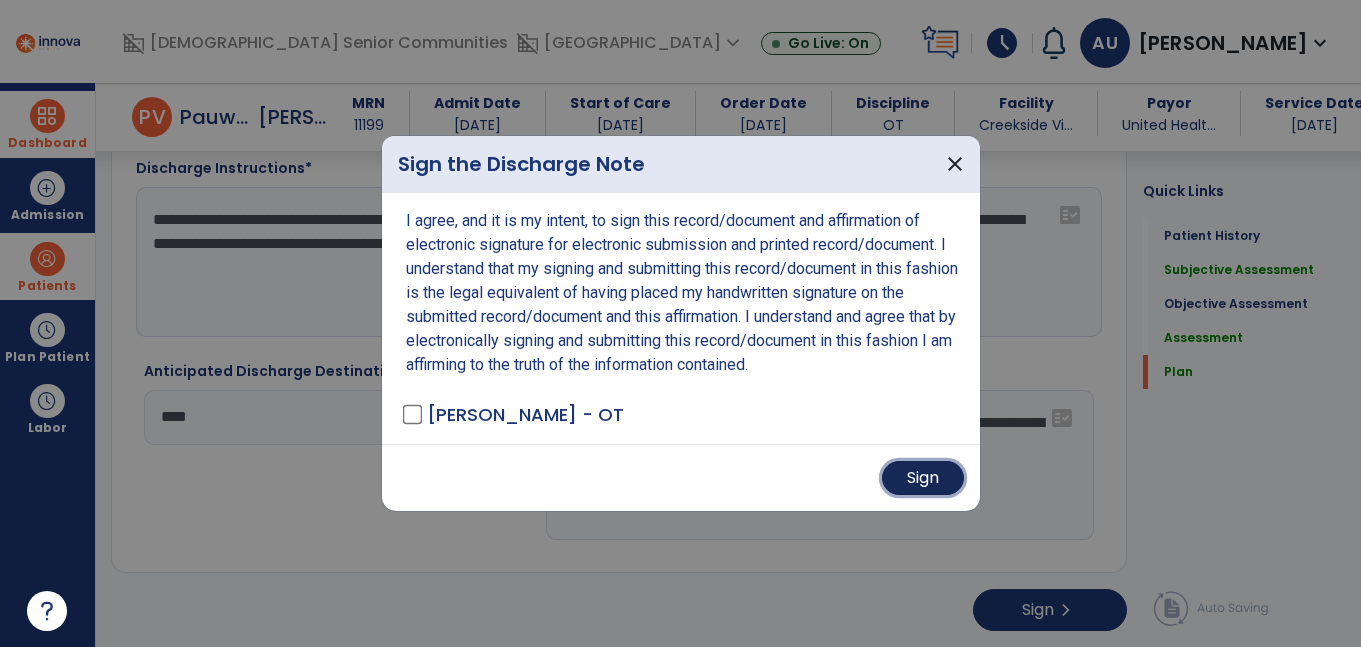 click on "Sign" at bounding box center [923, 478] 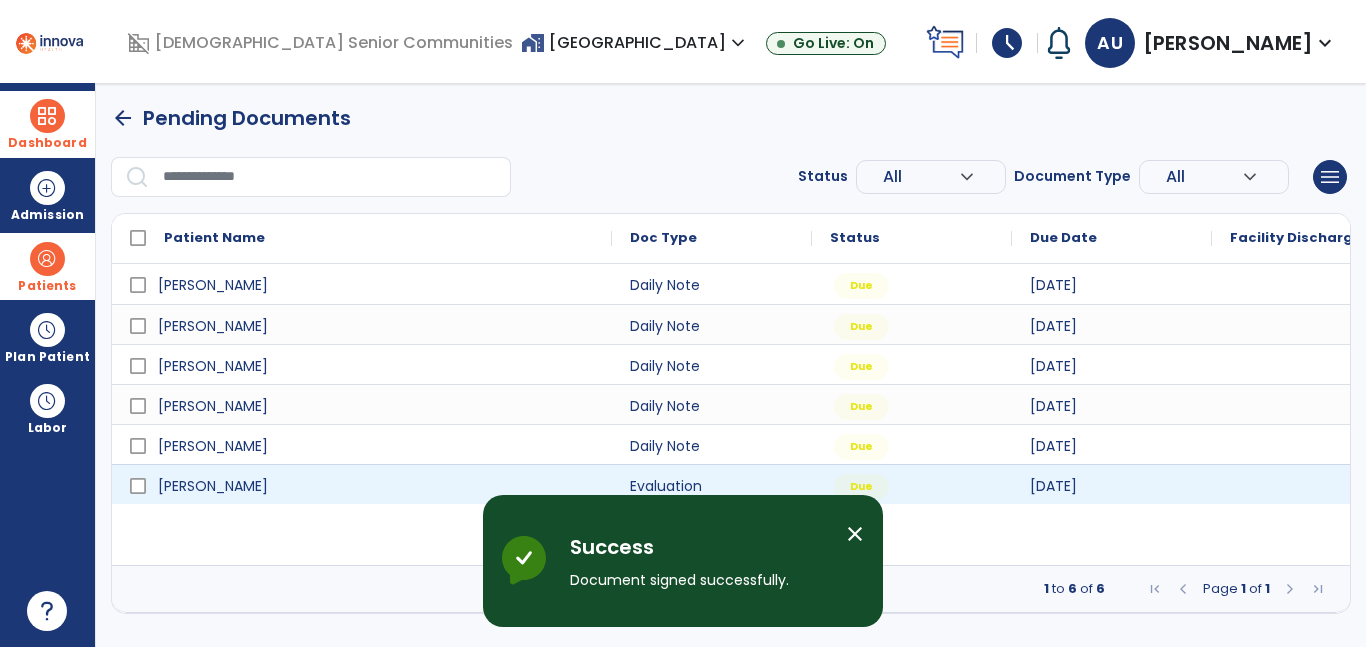 scroll, scrollTop: 0, scrollLeft: 0, axis: both 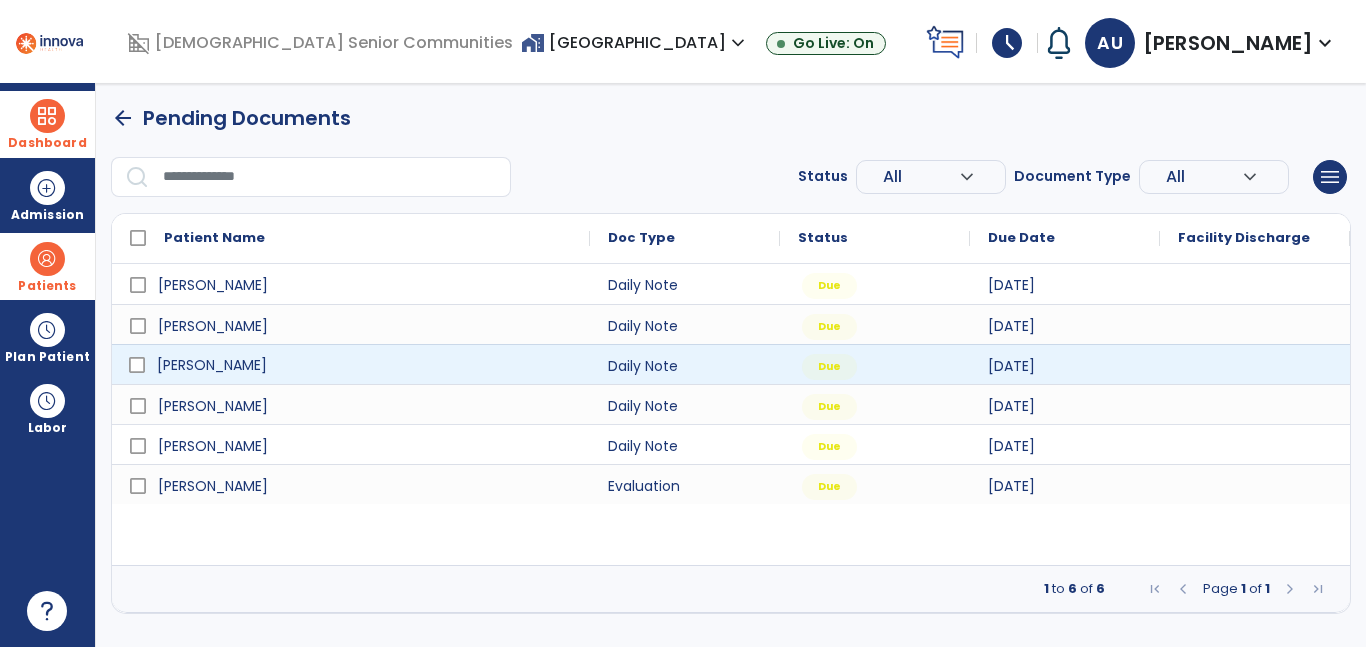 click on "[PERSON_NAME]" at bounding box center (365, 365) 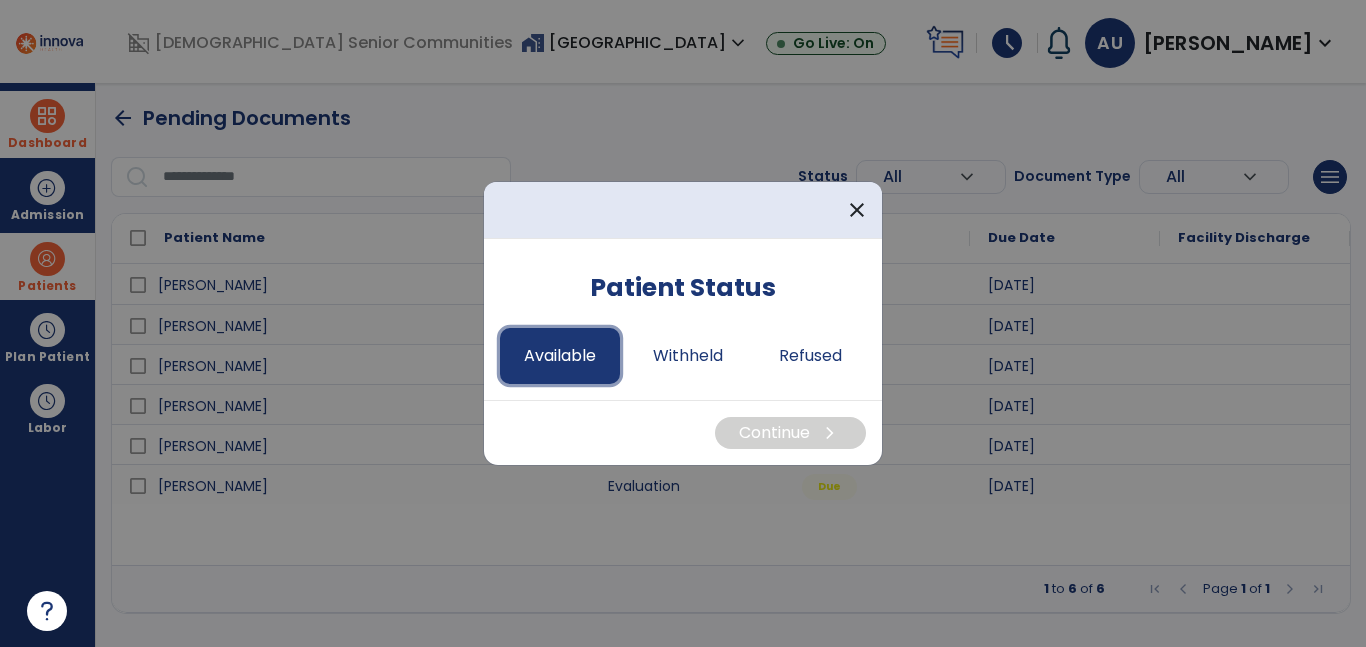 drag, startPoint x: 560, startPoint y: 365, endPoint x: 585, endPoint y: 378, distance: 28.178005 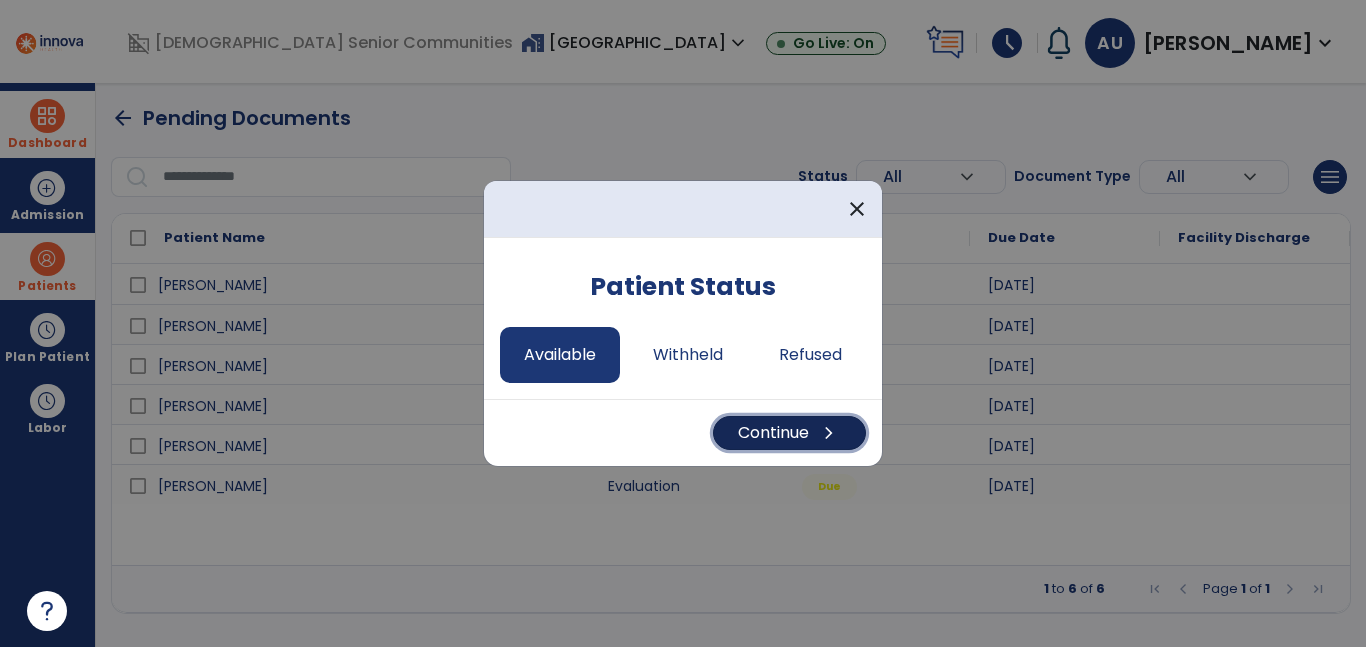 click on "Continue   chevron_right" at bounding box center (789, 433) 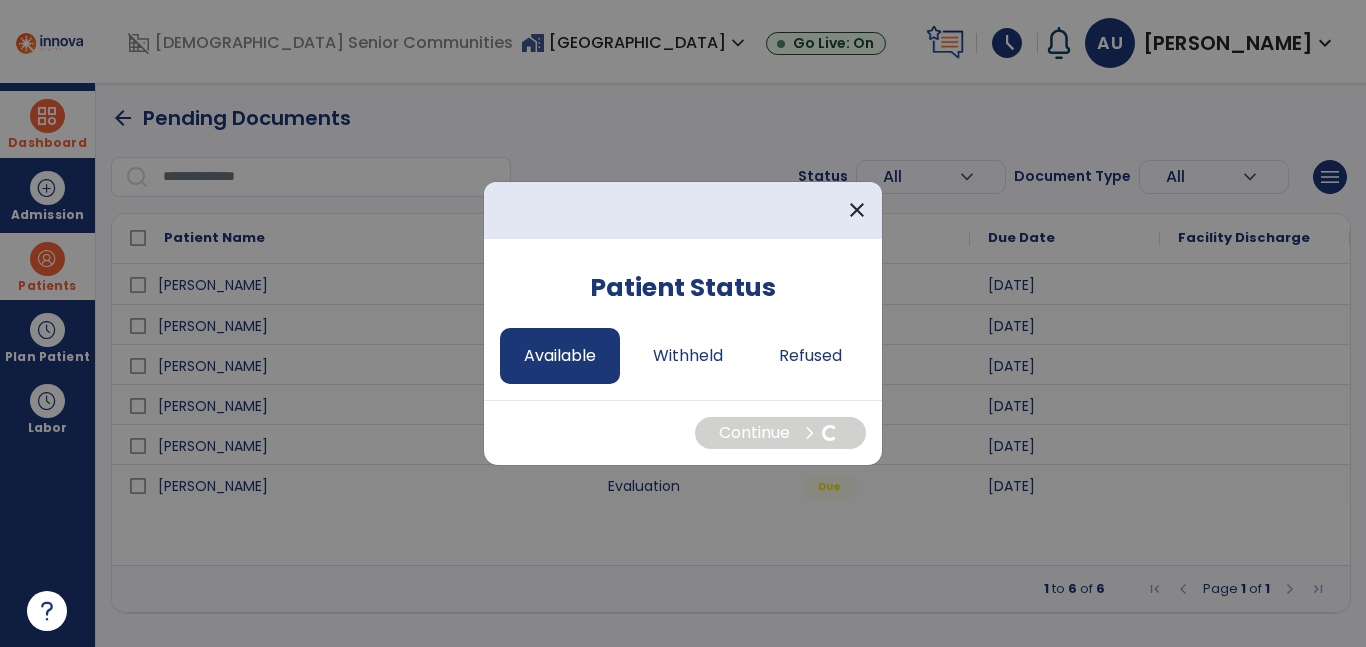 select on "*" 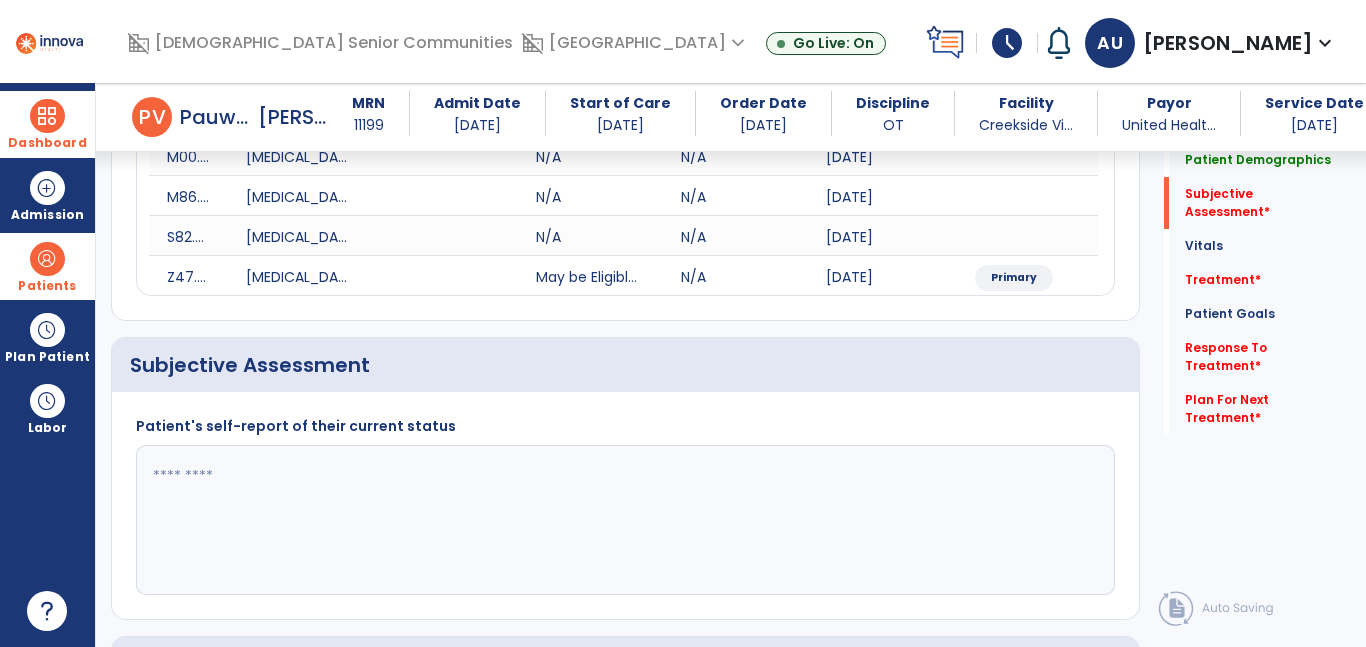 scroll, scrollTop: 422, scrollLeft: 0, axis: vertical 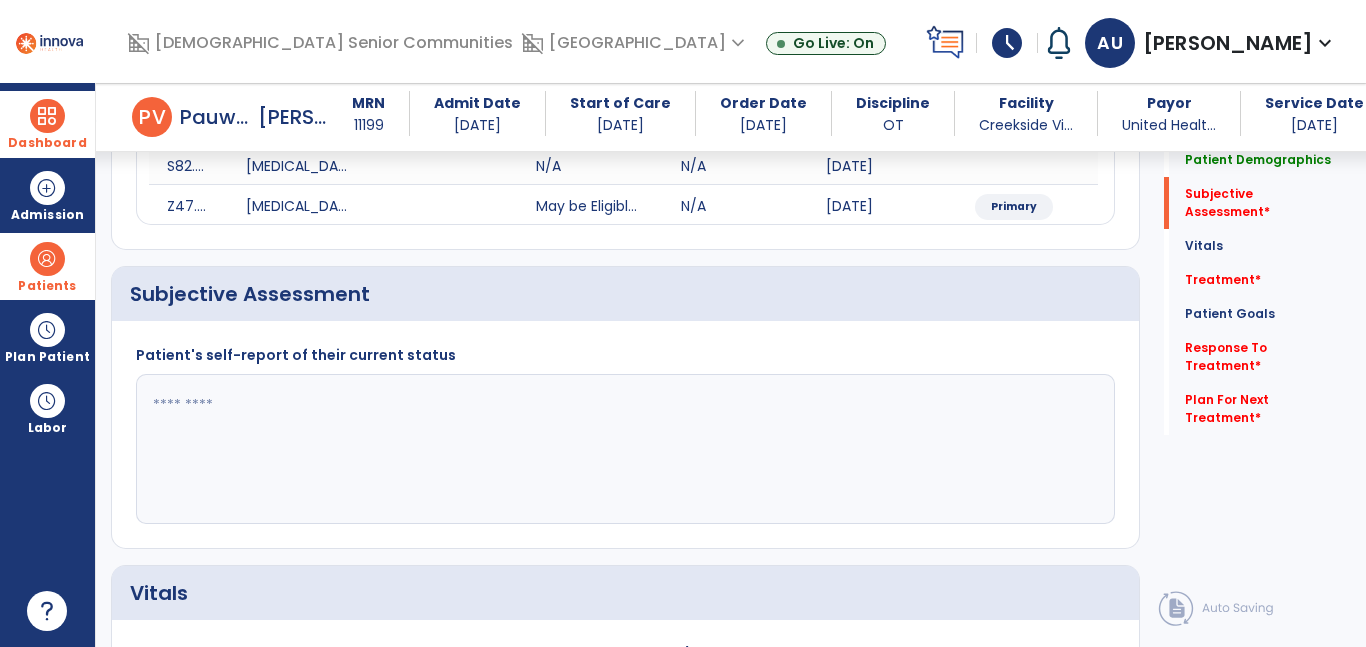 click 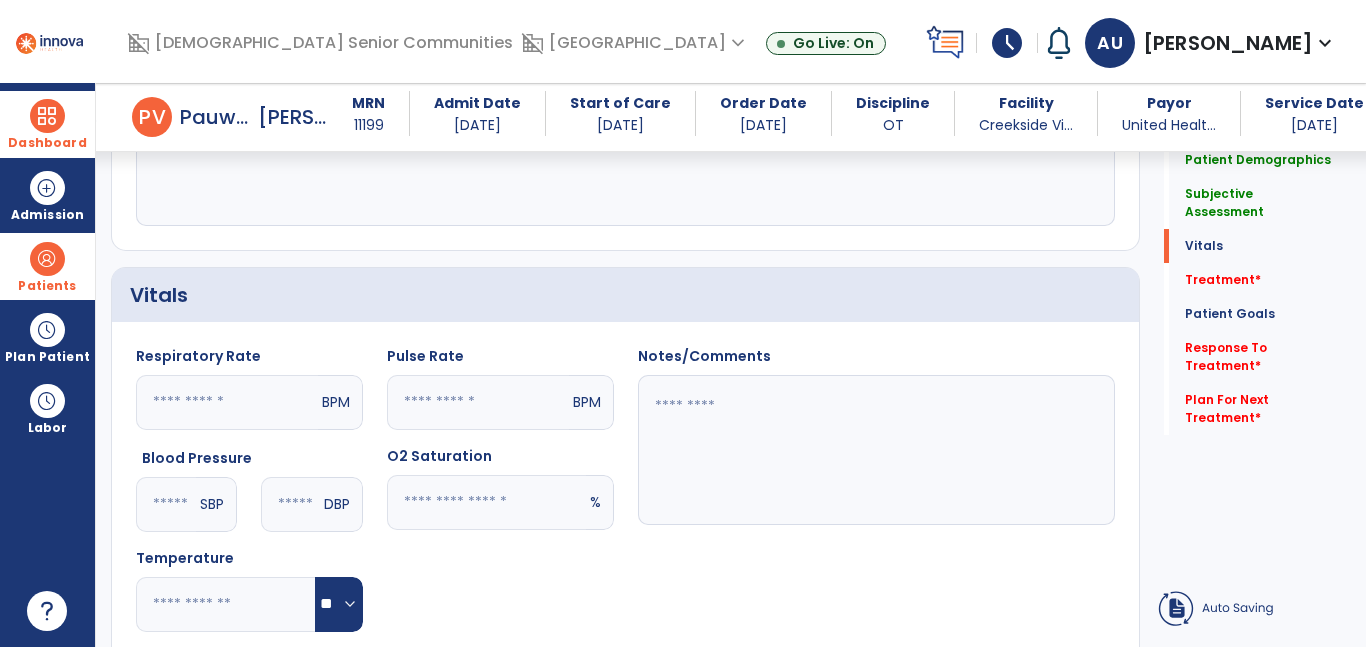 scroll, scrollTop: 765, scrollLeft: 0, axis: vertical 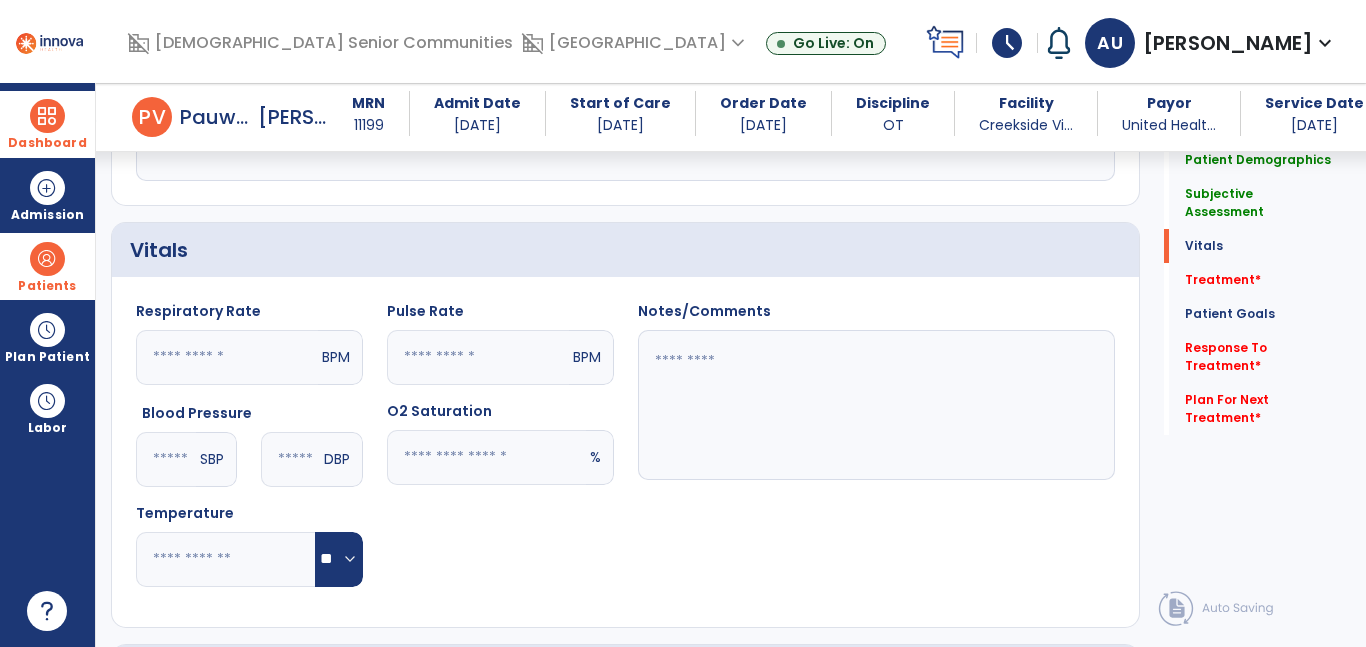 type on "**********" 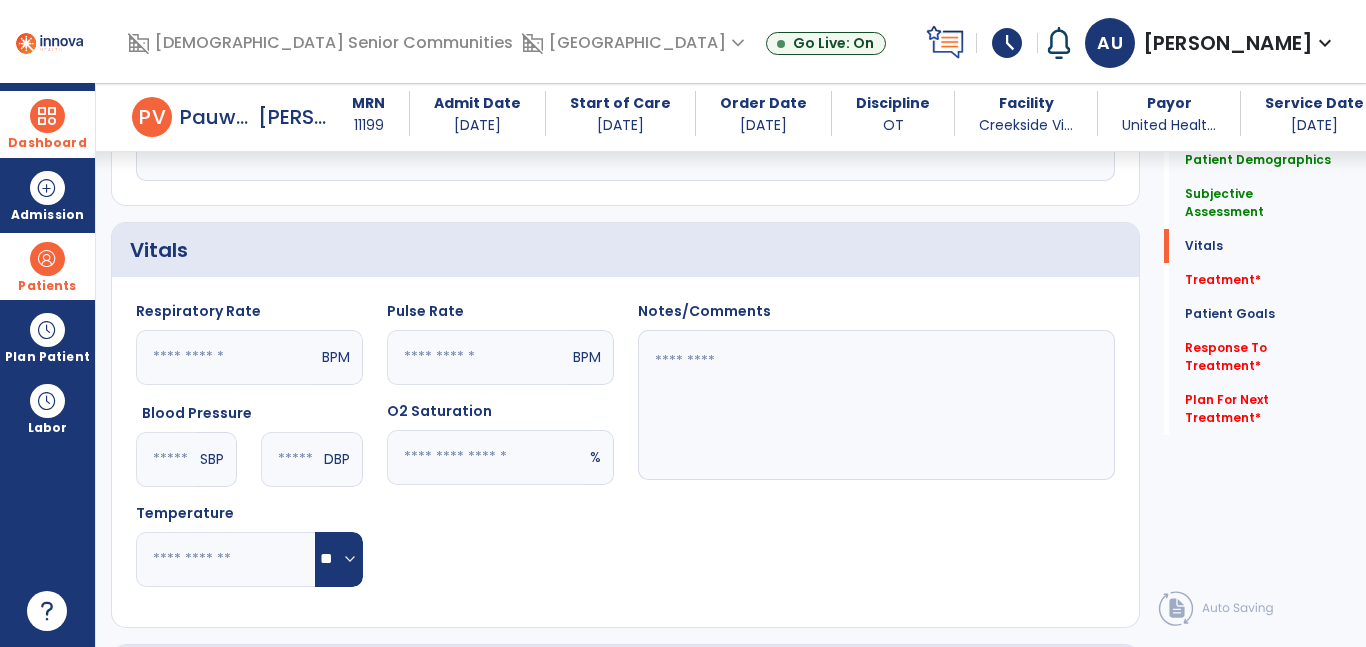 click 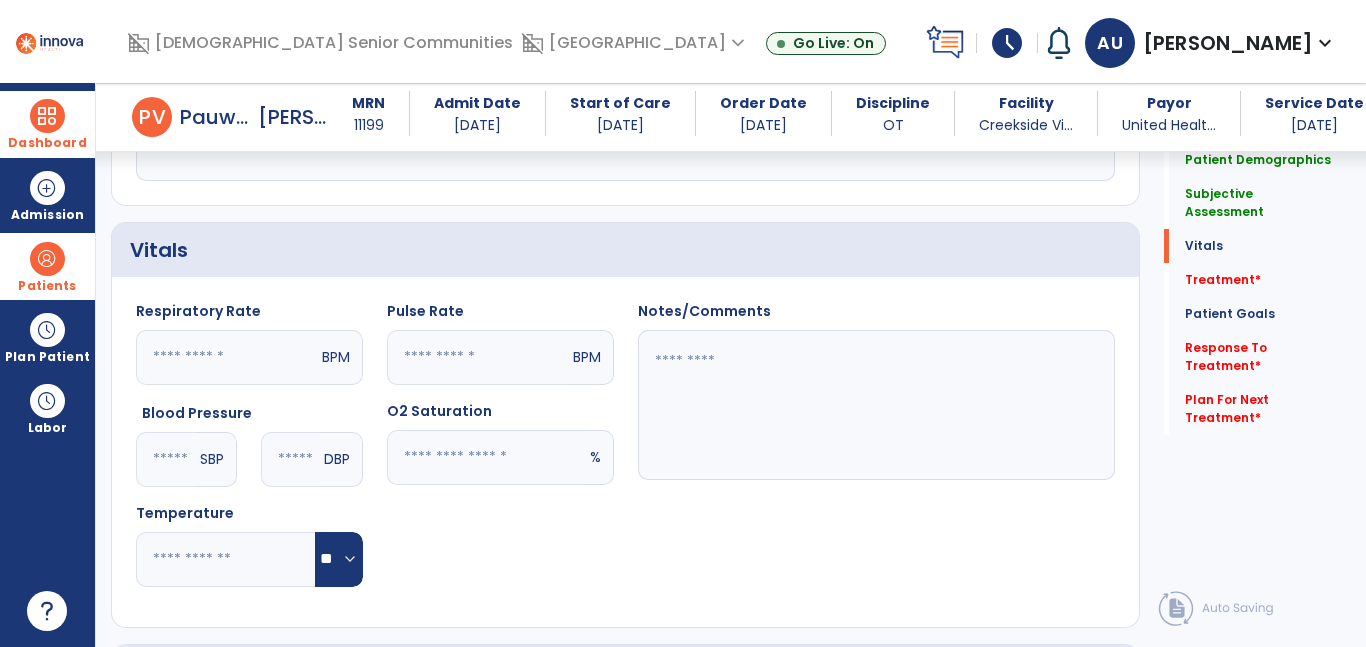 type on "**" 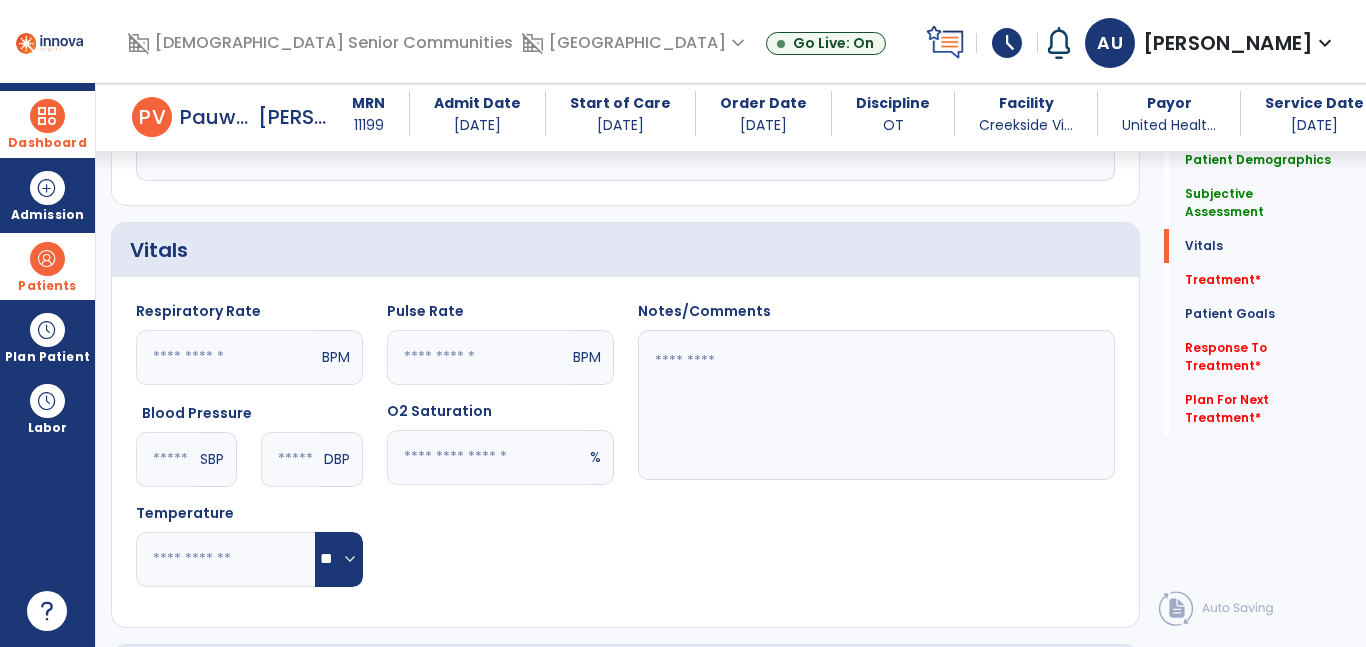 click 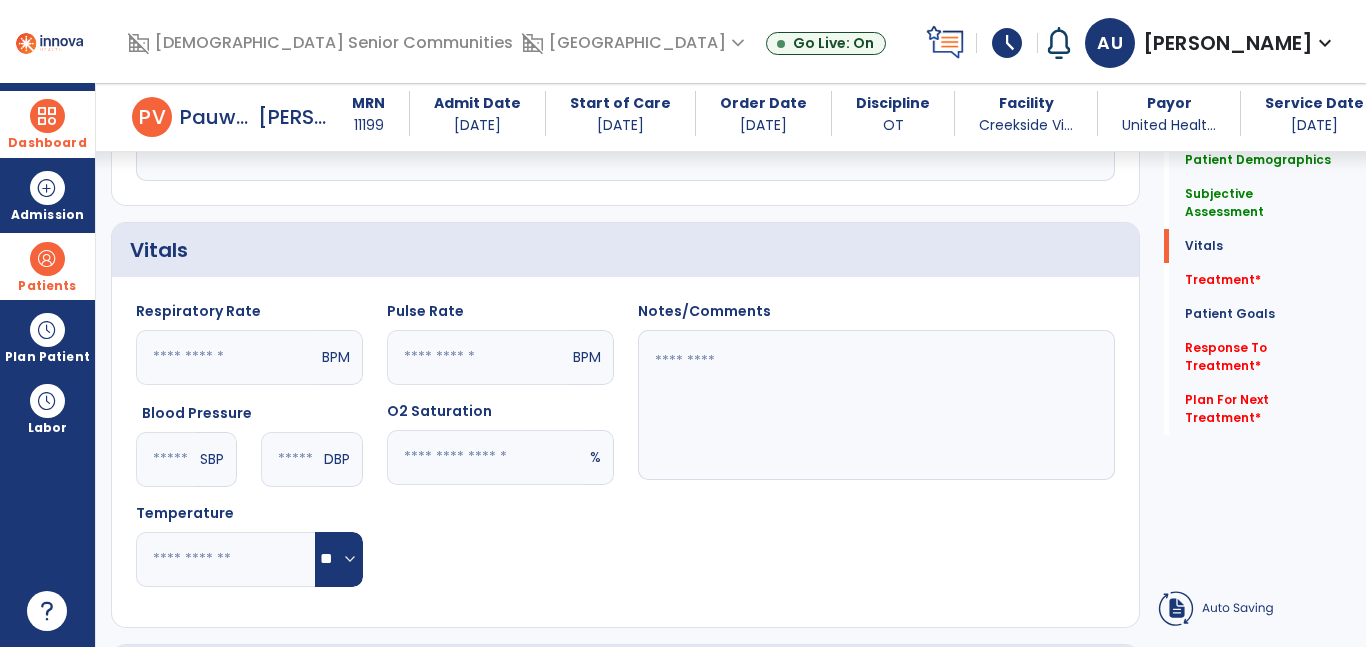 click 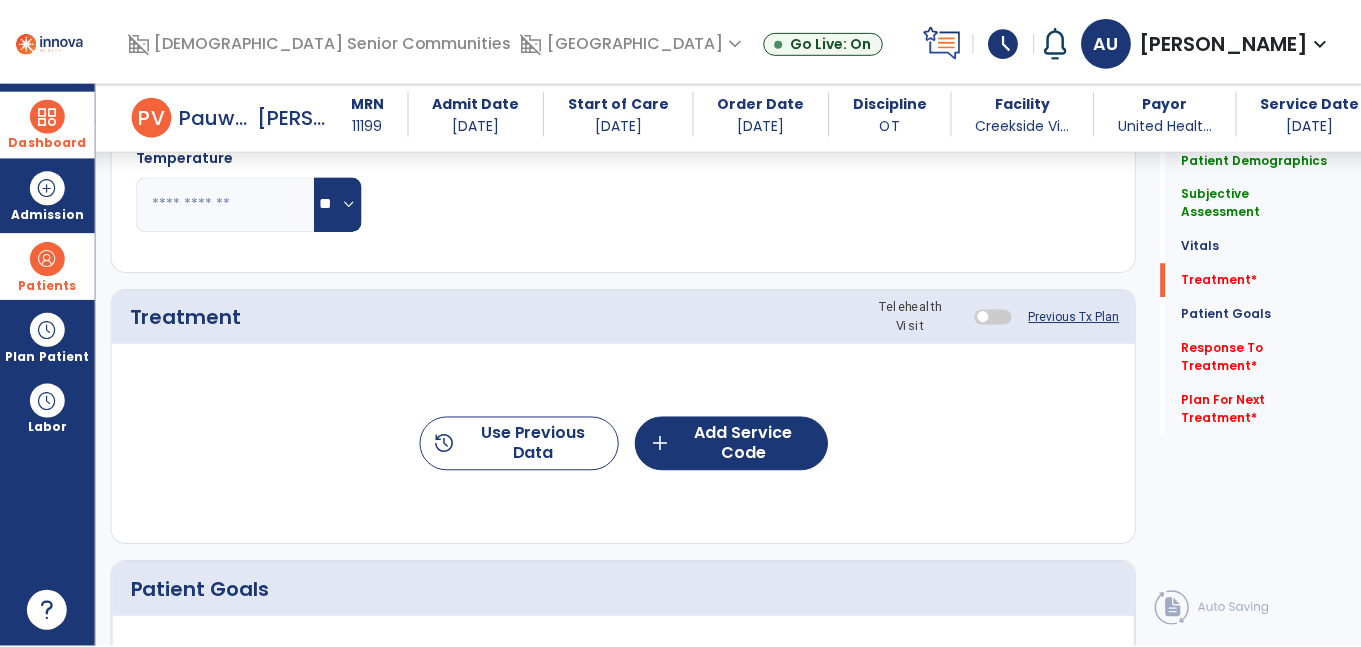 scroll, scrollTop: 1150, scrollLeft: 0, axis: vertical 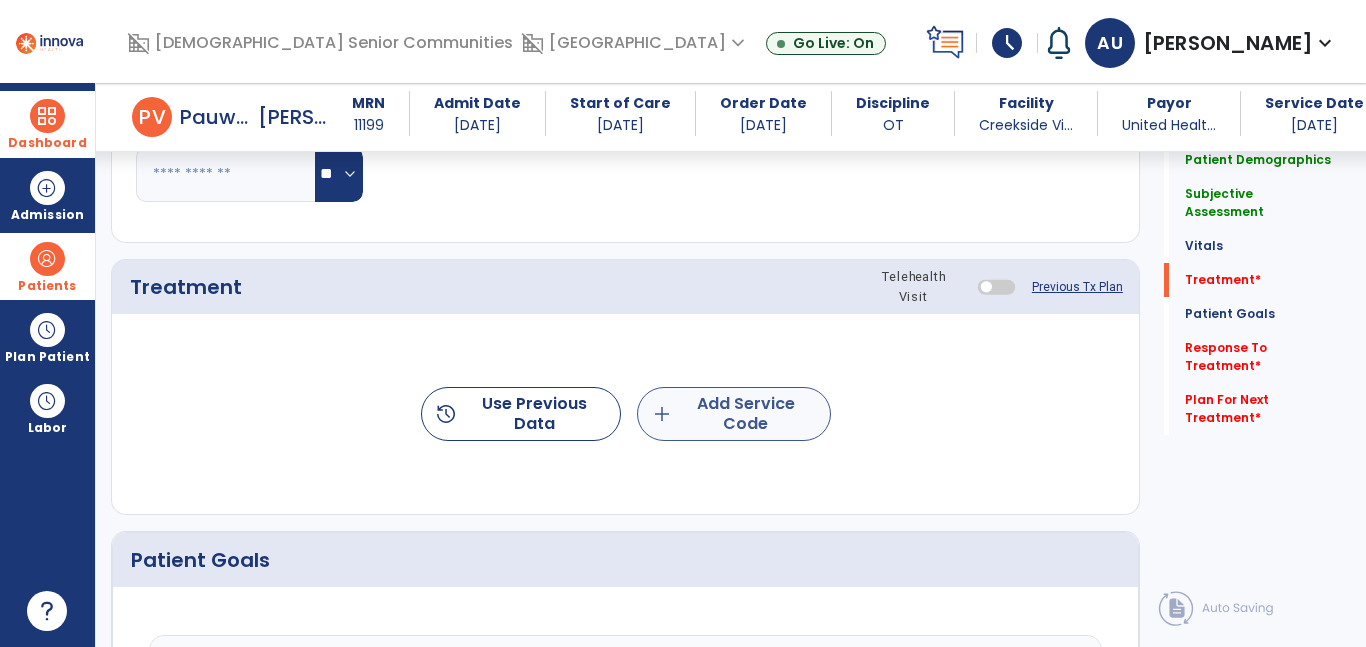 type on "**" 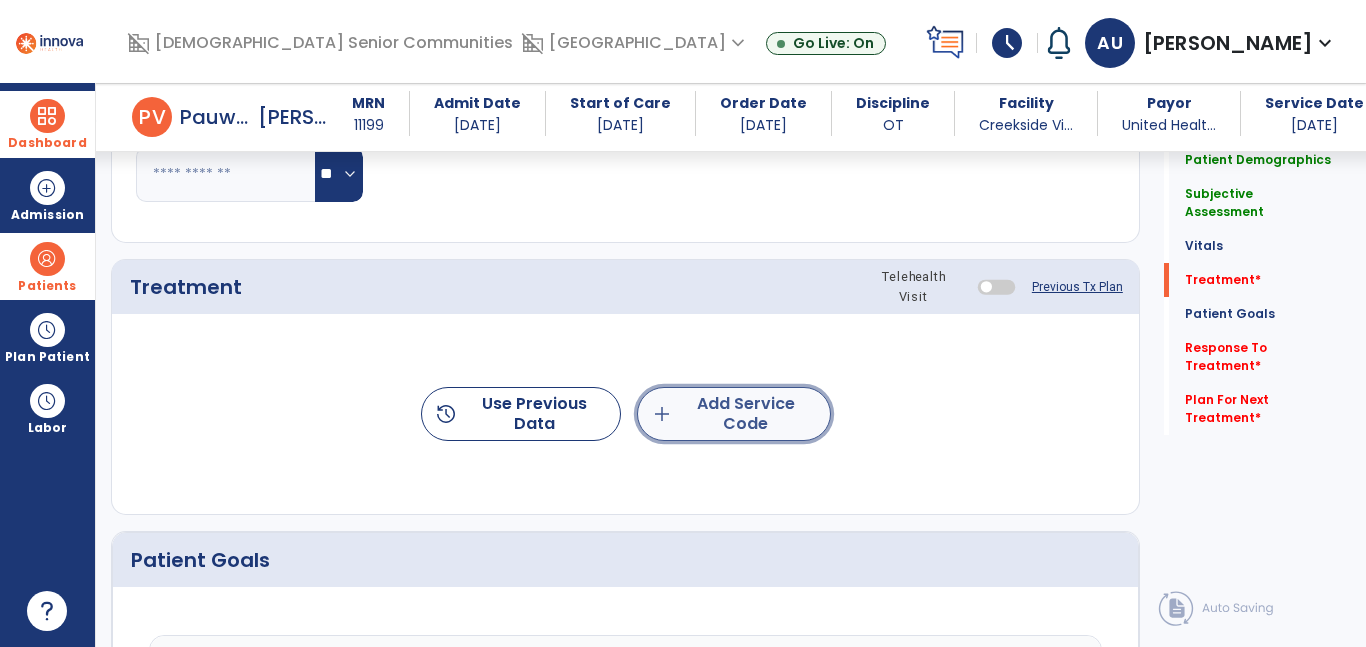 click on "add  Add Service Code" 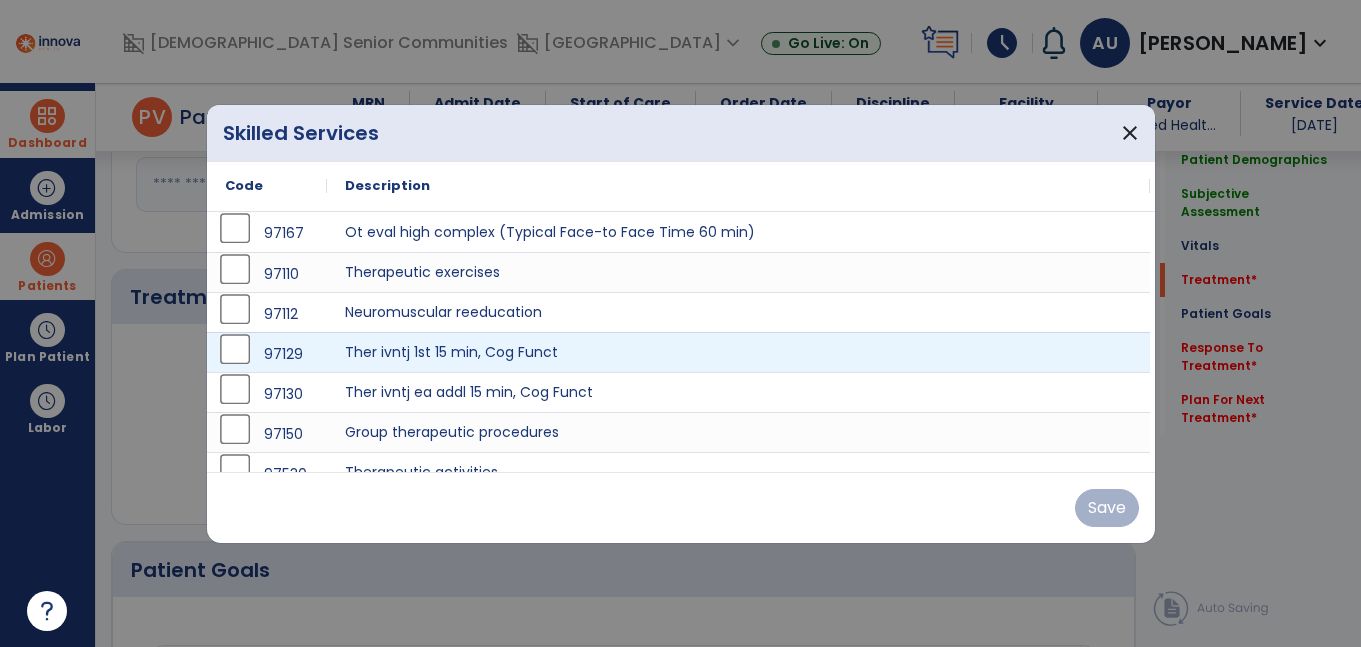 scroll, scrollTop: 1140, scrollLeft: 0, axis: vertical 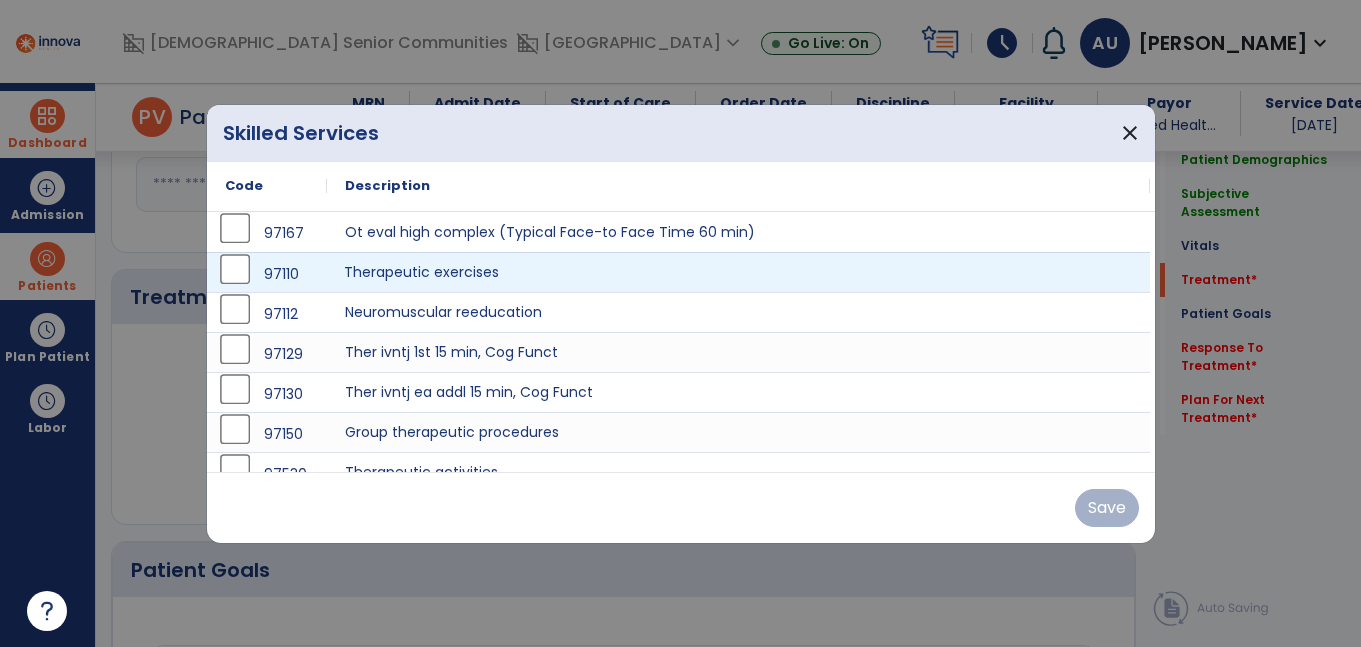 click on "Therapeutic exercises" at bounding box center (738, 272) 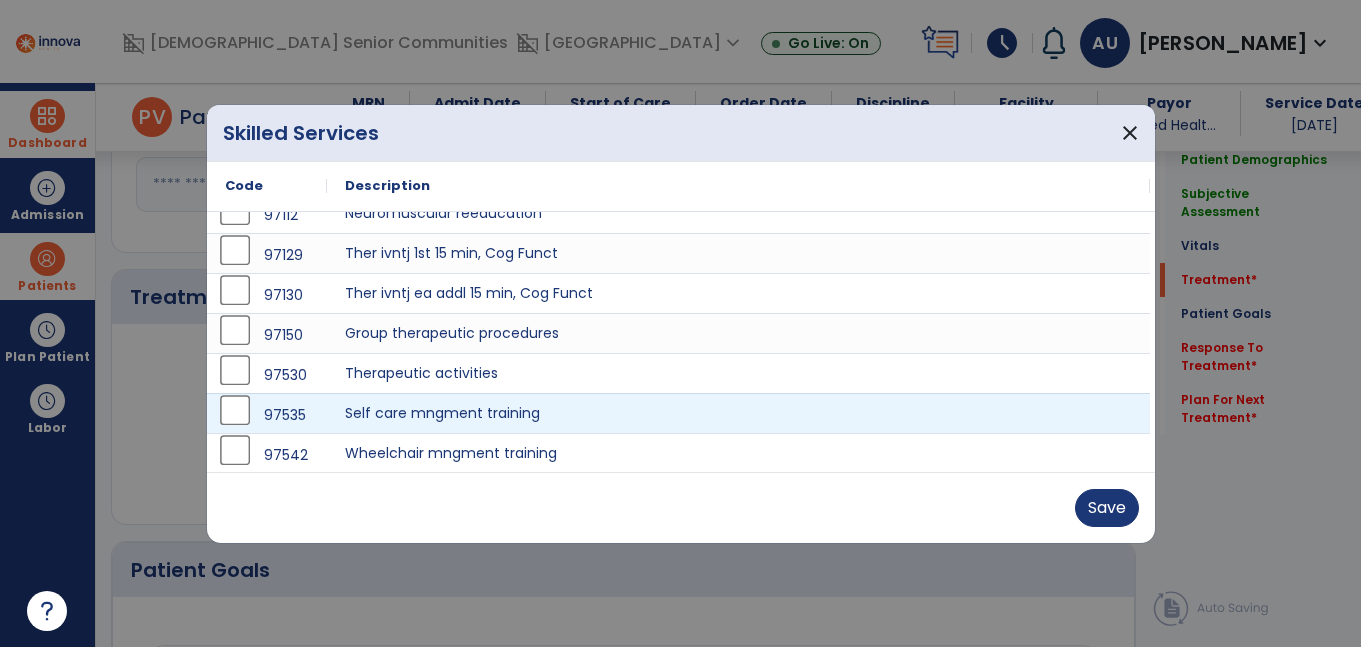 scroll, scrollTop: 100, scrollLeft: 0, axis: vertical 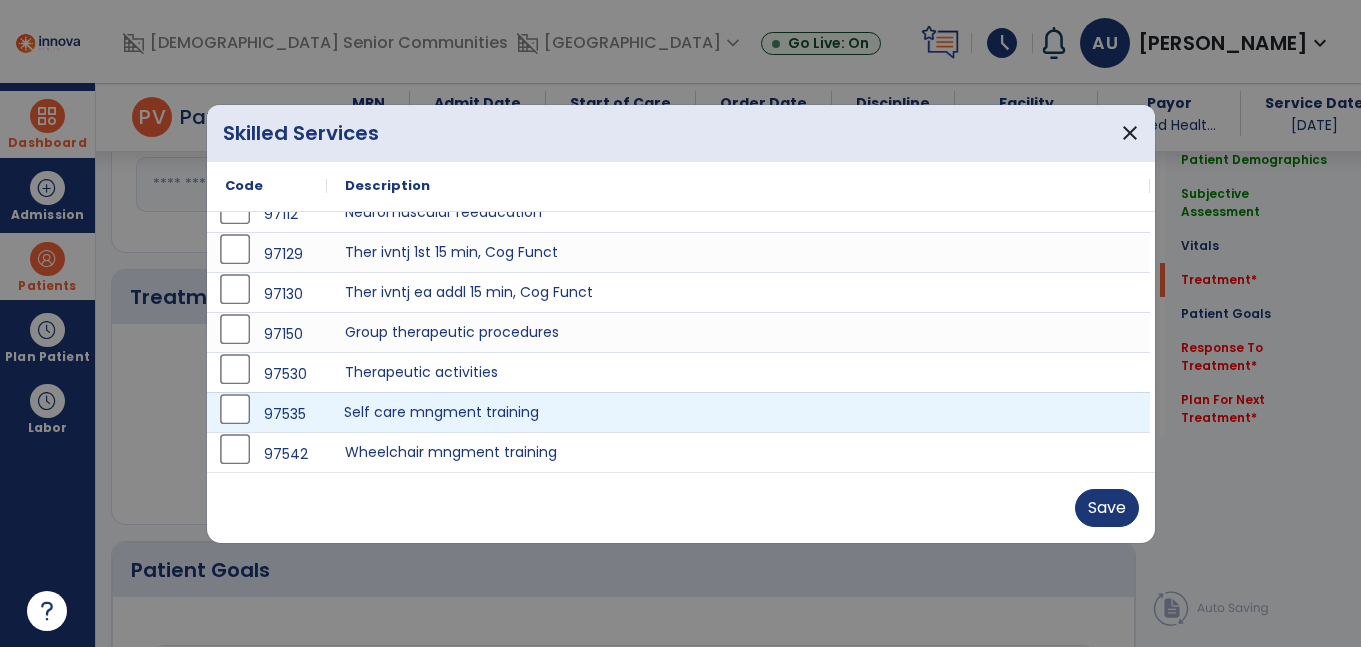 click on "Self care mngment training" at bounding box center (738, 412) 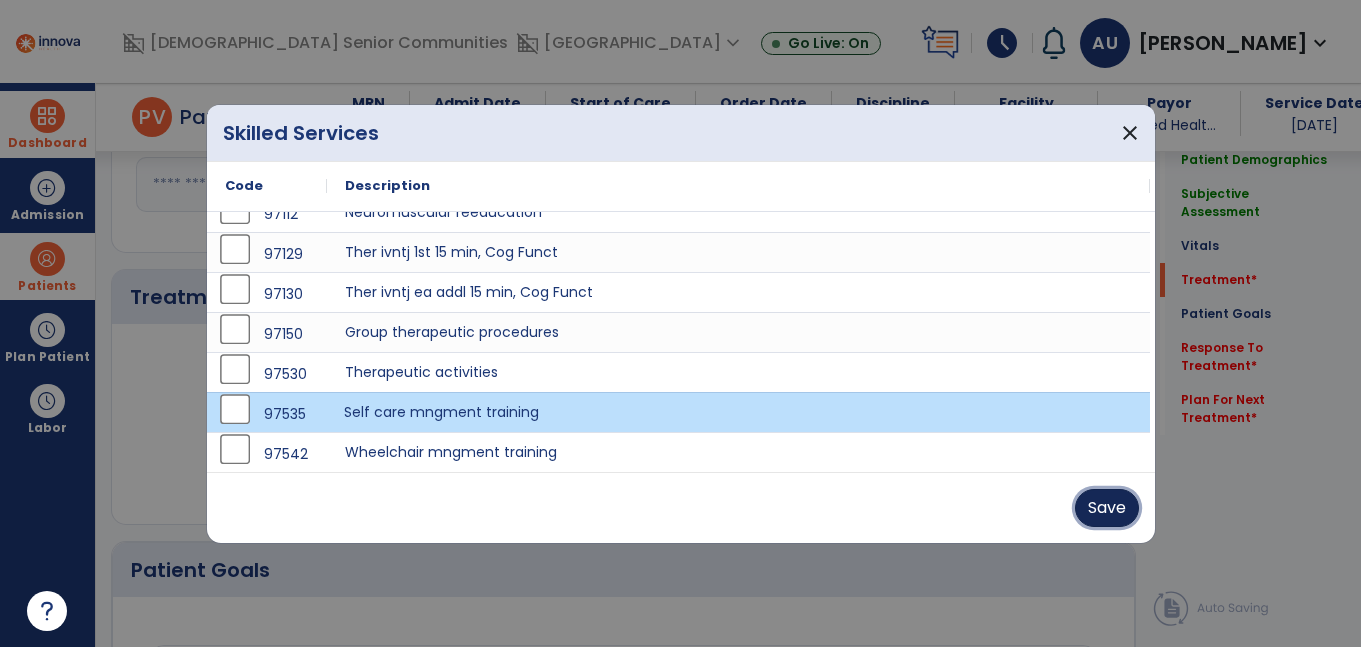 click on "Save" at bounding box center [1107, 508] 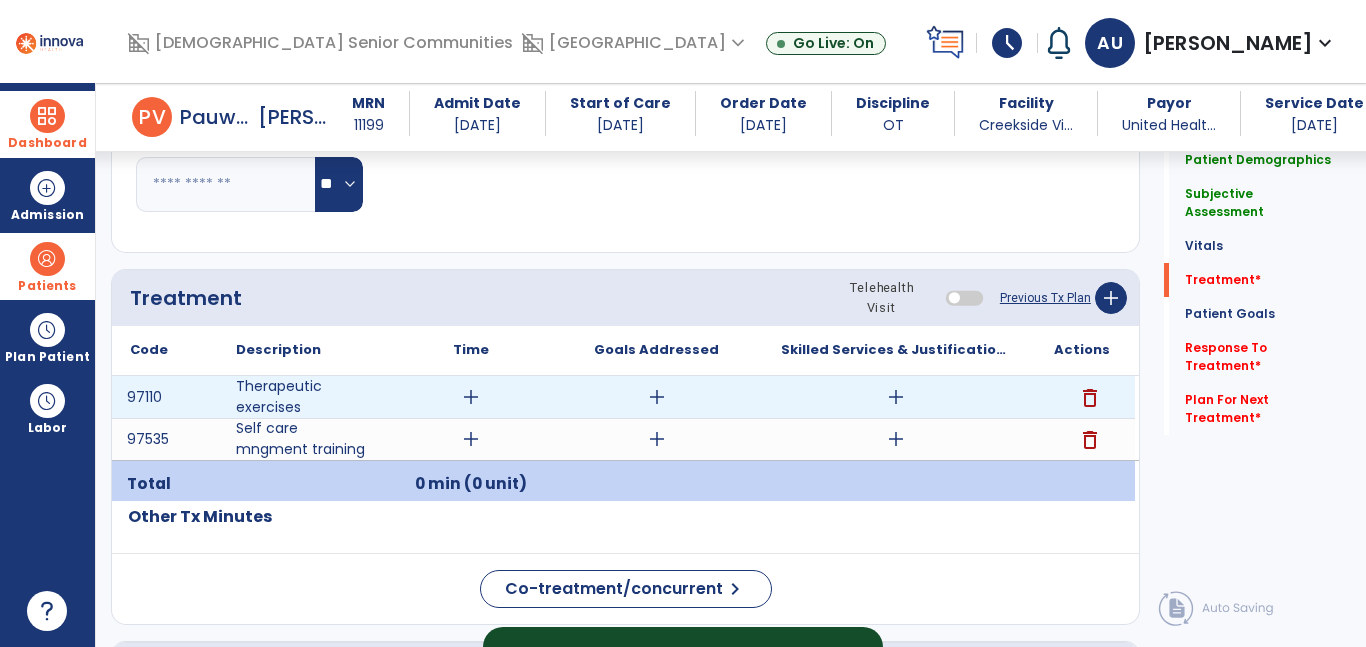 click on "add" at bounding box center (471, 397) 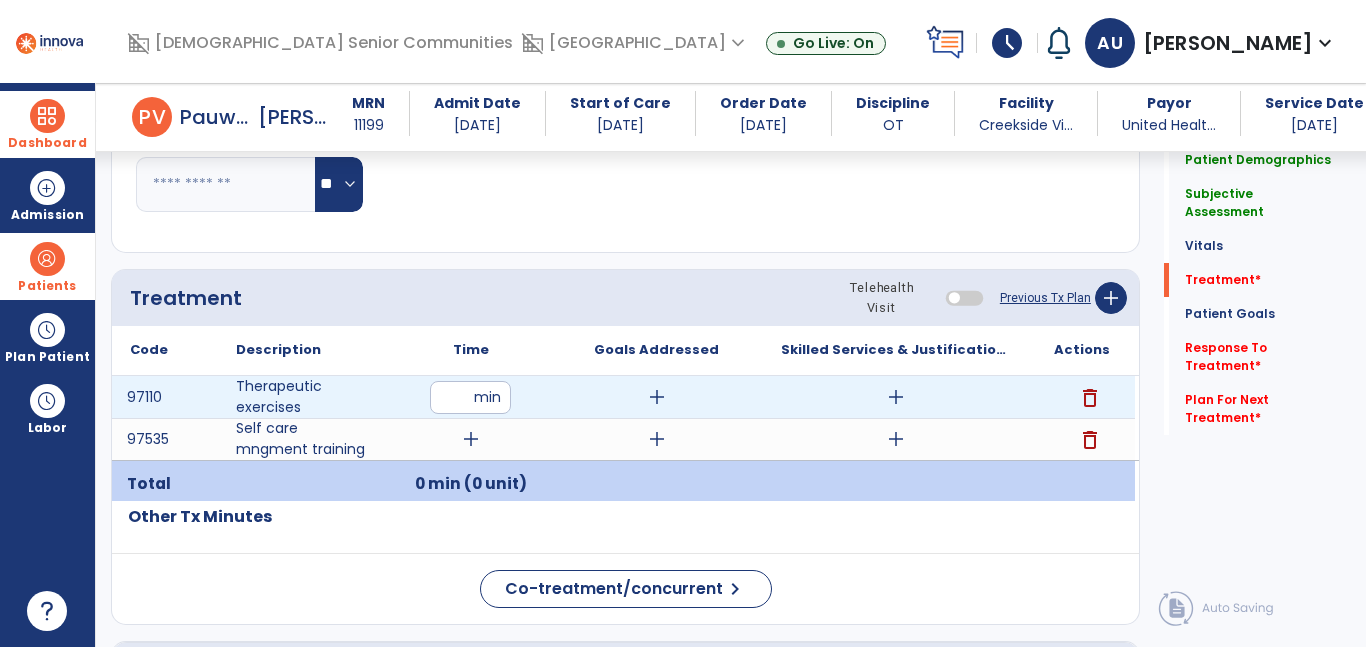 drag, startPoint x: 453, startPoint y: 396, endPoint x: 475, endPoint y: 398, distance: 22.090721 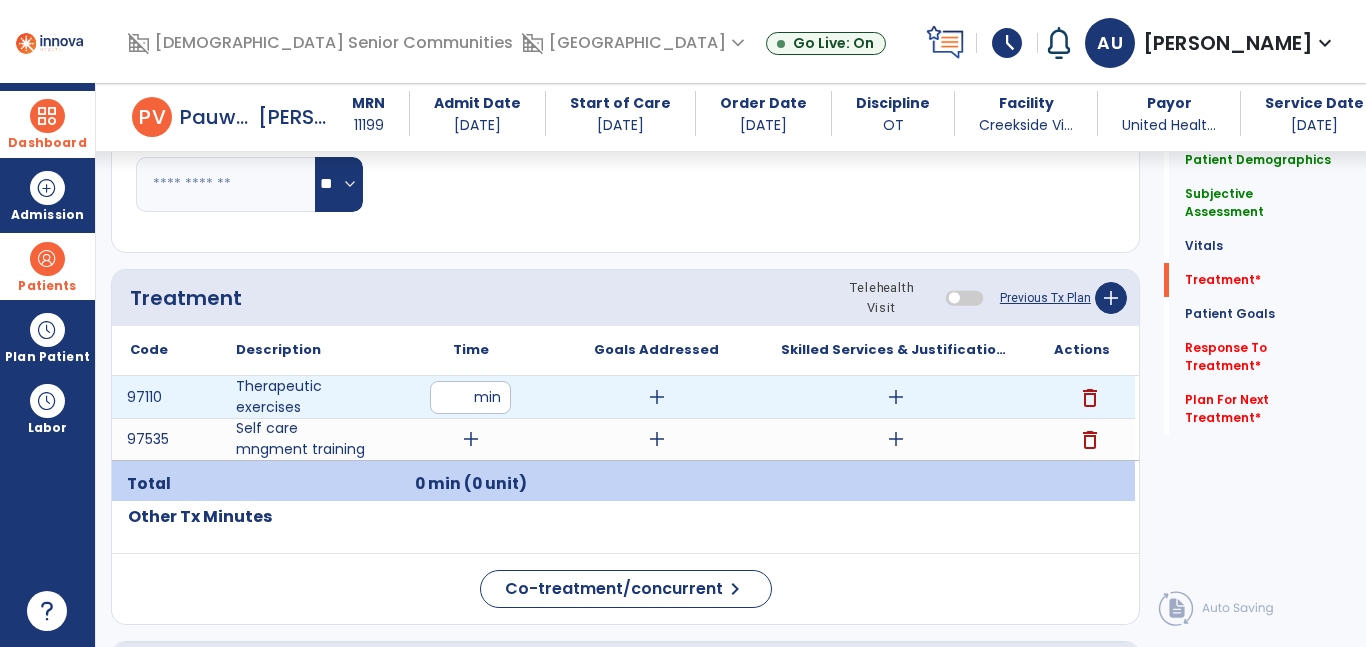 type on "**" 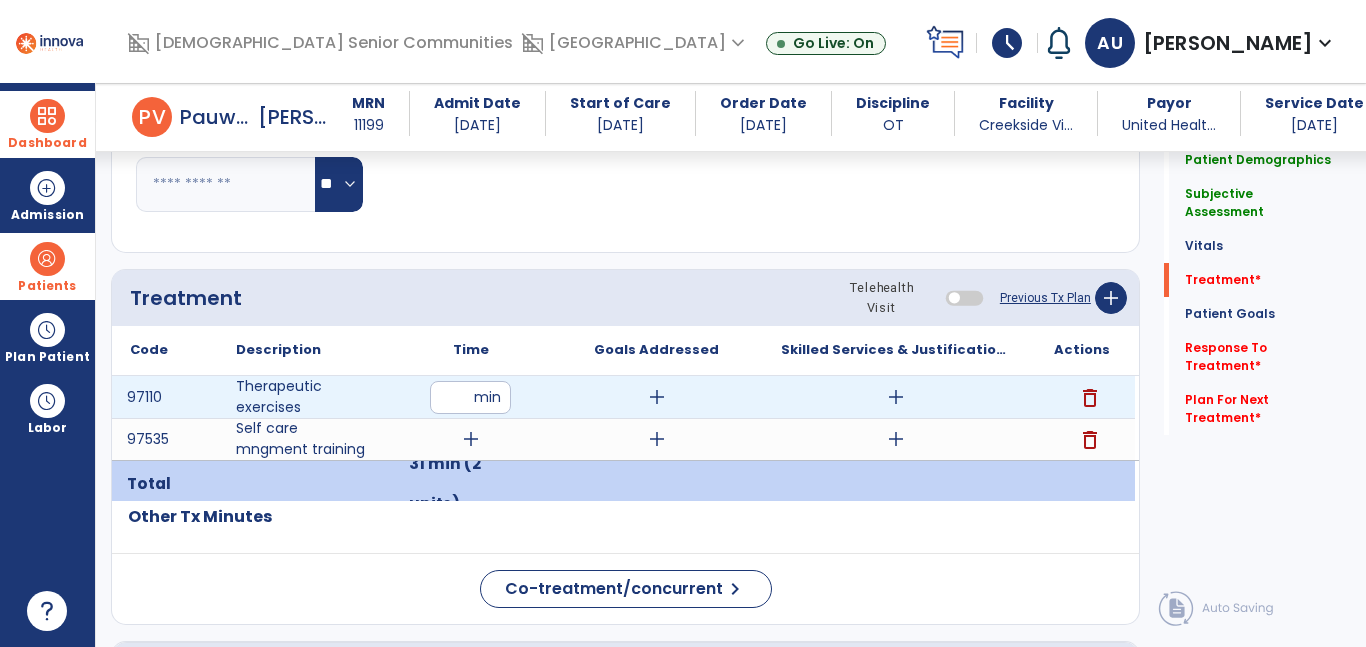 click on "**" at bounding box center (470, 397) 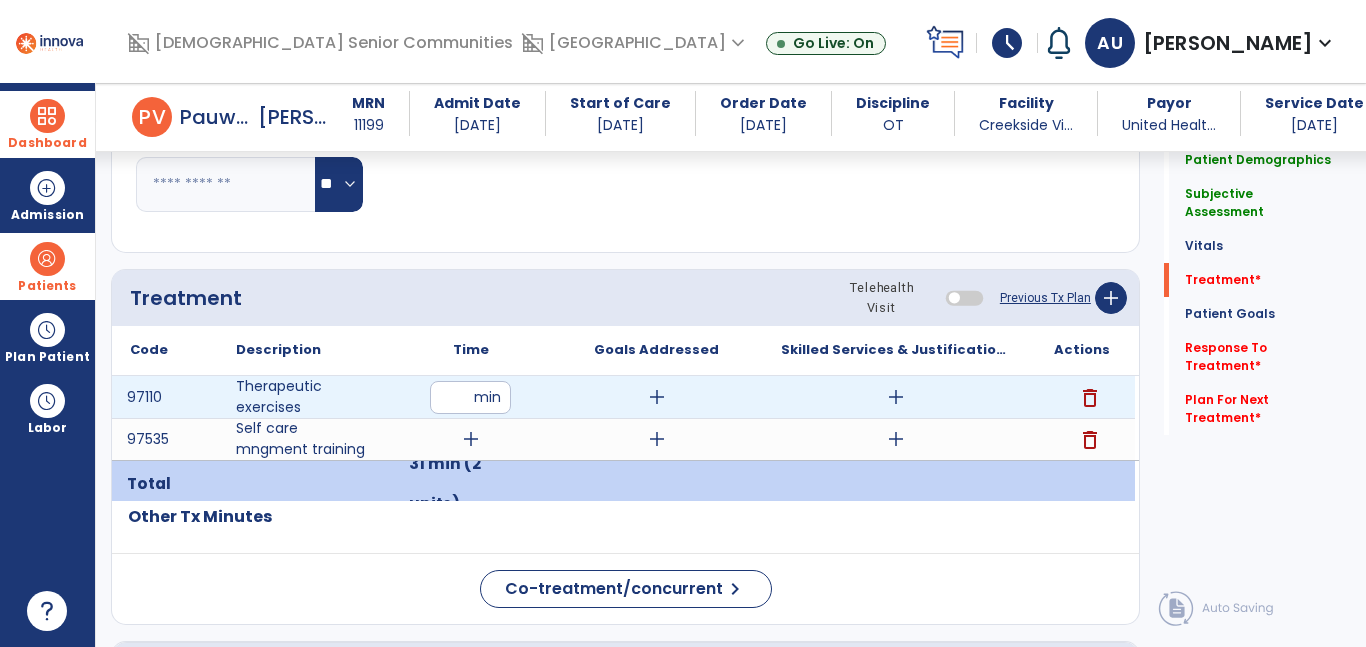 type on "**" 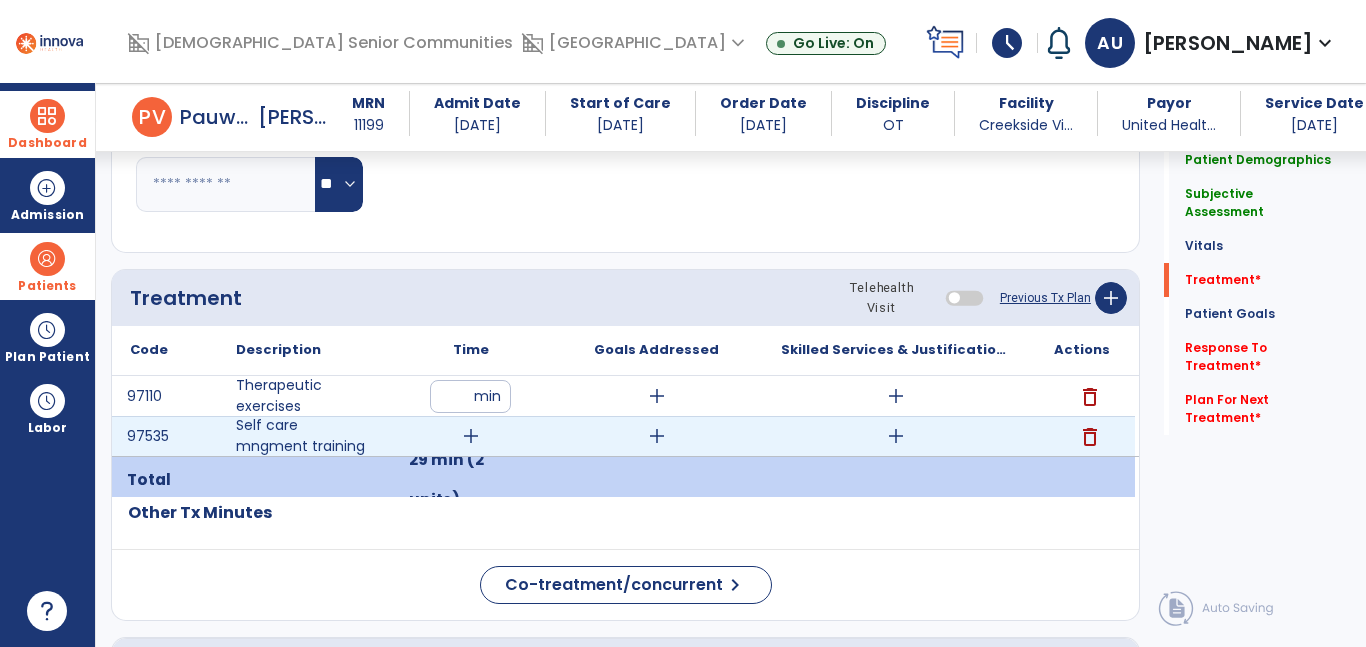 click on "add" at bounding box center (470, 436) 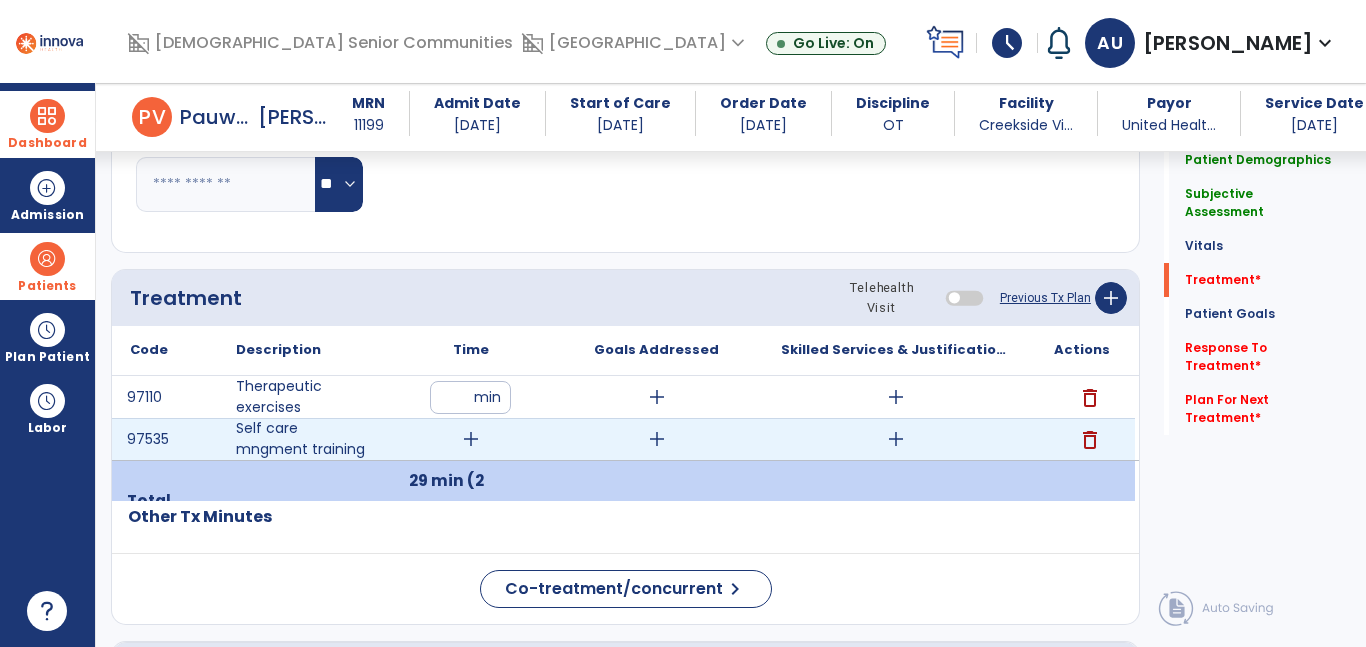 click on "add" at bounding box center (471, 439) 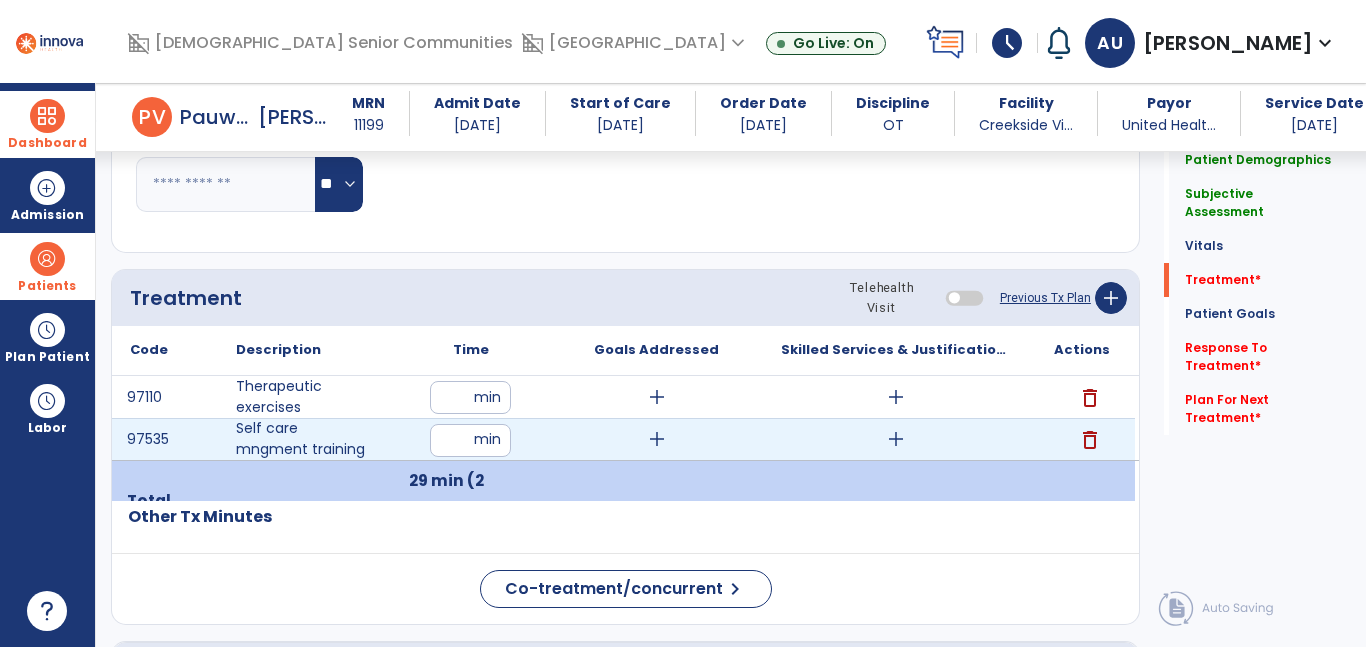 type on "**" 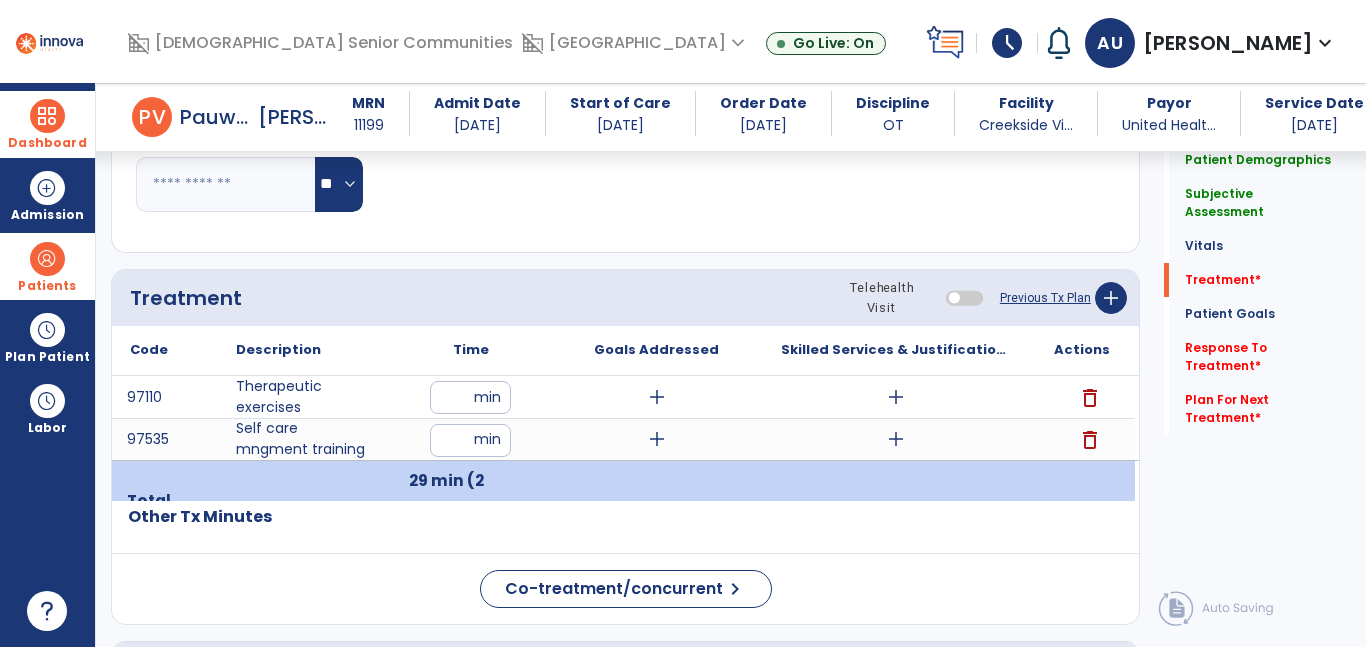 click on "Co-treatment/concurrent  chevron_right" 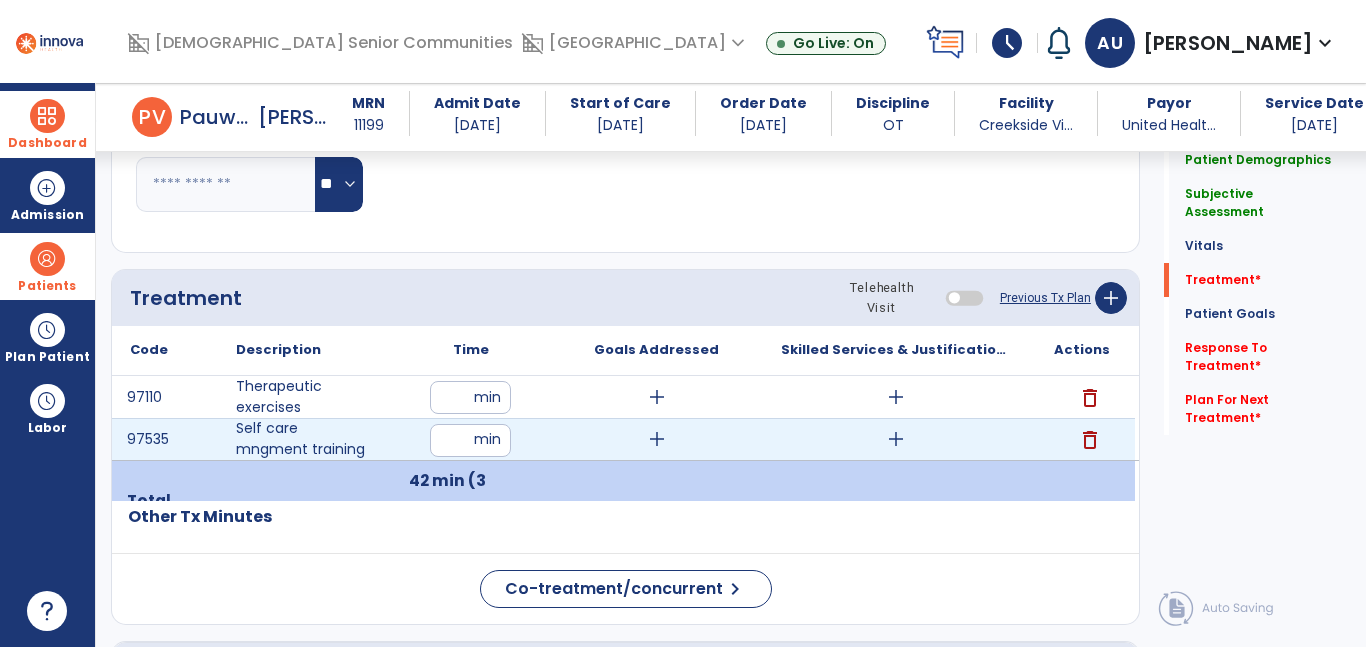 click on "**" at bounding box center (470, 440) 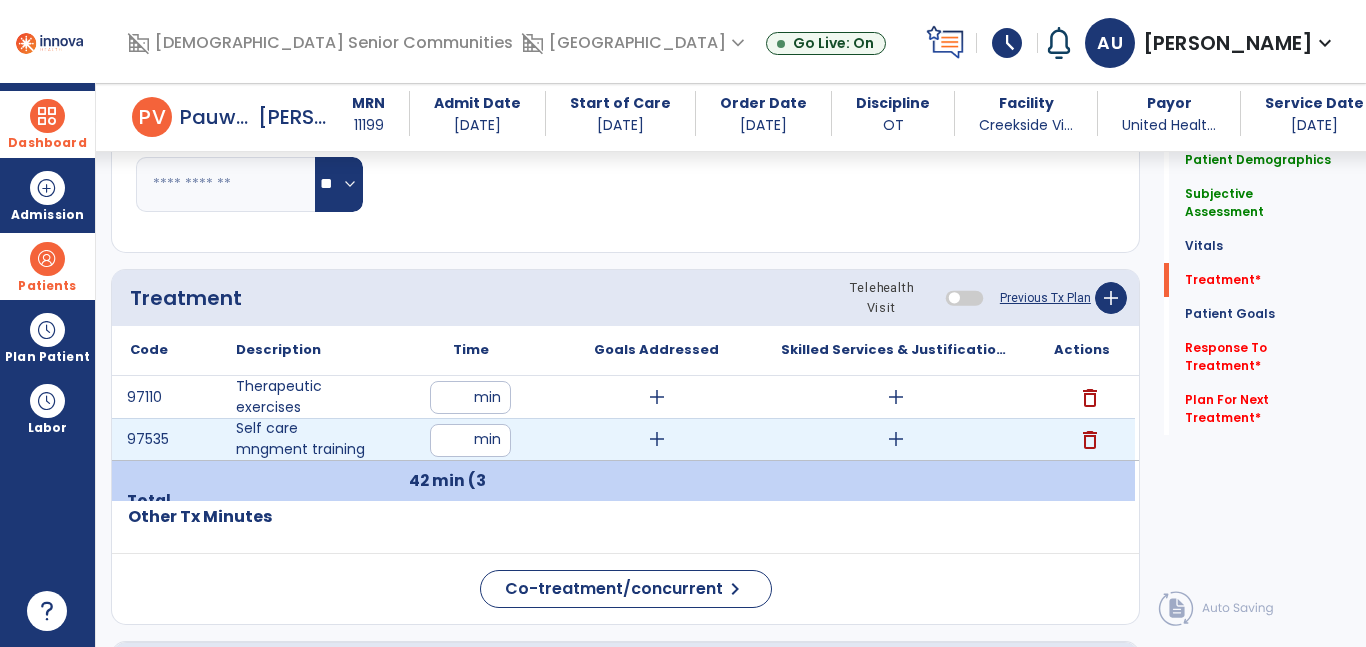 type on "**" 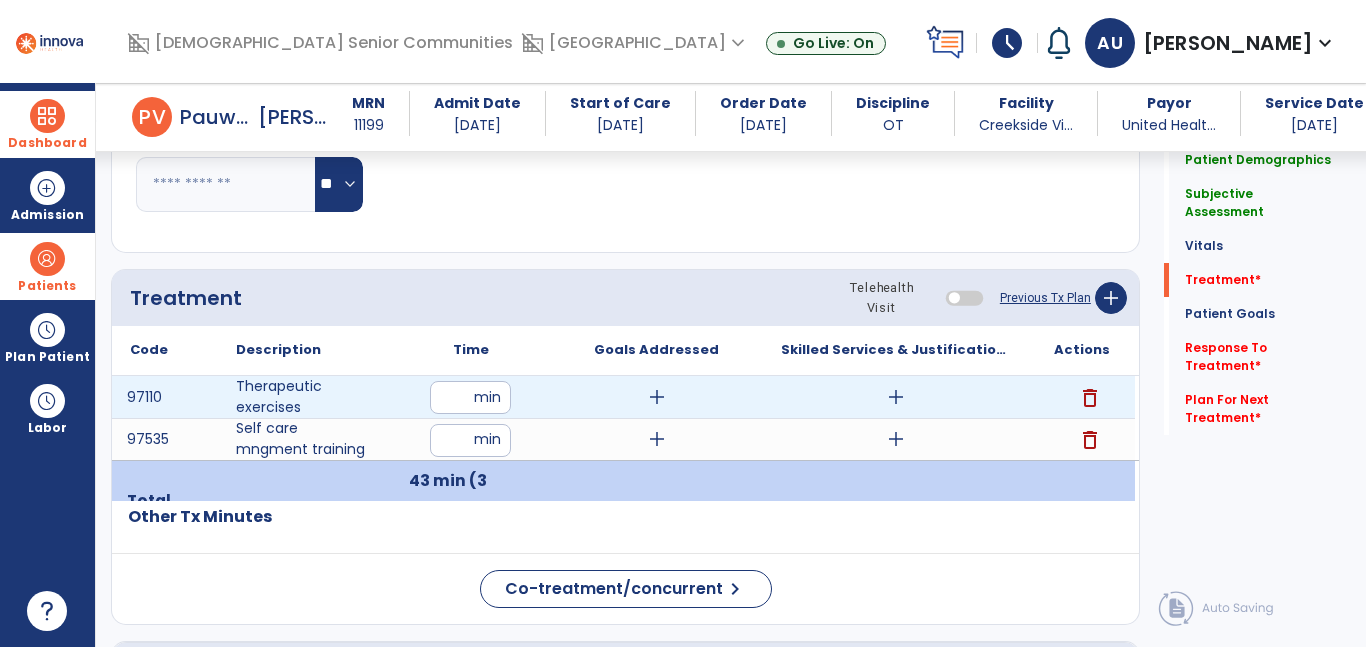 click on "add" at bounding box center (896, 397) 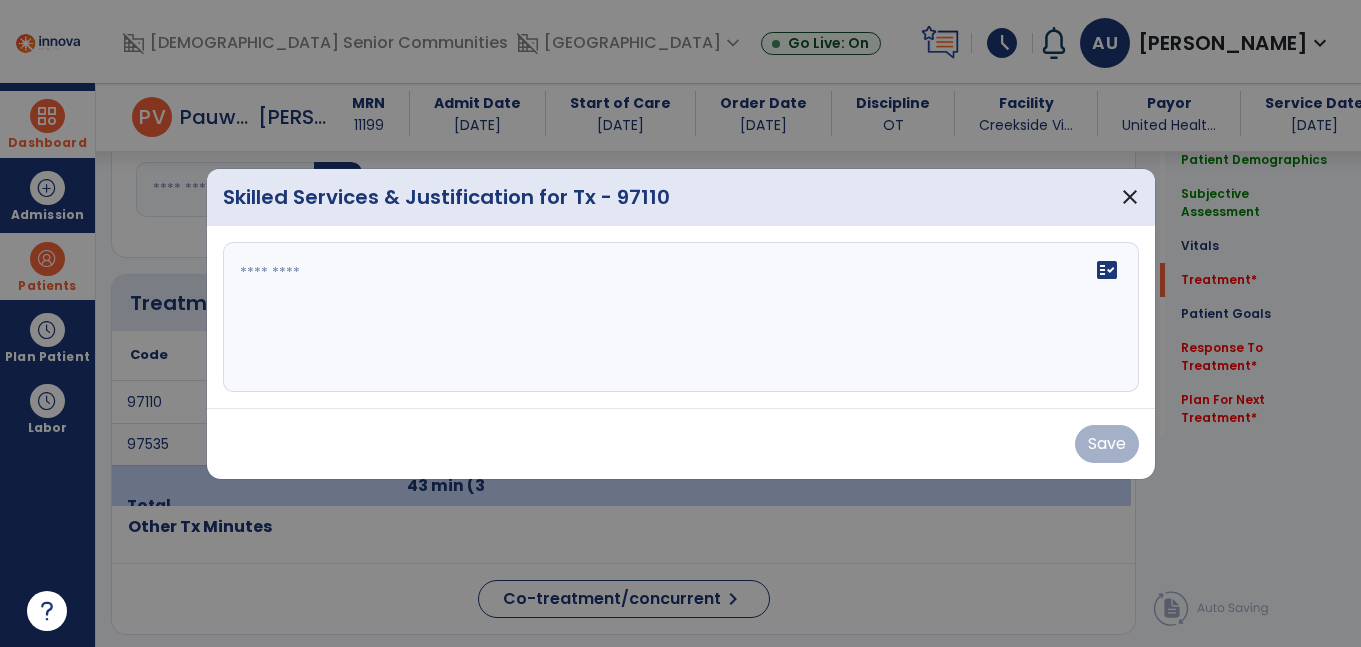scroll, scrollTop: 1140, scrollLeft: 0, axis: vertical 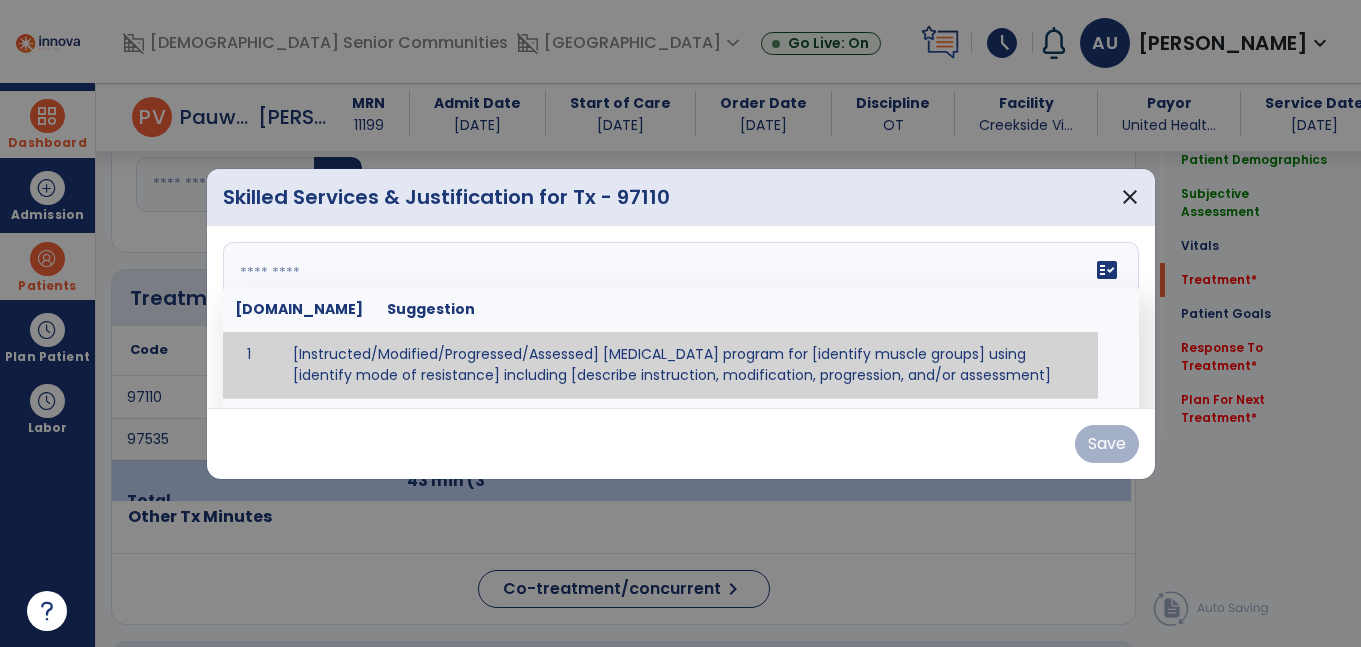 click on "fact_check  [DOMAIN_NAME] Suggestion 1 [Instructed/Modified/Progressed/Assessed] [MEDICAL_DATA] program for [identify muscle groups] using [identify mode of resistance] including [describe instruction, modification, progression, and/or assessment] 2 [Instructed/Modified/Progressed/Assessed] aerobic exercise program using [identify equipment/mode] including [describe instruction, modification,progression, and/or assessment] 3 [Instructed/Modified/Progressed/Assessed] [PROM/A/AROM/AROM] program for [identify joint movements] using [contract-relax, over-pressure, inhibitory techniques, other] 4 [Assessed/Tested] aerobic capacity with administration of [aerobic capacity test]" at bounding box center (681, 317) 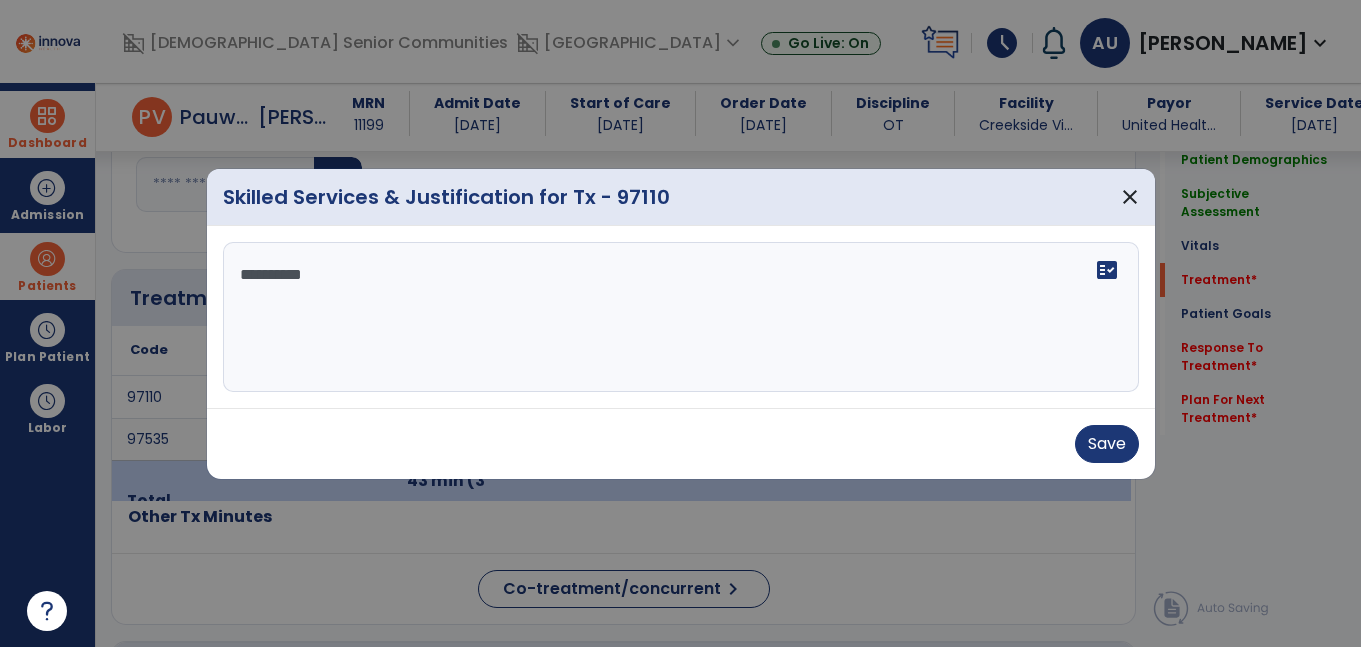 click on "*********" at bounding box center (681, 317) 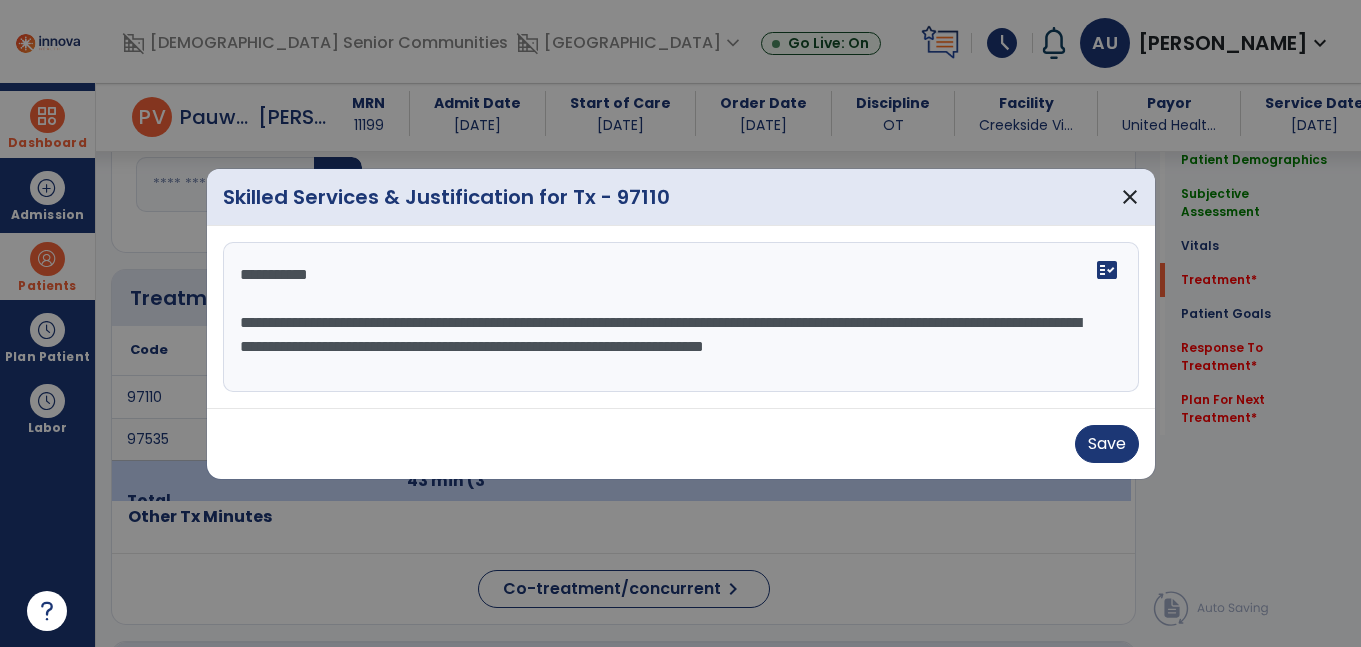 scroll, scrollTop: 40, scrollLeft: 0, axis: vertical 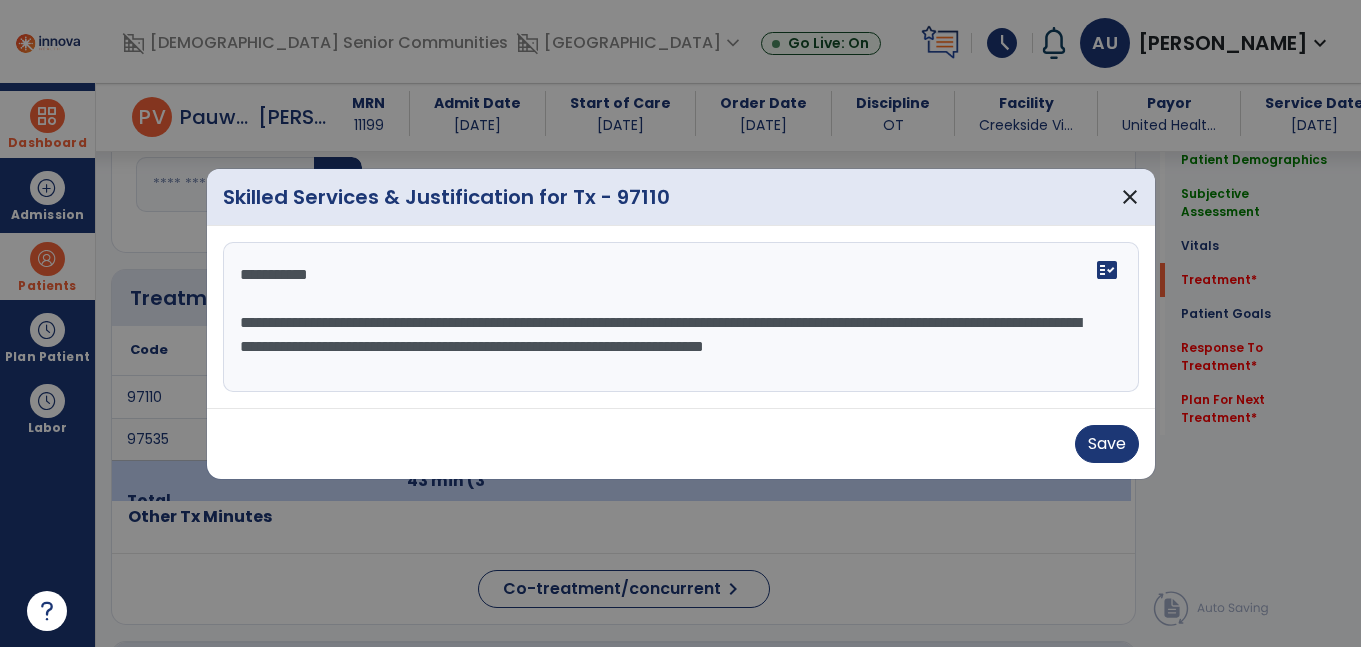 drag, startPoint x: 1018, startPoint y: 283, endPoint x: 1102, endPoint y: 316, distance: 90.24966 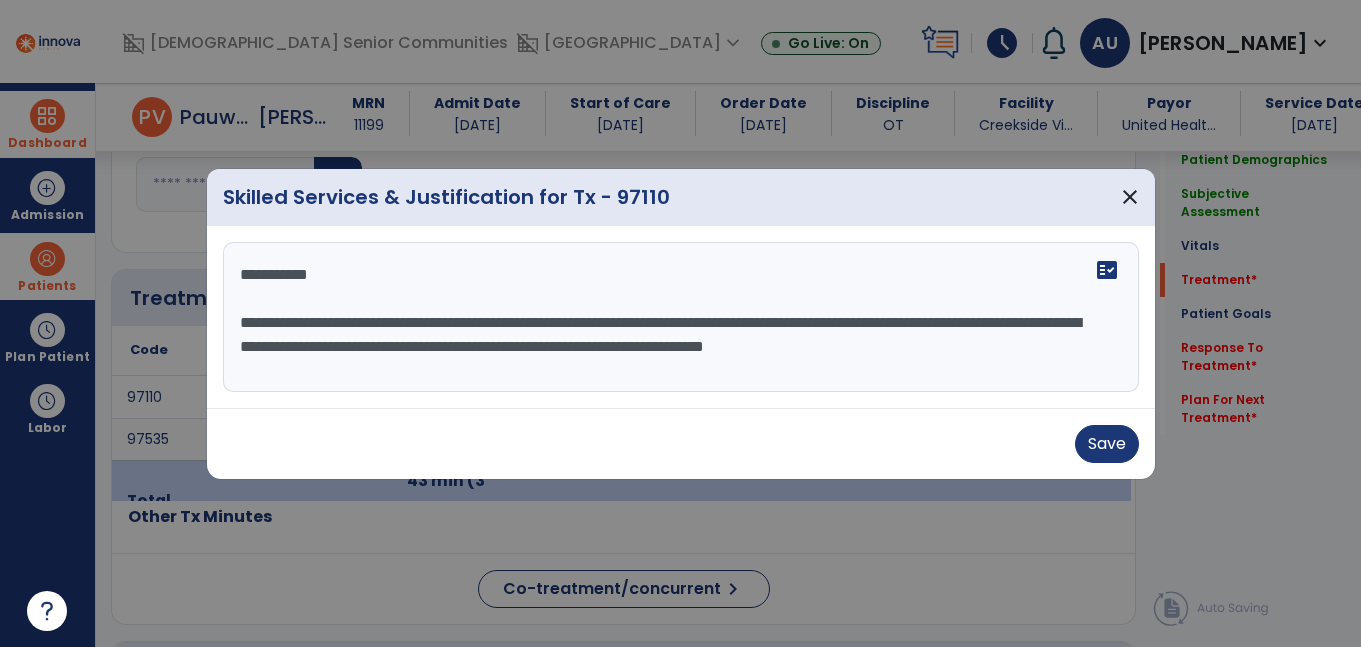 click on "**********" at bounding box center (681, 317) 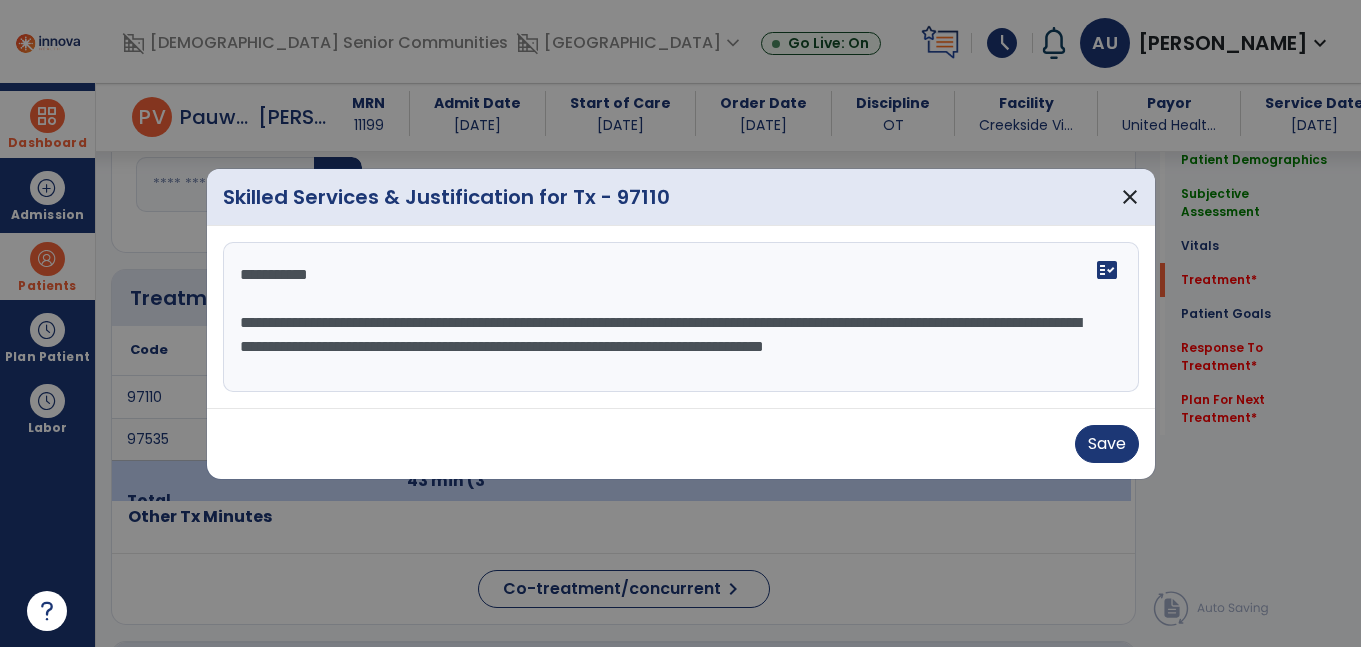 type on "**********" 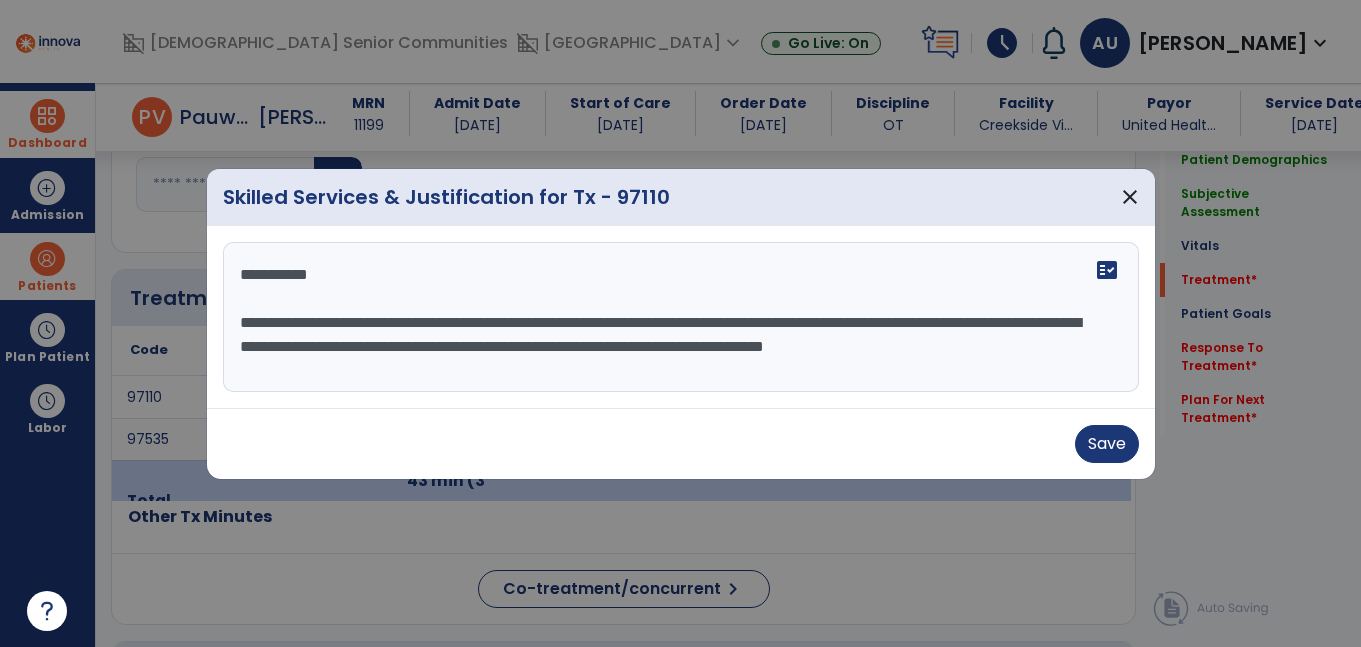 click on "**********" at bounding box center [681, 317] 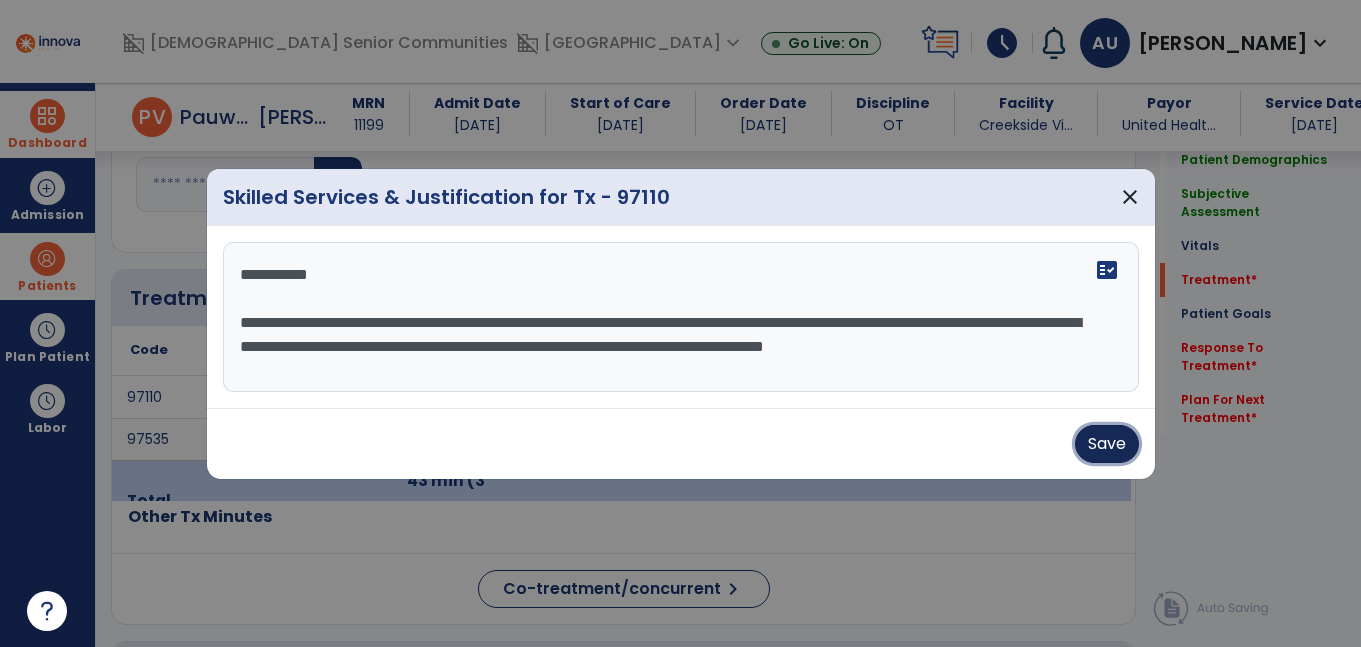 drag, startPoint x: 1123, startPoint y: 450, endPoint x: 773, endPoint y: 357, distance: 362.145 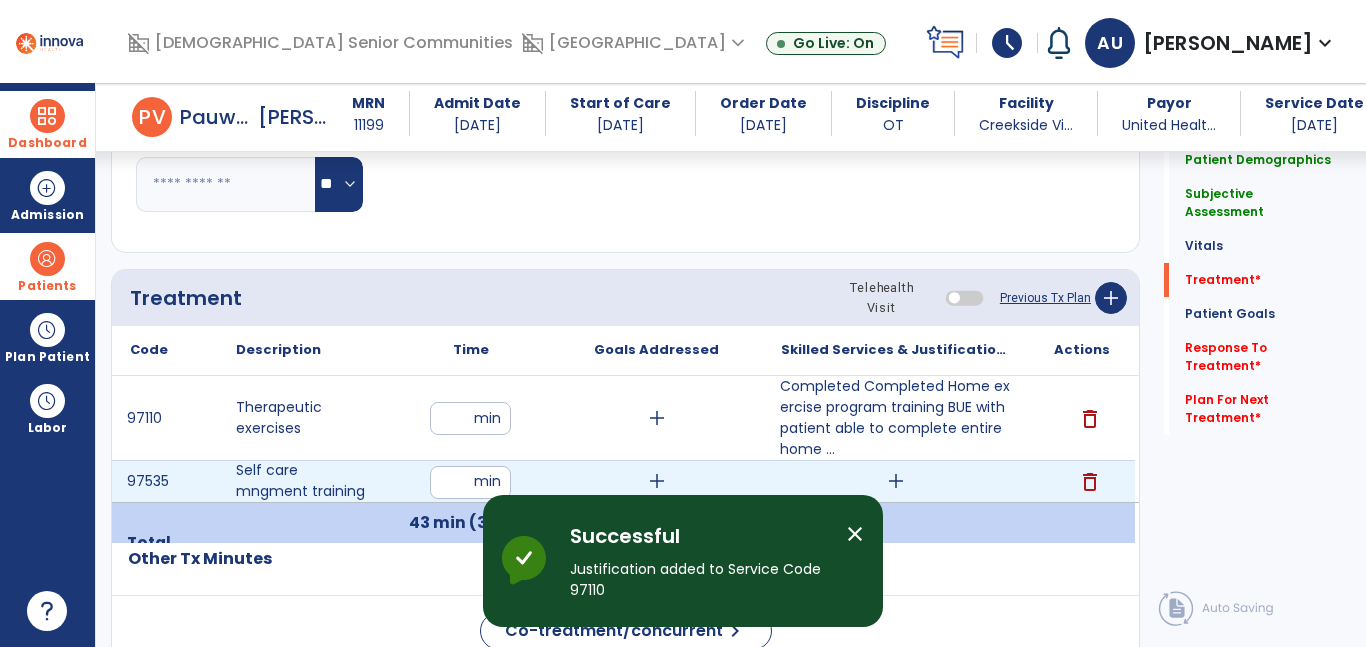 click on "add" at bounding box center (896, 481) 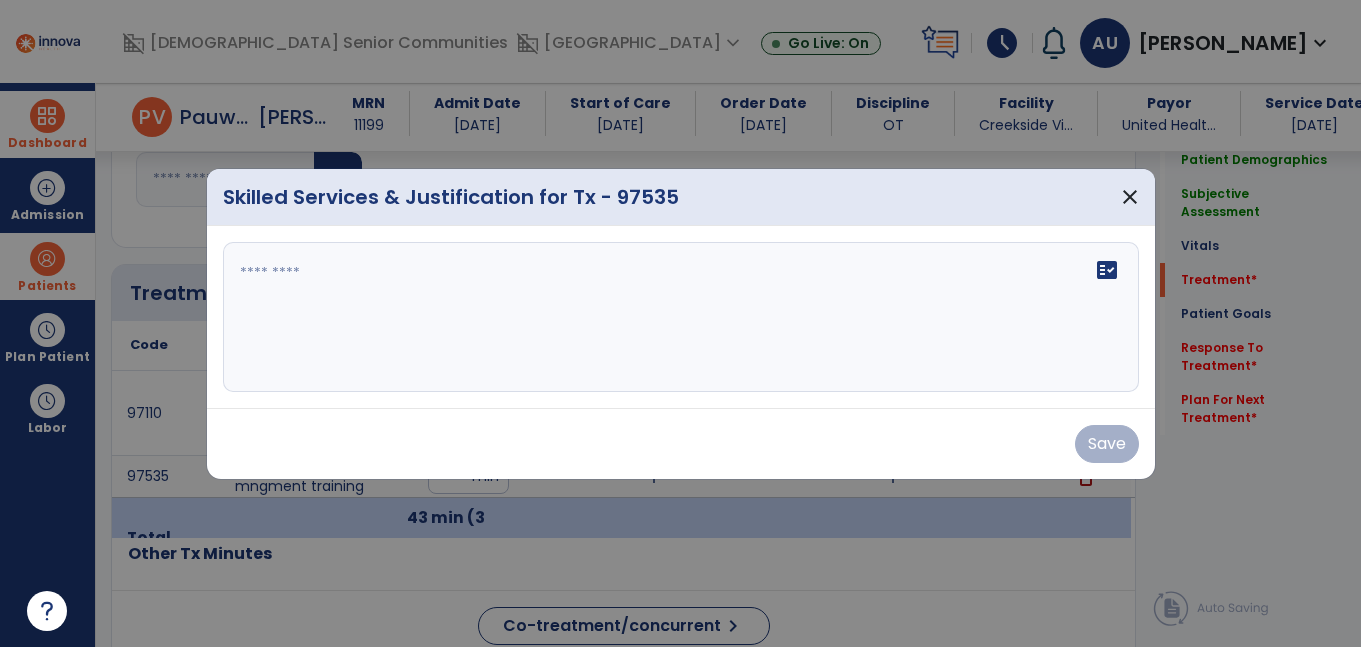 scroll, scrollTop: 1140, scrollLeft: 0, axis: vertical 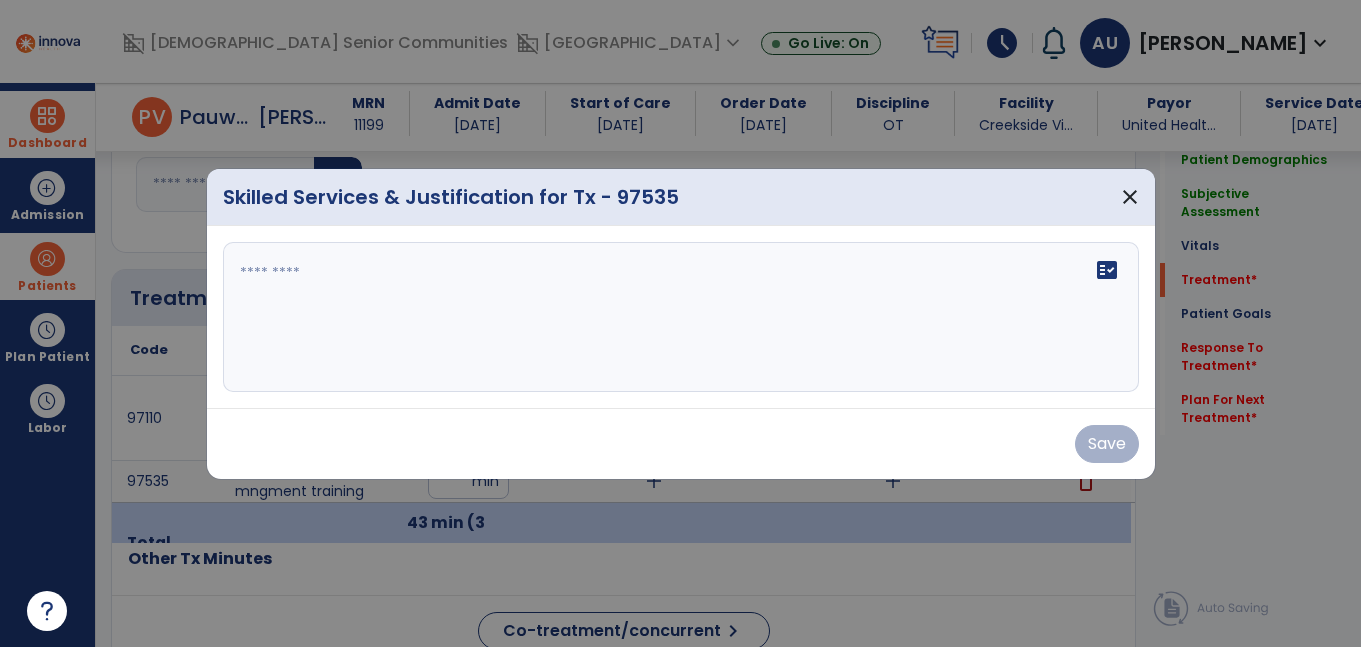 click on "fact_check" at bounding box center [681, 317] 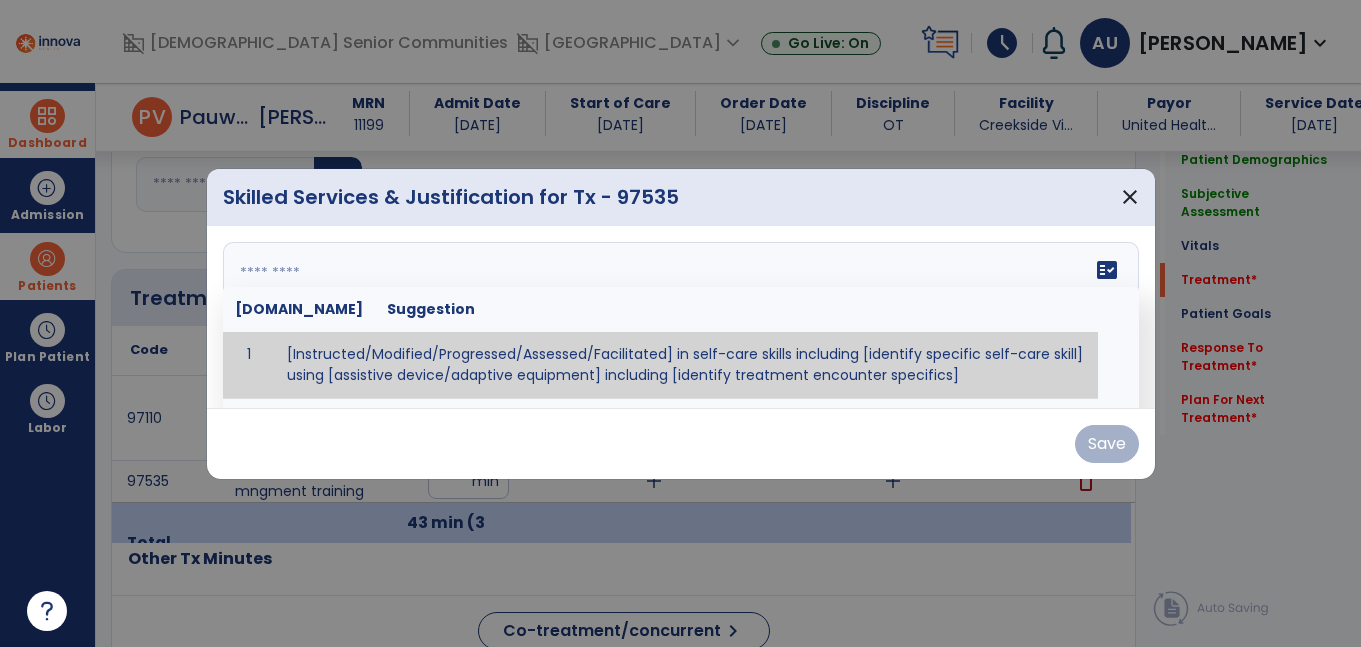 paste on "**********" 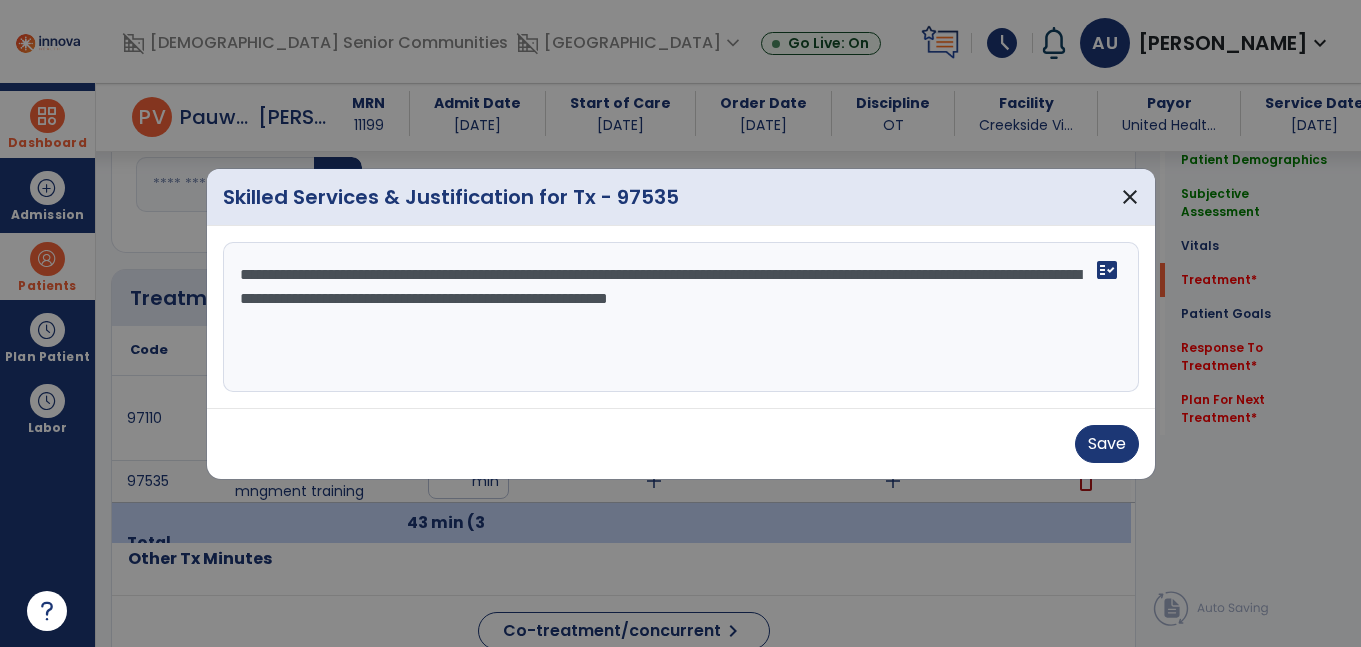 click on "**********" at bounding box center (681, 317) 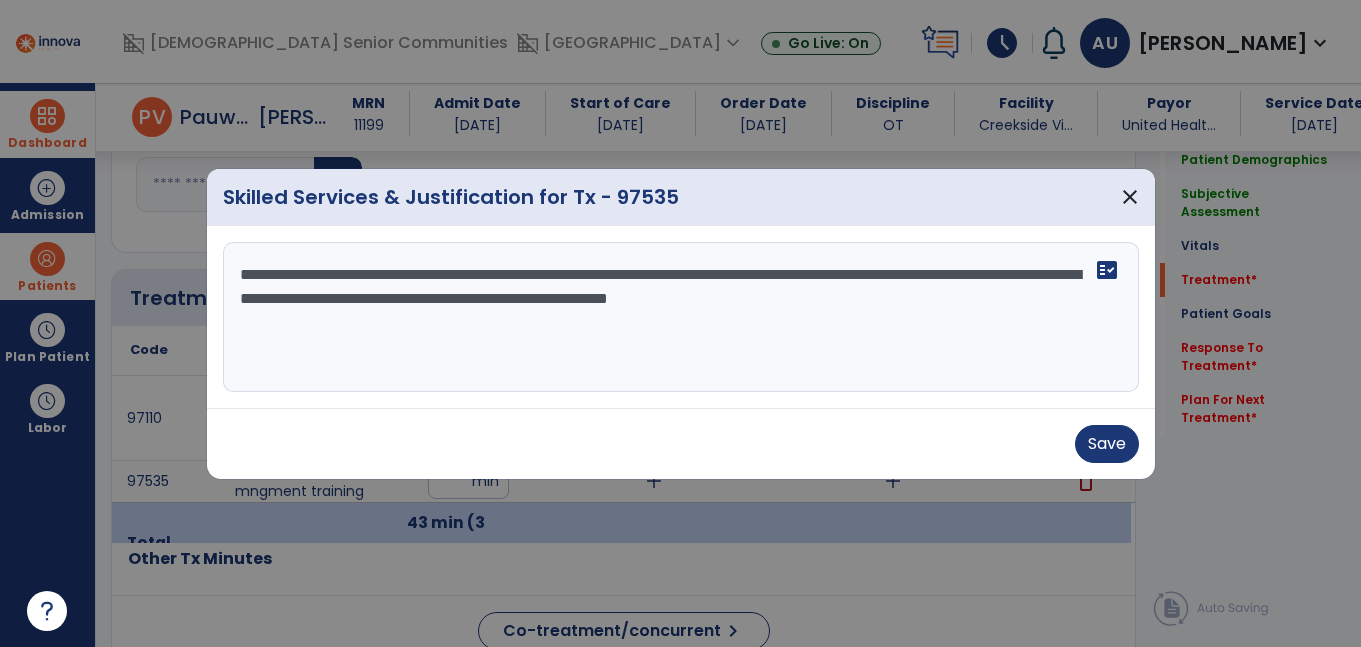 drag, startPoint x: 968, startPoint y: 275, endPoint x: 544, endPoint y: 274, distance: 424.0012 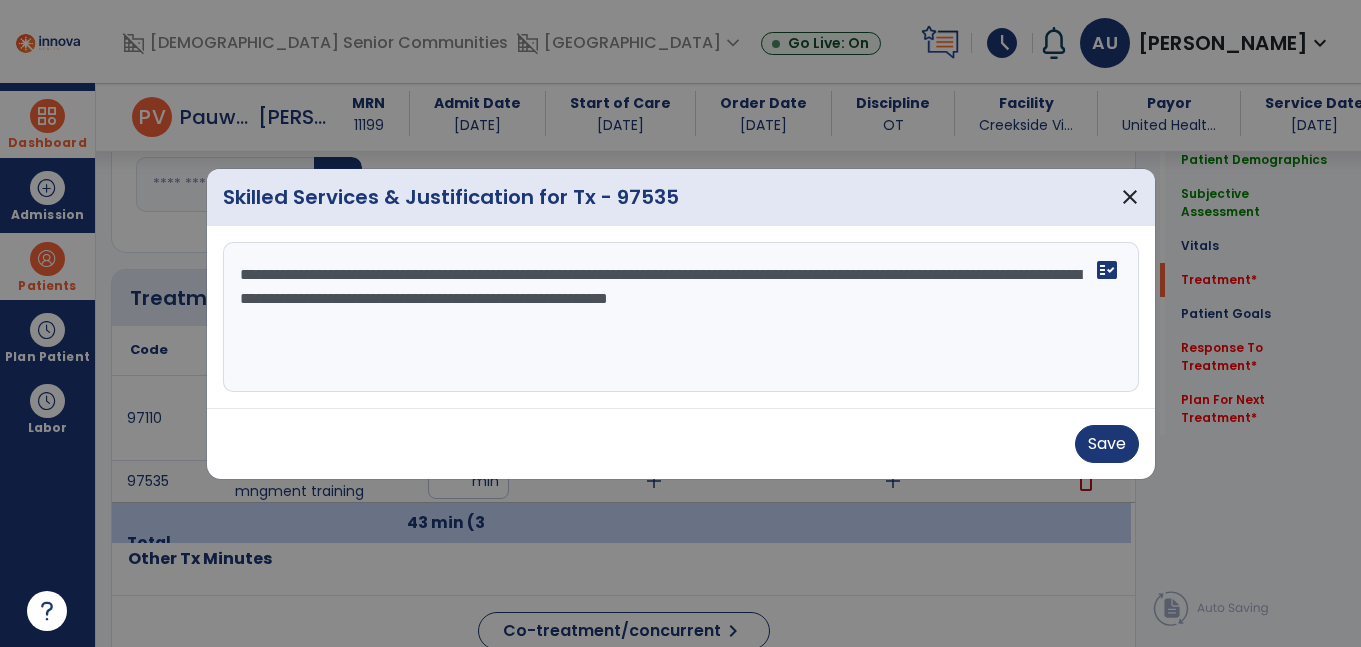 click on "**********" at bounding box center (681, 317) 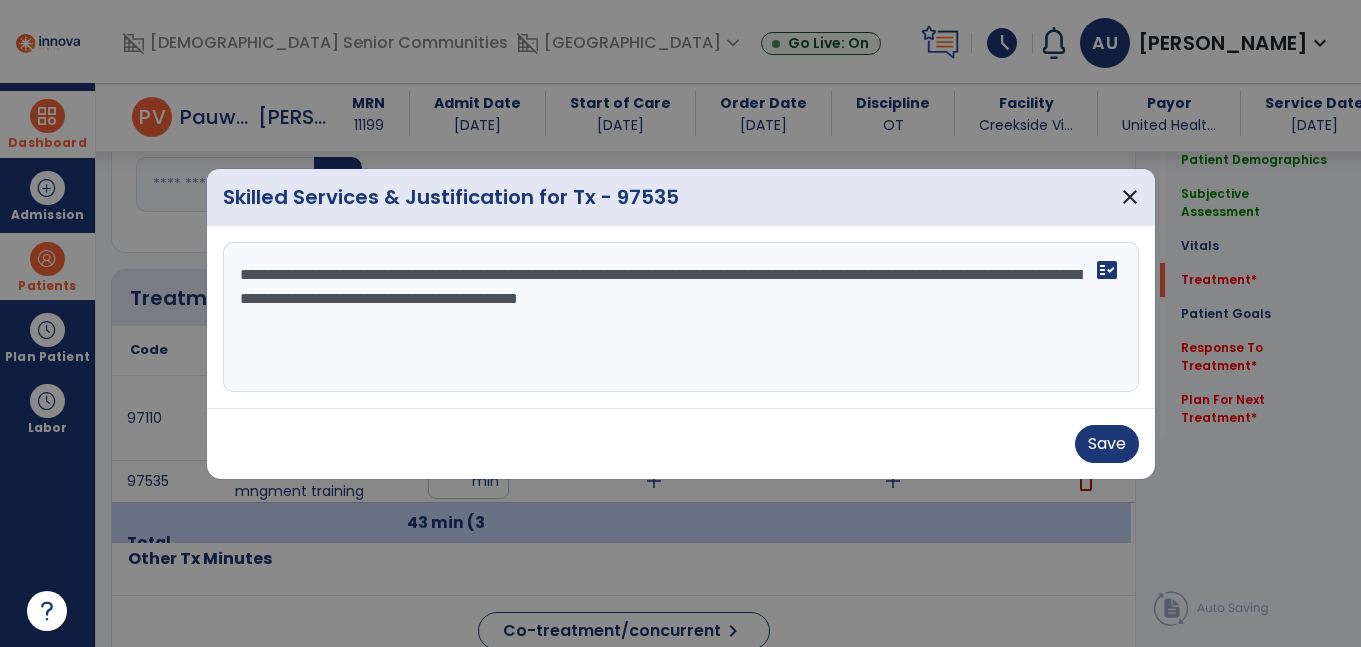 click on "**********" at bounding box center [681, 317] 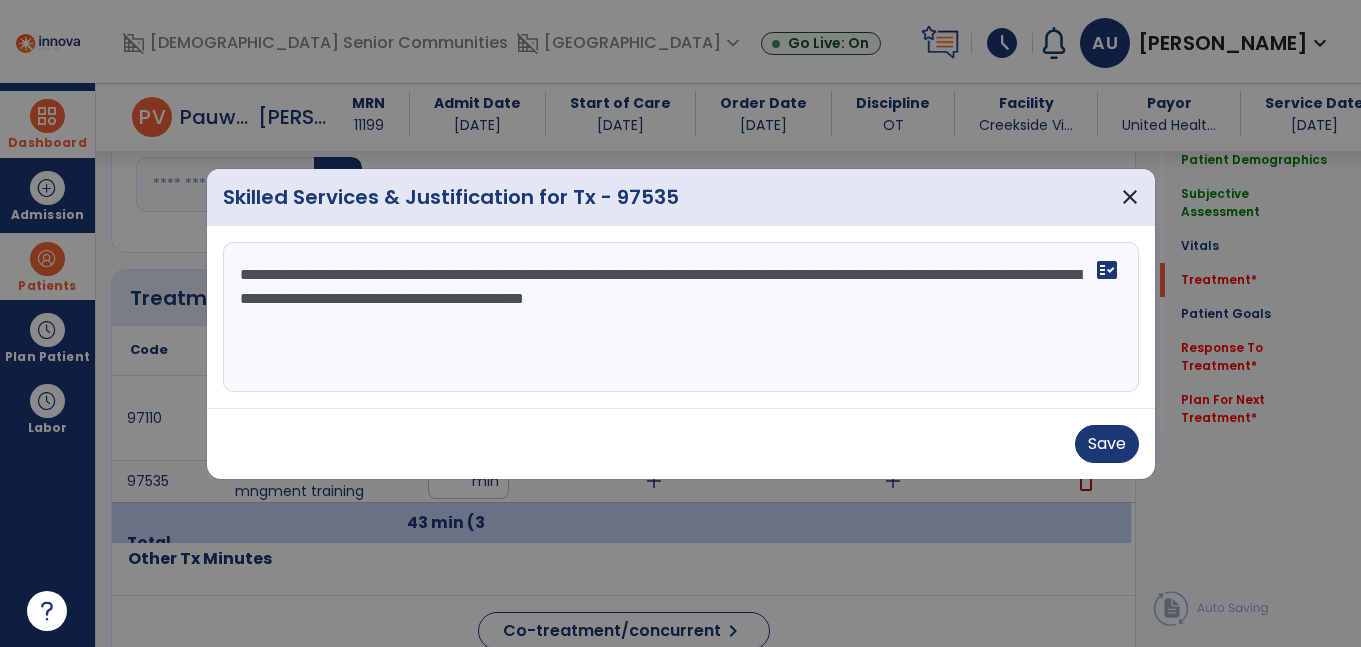 click on "**********" at bounding box center (681, 317) 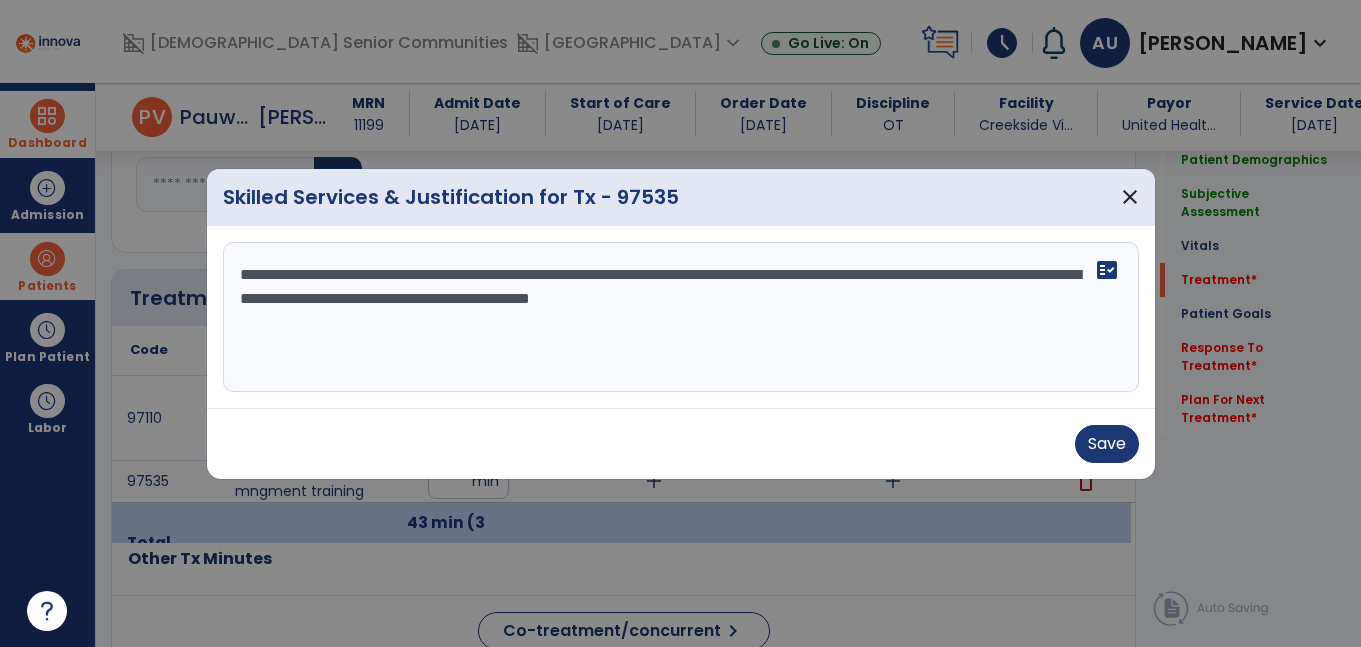 paste on "**********" 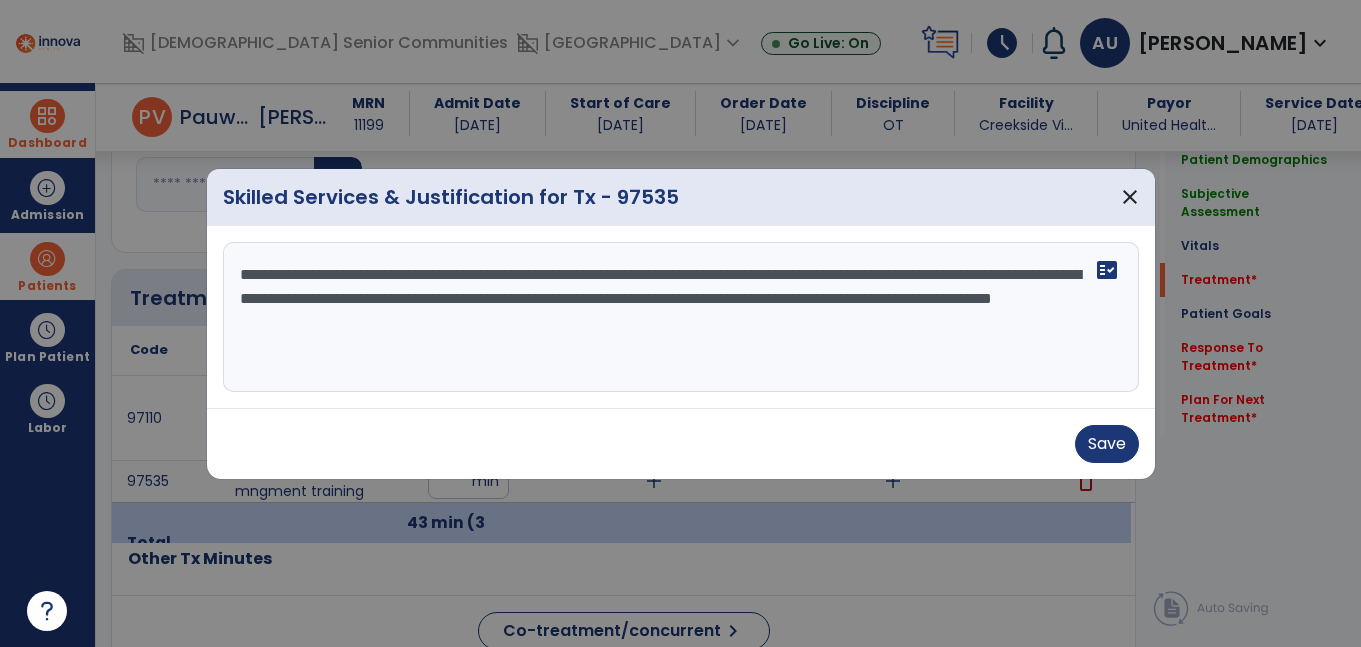 click on "**********" at bounding box center (681, 317) 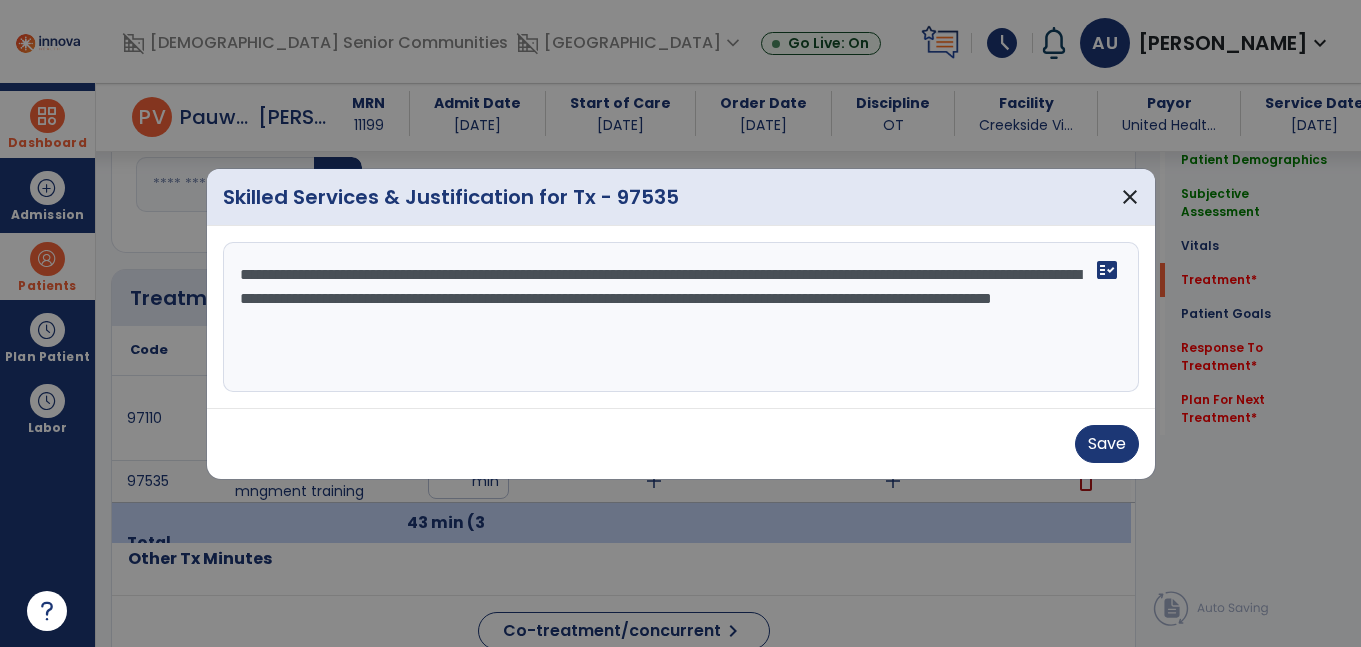 paste on "**********" 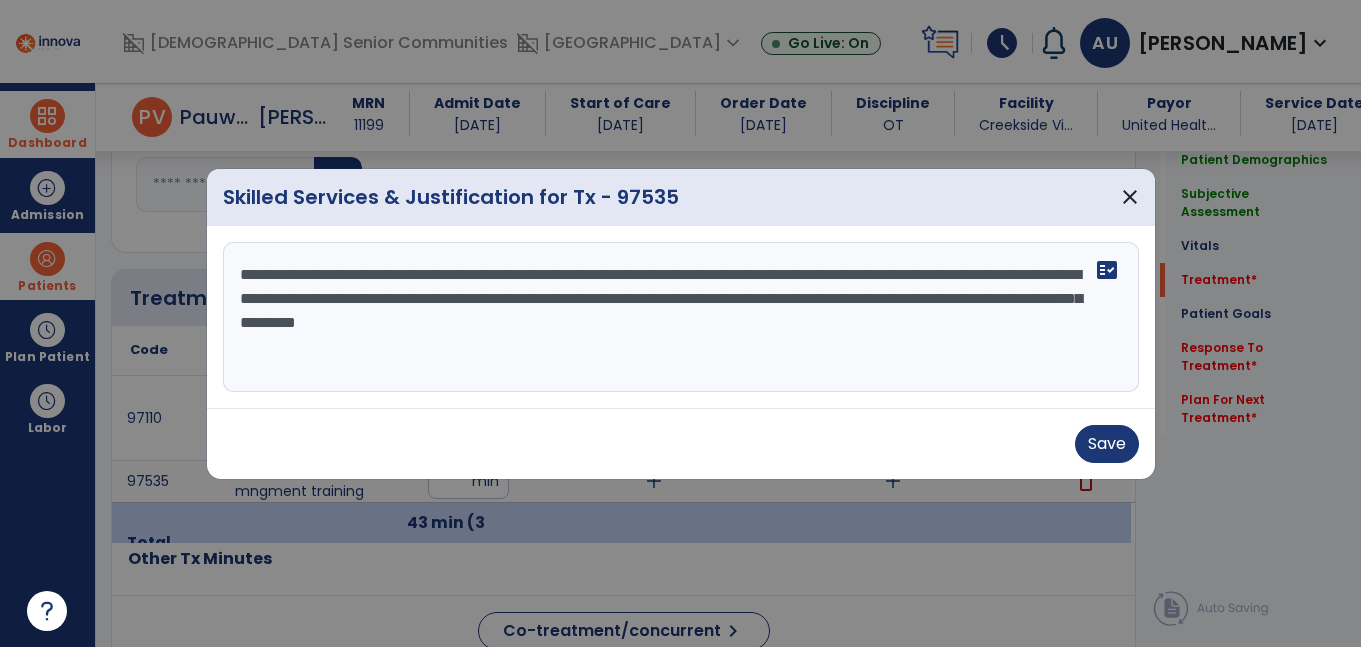 click on "**********" at bounding box center [681, 317] 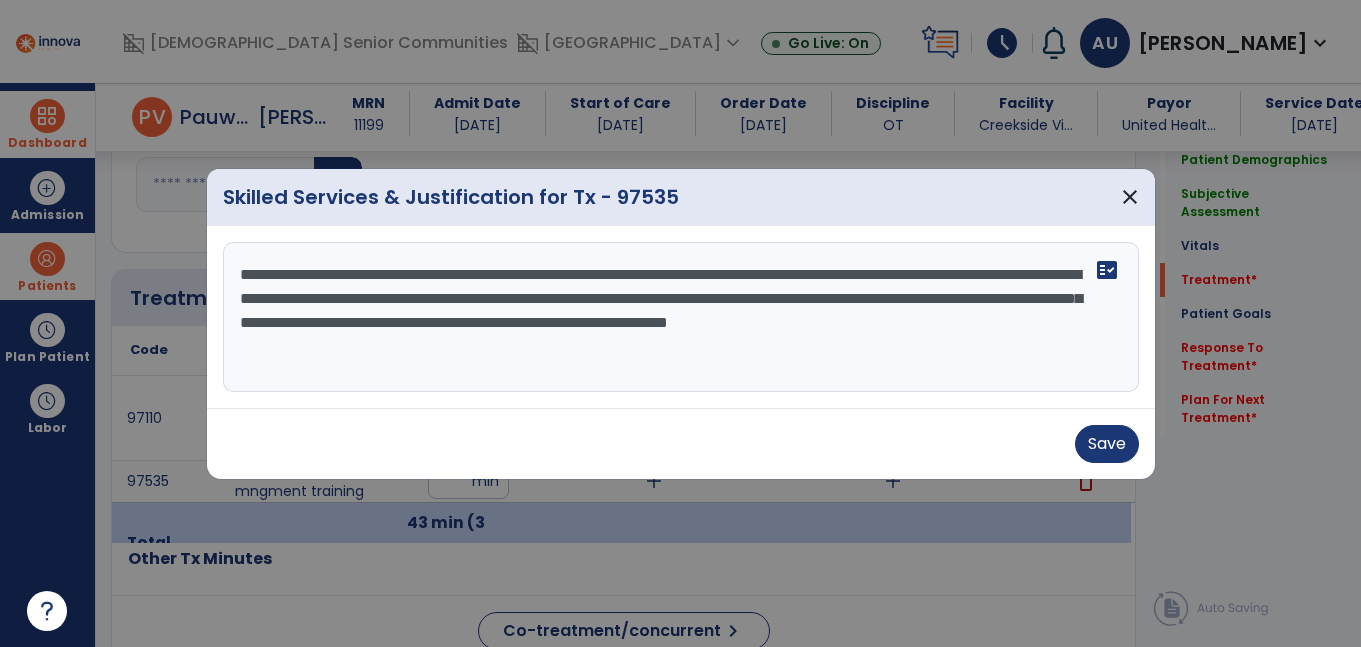 click on "**********" at bounding box center [681, 317] 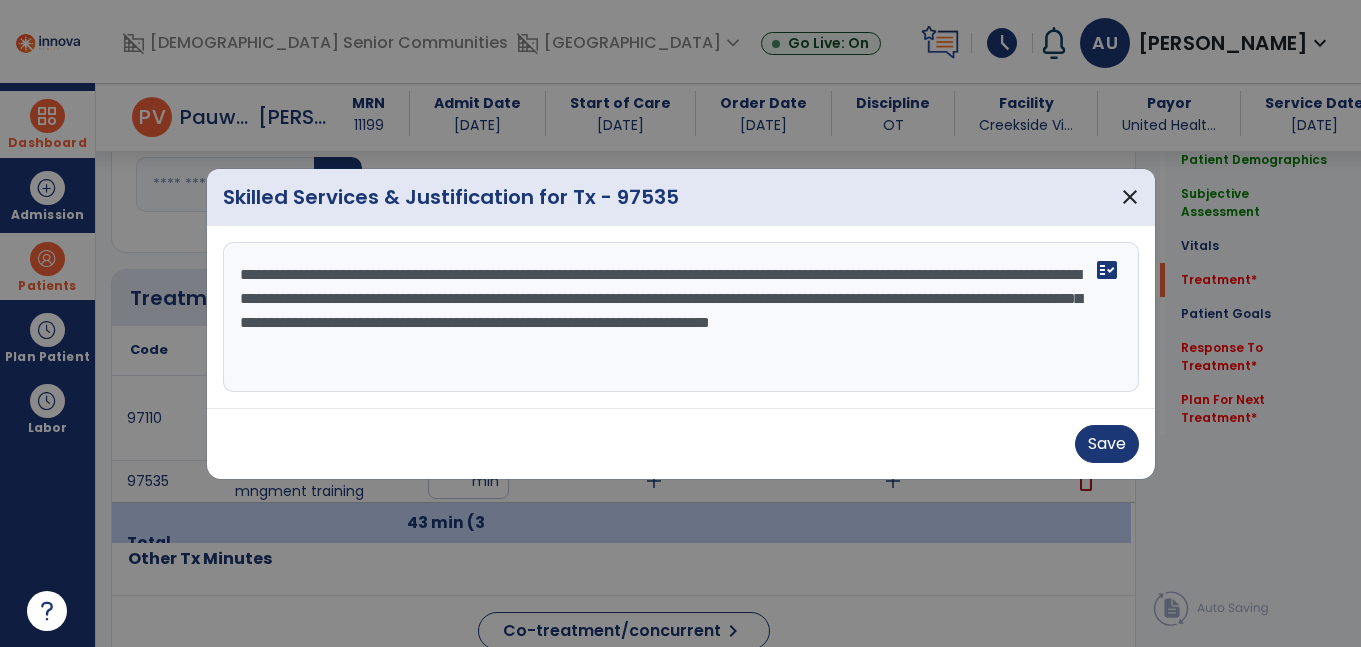 click on "**********" at bounding box center [681, 317] 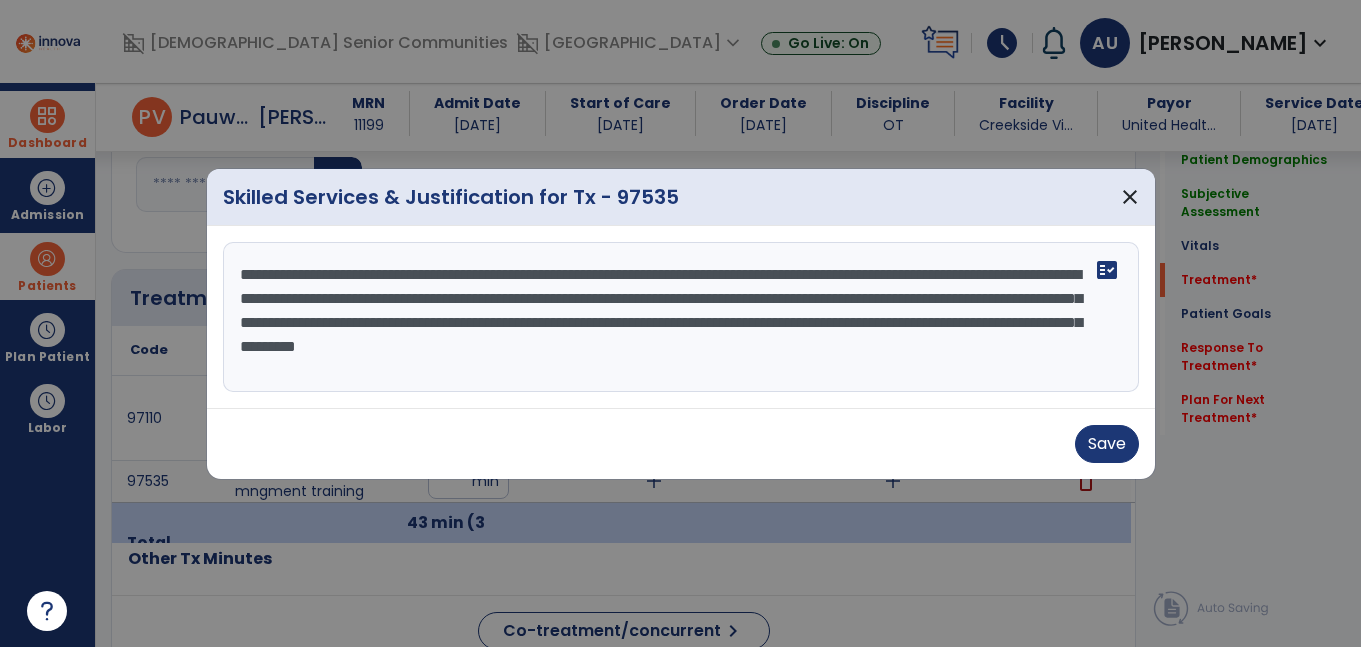 drag, startPoint x: 879, startPoint y: 345, endPoint x: 982, endPoint y: 365, distance: 104.92378 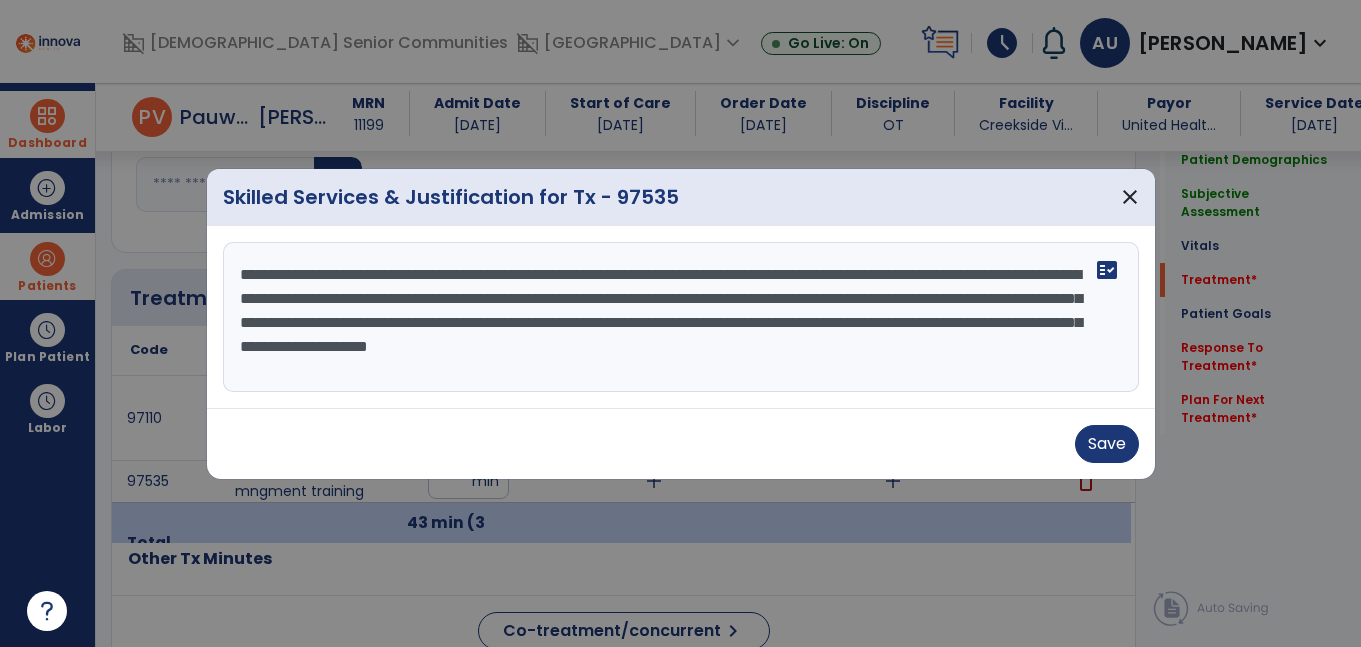 drag, startPoint x: 515, startPoint y: 382, endPoint x: 574, endPoint y: 380, distance: 59.03389 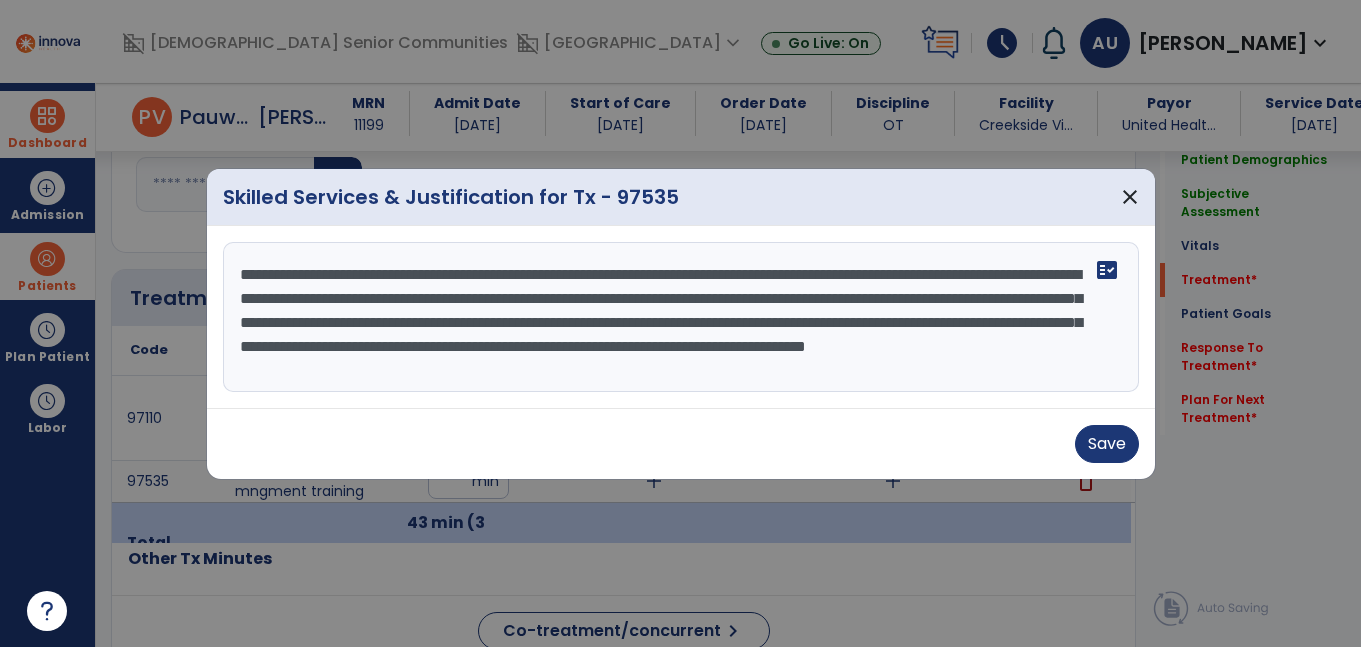 scroll, scrollTop: 16, scrollLeft: 0, axis: vertical 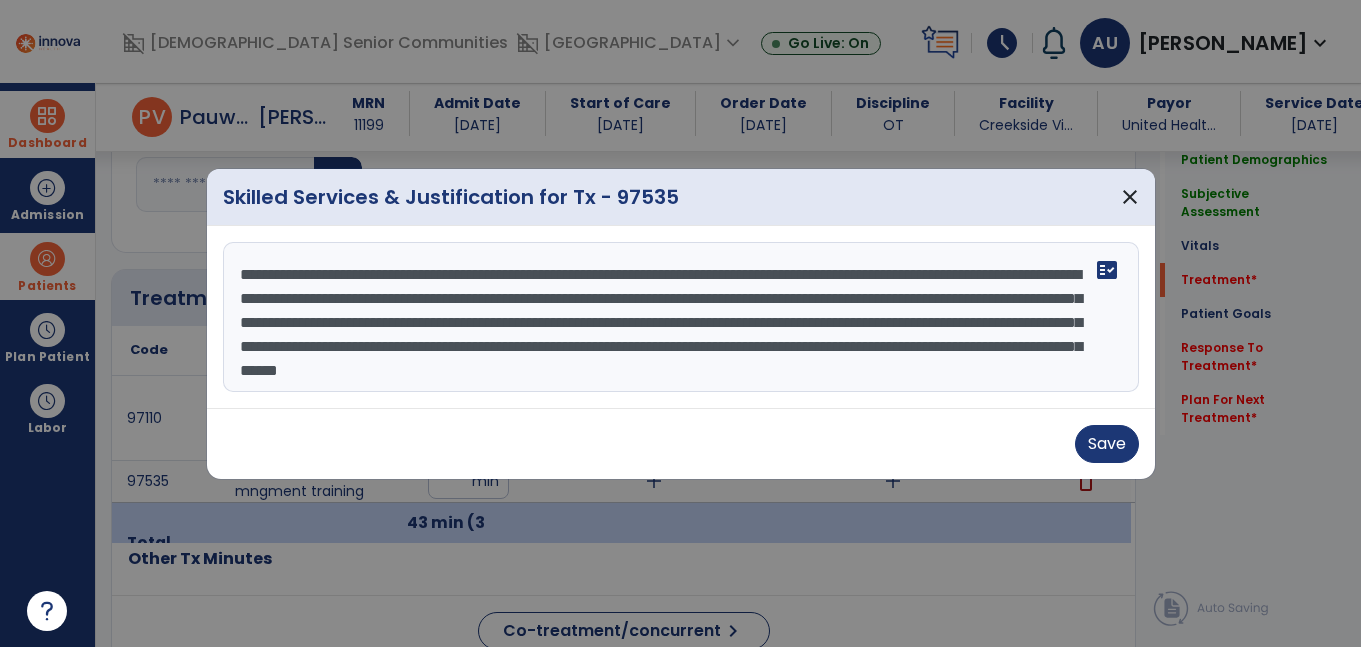 type on "**********" 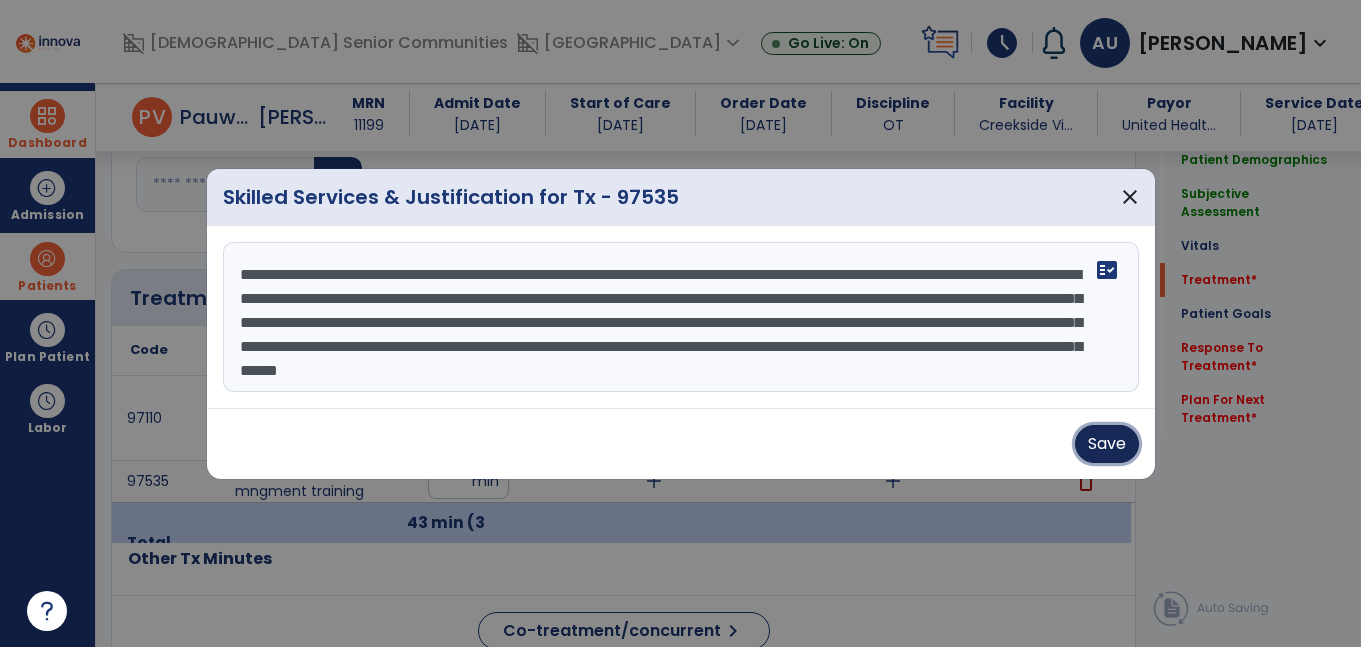 click on "Save" at bounding box center [1107, 444] 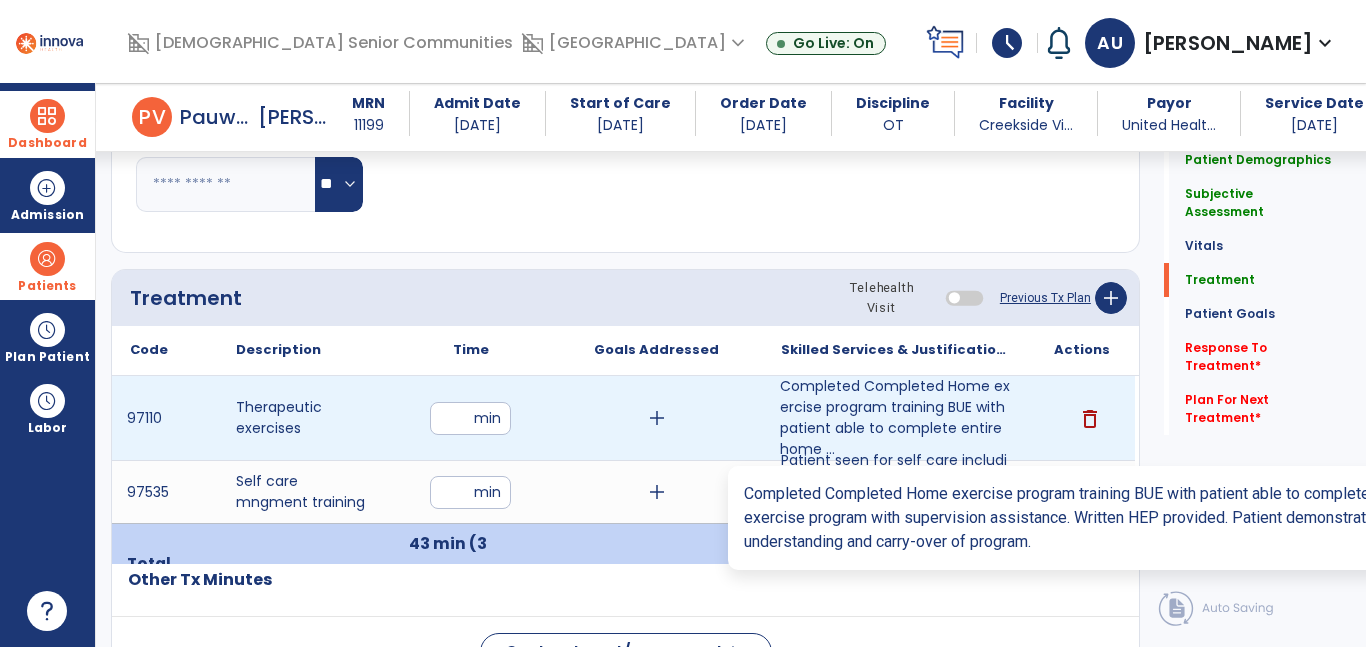 click on "Completed
Completed Home exercise program training BUE with patient able to complete entire home ..." at bounding box center (896, 418) 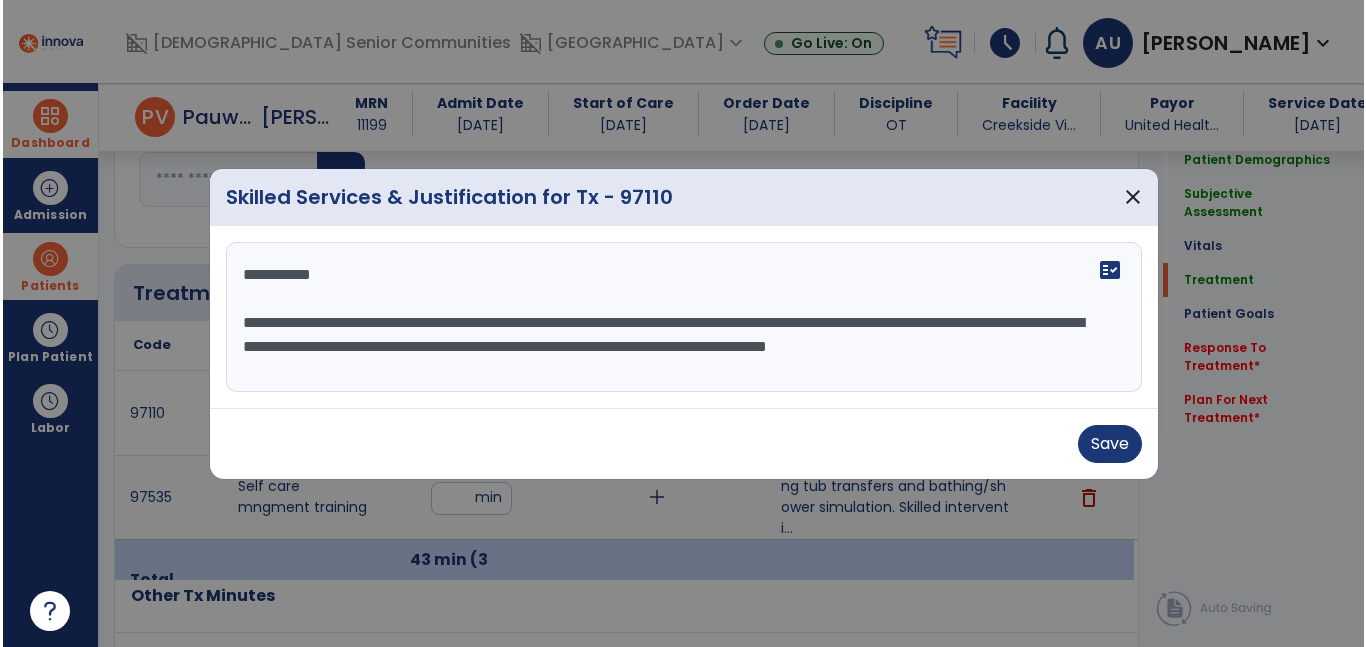scroll, scrollTop: 1140, scrollLeft: 0, axis: vertical 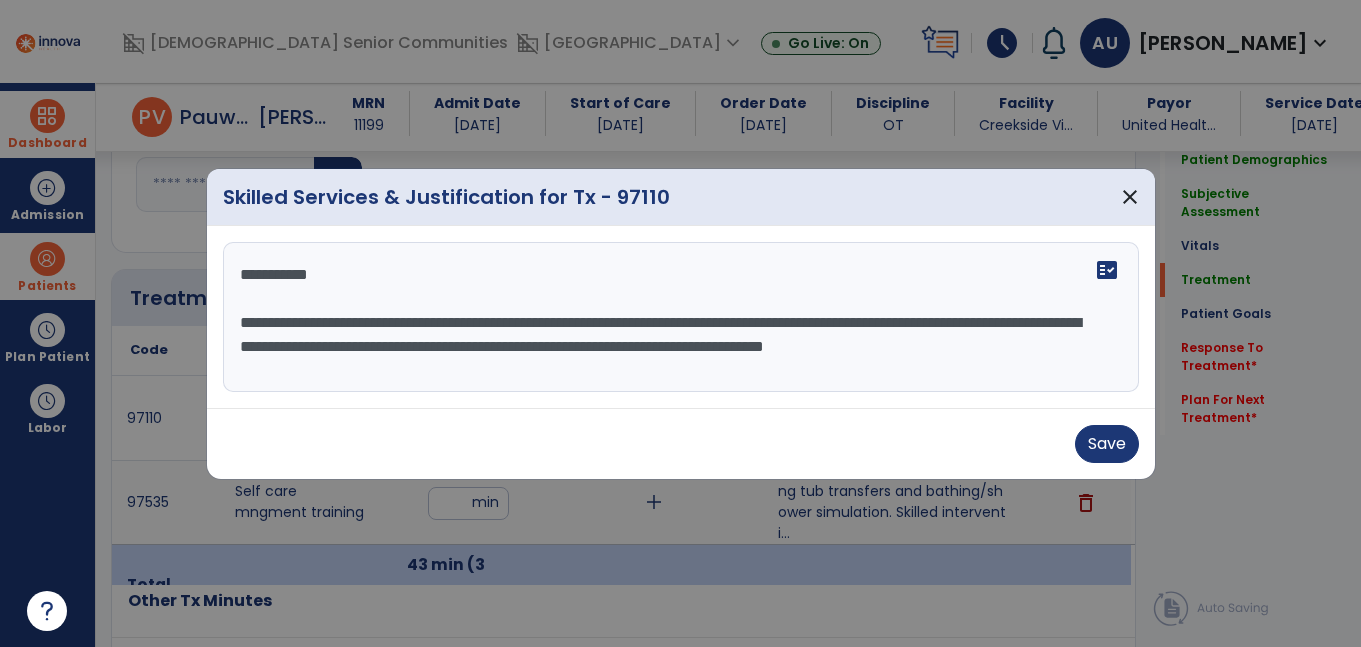 drag, startPoint x: 230, startPoint y: 320, endPoint x: 218, endPoint y: 210, distance: 110.65261 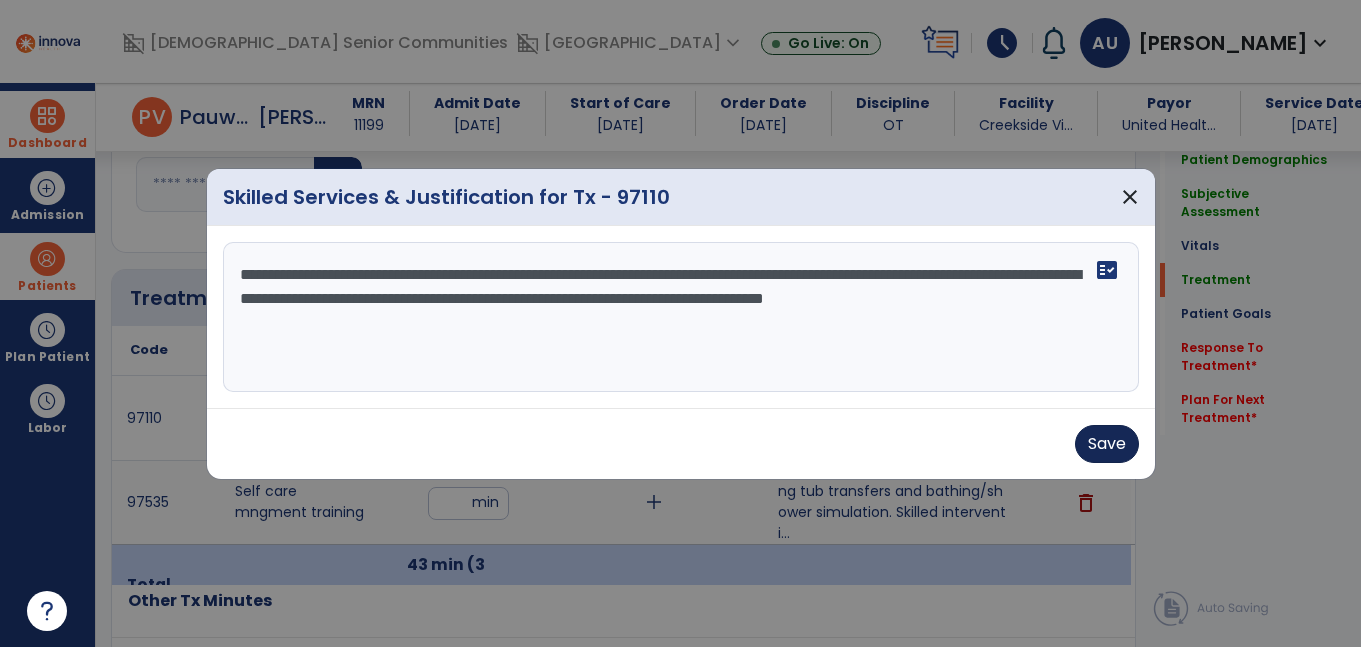 type on "**********" 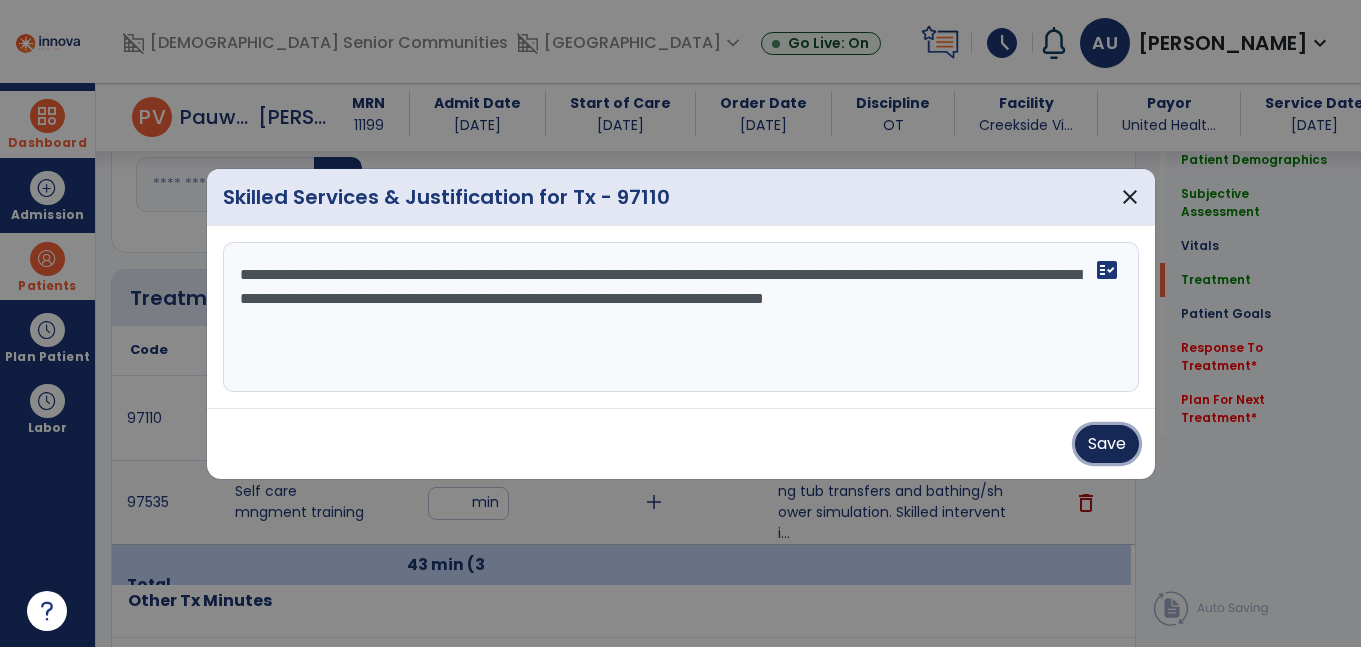 drag, startPoint x: 1090, startPoint y: 436, endPoint x: 761, endPoint y: 455, distance: 329.5482 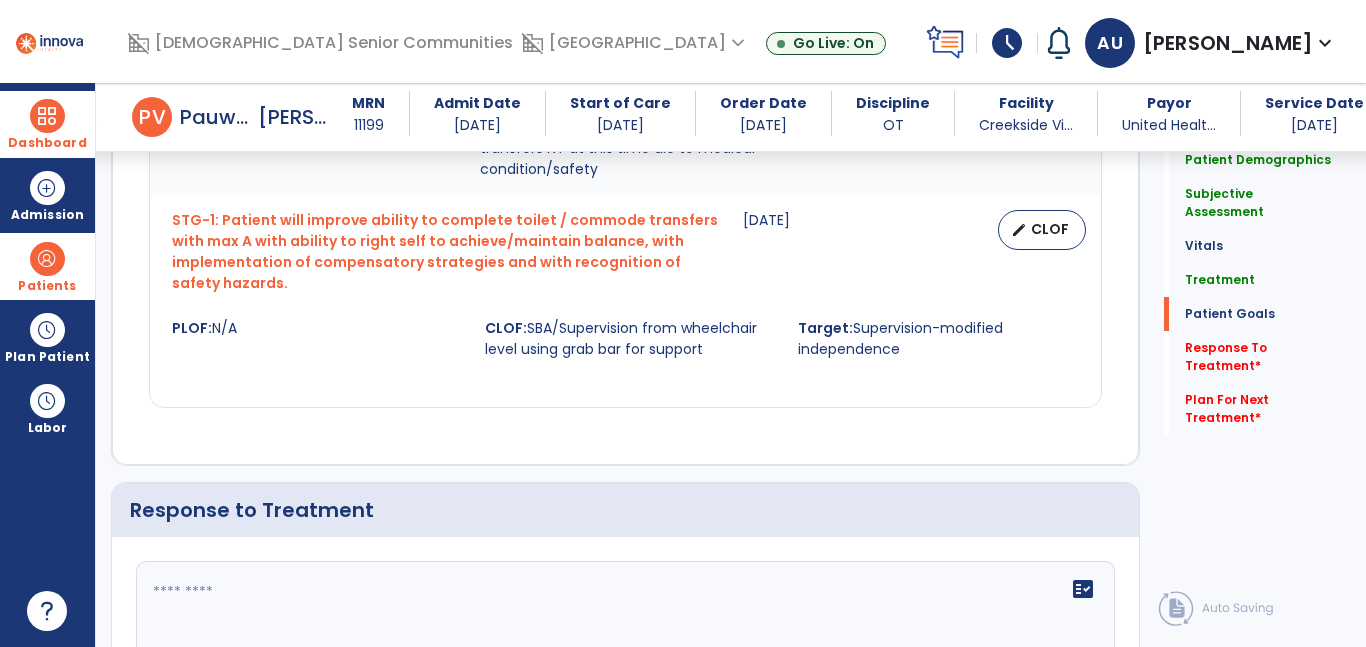 scroll, scrollTop: 3483, scrollLeft: 0, axis: vertical 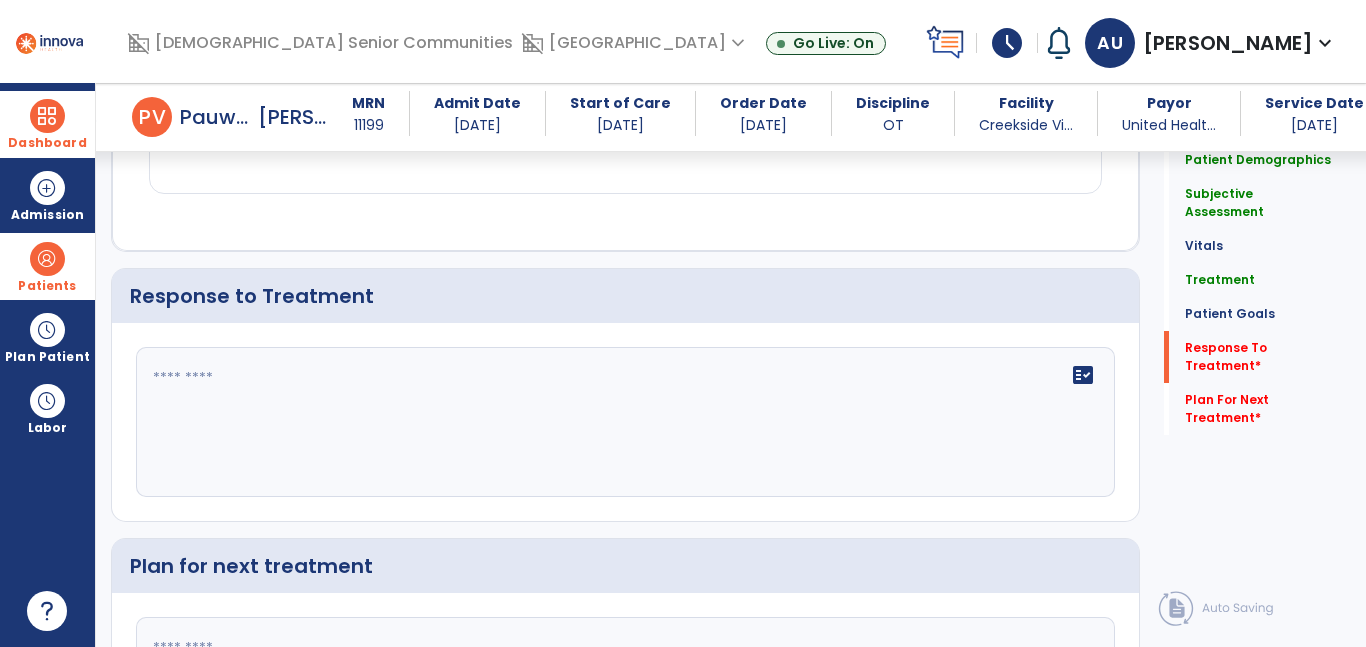 click on "fact_check" 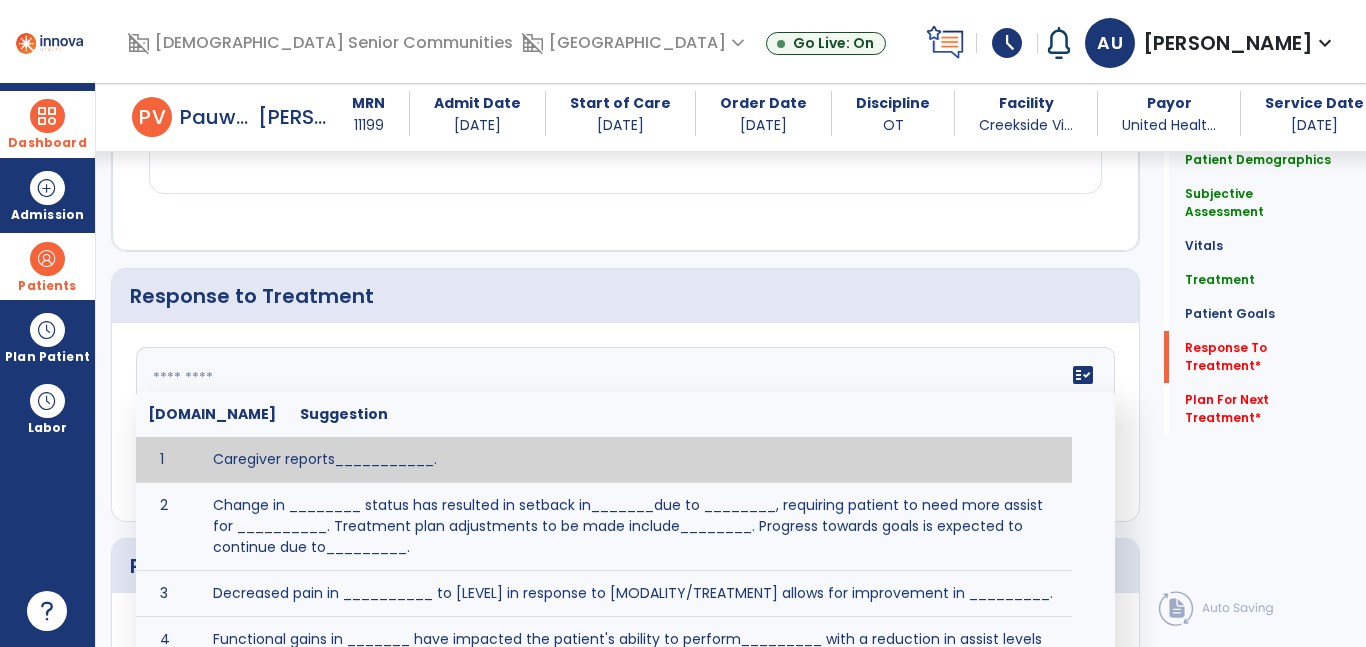 paste on "**********" 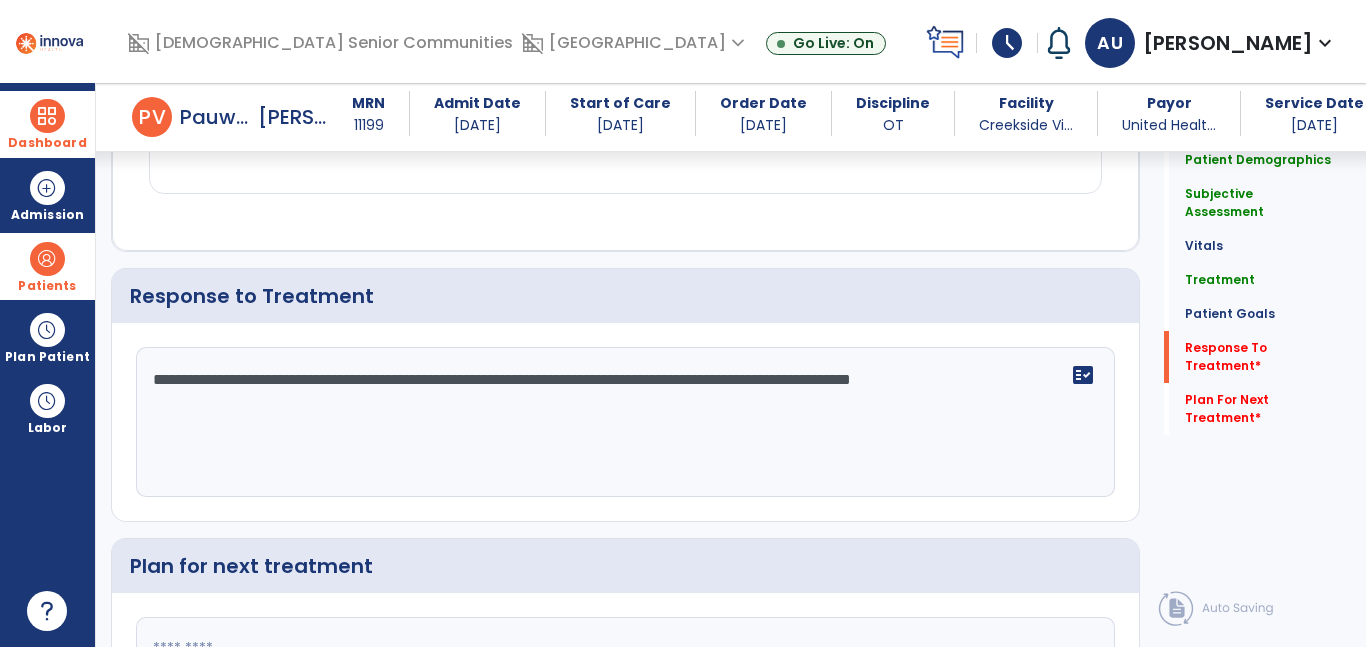 type on "**********" 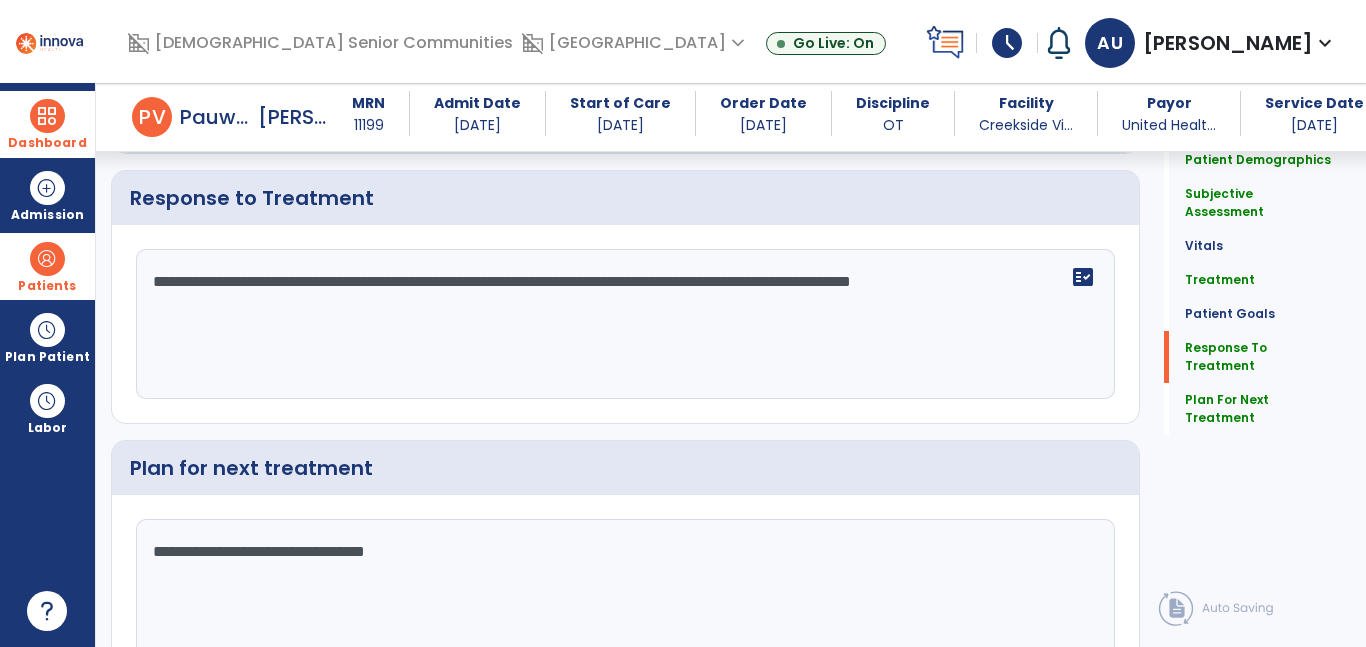 scroll, scrollTop: 3631, scrollLeft: 0, axis: vertical 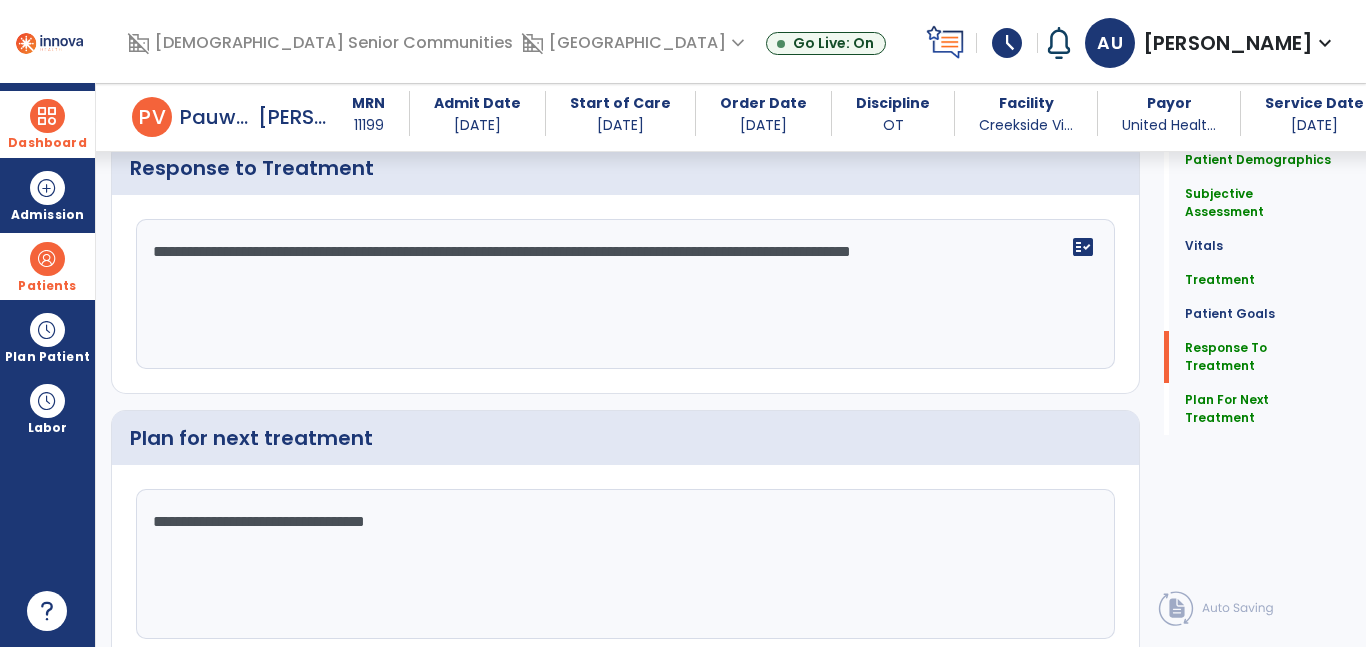 type on "**********" 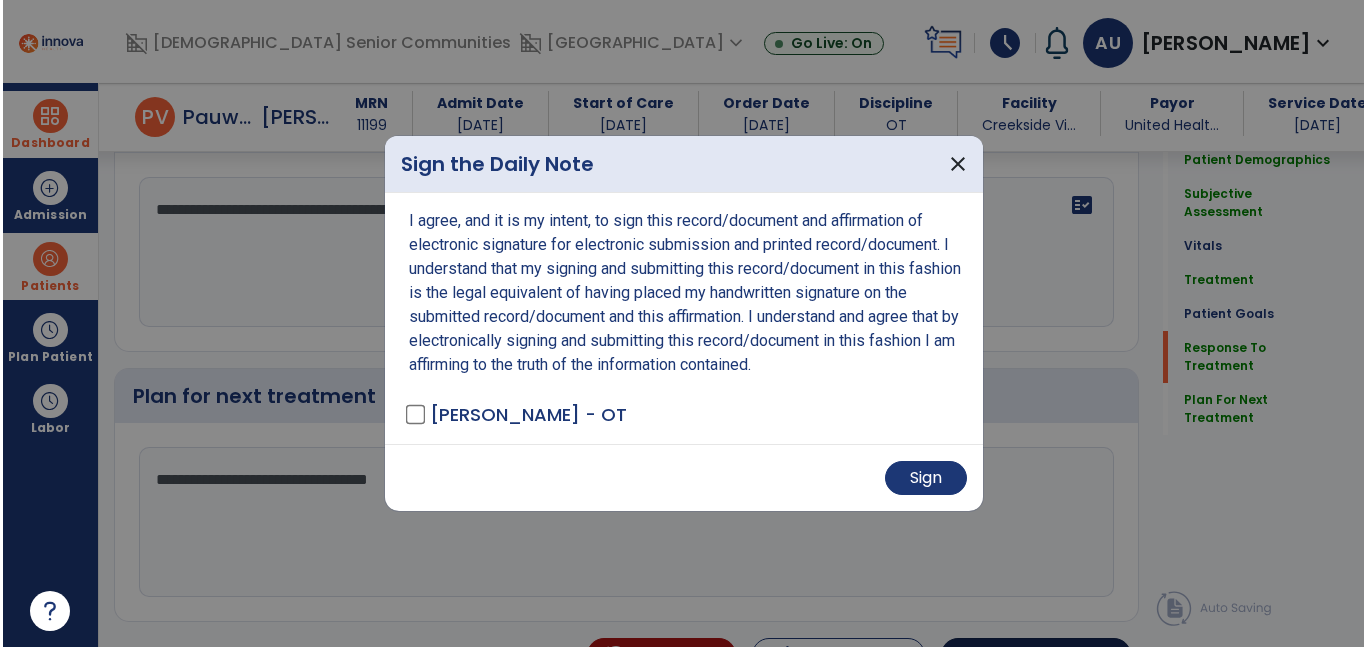 scroll, scrollTop: 3653, scrollLeft: 0, axis: vertical 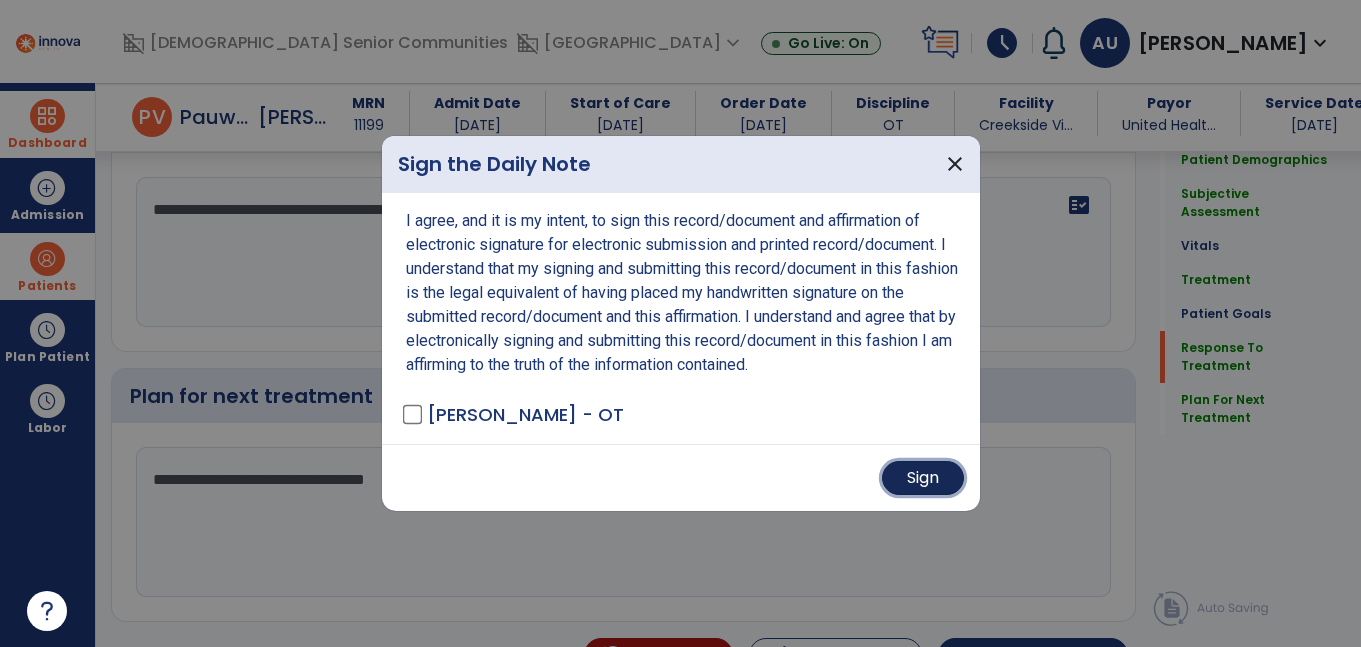 click on "Sign" at bounding box center [923, 478] 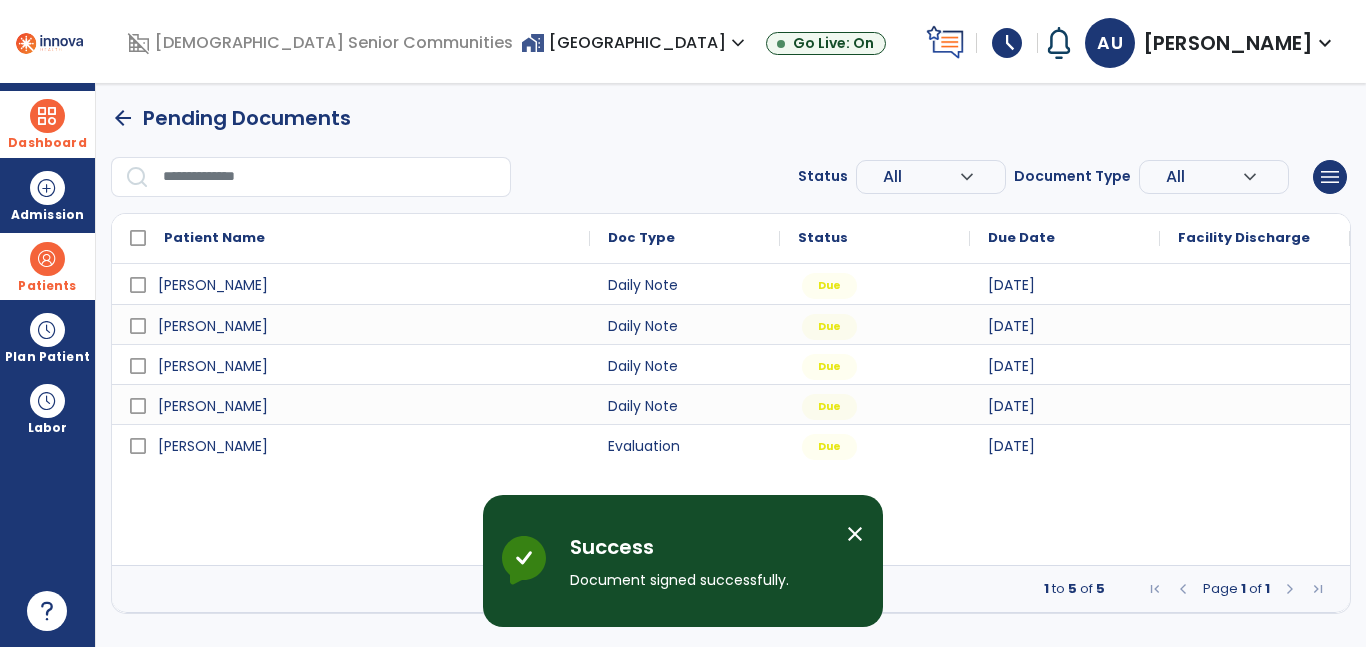 scroll, scrollTop: 0, scrollLeft: 0, axis: both 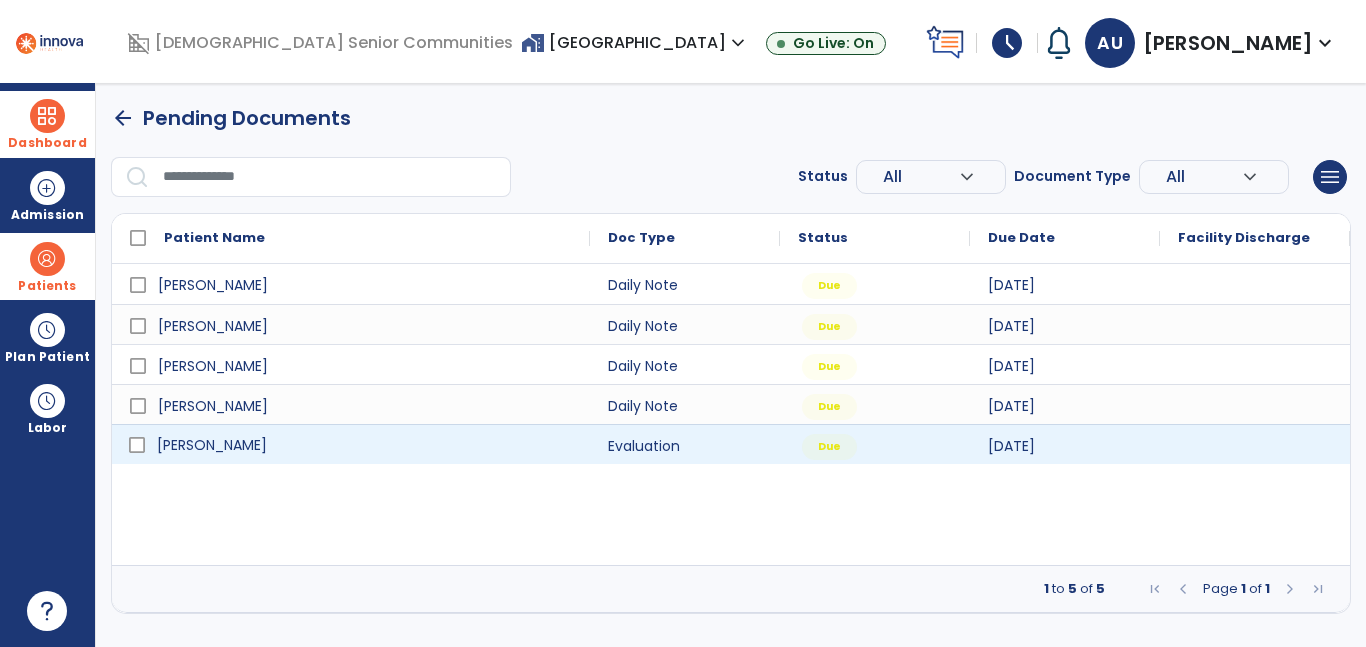 click on "[PERSON_NAME]" at bounding box center (365, 445) 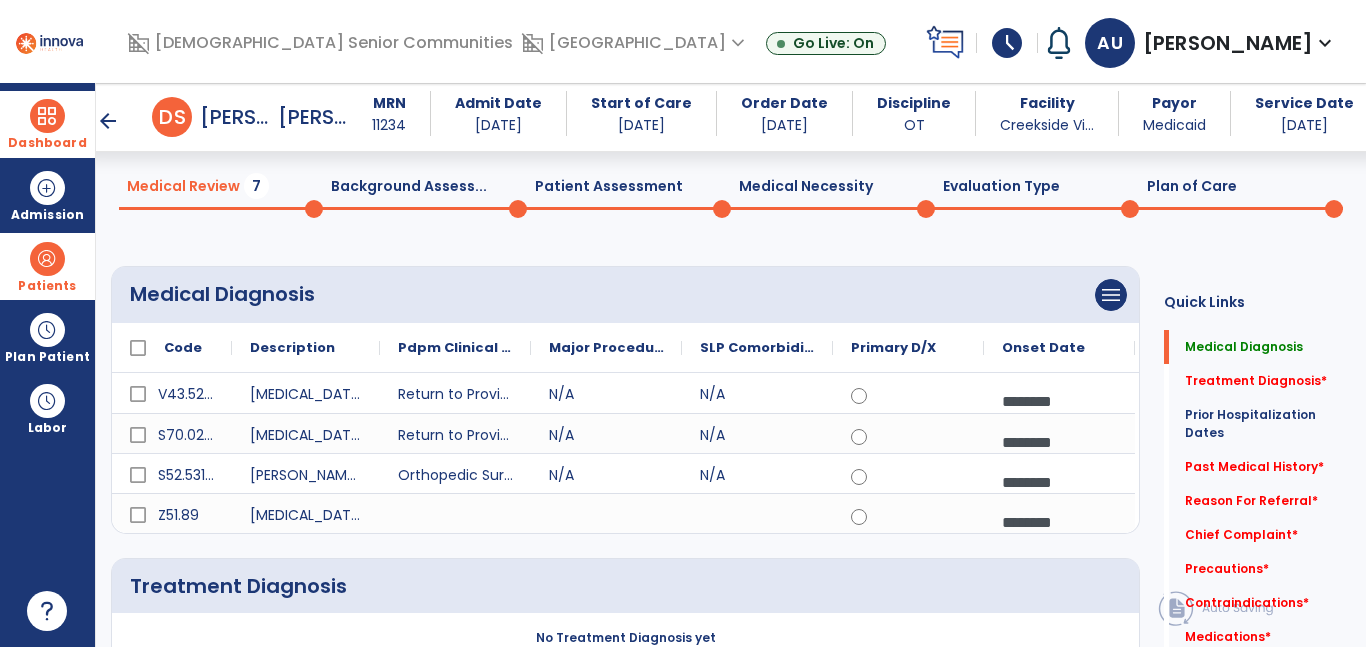 scroll, scrollTop: 51, scrollLeft: 0, axis: vertical 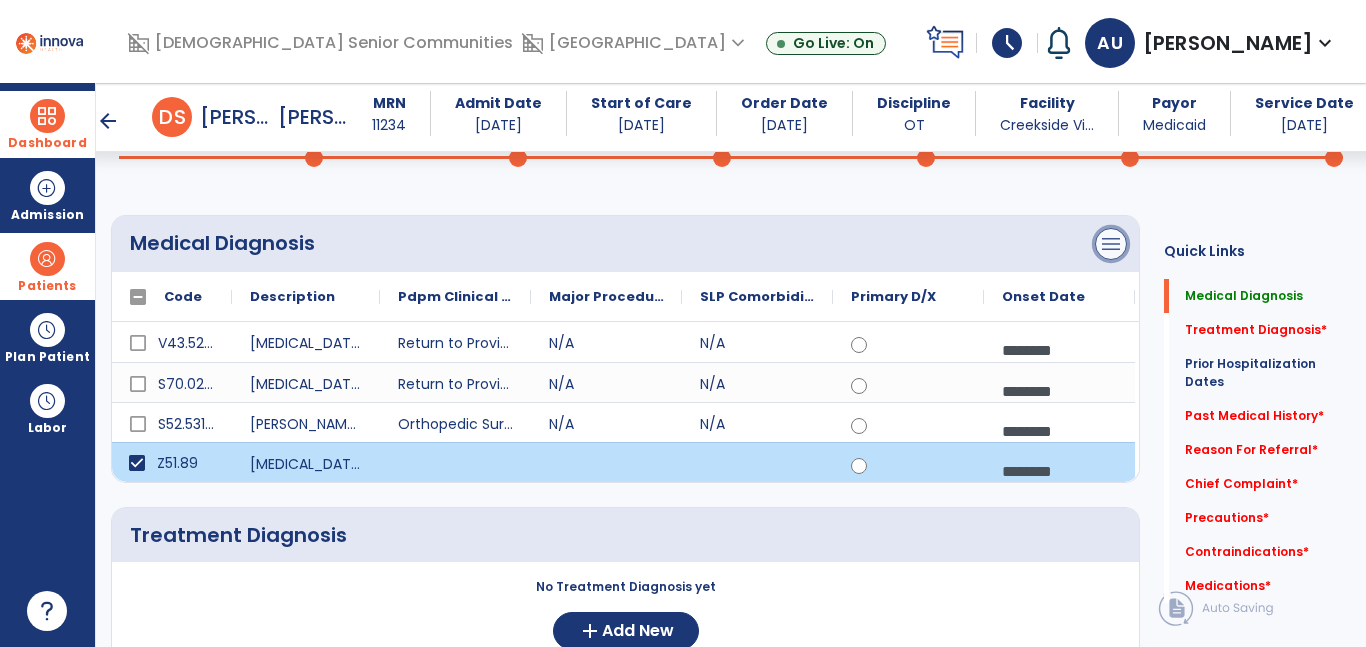 click on "menu" at bounding box center (1111, 244) 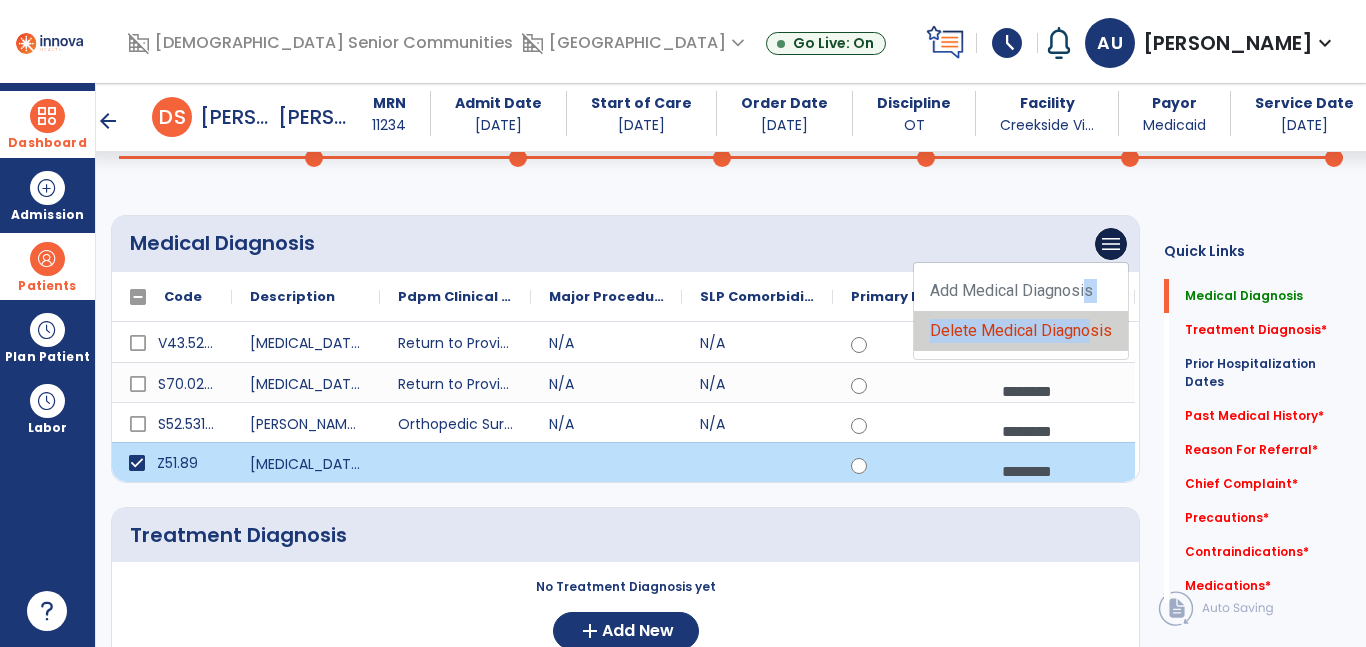 click on "Add Medical Diagnosis   Delete Medical Diagnosis" 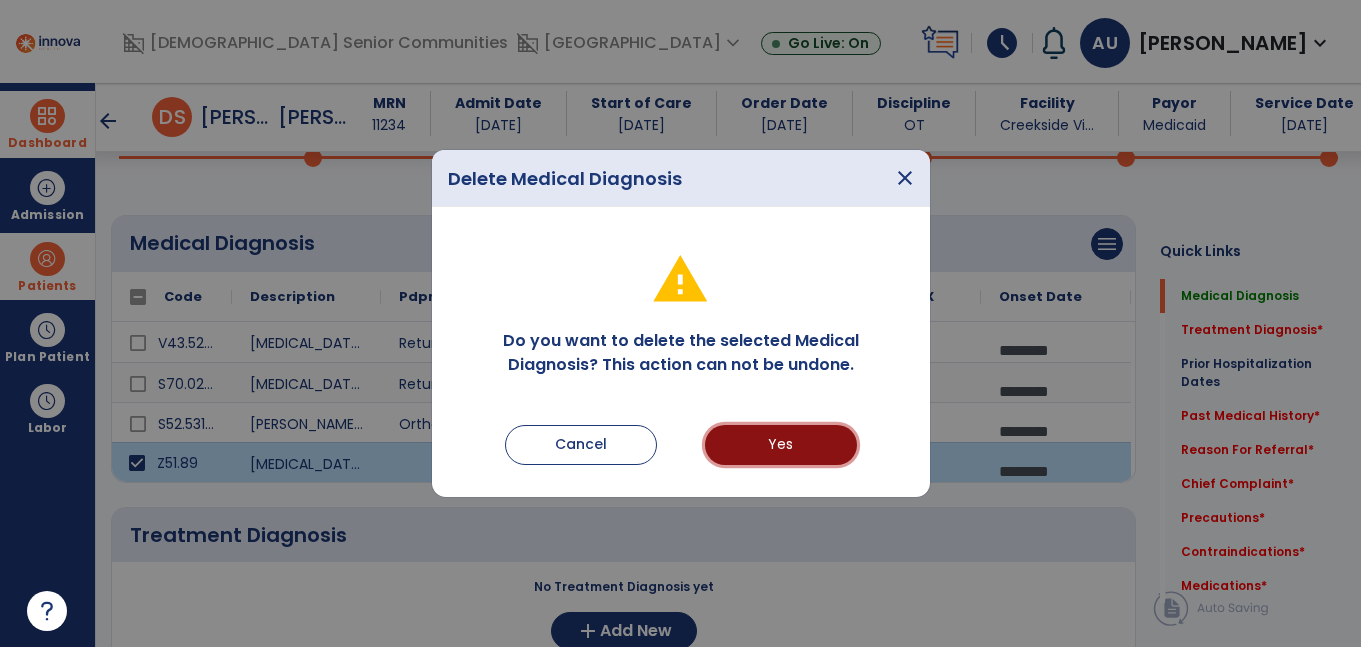 click on "Yes" at bounding box center [781, 445] 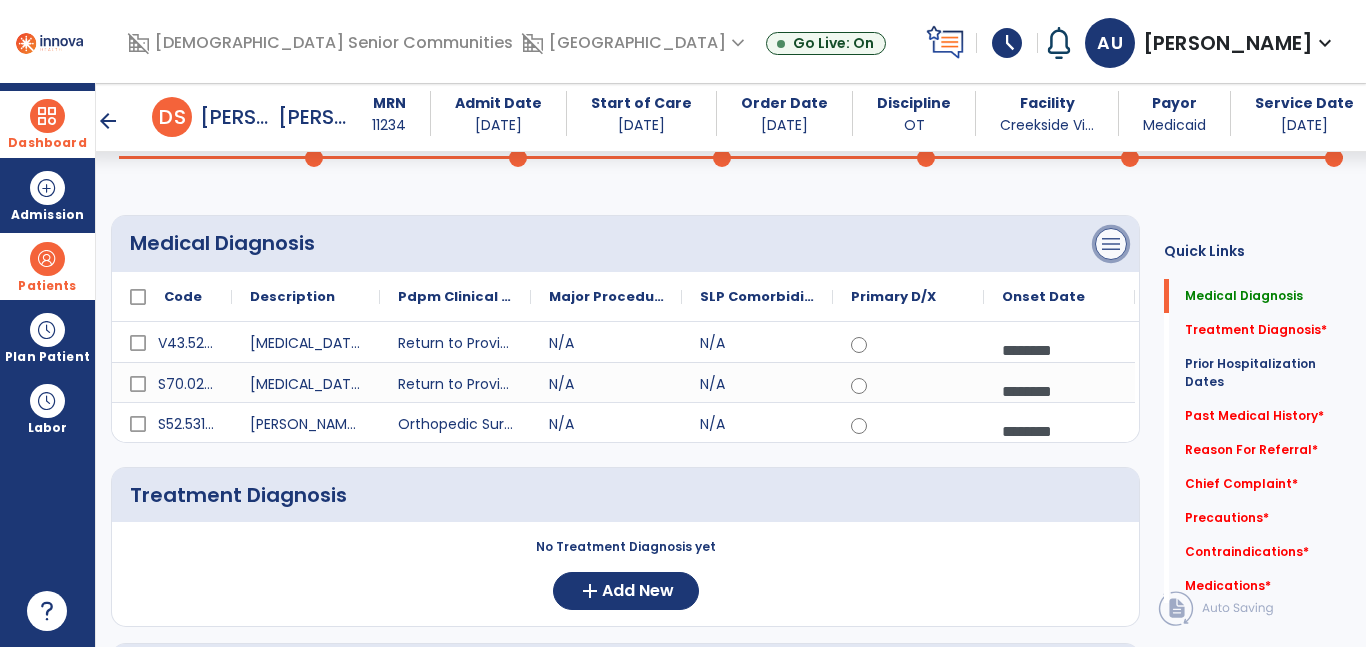 click on "menu" at bounding box center [1111, 244] 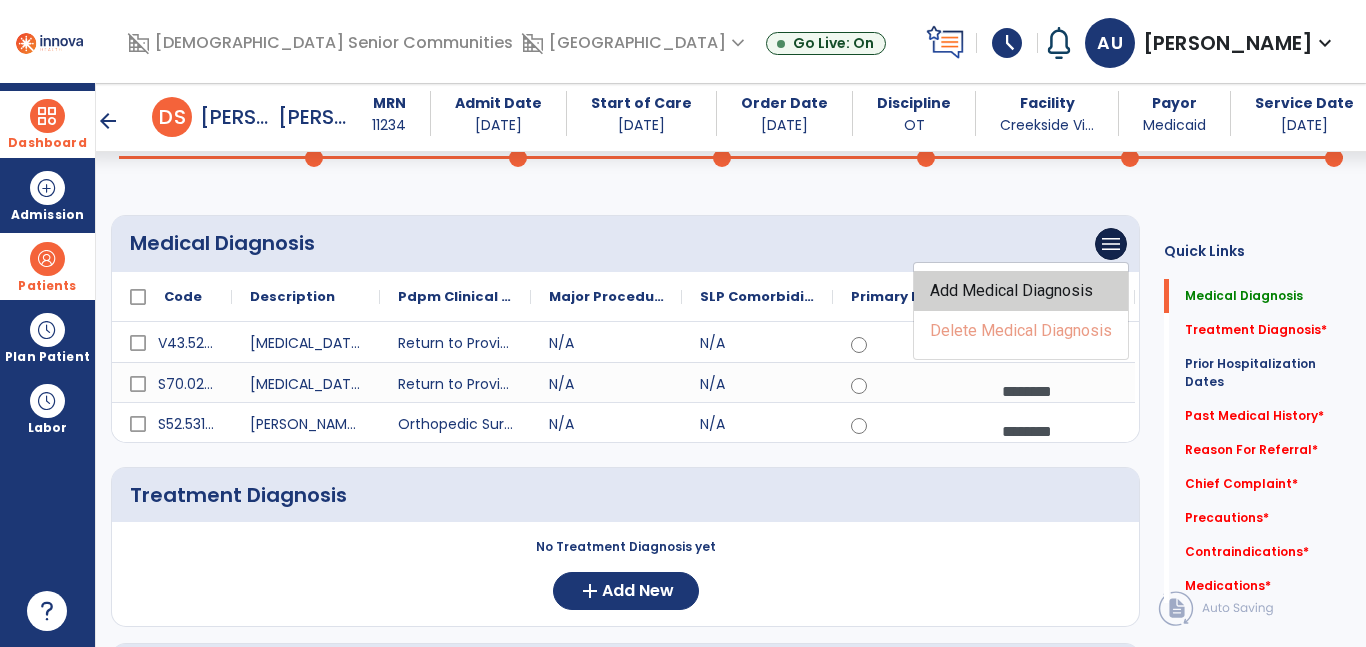 click on "Add Medical Diagnosis" 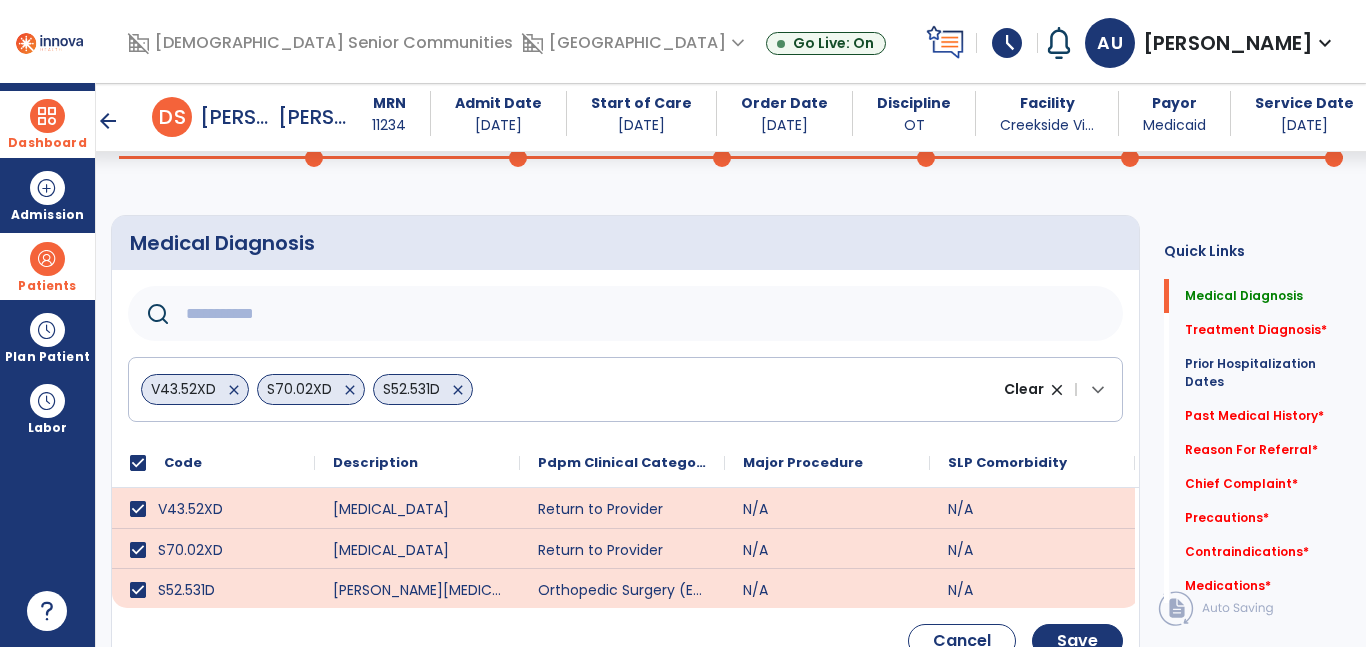 click 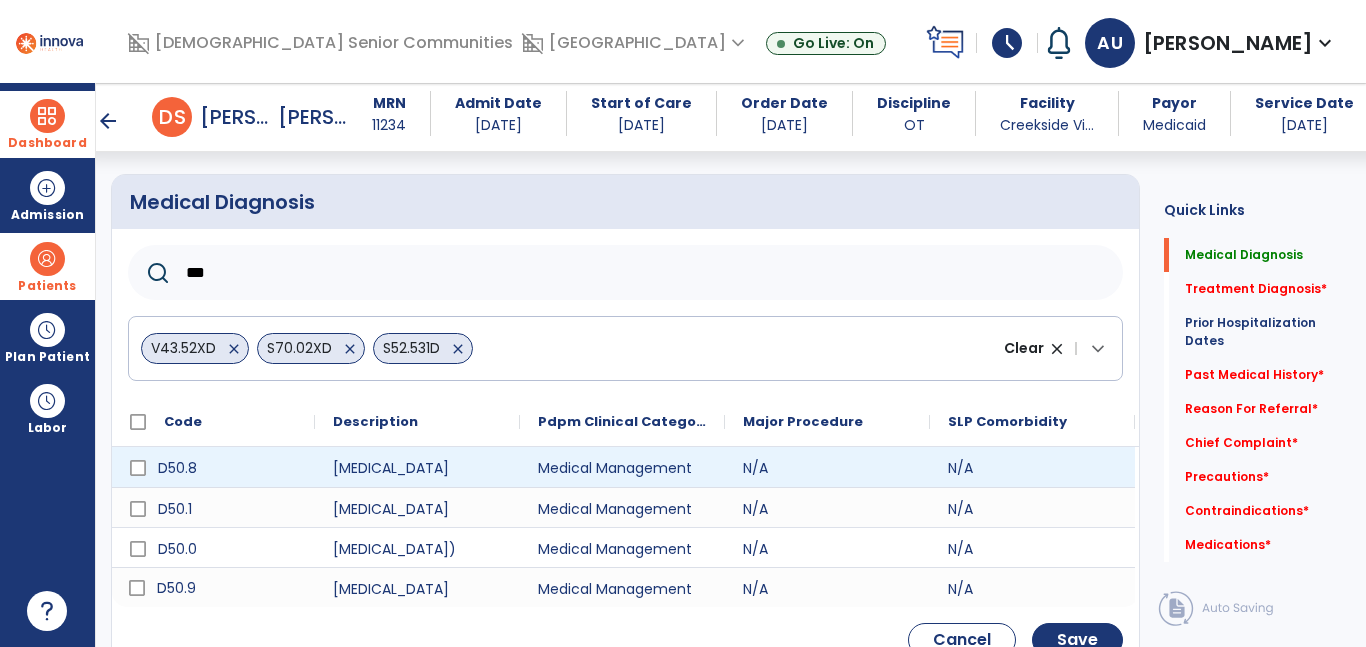 scroll, scrollTop: 202, scrollLeft: 0, axis: vertical 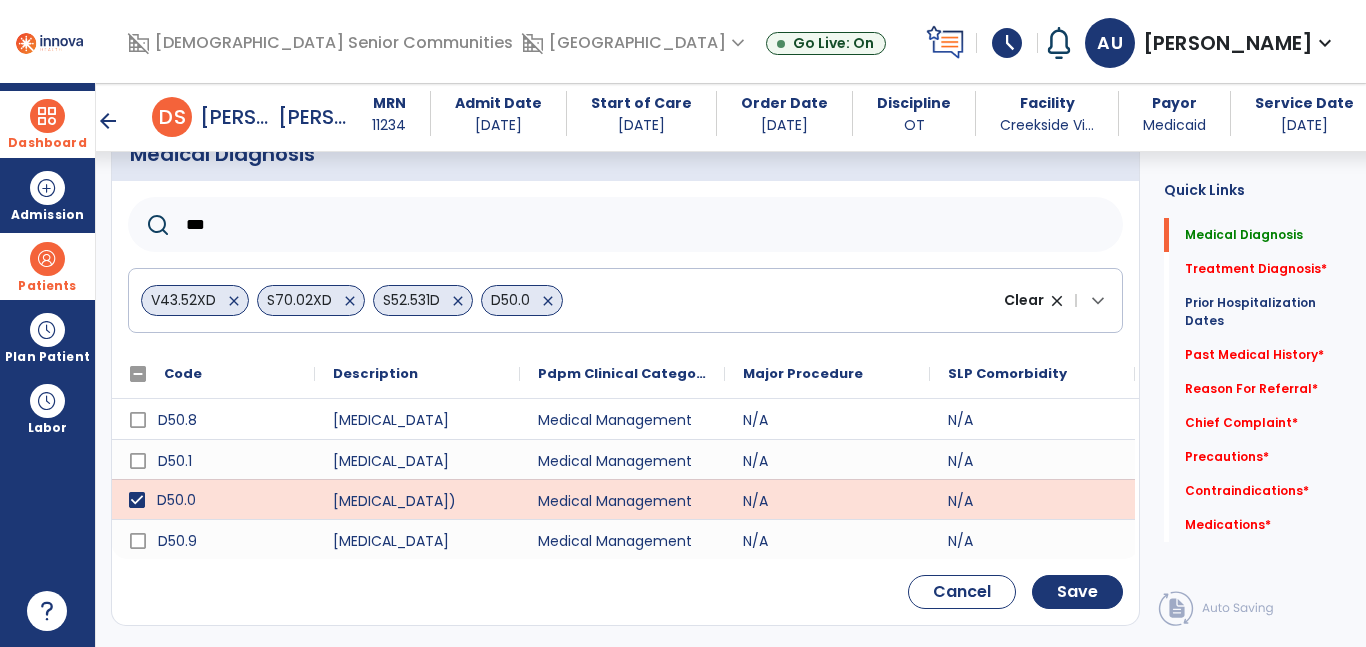 click on "***" 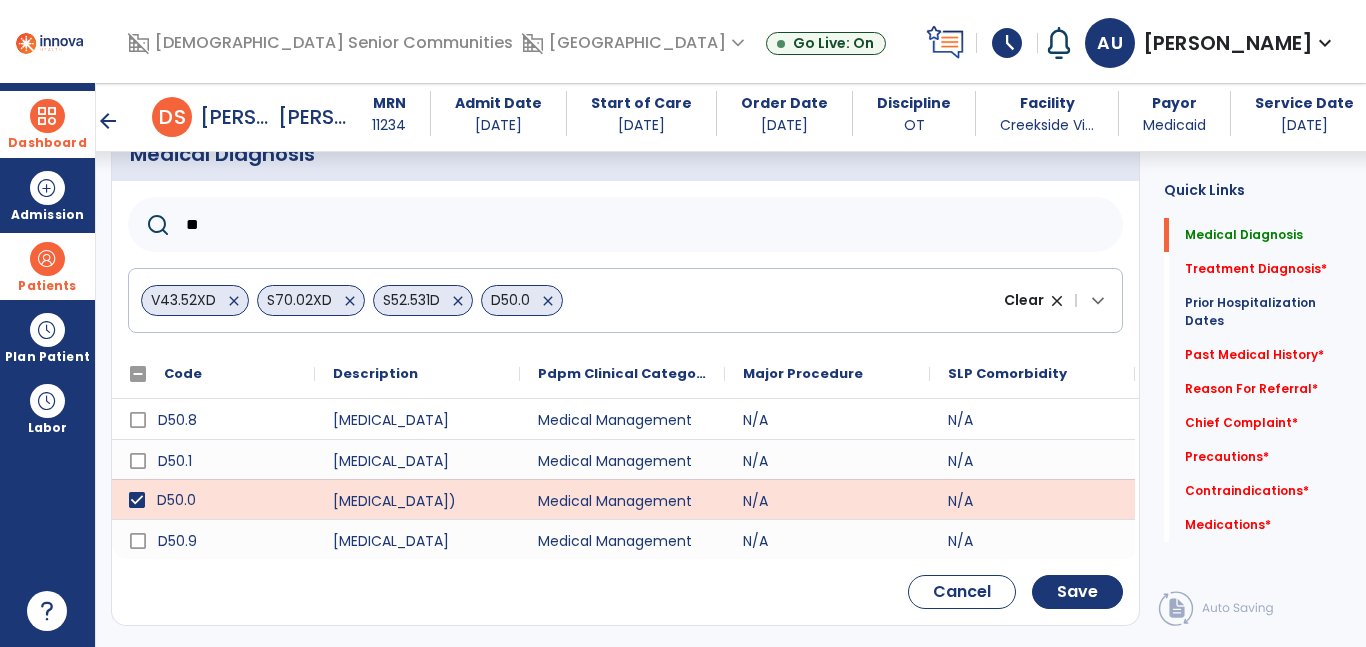 type on "*" 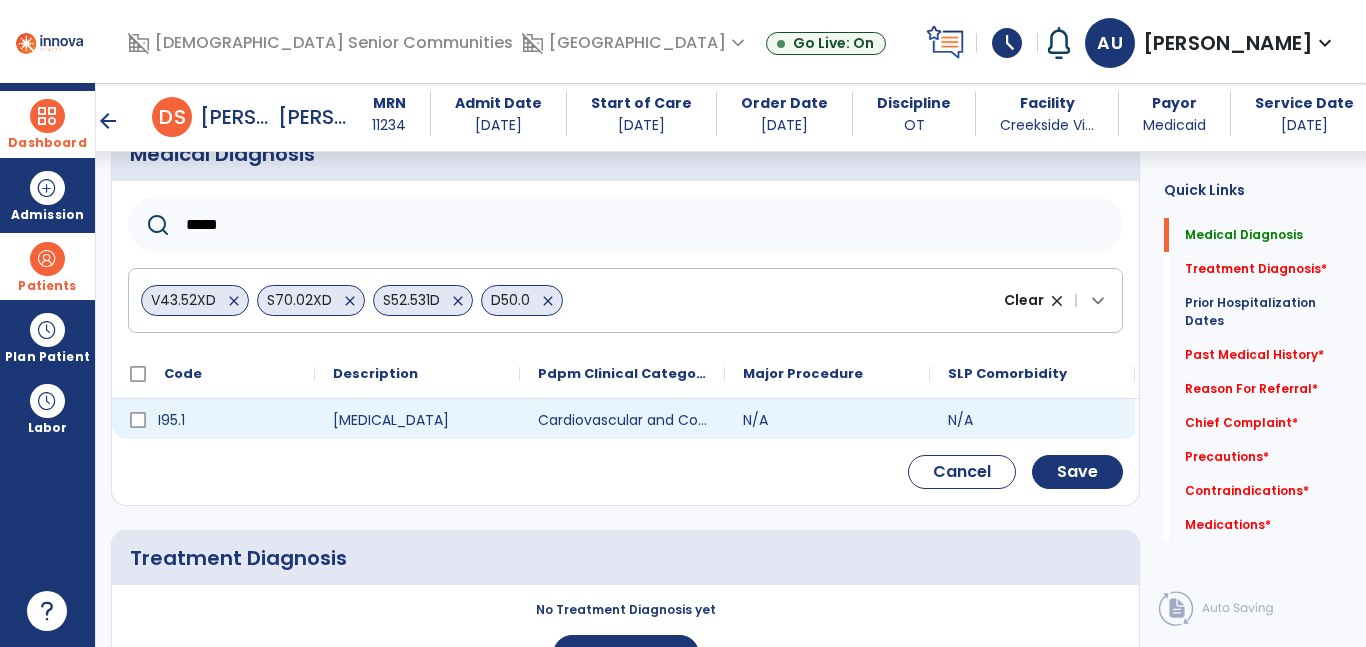 type on "*****" 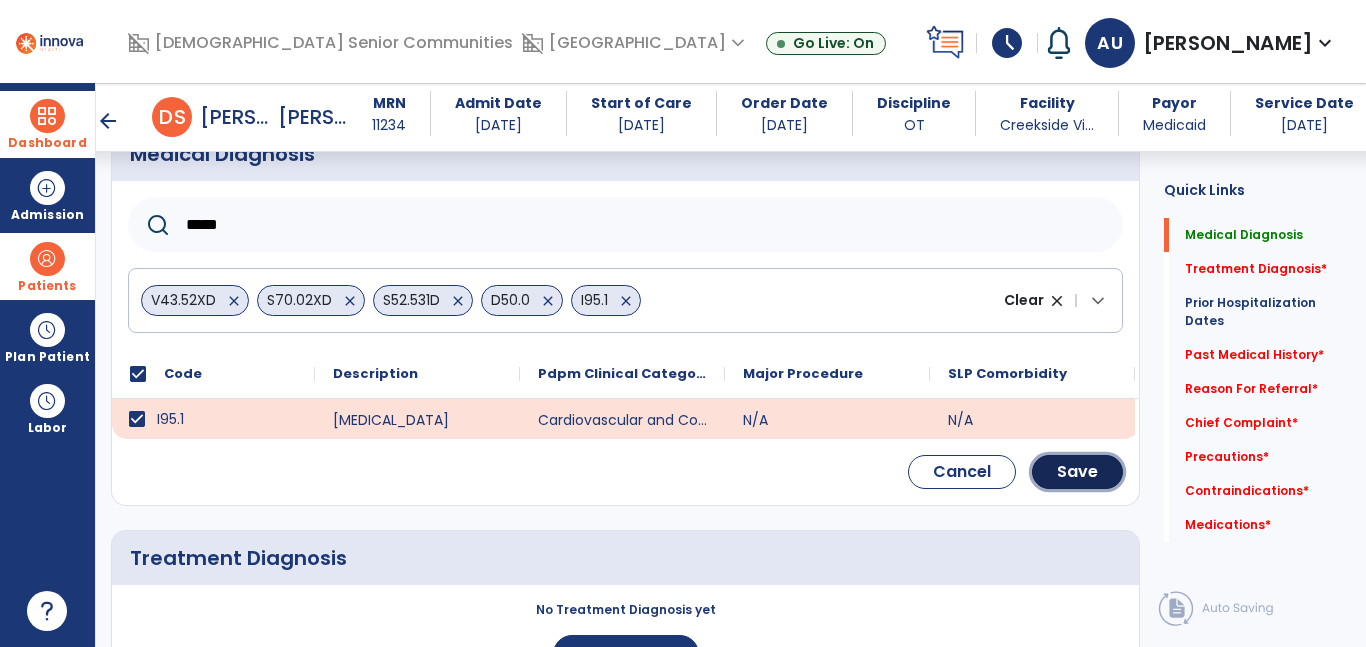 click on "Save" 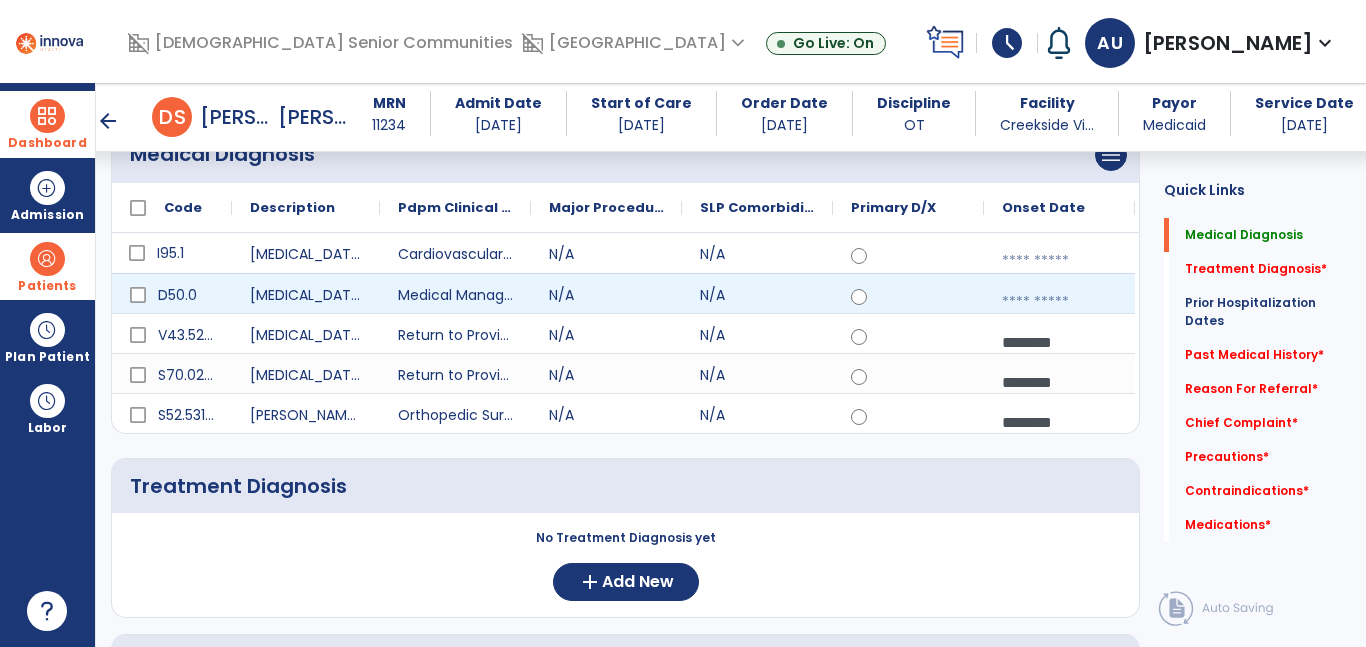click at bounding box center [1059, 302] 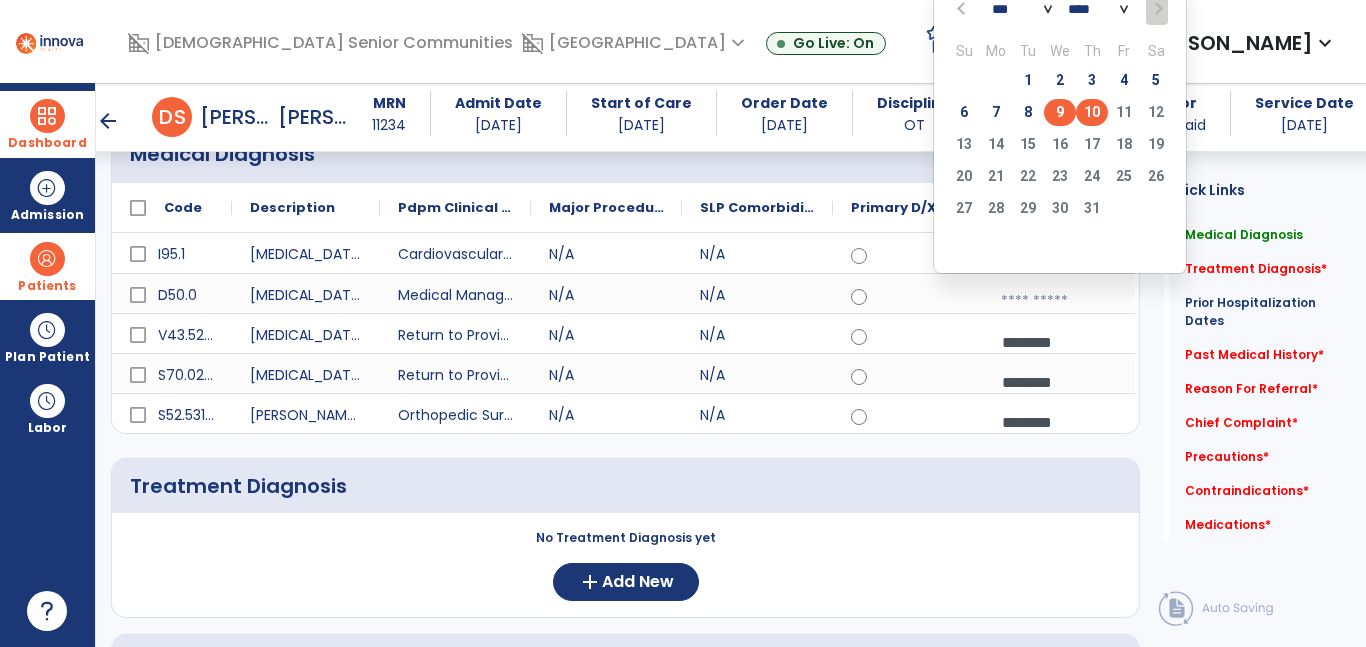 click on "9" 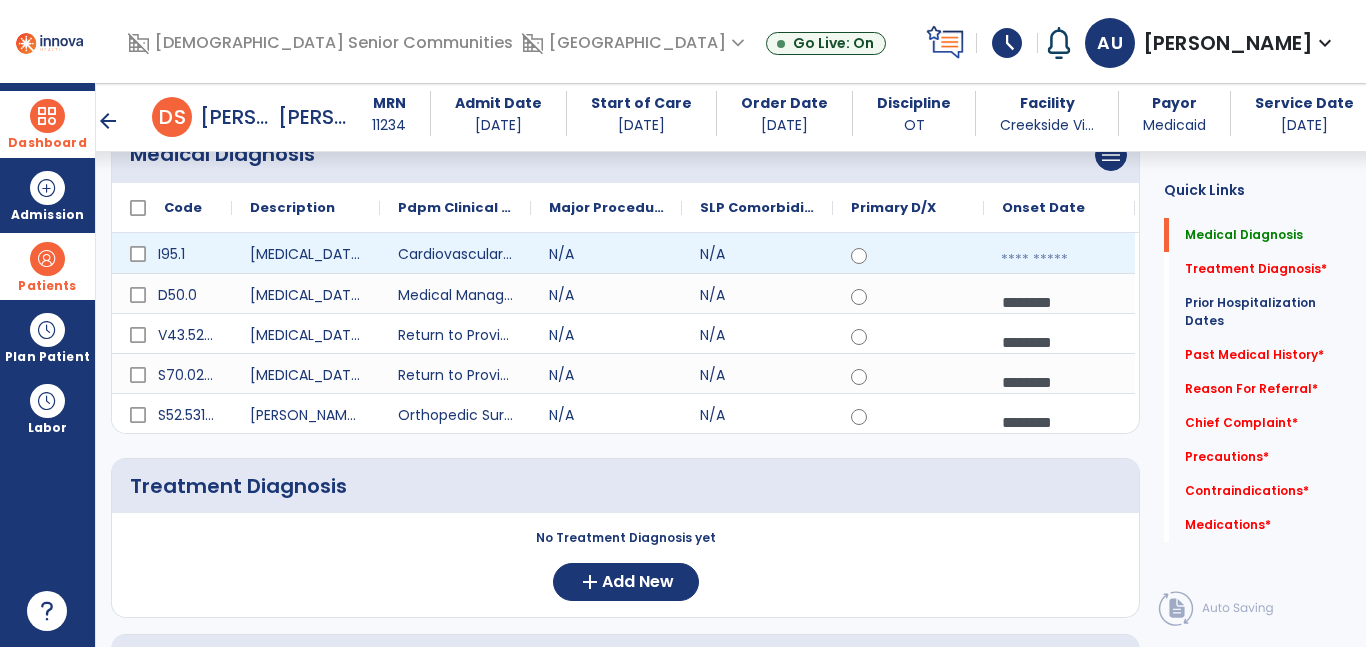 click at bounding box center (1059, 260) 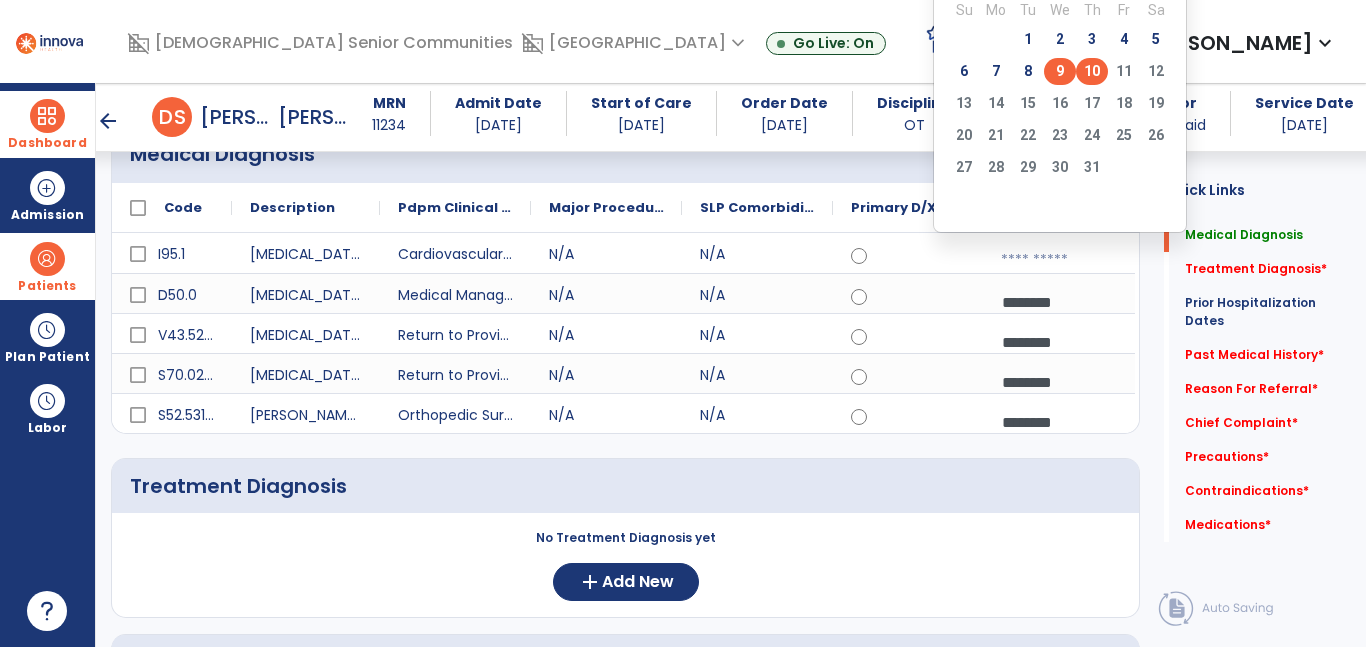 click on "9" 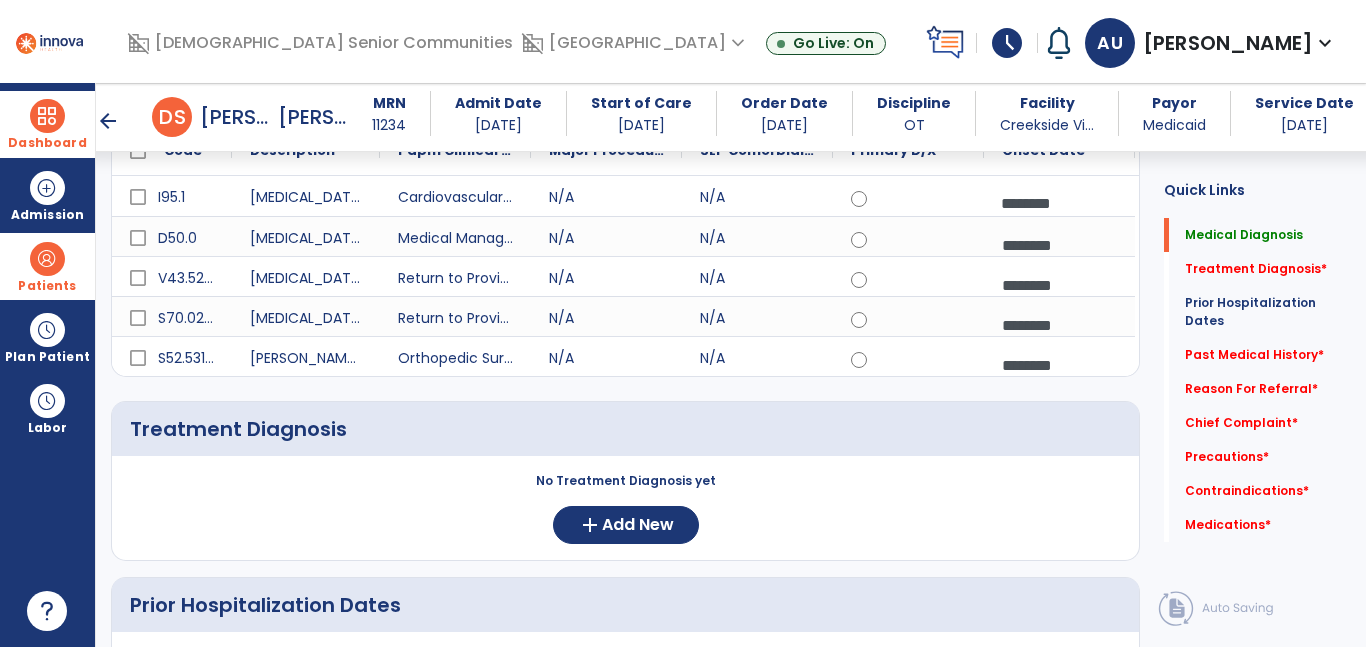 scroll, scrollTop: 264, scrollLeft: 0, axis: vertical 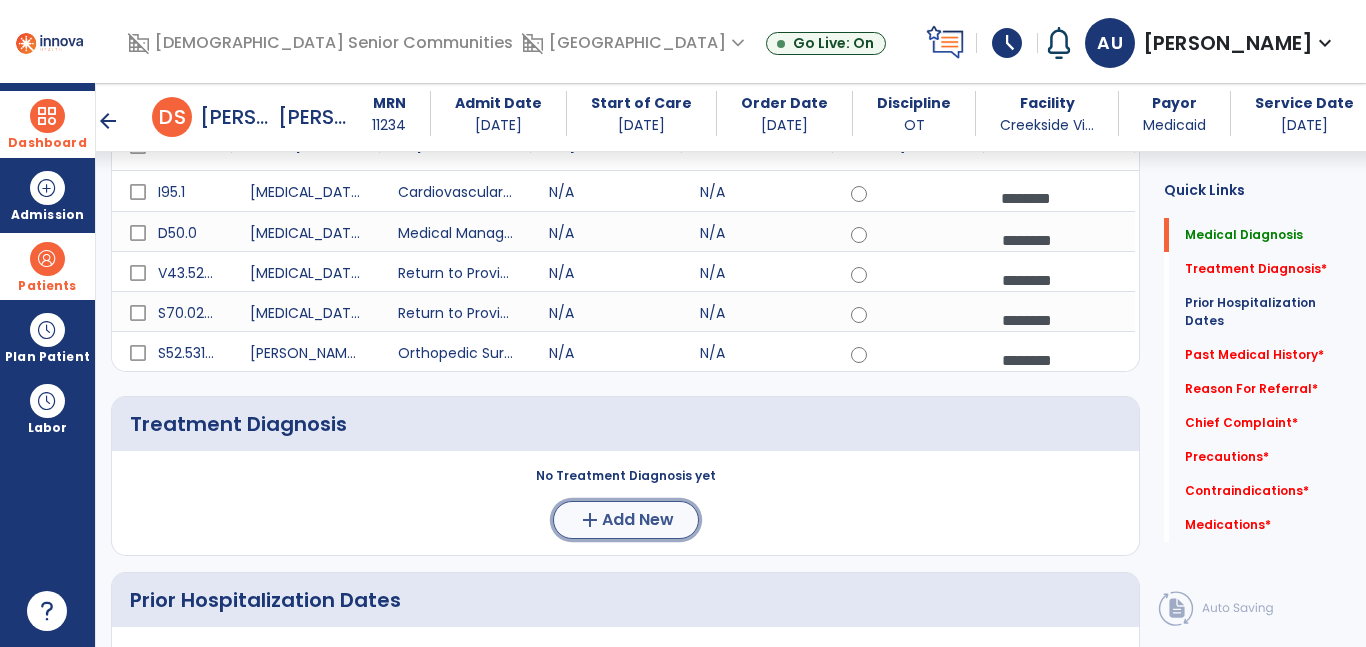 click on "Add New" 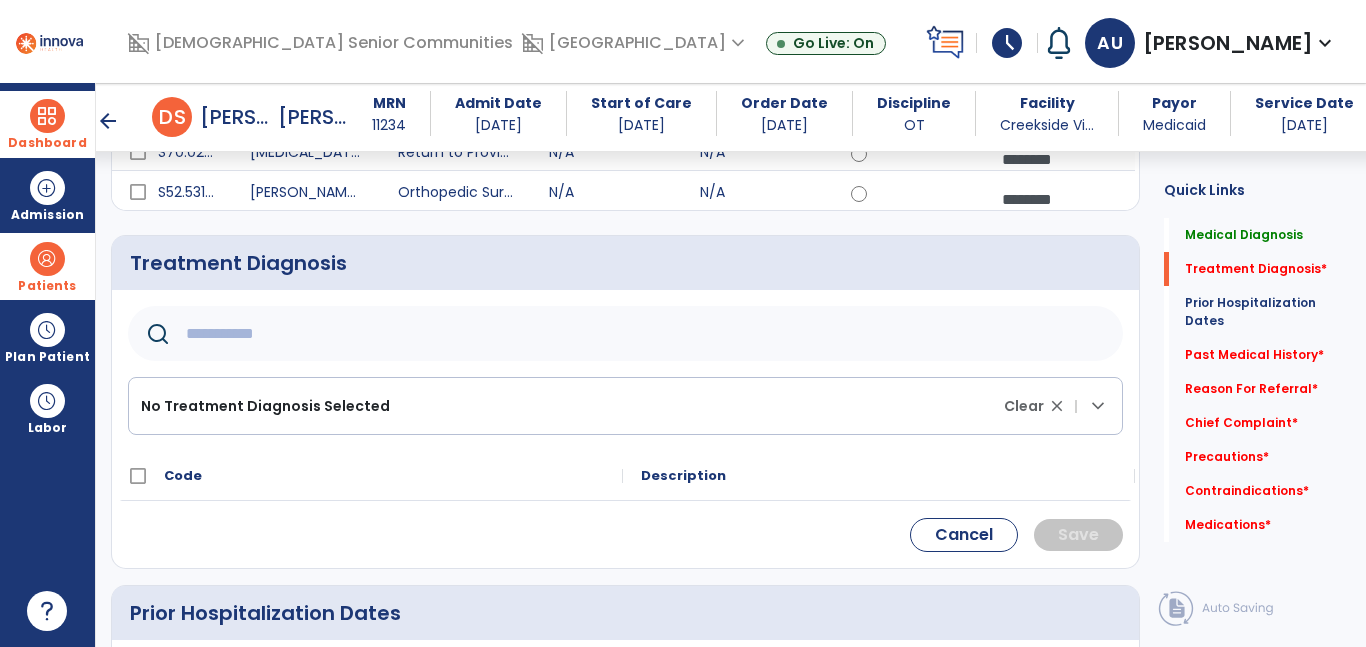 scroll, scrollTop: 439, scrollLeft: 0, axis: vertical 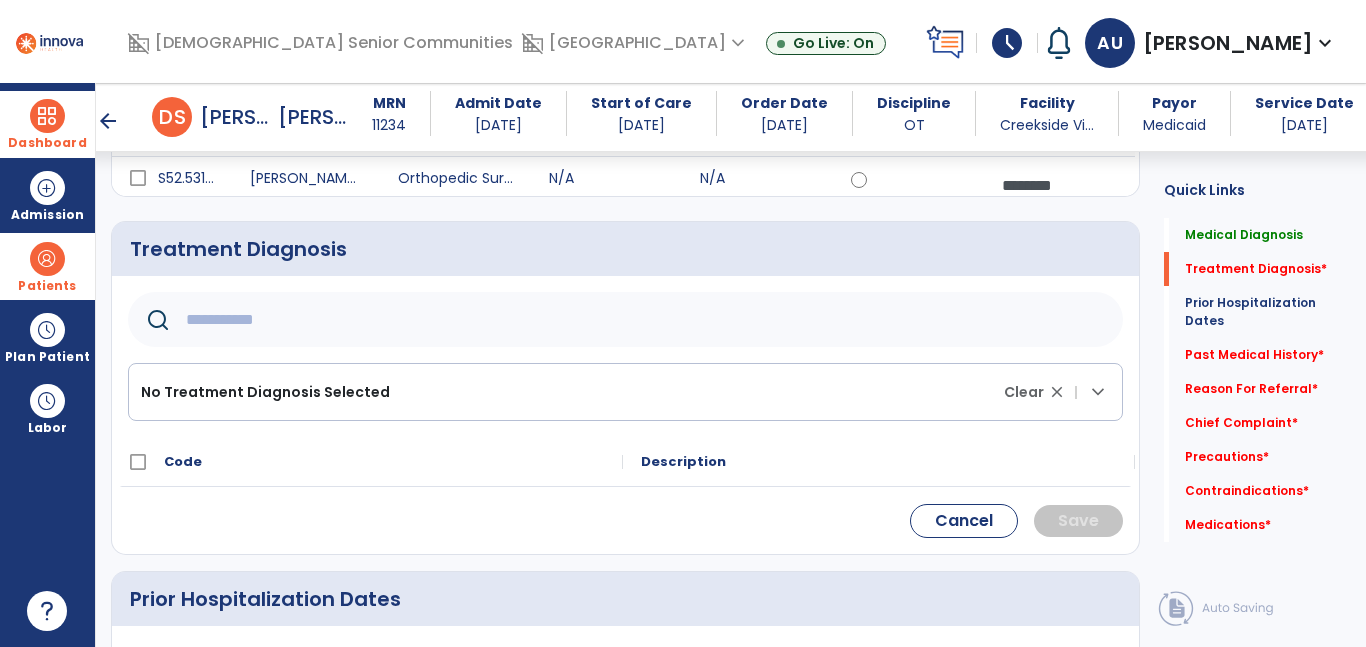 click 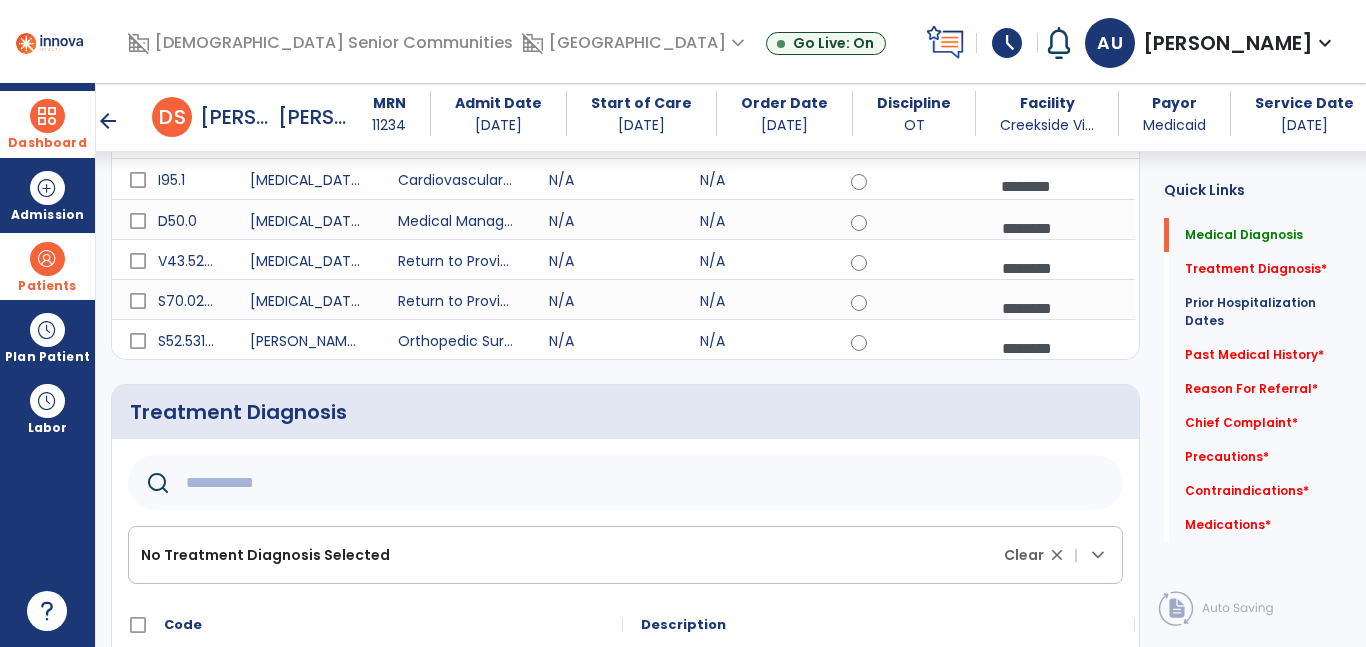 scroll, scrollTop: 308, scrollLeft: 0, axis: vertical 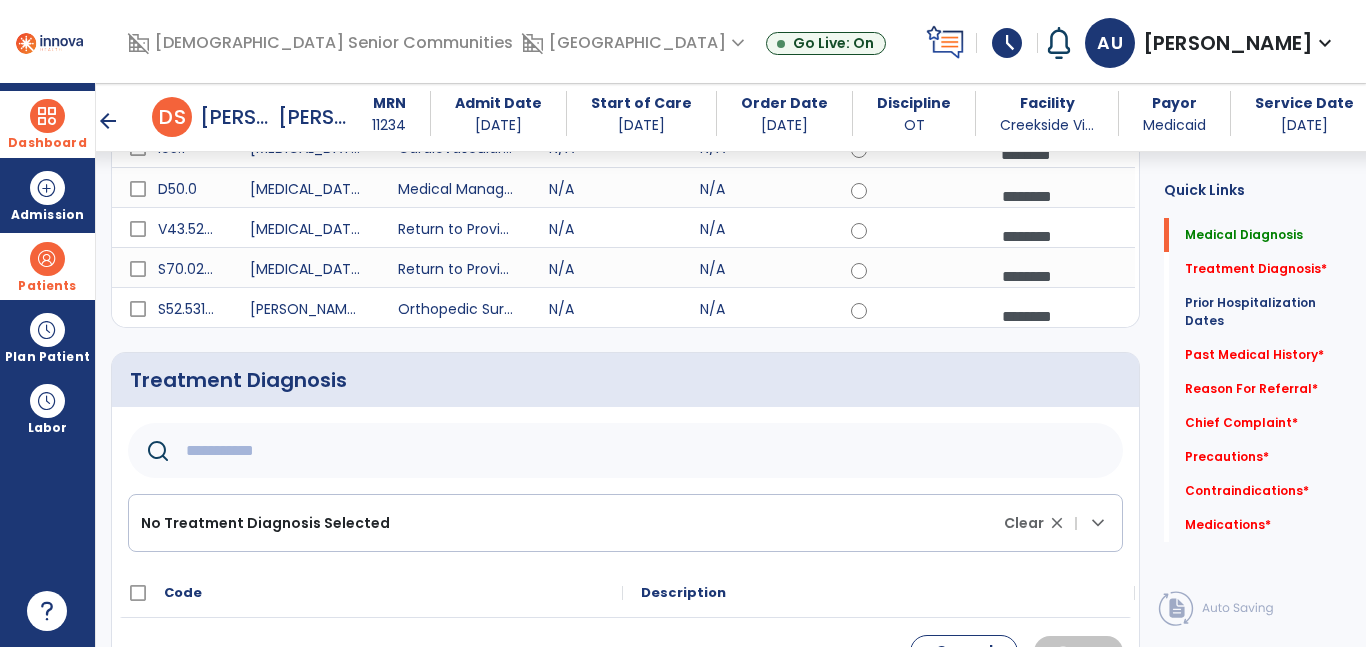 click 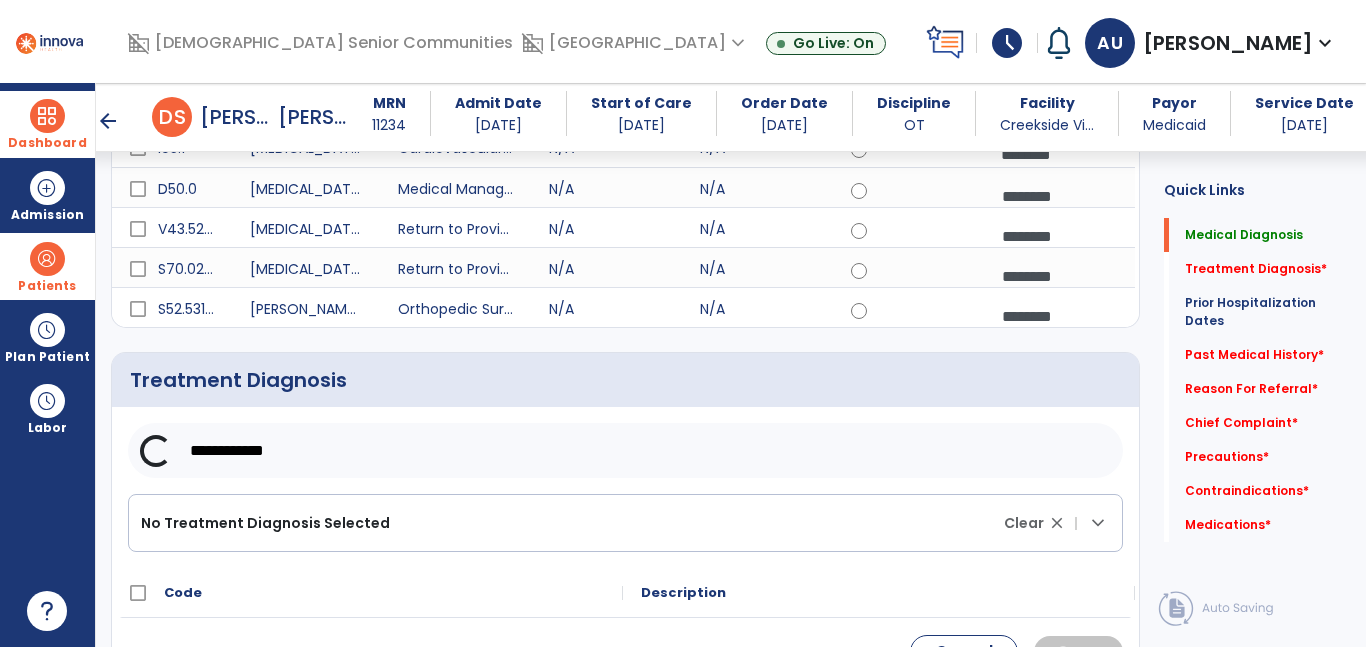 drag, startPoint x: 435, startPoint y: 453, endPoint x: 158, endPoint y: 423, distance: 278.6198 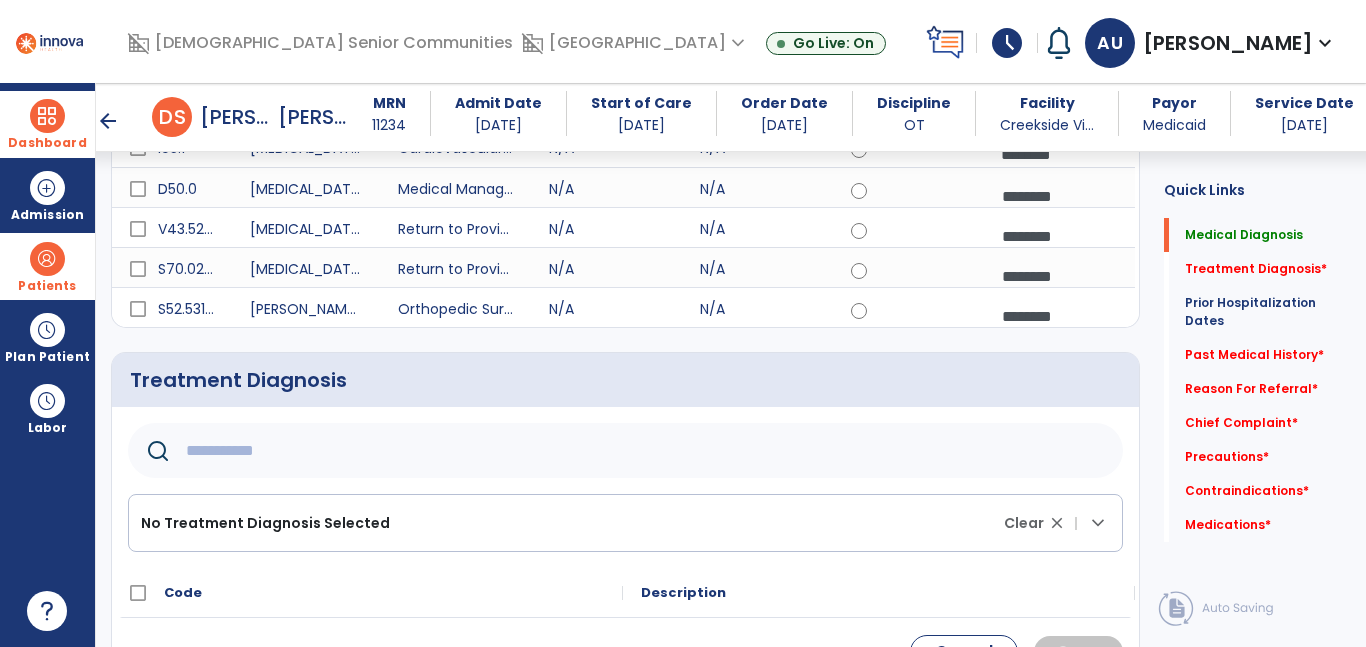 click 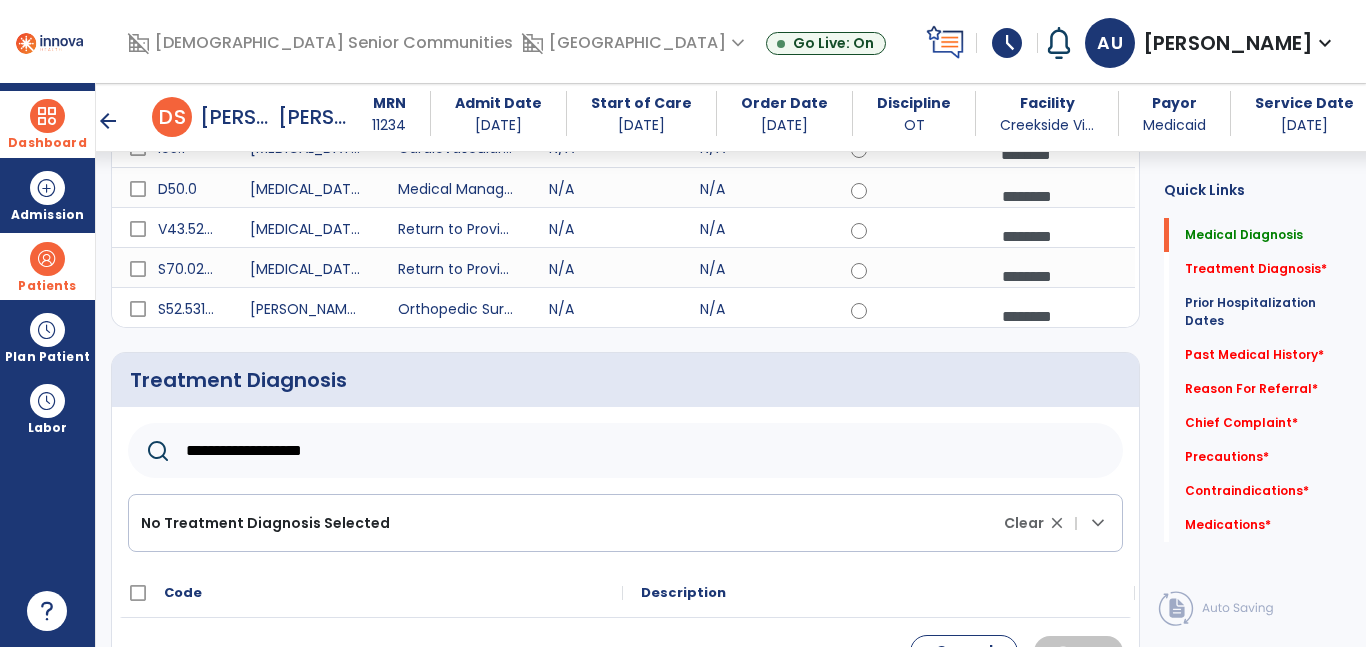 drag, startPoint x: 246, startPoint y: 454, endPoint x: 359, endPoint y: 477, distance: 115.316956 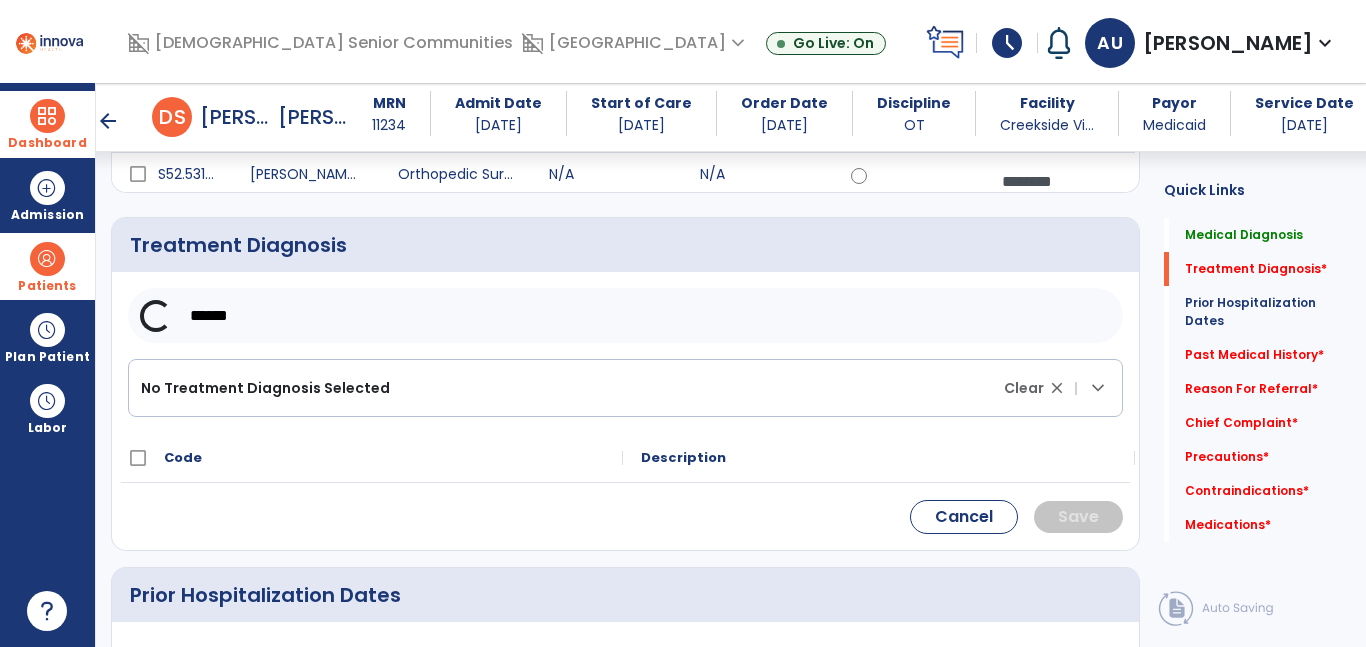 scroll, scrollTop: 448, scrollLeft: 0, axis: vertical 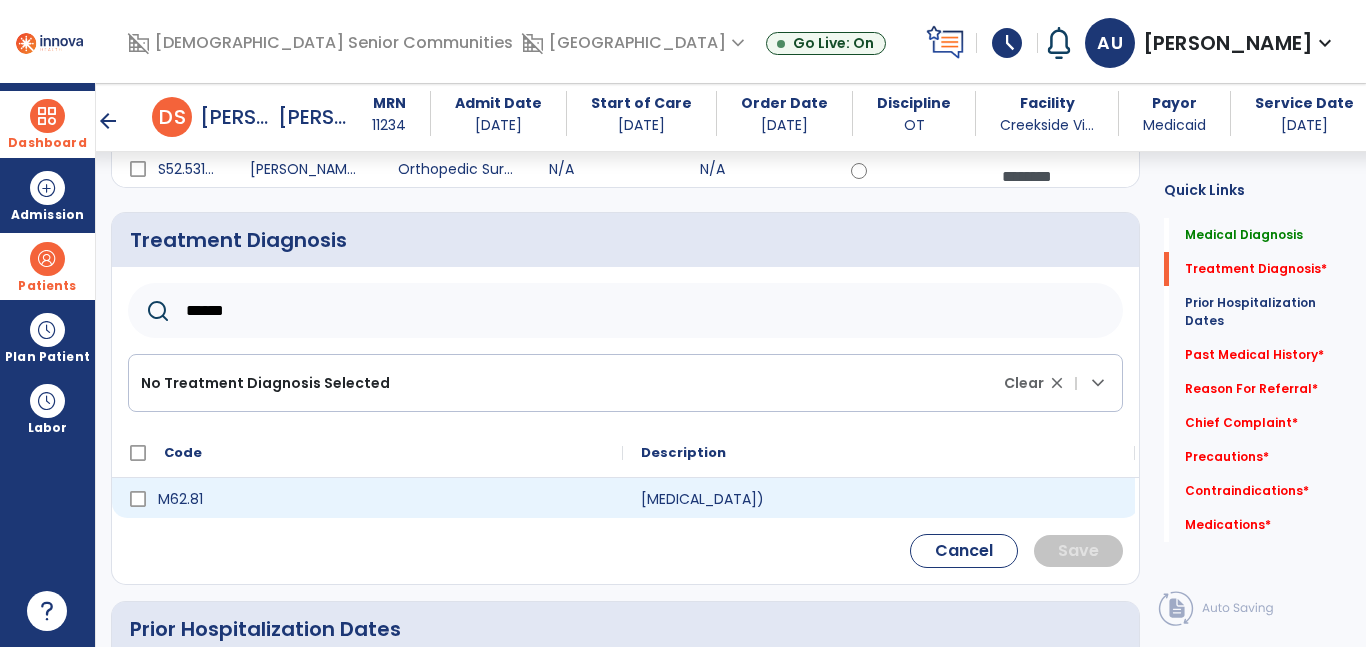 type on "******" 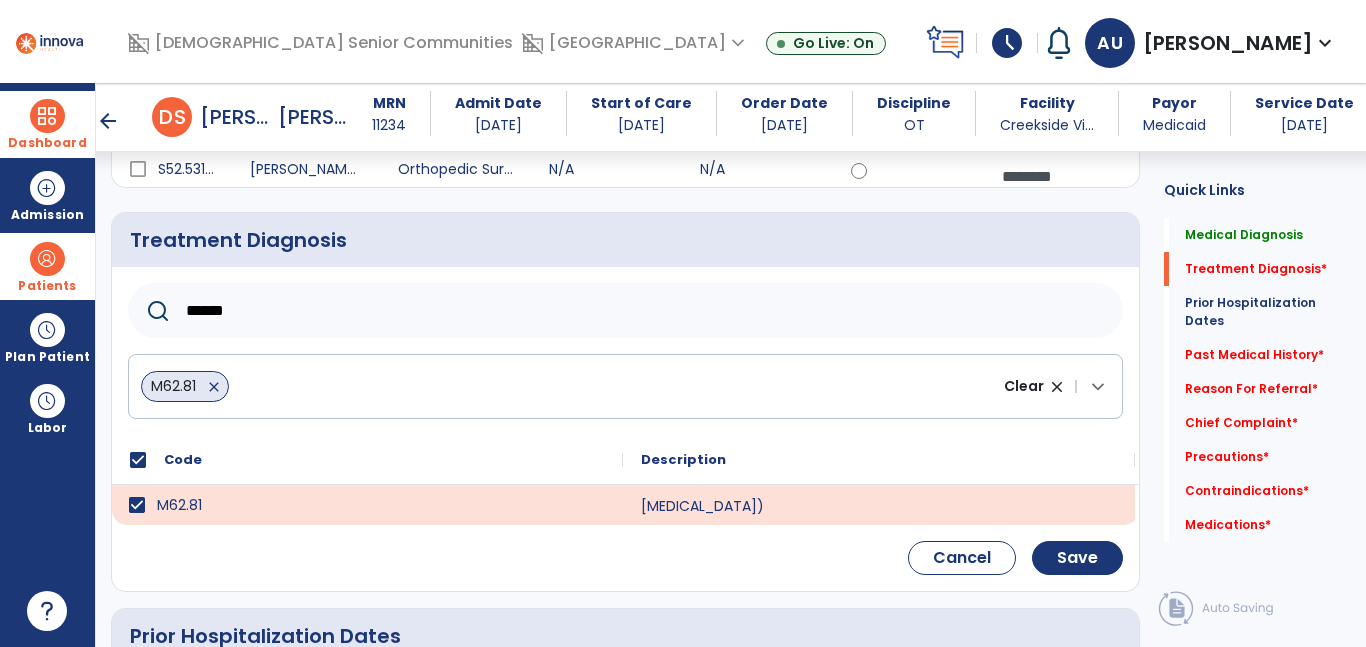 drag, startPoint x: 330, startPoint y: 324, endPoint x: 49, endPoint y: 274, distance: 285.41373 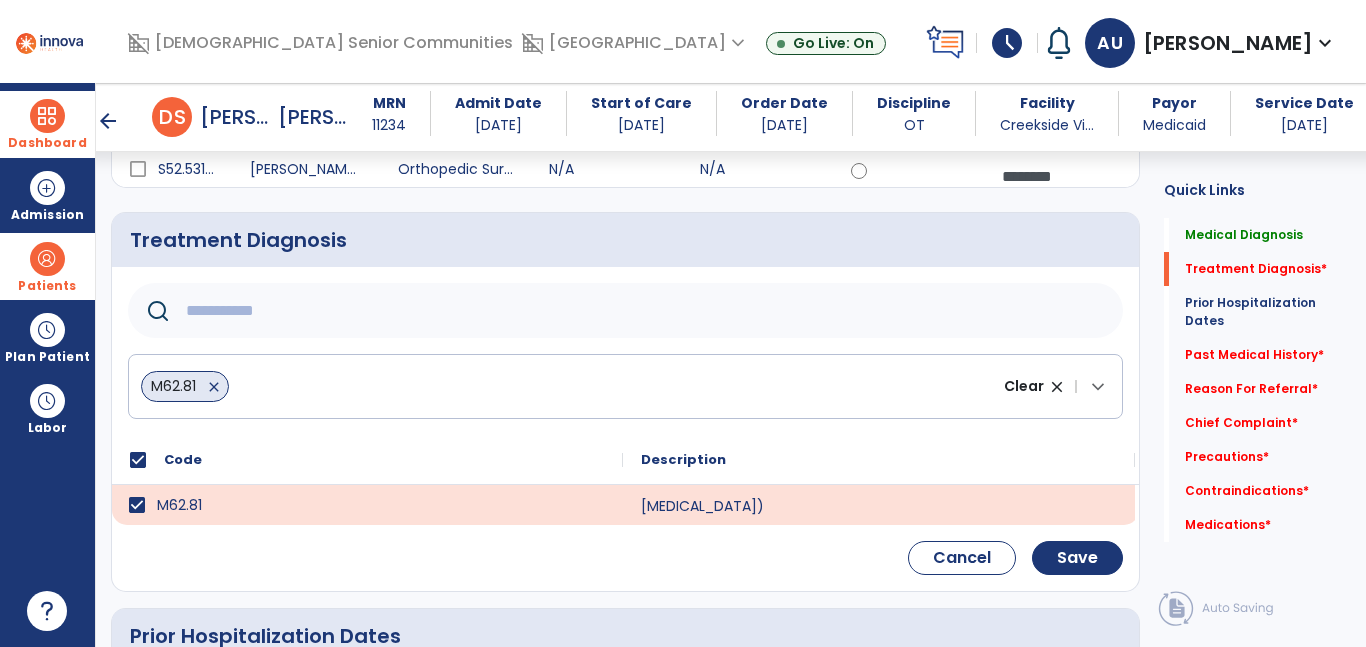 paste on "**********" 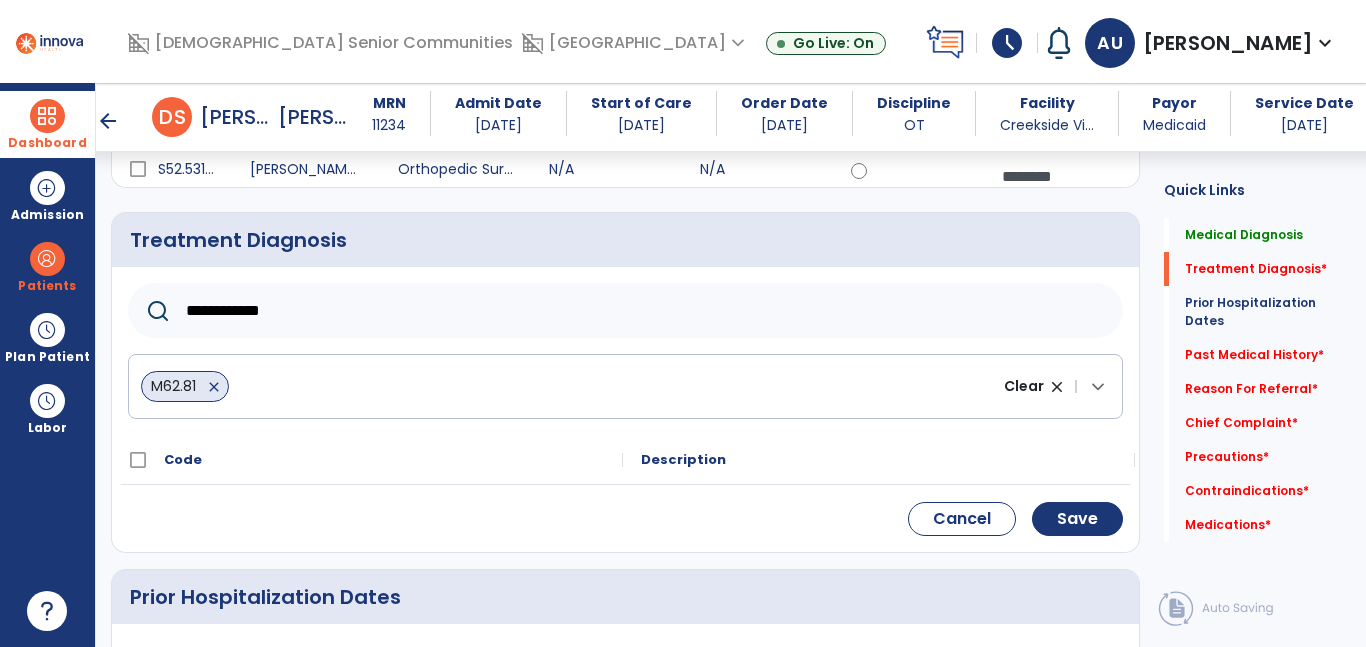 drag, startPoint x: 238, startPoint y: 306, endPoint x: 279, endPoint y: 316, distance: 42.201897 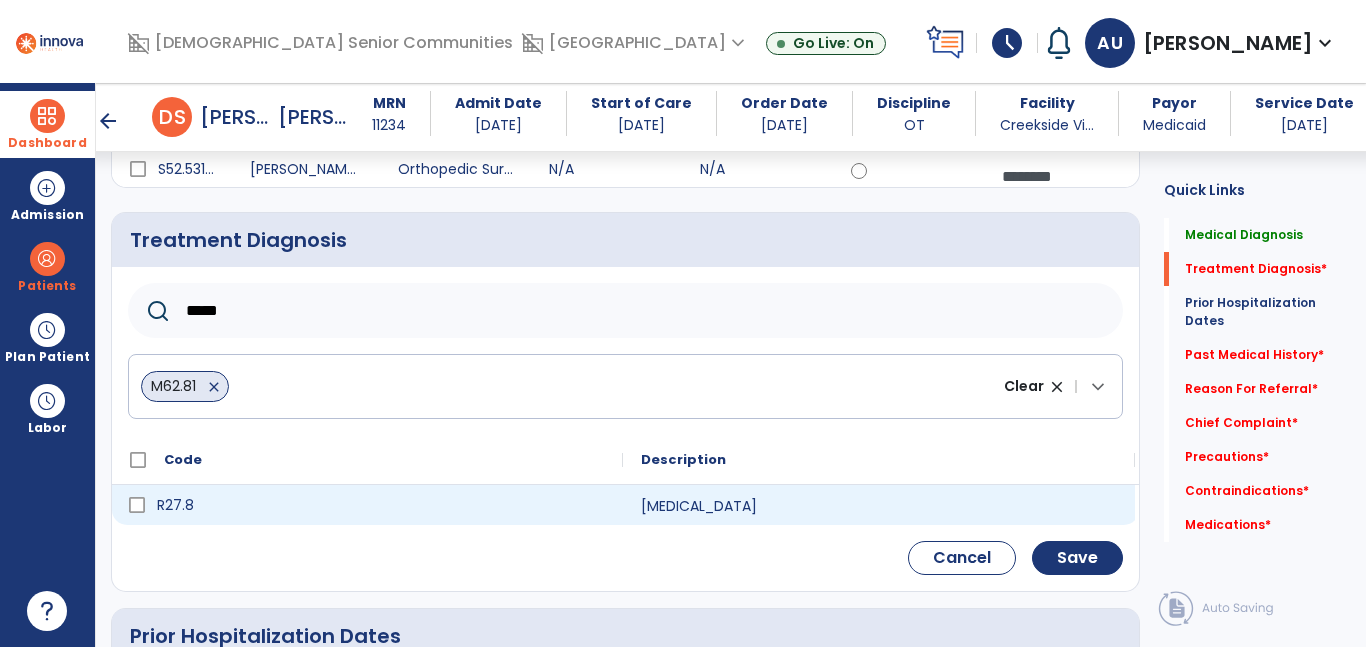 type on "*****" 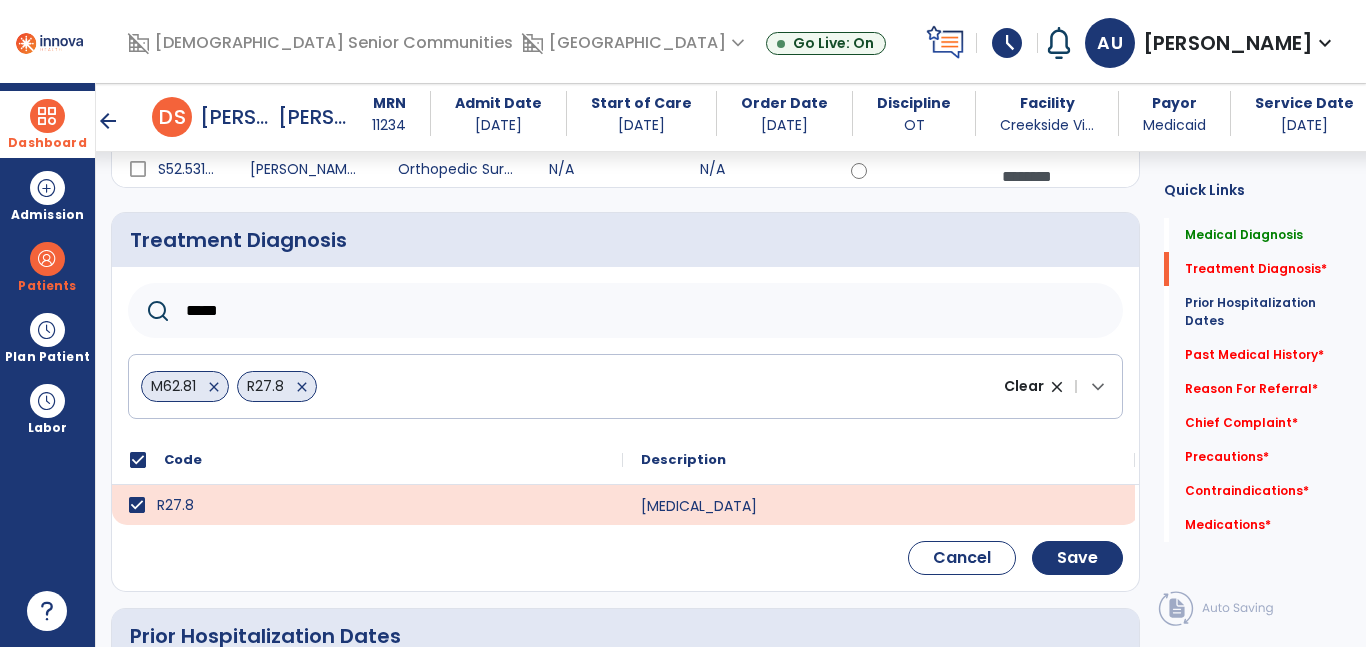 drag, startPoint x: 302, startPoint y: 310, endPoint x: 147, endPoint y: 314, distance: 155.0516 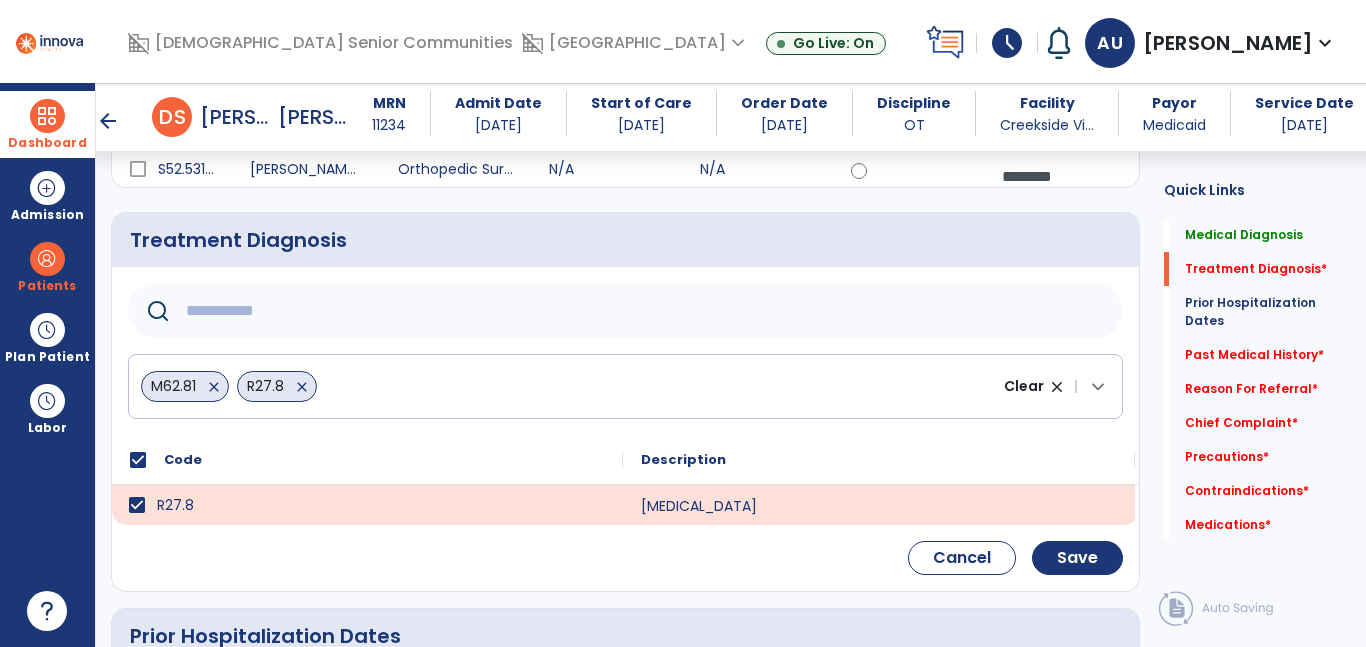 paste on "*****" 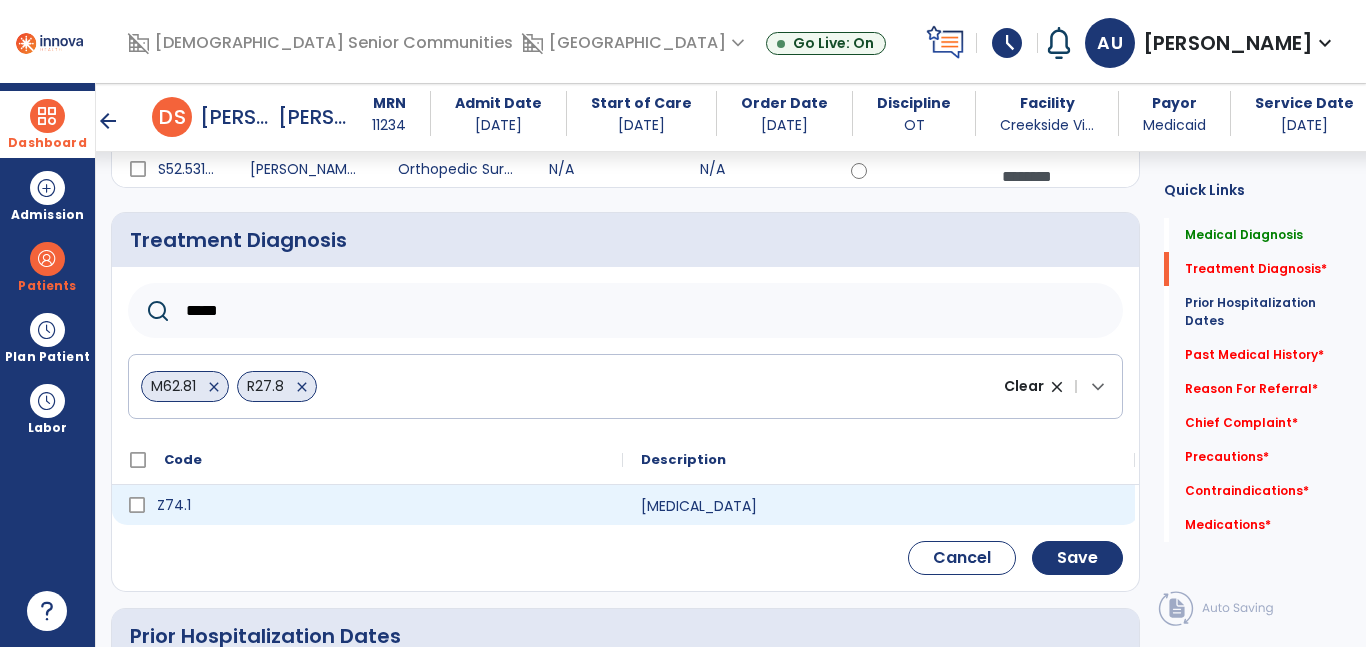 type on "*****" 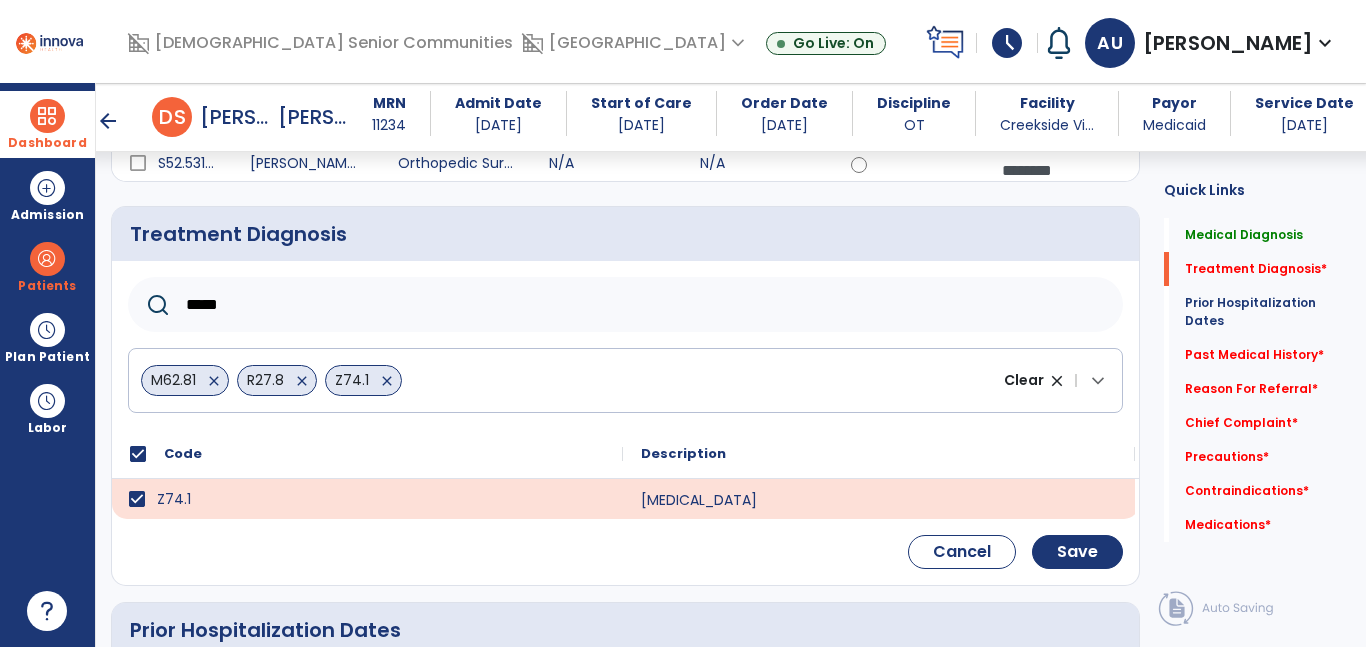 scroll, scrollTop: 479, scrollLeft: 0, axis: vertical 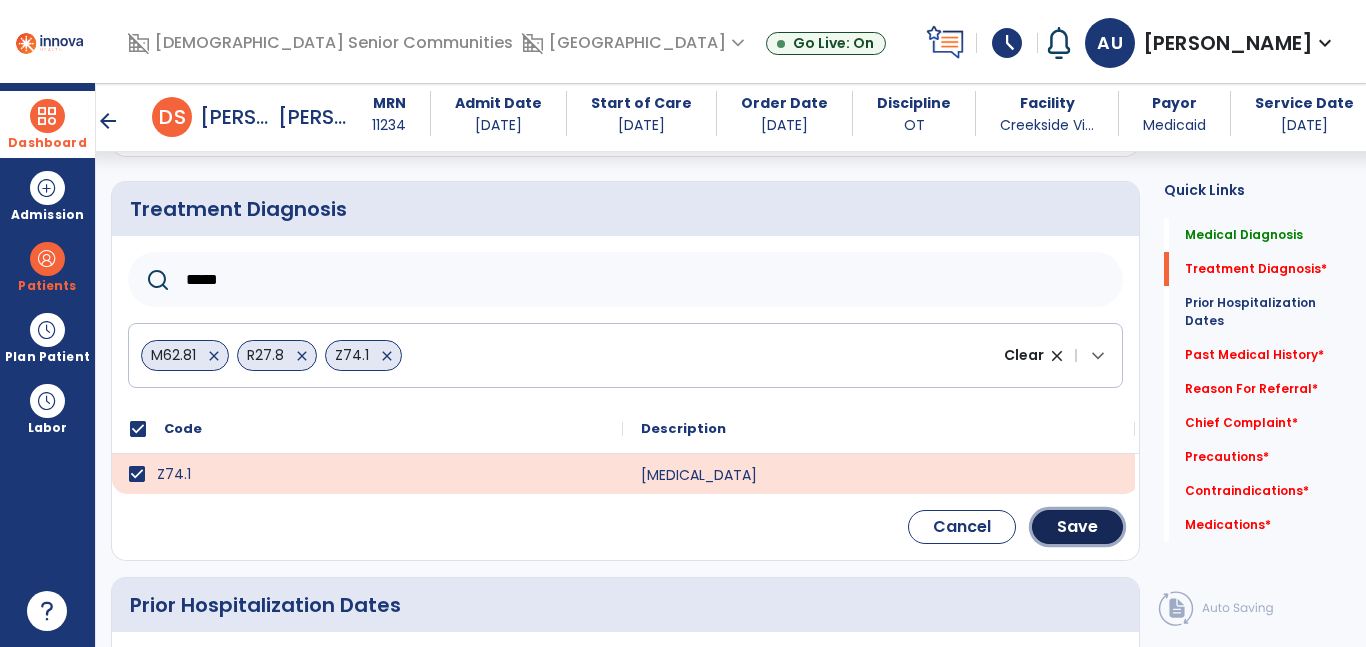 click on "Save" 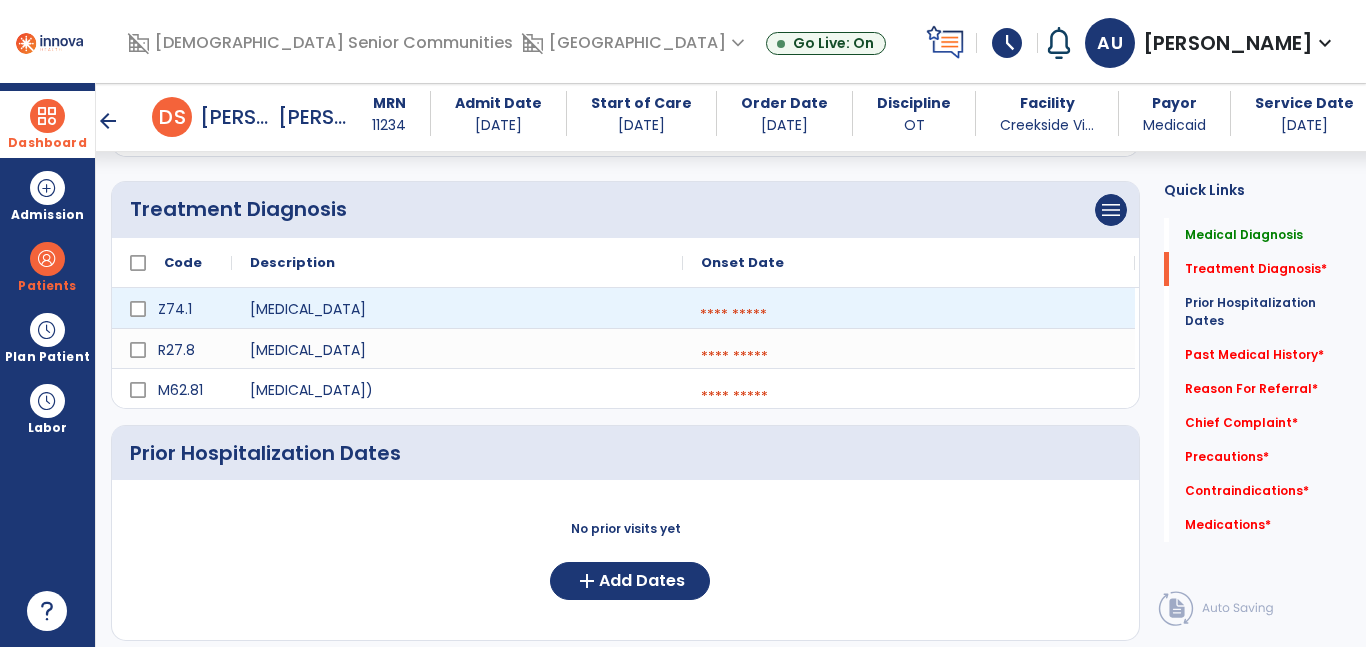 click at bounding box center (909, 315) 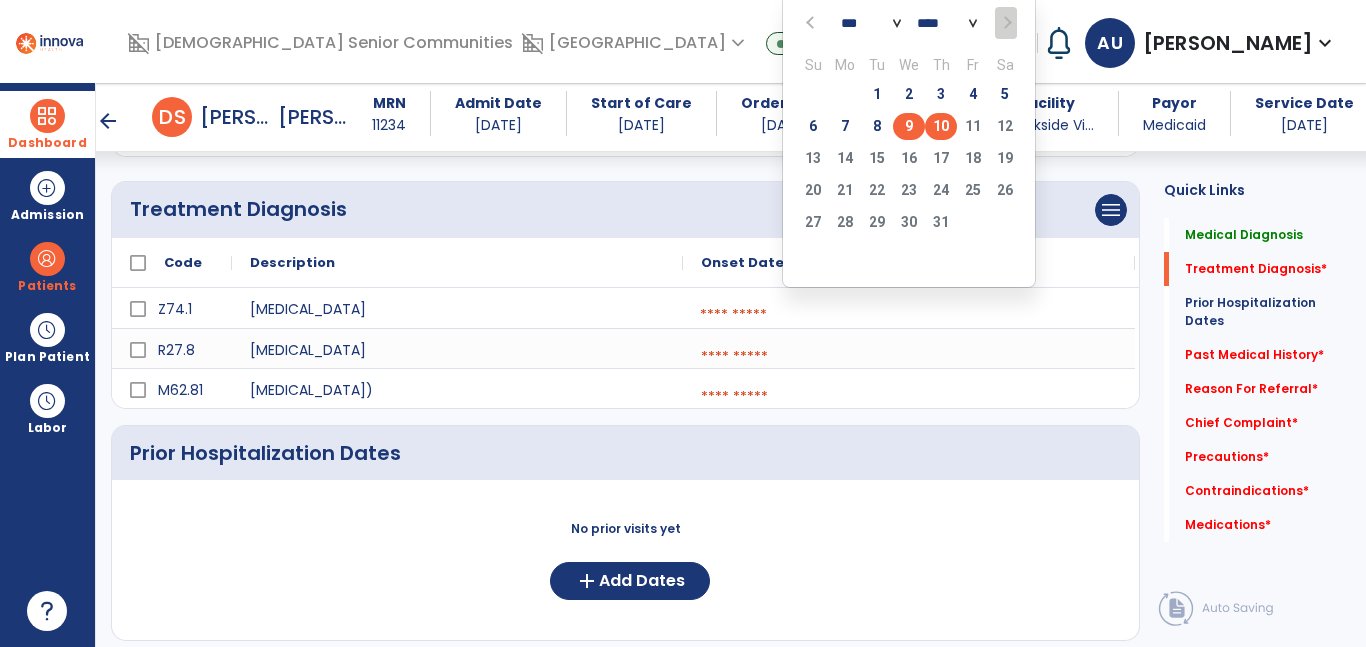 click on "9" 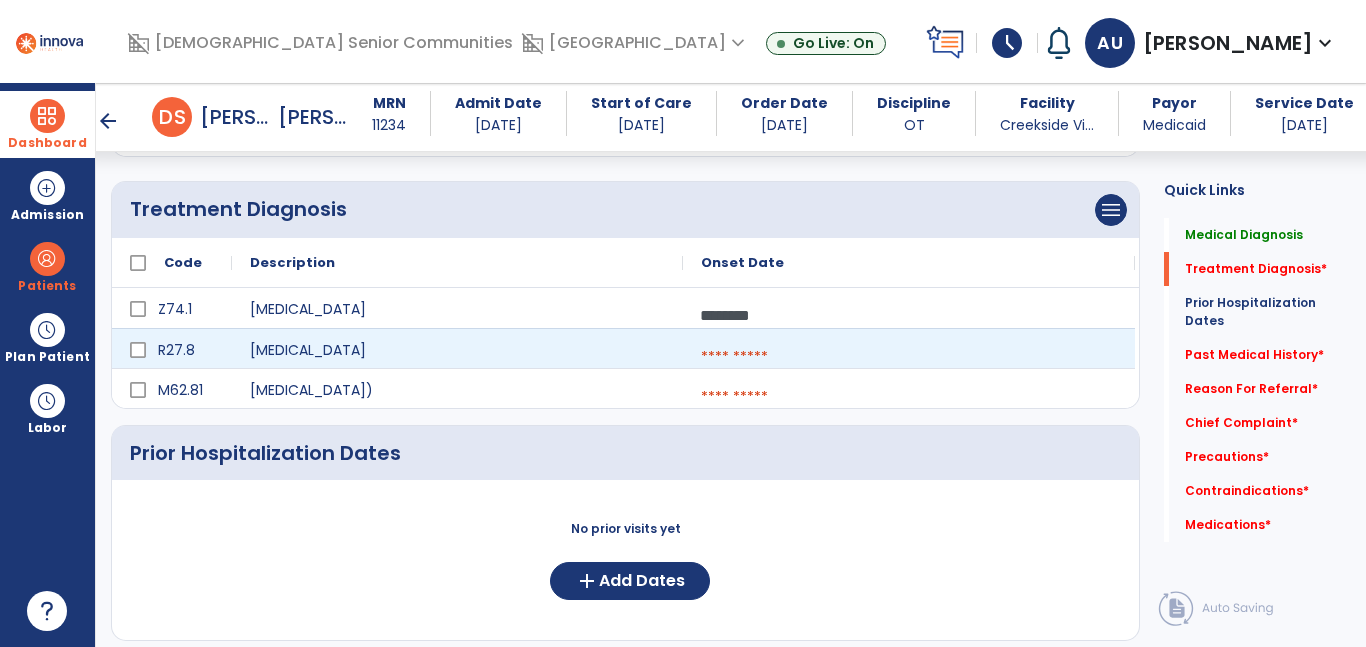 click at bounding box center [909, 357] 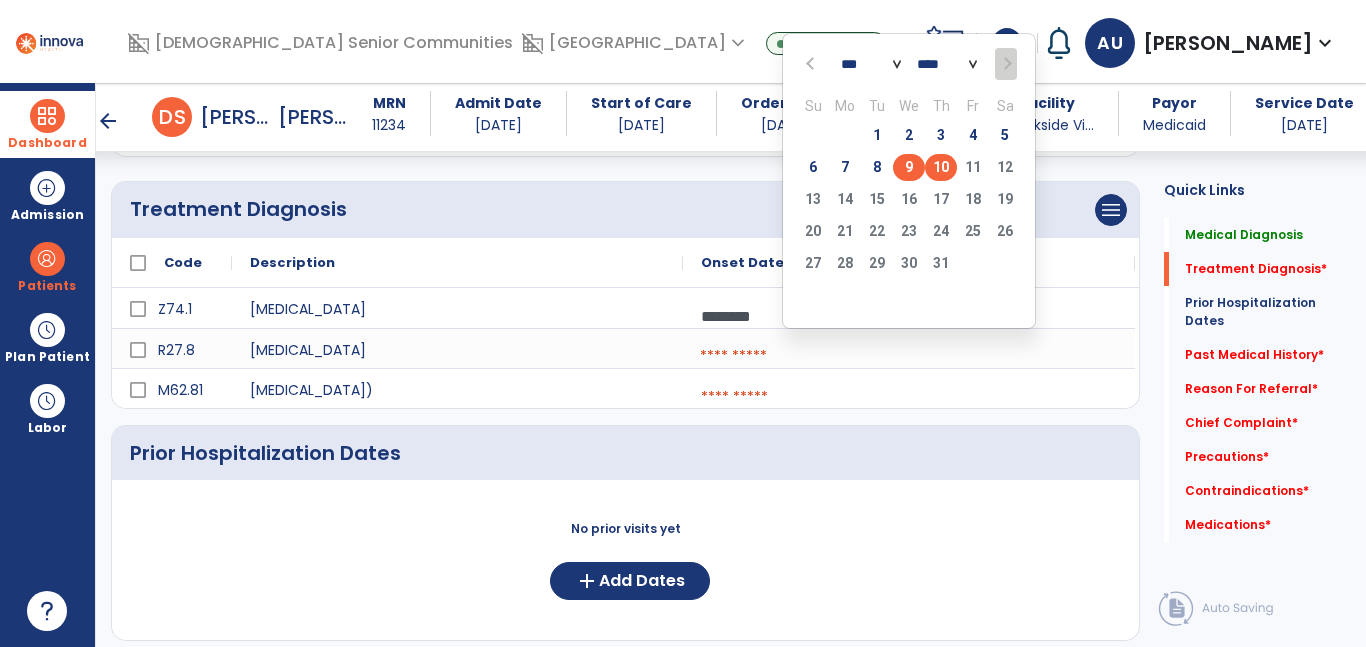 click on "9" 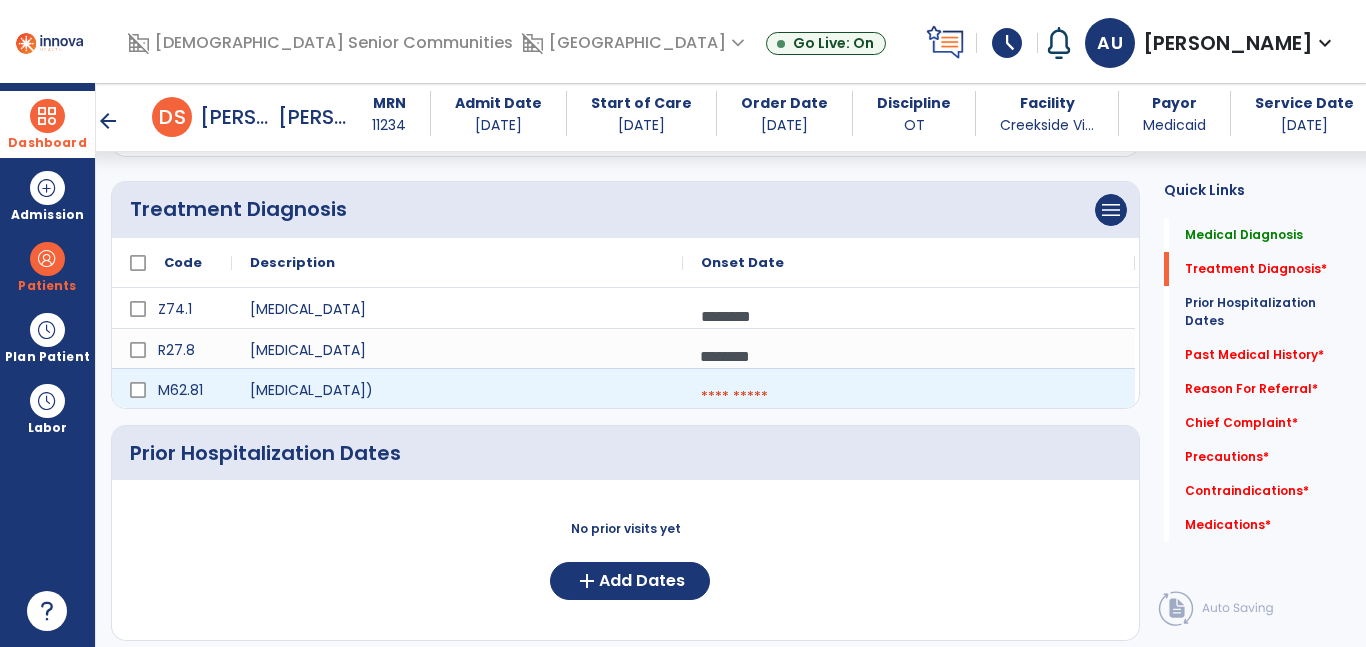 click at bounding box center [909, 397] 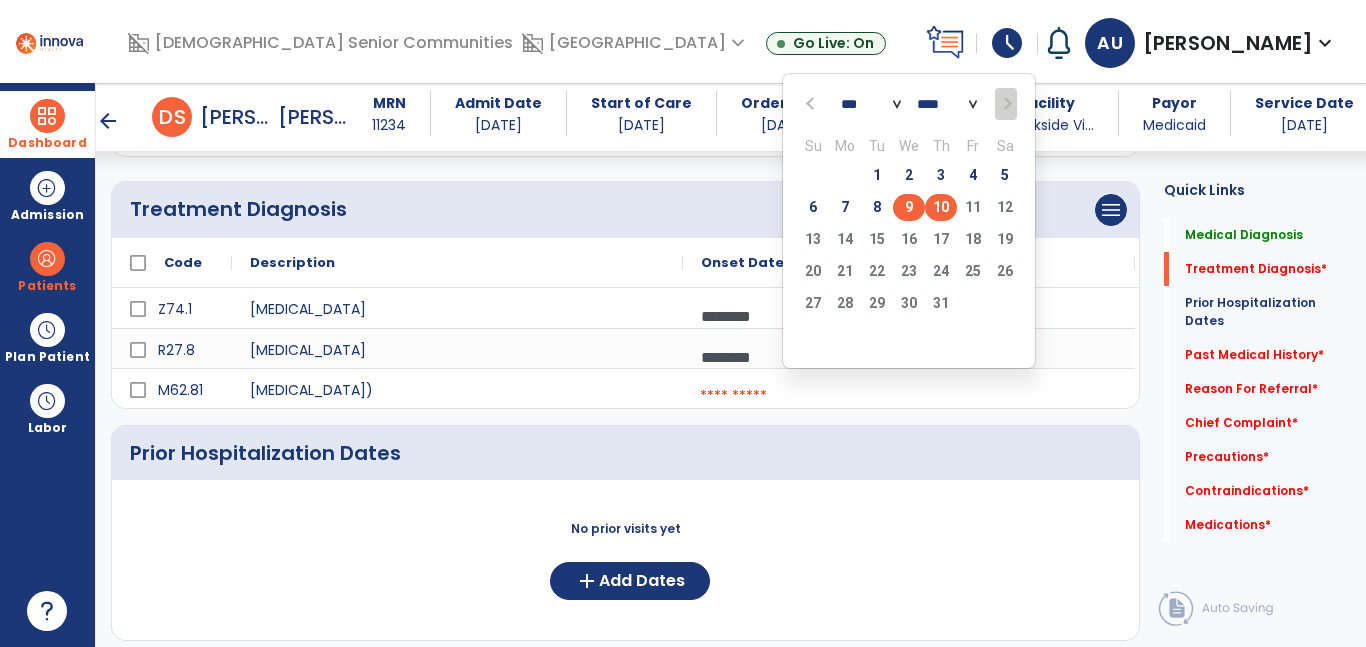 click on "9" 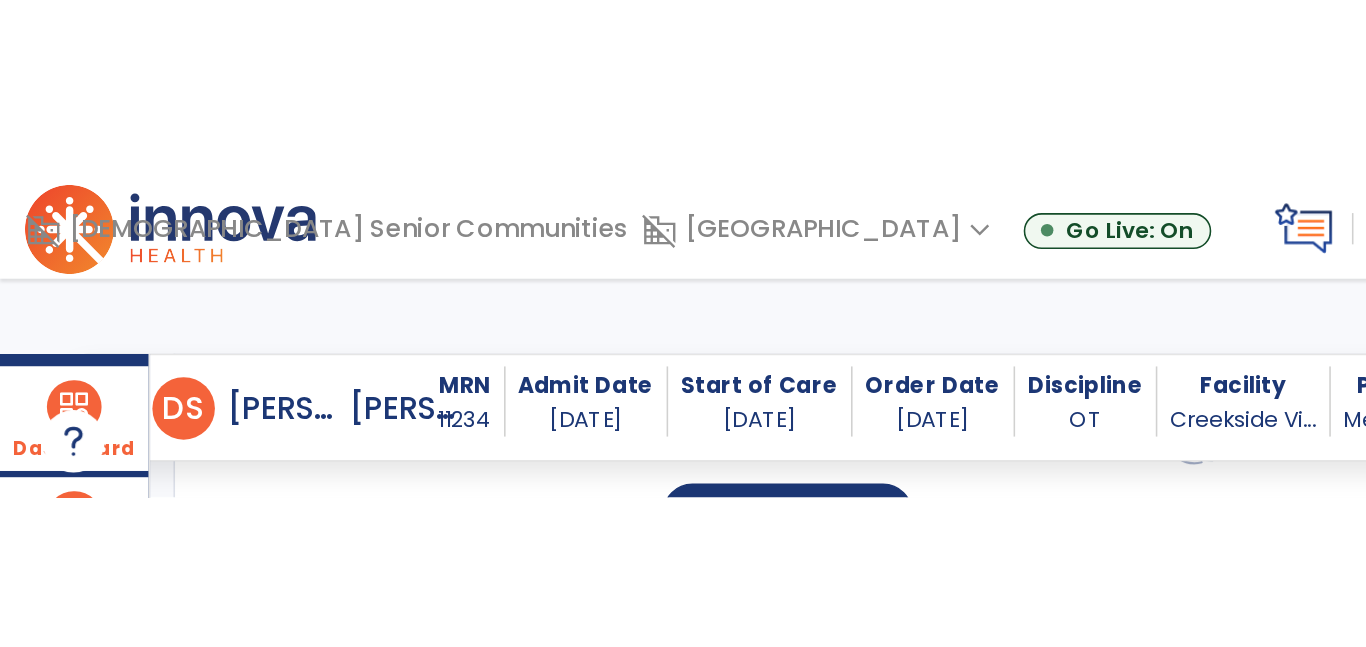 scroll, scrollTop: 886, scrollLeft: 0, axis: vertical 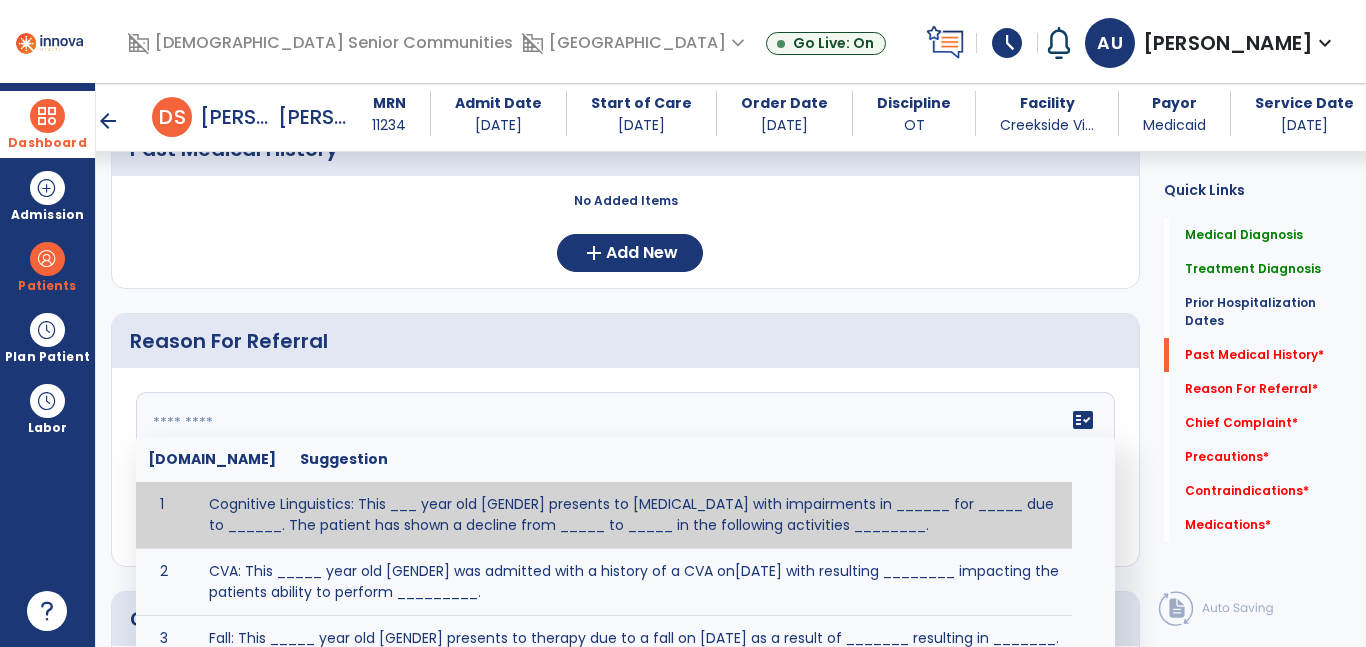 click 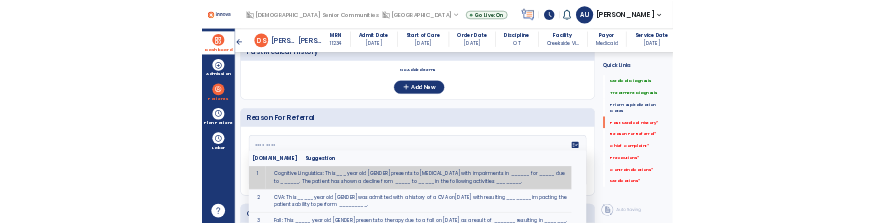 scroll, scrollTop: 1026, scrollLeft: 0, axis: vertical 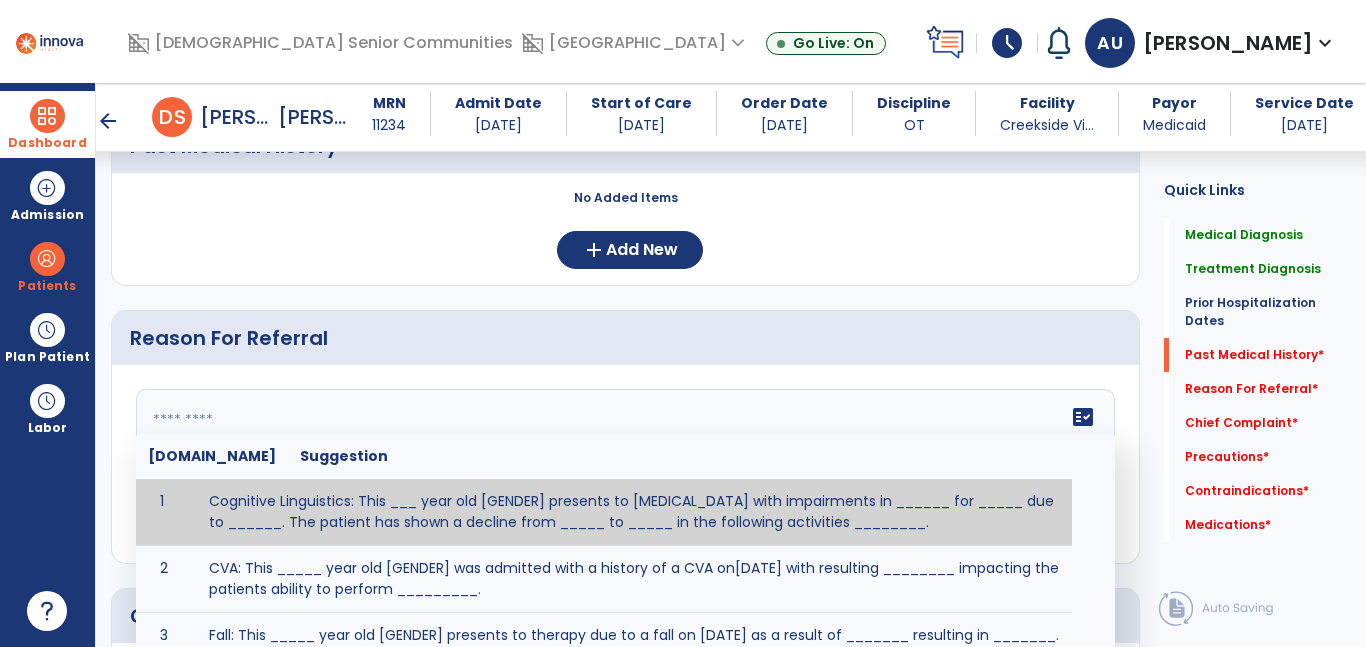 paste on "**********" 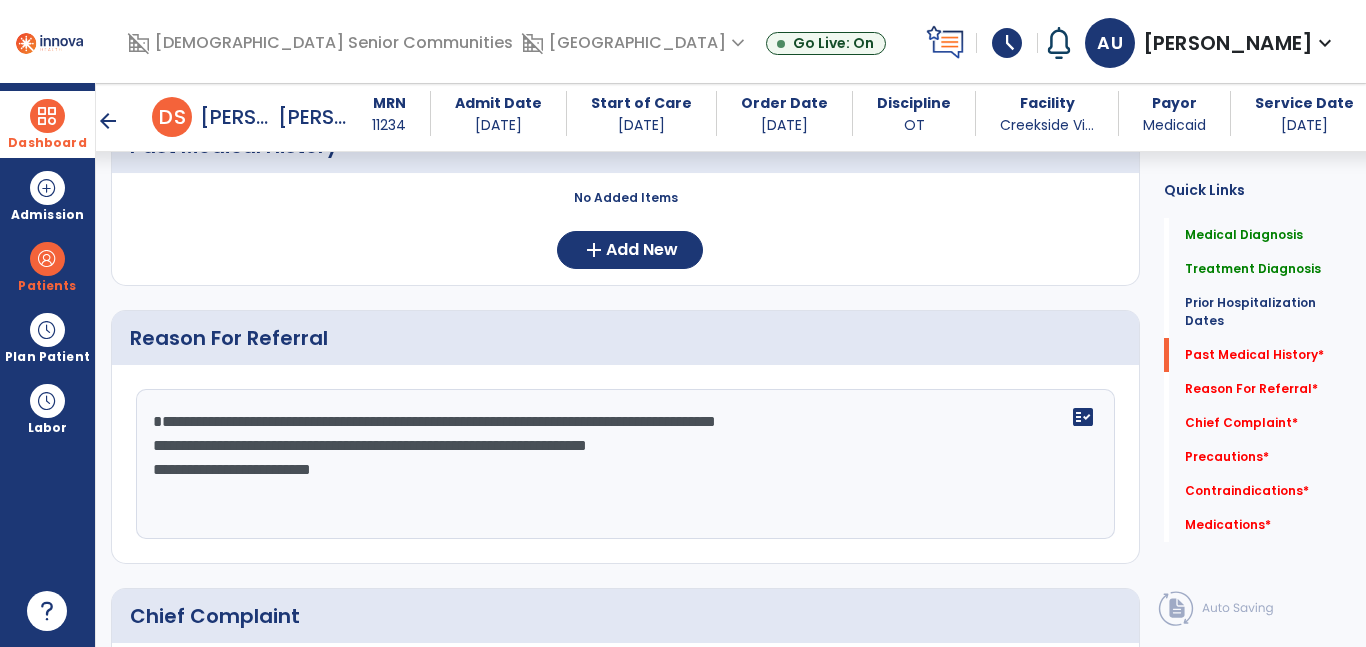 click on "**********" 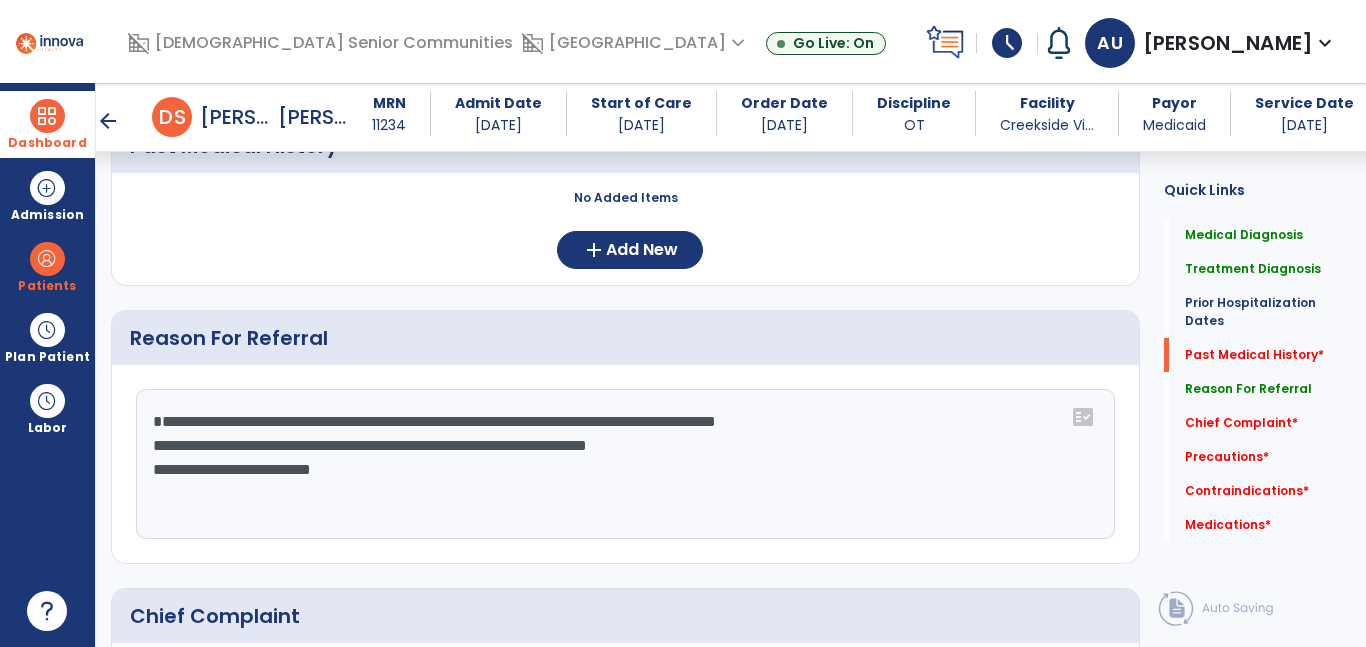 drag, startPoint x: 167, startPoint y: 449, endPoint x: 95, endPoint y: 443, distance: 72.249565 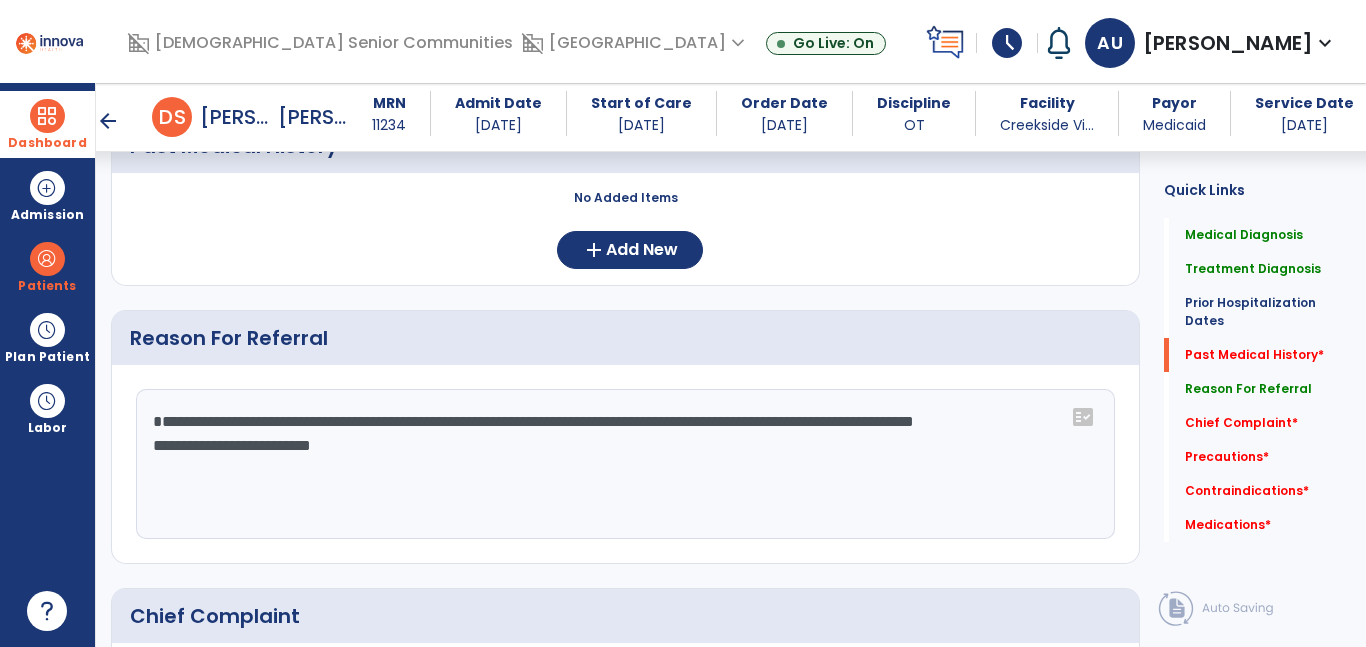 click on "**********" 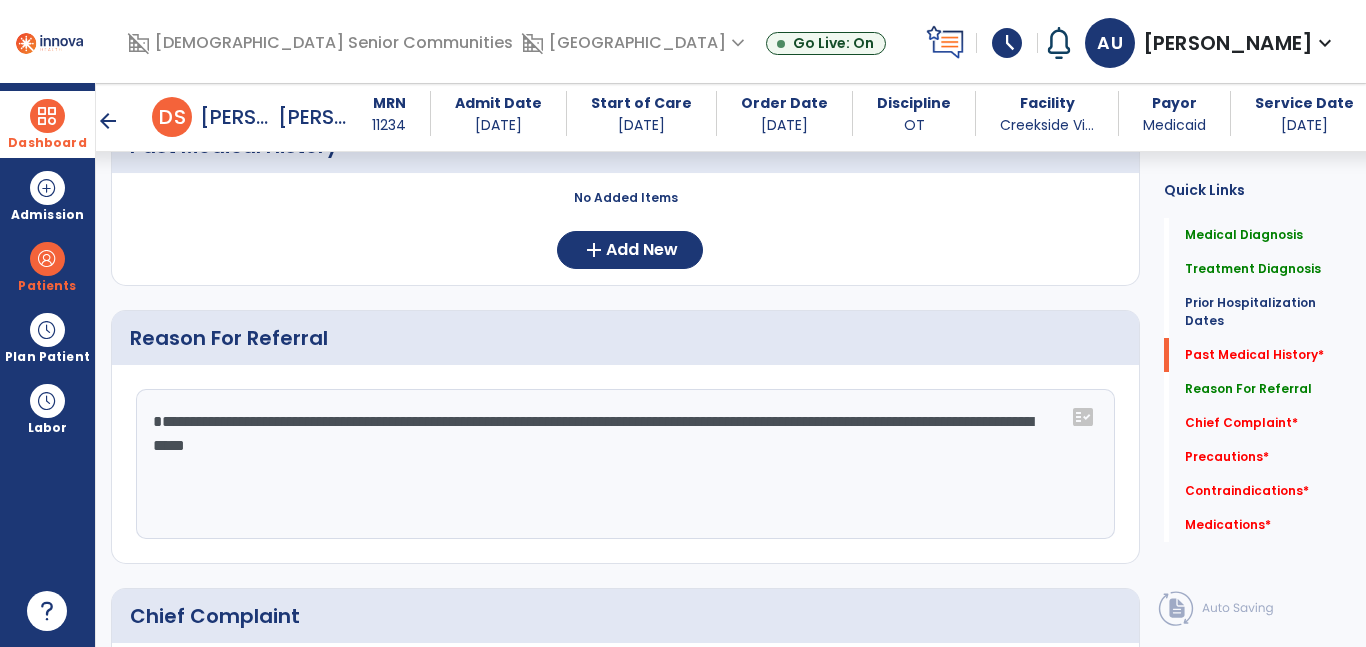 click on "**********" 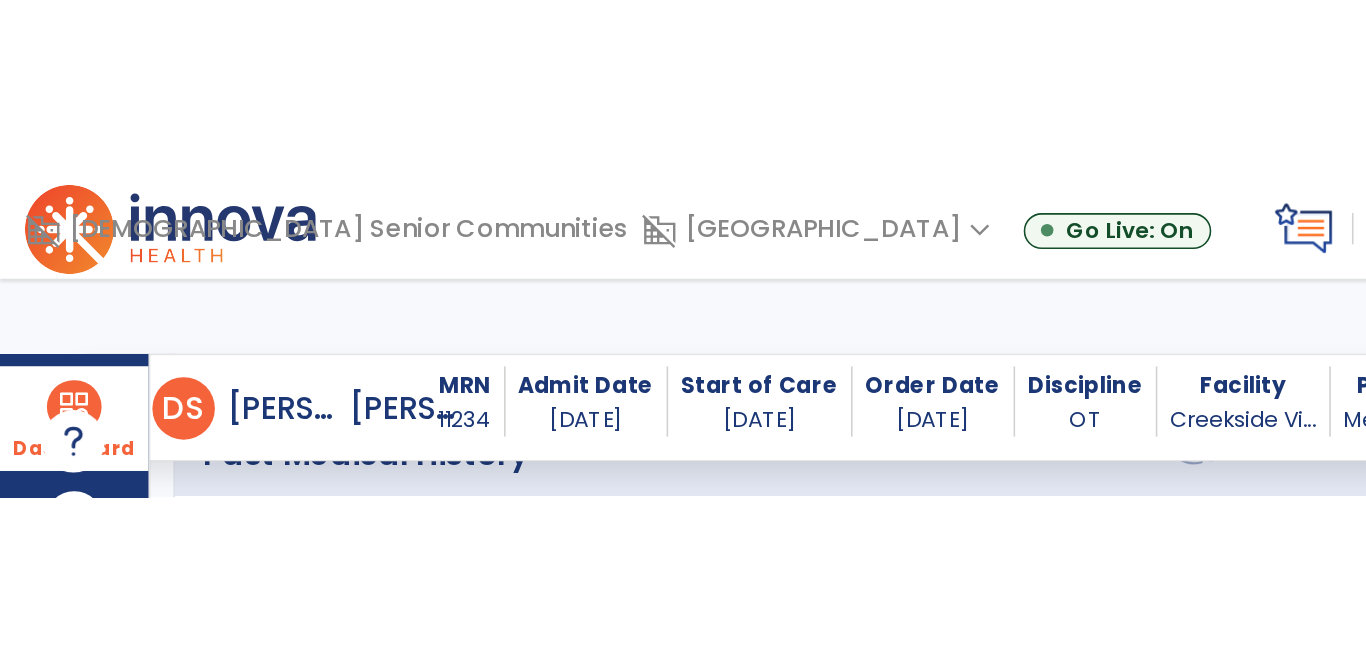 scroll, scrollTop: 1041, scrollLeft: 0, axis: vertical 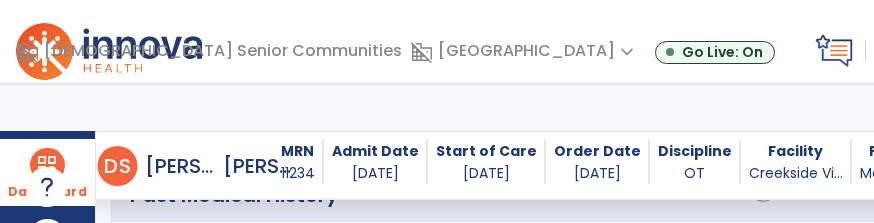 type on "**********" 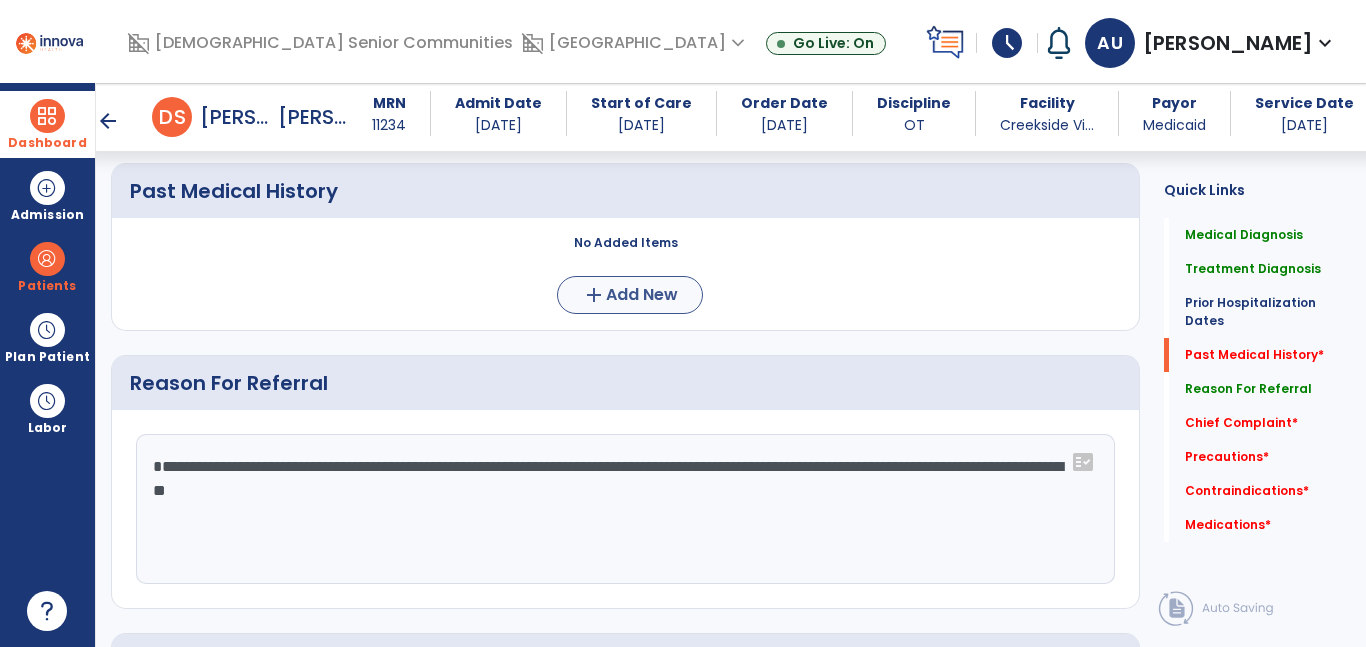 scroll, scrollTop: 979, scrollLeft: 0, axis: vertical 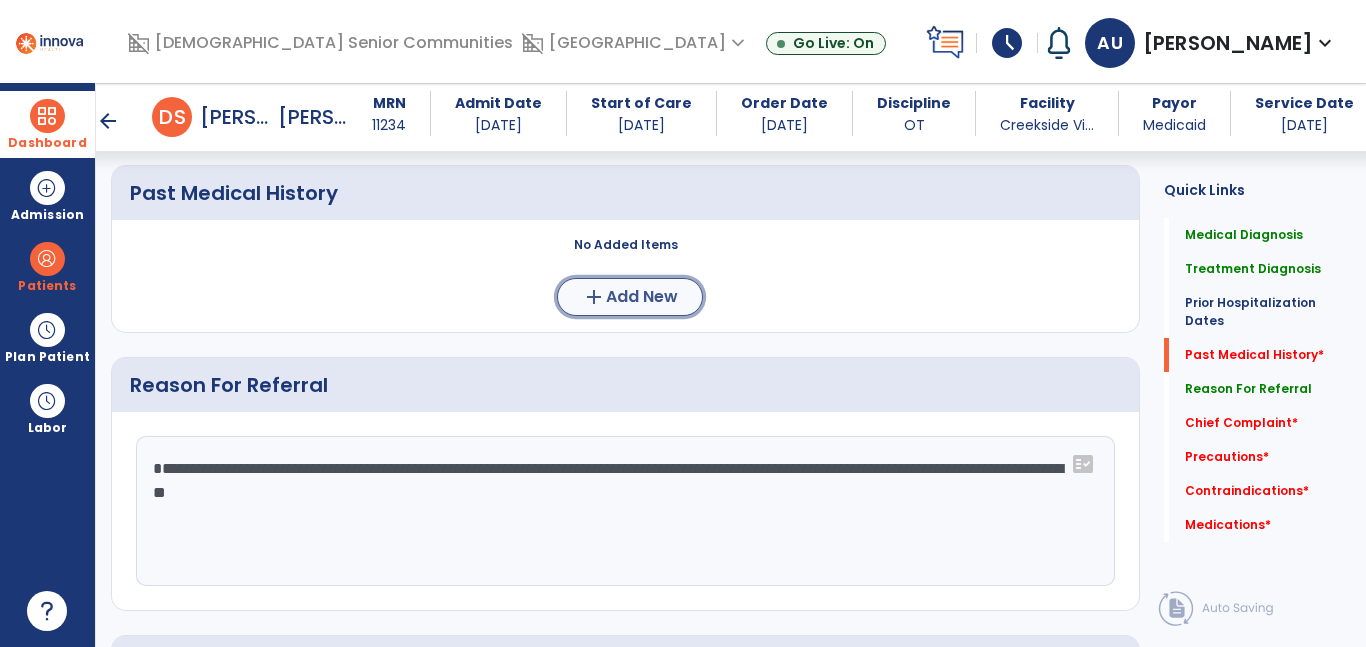 click on "Add New" 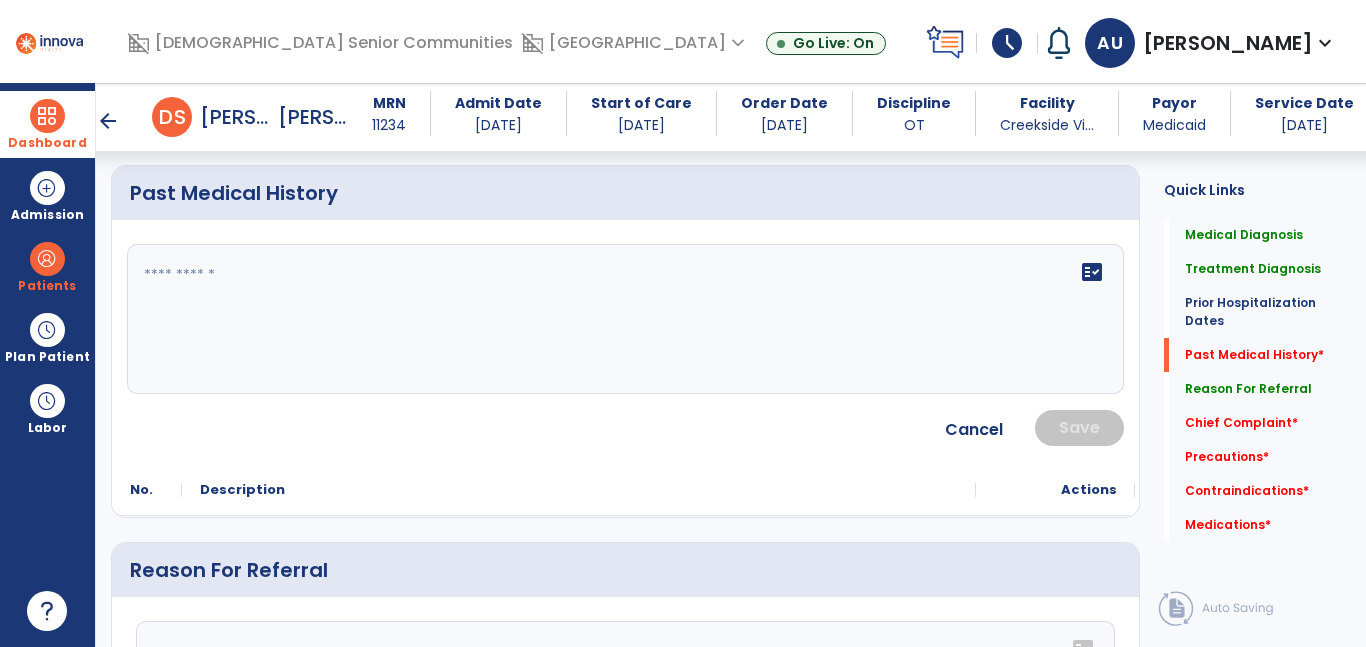 click on "fact_check" 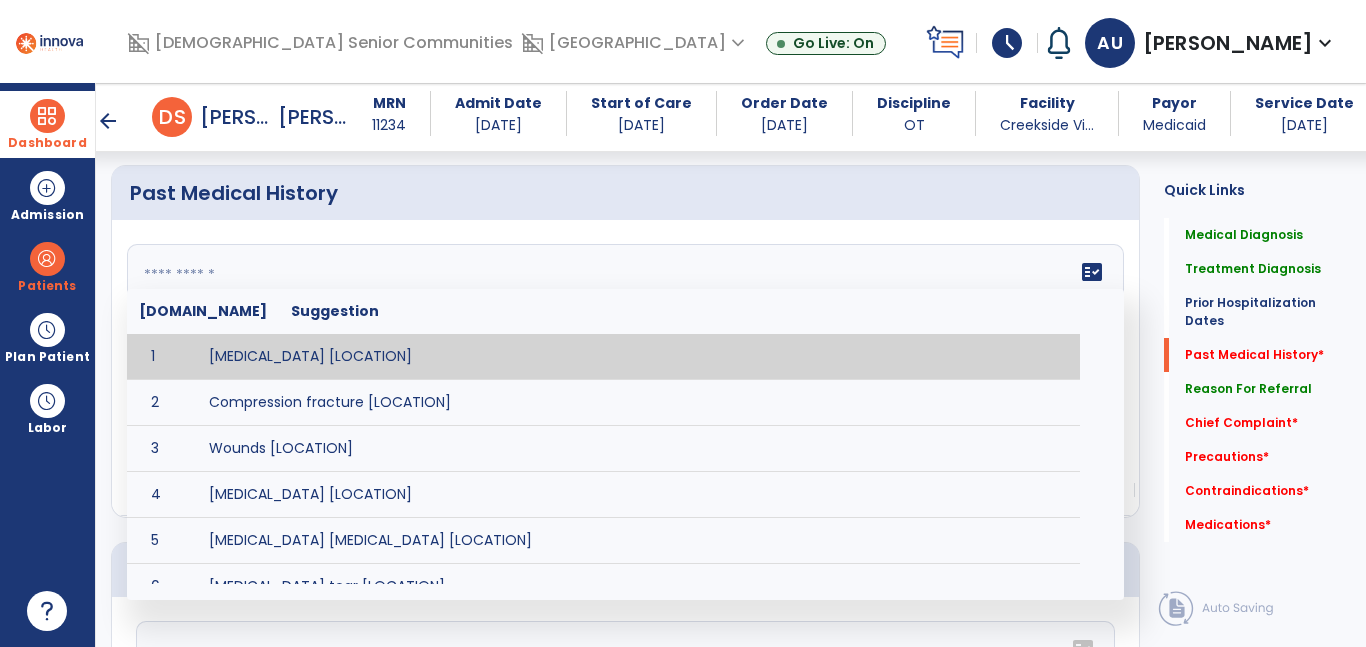 paste on "**********" 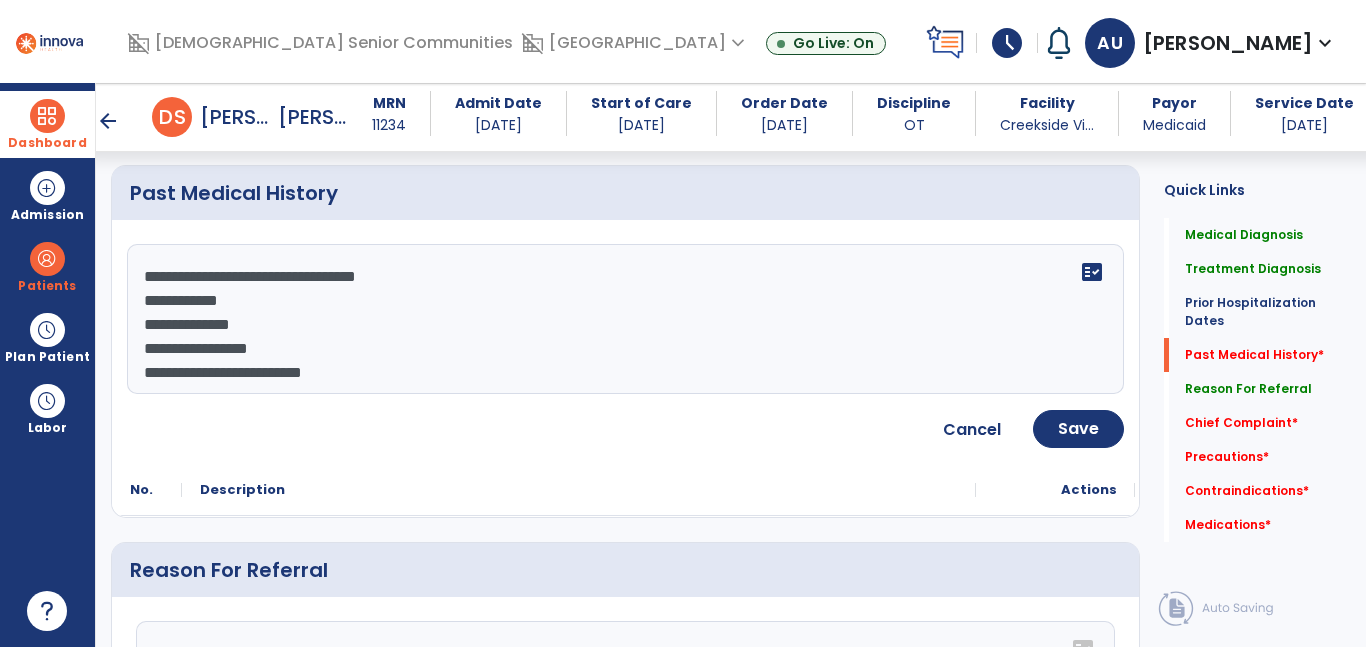 click on "**********" 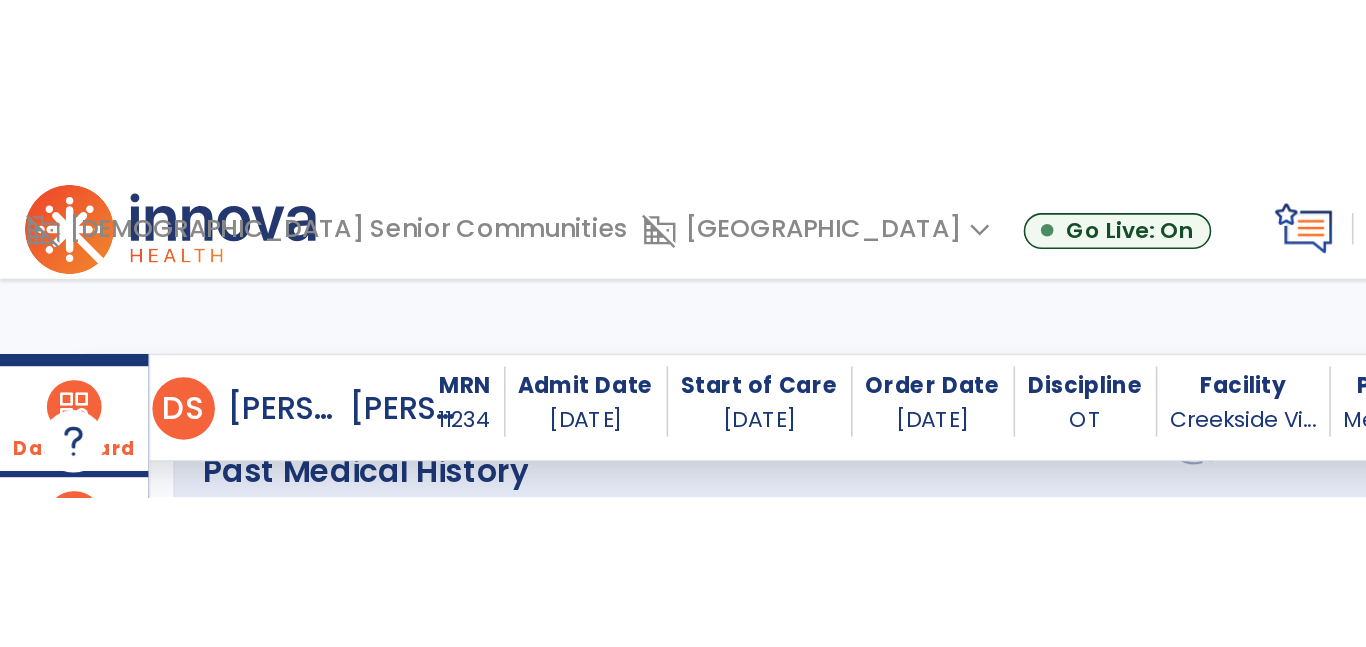 scroll, scrollTop: 1025, scrollLeft: 0, axis: vertical 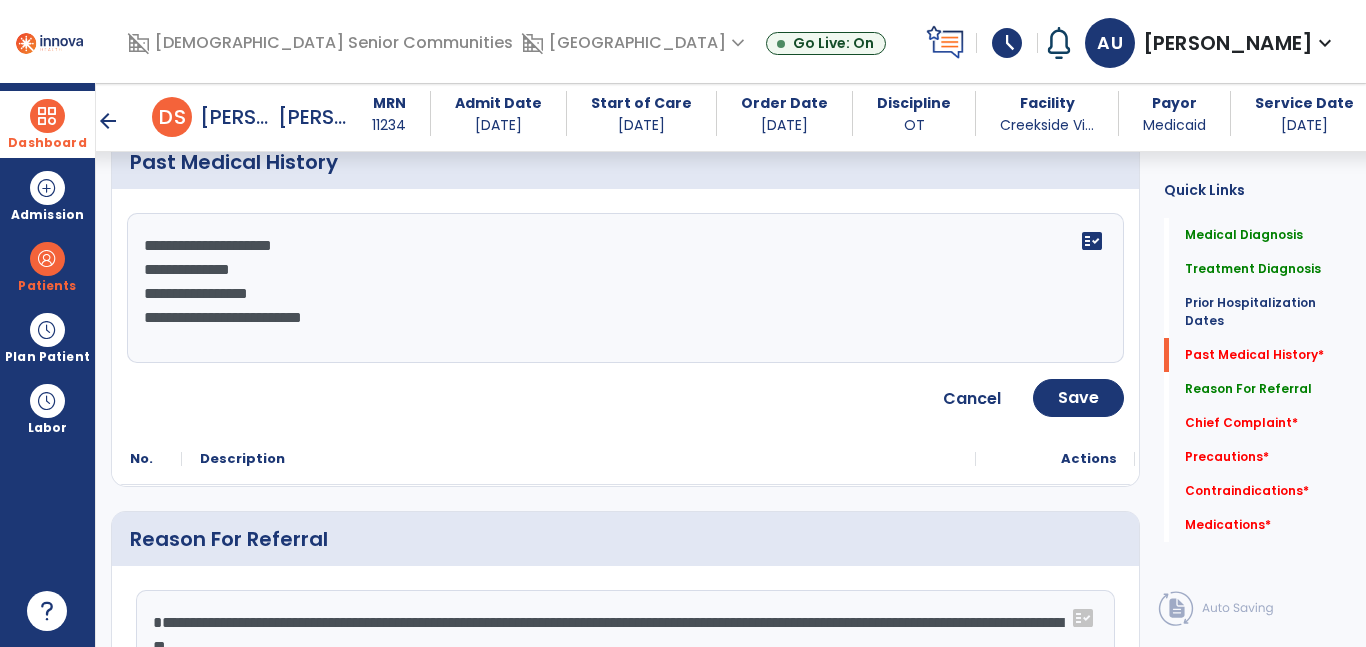 click on "**********" 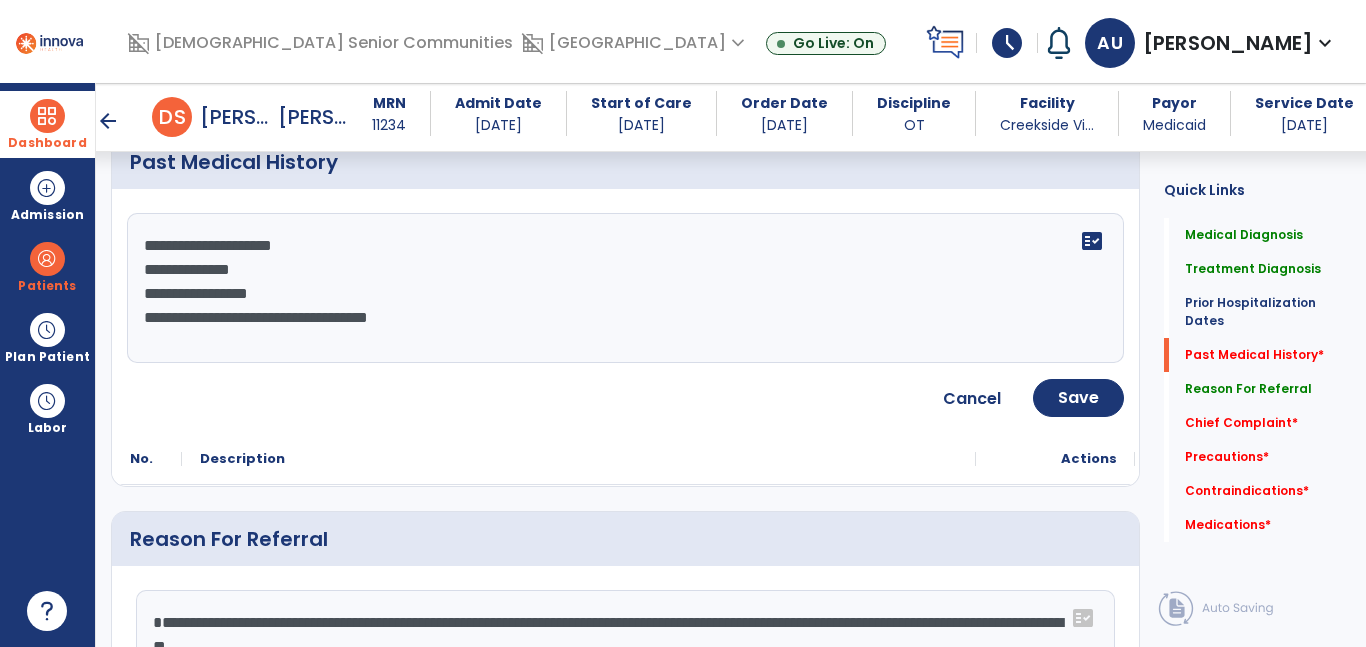paste on "**********" 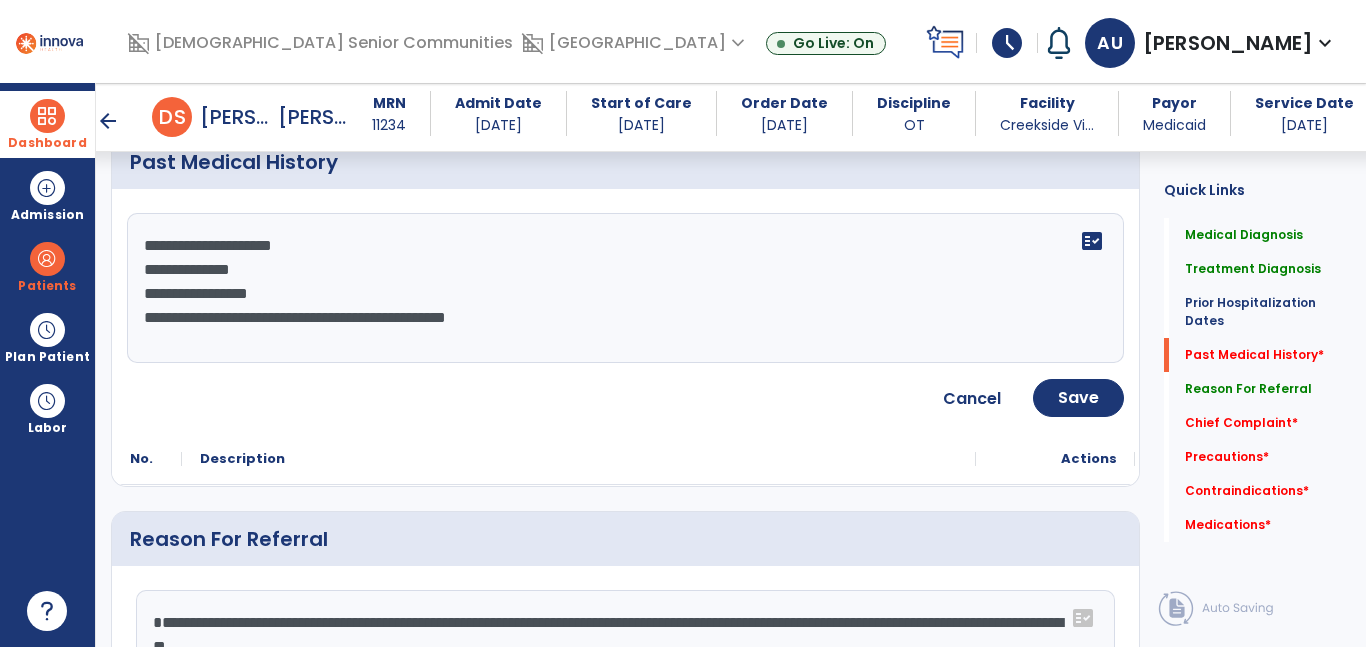 click on "**********" 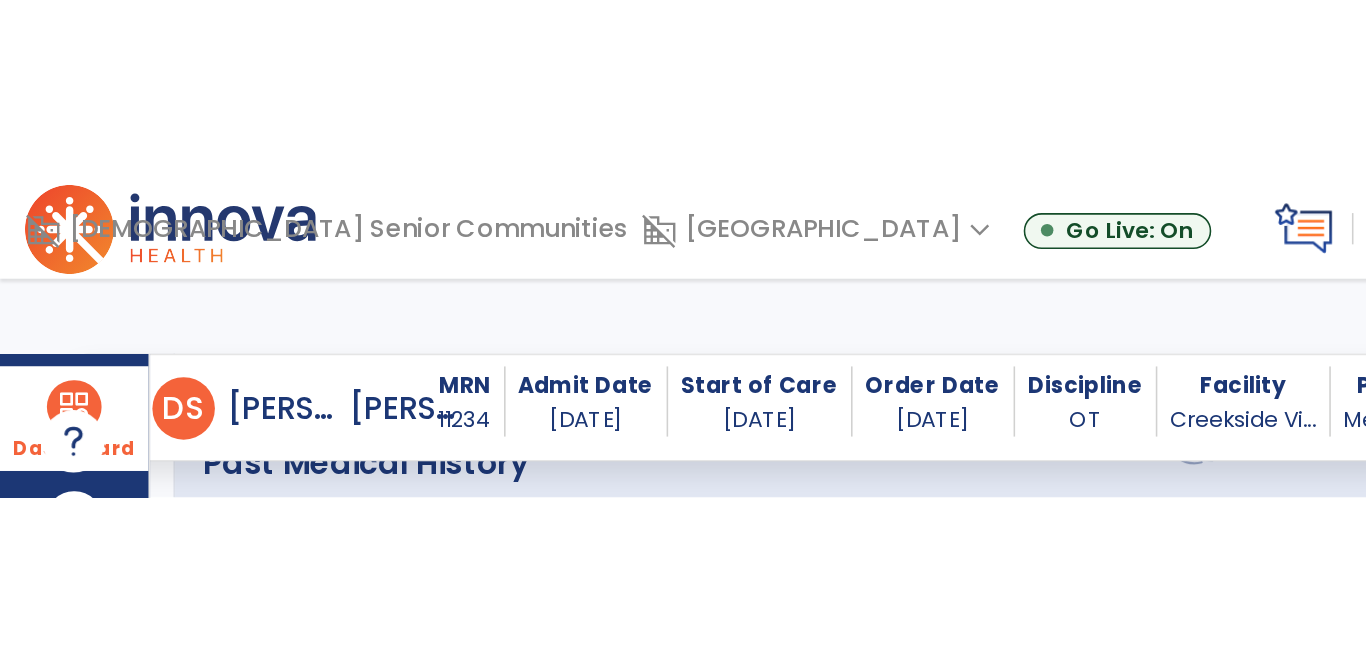 scroll, scrollTop: 1025, scrollLeft: 0, axis: vertical 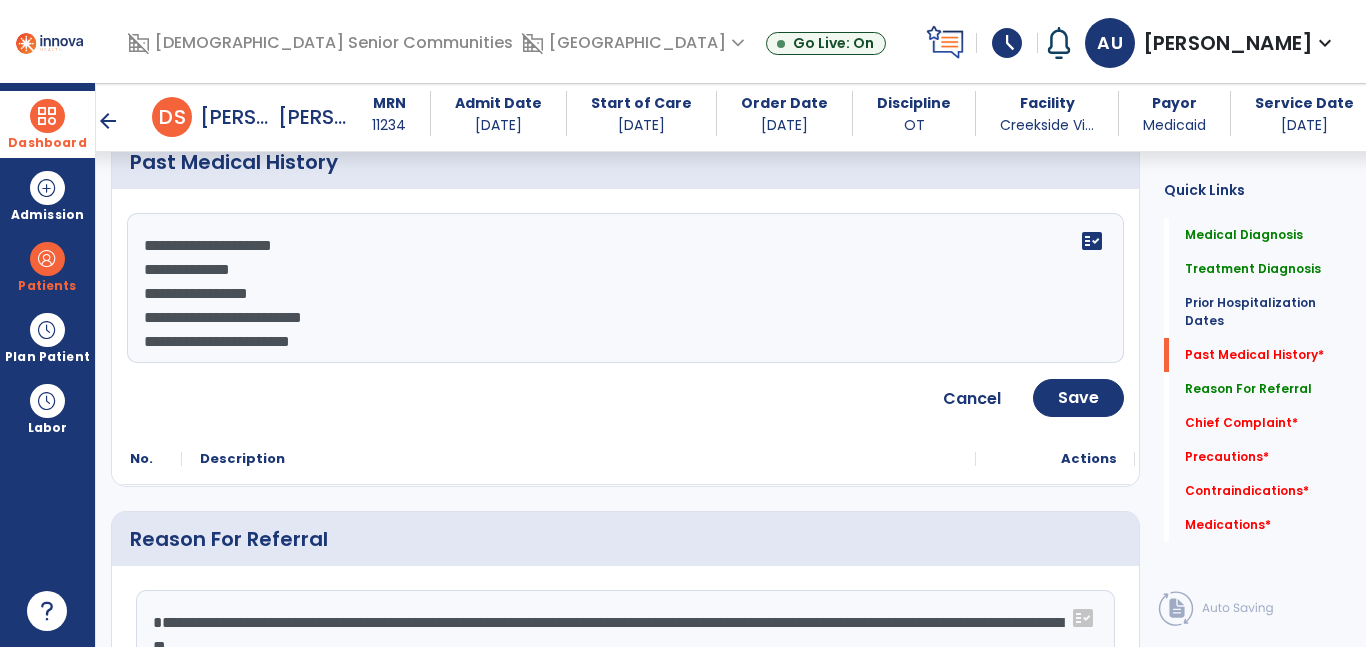 click on "**********" 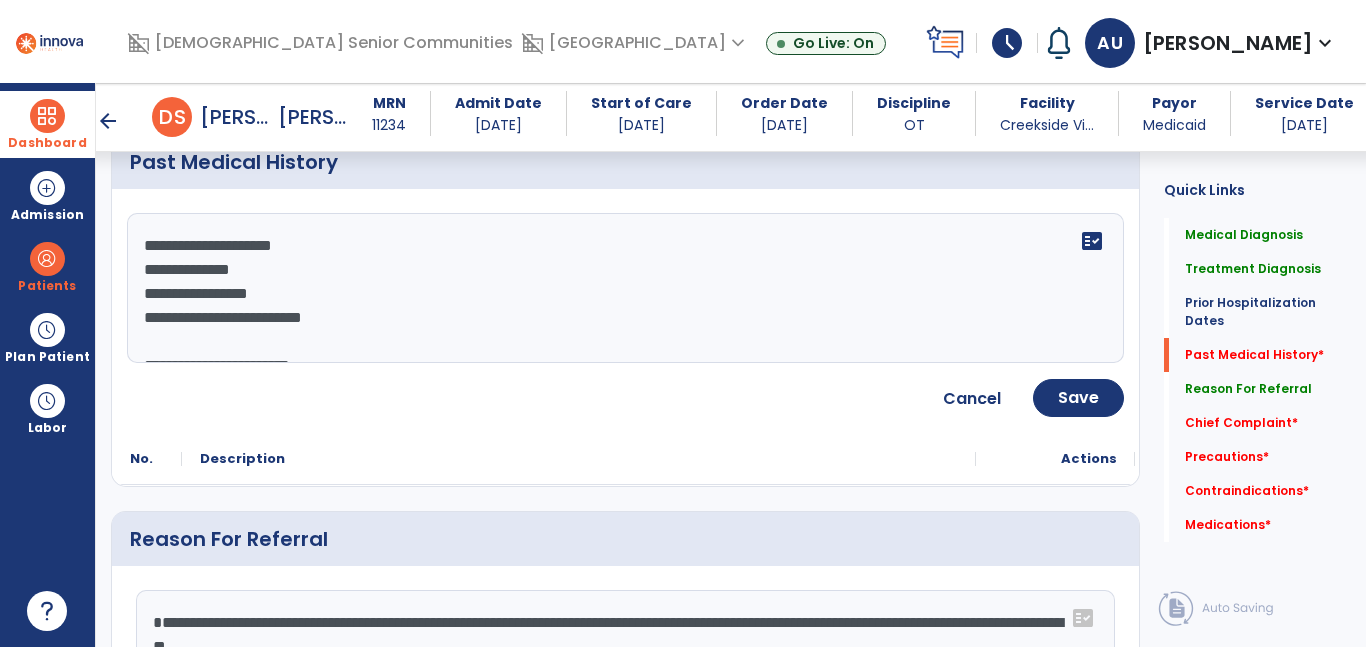 paste on "**********" 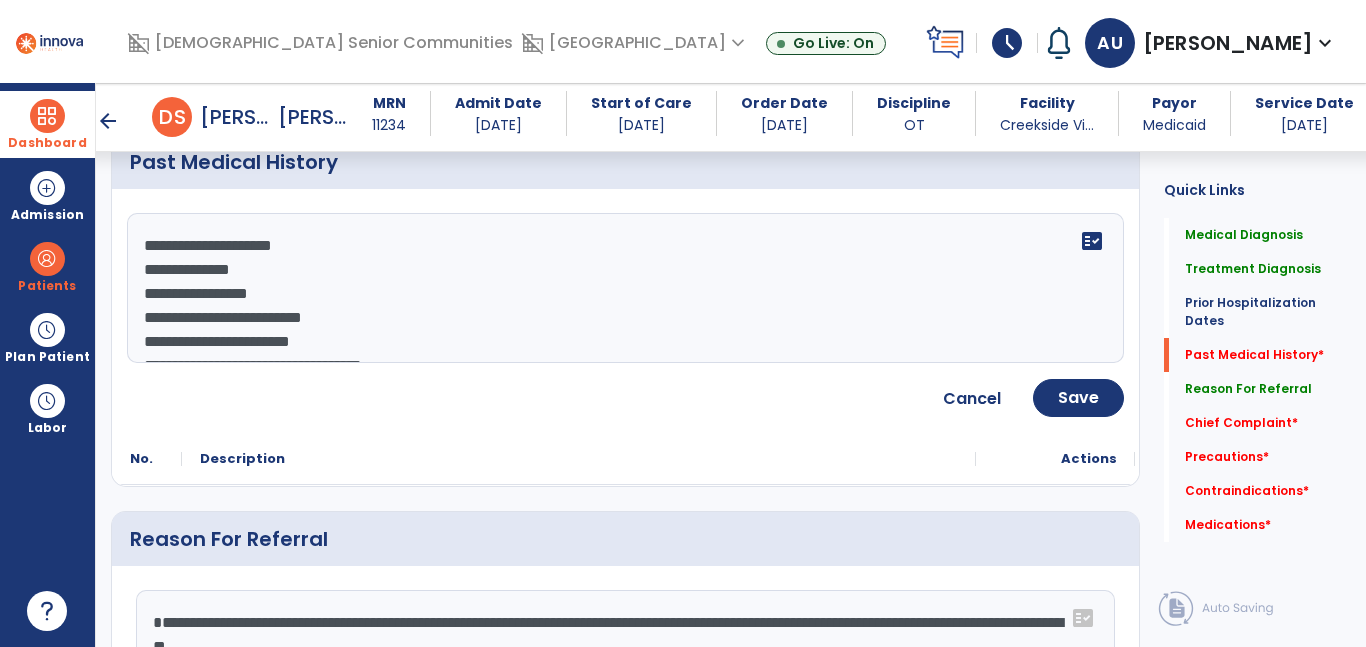 scroll, scrollTop: 88, scrollLeft: 0, axis: vertical 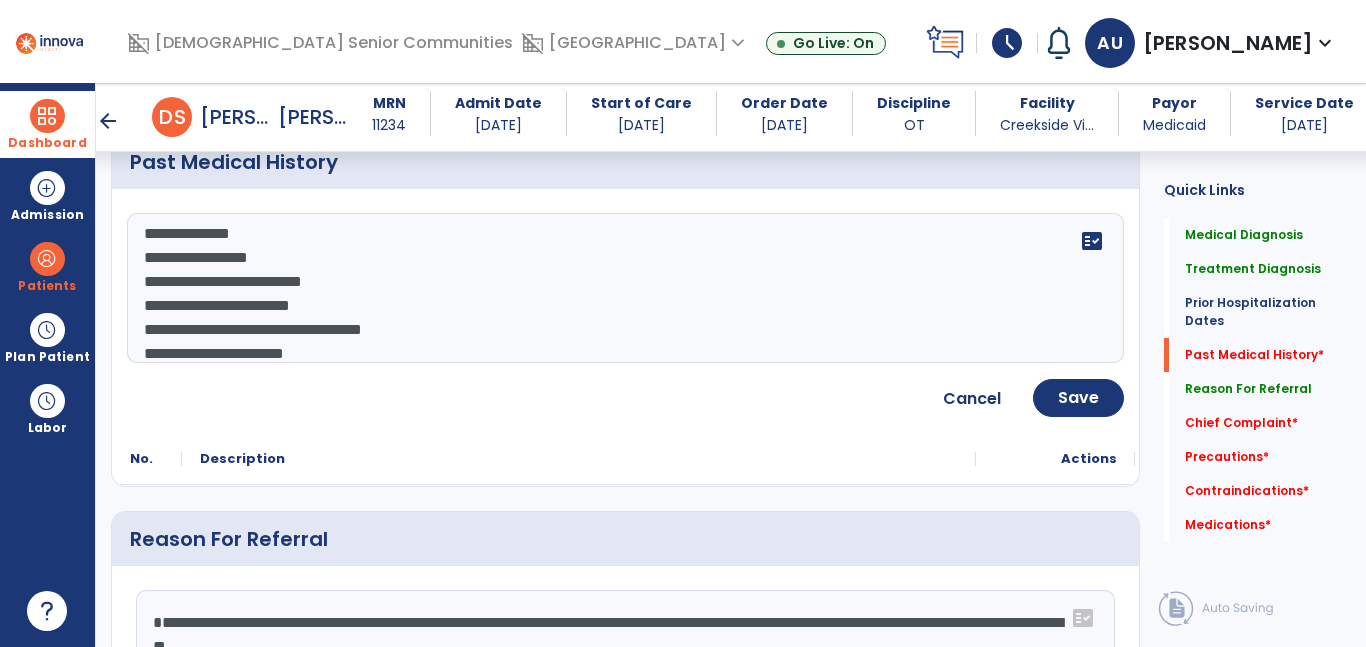 click on "**********" 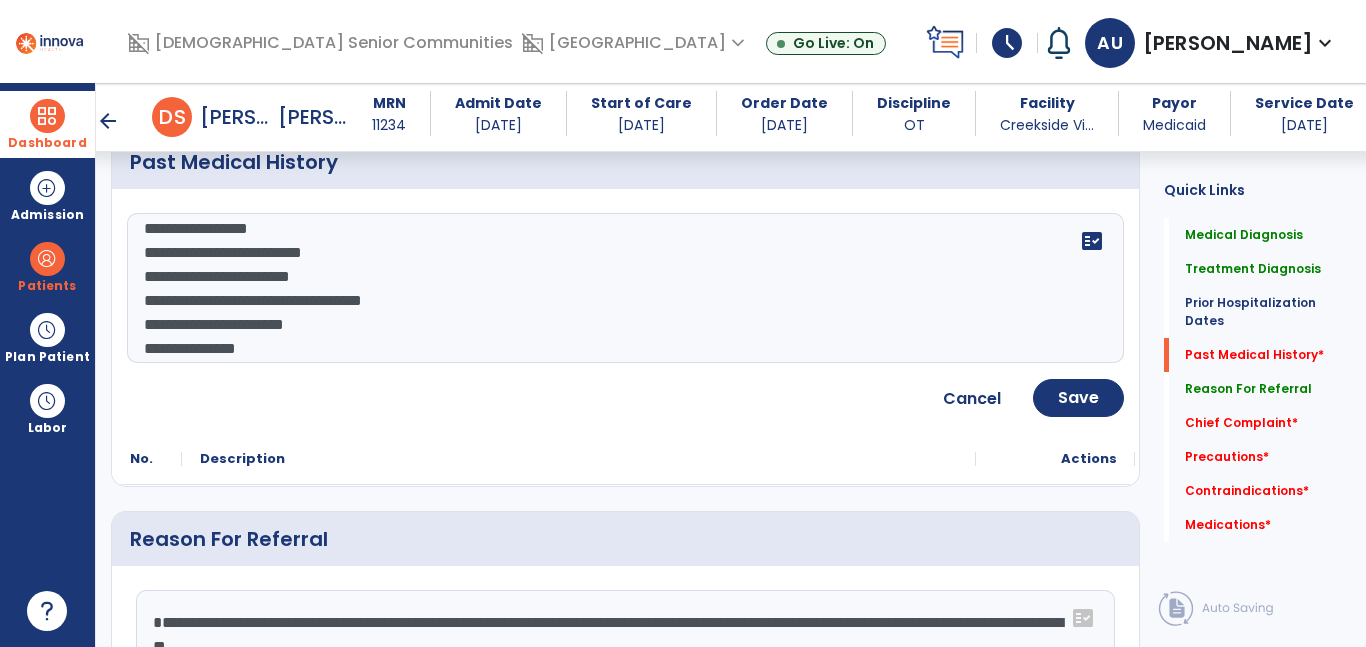 scroll, scrollTop: 65, scrollLeft: 0, axis: vertical 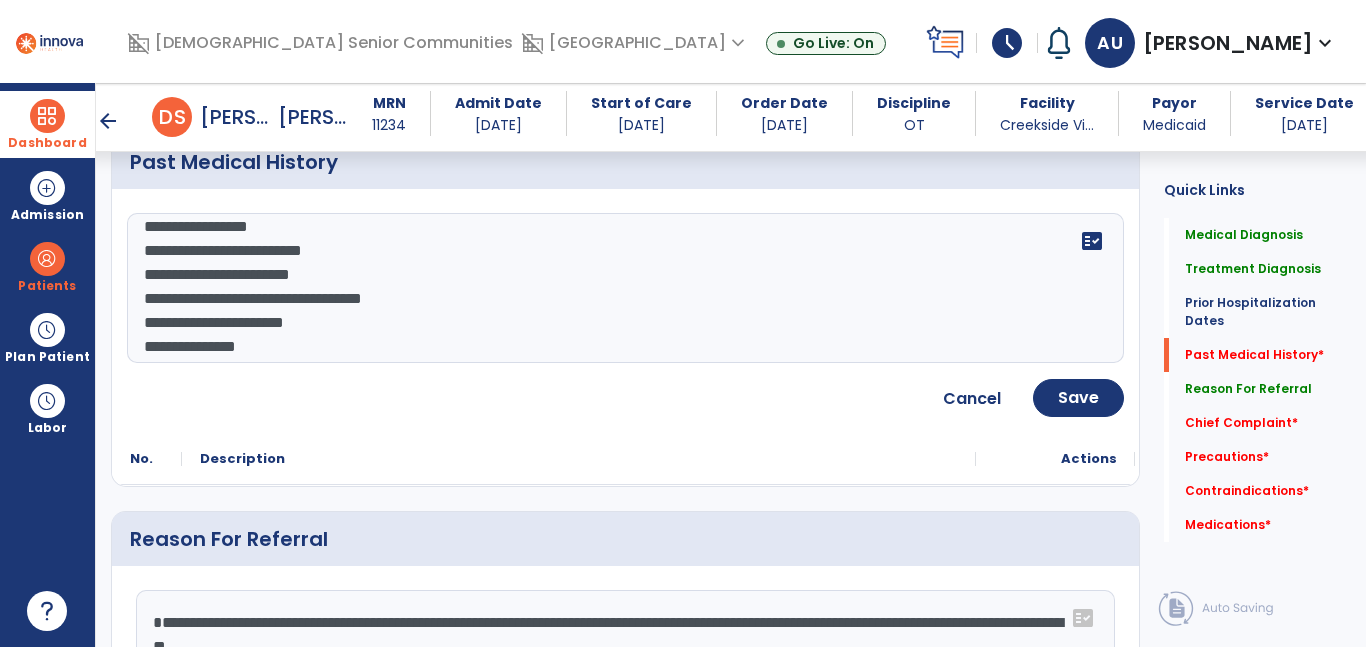 drag, startPoint x: 145, startPoint y: 272, endPoint x: 157, endPoint y: 253, distance: 22.472204 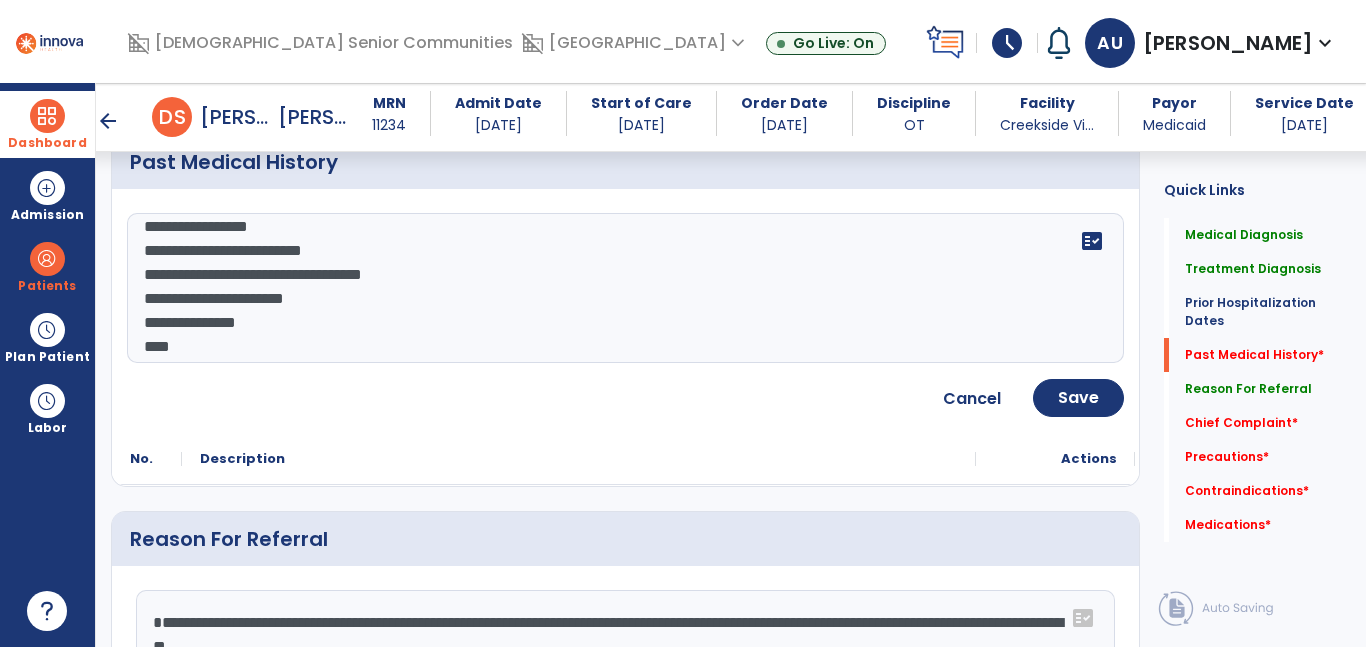 drag, startPoint x: 156, startPoint y: 252, endPoint x: 136, endPoint y: 245, distance: 21.189621 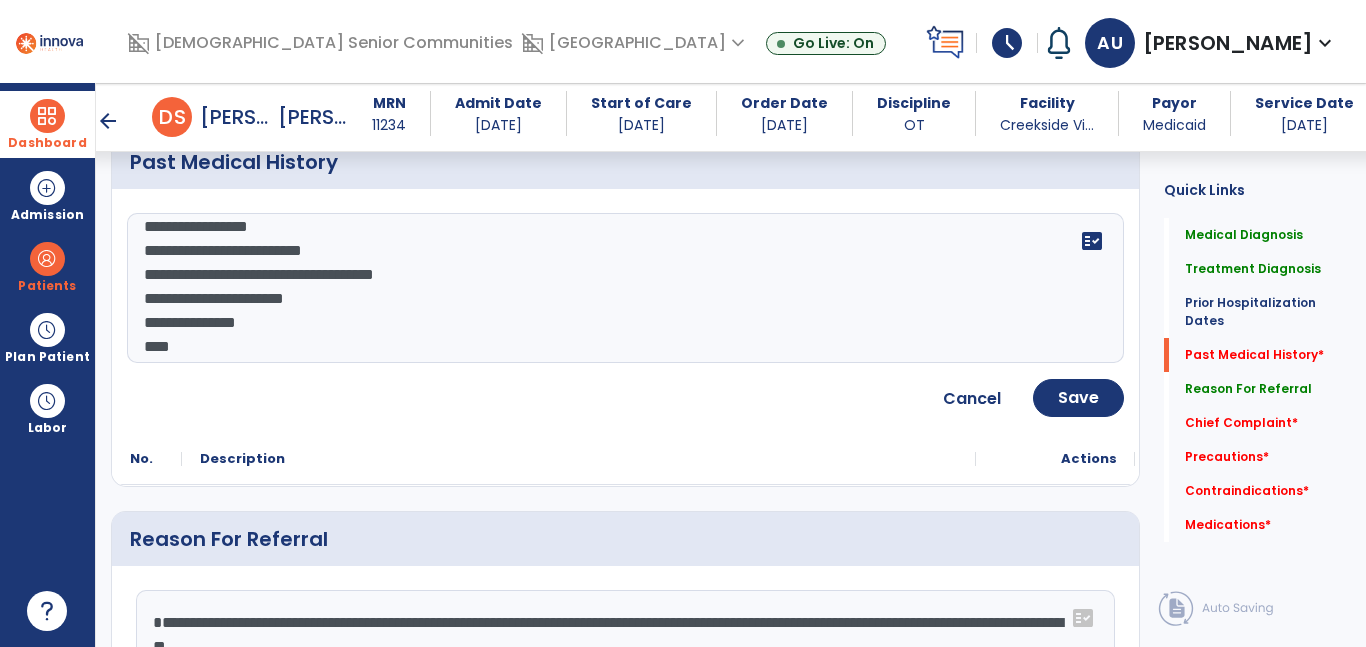 drag, startPoint x: 448, startPoint y: 288, endPoint x: 439, endPoint y: 276, distance: 15 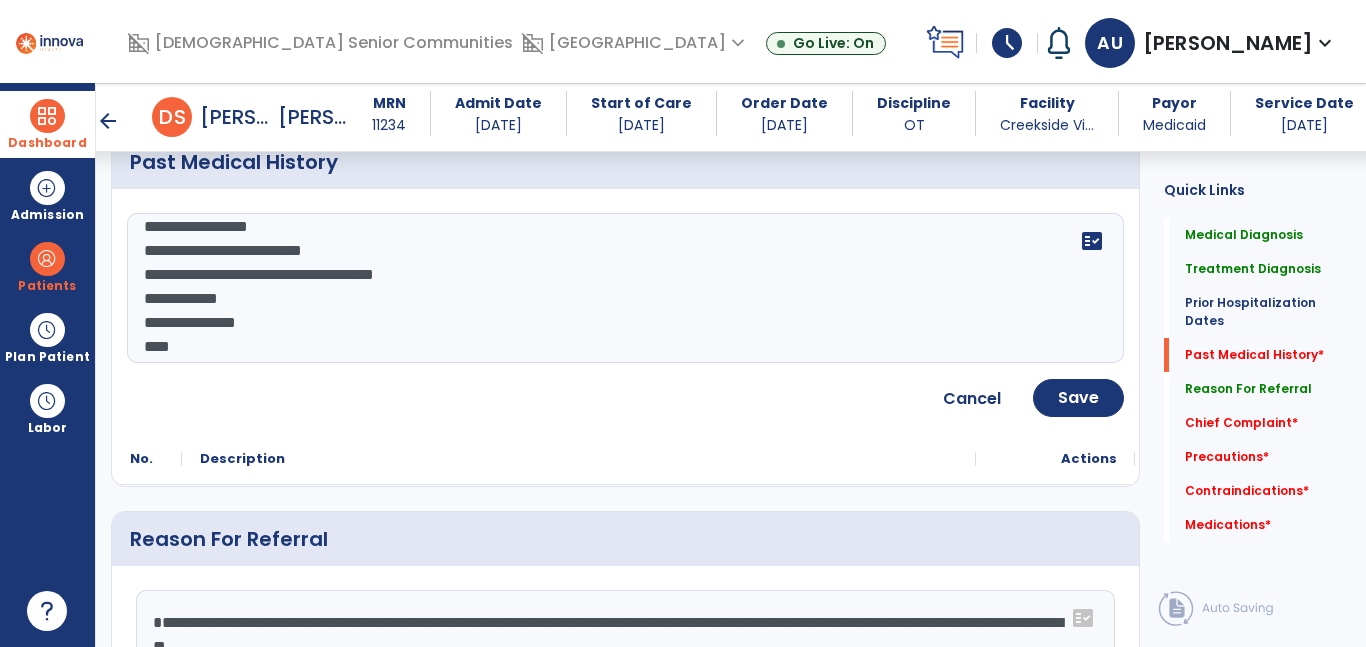 click on "**********" 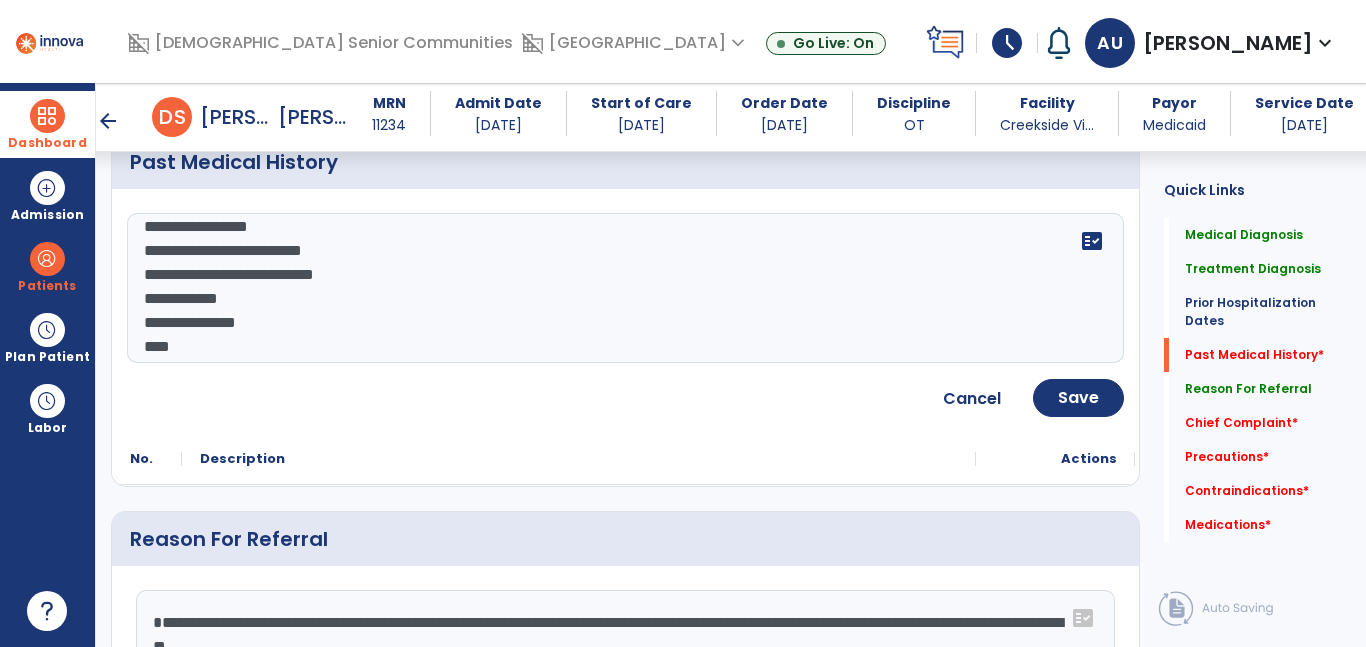 scroll, scrollTop: 36, scrollLeft: 0, axis: vertical 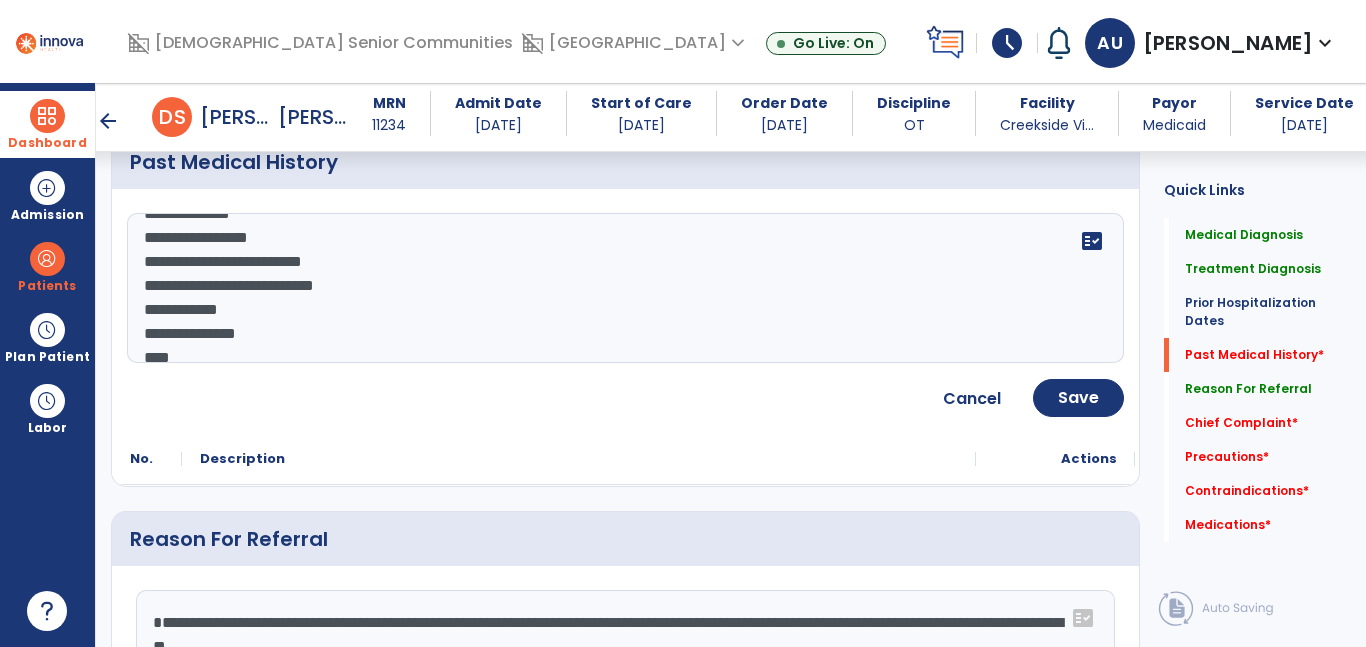 drag, startPoint x: 286, startPoint y: 341, endPoint x: 123, endPoint y: 324, distance: 163.88411 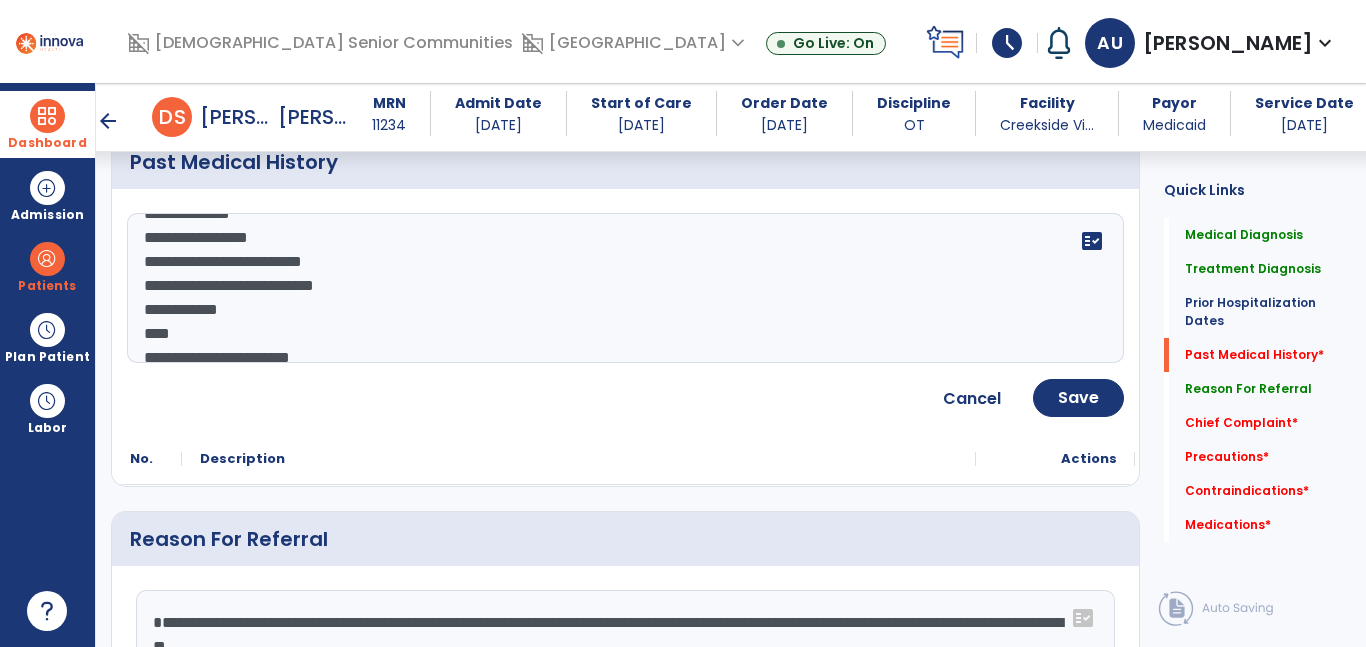 click on "**********" 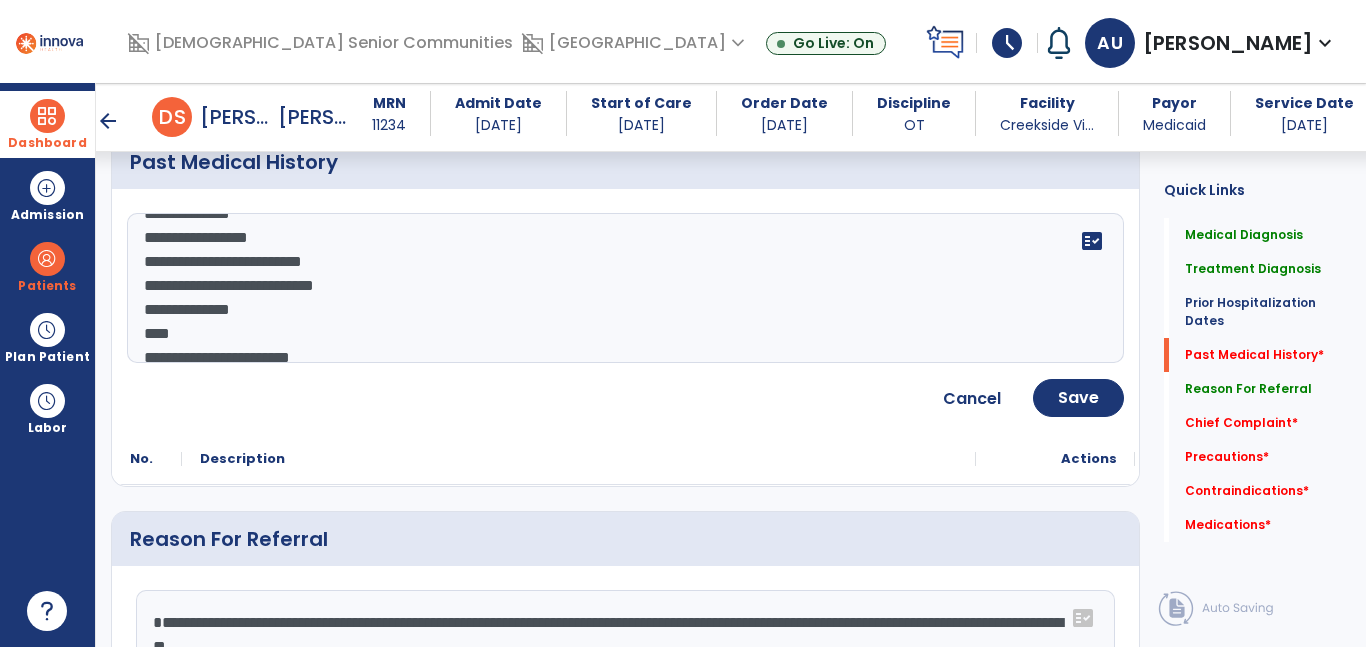 click on "**********" 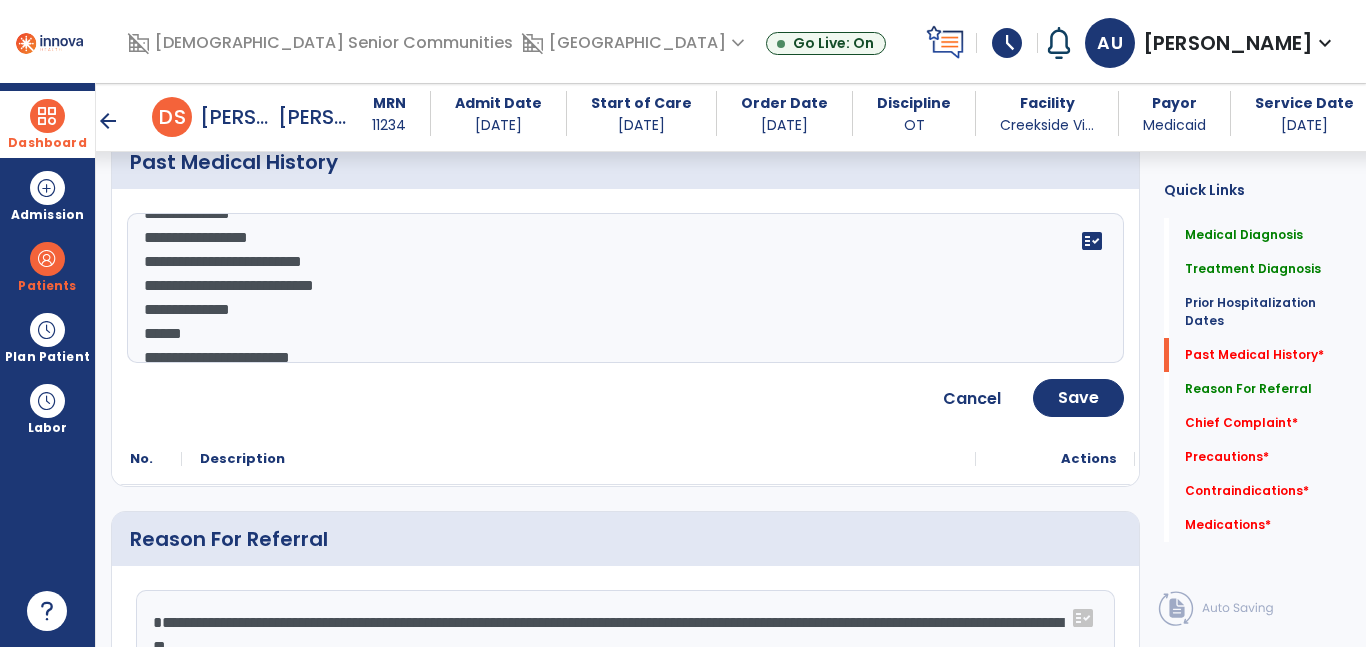scroll, scrollTop: 66, scrollLeft: 0, axis: vertical 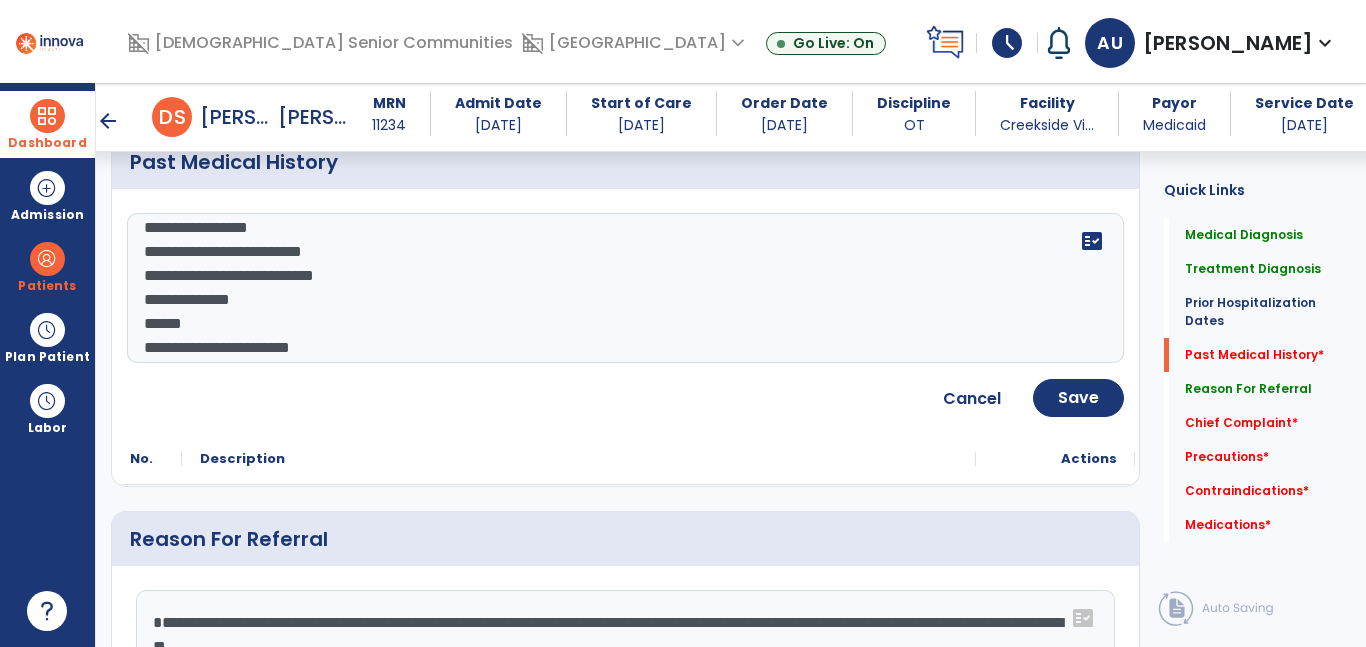 click on "**********" 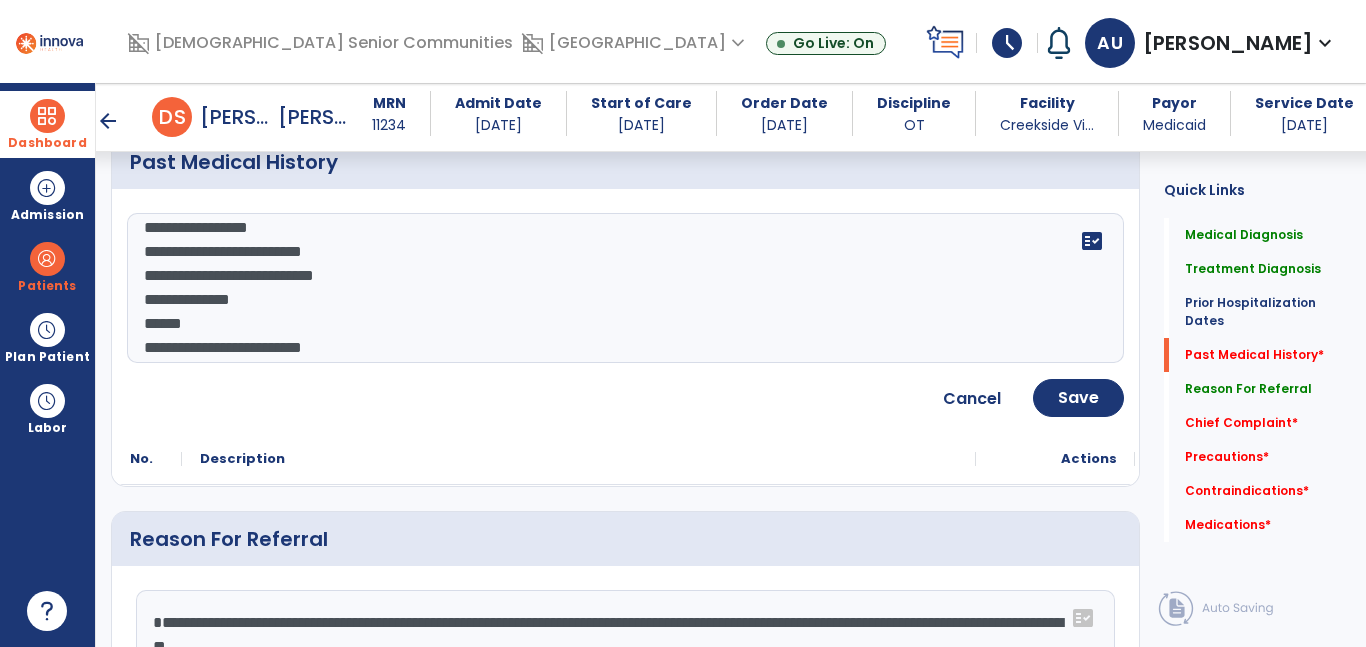 scroll, scrollTop: 72, scrollLeft: 0, axis: vertical 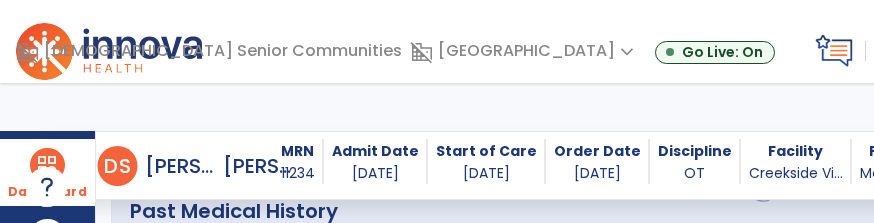 type on "**********" 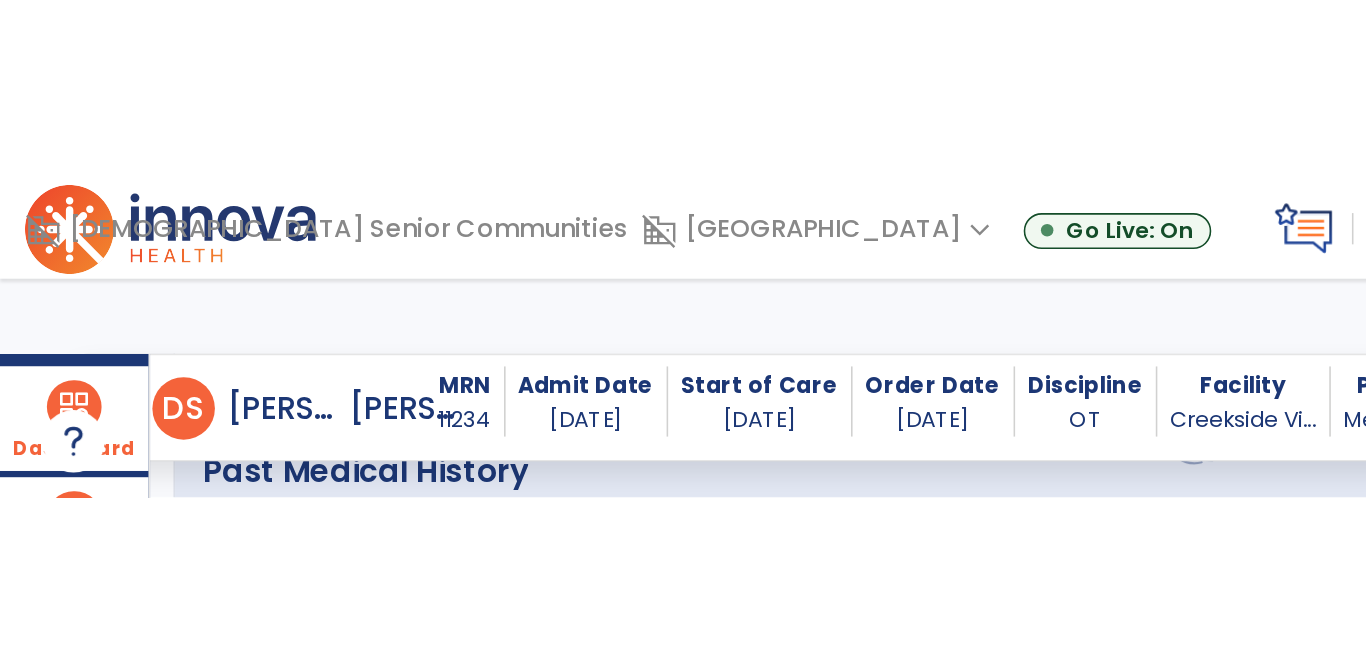 scroll, scrollTop: 1025, scrollLeft: 0, axis: vertical 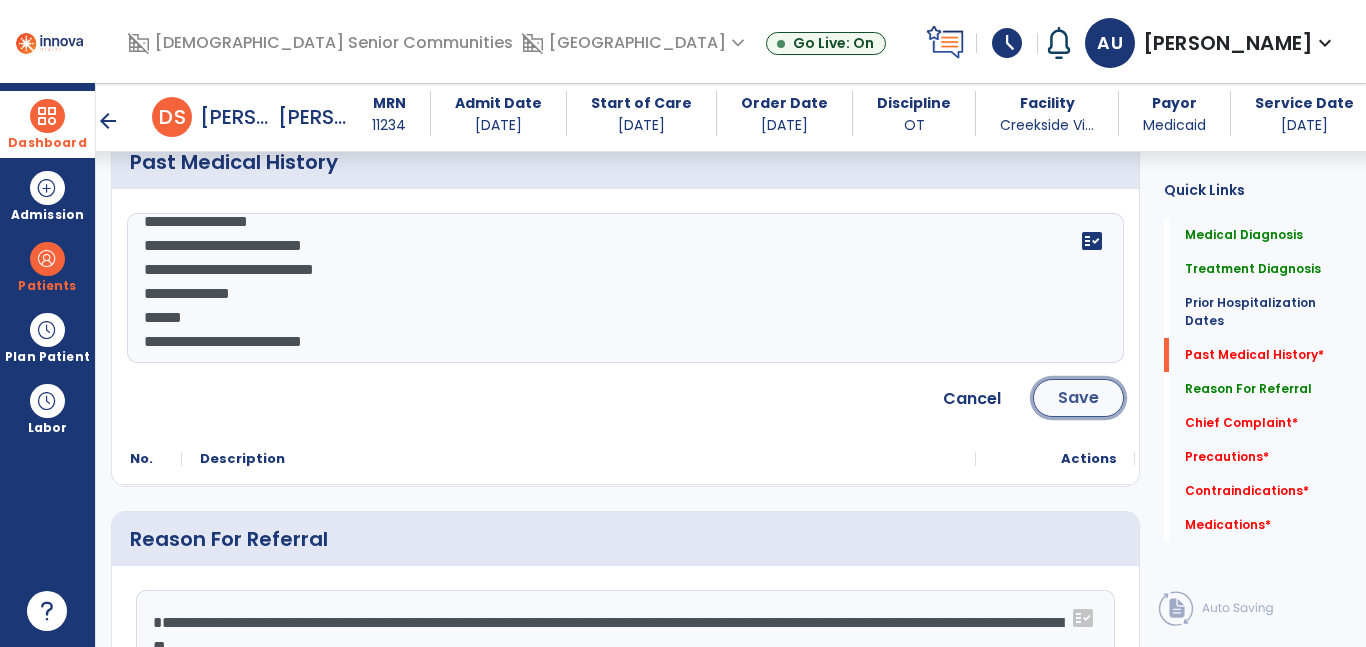 click on "Save" 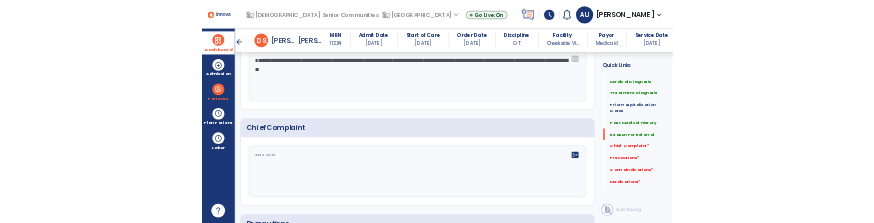 scroll, scrollTop: 1219, scrollLeft: 0, axis: vertical 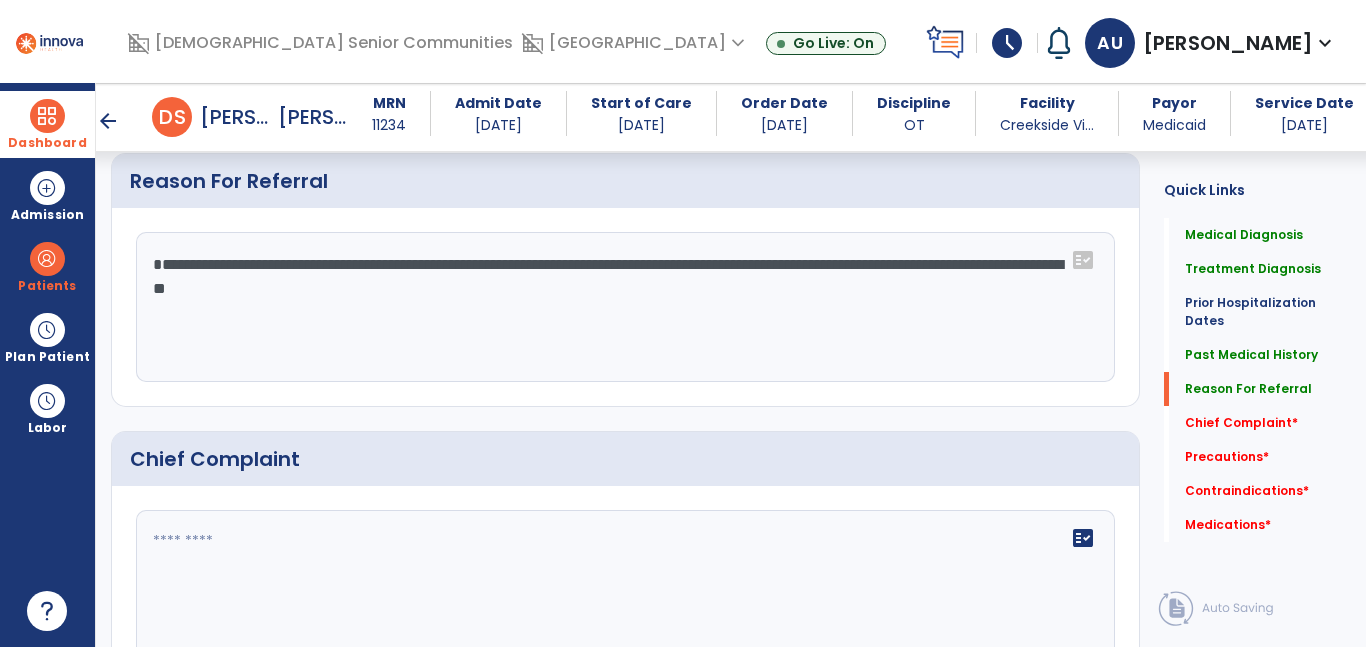 click on "**********" 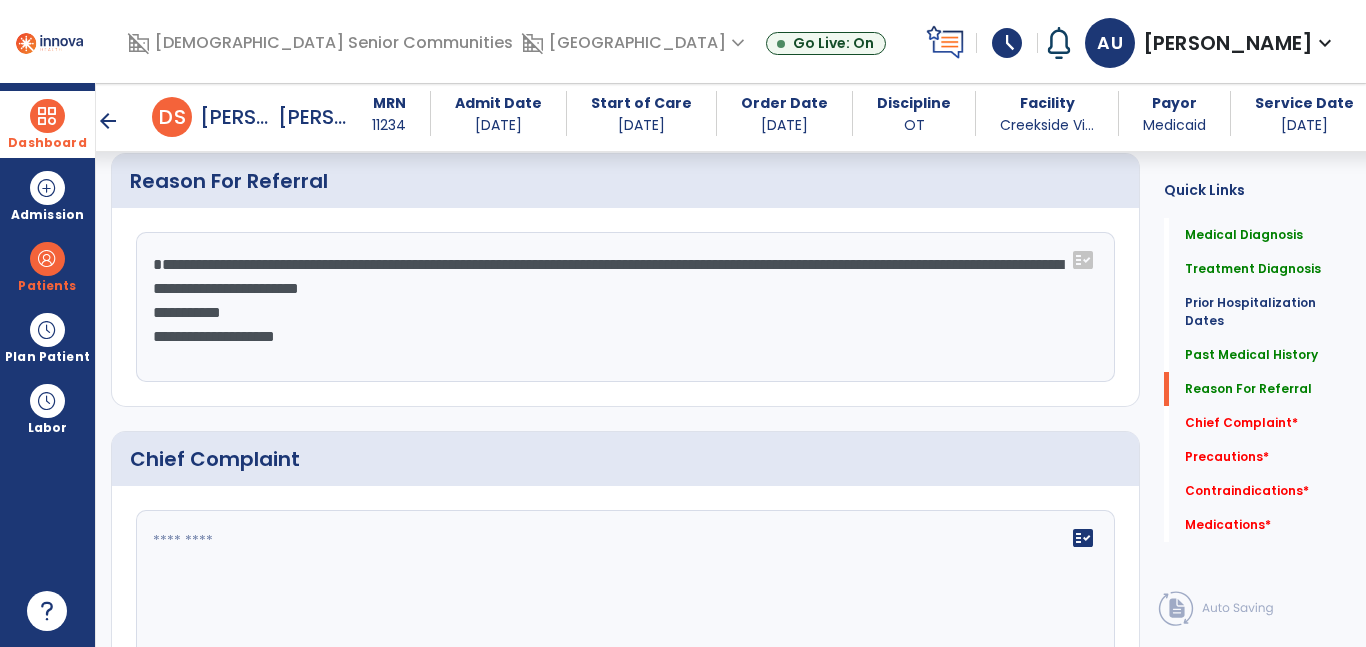drag, startPoint x: 171, startPoint y: 342, endPoint x: 143, endPoint y: 314, distance: 39.59798 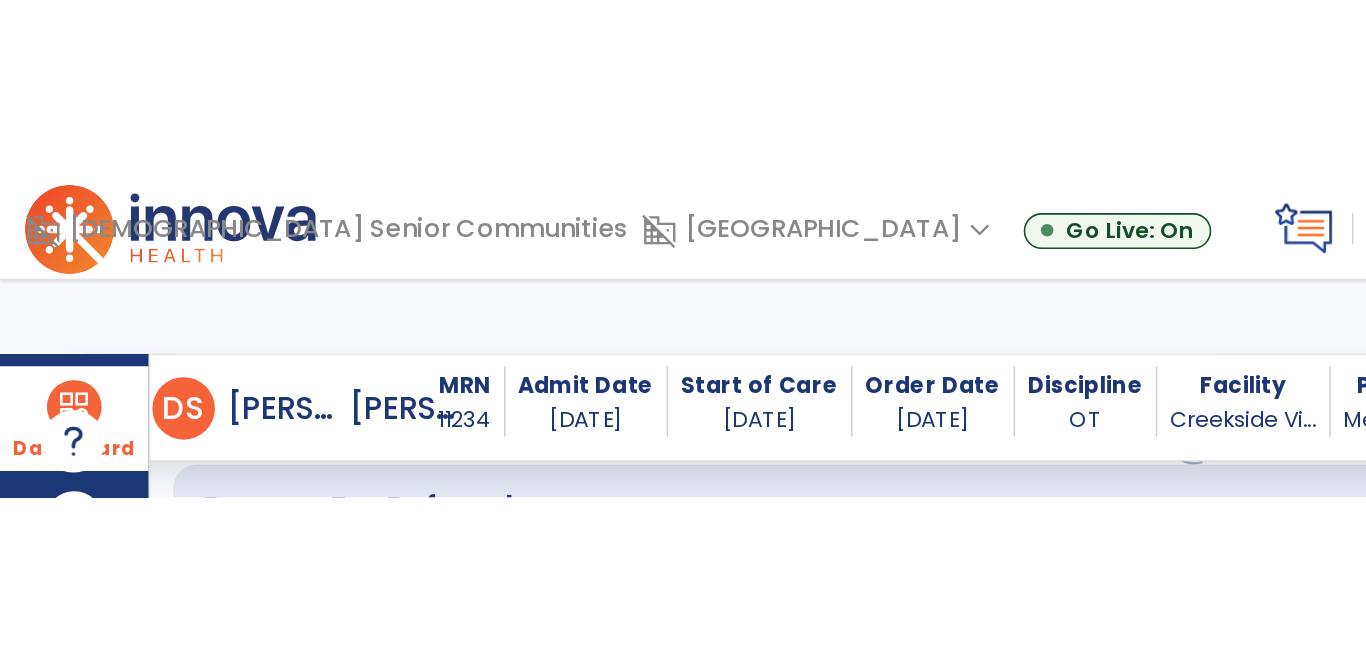 scroll, scrollTop: 1234, scrollLeft: 0, axis: vertical 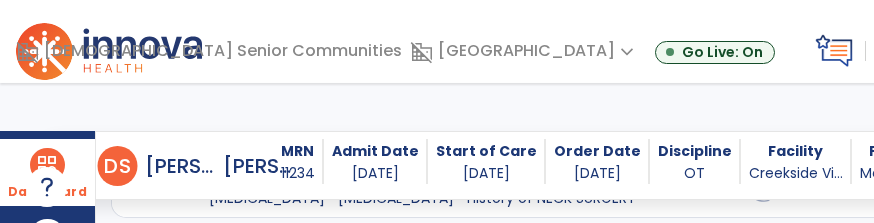 type on "**********" 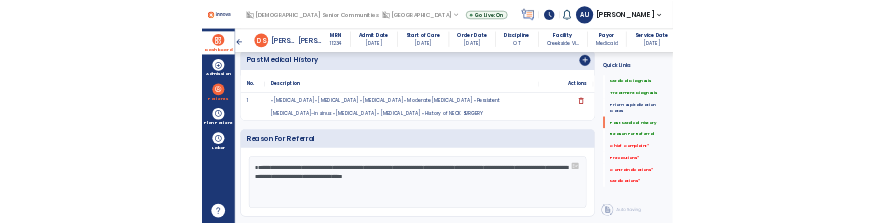 scroll, scrollTop: 997, scrollLeft: 0, axis: vertical 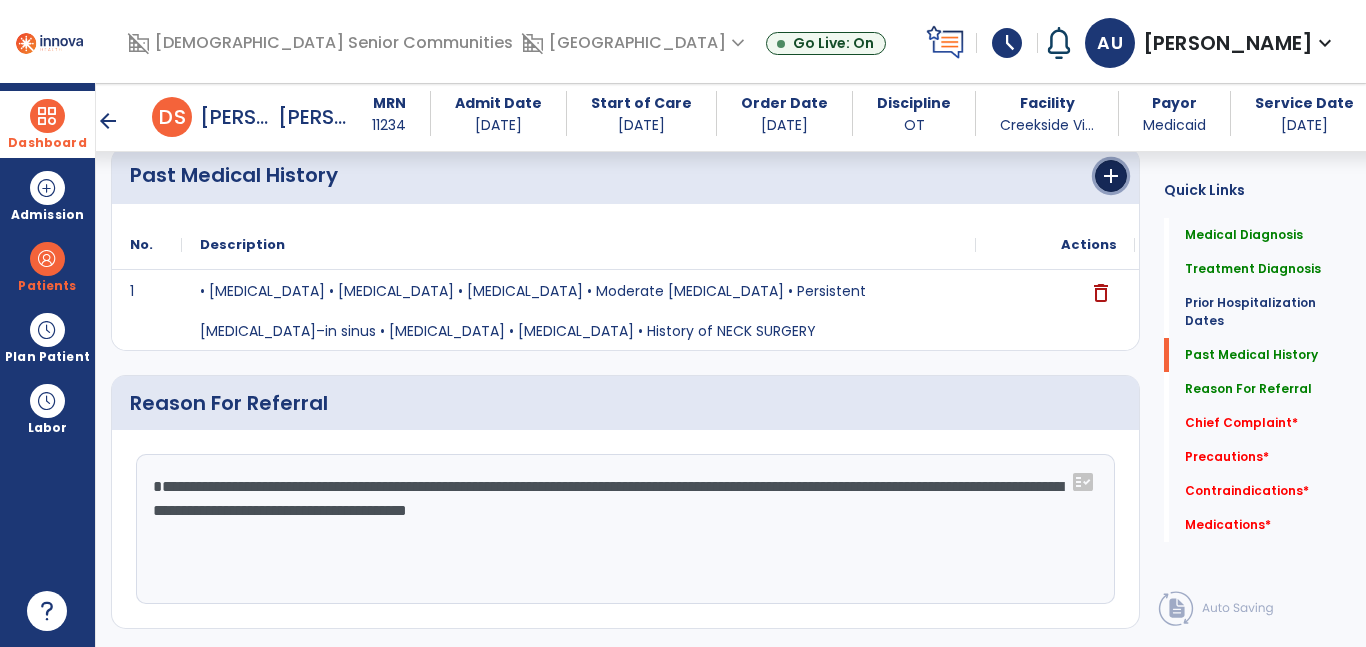 click on "add" 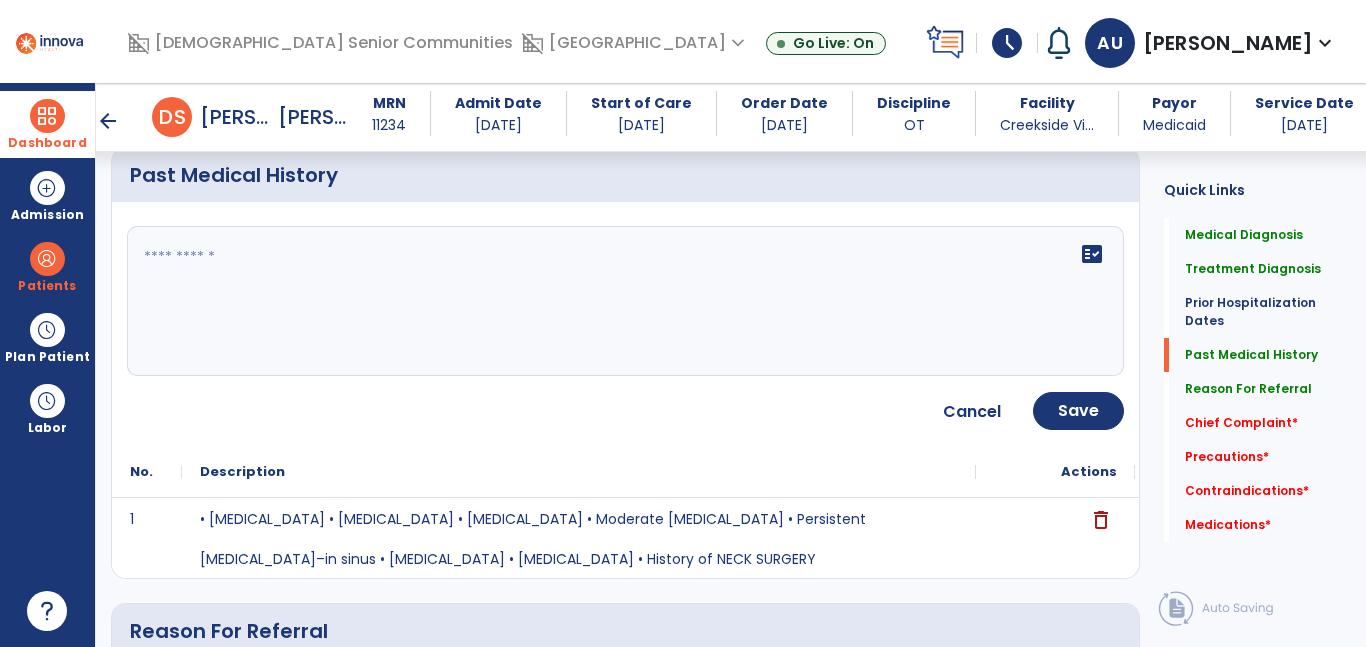 click on "fact_check" 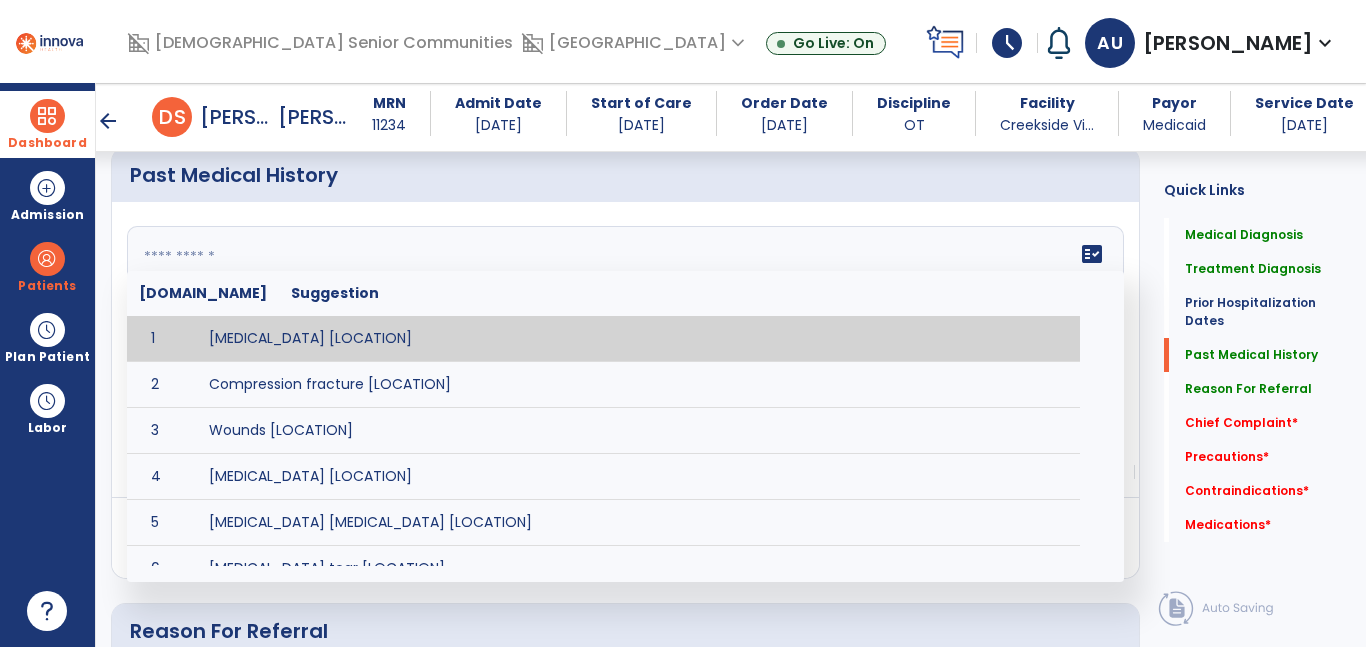 paste on "**********" 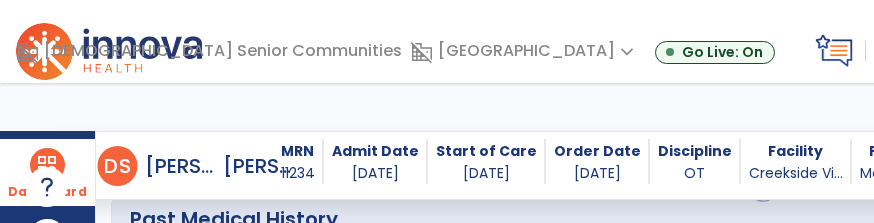 type on "**********" 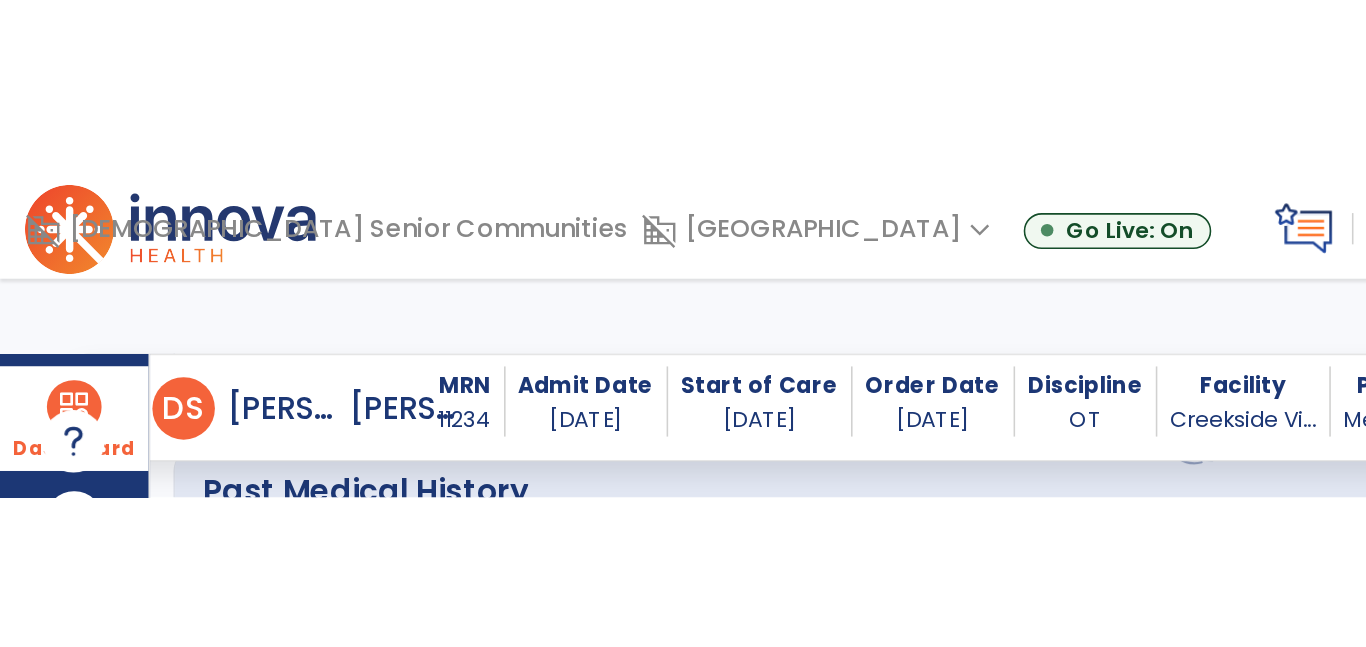 scroll, scrollTop: 1012, scrollLeft: 0, axis: vertical 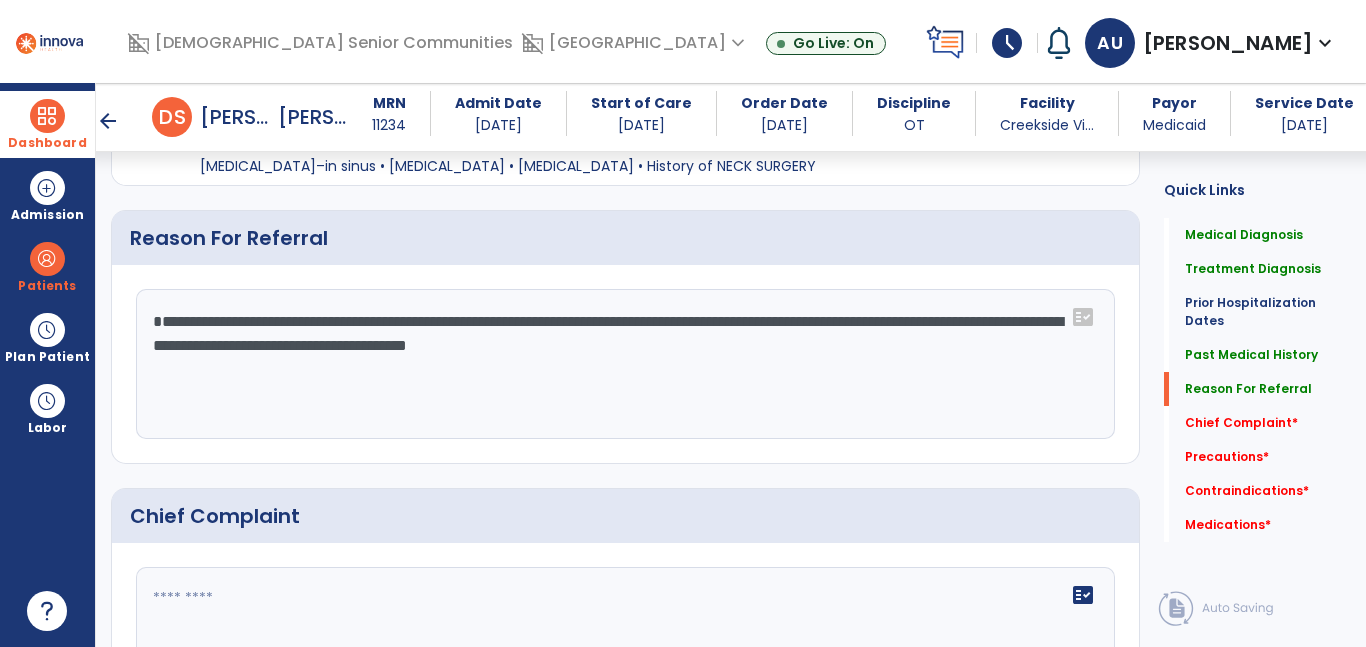 click on "**********" 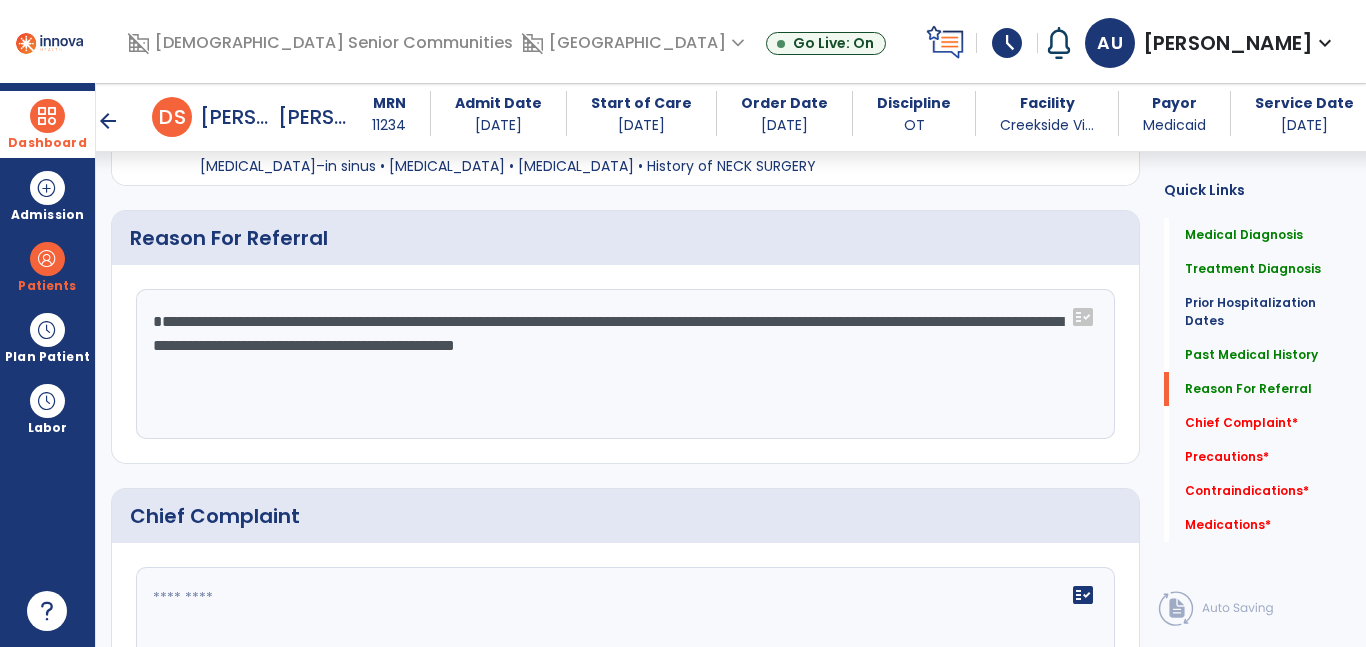 paste on "**********" 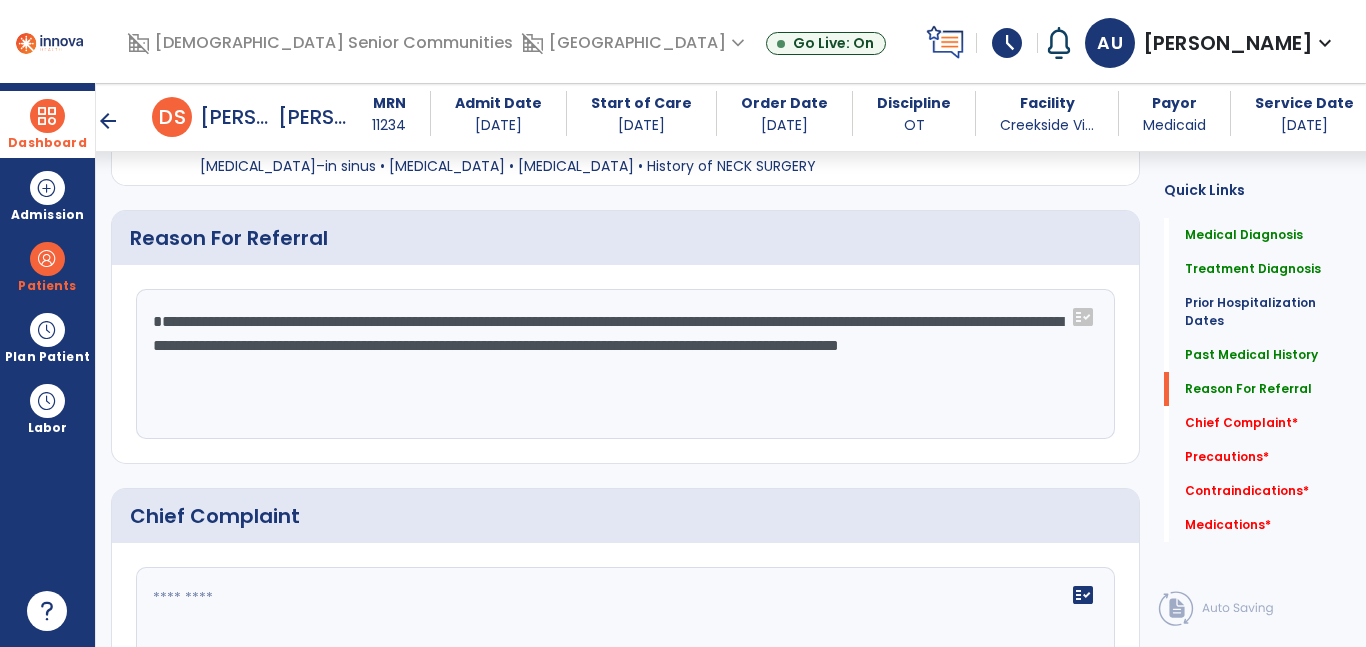 click on "**********" 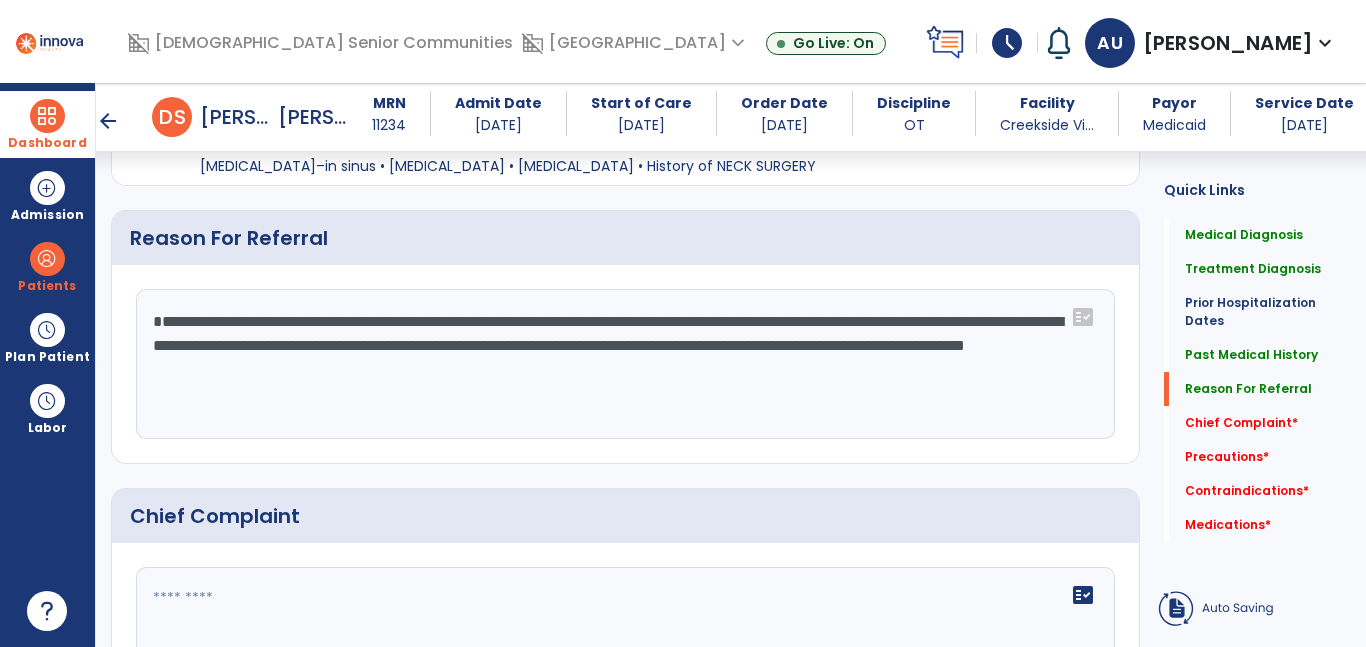 click on "**********" 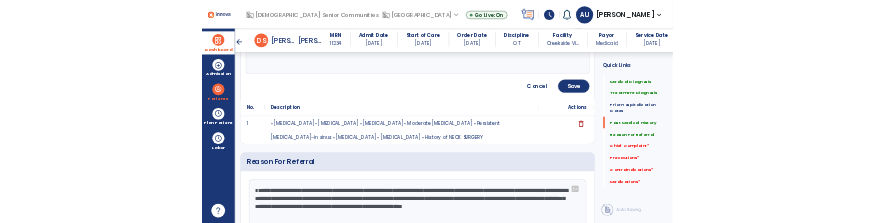 scroll, scrollTop: 1143, scrollLeft: 0, axis: vertical 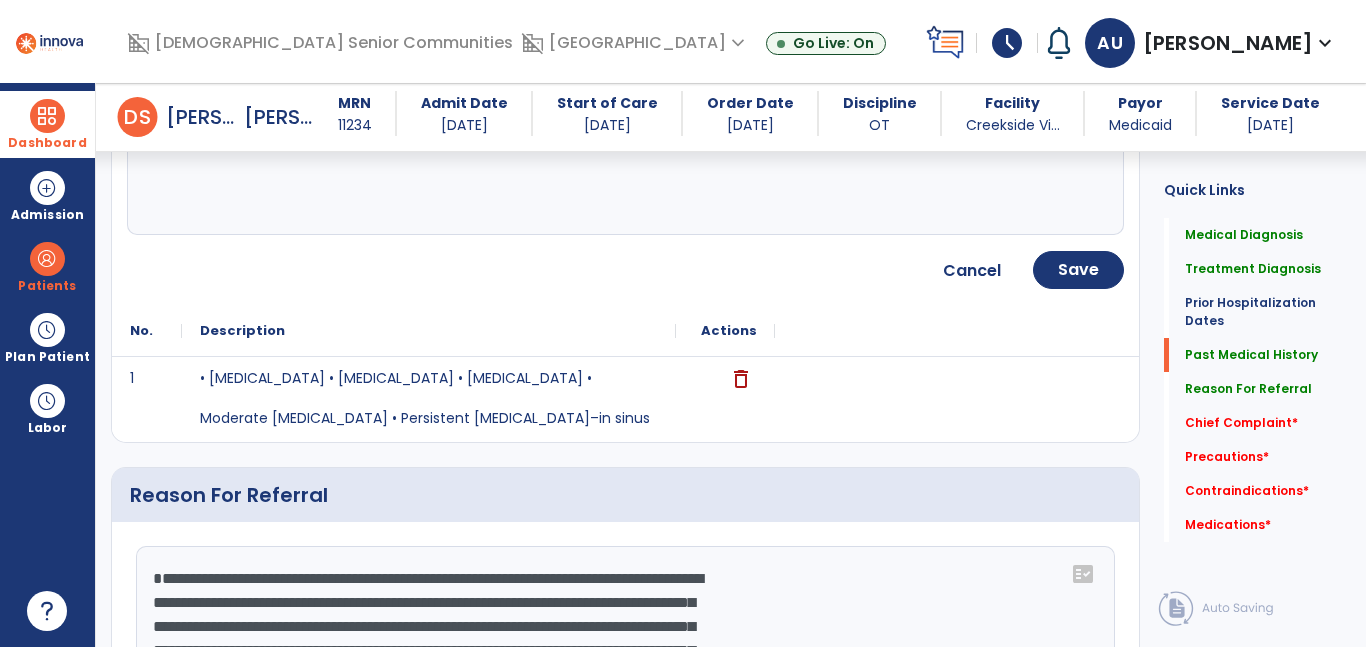 type on "**********" 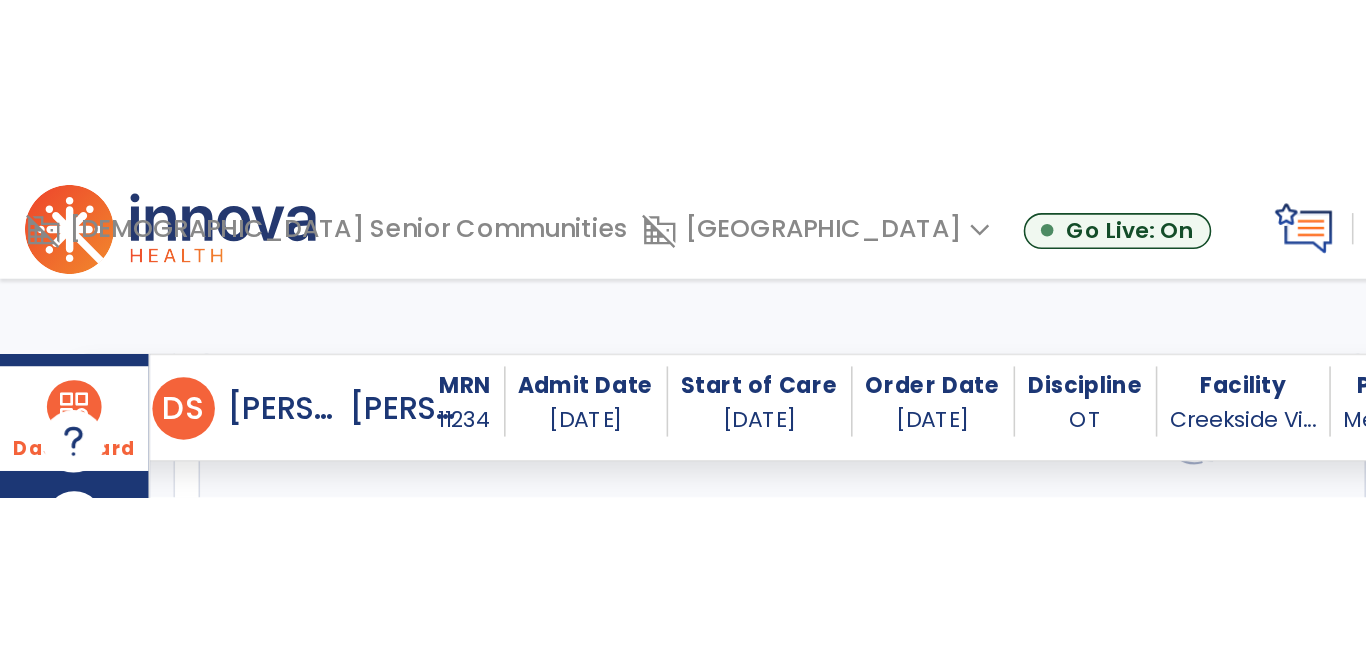 scroll, scrollTop: 1158, scrollLeft: 0, axis: vertical 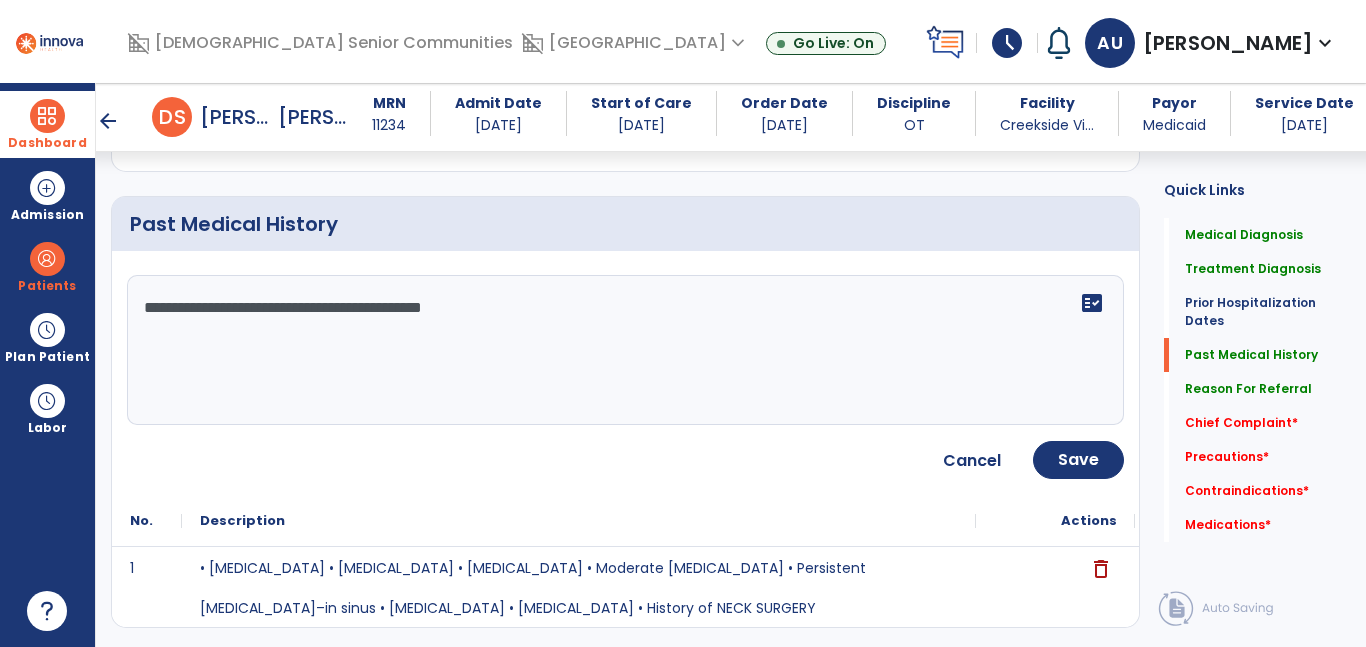 click on "**********" 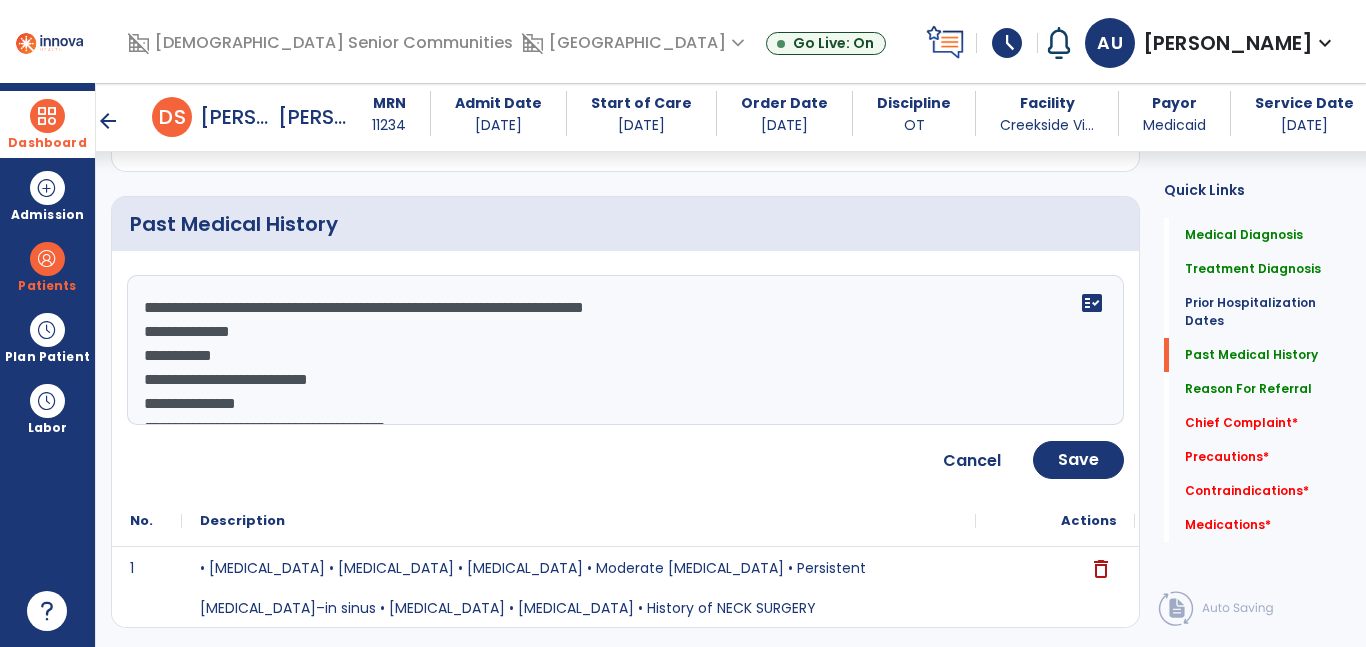 scroll, scrollTop: 64, scrollLeft: 0, axis: vertical 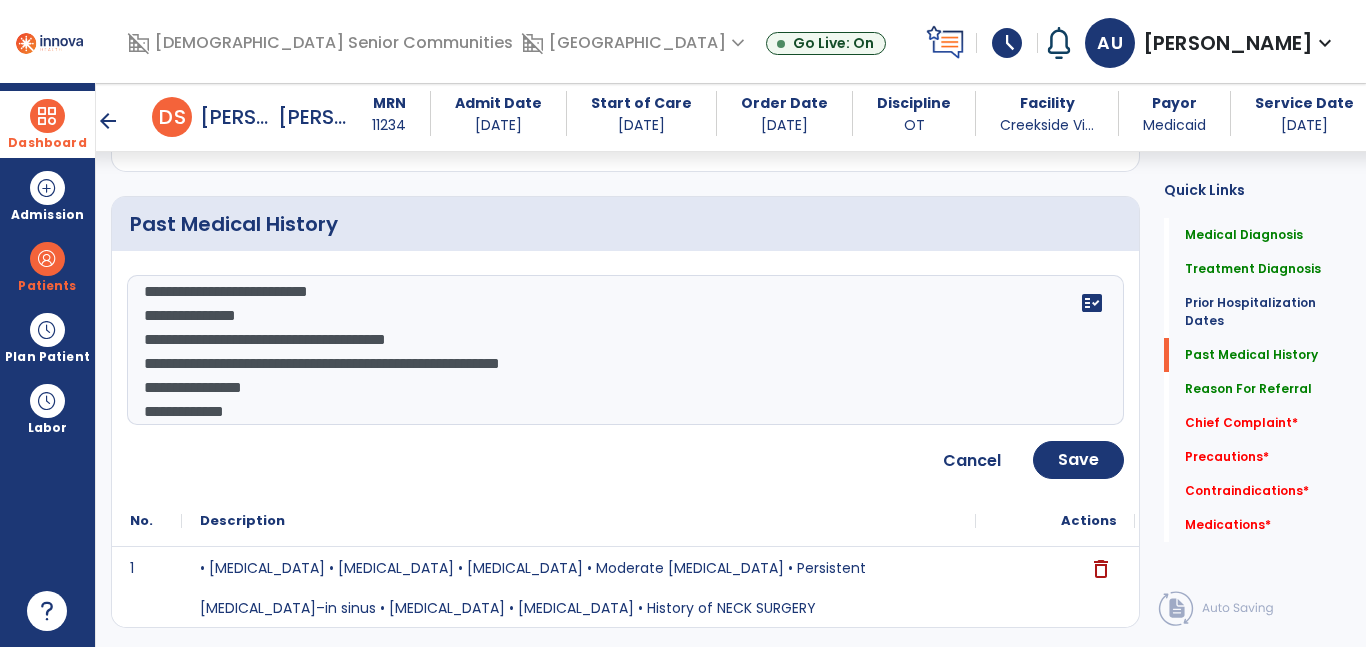 drag, startPoint x: 151, startPoint y: 384, endPoint x: 128, endPoint y: 388, distance: 23.345236 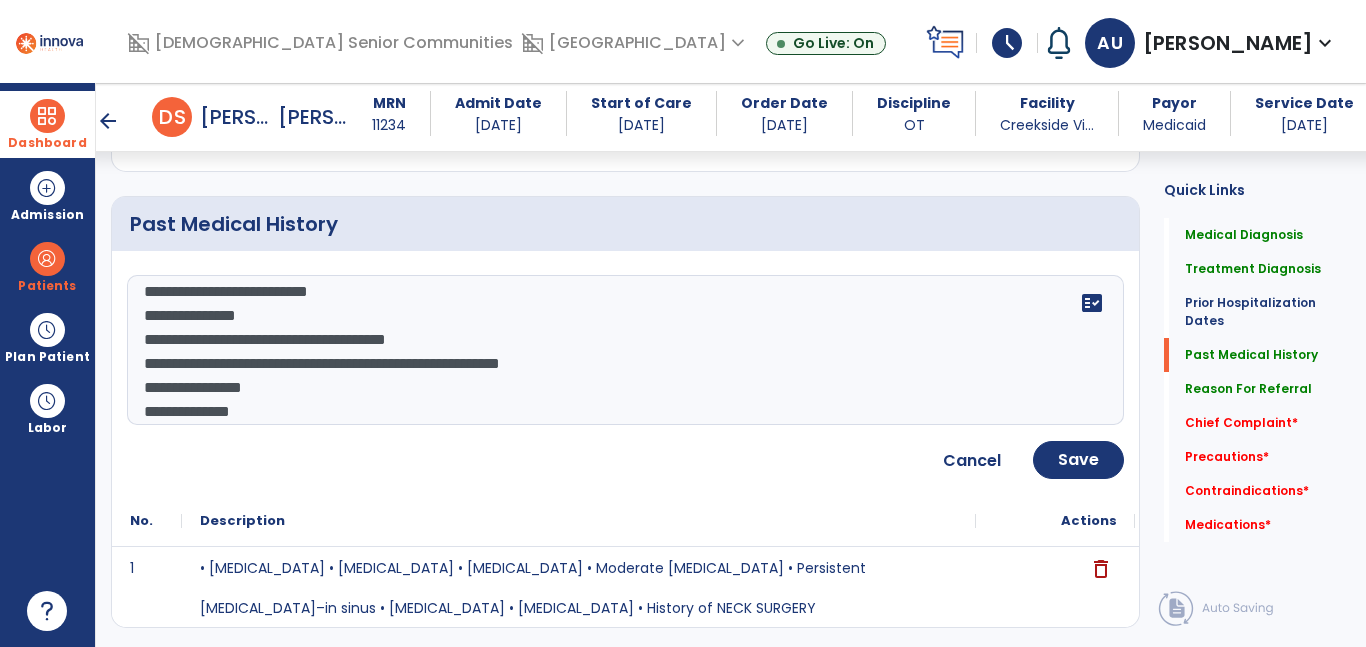 drag, startPoint x: 515, startPoint y: 364, endPoint x: 382, endPoint y: 376, distance: 133.54025 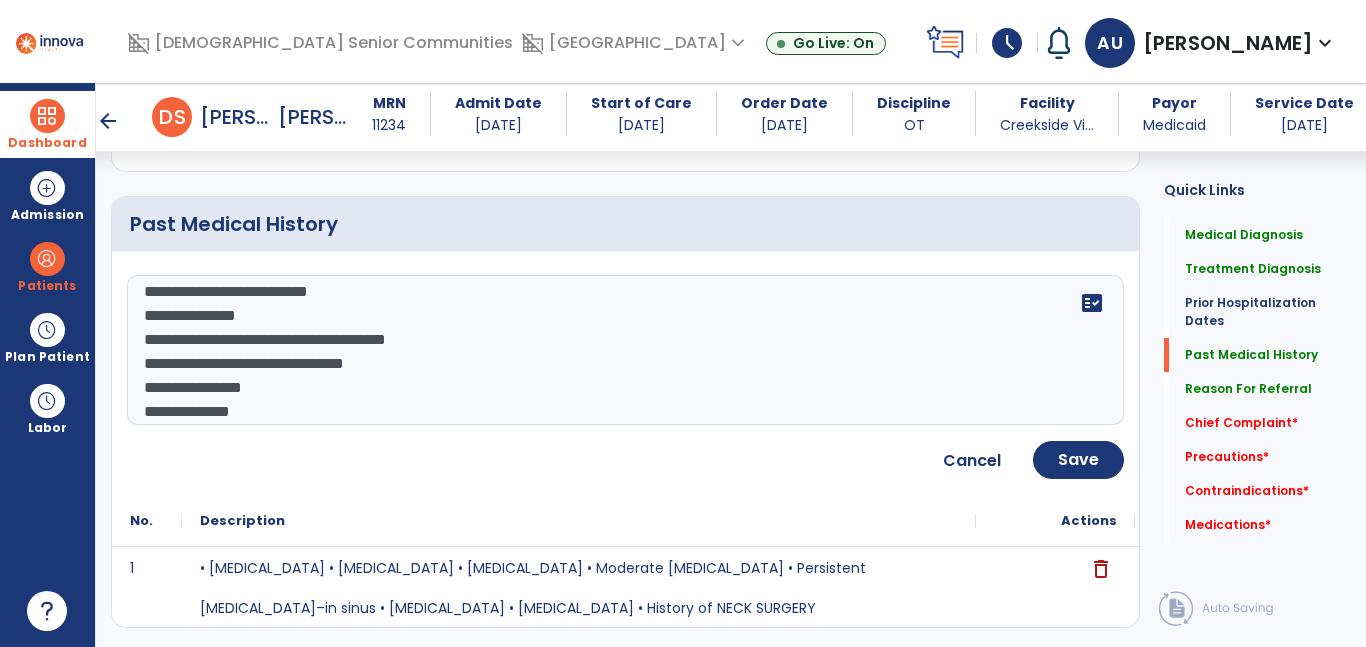 scroll, scrollTop: 49, scrollLeft: 0, axis: vertical 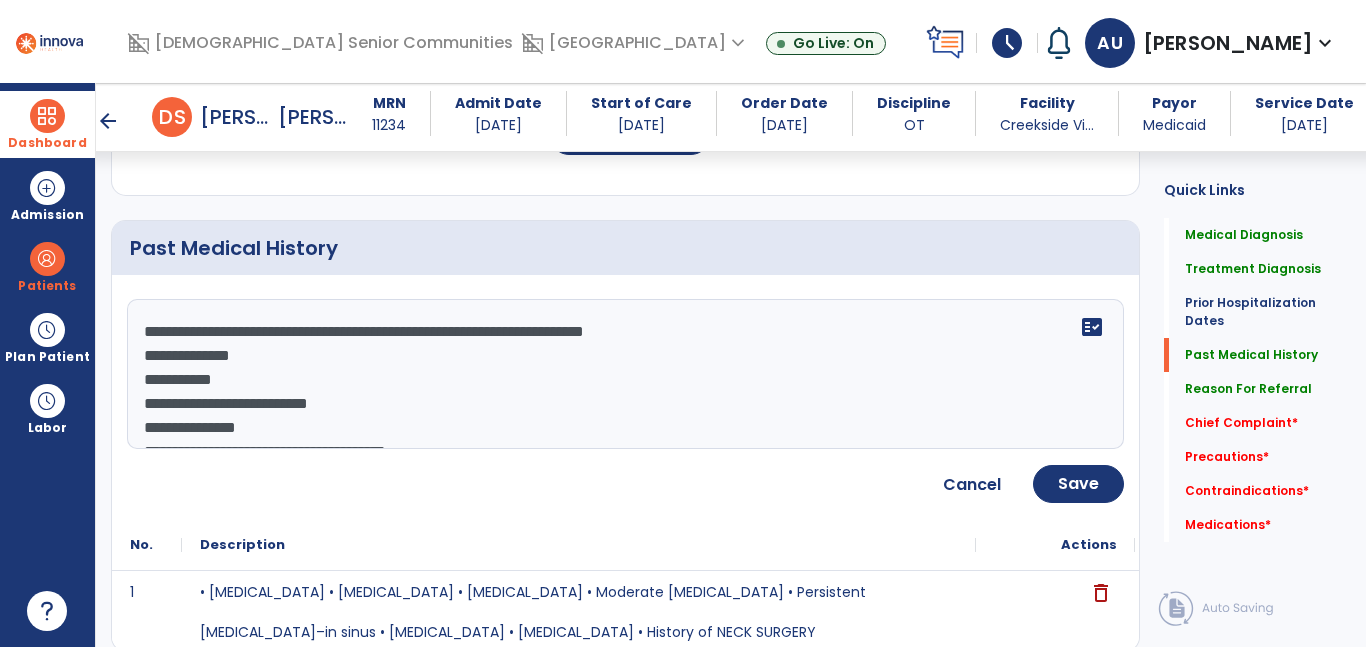 click on "**********" 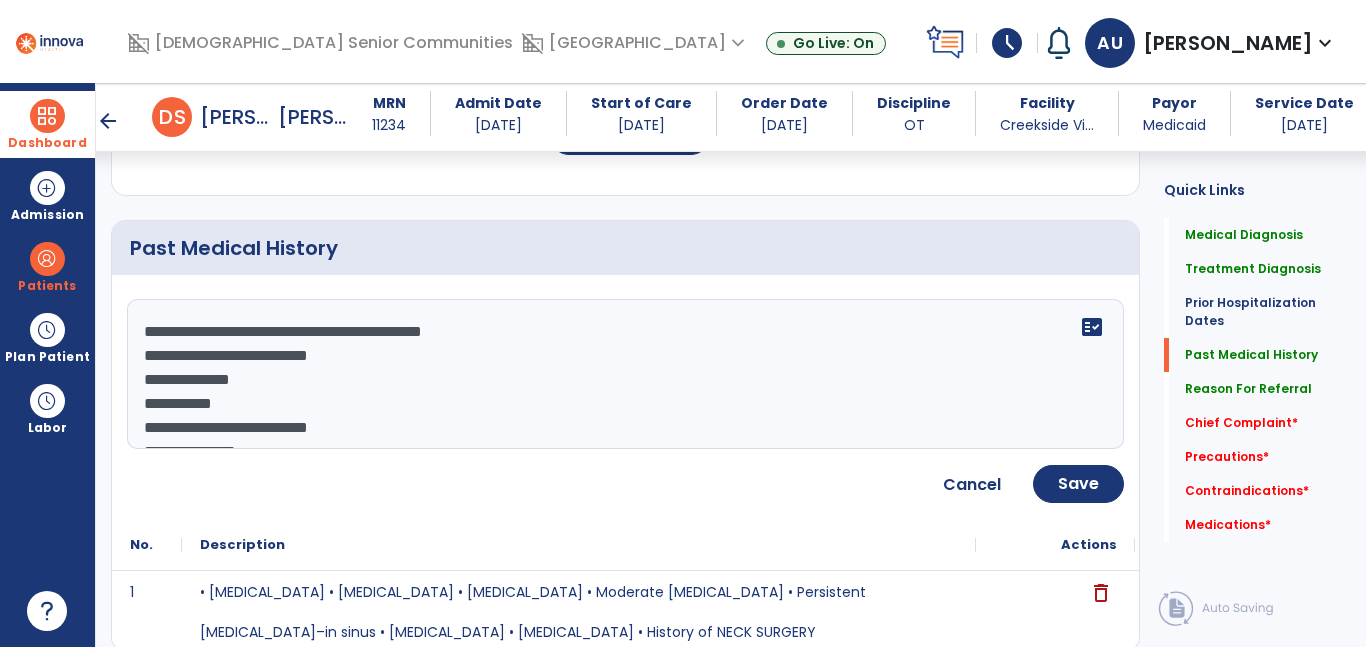 click on "**********" 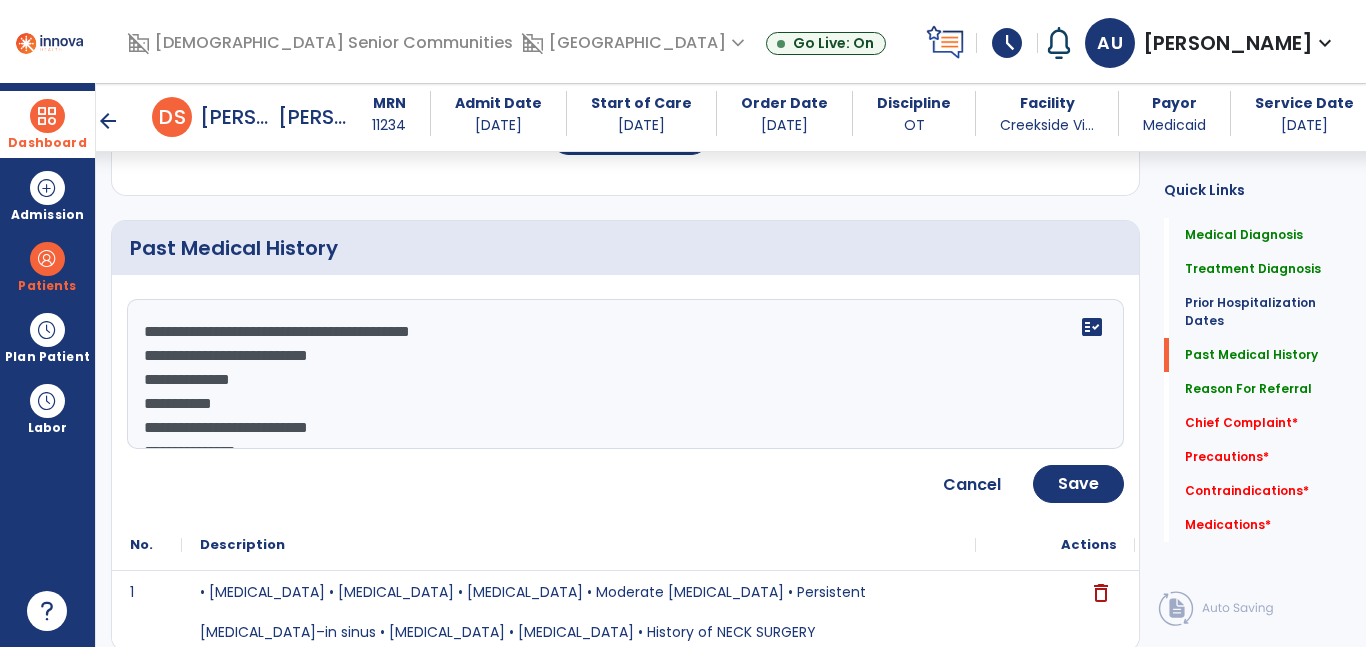 click on "**********" 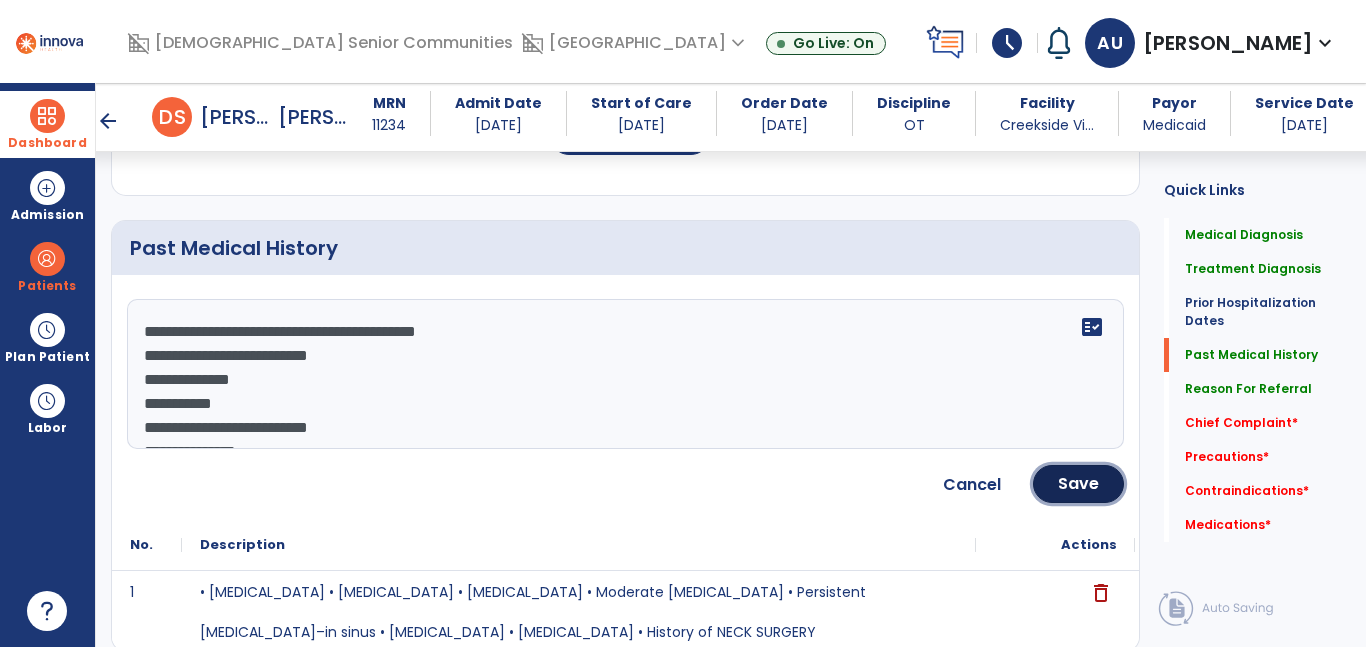 drag, startPoint x: 1068, startPoint y: 492, endPoint x: 878, endPoint y: 434, distance: 198.65549 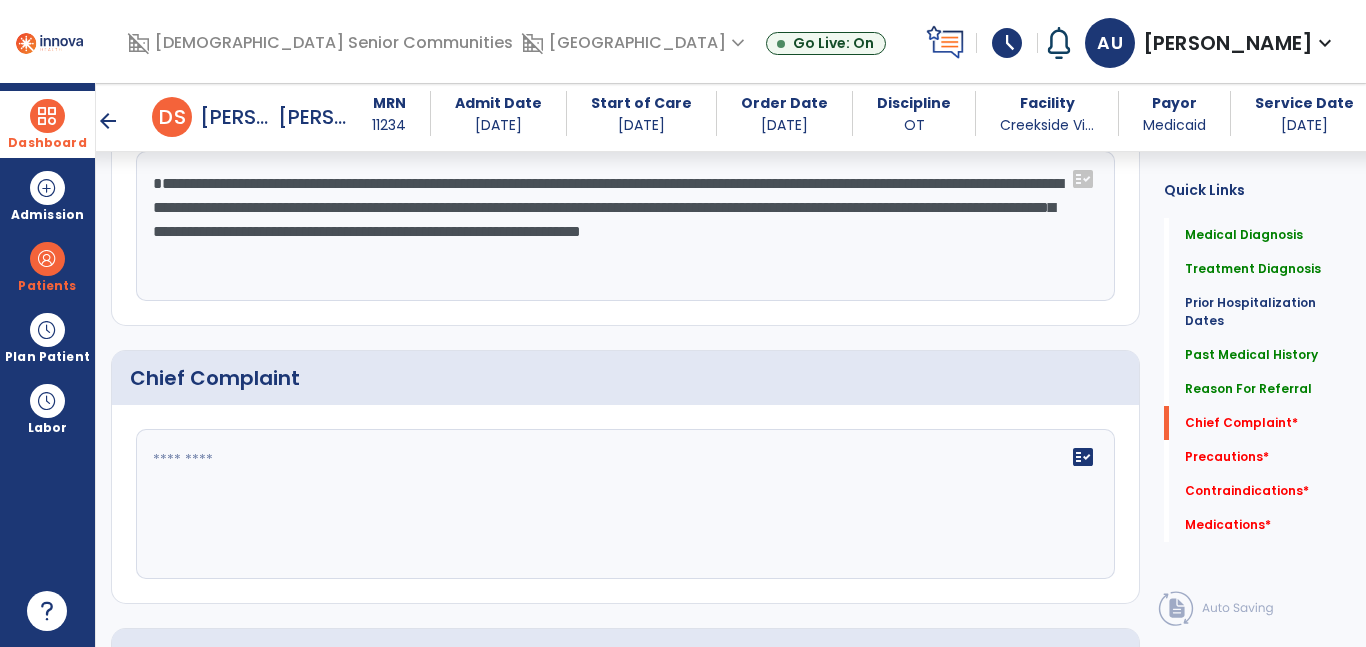 scroll, scrollTop: 1407, scrollLeft: 0, axis: vertical 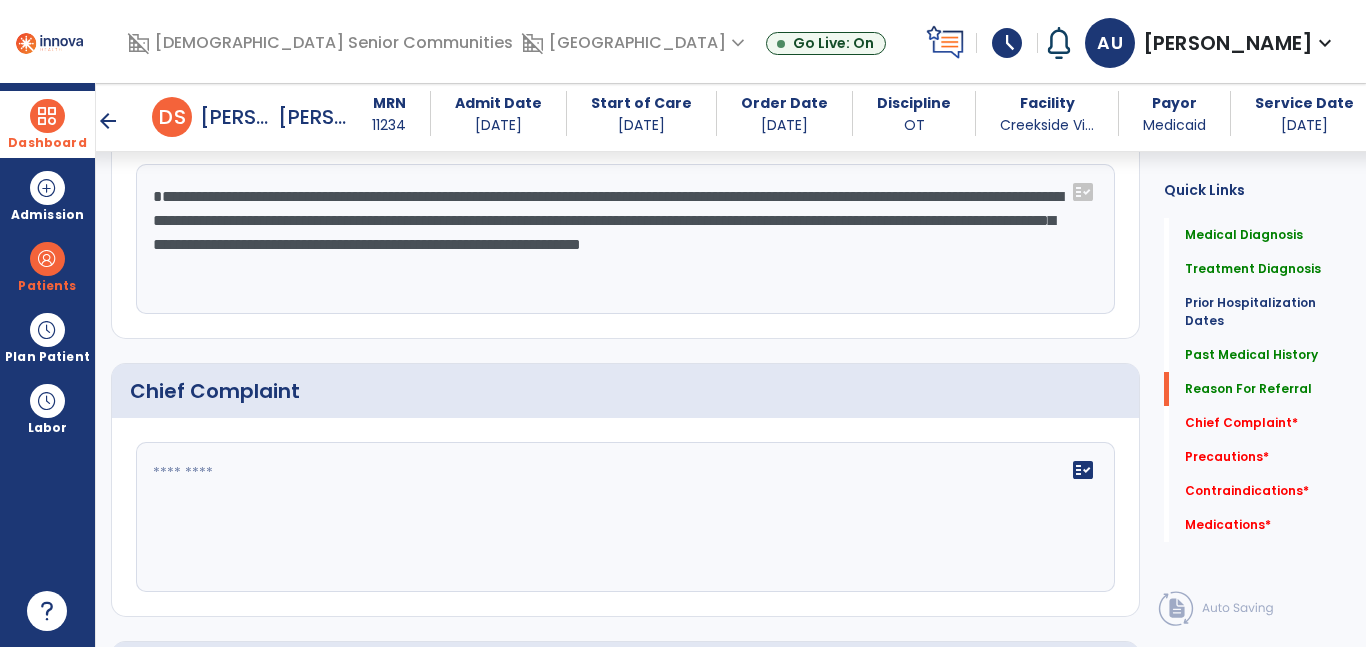 click on "**********" 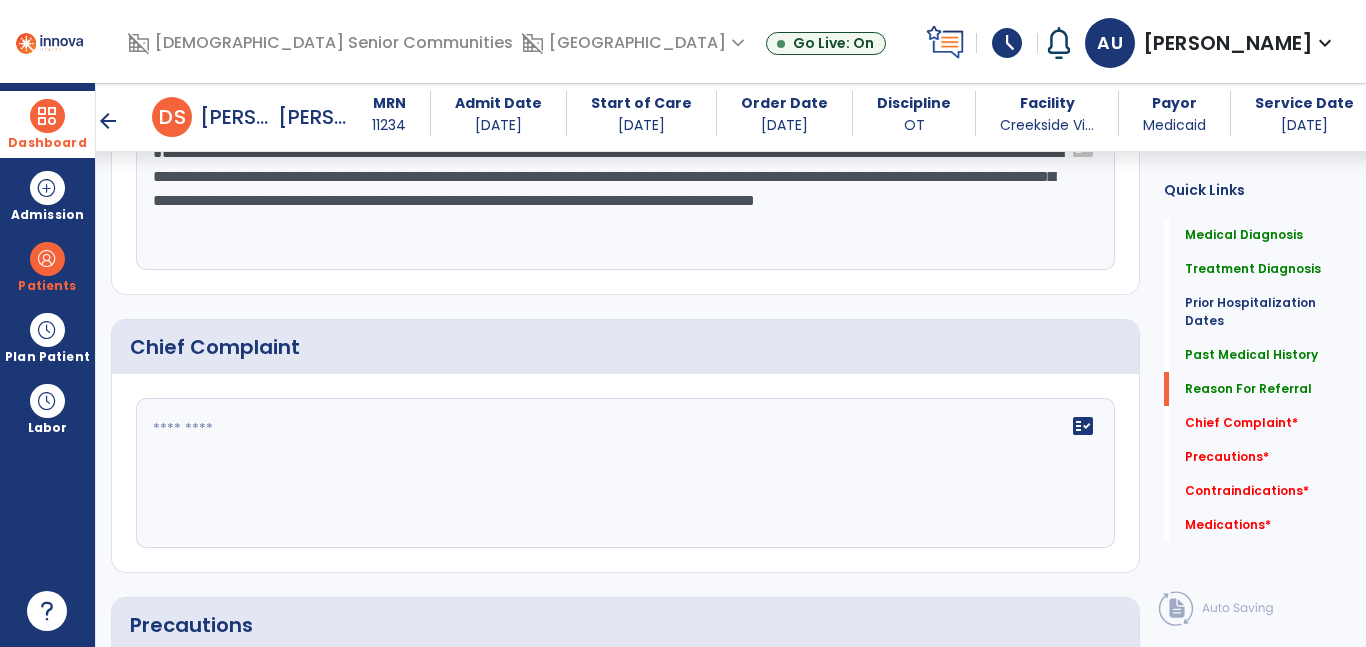 scroll, scrollTop: 1459, scrollLeft: 0, axis: vertical 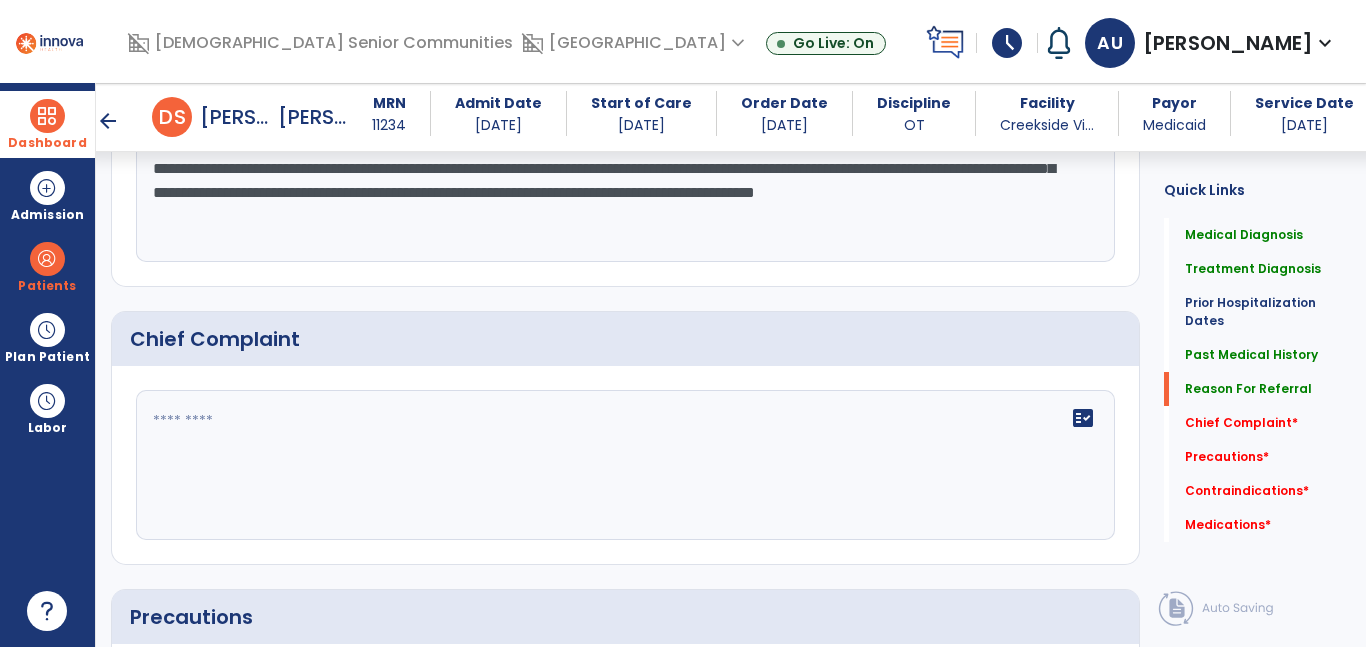 click on "**********" 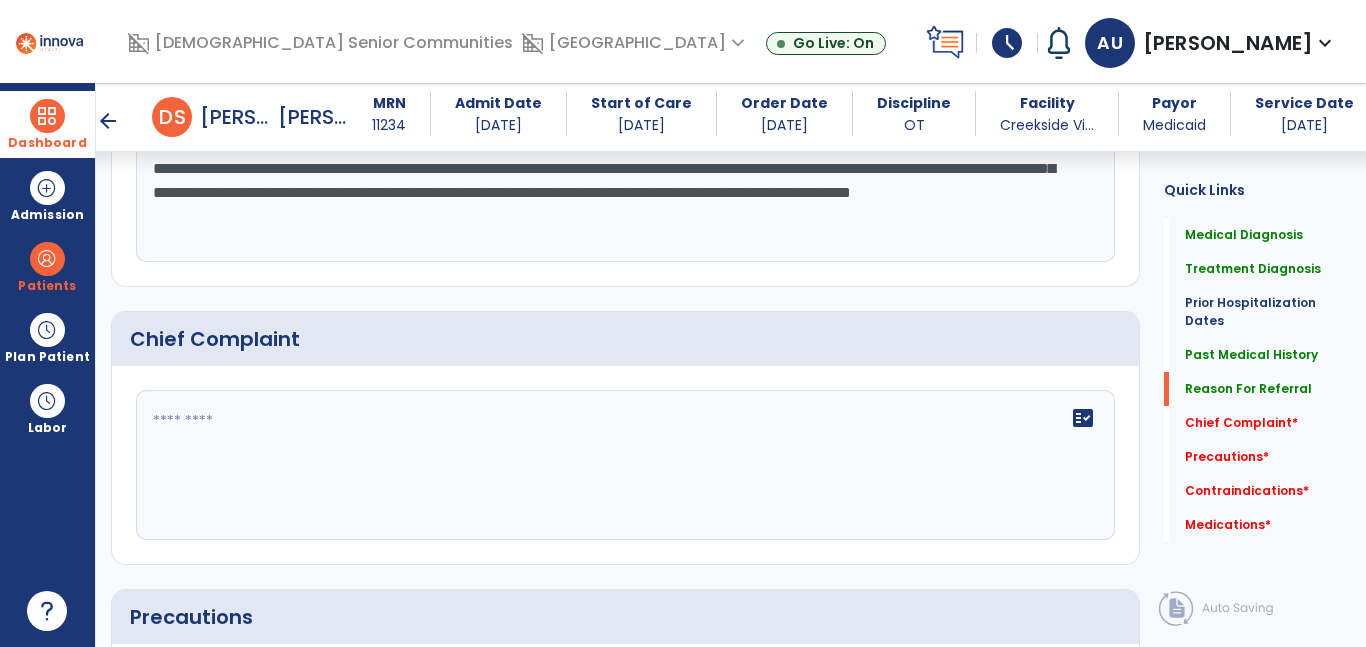type on "**********" 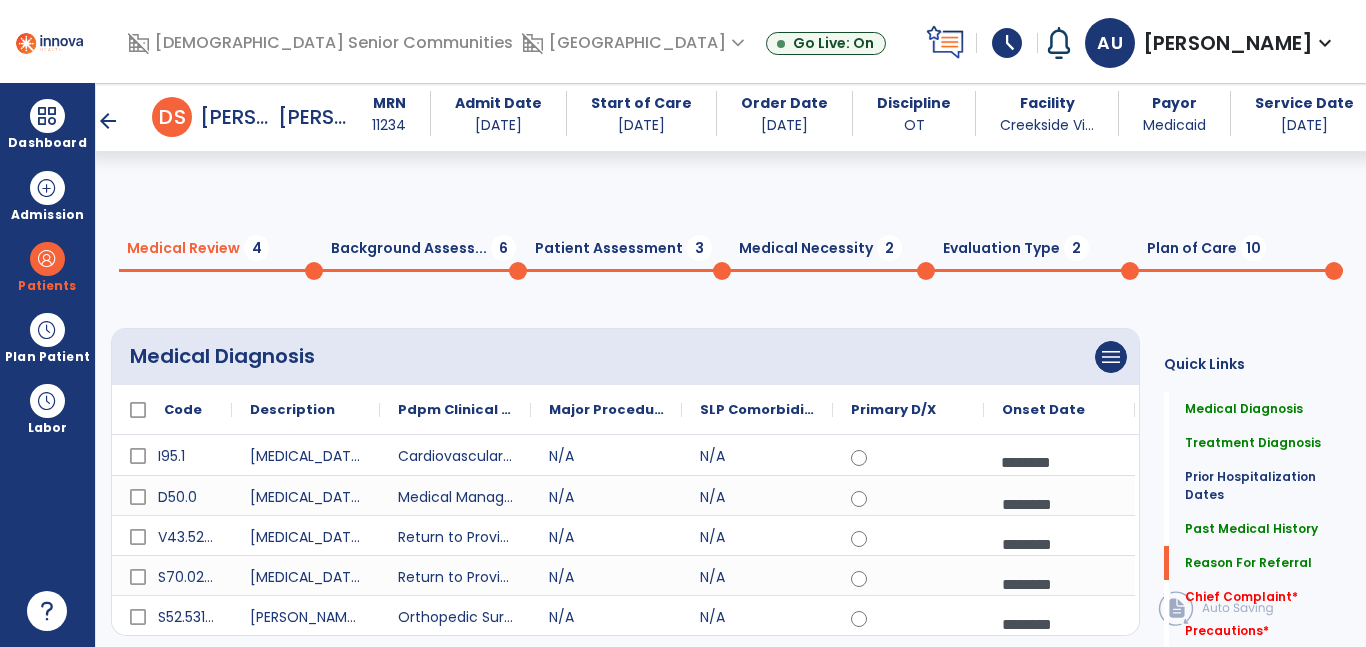 scroll, scrollTop: 0, scrollLeft: 0, axis: both 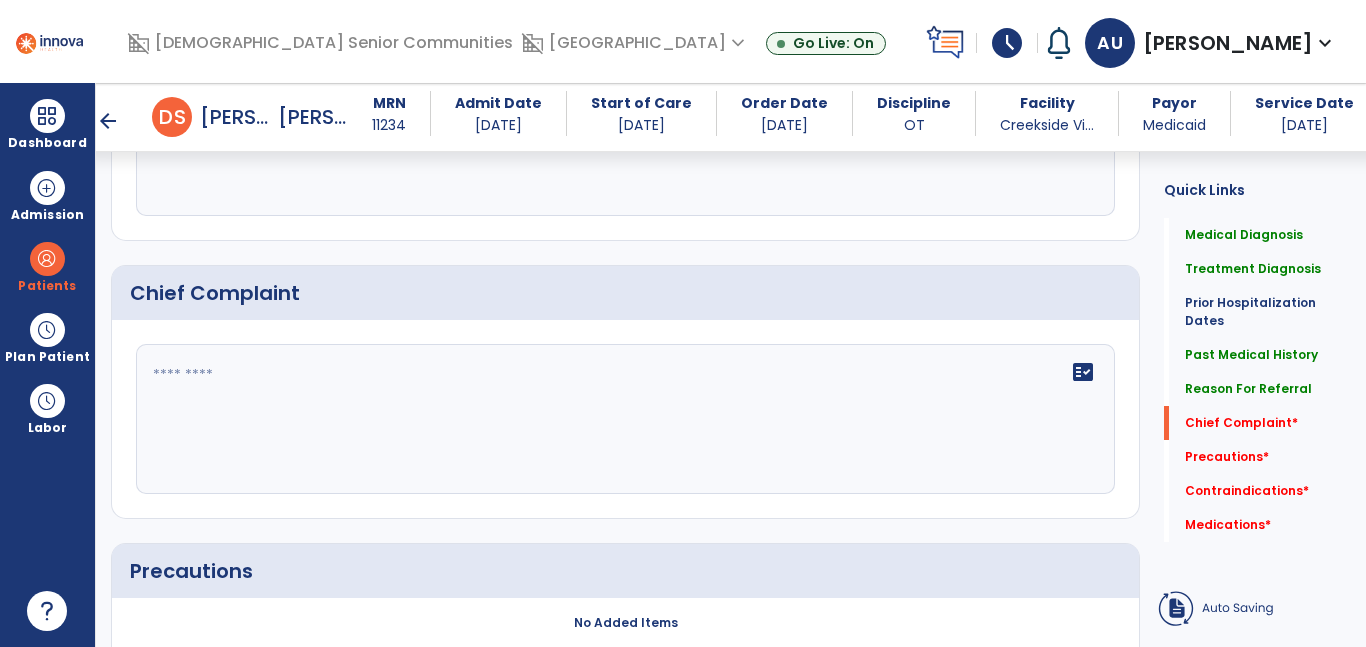 click on "fact_check" 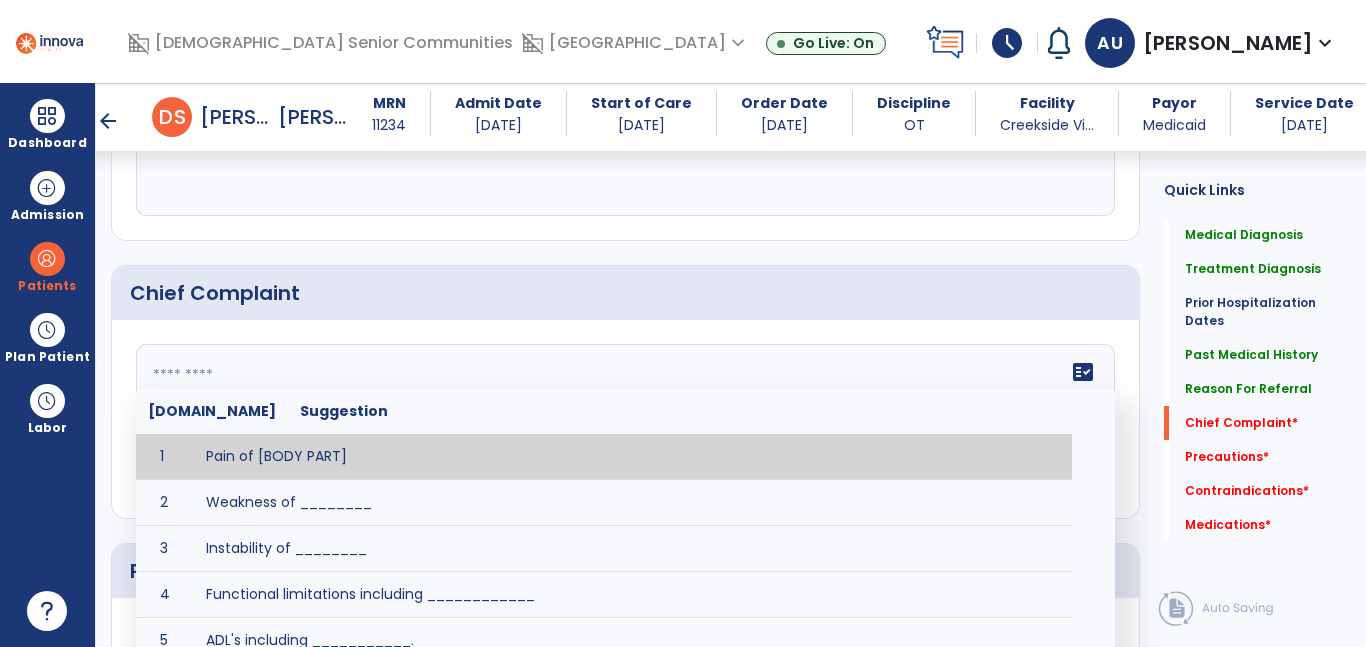 scroll, scrollTop: 1505, scrollLeft: 0, axis: vertical 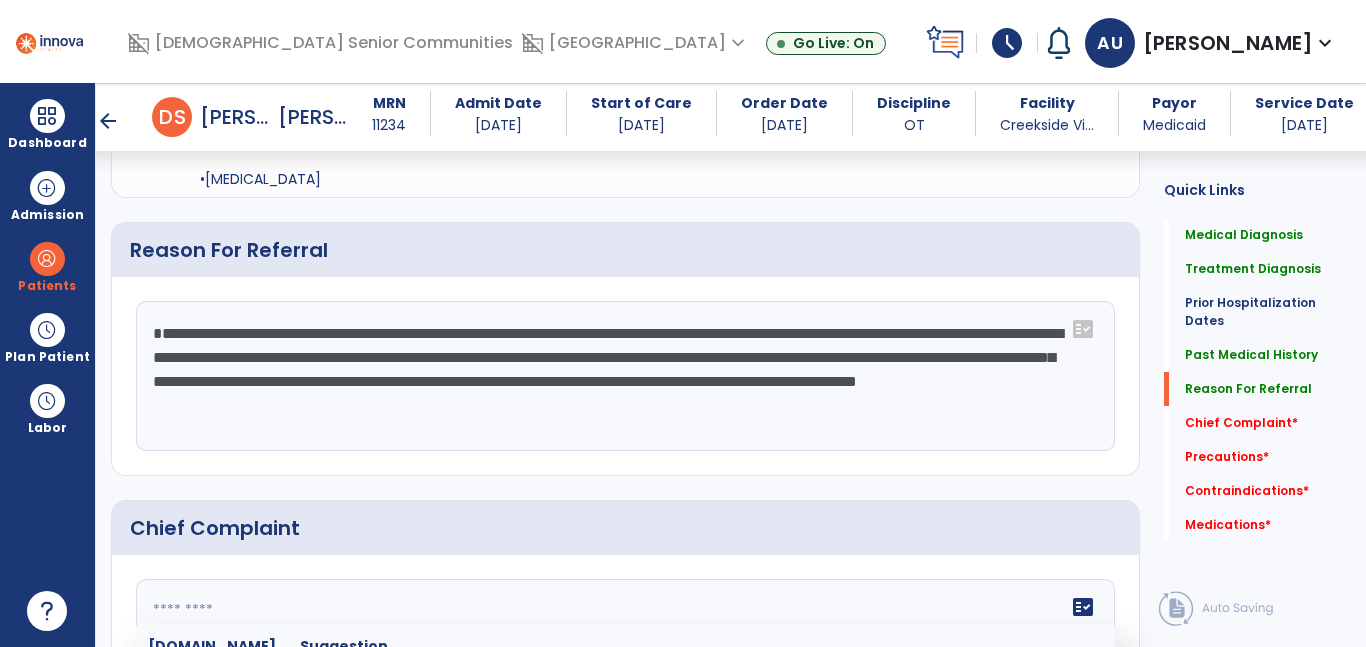 drag, startPoint x: 143, startPoint y: 332, endPoint x: 212, endPoint y: 332, distance: 69 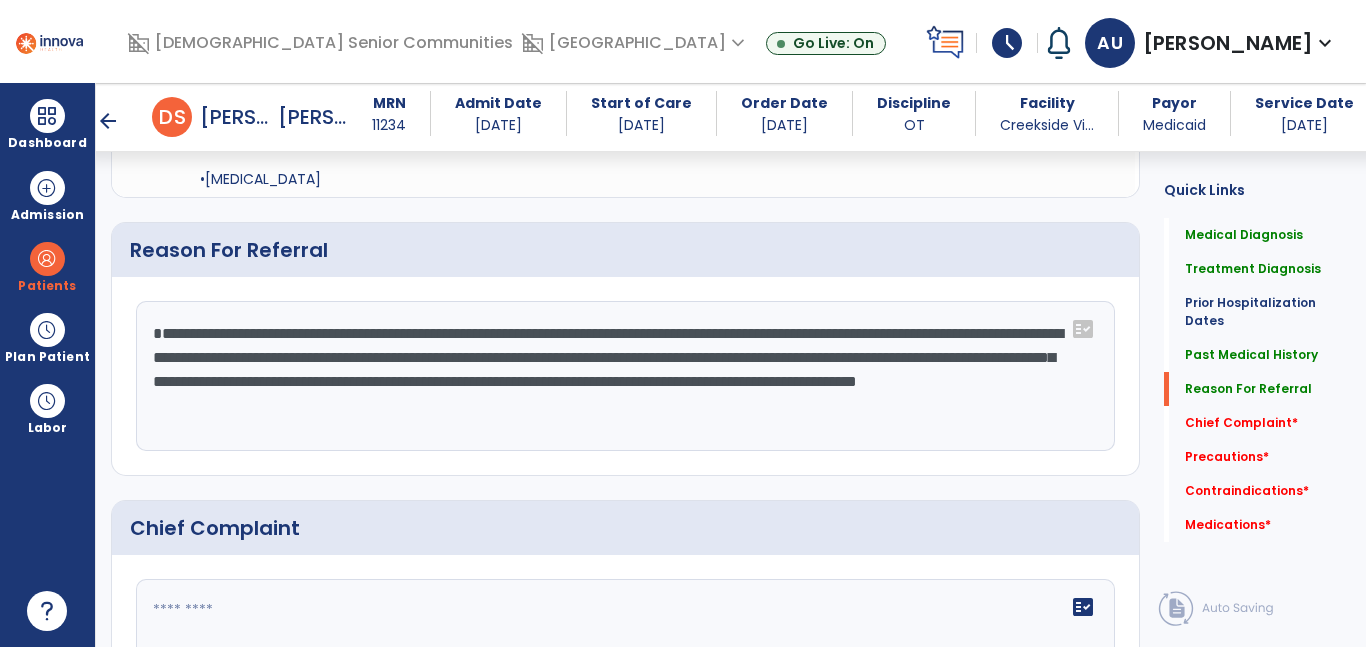 paste on "**********" 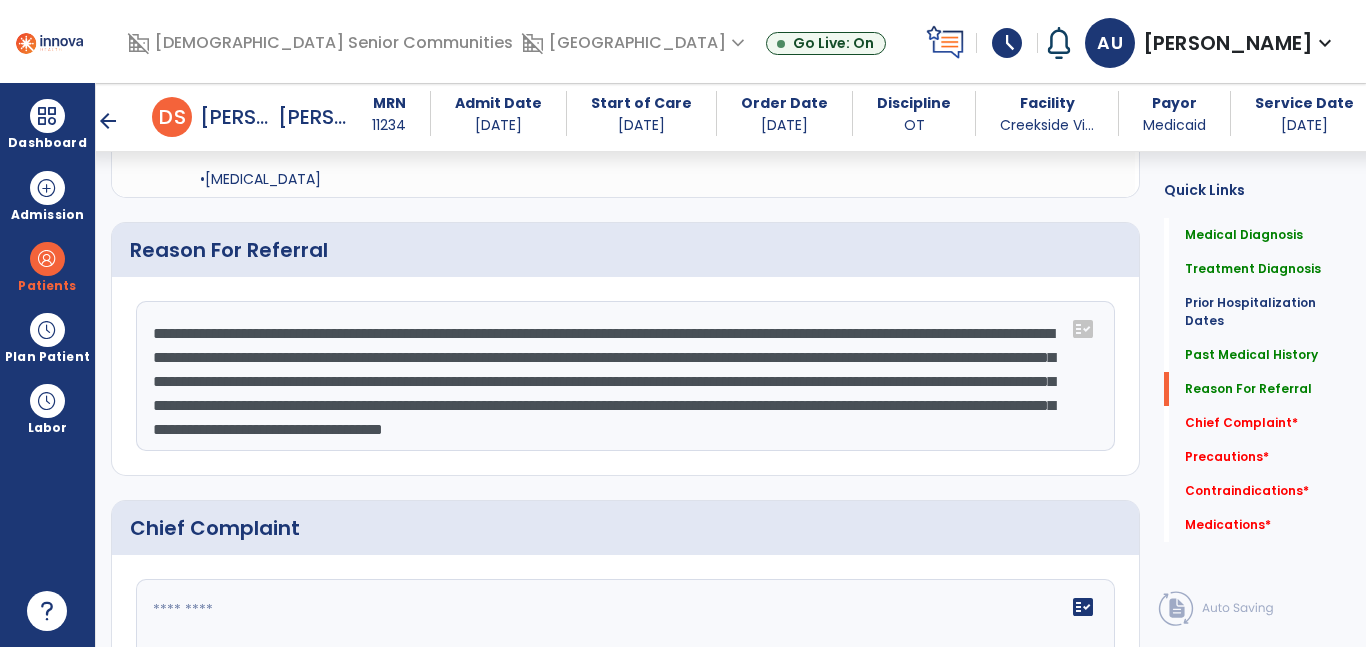 click on "**********" 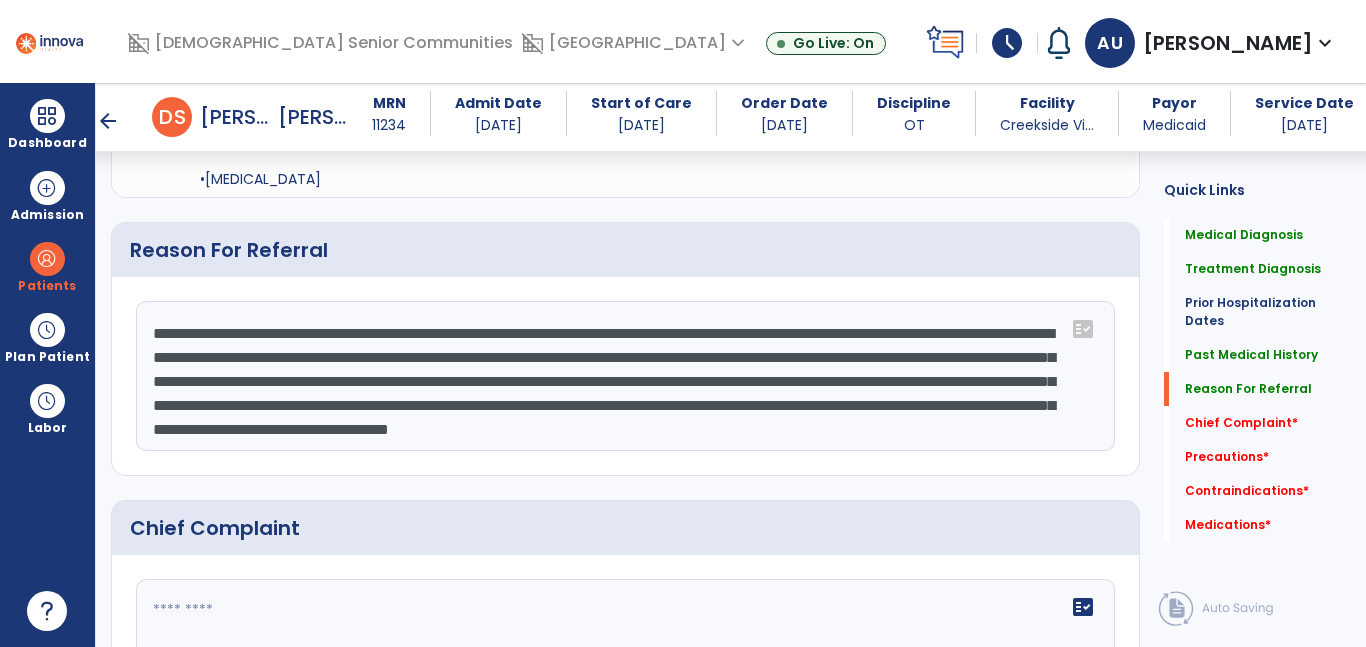 scroll, scrollTop: 1390, scrollLeft: 0, axis: vertical 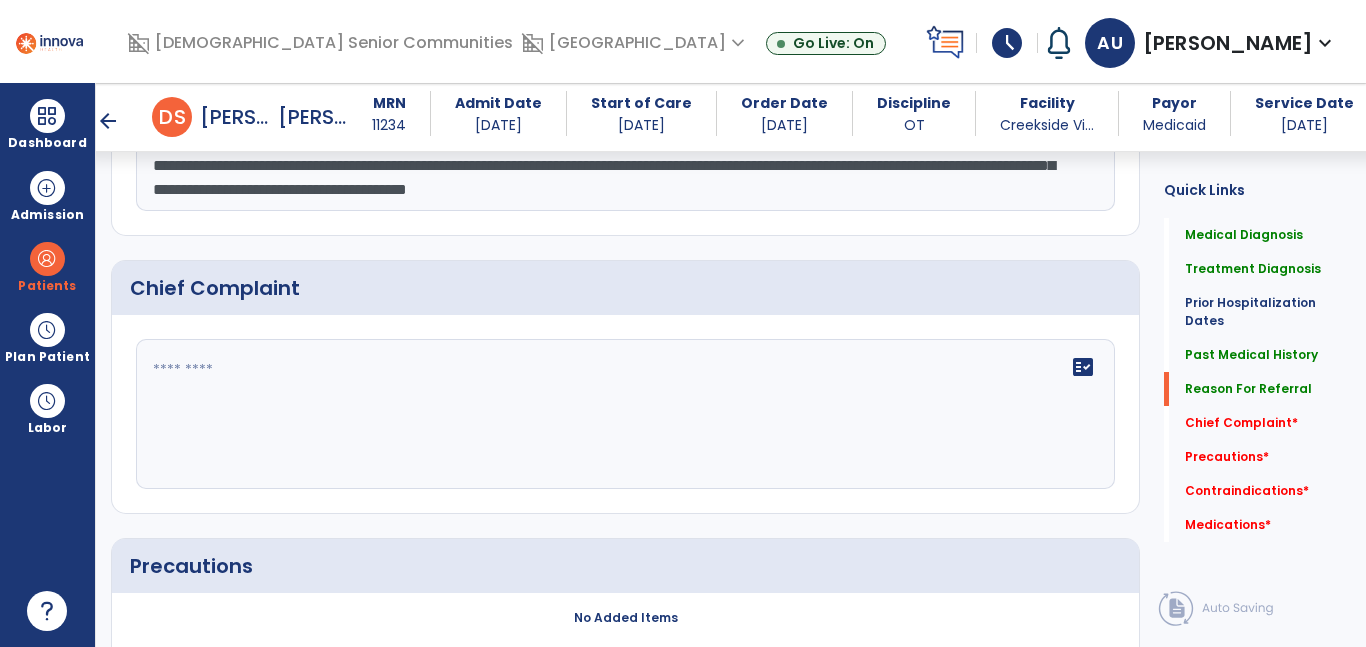 click on "**********" 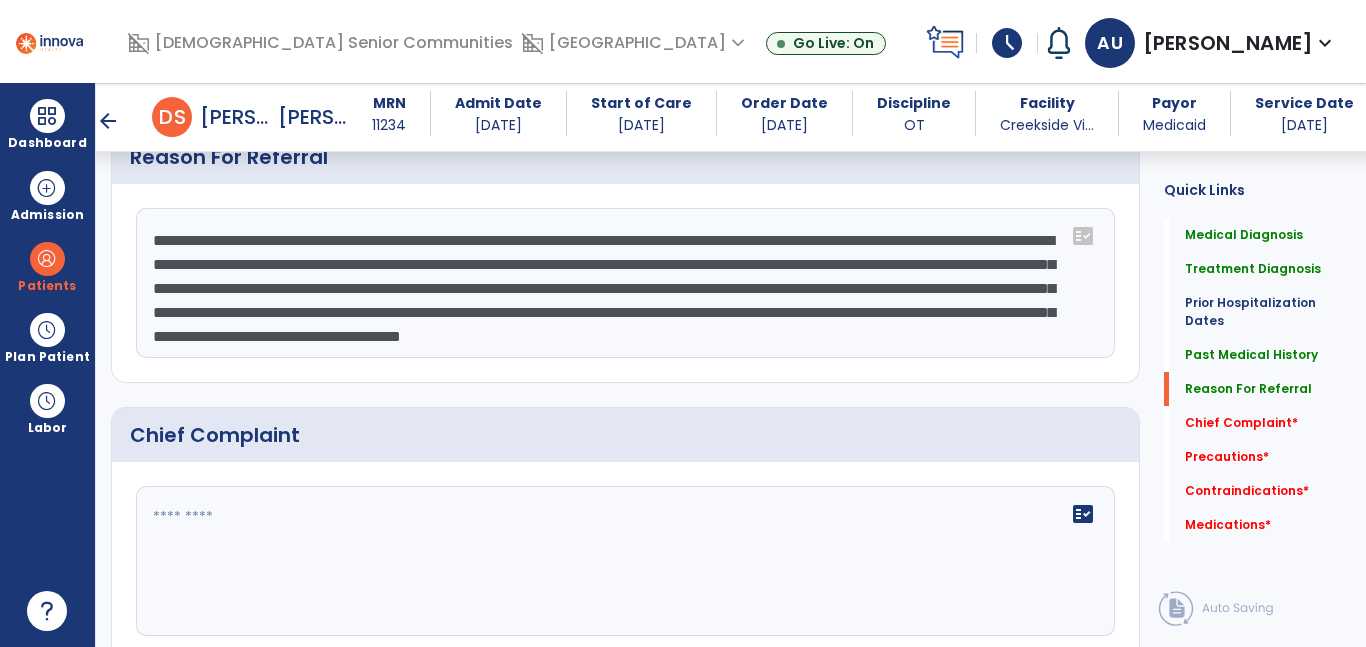 scroll, scrollTop: 1299, scrollLeft: 0, axis: vertical 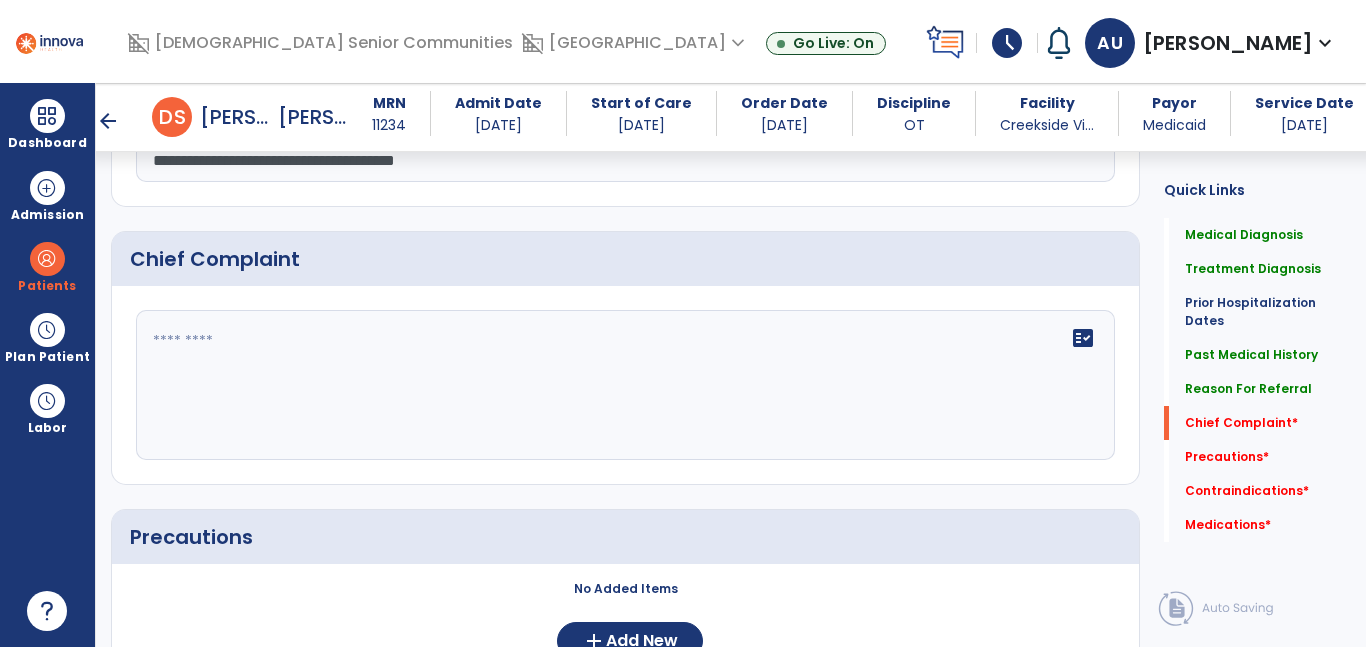 type on "**********" 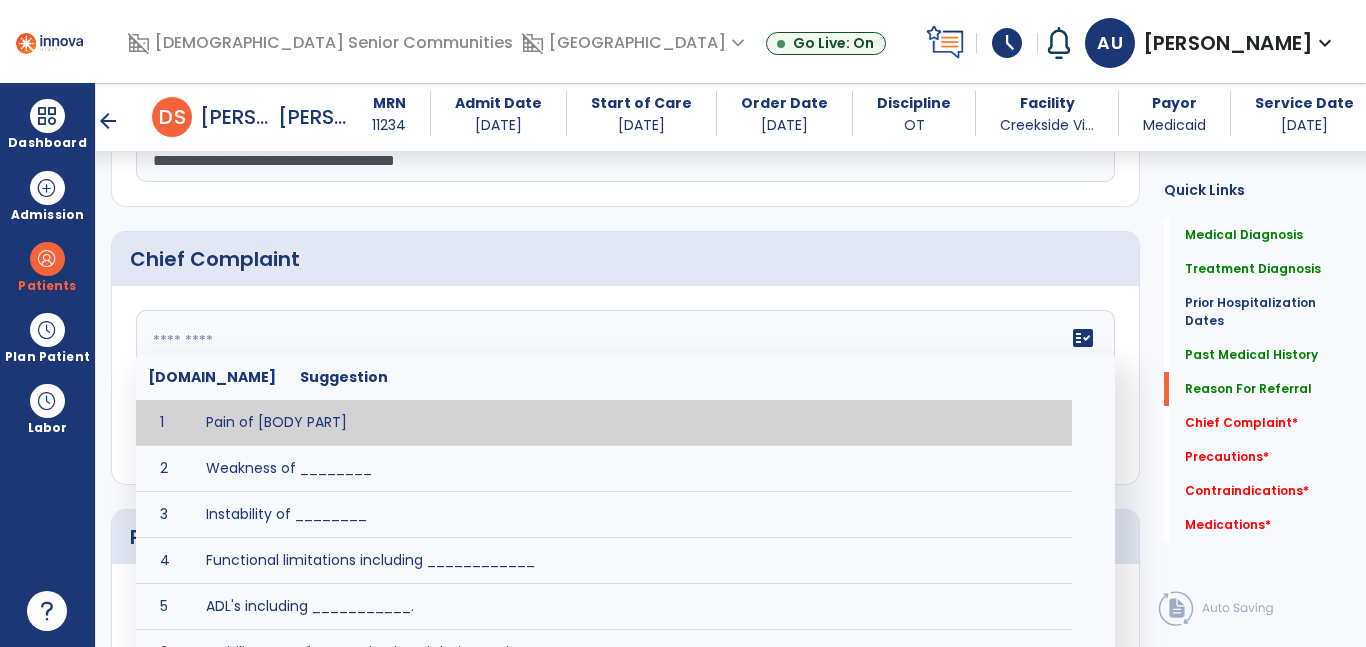 scroll, scrollTop: 1203, scrollLeft: 0, axis: vertical 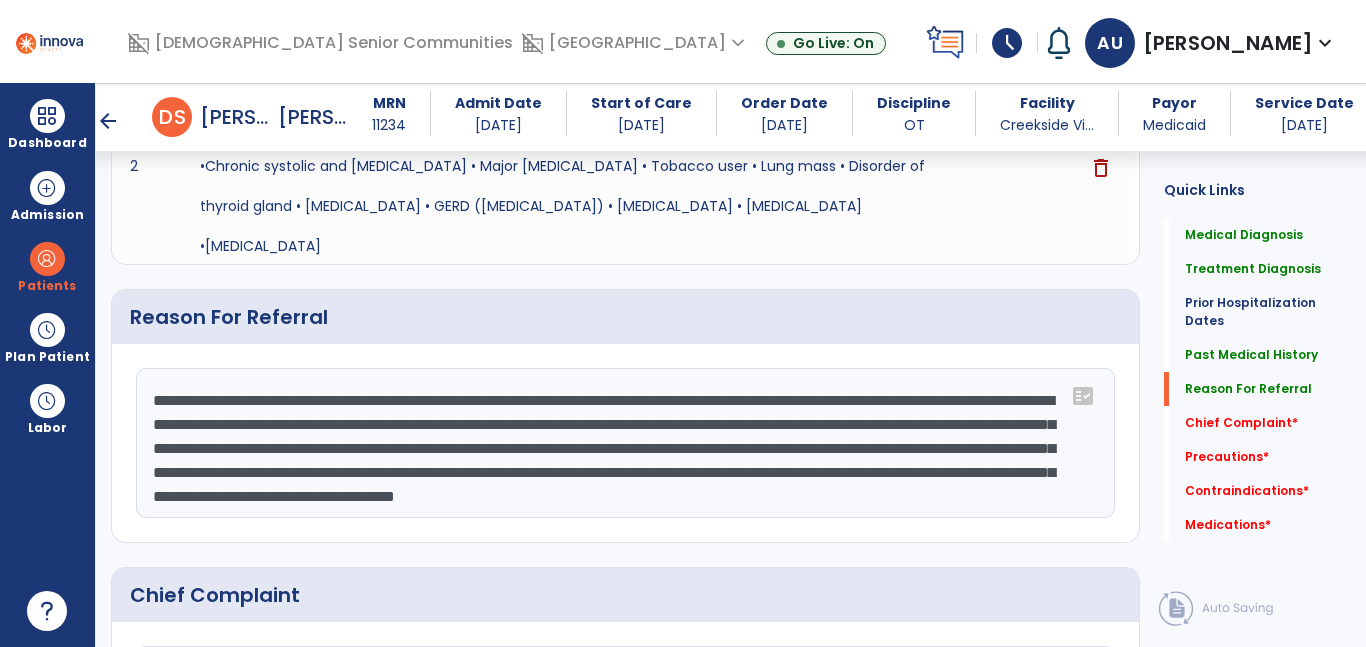drag, startPoint x: 576, startPoint y: 401, endPoint x: 626, endPoint y: 433, distance: 59.36329 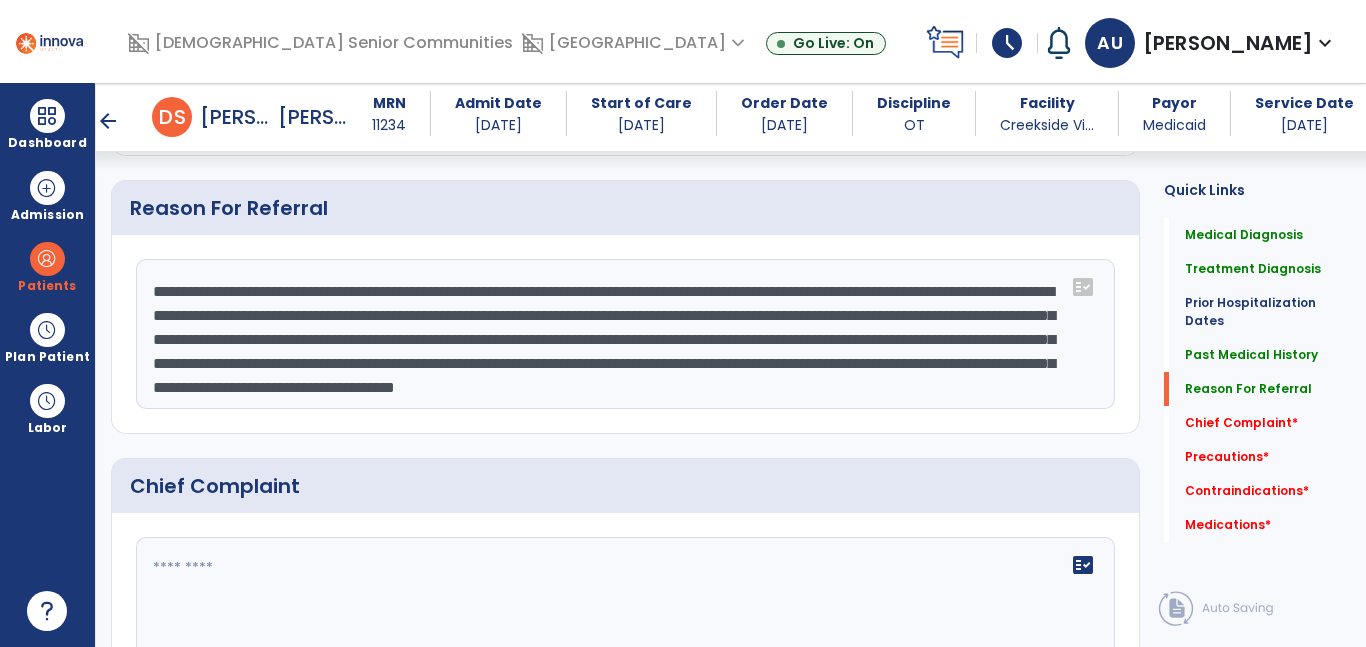 scroll, scrollTop: 1375, scrollLeft: 0, axis: vertical 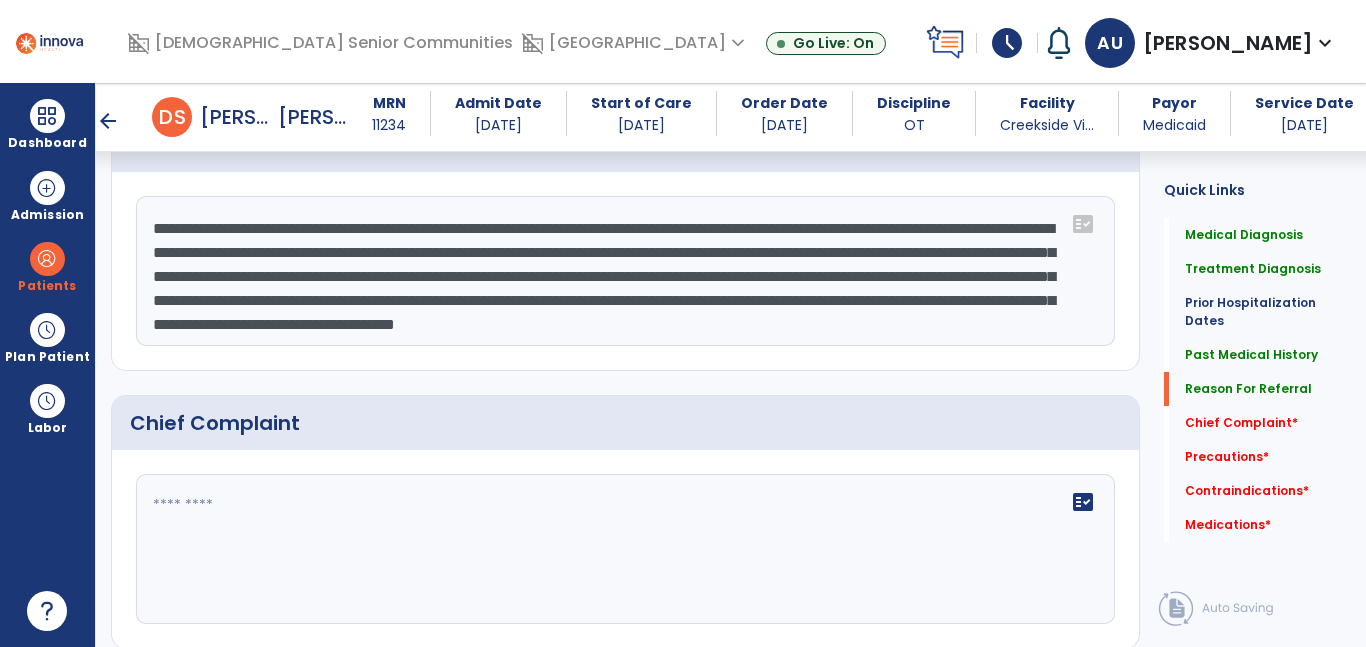 click on "fact_check" 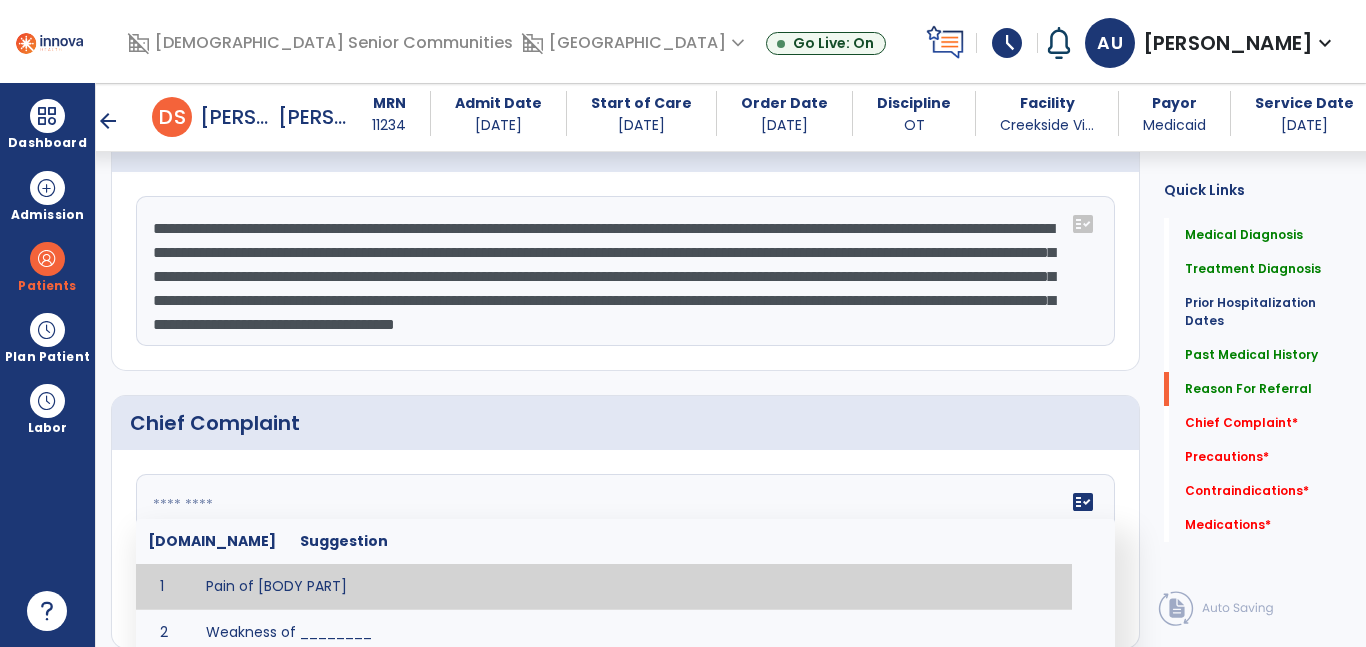 paste on "**********" 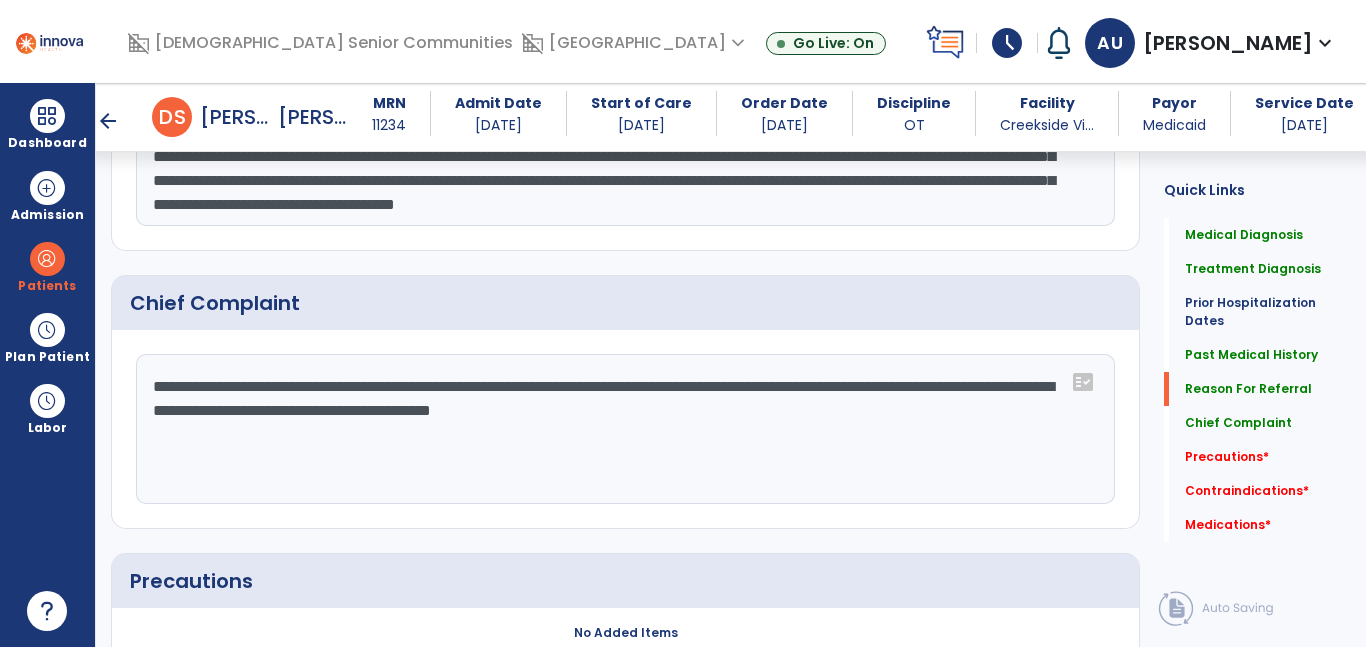 scroll, scrollTop: 1495, scrollLeft: 0, axis: vertical 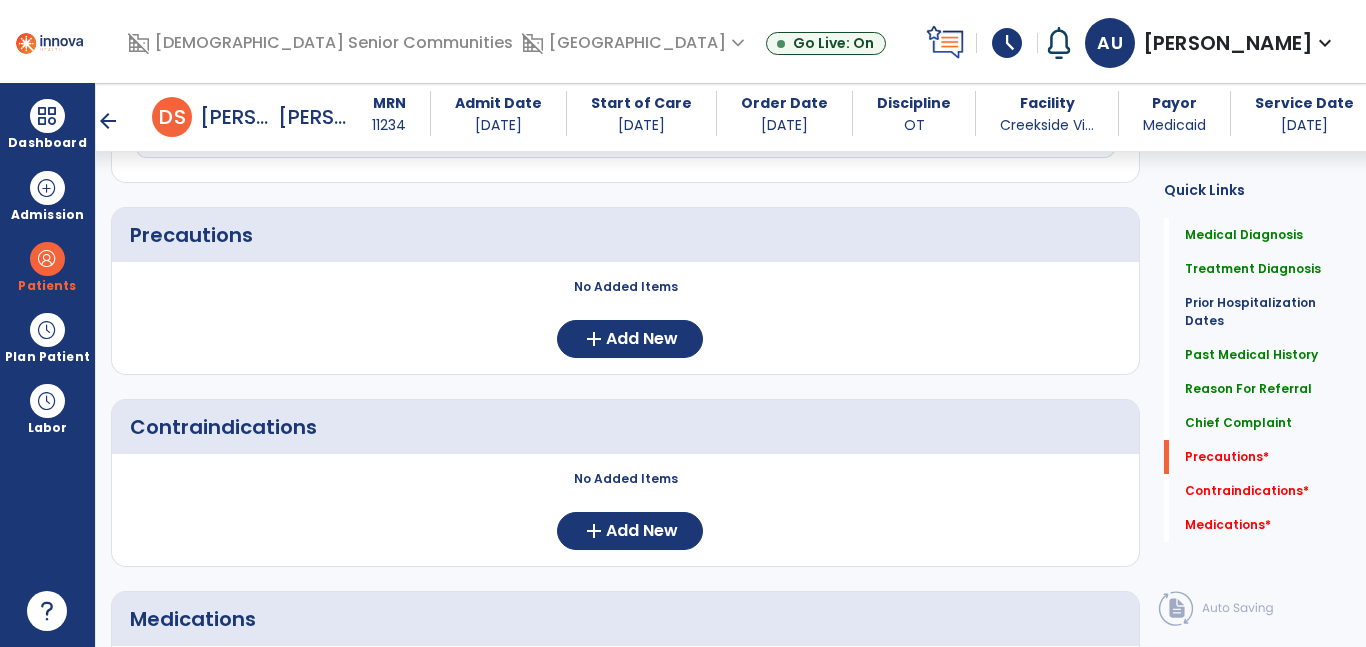 type on "**********" 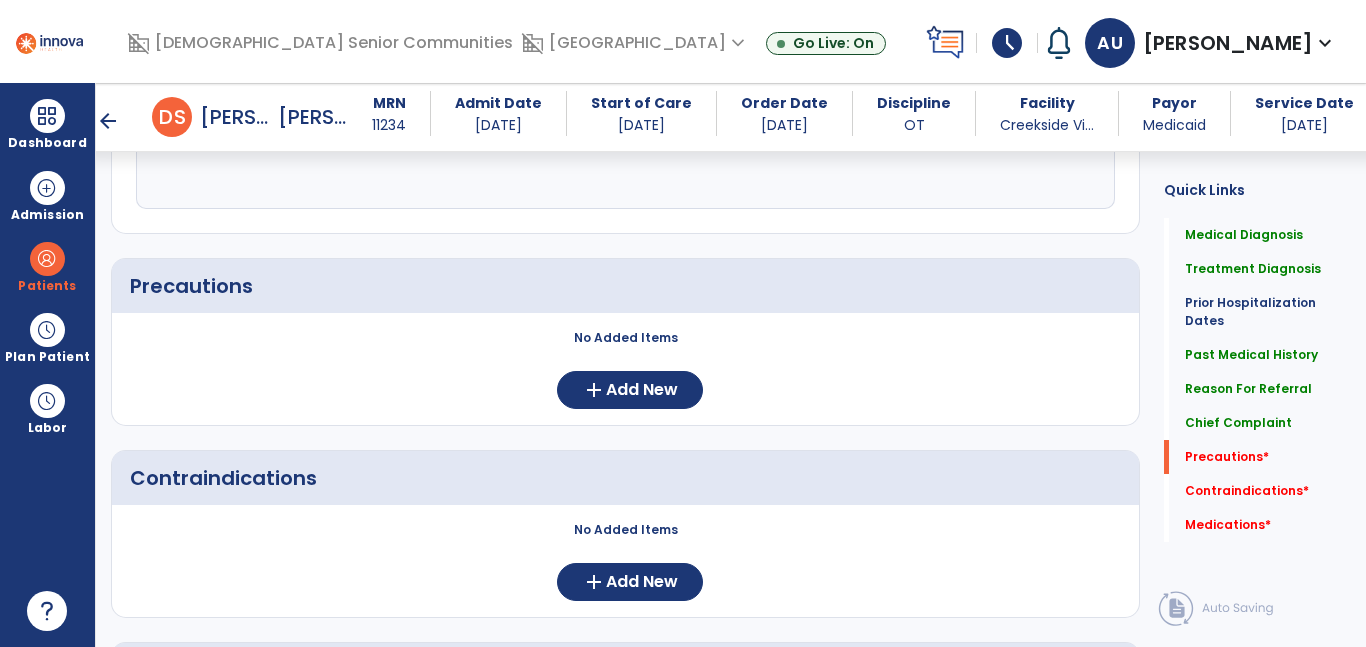 click on "No Added Items  add  Add New" 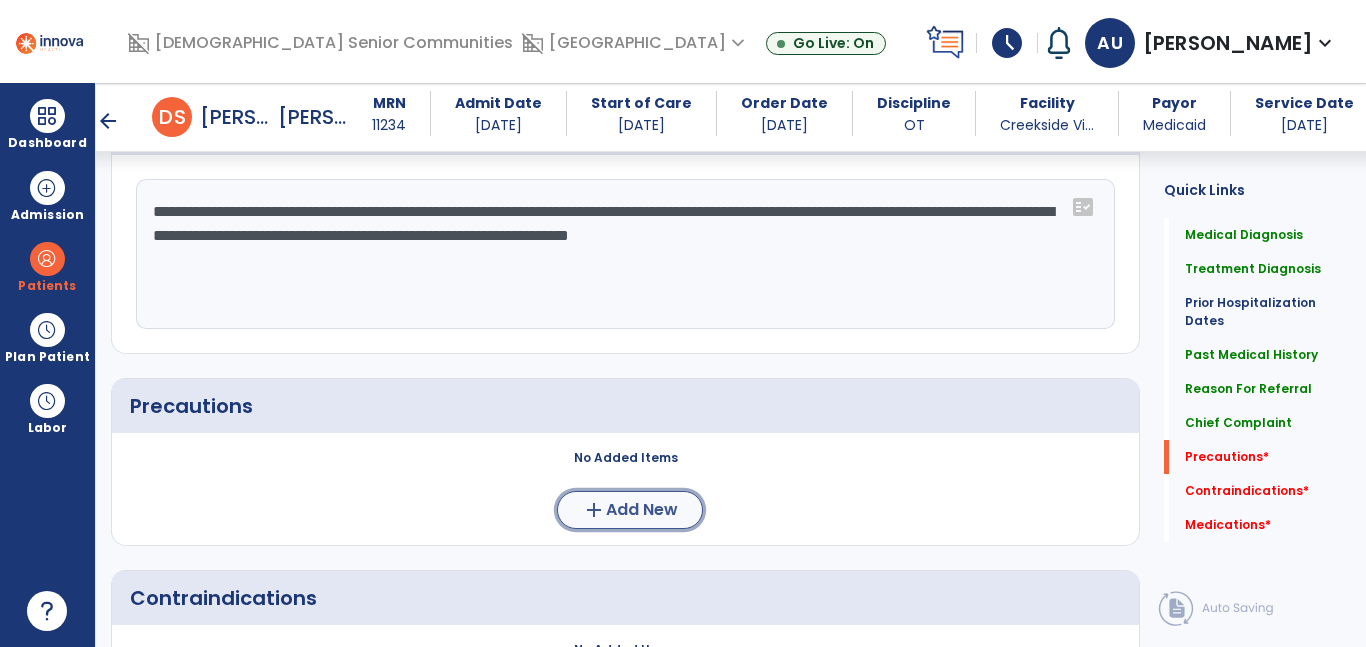 scroll, scrollTop: 1710, scrollLeft: 0, axis: vertical 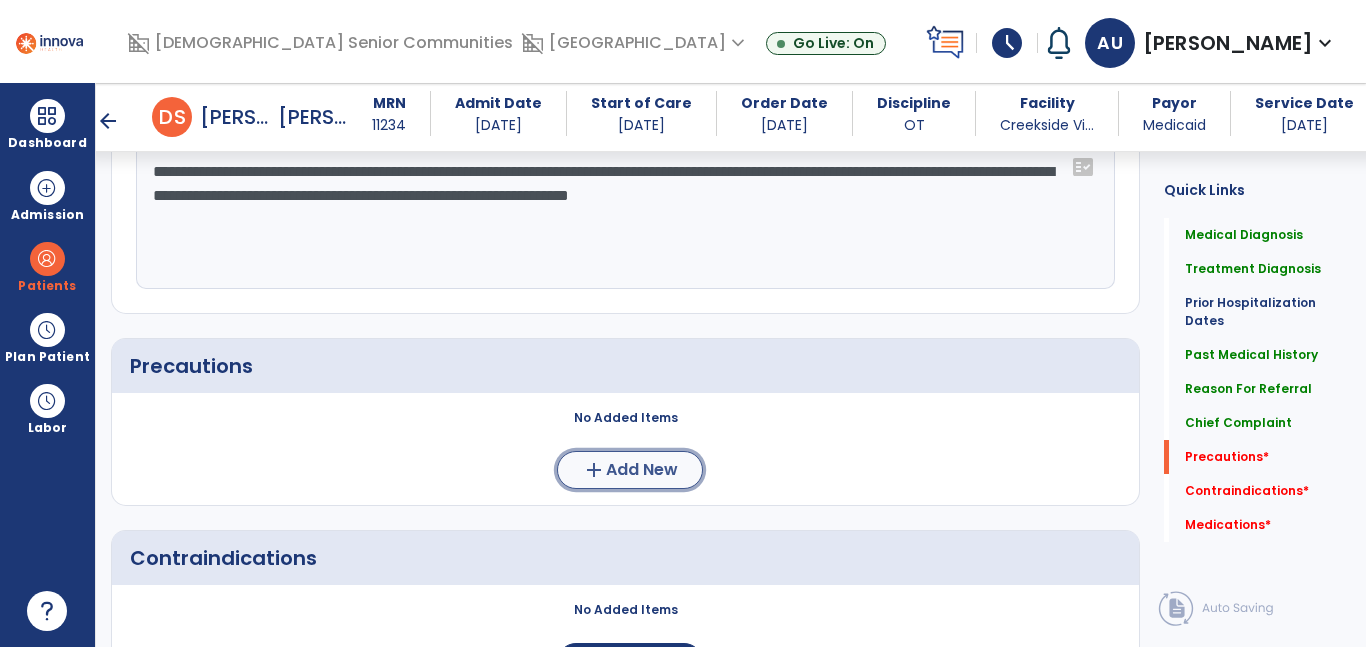 click on "Add New" 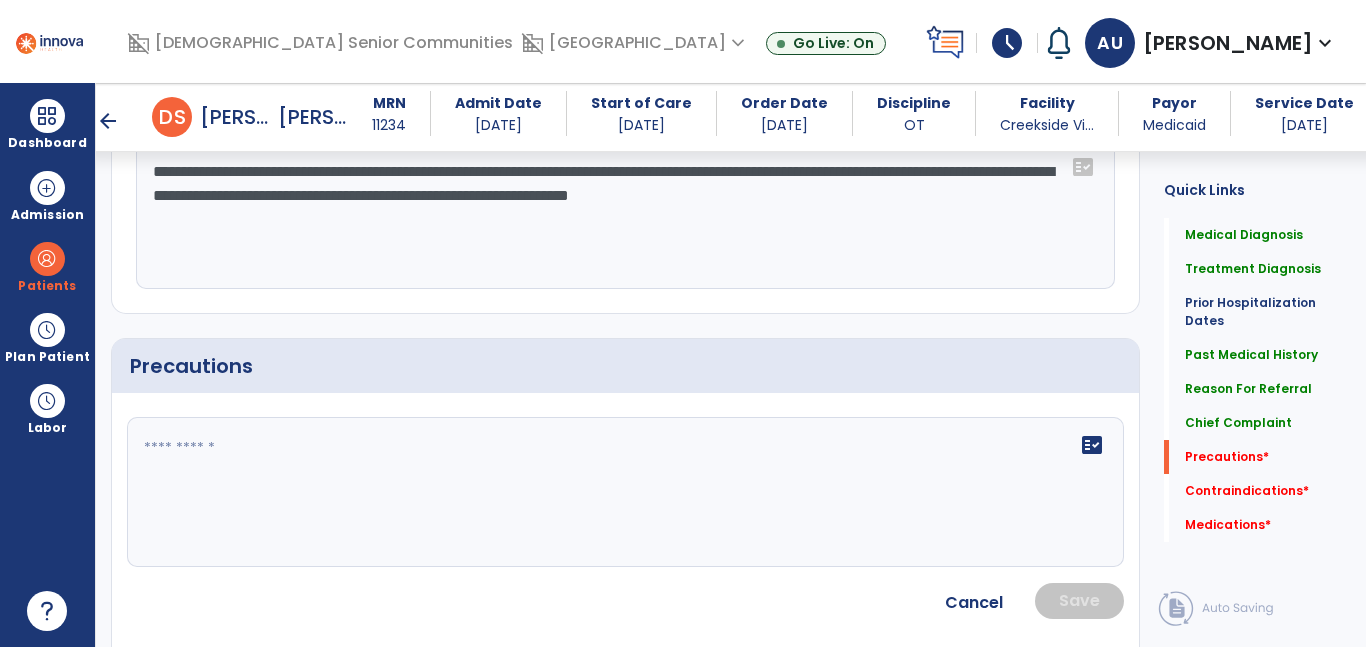click on "fact_check" 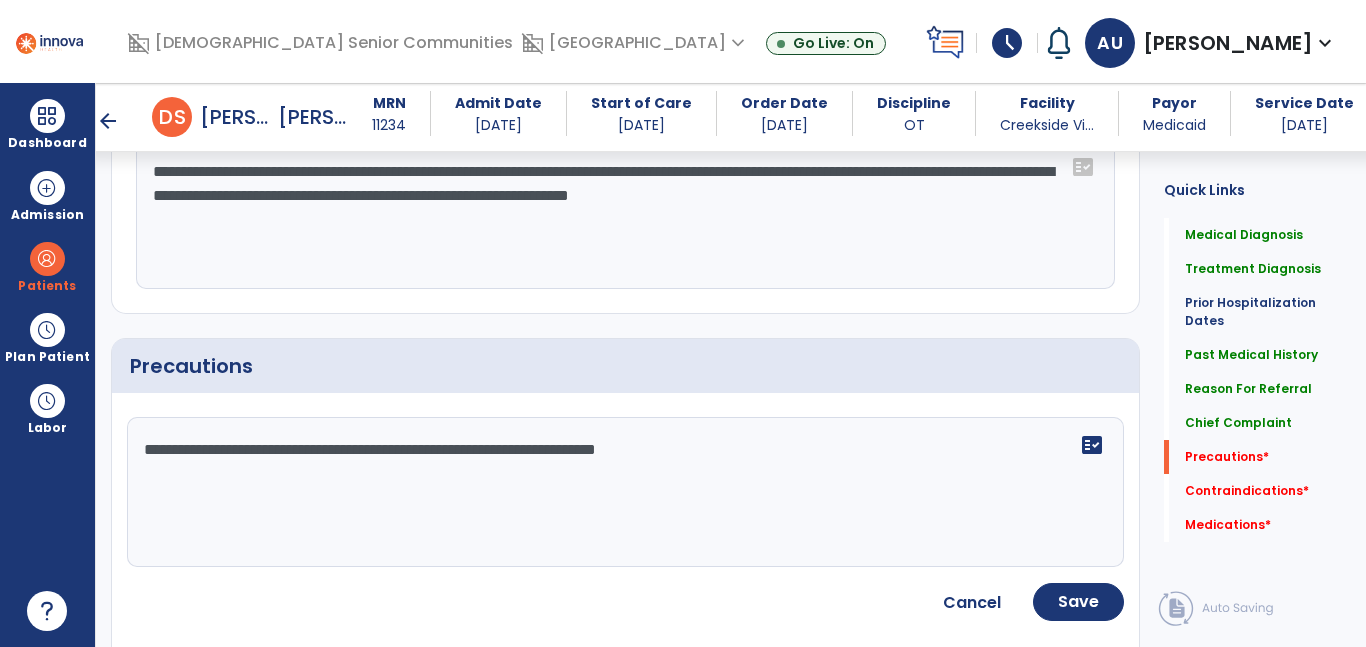 type on "**********" 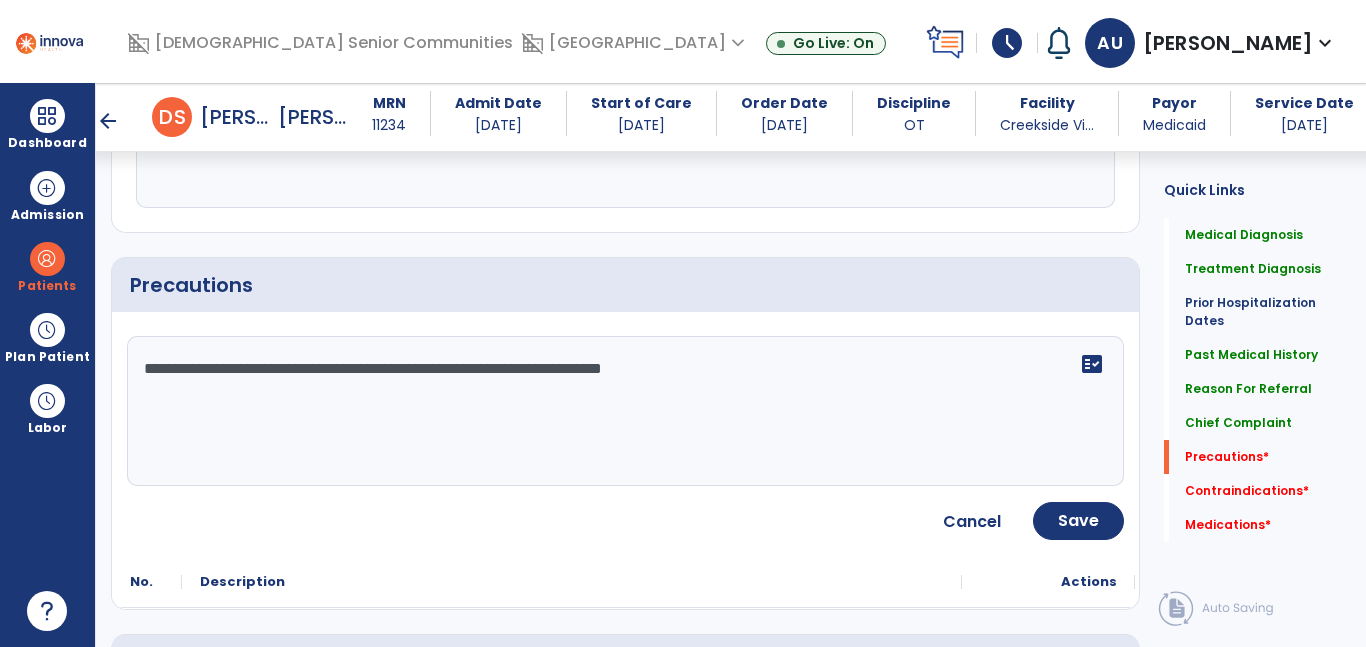 scroll, scrollTop: 1800, scrollLeft: 0, axis: vertical 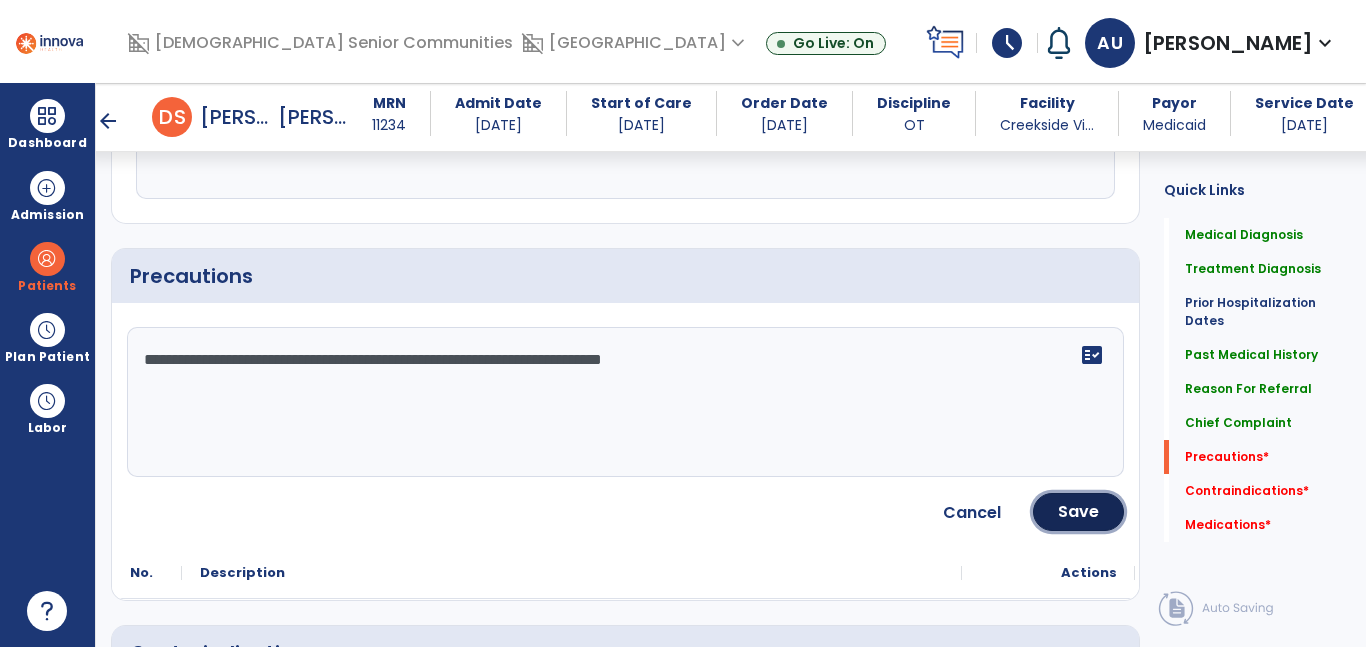 click on "Save" 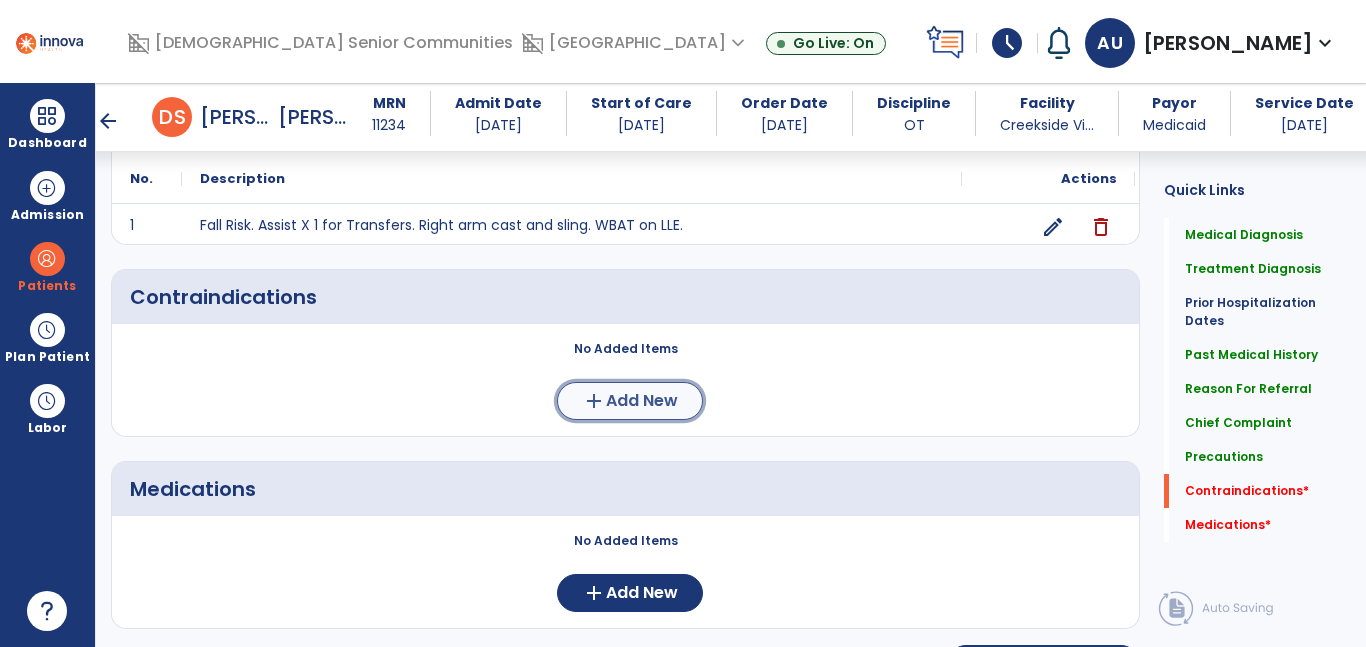 click on "Add New" 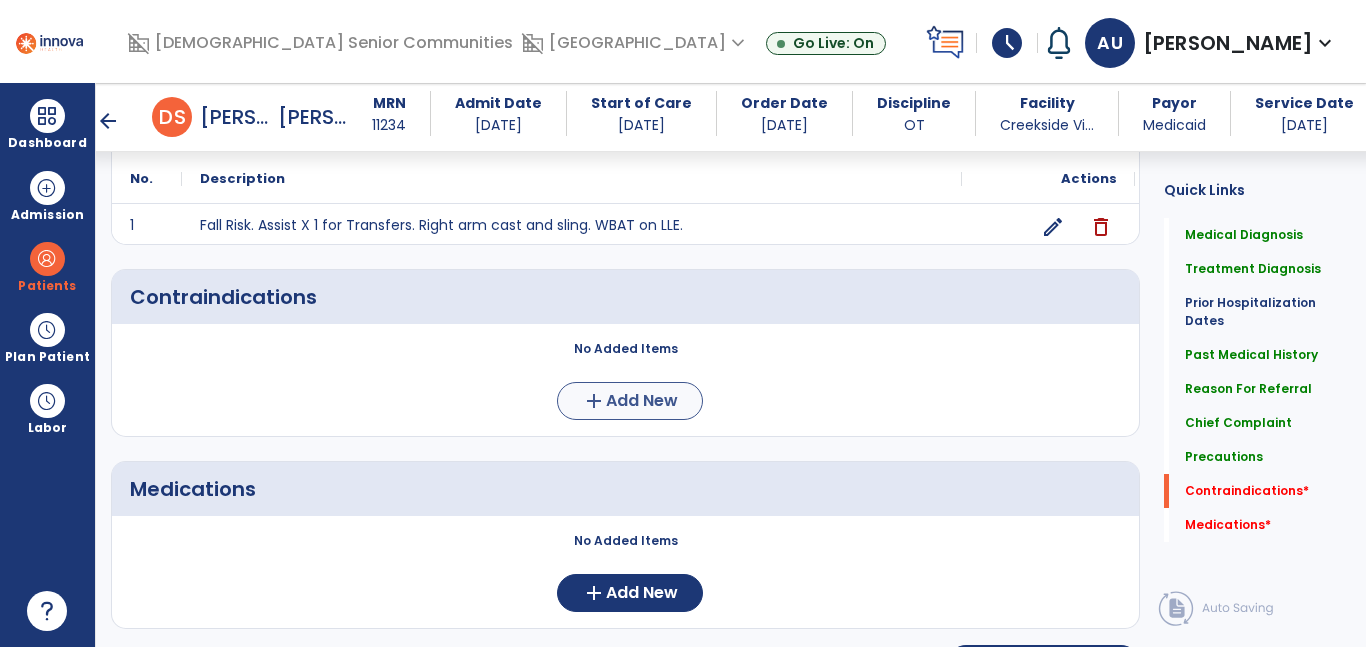 scroll, scrollTop: 1967, scrollLeft: 0, axis: vertical 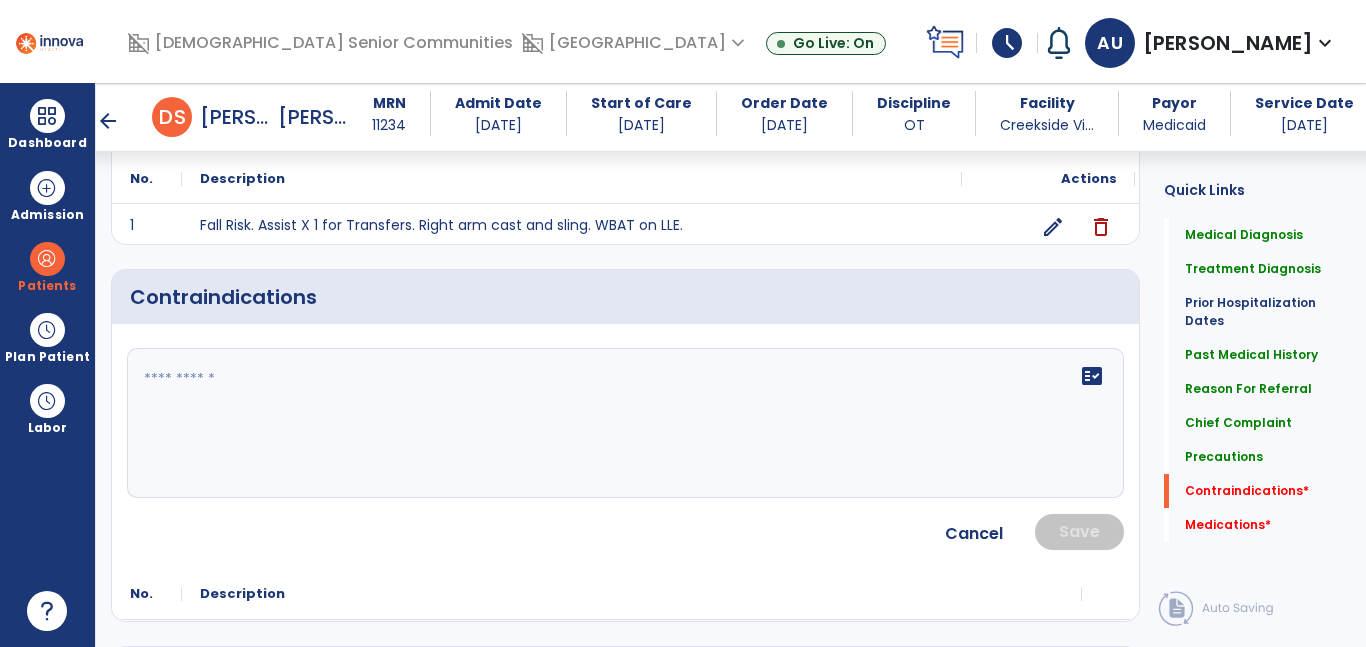 click on "fact_check" 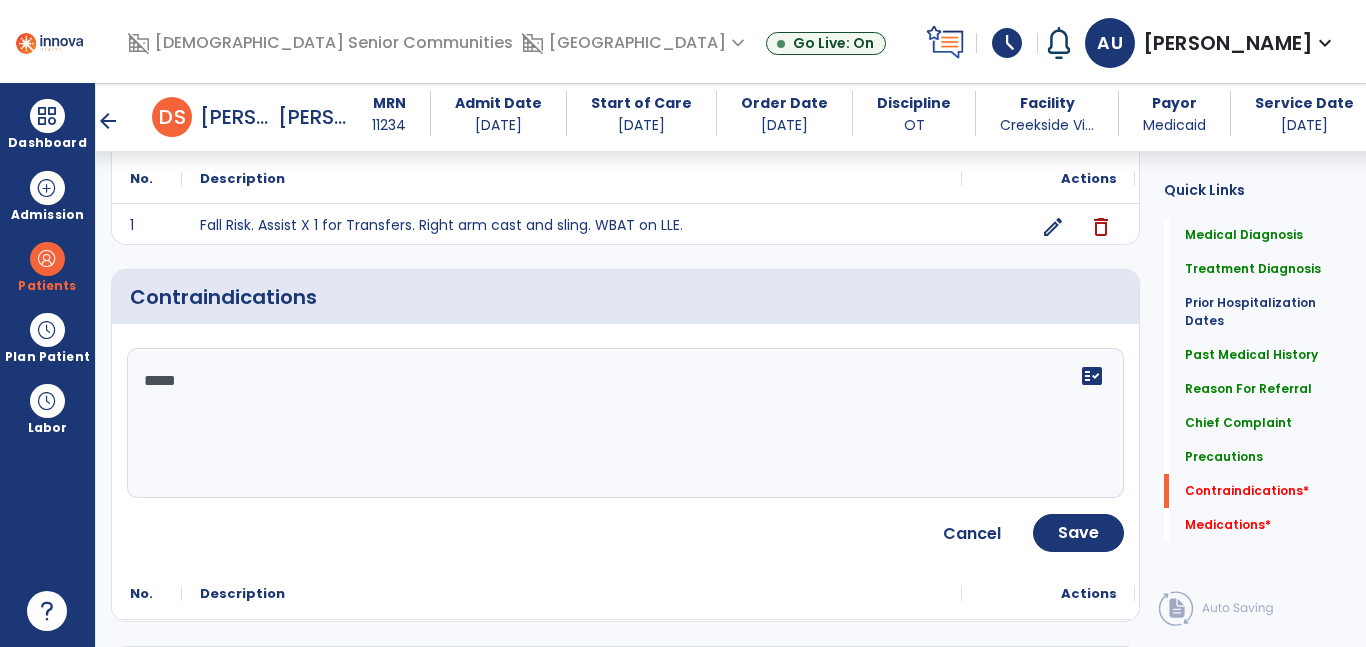 type on "*****" 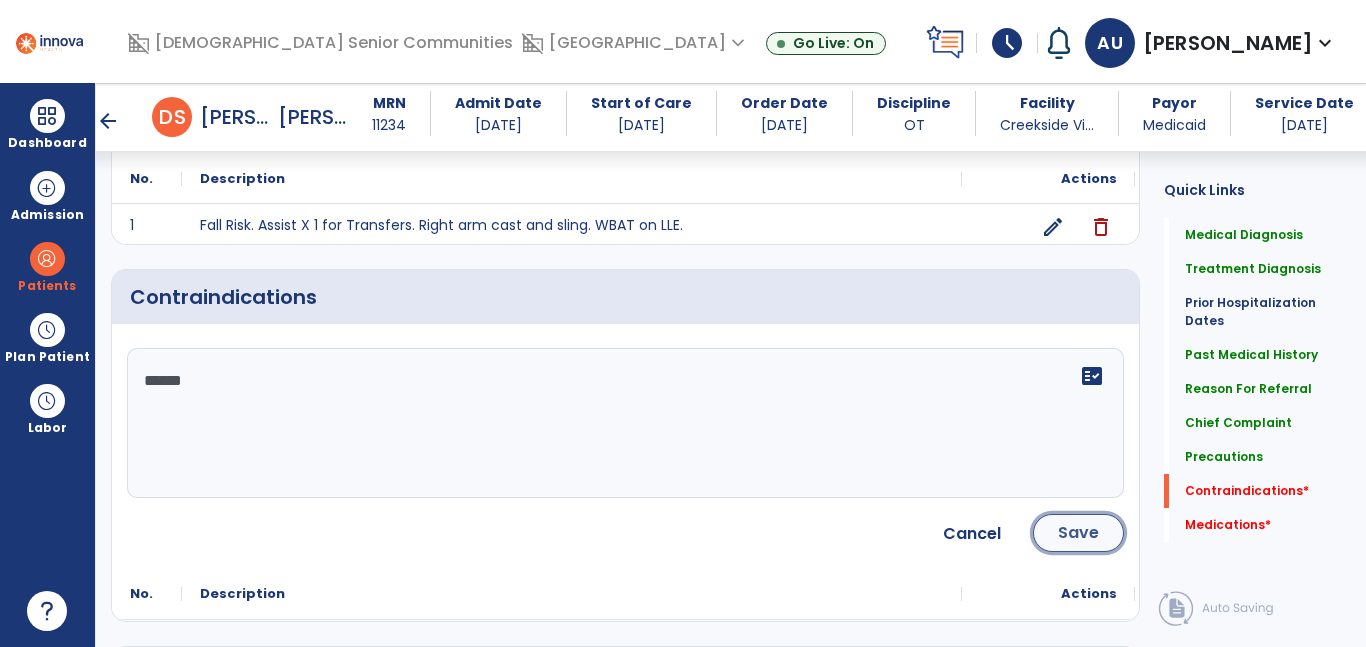 click on "Save" 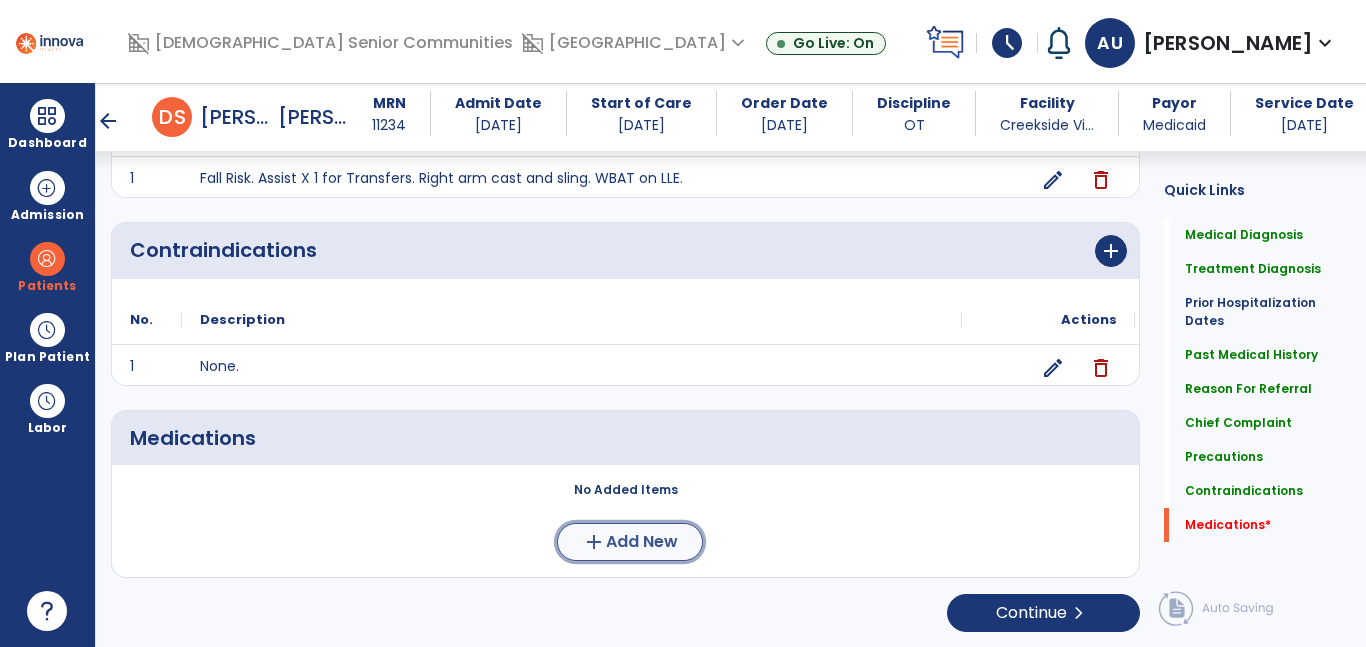 click on "Add New" 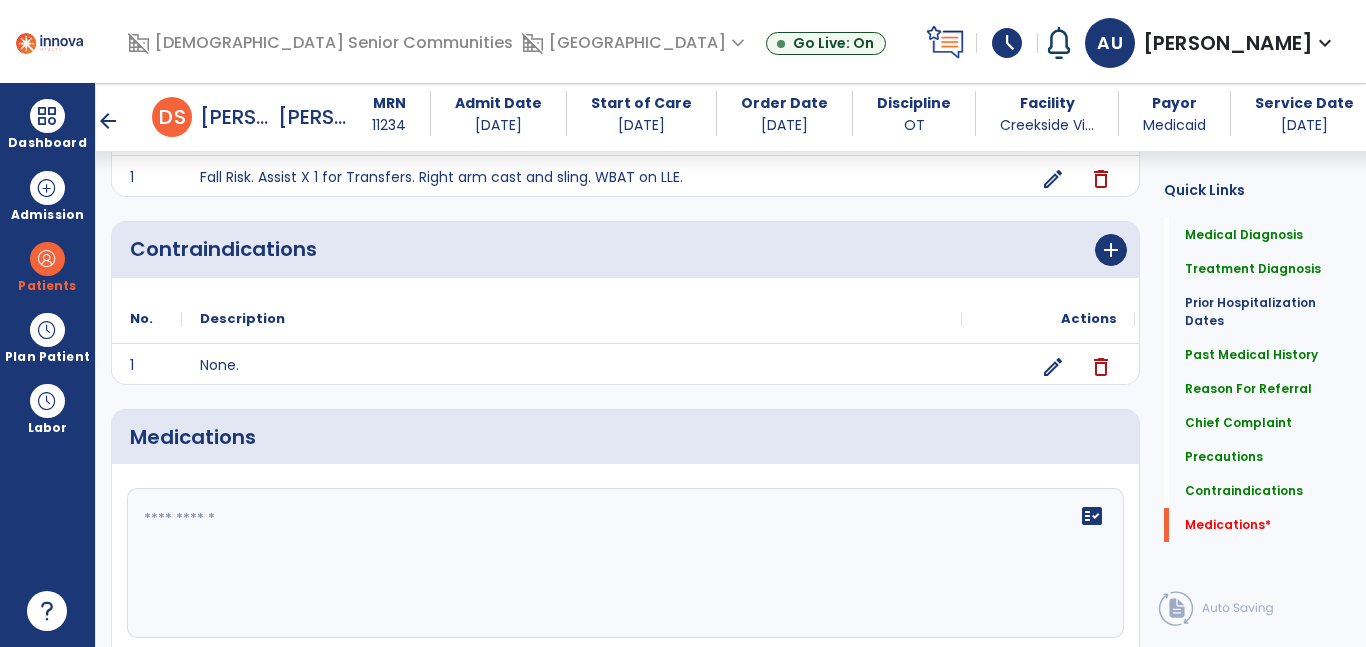 click 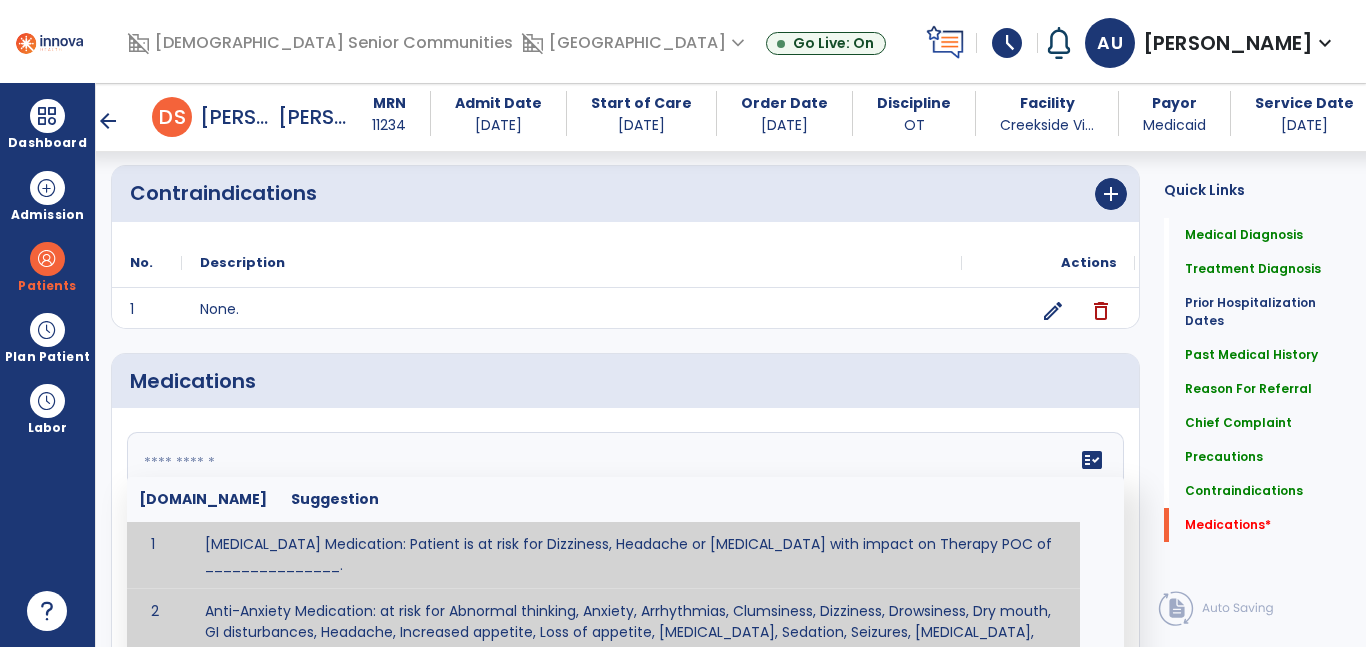 scroll, scrollTop: 2212, scrollLeft: 0, axis: vertical 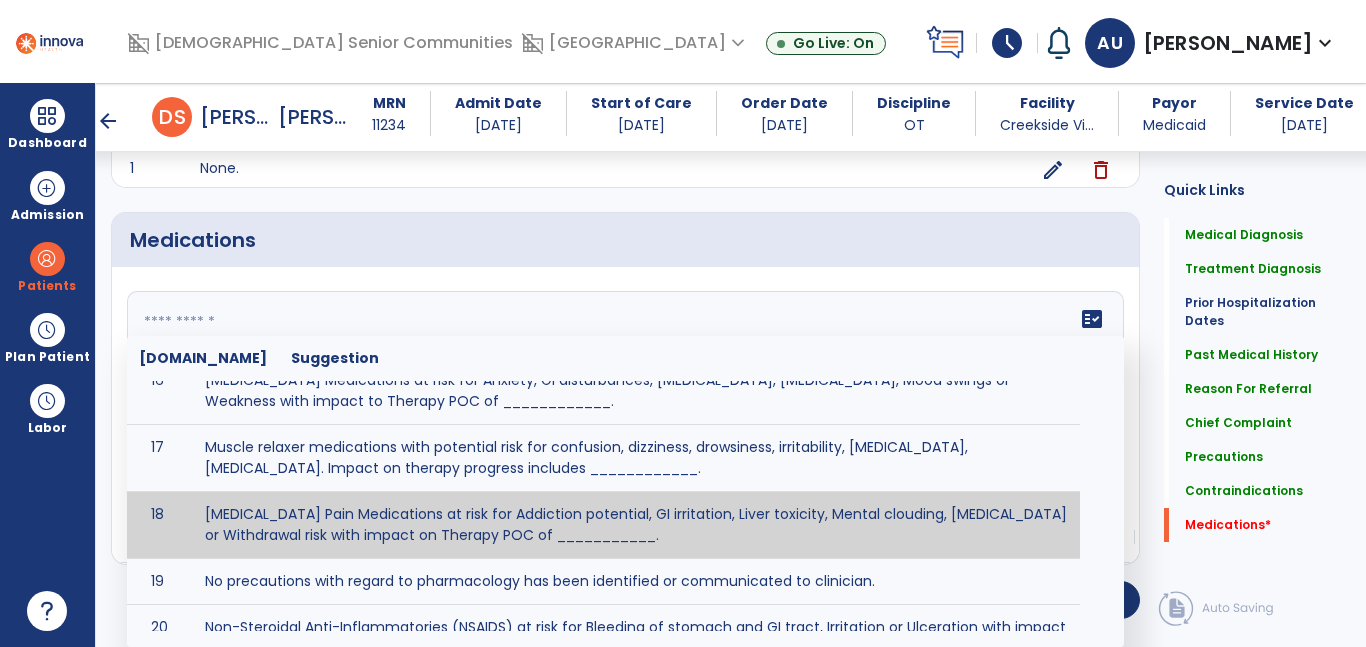 type on "**********" 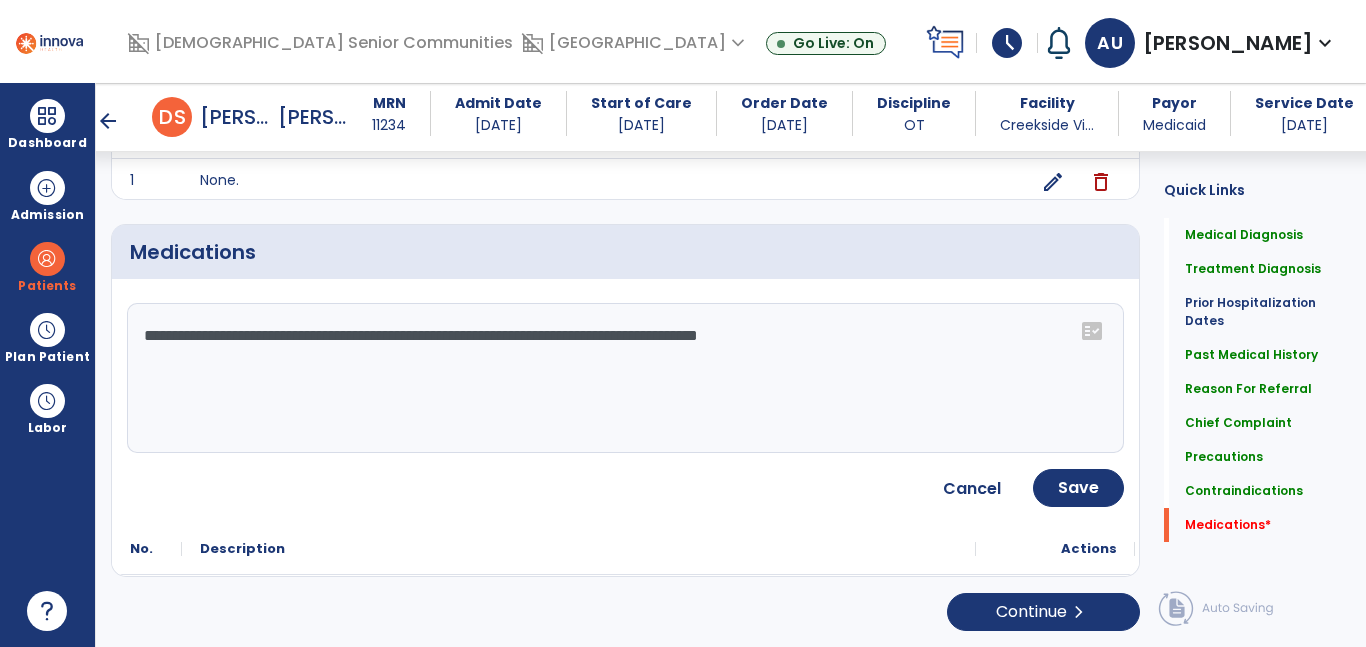 scroll, scrollTop: 2200, scrollLeft: 0, axis: vertical 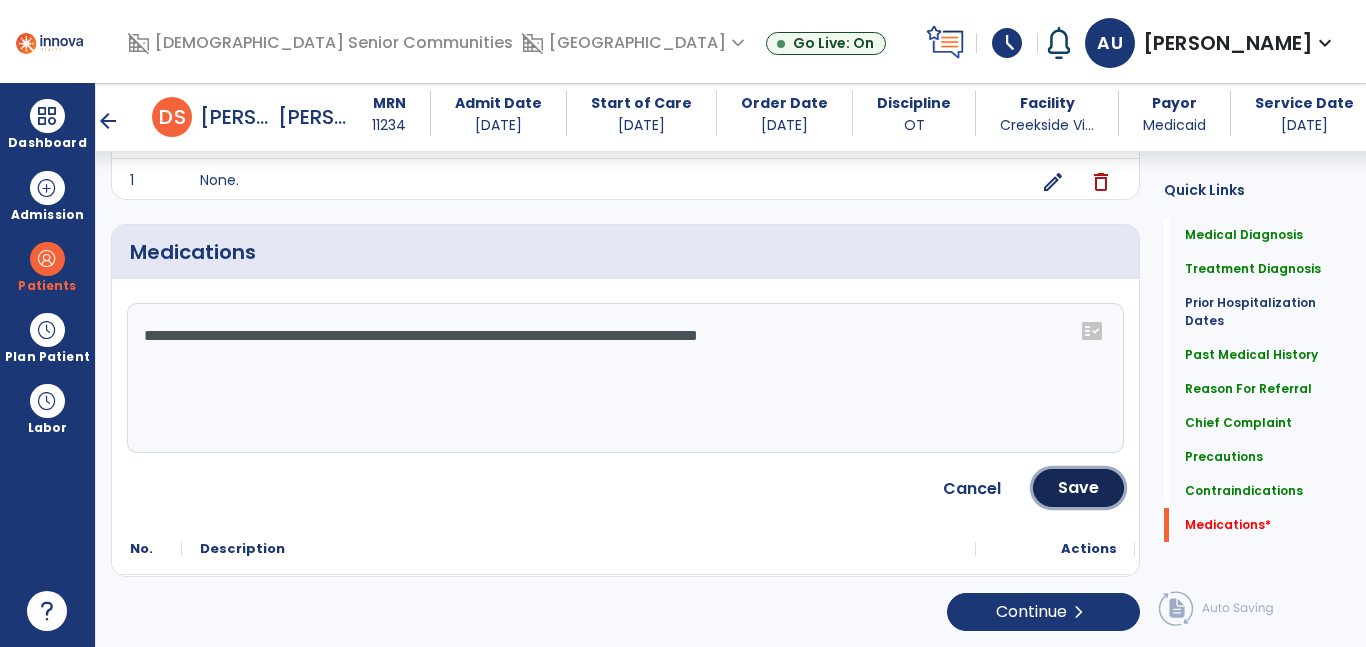 click on "Save" 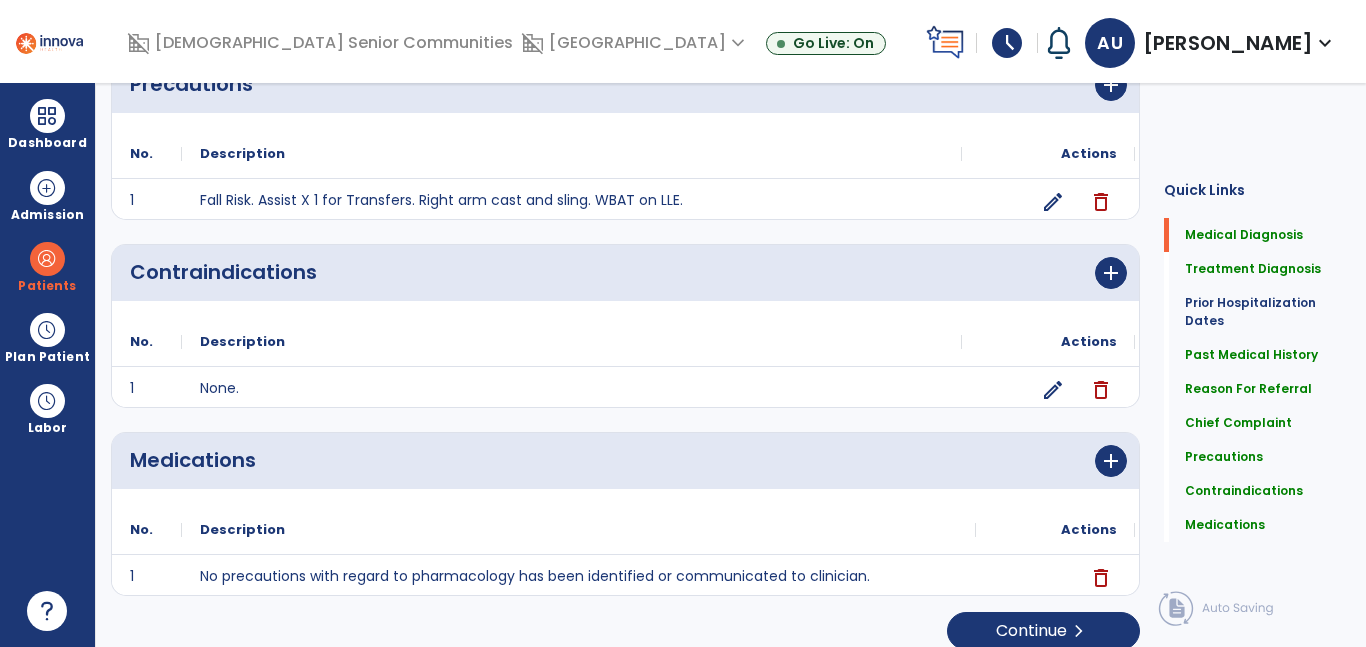 scroll, scrollTop: 0, scrollLeft: 0, axis: both 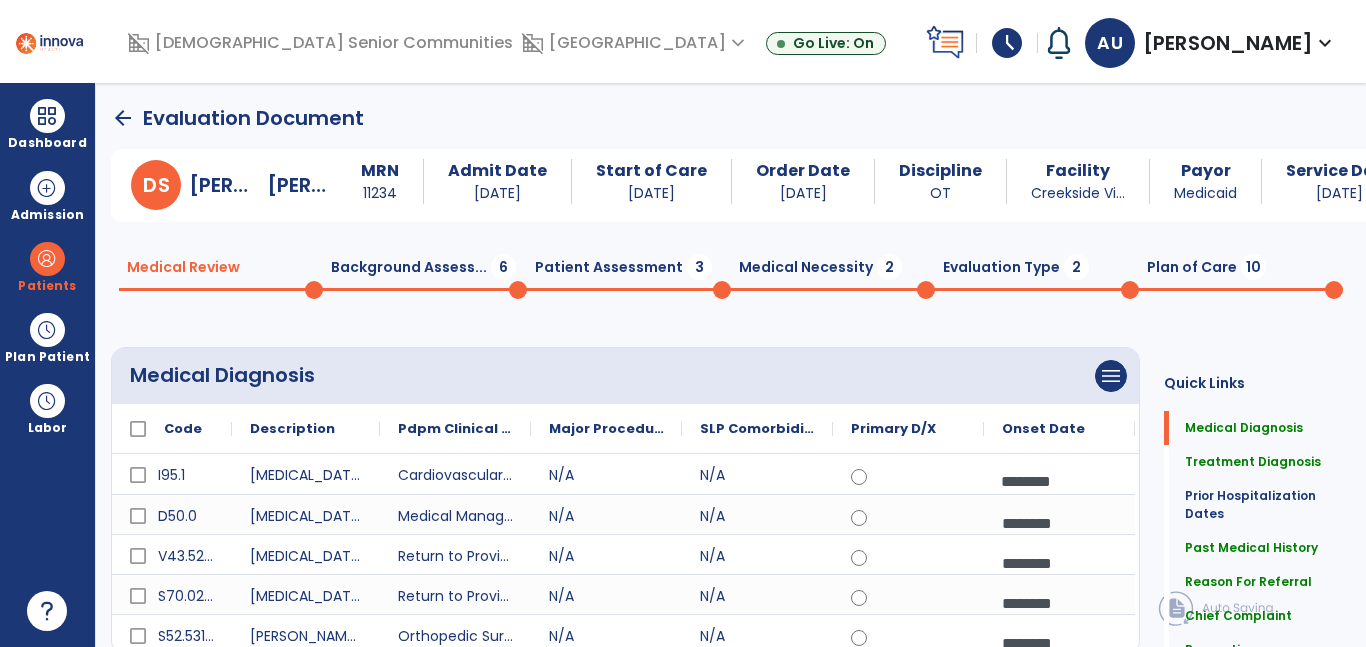 click on "Background Assess...  6" 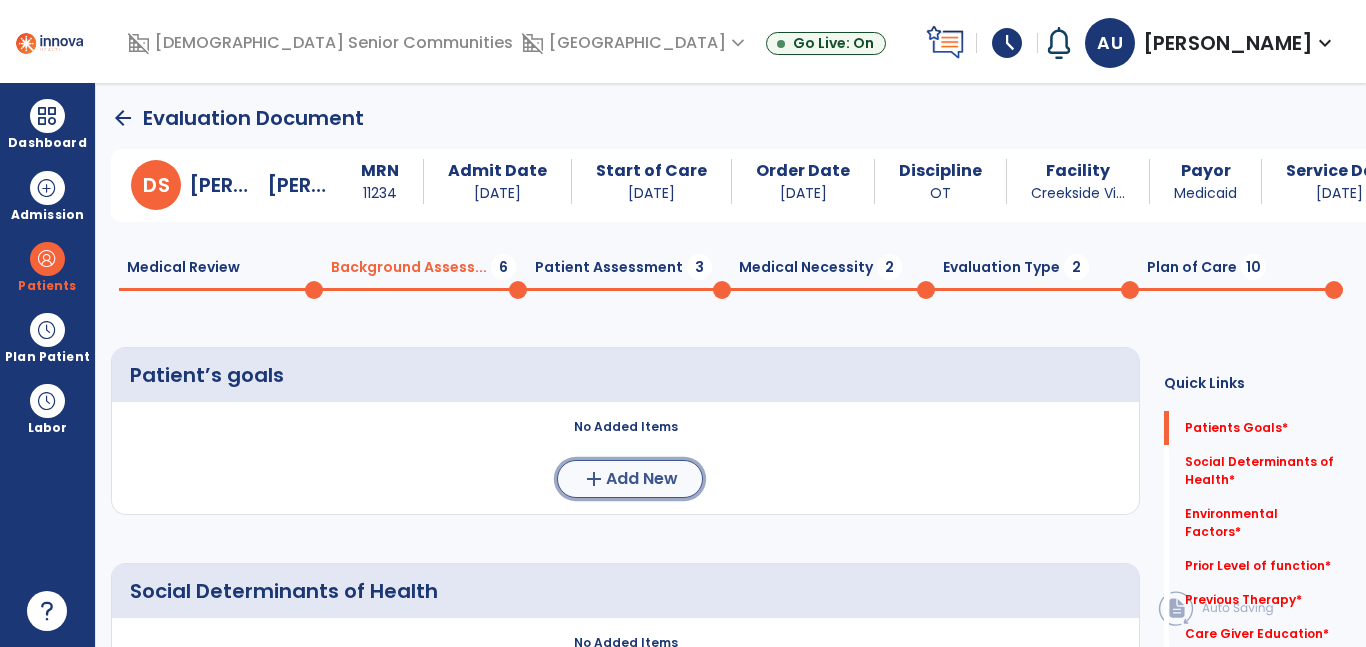 click on "Add New" 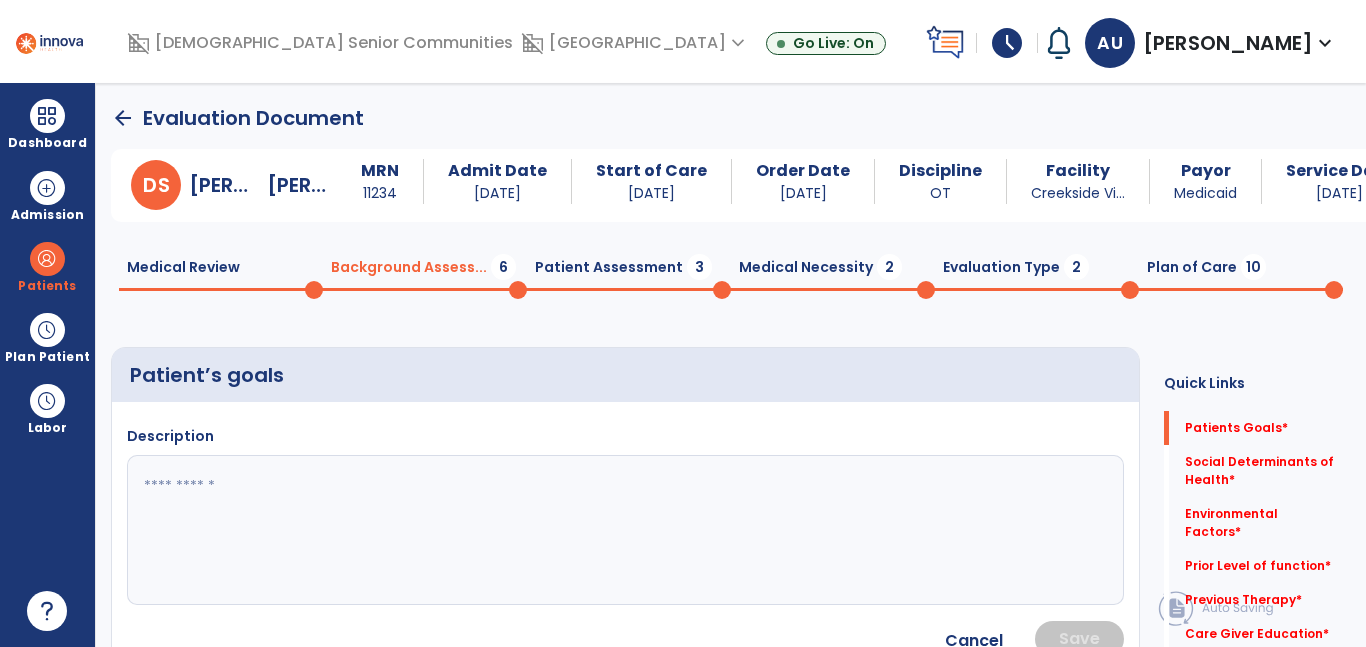 click on "Description" 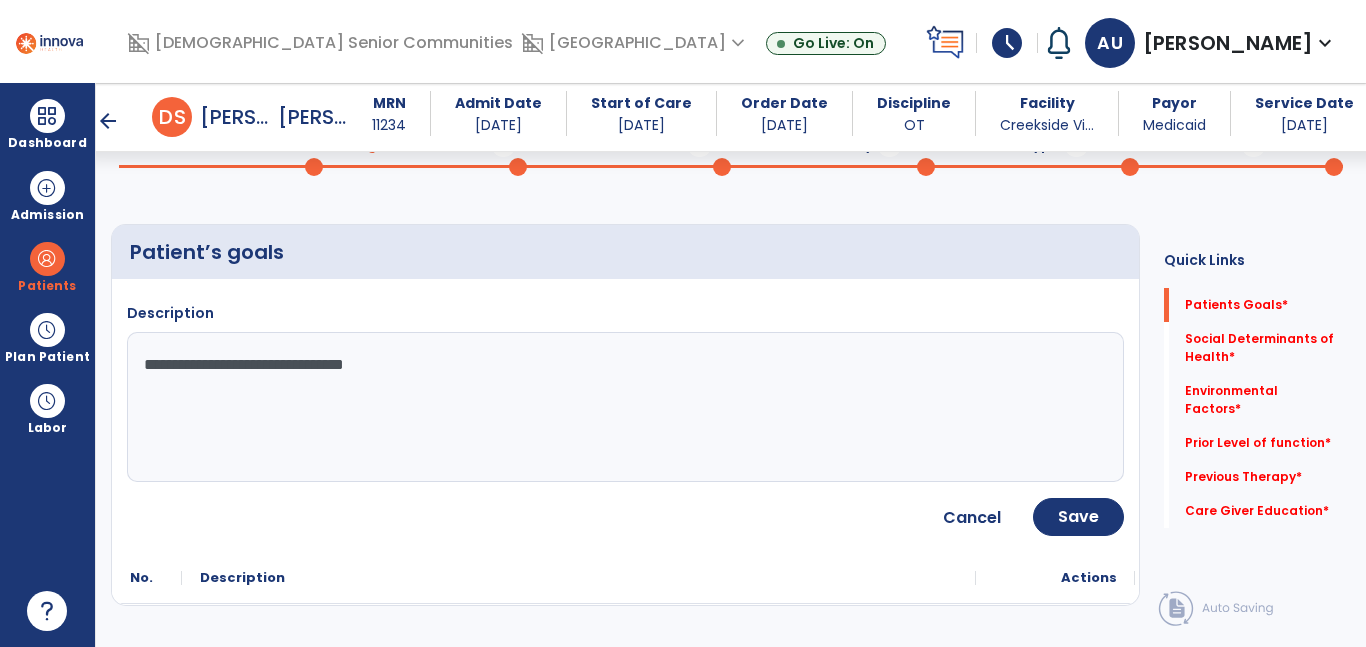scroll, scrollTop: 182, scrollLeft: 0, axis: vertical 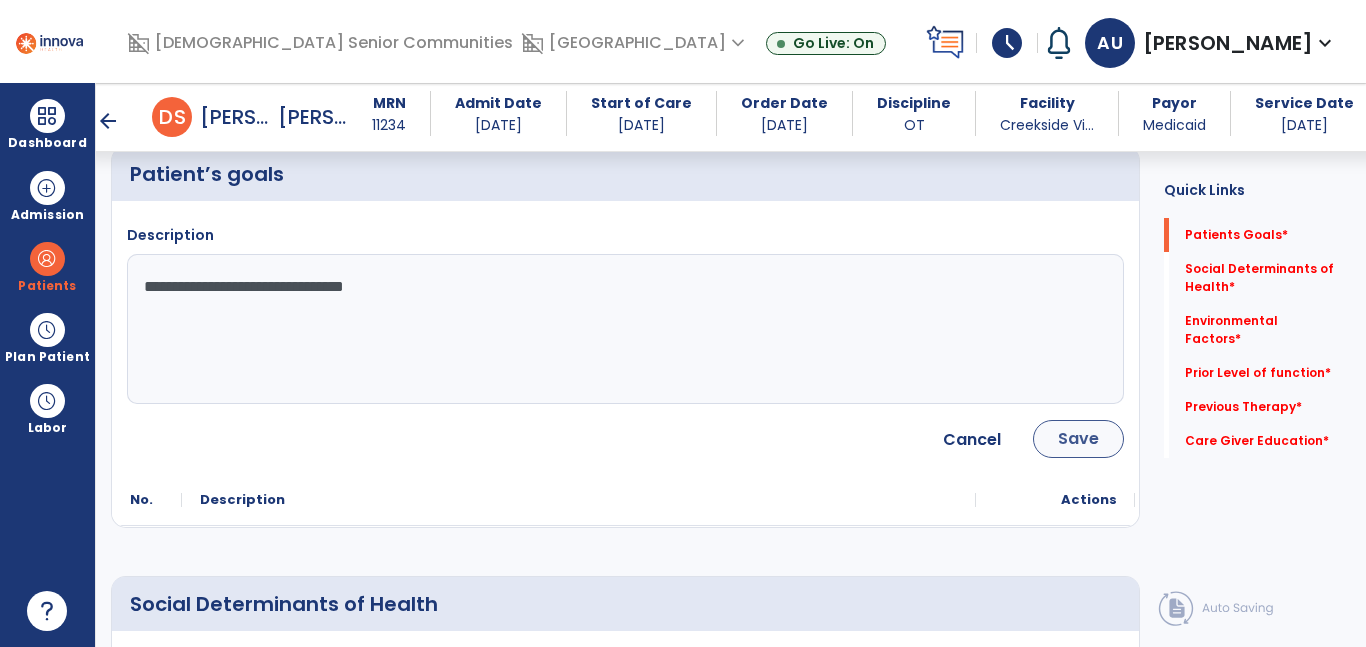 type on "**********" 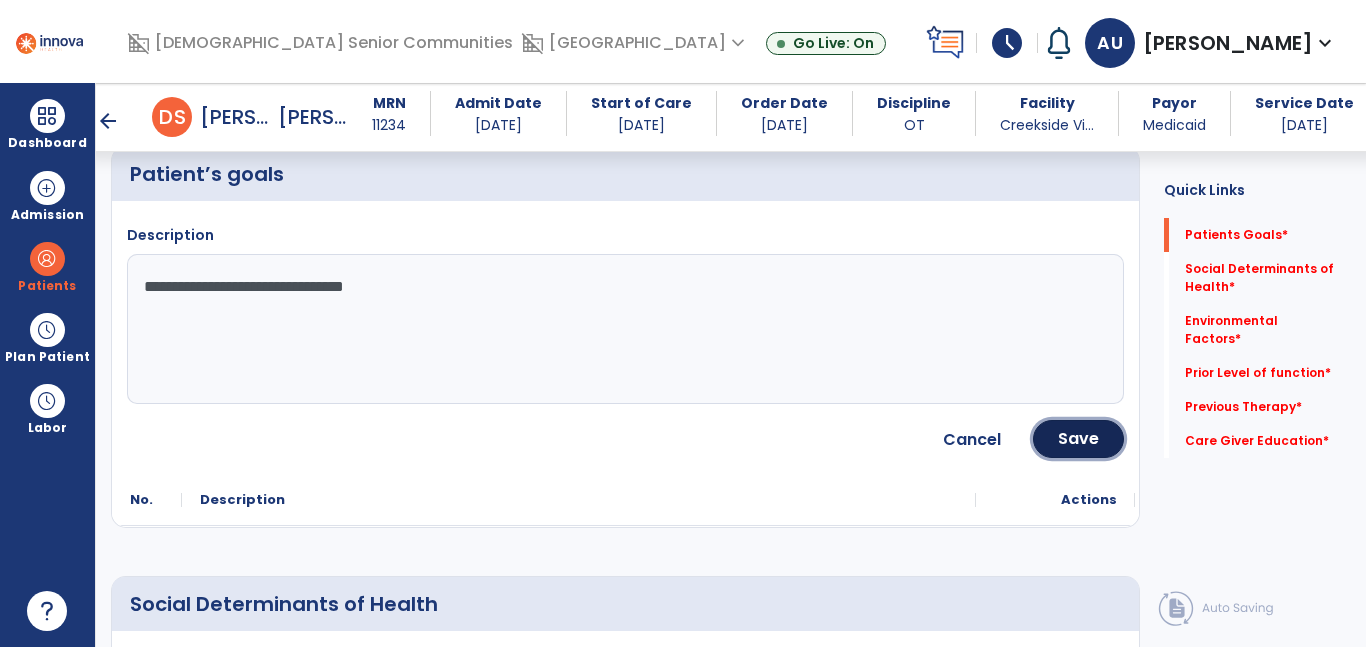 drag, startPoint x: 1082, startPoint y: 437, endPoint x: 800, endPoint y: 467, distance: 283.59125 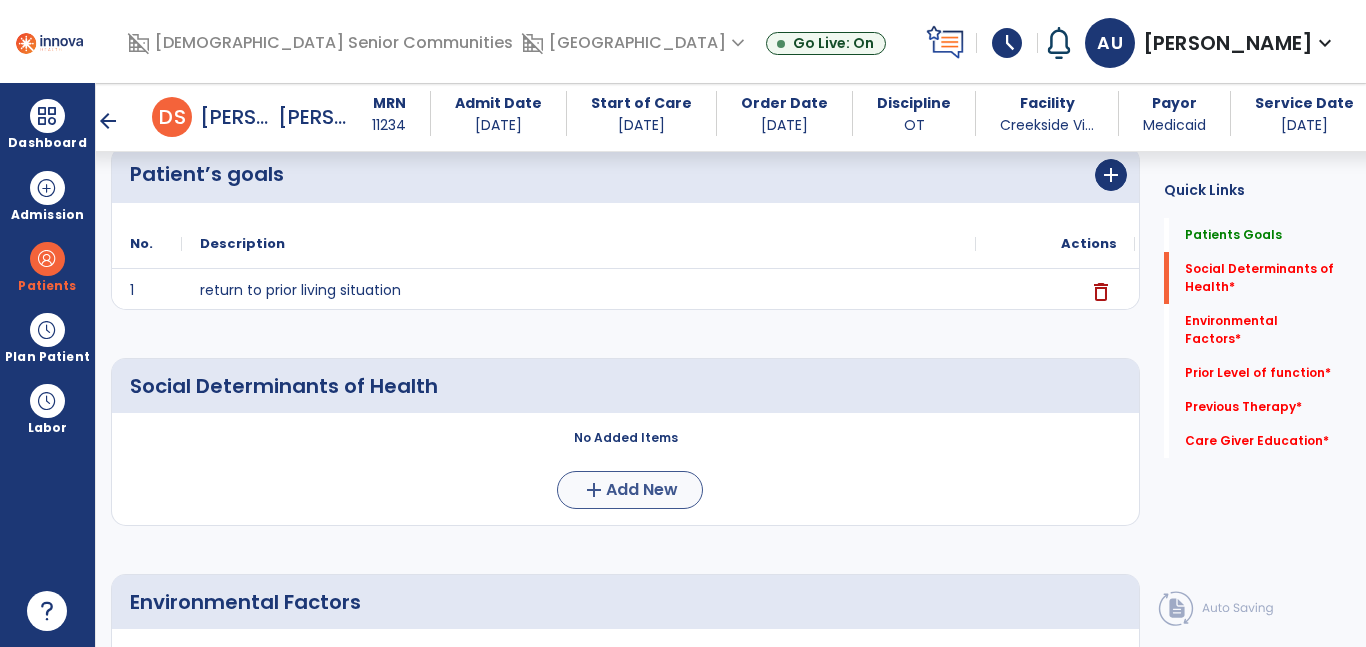 scroll, scrollTop: 289, scrollLeft: 0, axis: vertical 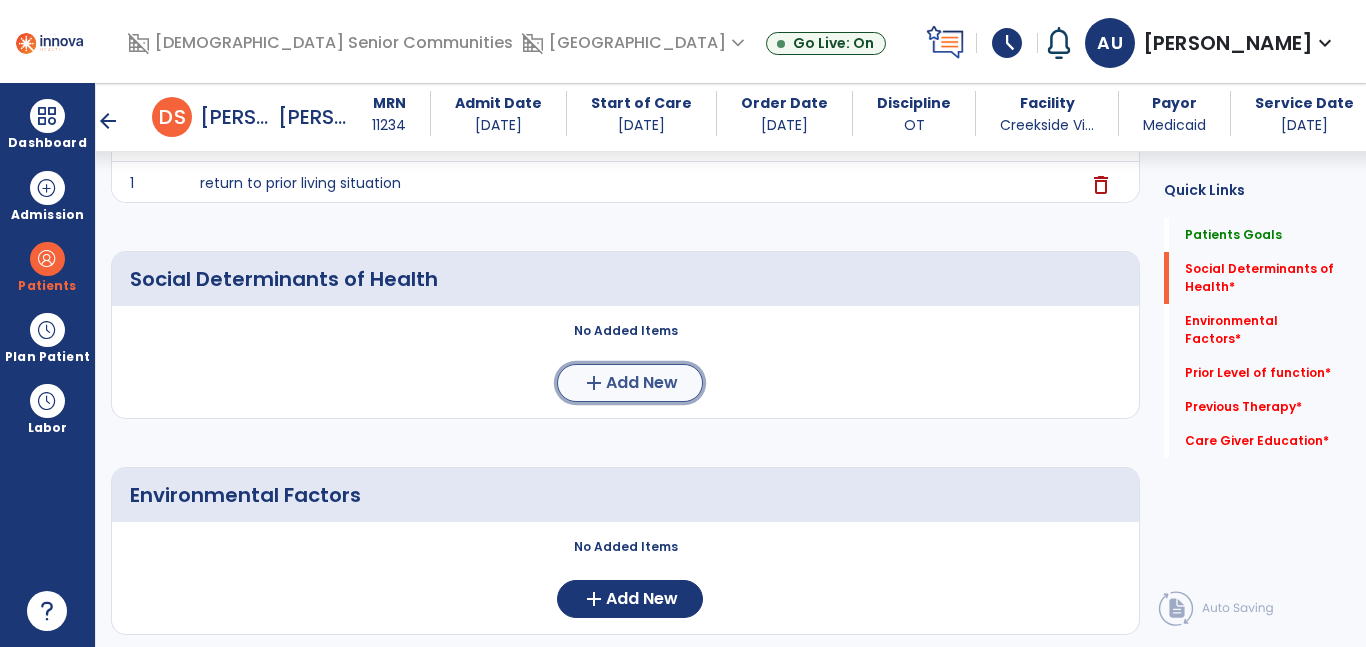click on "Add New" 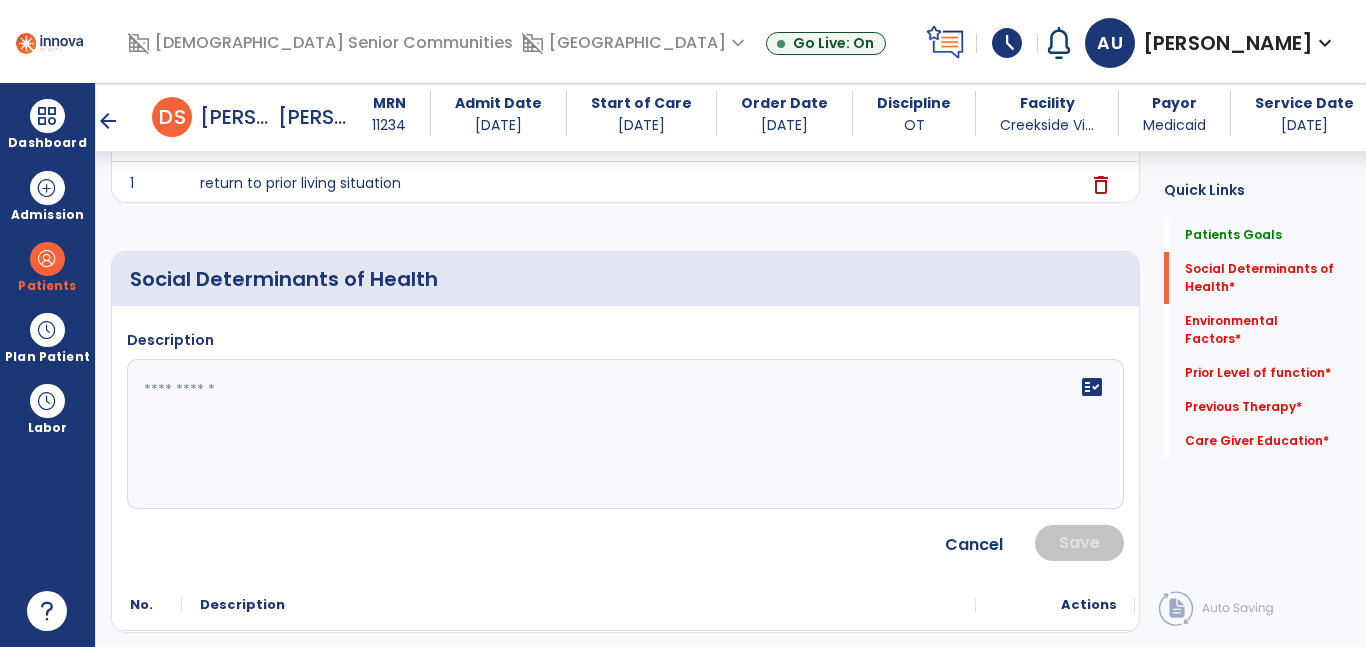 click 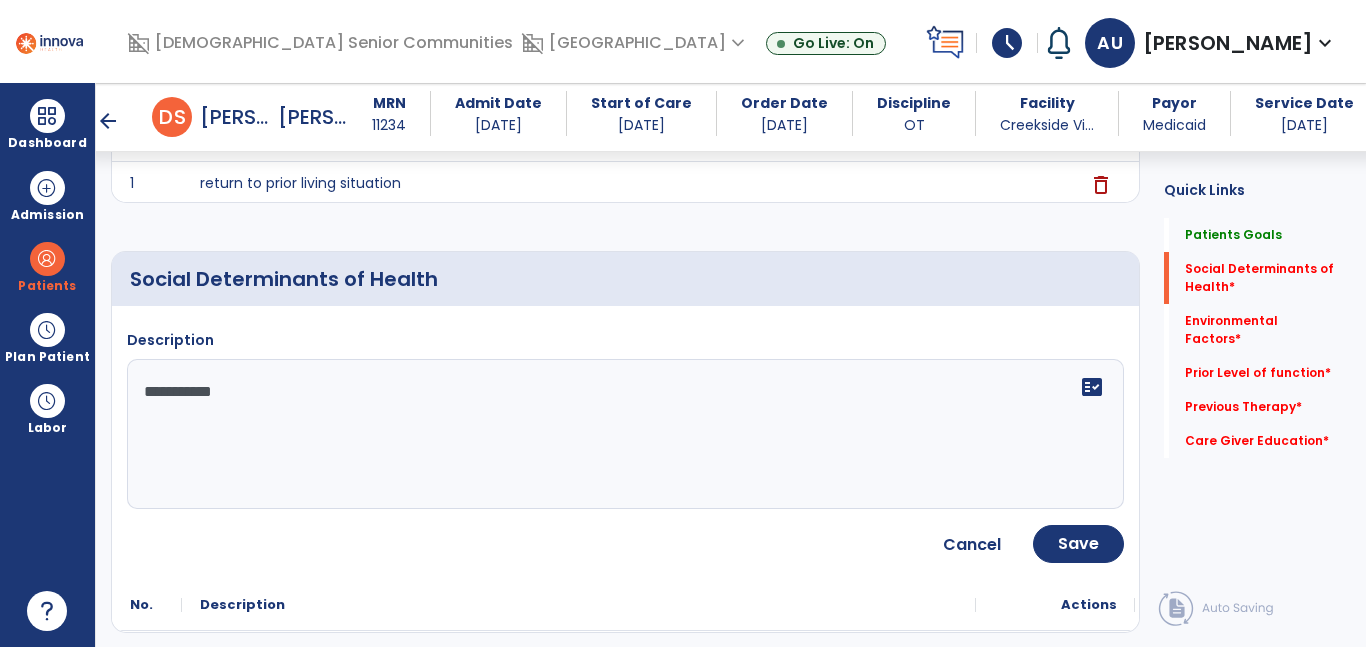 type on "**********" 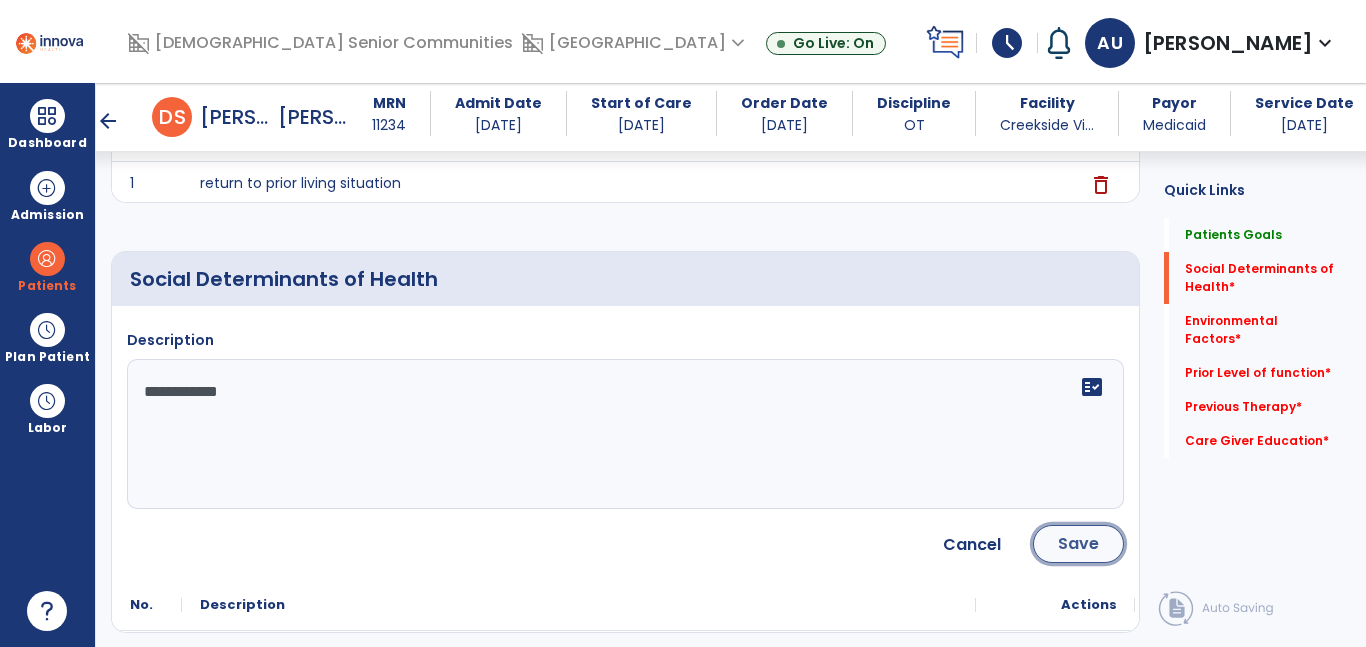 click on "Save" 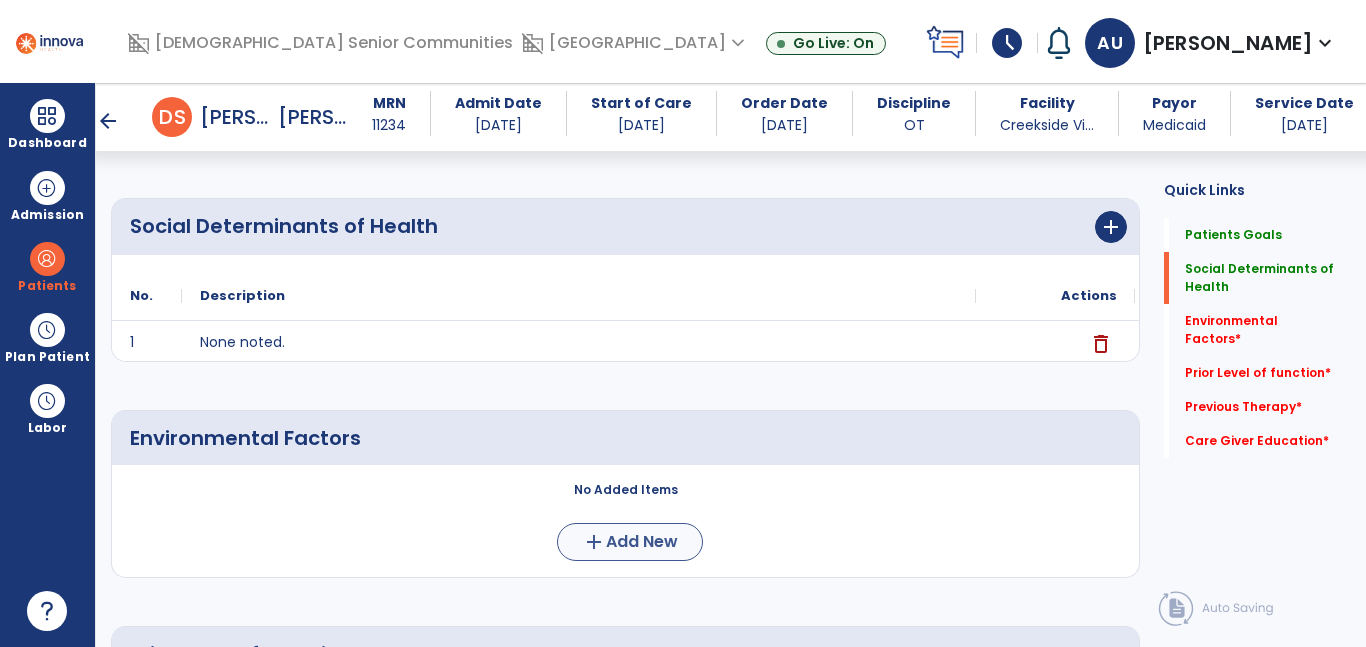 scroll, scrollTop: 483, scrollLeft: 0, axis: vertical 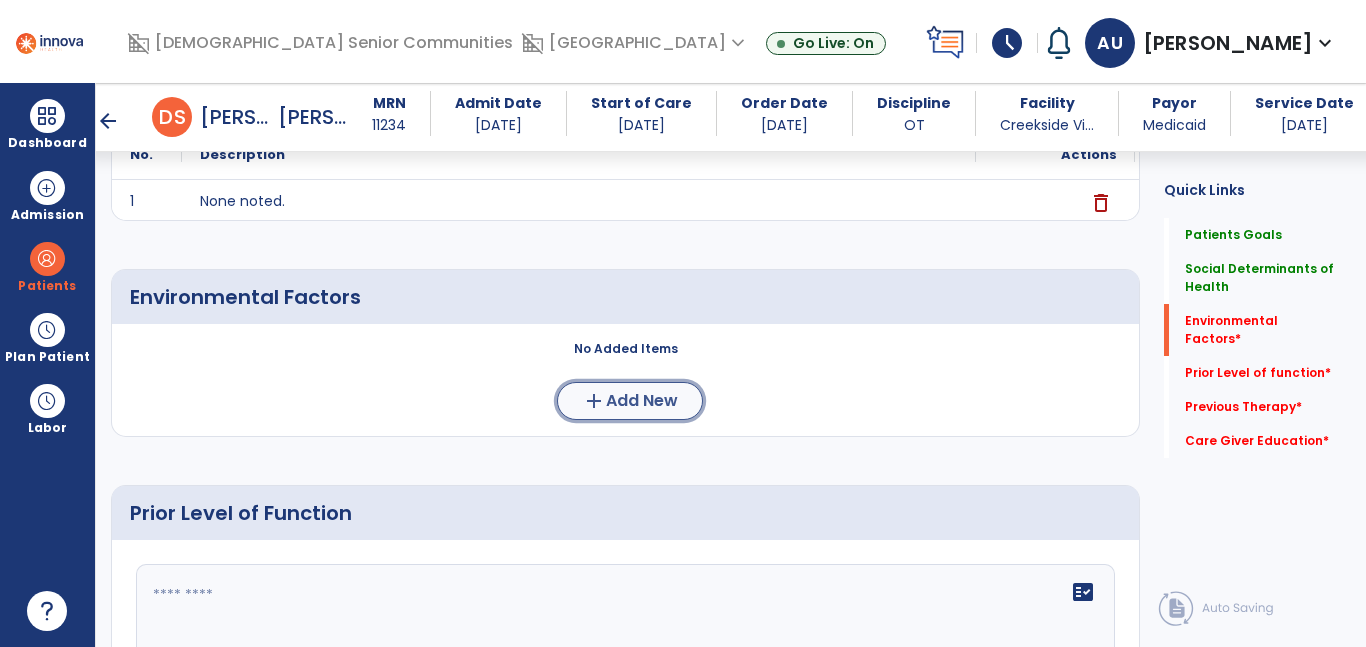 click on "Add New" 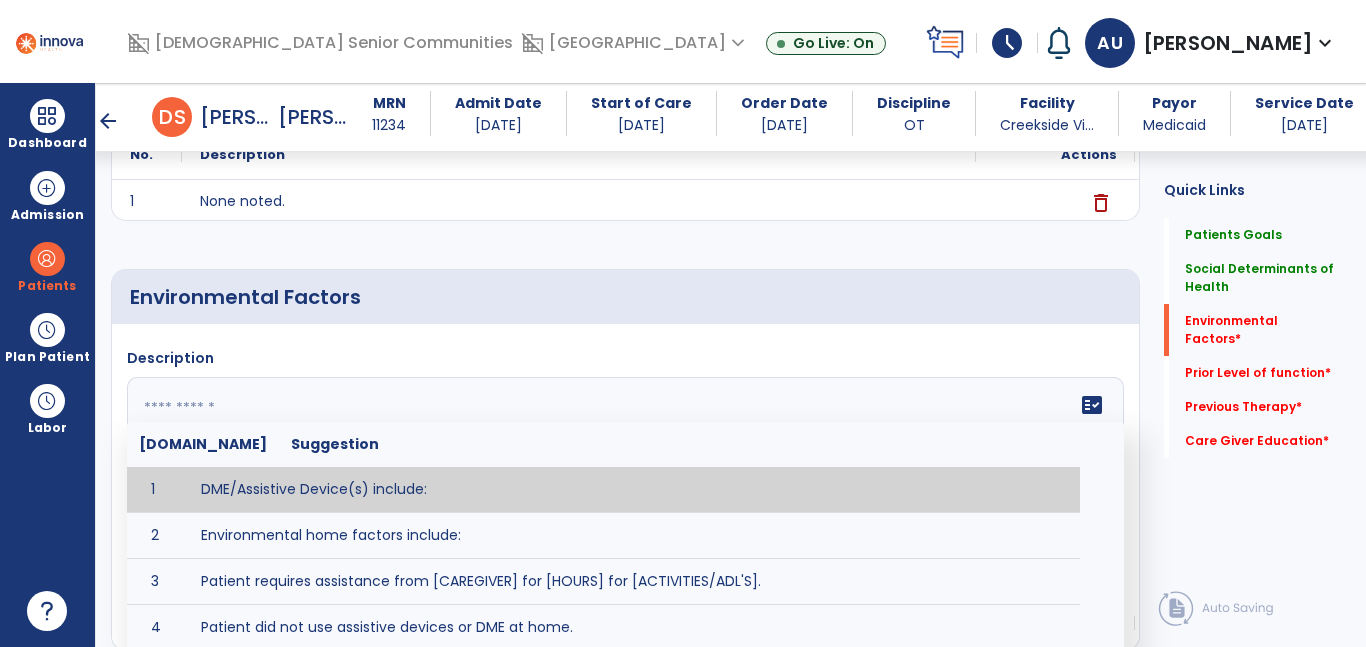 click on "fact_check  Sr.No Suggestion 1 DME/Assistive Device(s) include:  2 Environmental home factors include:  3 Patient requires assistance from [CAREGIVER] for [HOURS] for [ACTIVITIES/ADL'S]. 4 Patient did not use assistive devices or DME at home. 5 Patient had meals on wheels. 6 Patient has caregiver help at home who will be able to provide assistance upon discharge. 7 Patient lived alone at home prior to admission and will [HAVE or HAVE NOT] assistance at home from [CAREGIVER] upon discharge. 8 Patient lives alone. 9 Patient lives with caregiver who provides support/aid for ____________. 10 Patient lives with spouse/significant other. 11 Patient needs to clime [NUMBER] stairs [WITH/WITHOUT] railing in order to reach [ROOM]. 12 Patient uses adaptive equipment at home including [EQUIPMENT] and has the following home modifications __________. 13 Patient was able to complete community activities (driving, shopping, community ambulation, etc.) independently. 14 15 16 17" 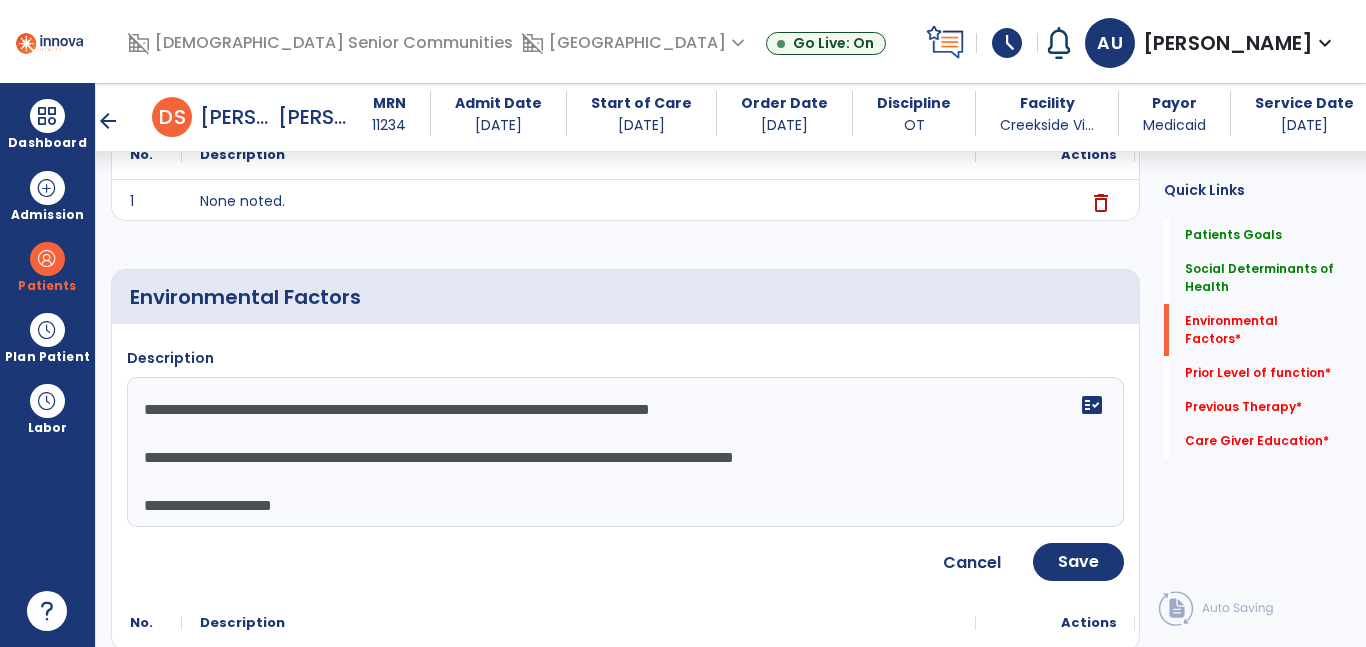 click on "**********" 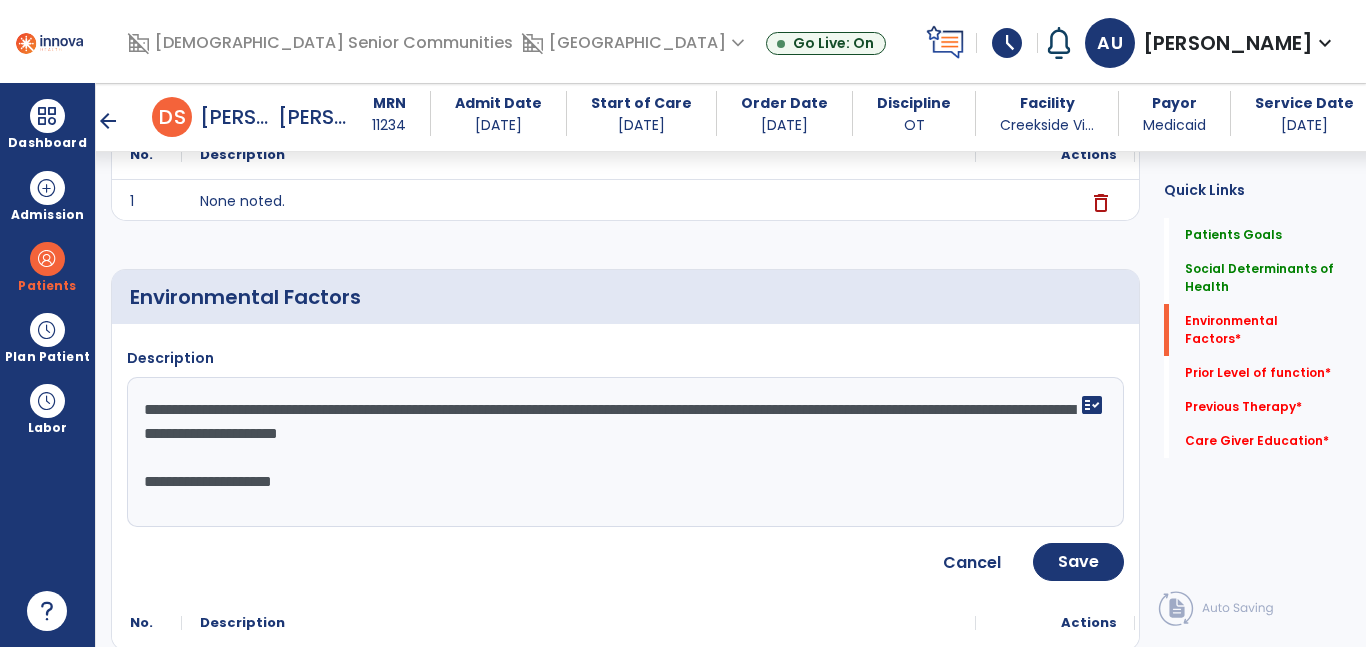 click on "**********" 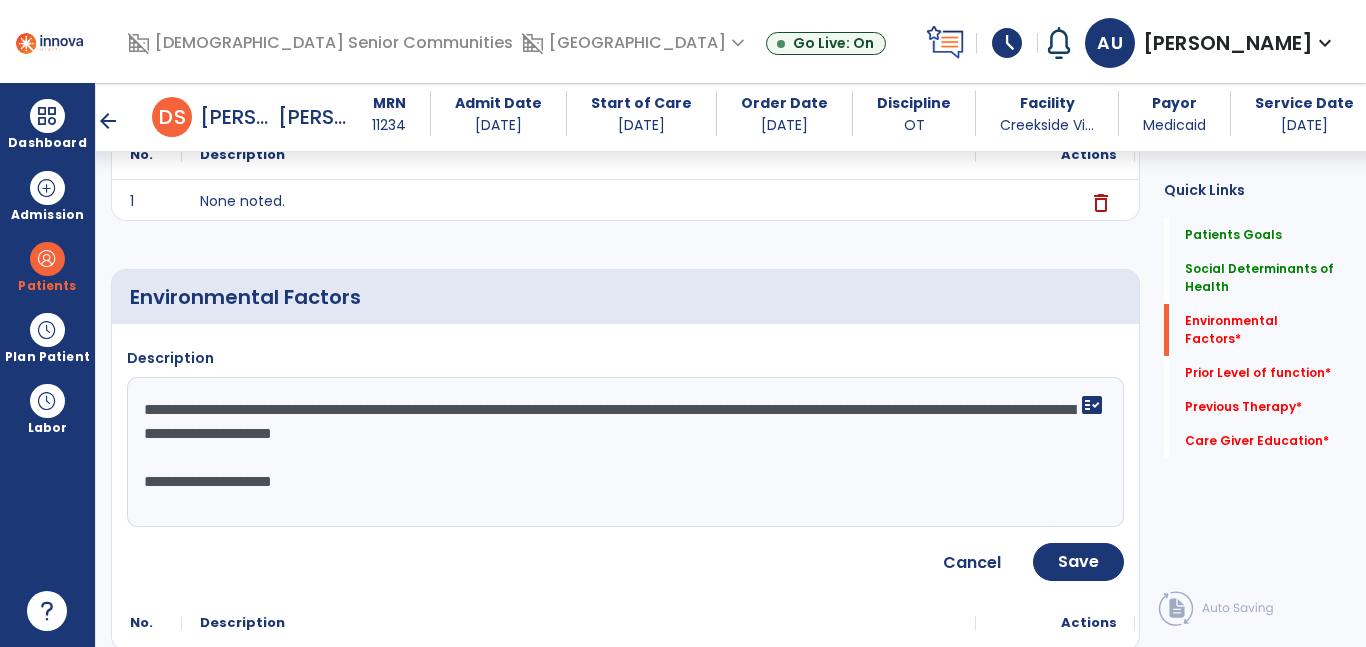 drag, startPoint x: 827, startPoint y: 405, endPoint x: 556, endPoint y: 443, distance: 273.65125 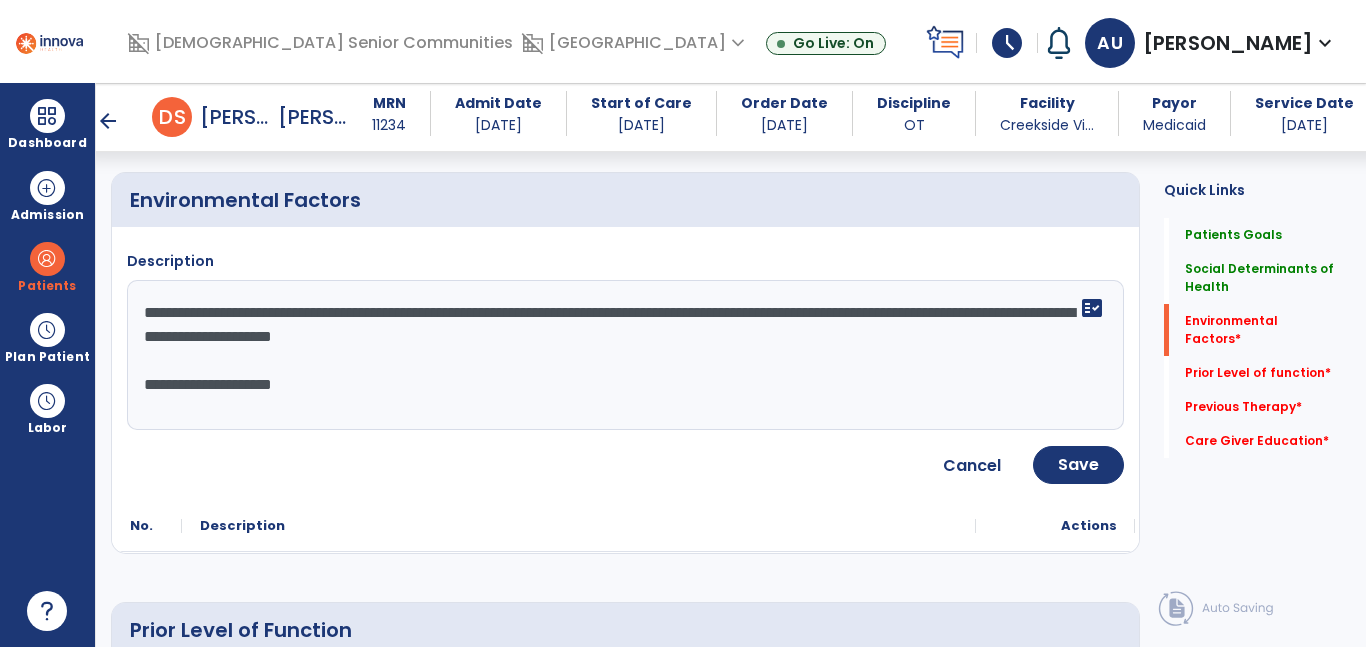 scroll, scrollTop: 801, scrollLeft: 0, axis: vertical 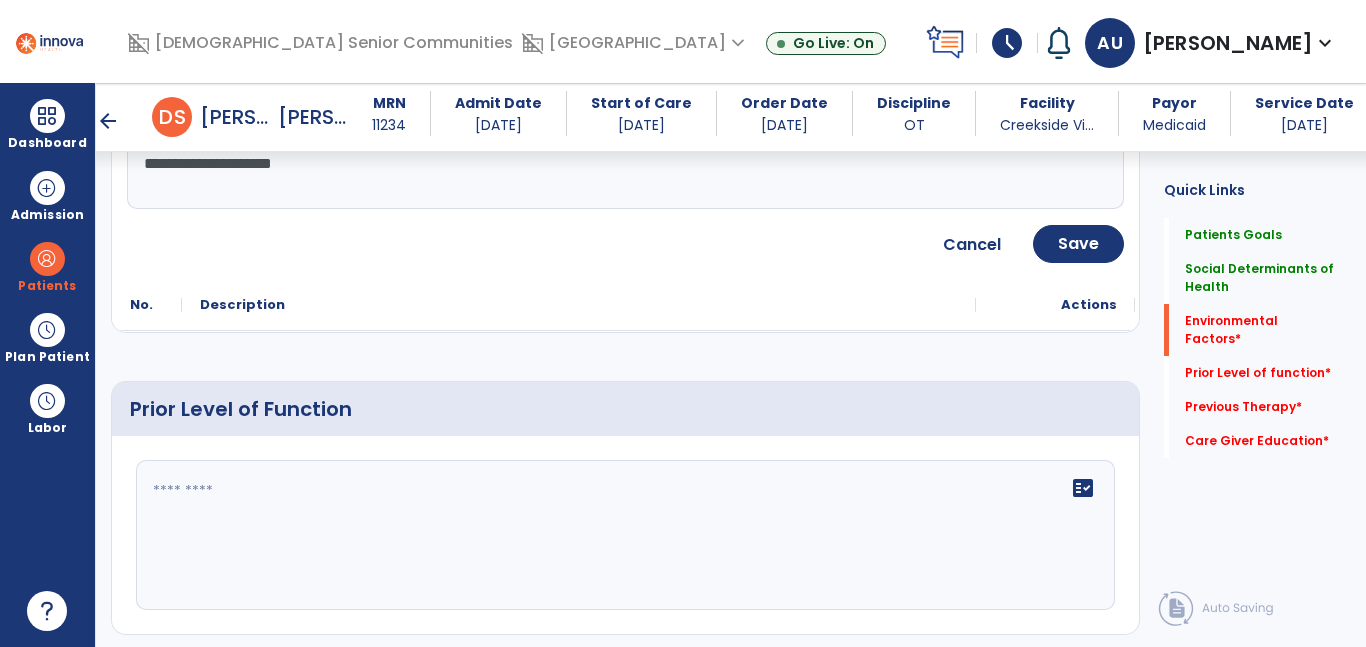 type on "**********" 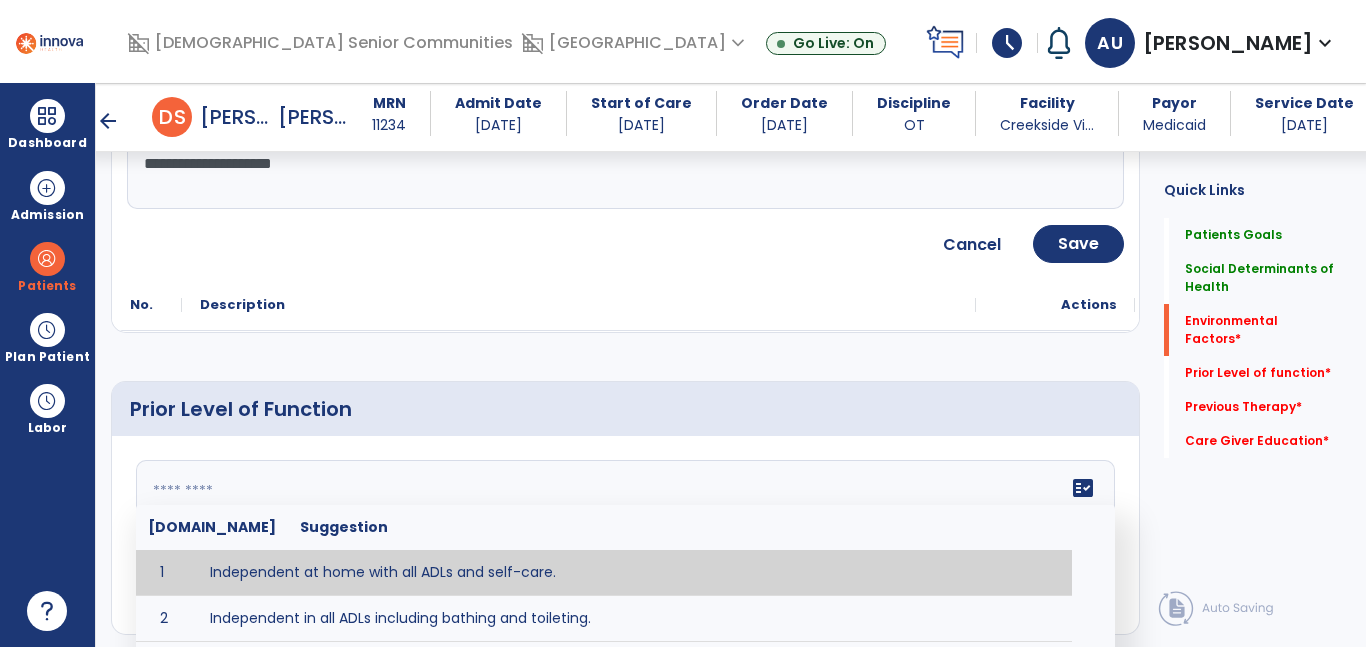 paste on "**********" 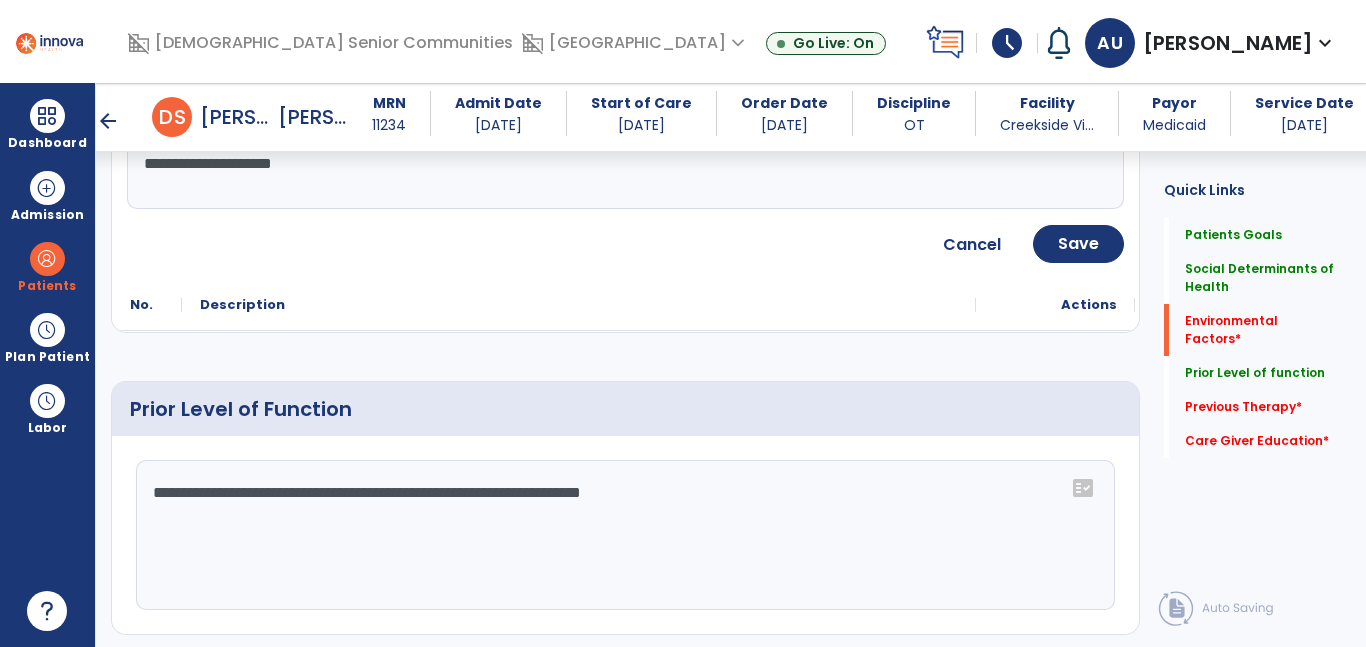 click on "**********" 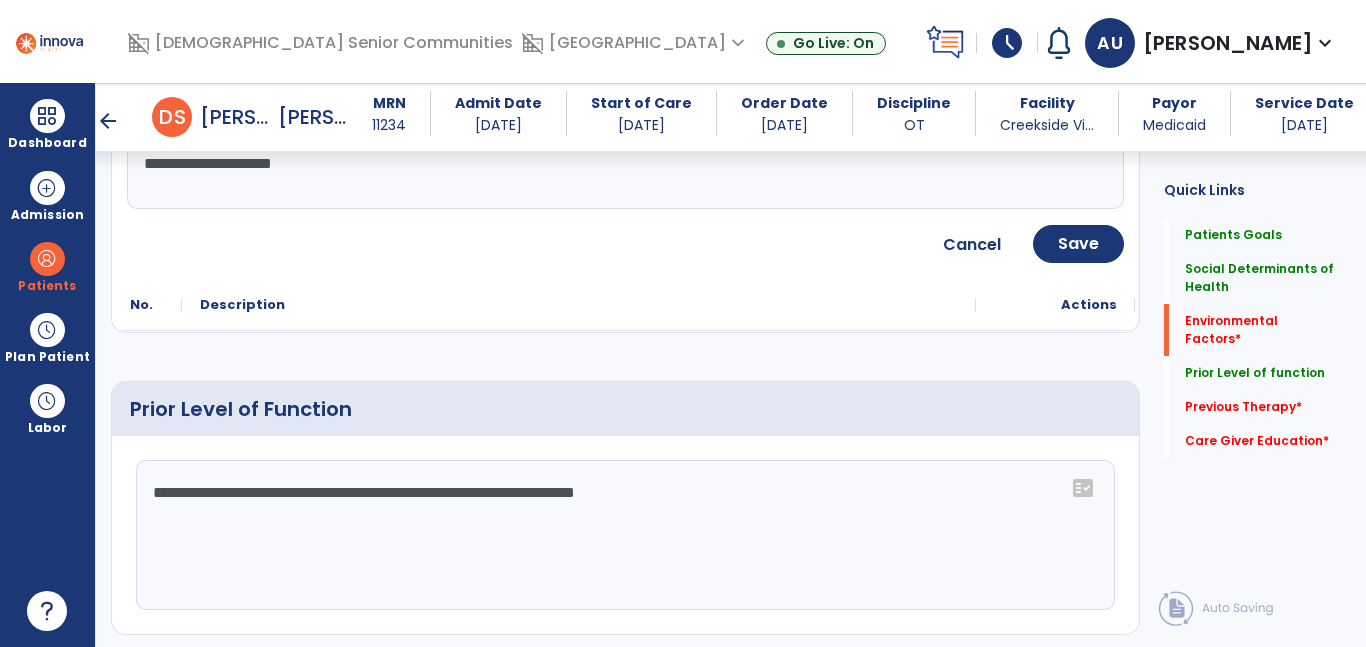 scroll, scrollTop: 791, scrollLeft: 0, axis: vertical 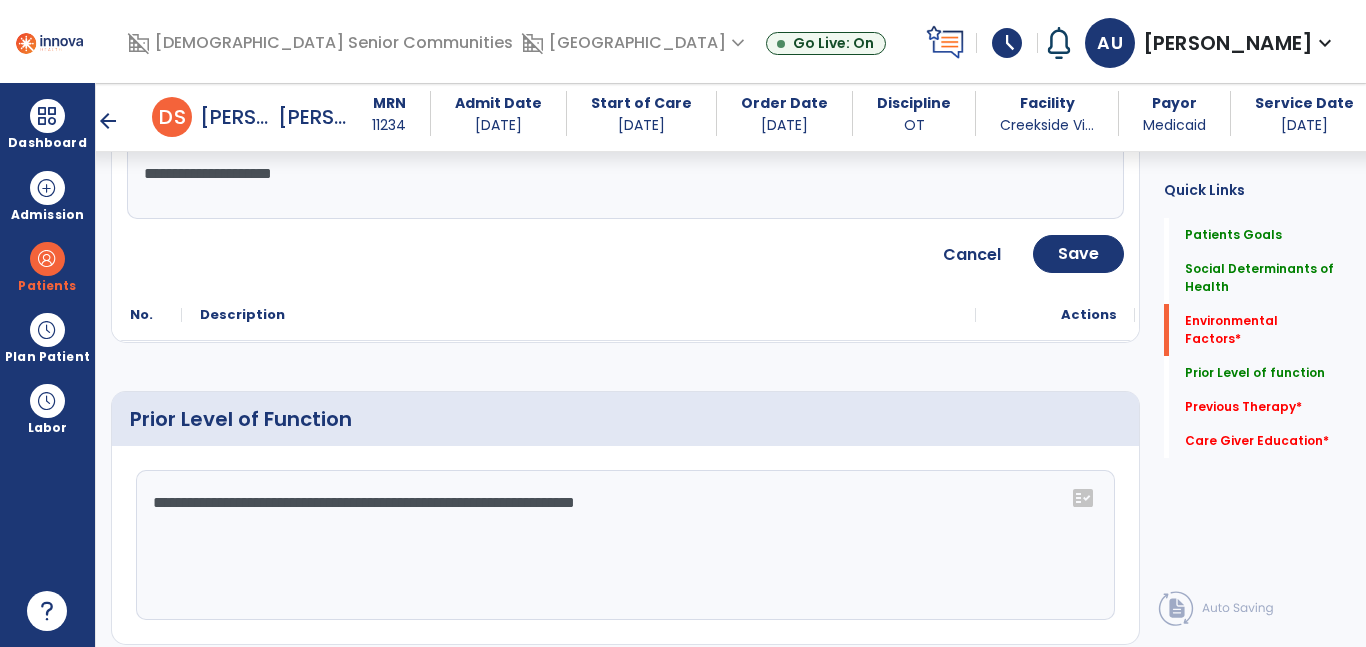 drag, startPoint x: 549, startPoint y: 500, endPoint x: 658, endPoint y: 528, distance: 112.53888 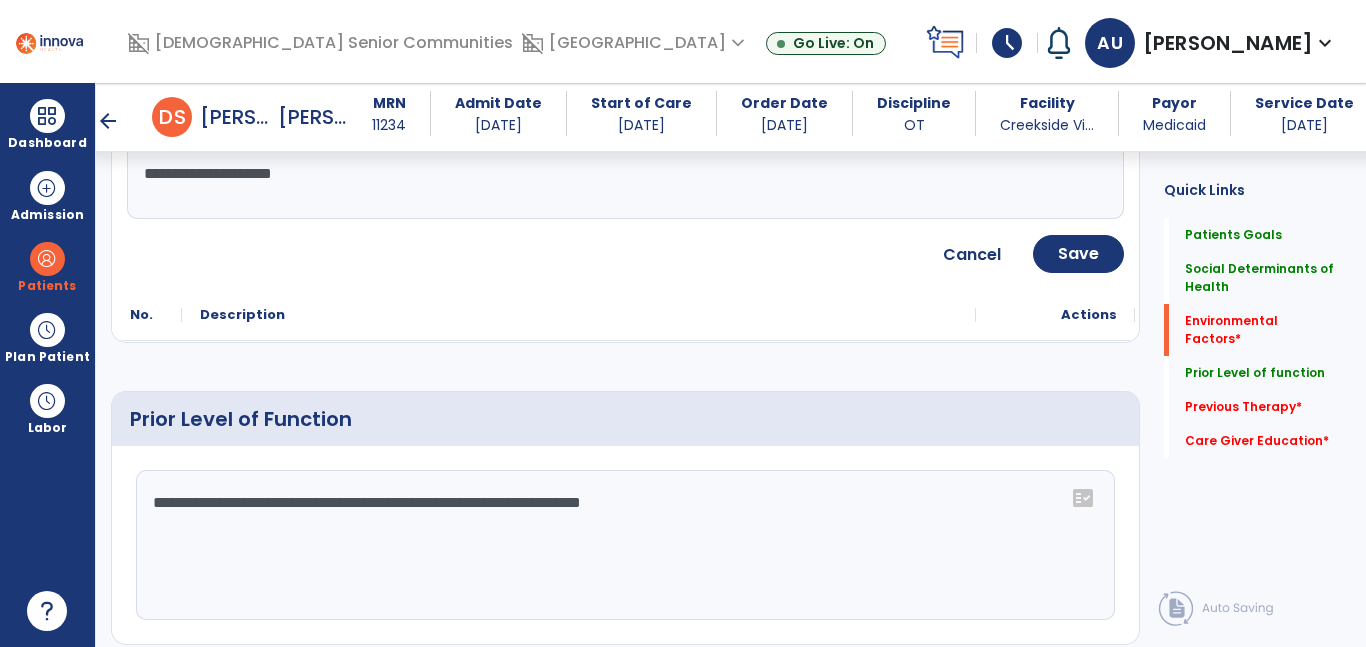 click on "**********" 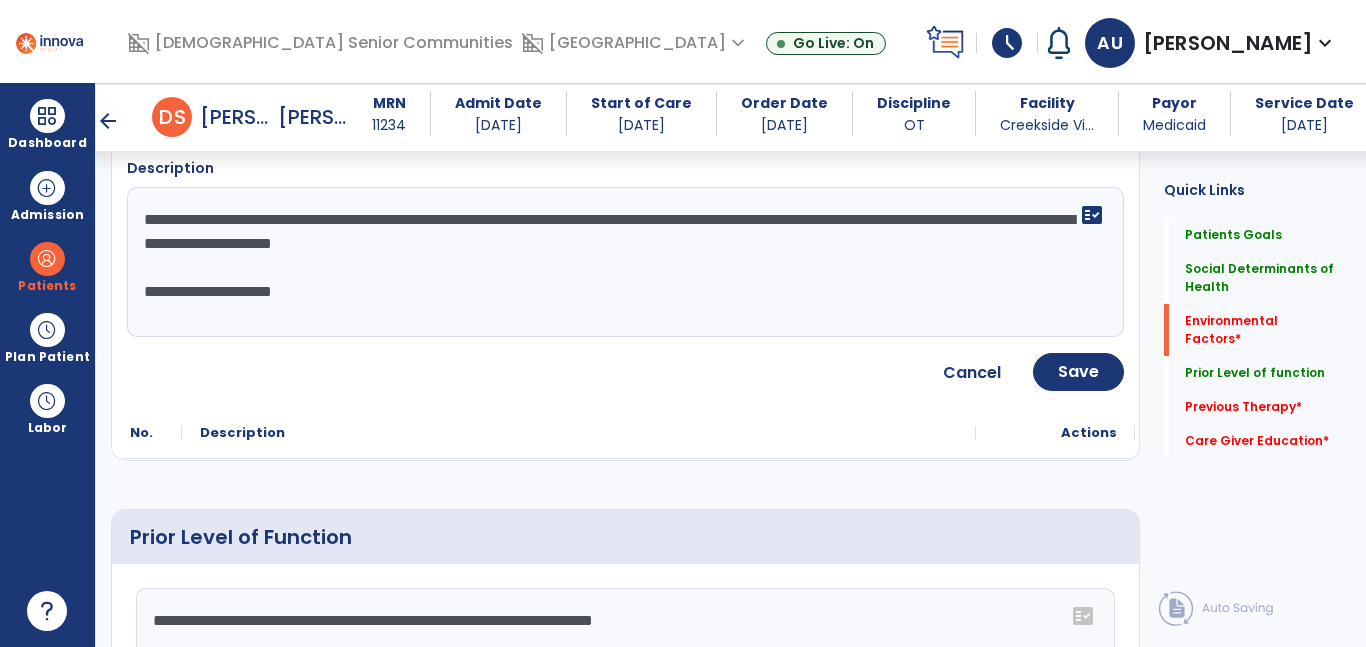 scroll, scrollTop: 699, scrollLeft: 0, axis: vertical 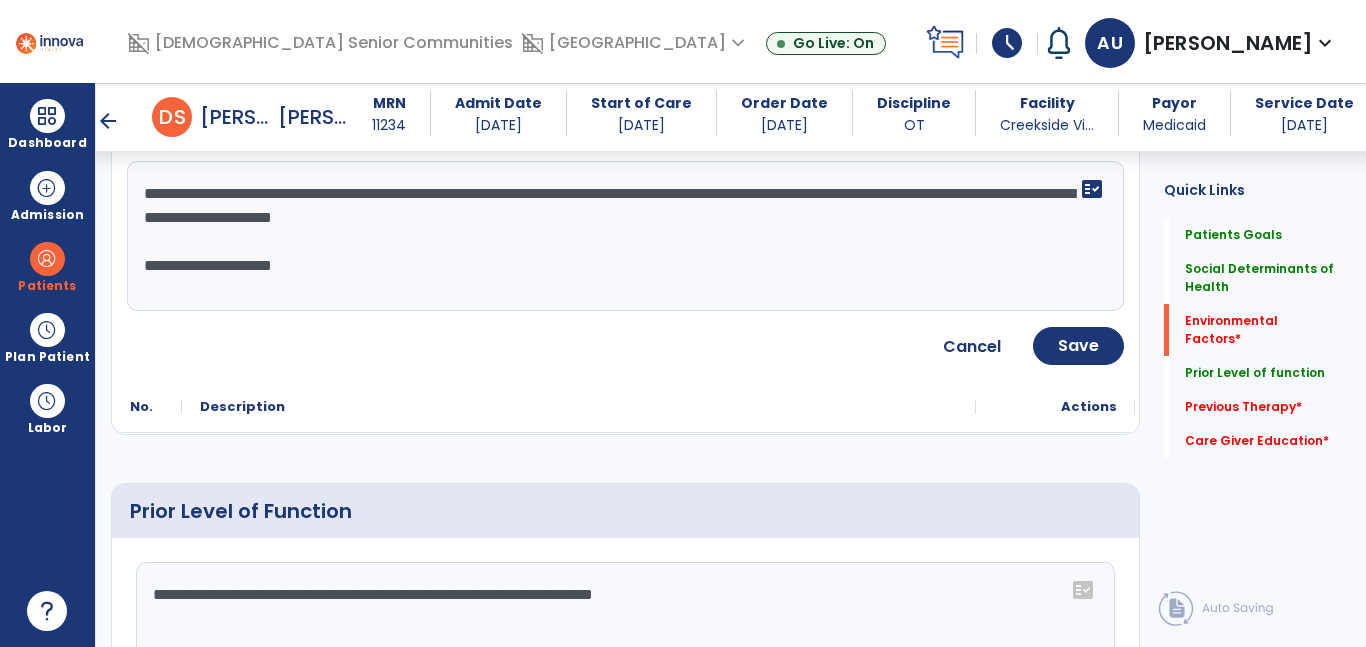 drag, startPoint x: 438, startPoint y: 596, endPoint x: 671, endPoint y: 613, distance: 233.61935 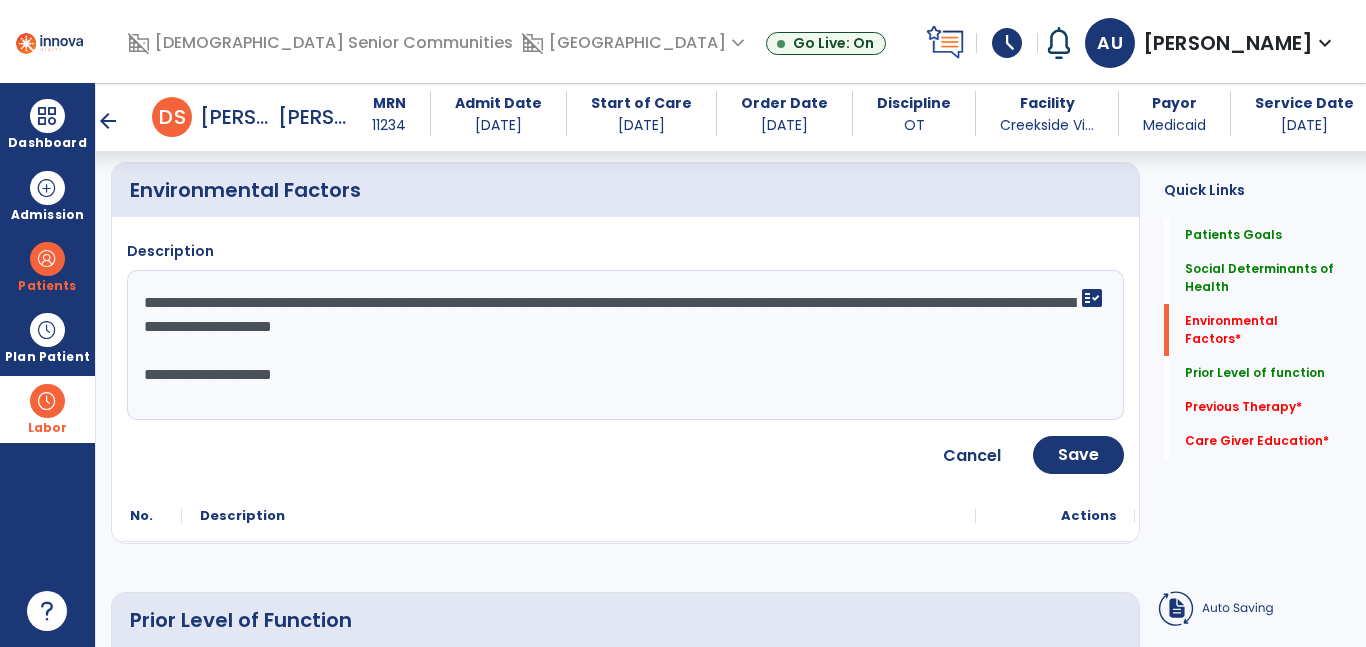 scroll, scrollTop: 564, scrollLeft: 0, axis: vertical 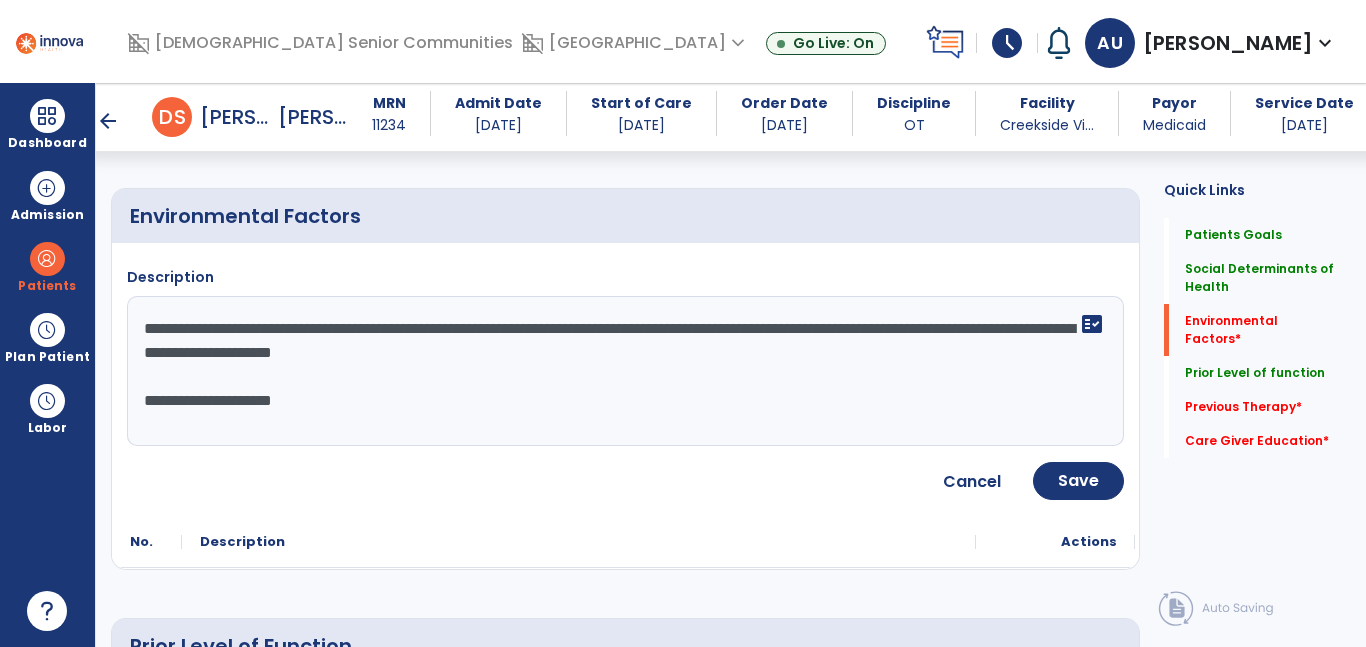 type on "**********" 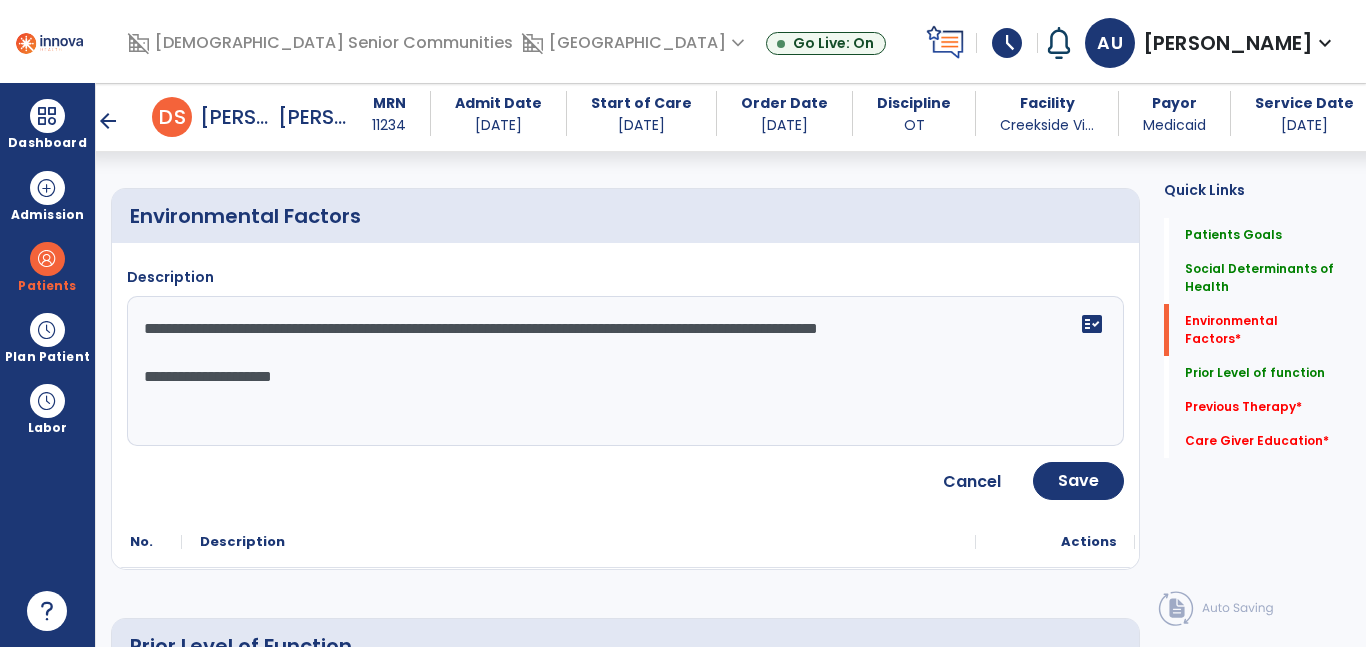 click on "**********" 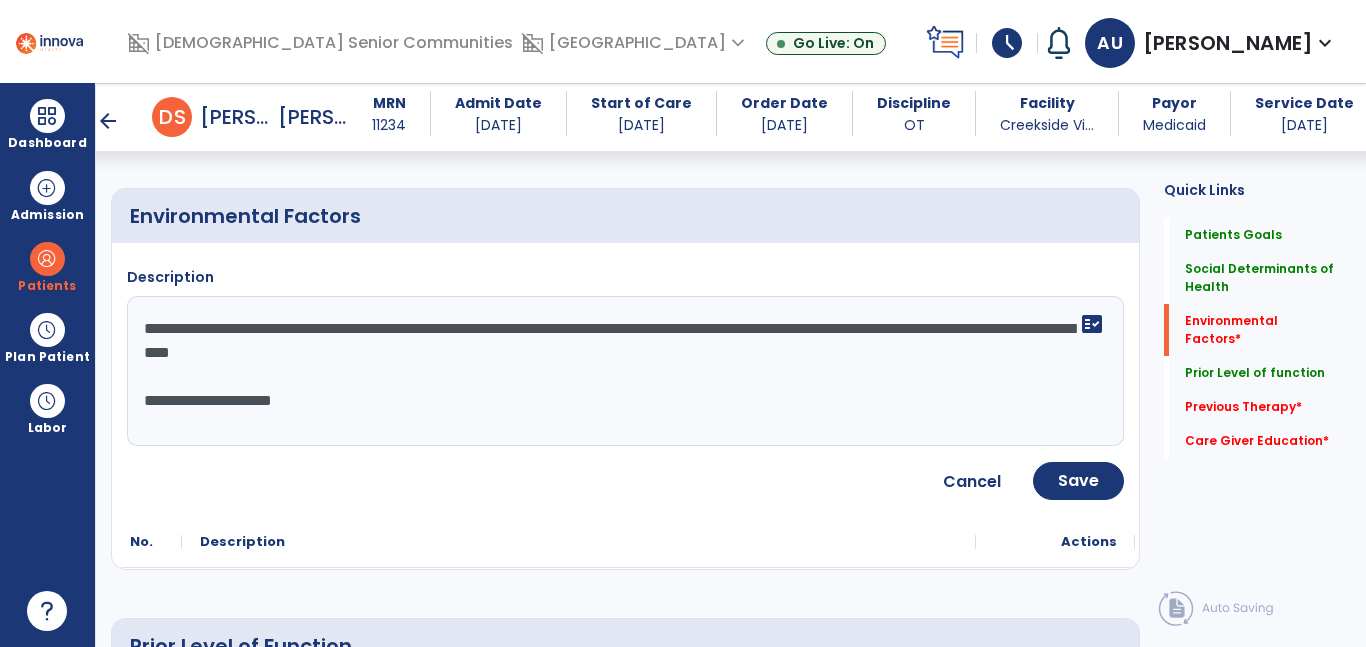 click on "**********" 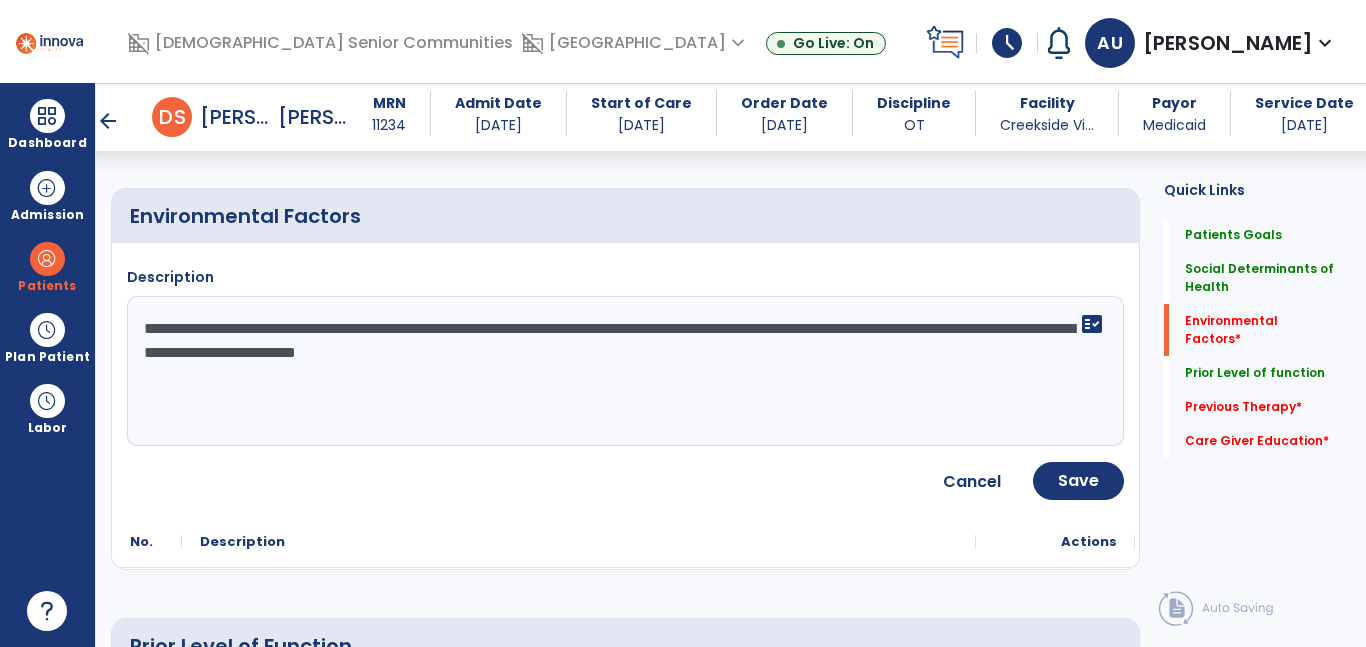 drag, startPoint x: 654, startPoint y: 360, endPoint x: 523, endPoint y: 385, distance: 133.36417 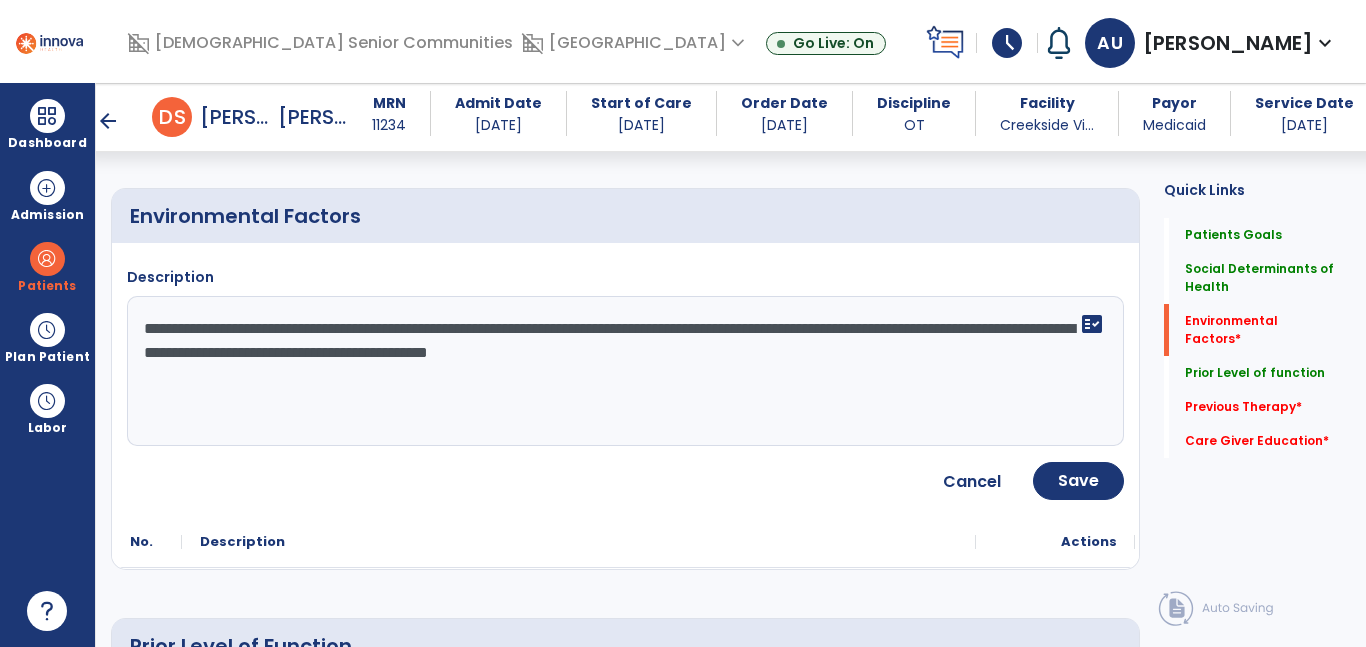 type on "**********" 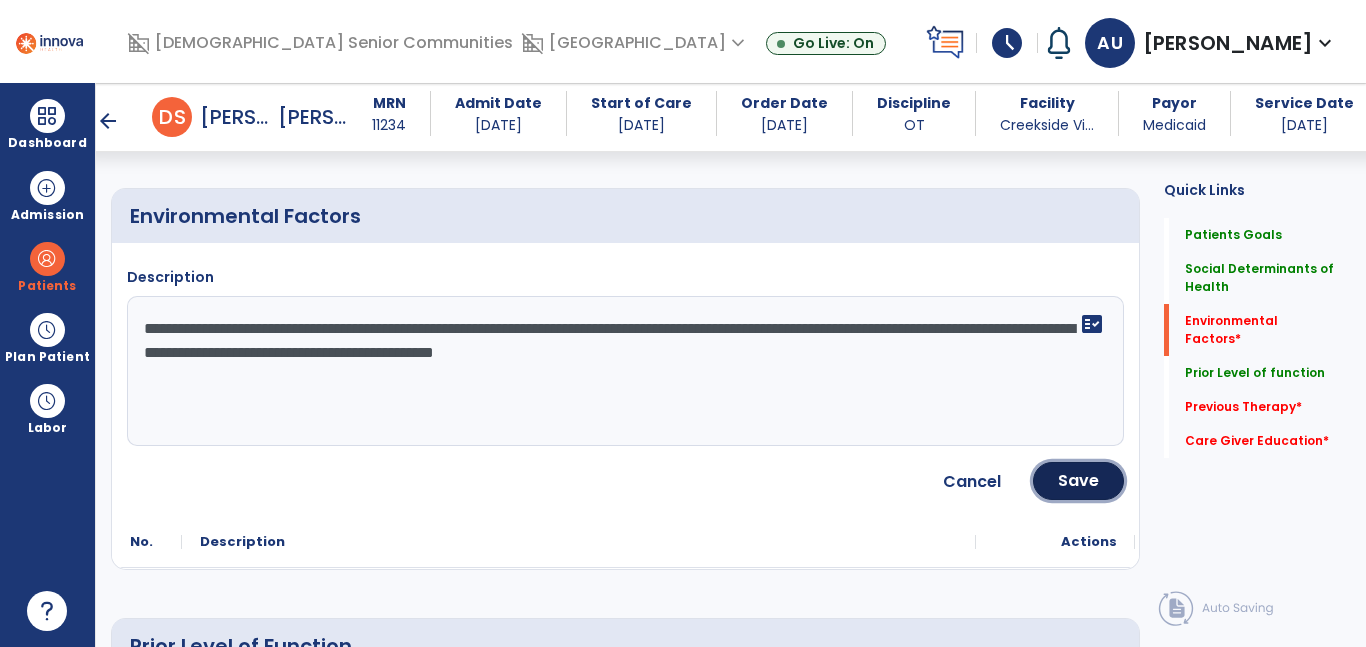 click on "Save" 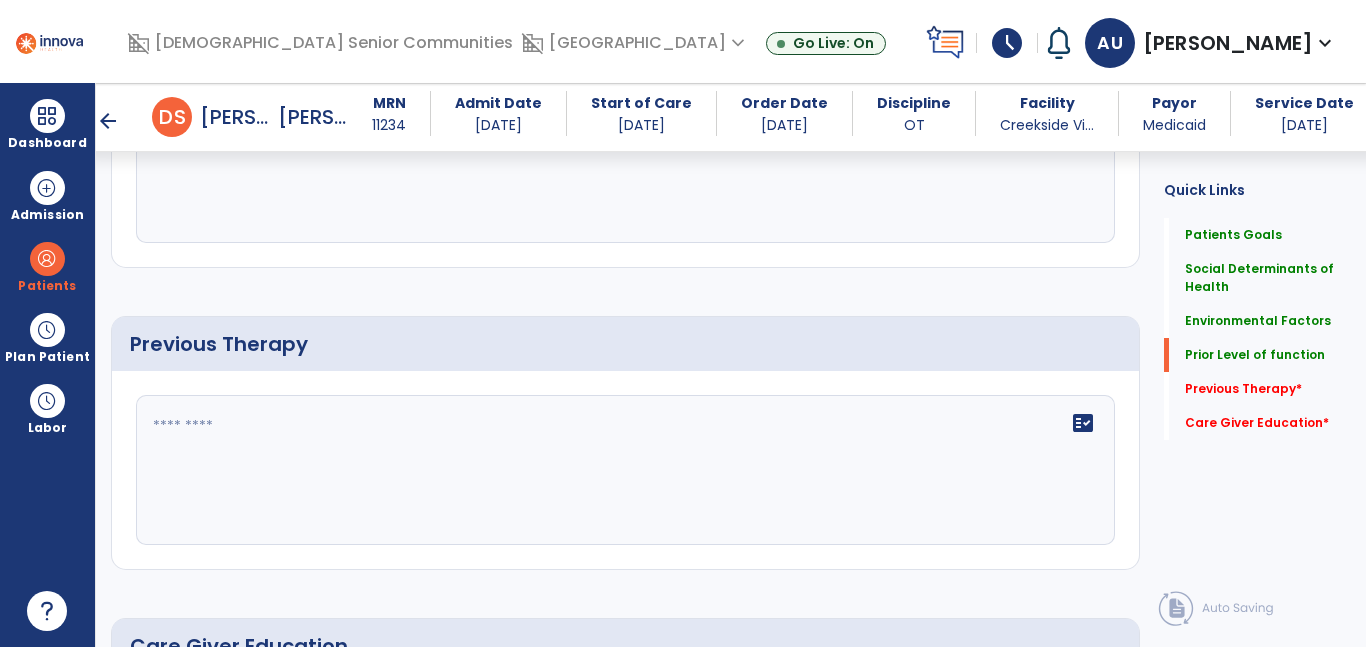 scroll, scrollTop: 1020, scrollLeft: 0, axis: vertical 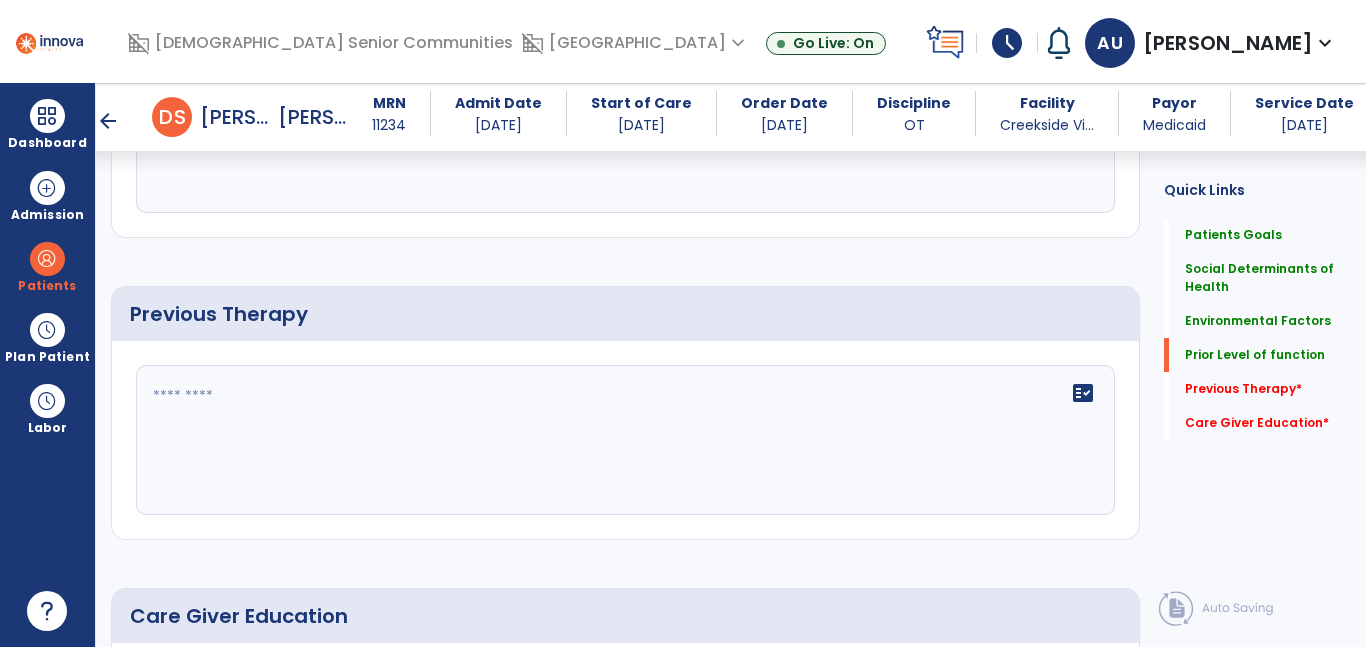 click on "fact_check" 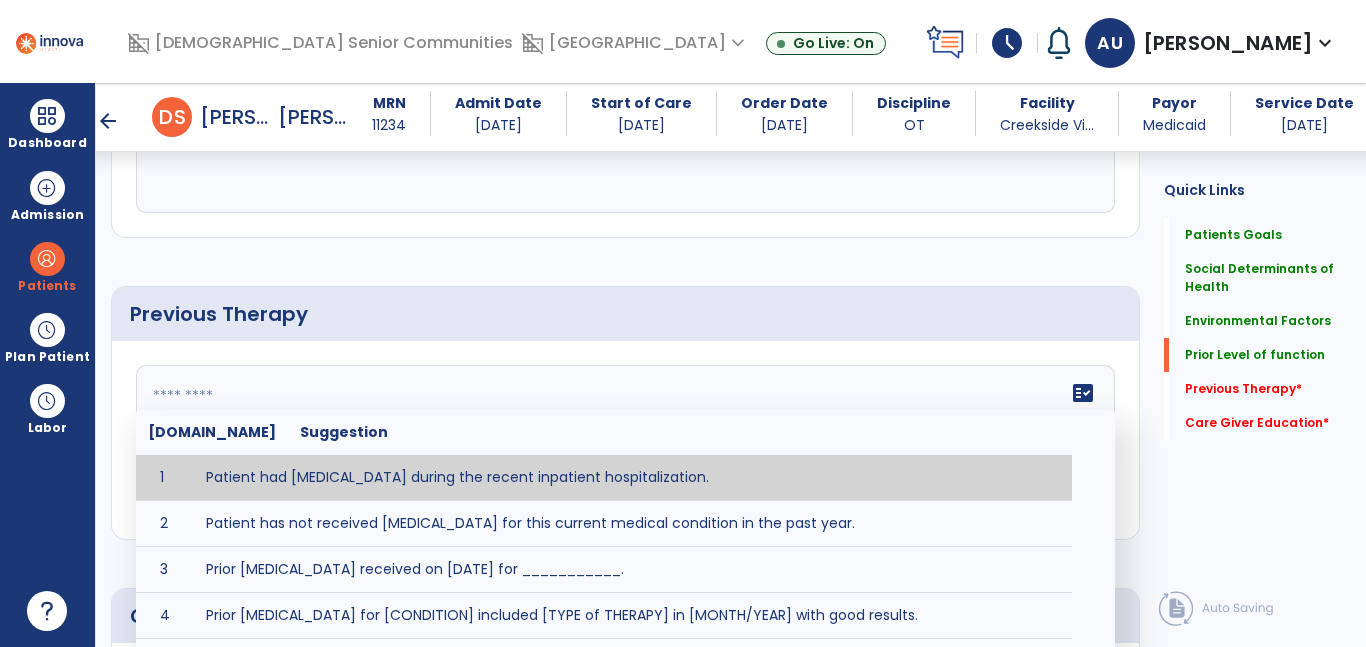type on "**********" 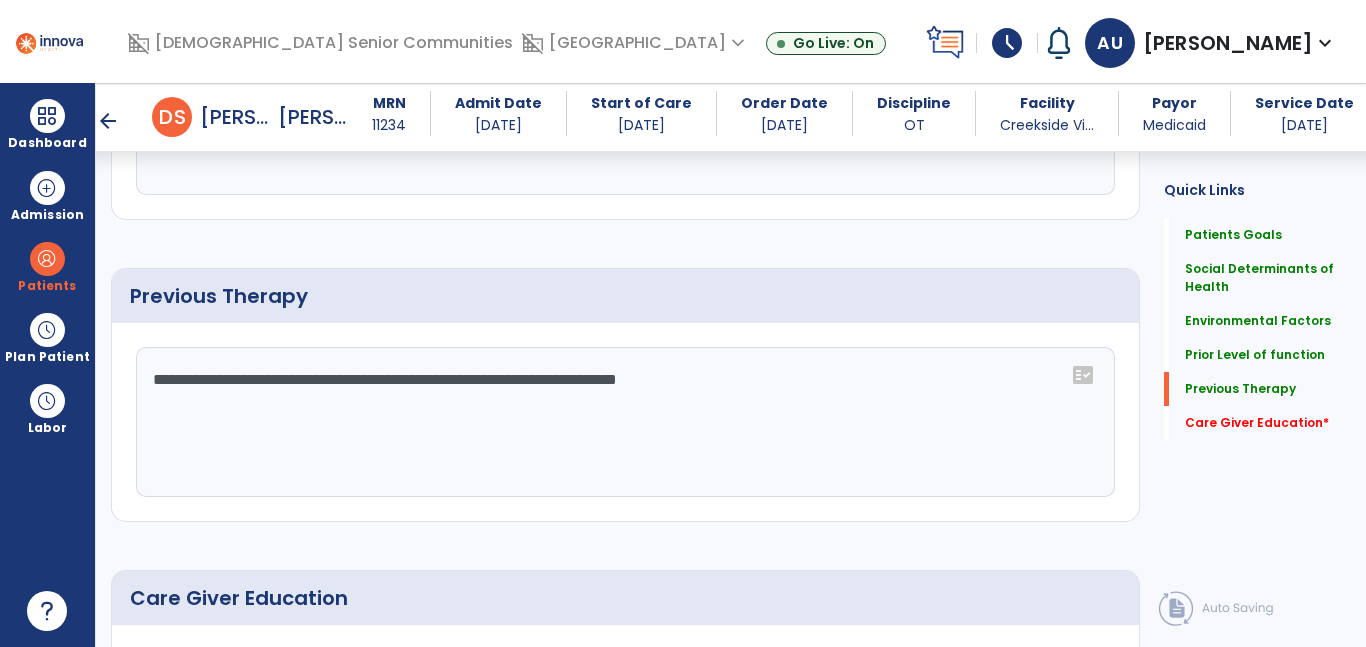 scroll, scrollTop: 1285, scrollLeft: 0, axis: vertical 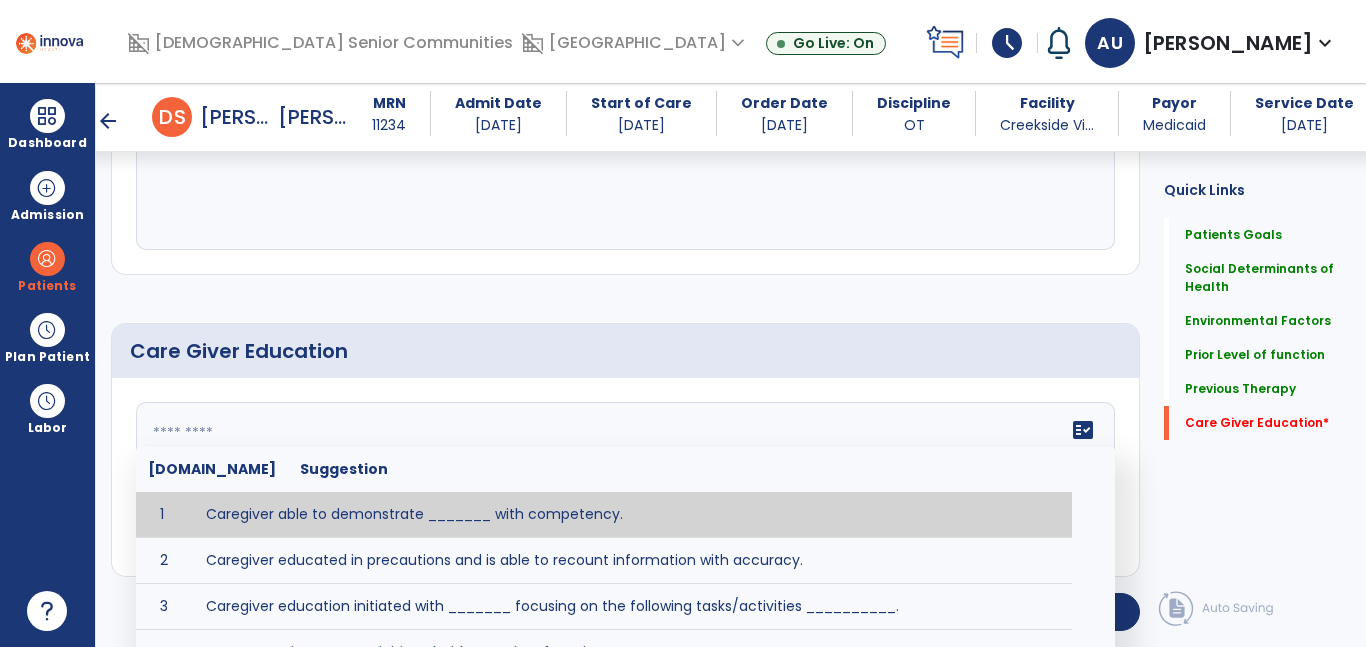 click on "fact_check  [DOMAIN_NAME] Suggestion 1 Caregiver able to demonstrate _______ with competency. 2 Caregiver educated in precautions and is able to recount information with accuracy. 3 Caregiver education initiated with _______ focusing on the following tasks/activities __________. 4 Home exercise program initiated with caregiver focusing on __________. 5 Patient educated in precautions and is able to recount information with [VALUE]% accuracy." 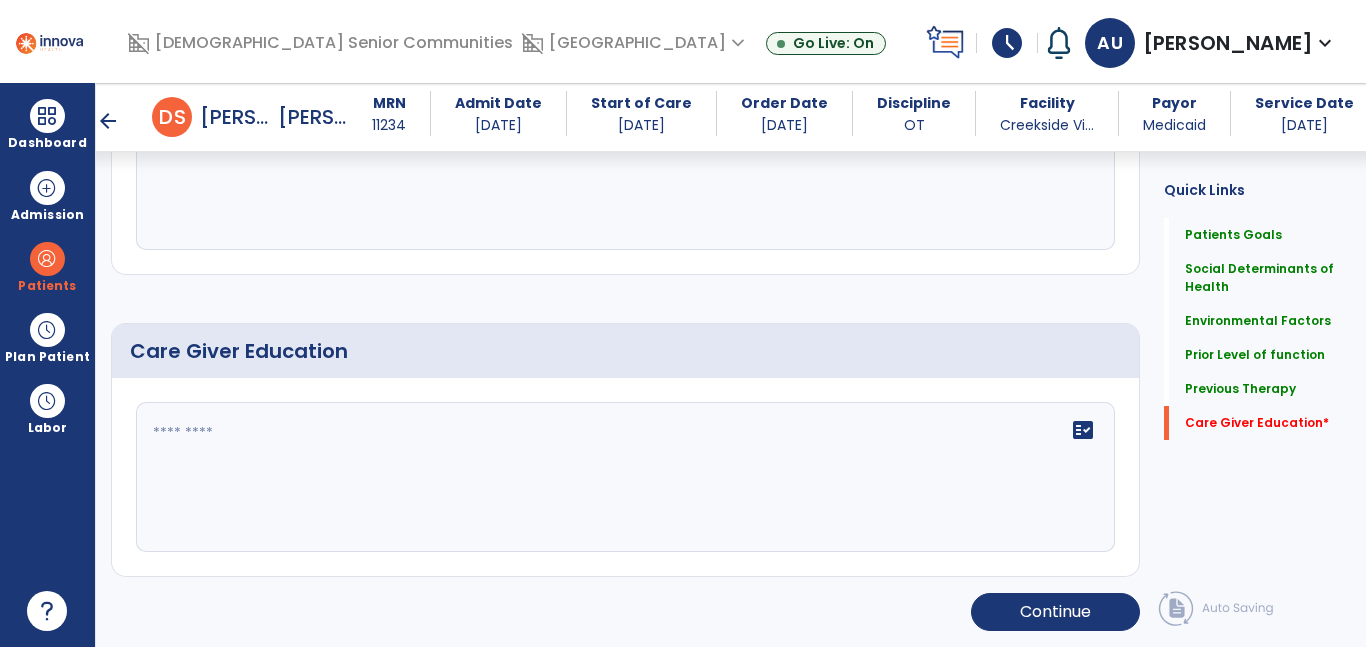 click on "fact_check" 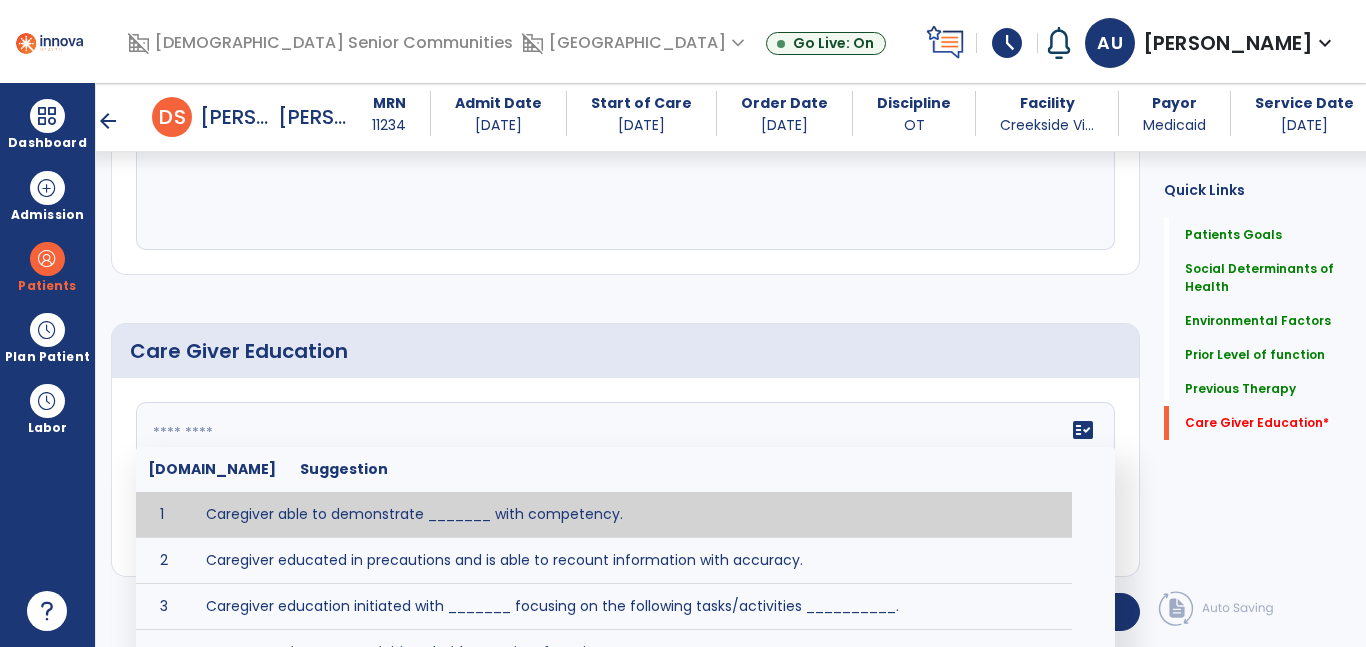paste on "**********" 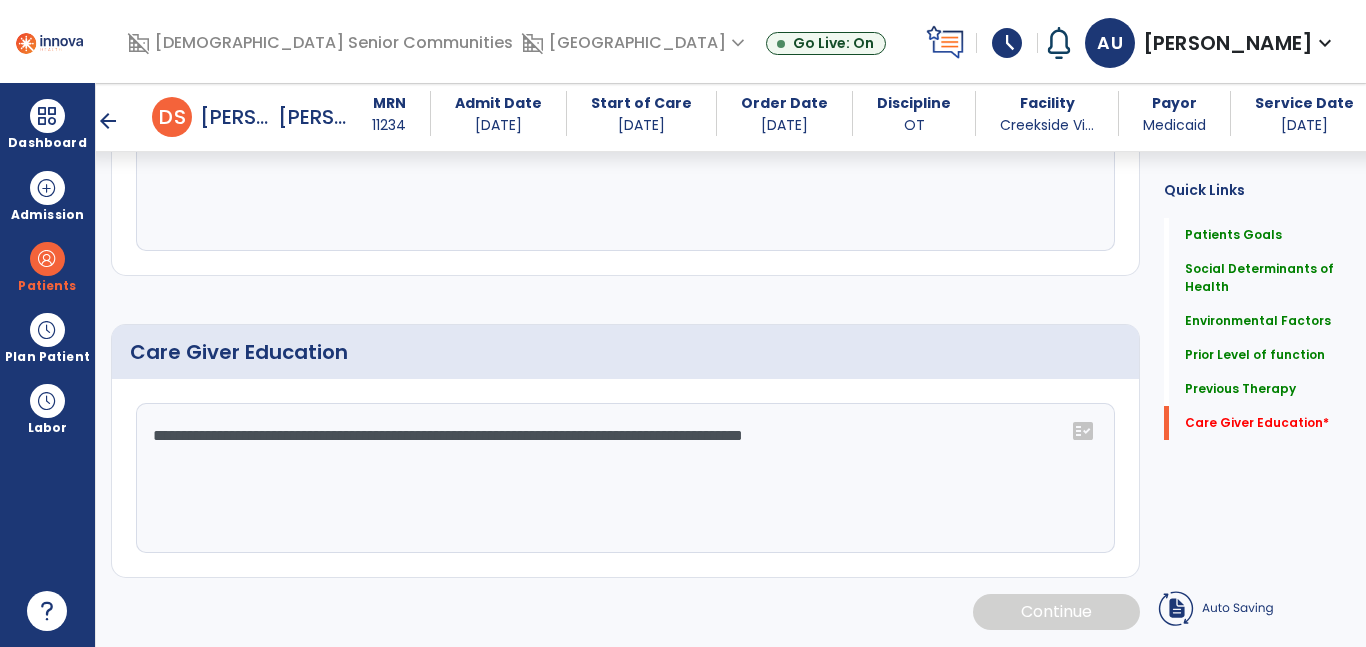 drag, startPoint x: 439, startPoint y: 430, endPoint x: 530, endPoint y: 435, distance: 91.13726 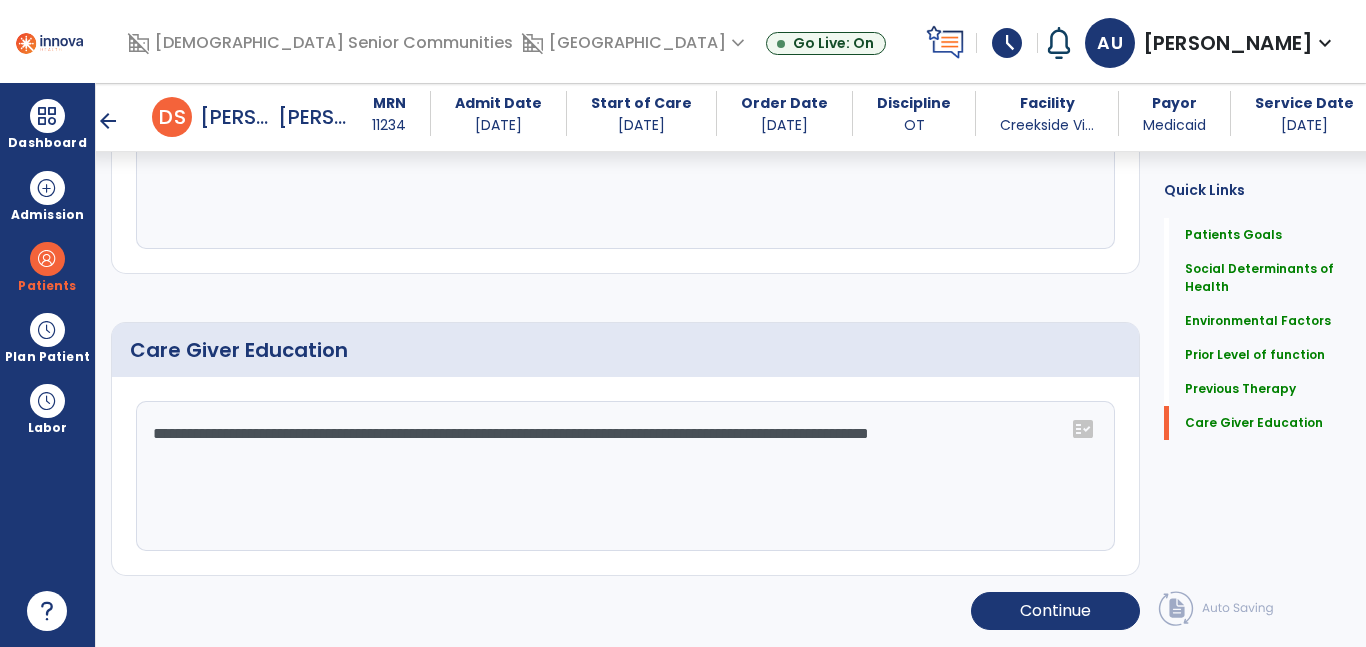 scroll, scrollTop: 1285, scrollLeft: 0, axis: vertical 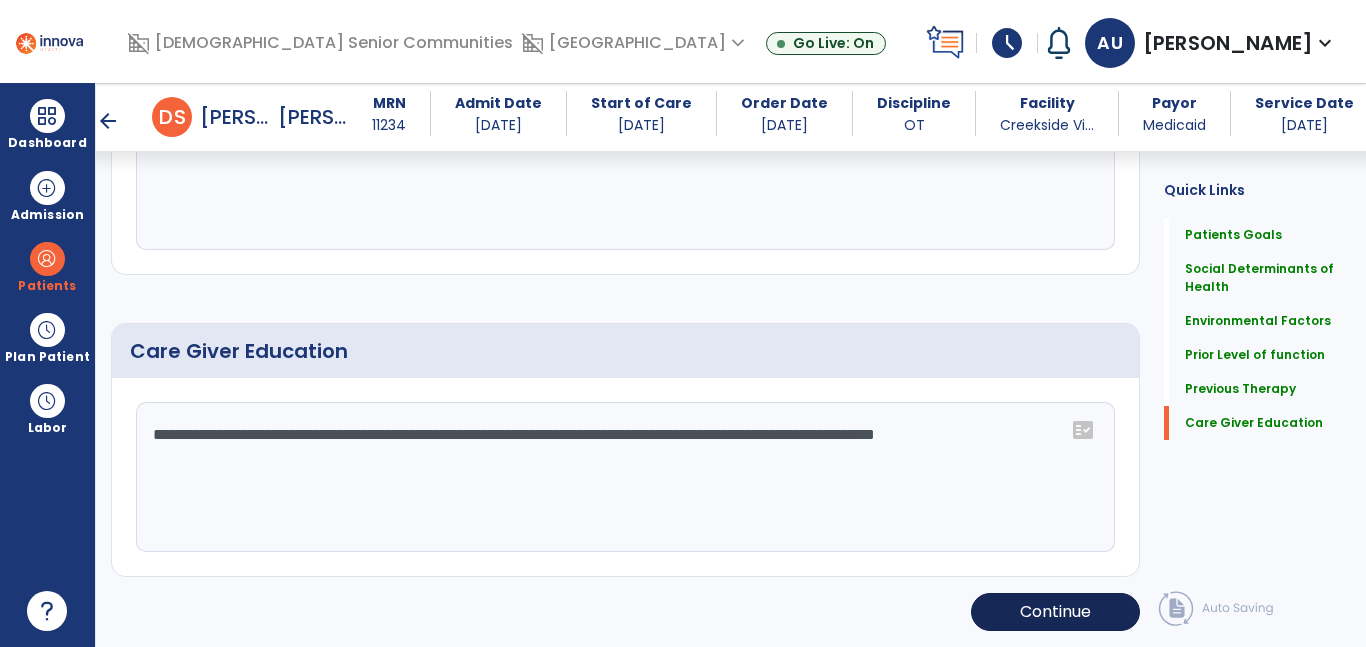 type on "**********" 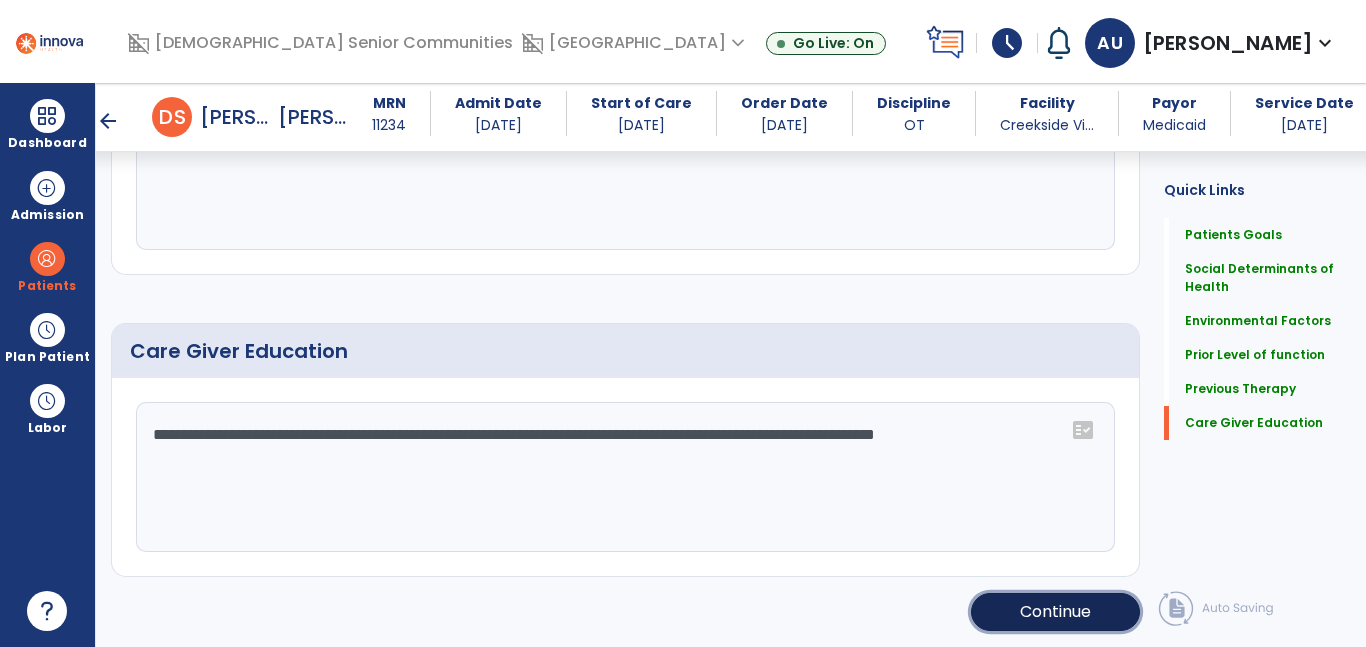 click on "Continue" 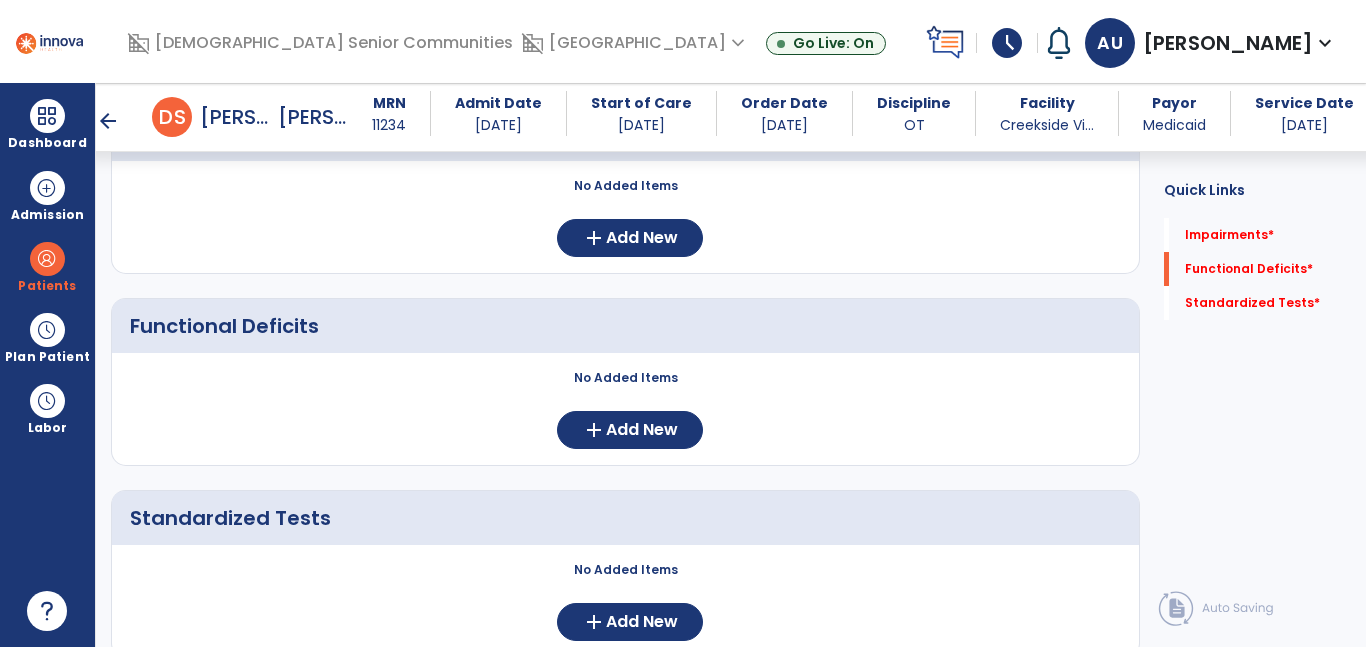 scroll, scrollTop: 0, scrollLeft: 0, axis: both 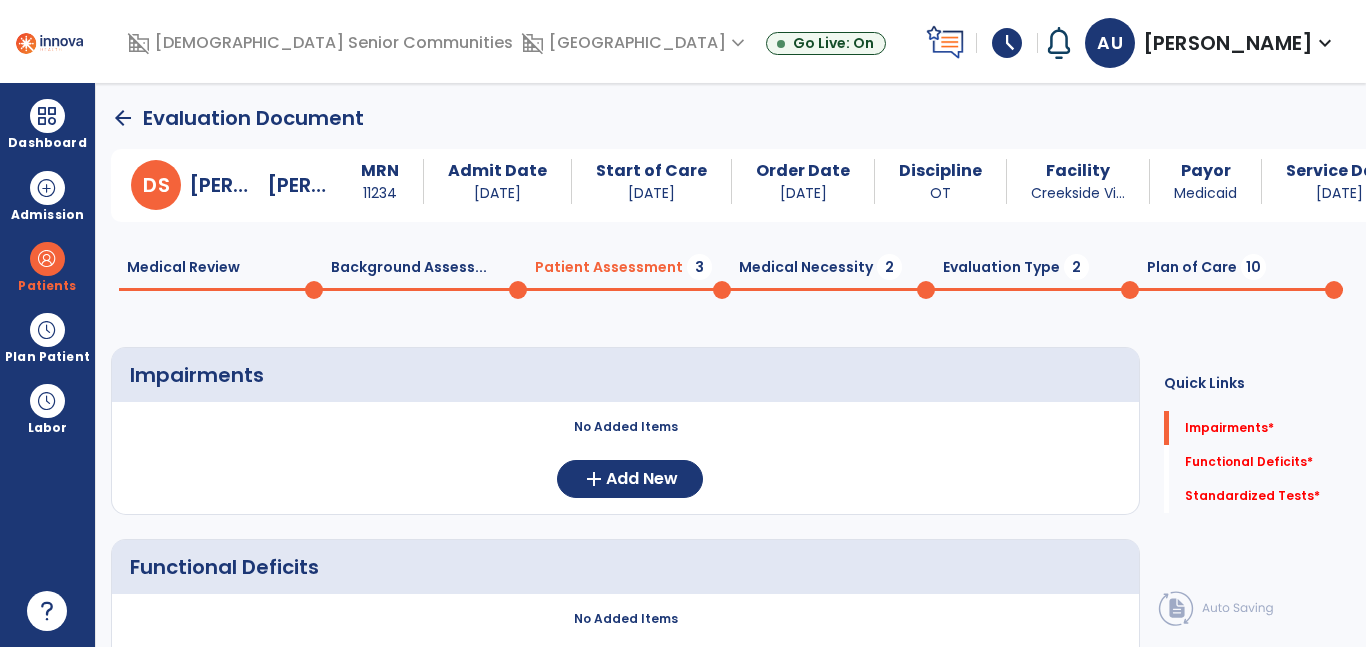 drag, startPoint x: 769, startPoint y: 270, endPoint x: 768, endPoint y: 288, distance: 18.027756 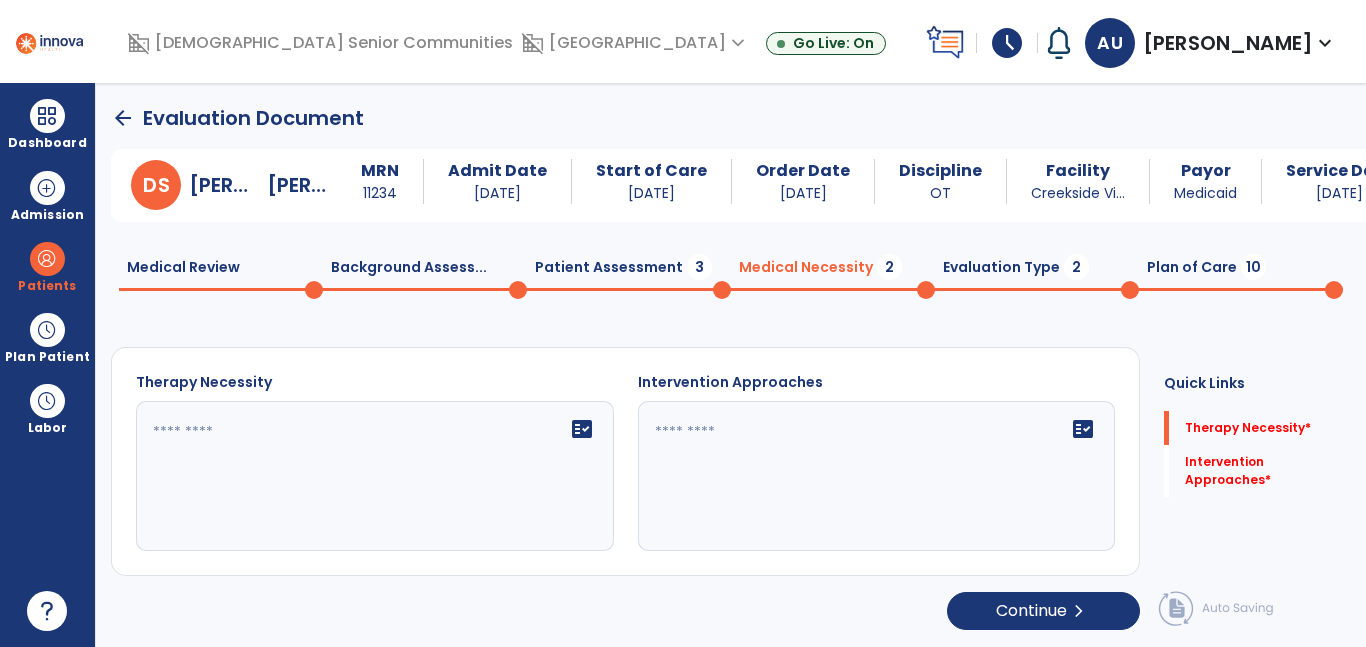 click on "fact_check" 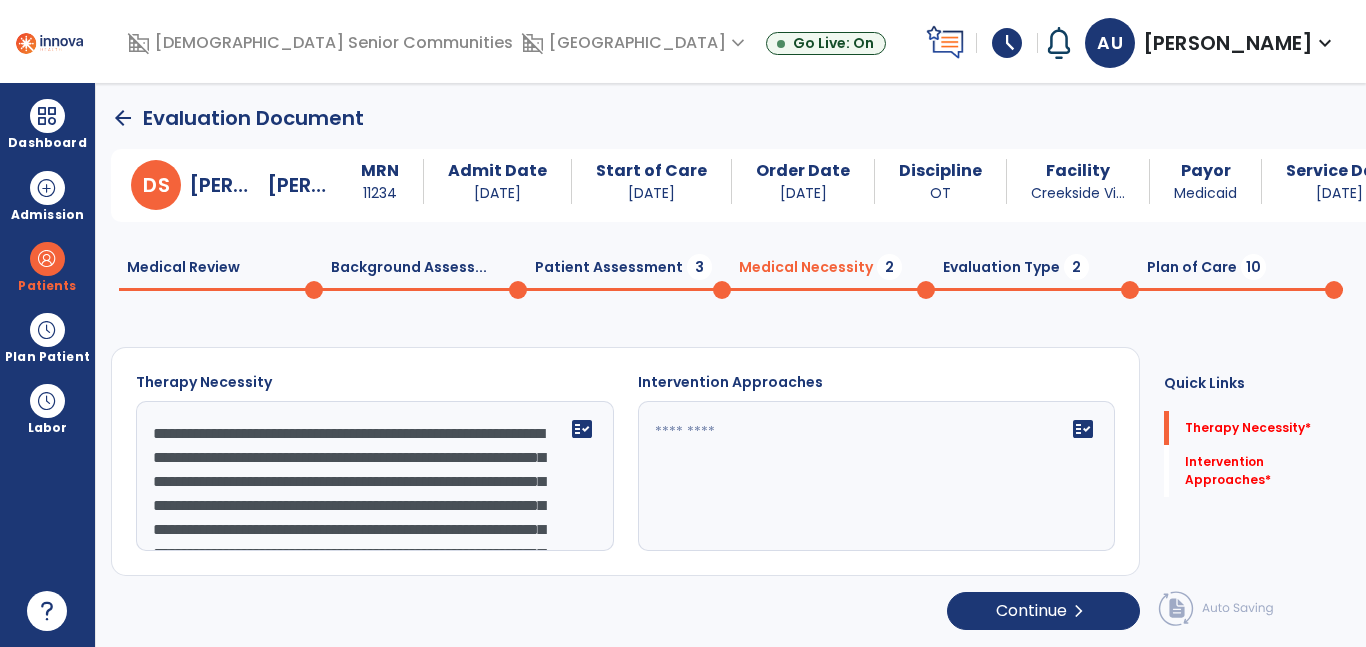 scroll, scrollTop: 112, scrollLeft: 0, axis: vertical 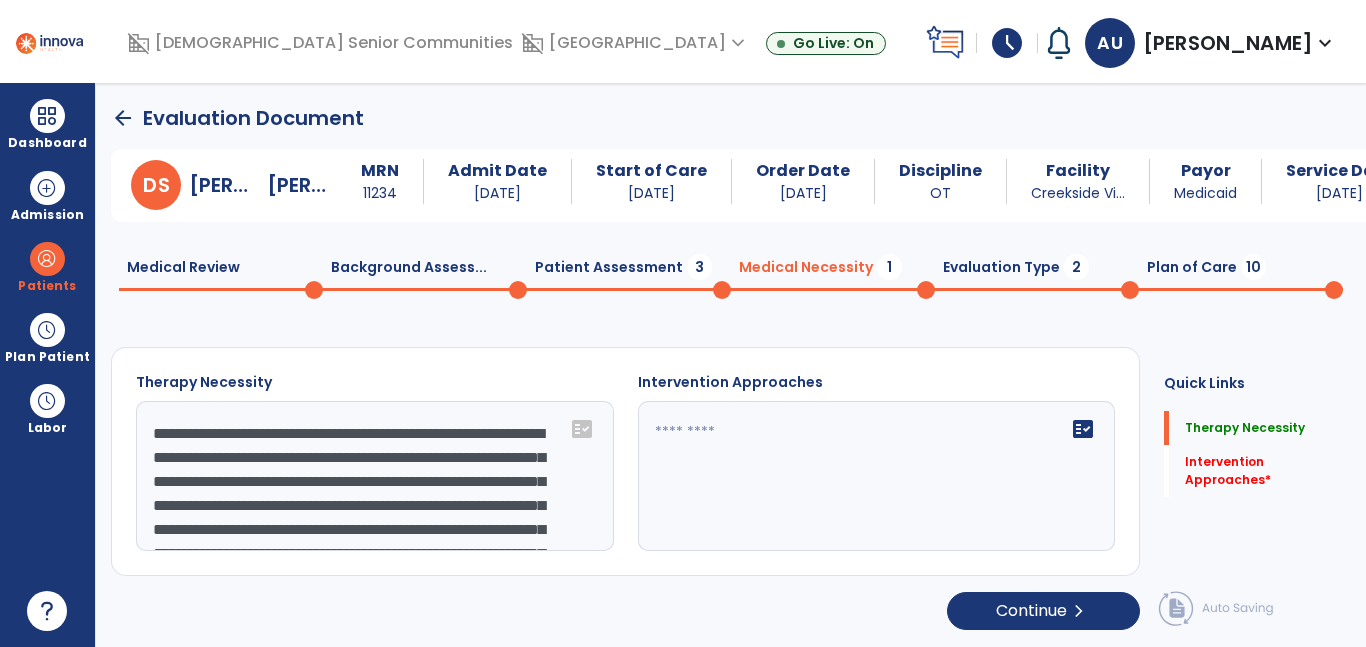 type on "**********" 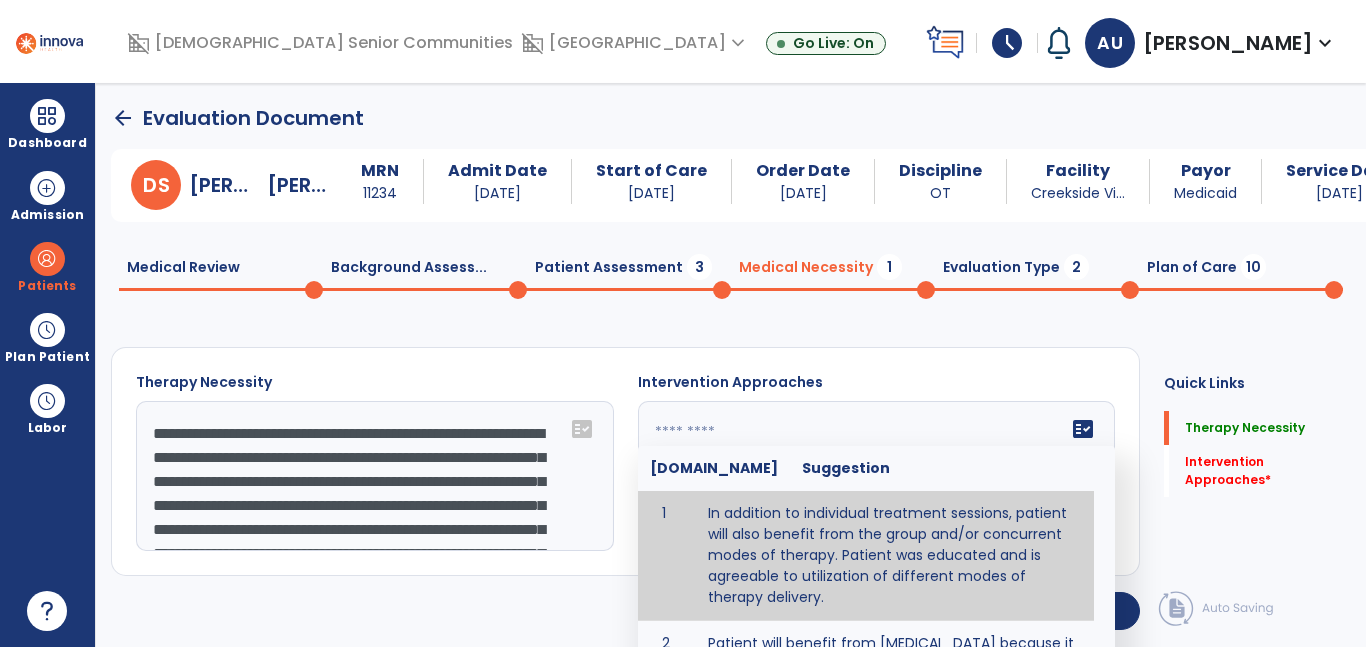 click on "fact_check  Sr.No Suggestion 1 In addition to individual treatment sessions, patient will also benefit from the group and/or concurrent modes of therapy. Patient was educated and is agreeable to utilization of different modes of therapy delivery. 2 Patient will benefit from group therapy because it allows for modeling (a form of learning in which individuals learn by imitating the actions of others and it reduces social isolation and enhances coping mechanisms. 3 Patient will benefit from group therapy to: Create a network that promotes growth and learning by enabling patients to receive and give support and to share experiences from different points of view. 4 Patient will benefit from group/concurrent therapy because it is supported by evidence to promote increased patient engagement and sustainable outcomes. 5 Patient will benefit from group/concurrent therapy to: Promote independence and minimize dependence." 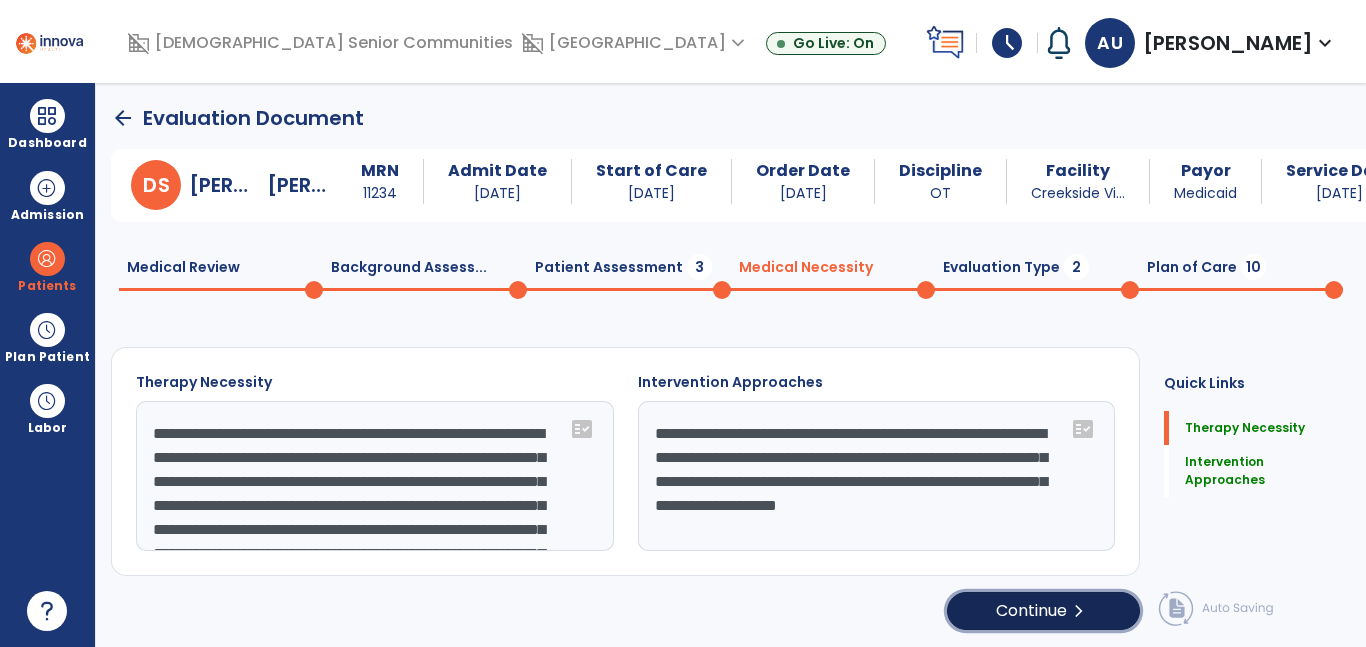 click on "Continue  chevron_right" 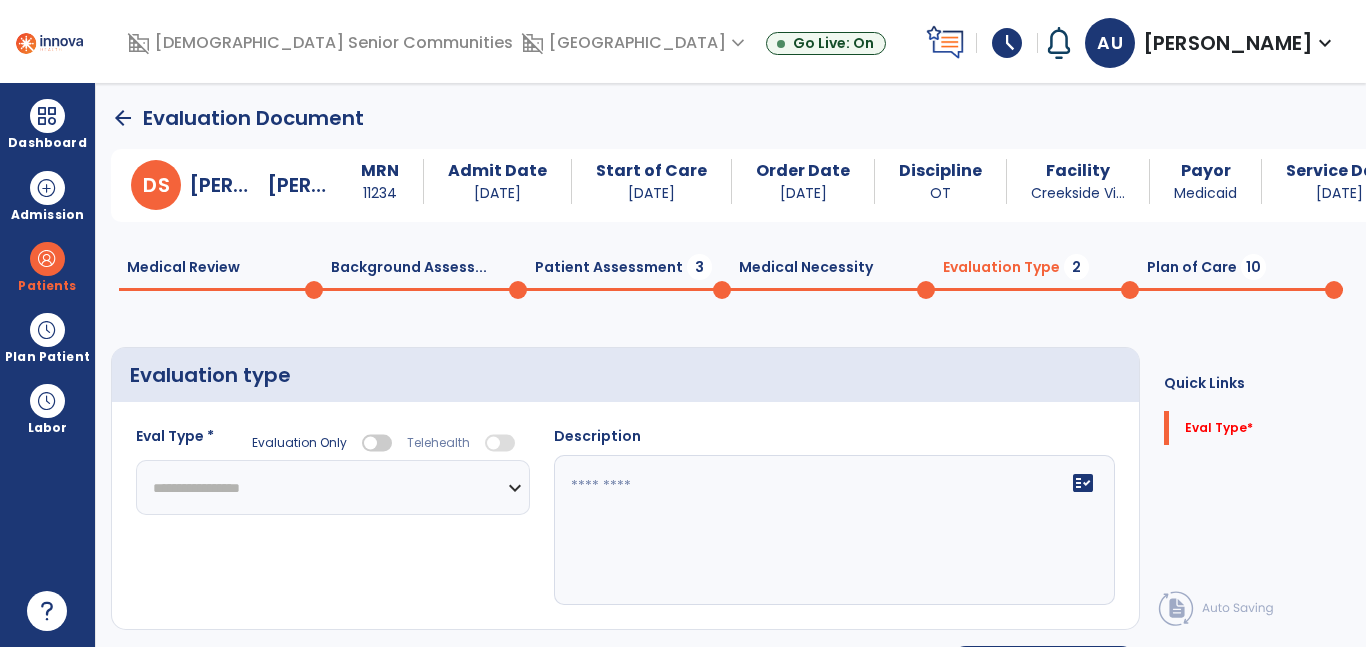 click on "**********" 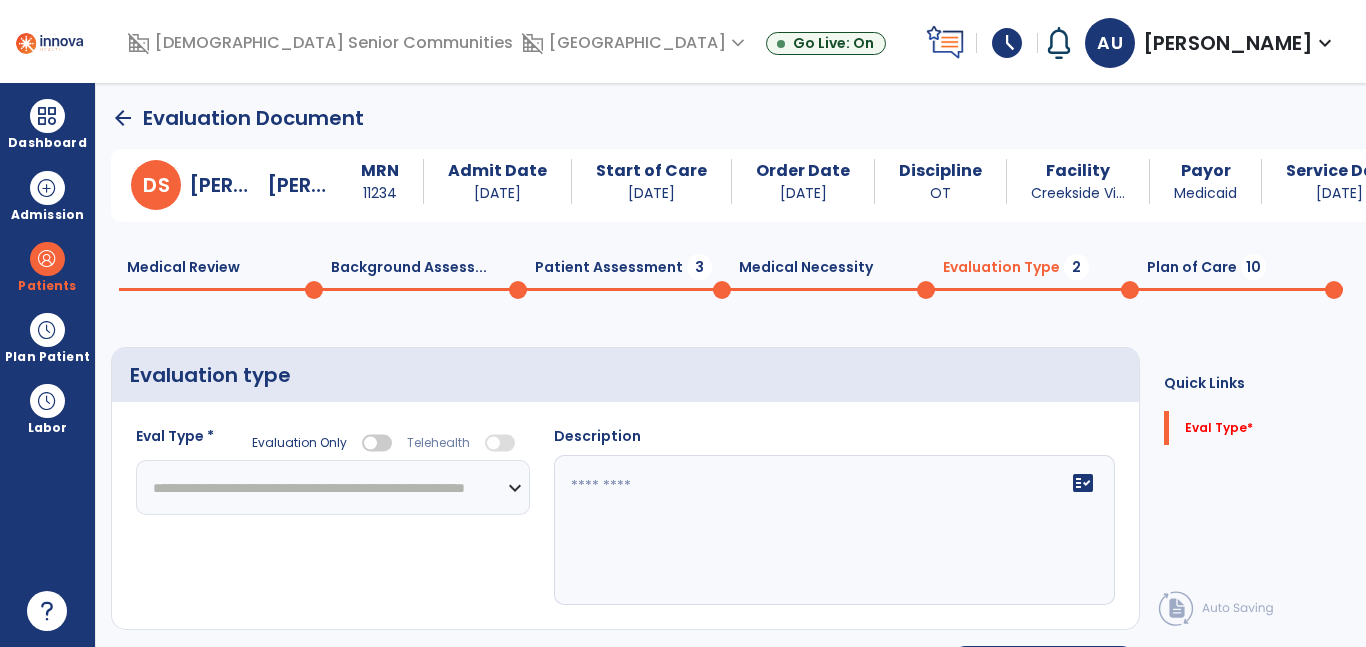 click on "**********" 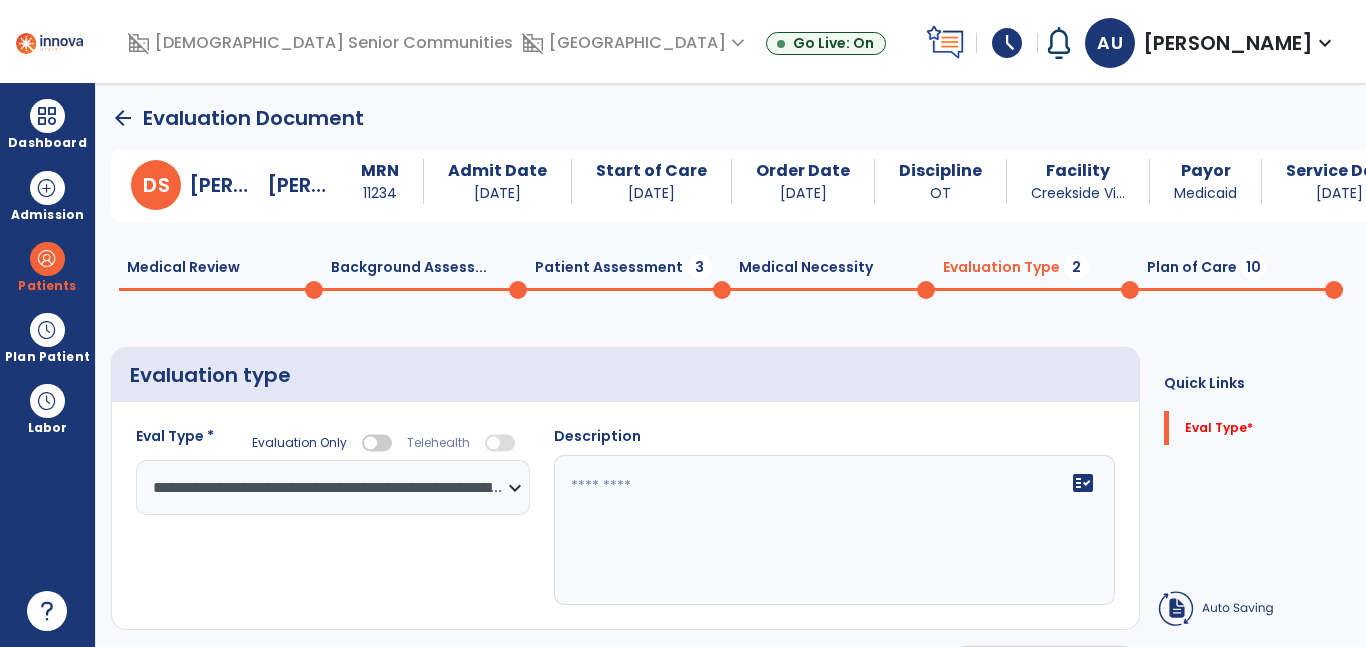 click 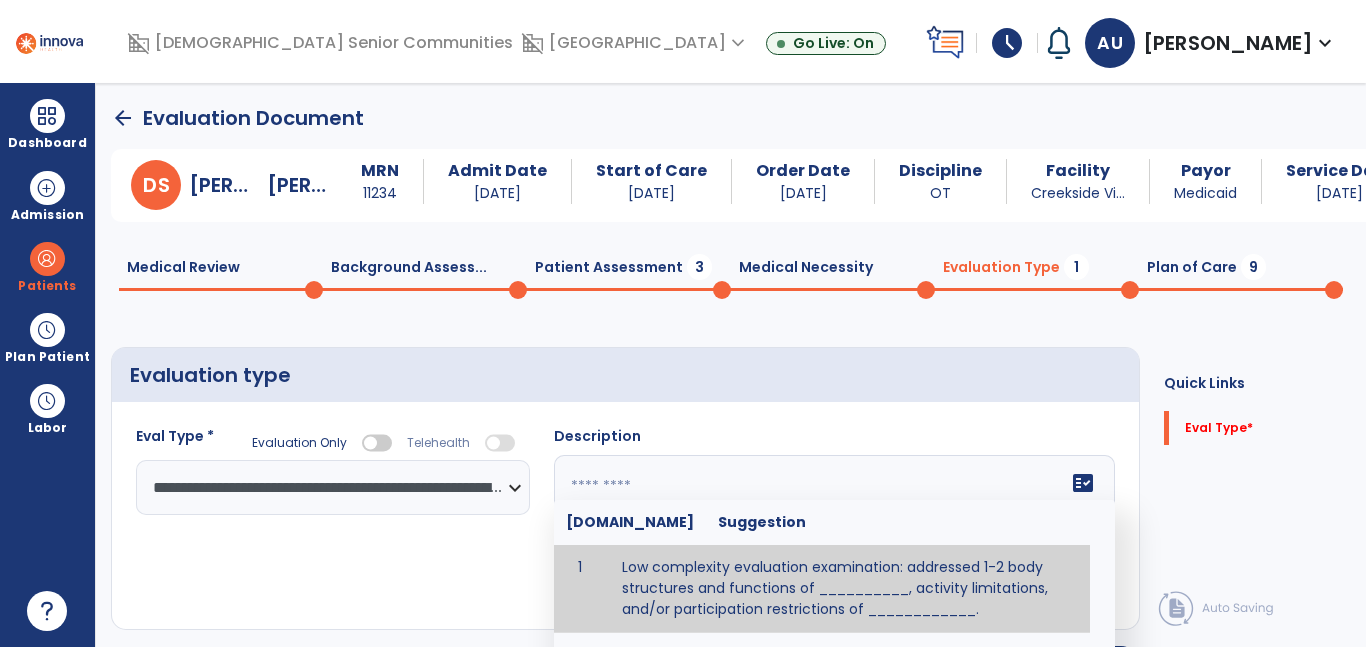 click 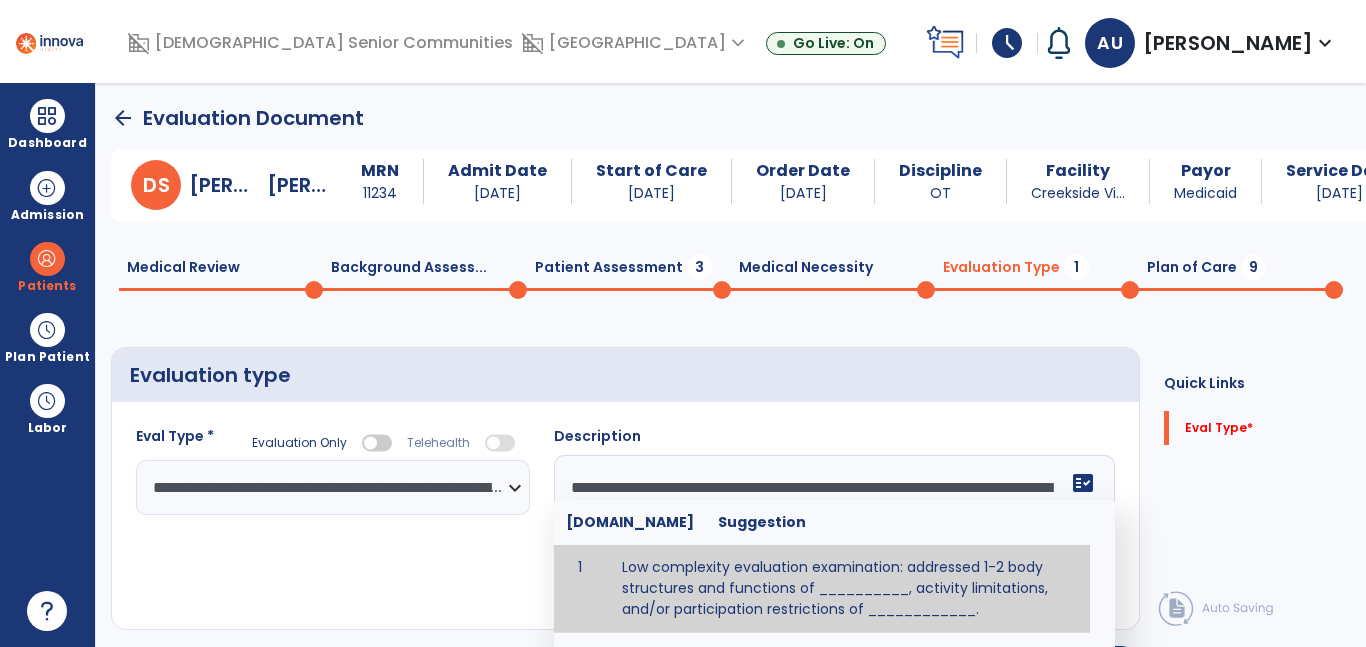 scroll, scrollTop: 112, scrollLeft: 0, axis: vertical 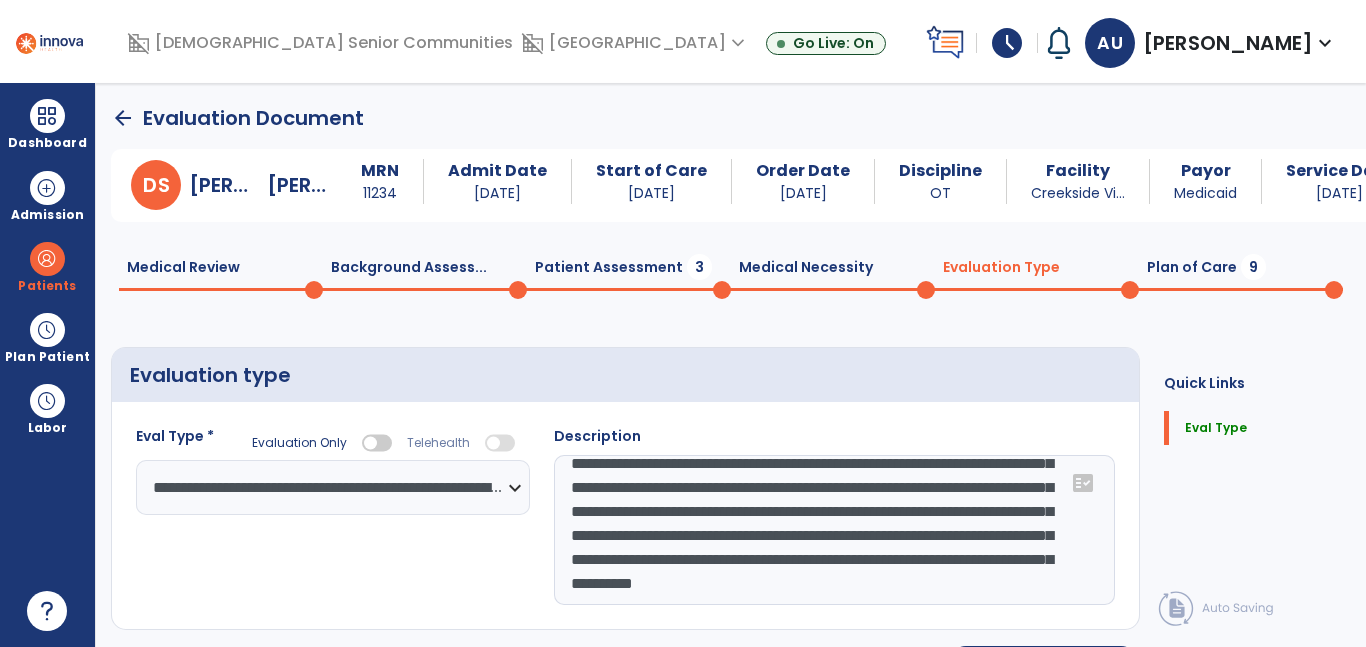 drag, startPoint x: 889, startPoint y: 590, endPoint x: 913, endPoint y: 599, distance: 25.632011 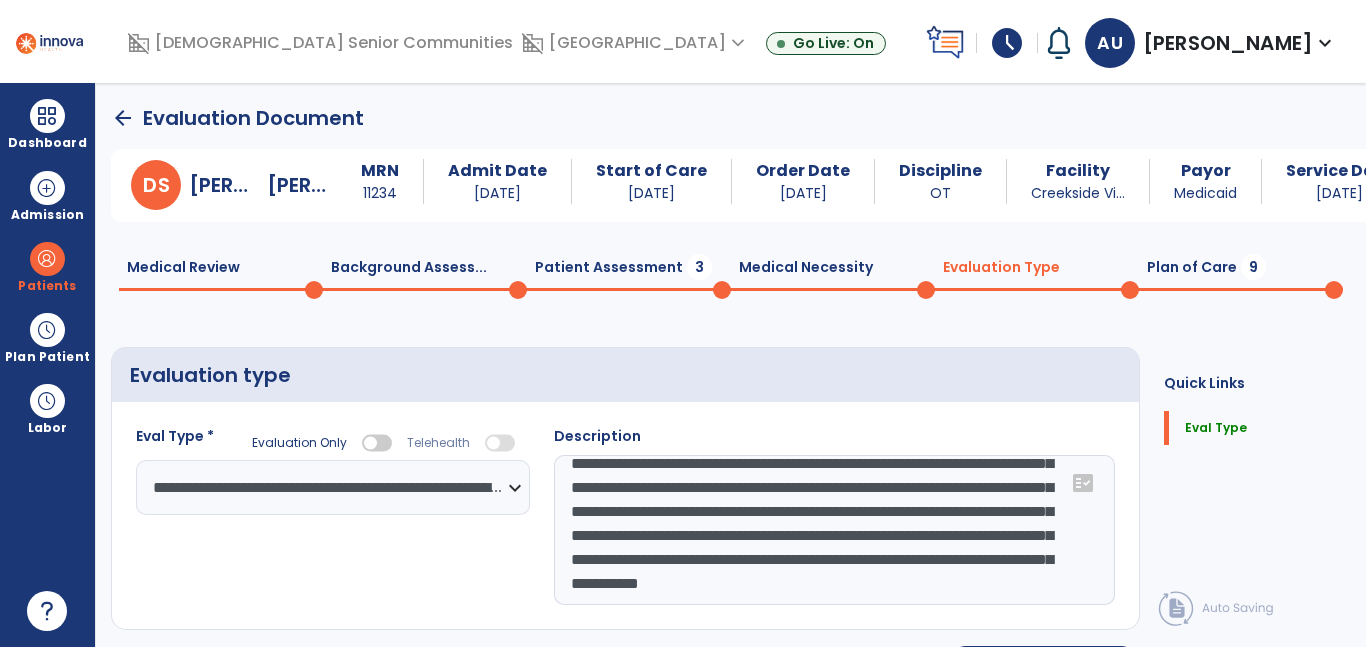 scroll, scrollTop: 0, scrollLeft: 0, axis: both 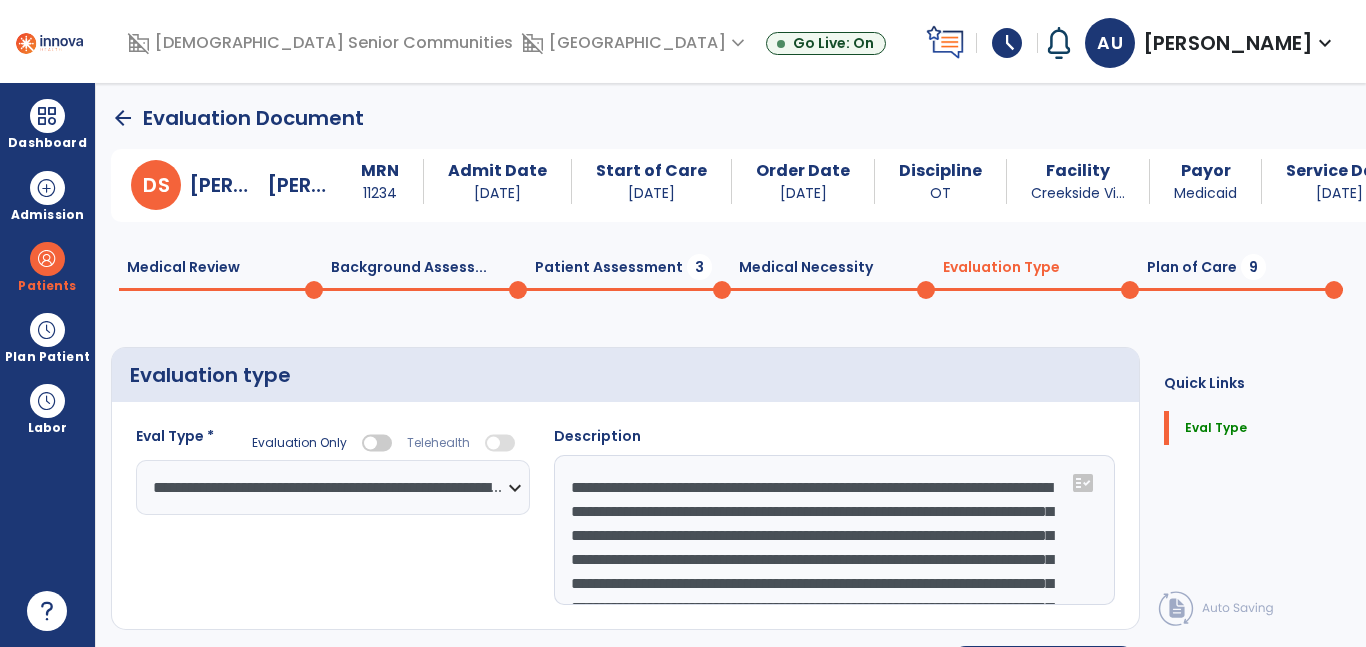 drag, startPoint x: 936, startPoint y: 505, endPoint x: 1010, endPoint y: 538, distance: 81.02469 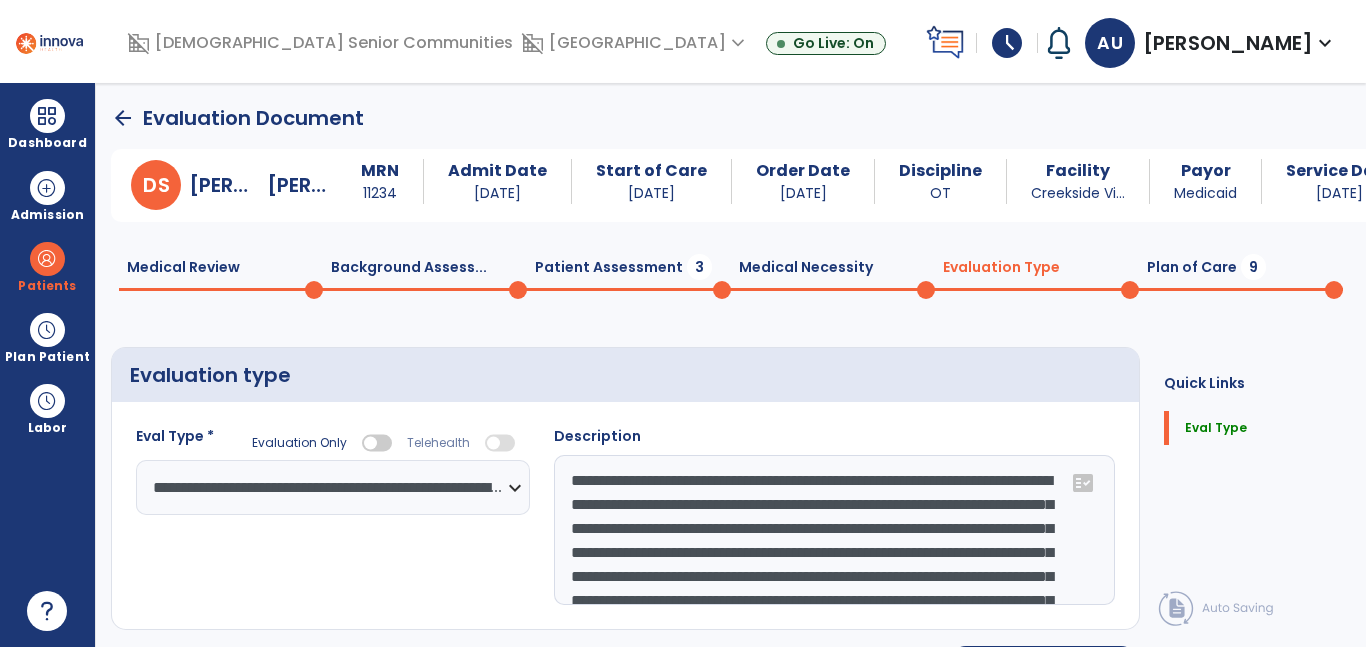 scroll, scrollTop: 10, scrollLeft: 0, axis: vertical 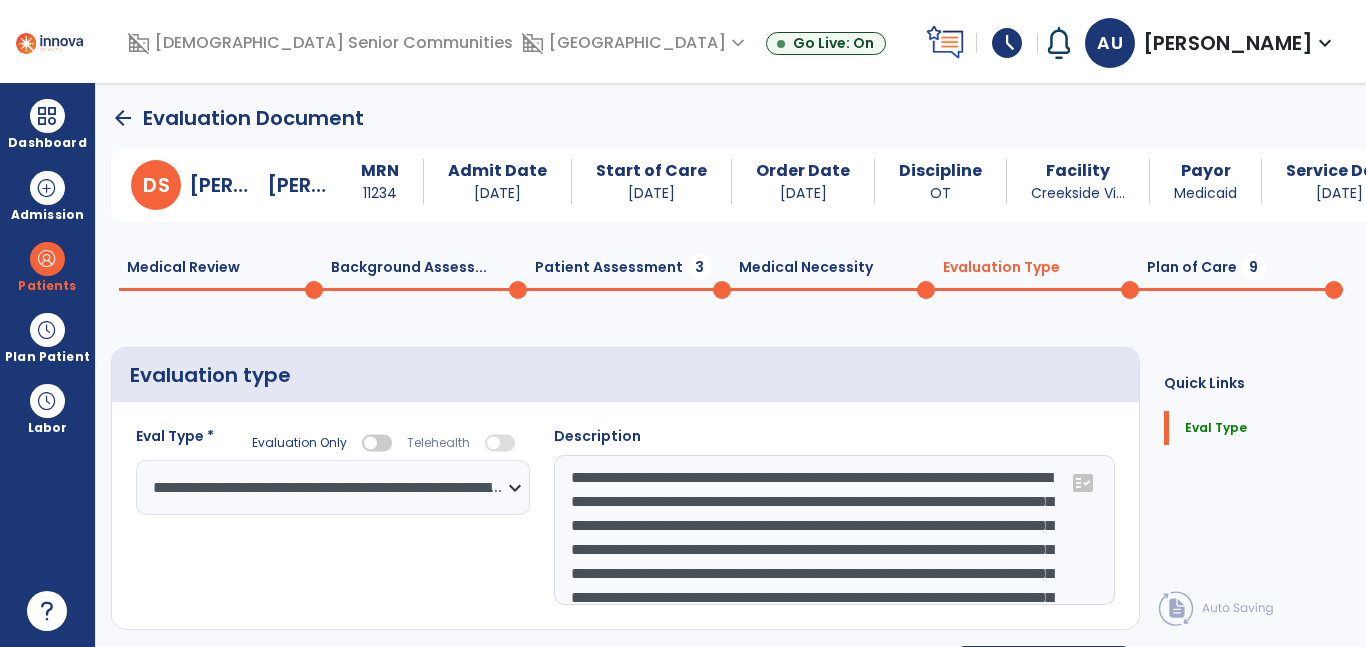 click on "**********" 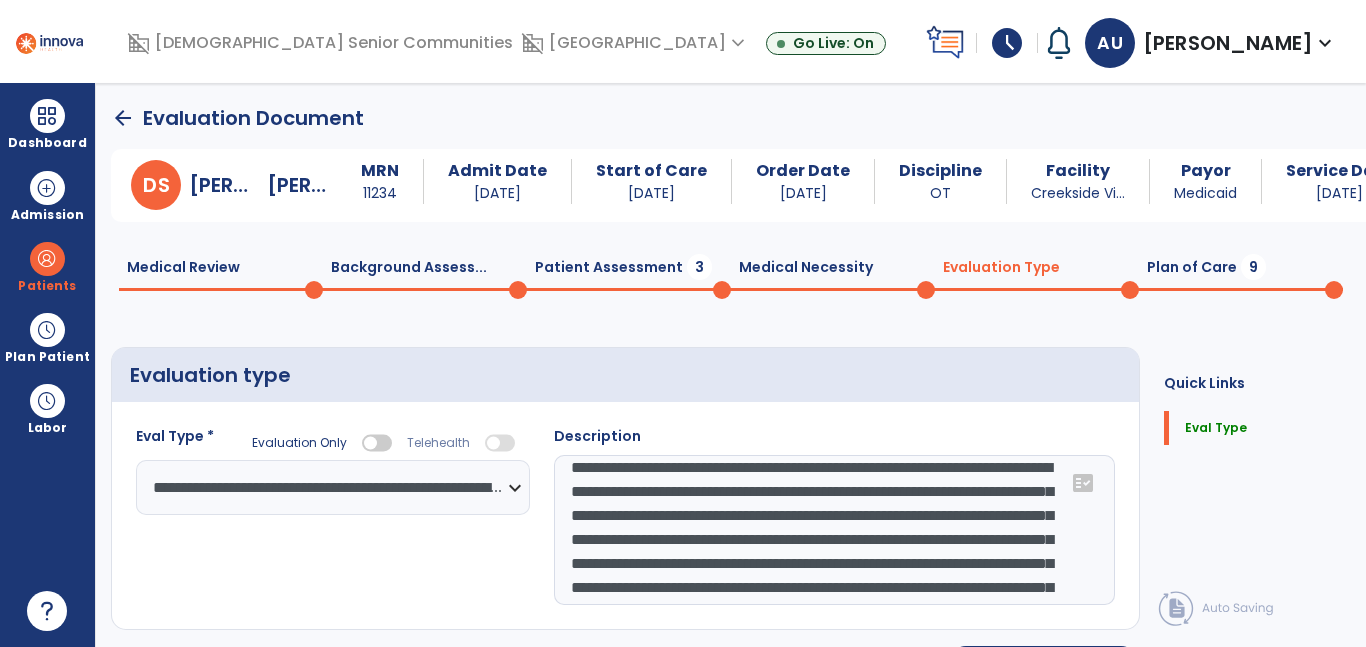 scroll, scrollTop: 20, scrollLeft: 0, axis: vertical 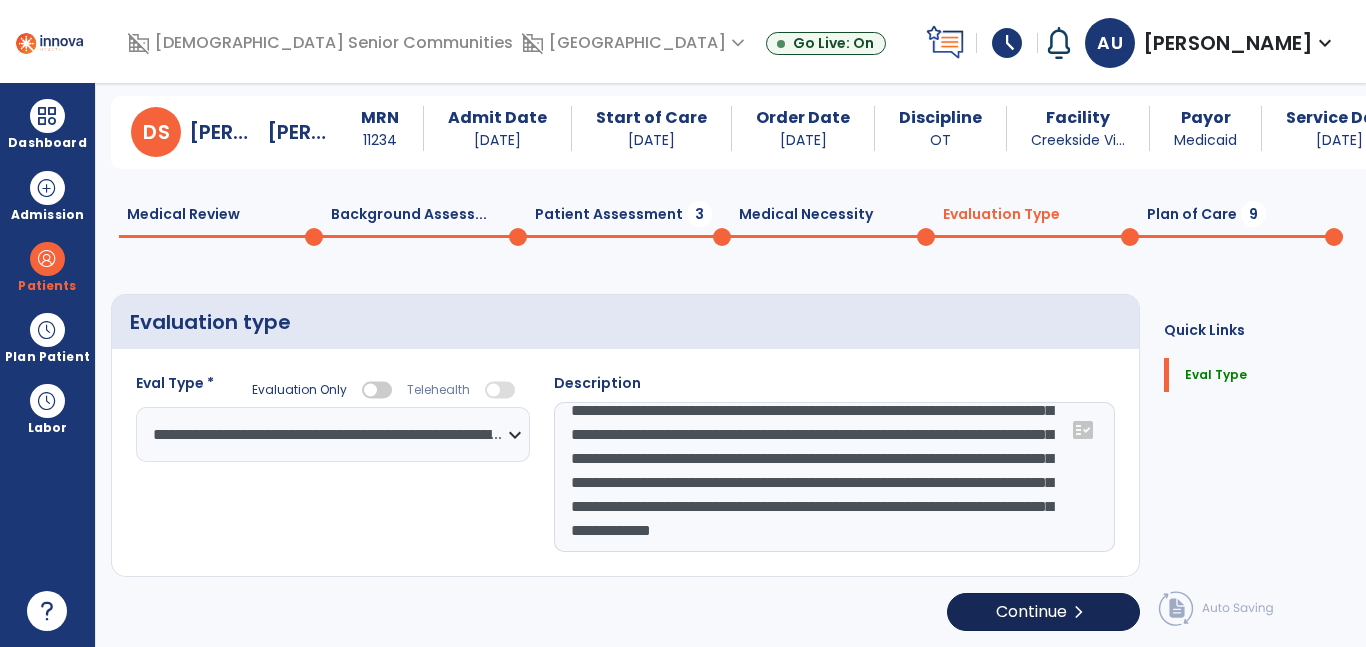 type on "**********" 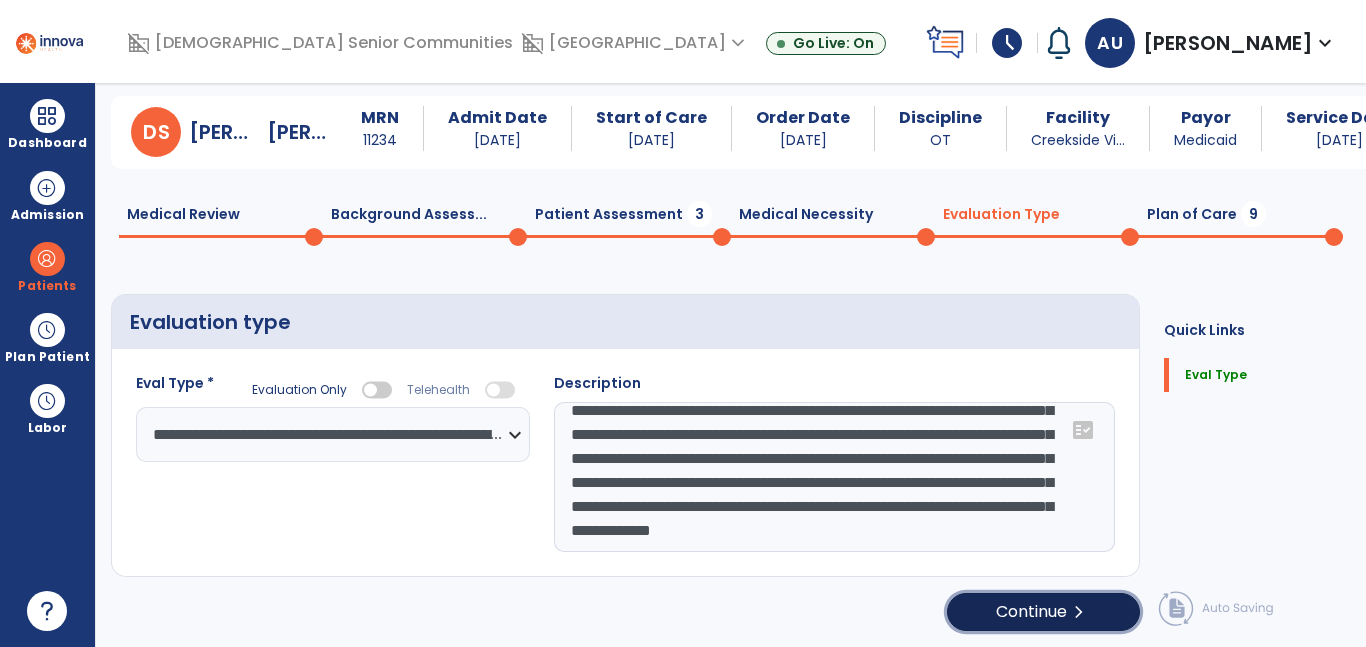 drag, startPoint x: 1042, startPoint y: 603, endPoint x: 849, endPoint y: 561, distance: 197.51709 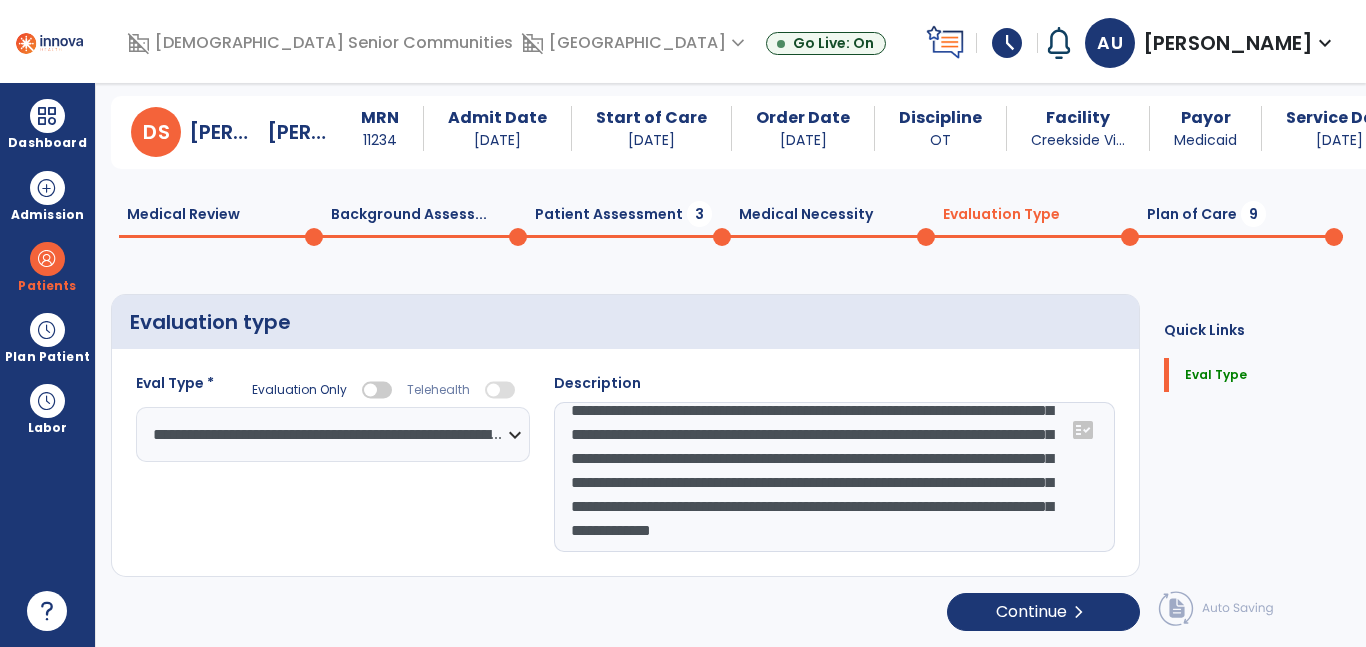 select on "*****" 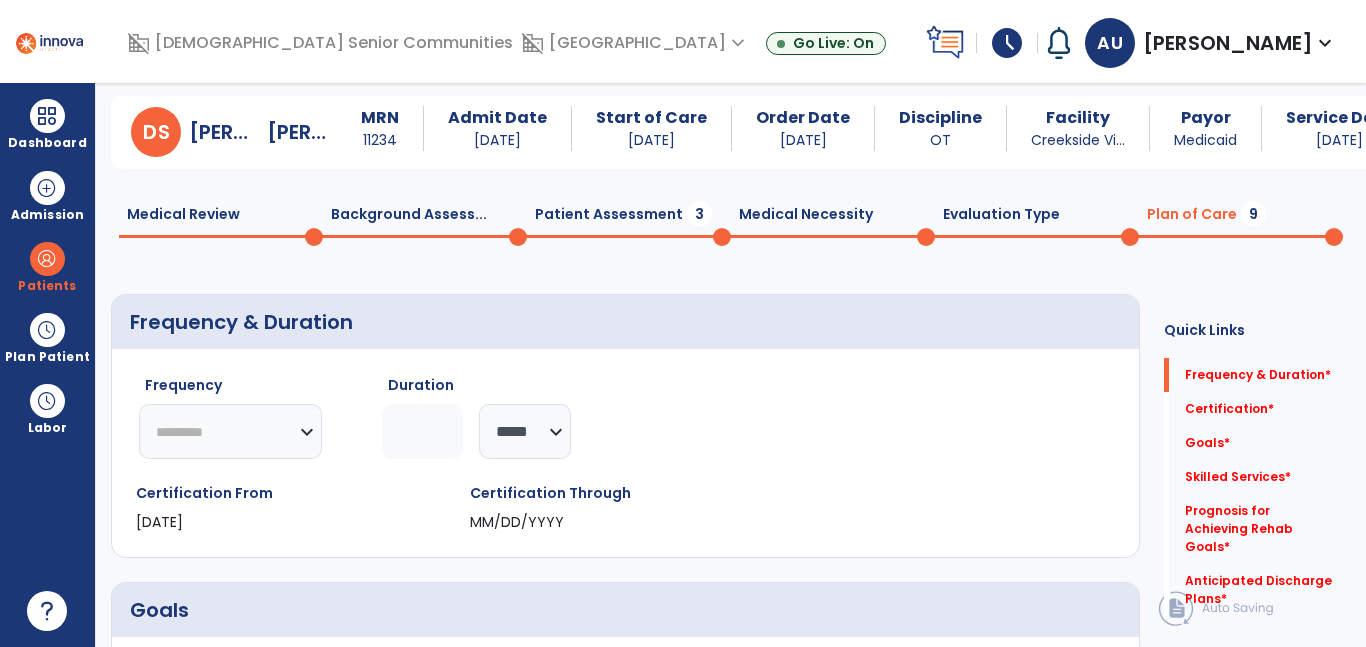click on "********* ** ** ** ** ** ** **" 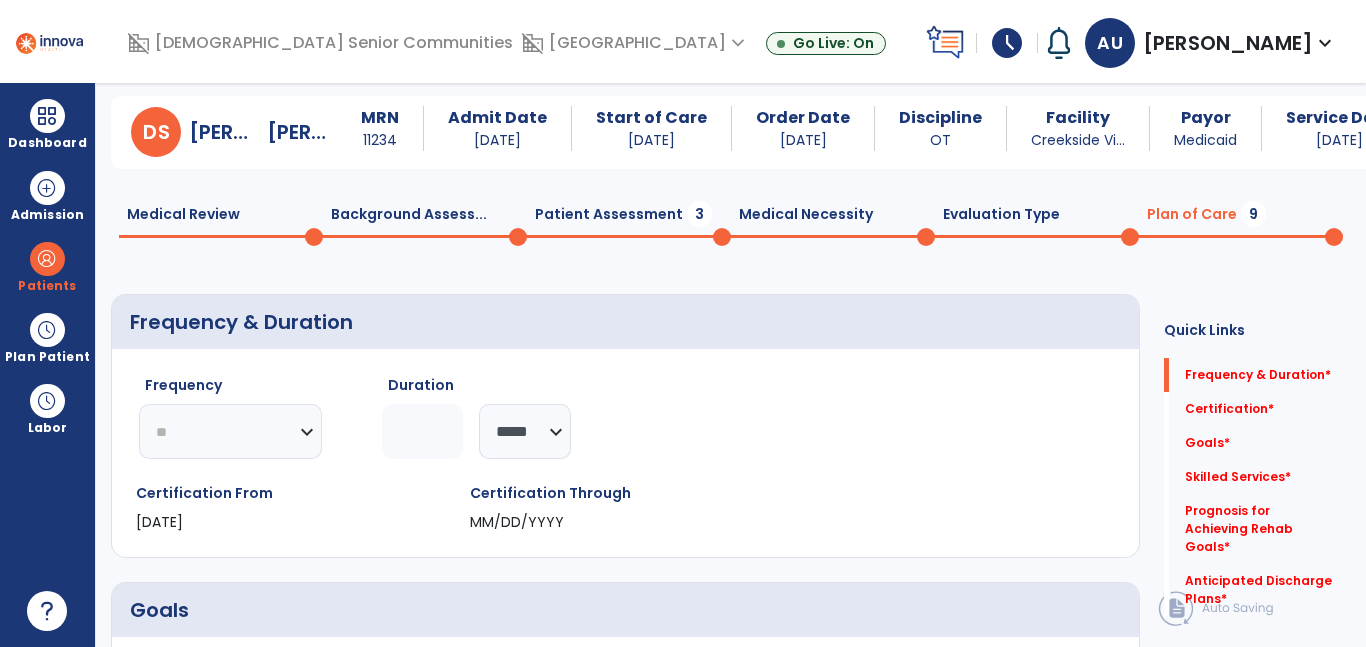 click on "********* ** ** ** ** ** ** **" 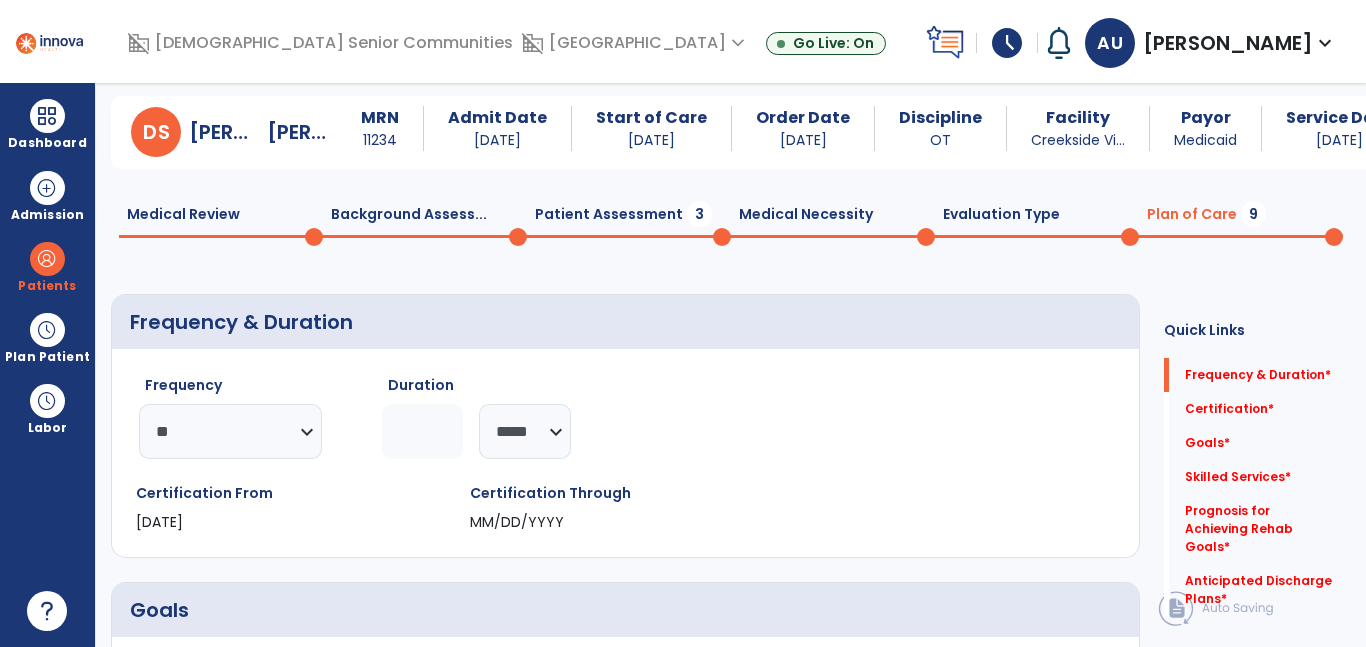 click 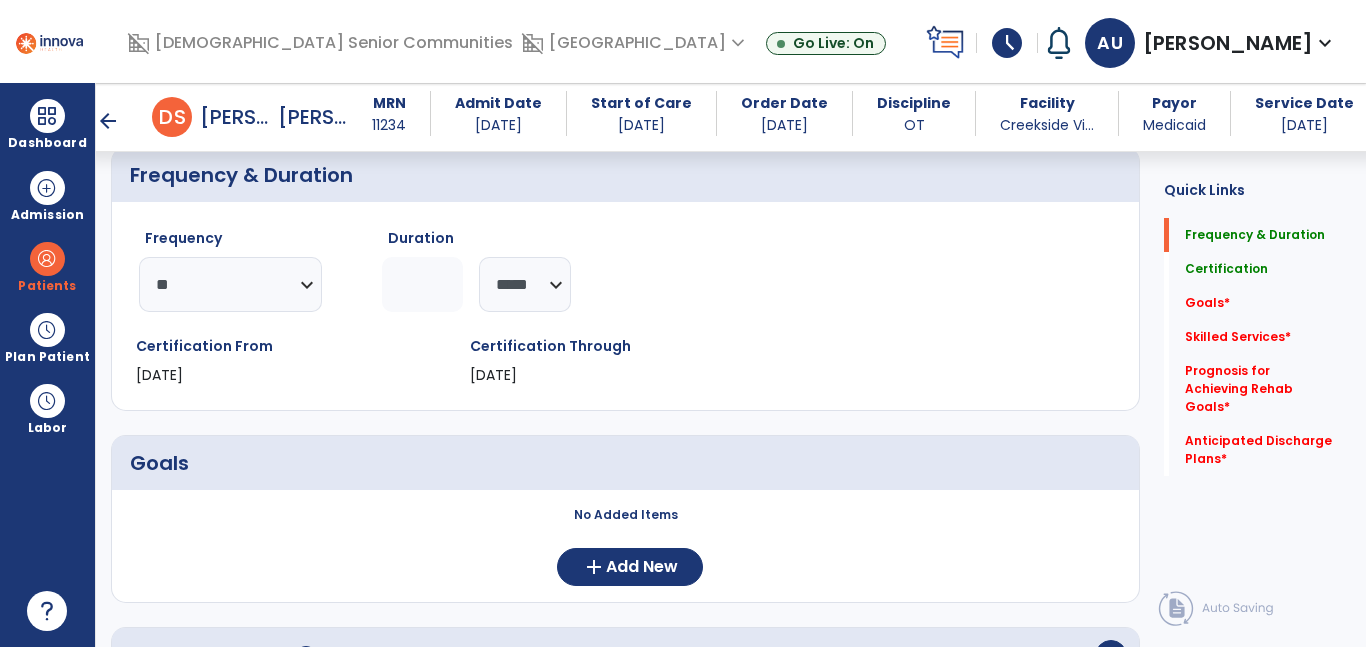 type on "*" 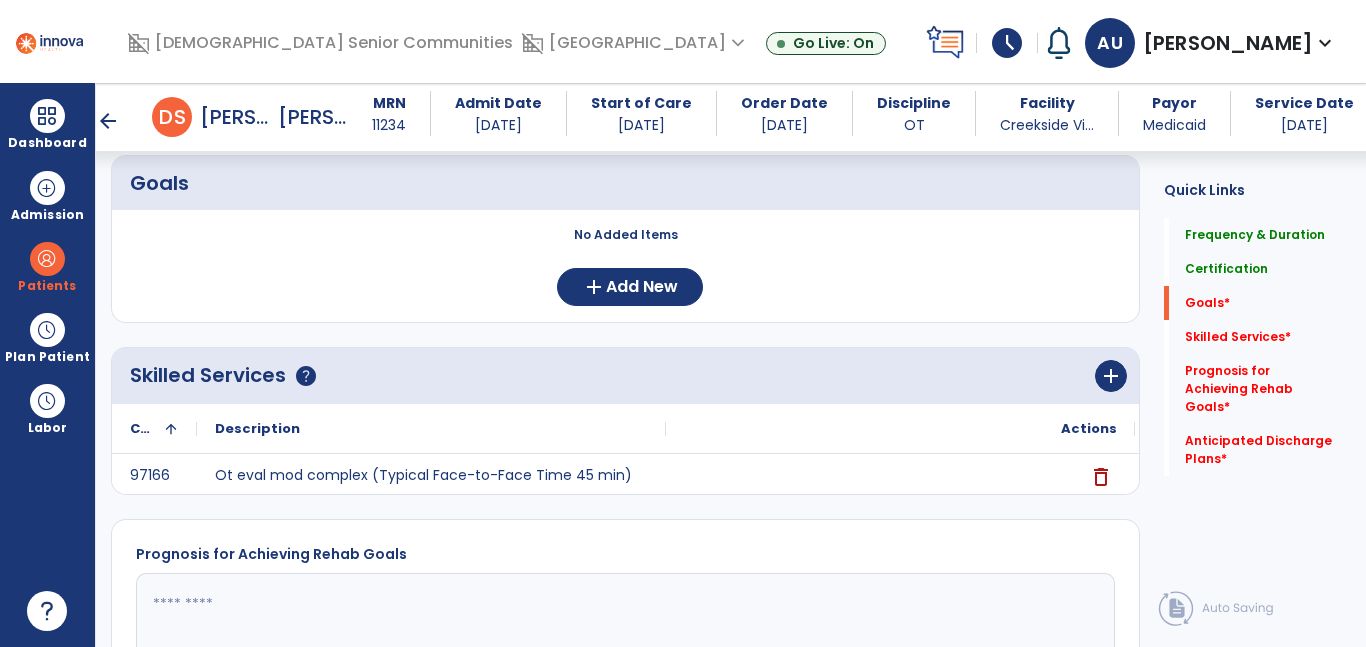 scroll, scrollTop: 464, scrollLeft: 0, axis: vertical 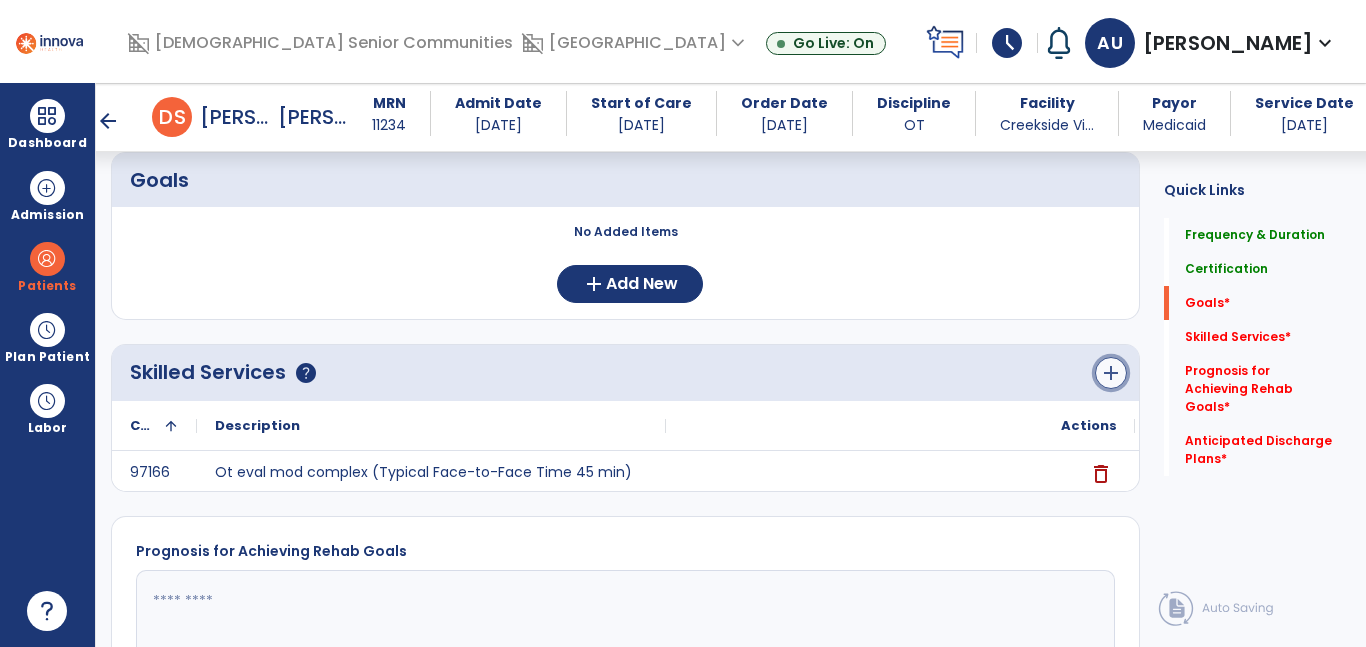 click on "add" 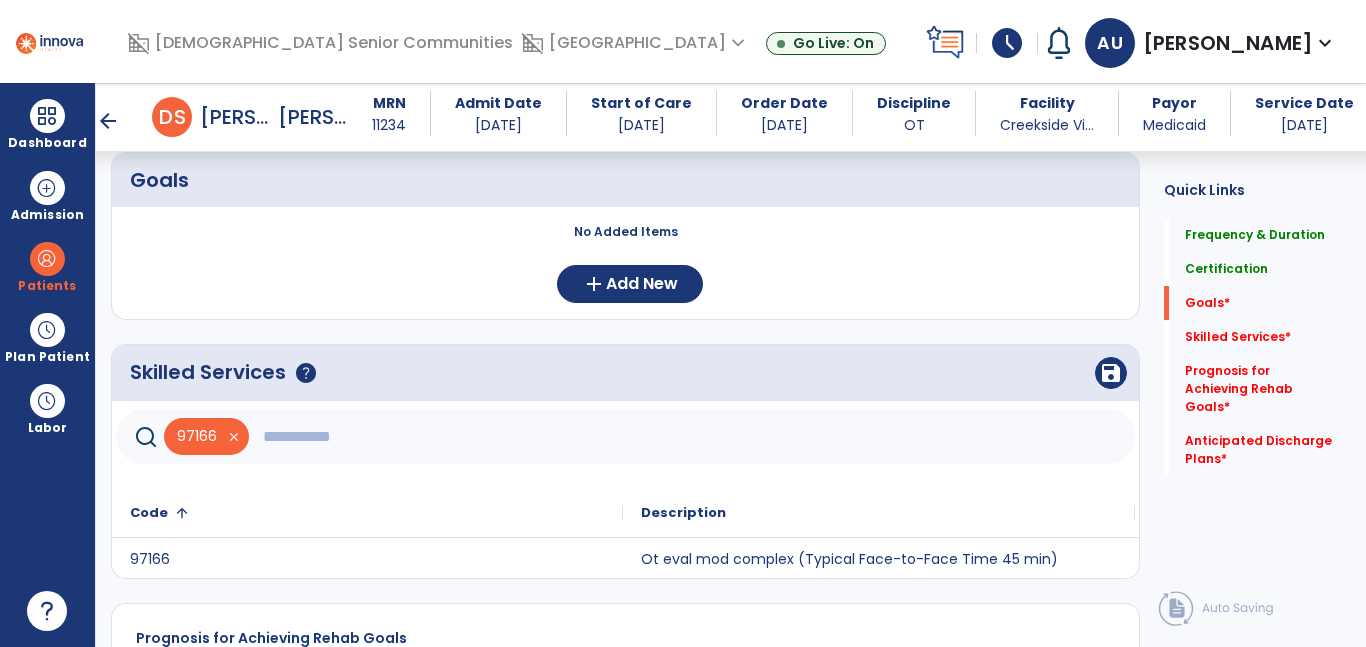 click 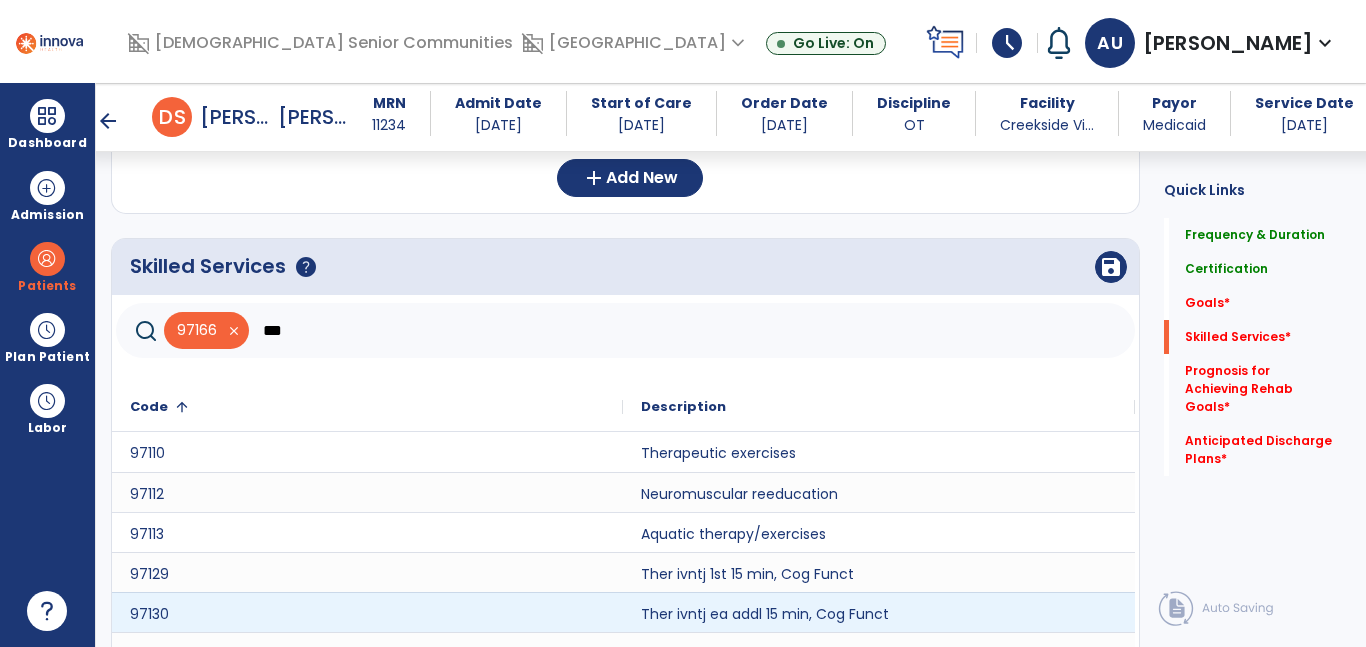 scroll, scrollTop: 801, scrollLeft: 0, axis: vertical 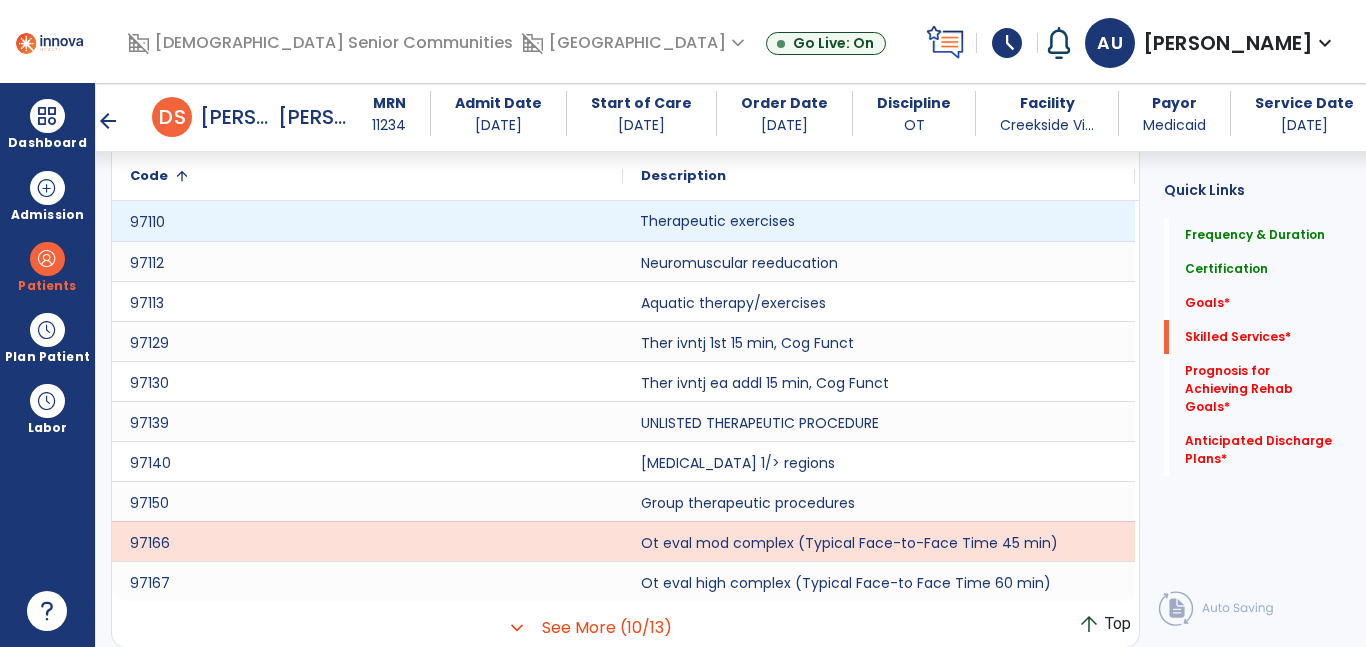 click on "Therapeutic exercises" 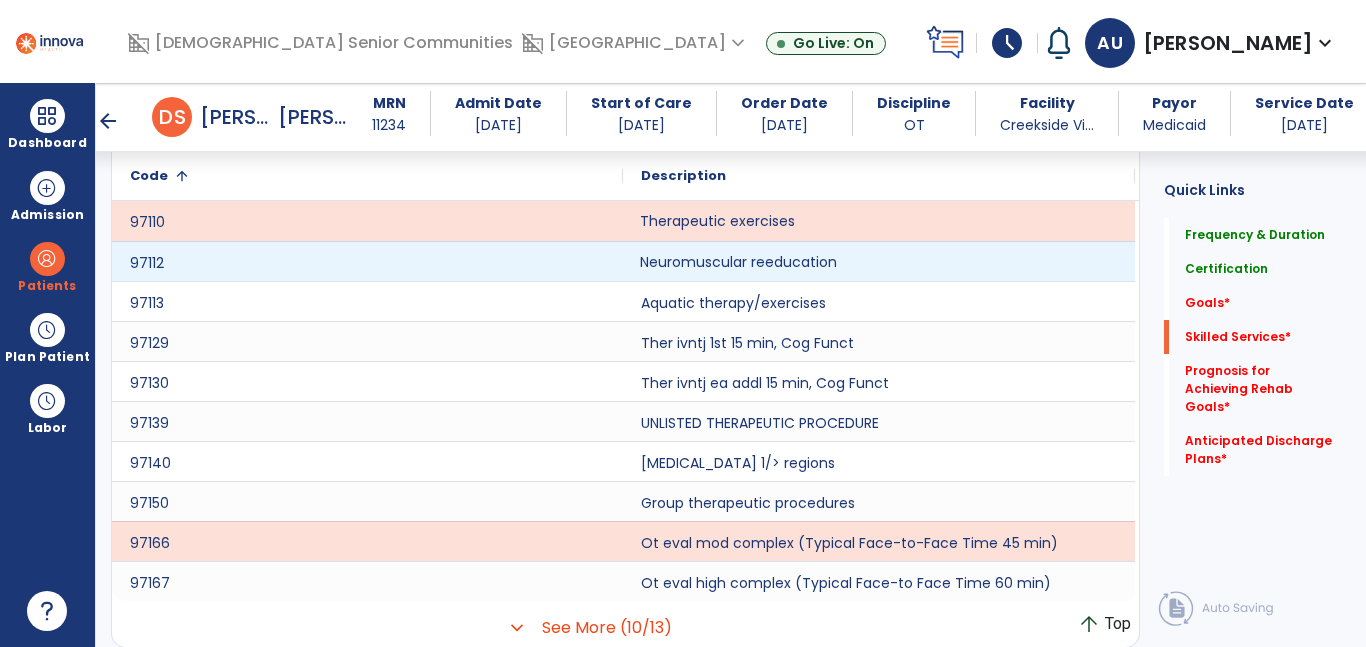 click on "Neuromuscular reeducation" 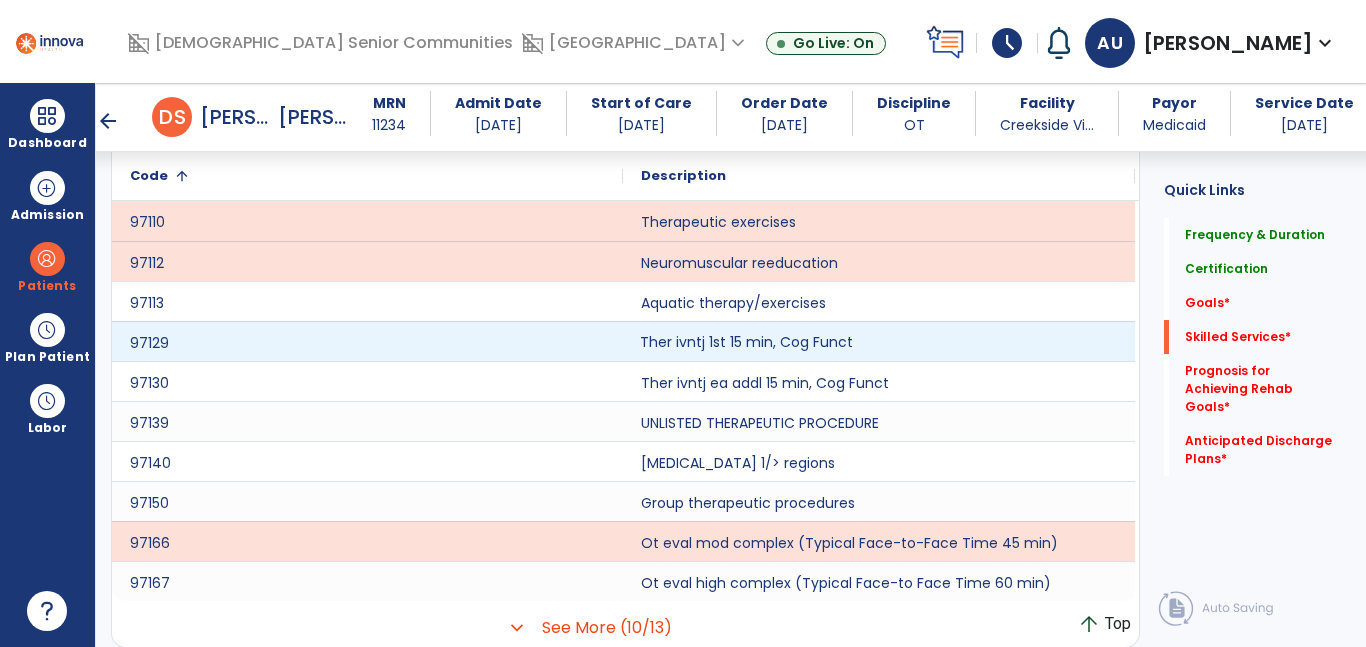 click on "Ther ivntj 1st 15 min, Cog Funct" 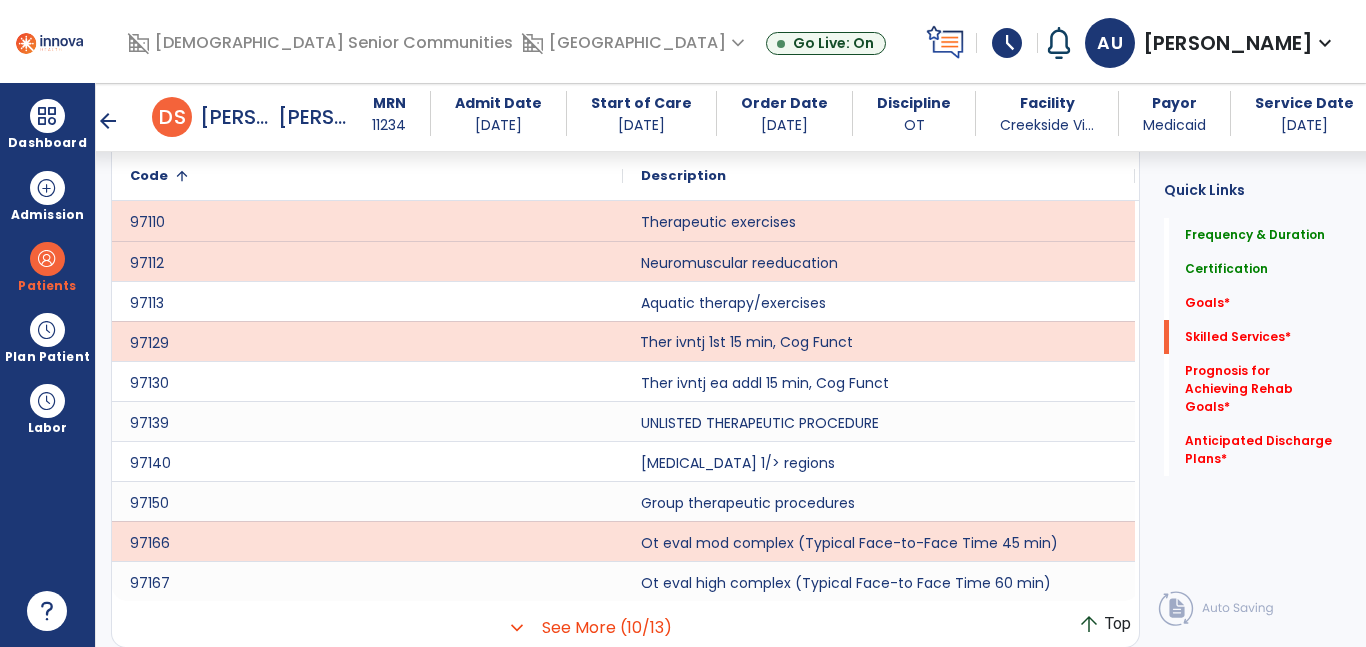 click on "Ther ivntj 1st 15 min, Cog Funct" 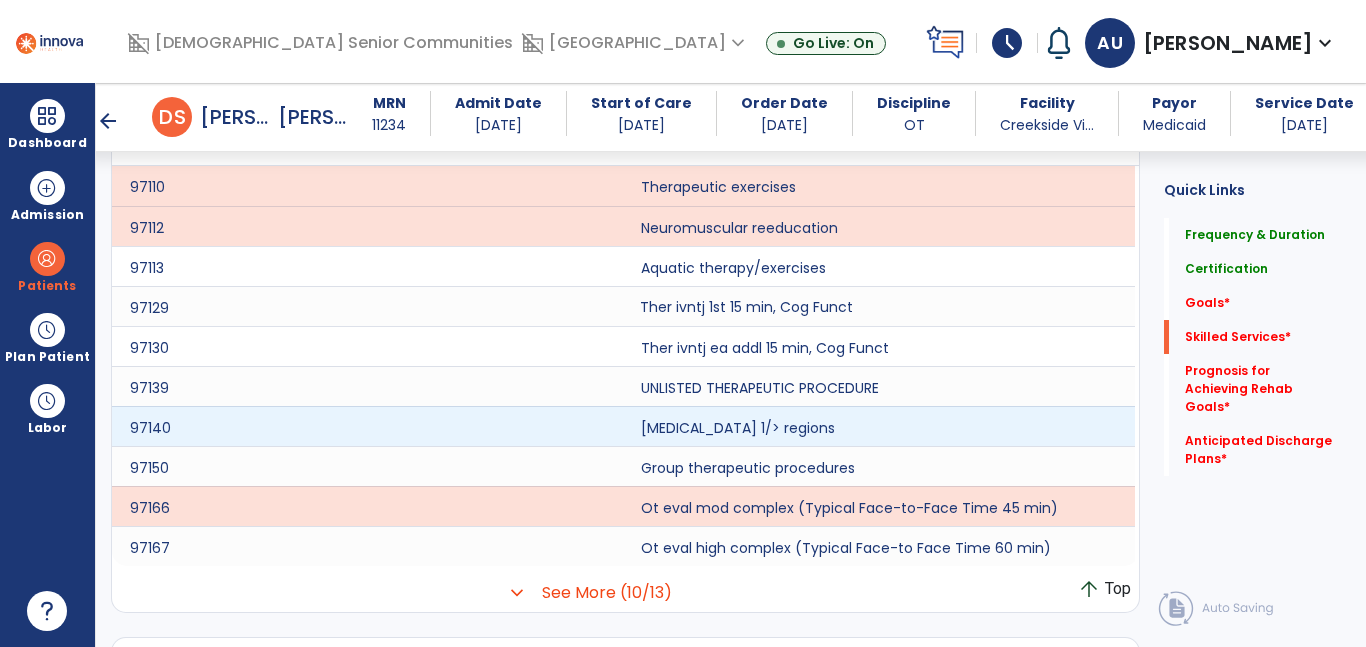 scroll, scrollTop: 850, scrollLeft: 0, axis: vertical 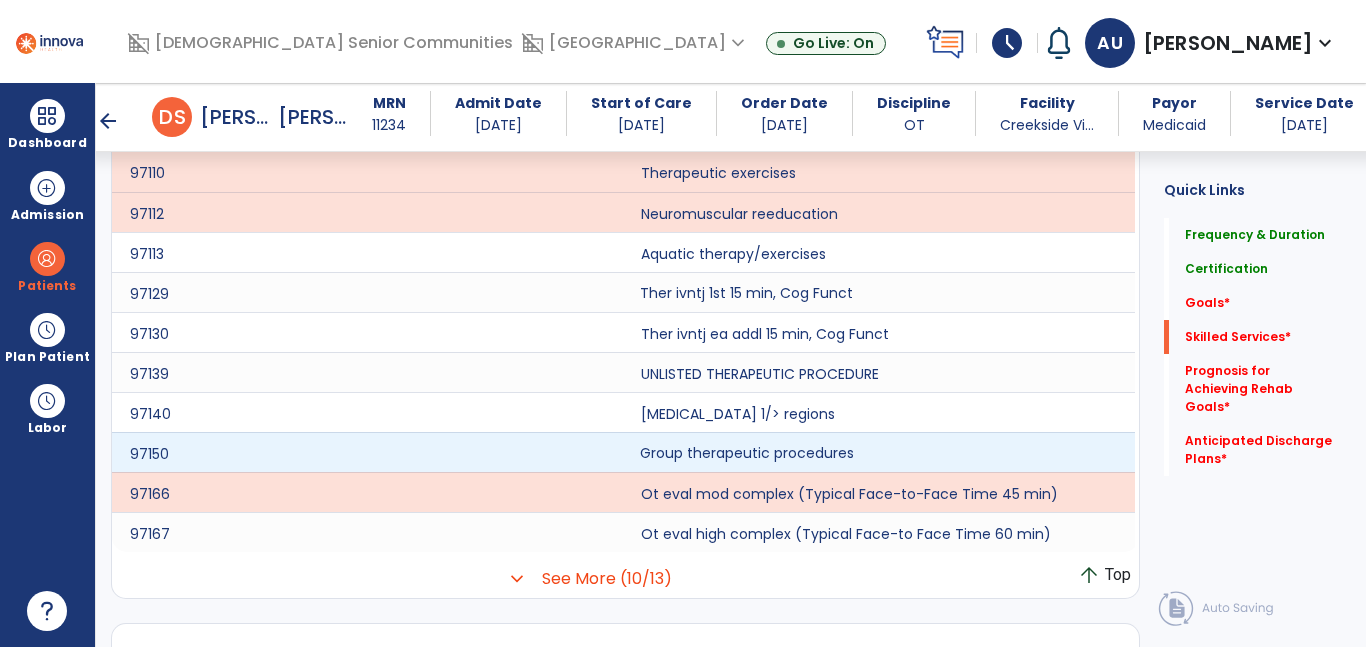 click on "Group therapeutic procedures" 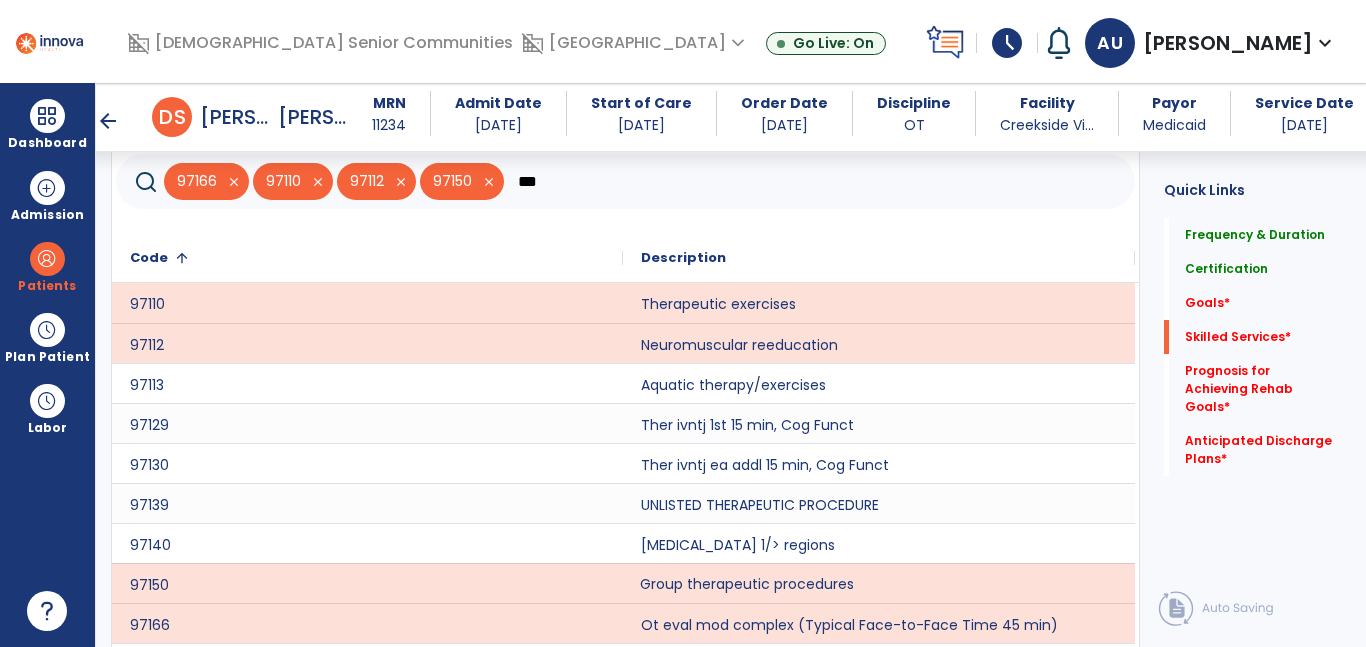 scroll, scrollTop: 573, scrollLeft: 0, axis: vertical 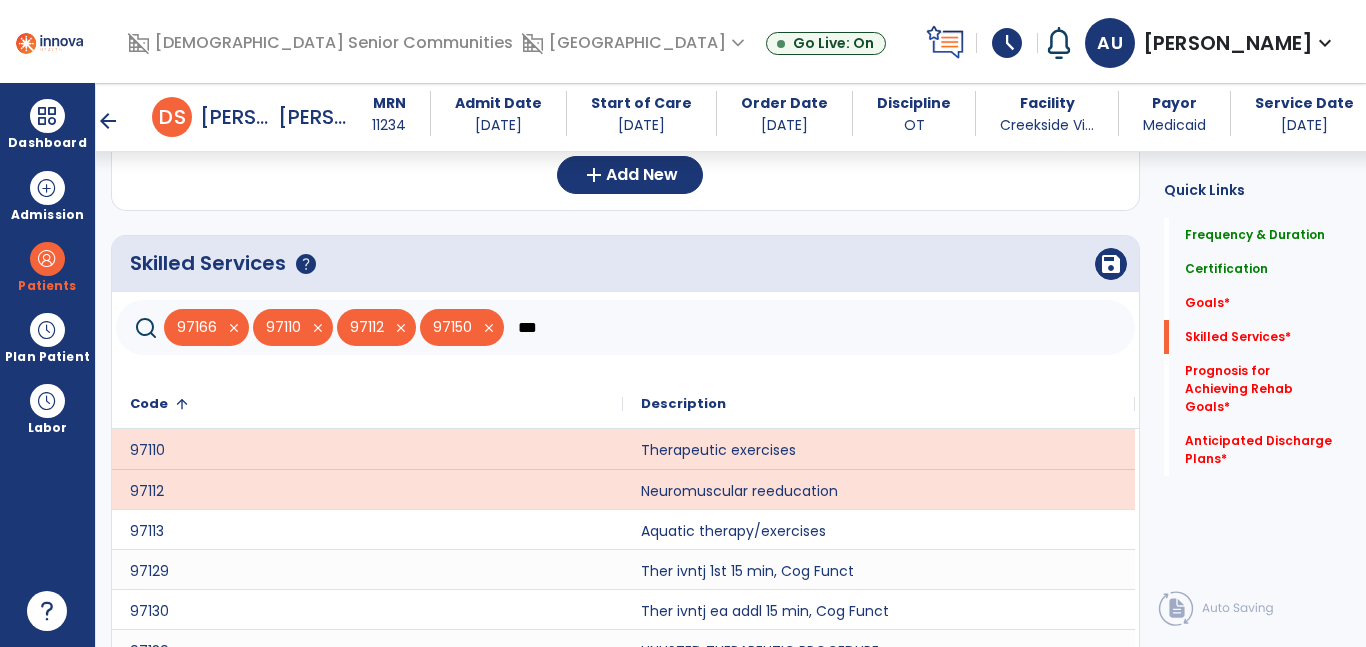 click on "***" 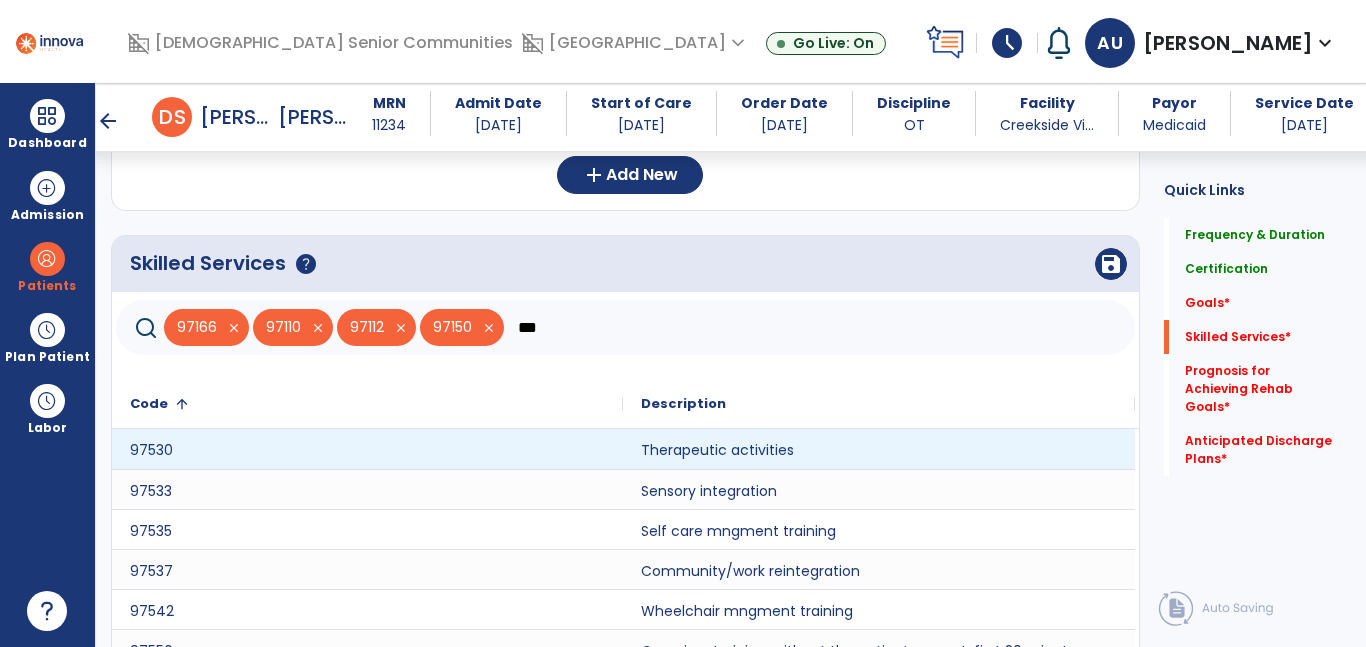 type on "***" 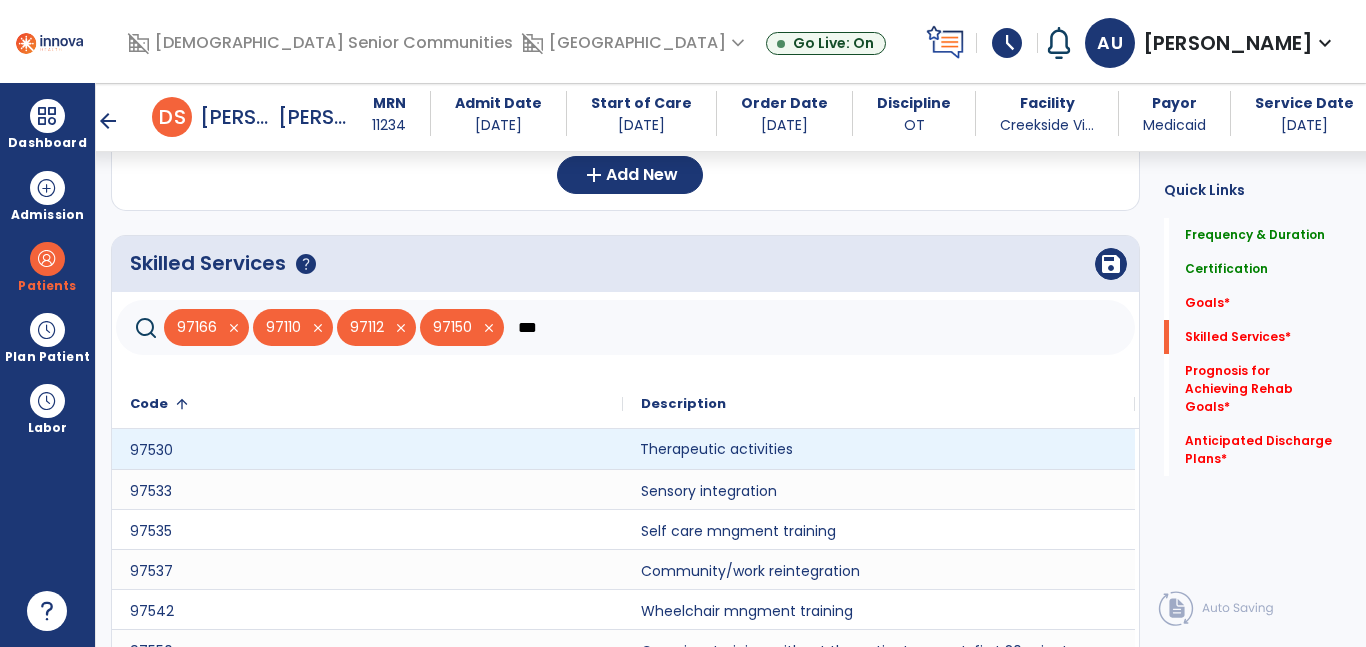 click on "Therapeutic activities" 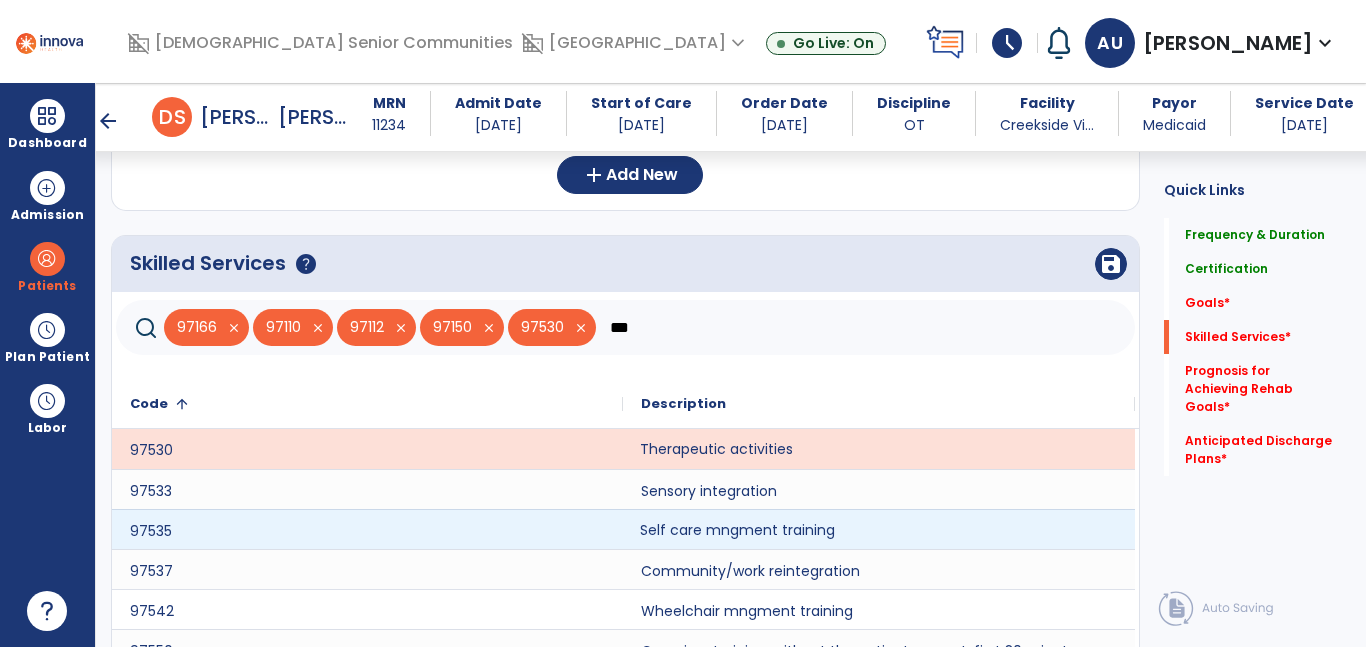 click on "Self care mngment training" 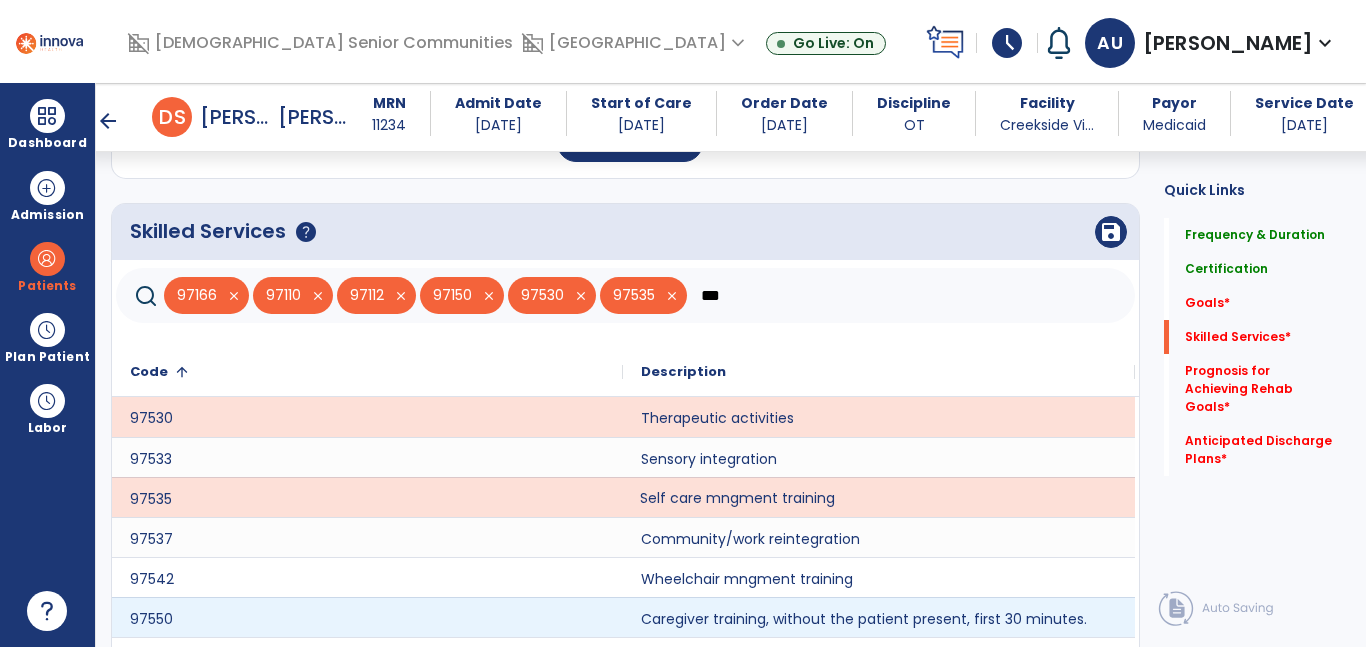 scroll, scrollTop: 661, scrollLeft: 0, axis: vertical 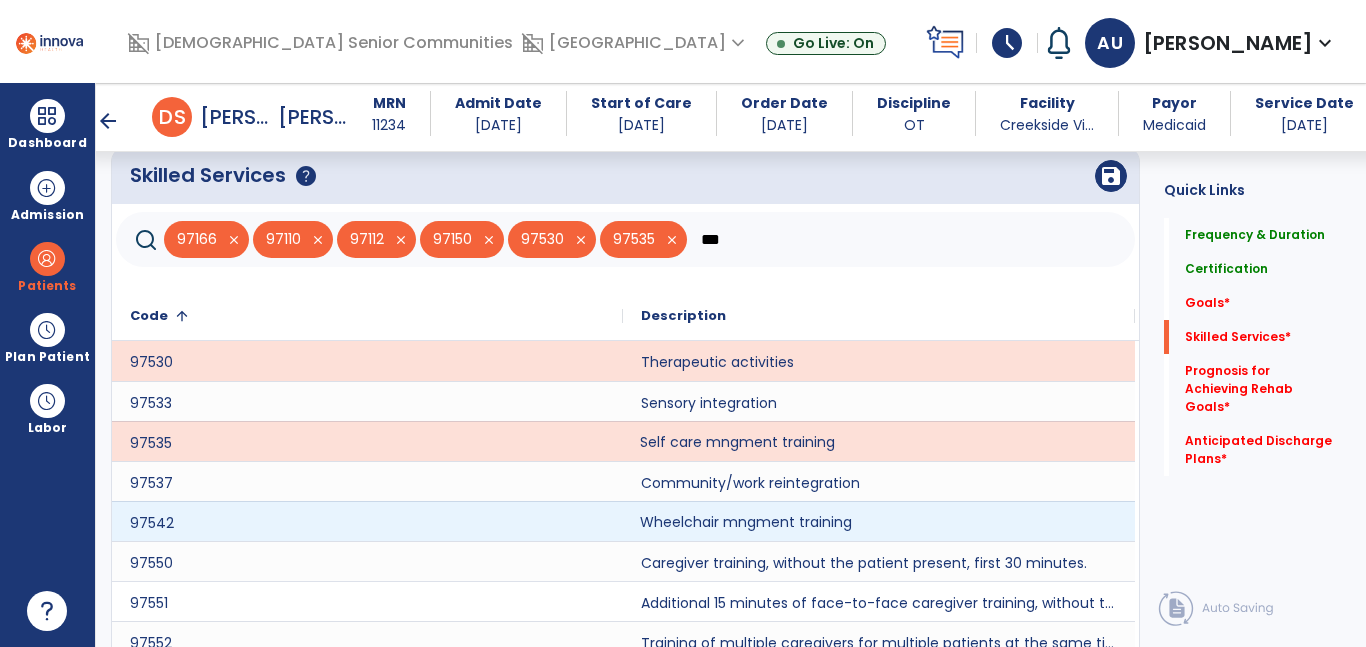 click on "Wheelchair mngment training" 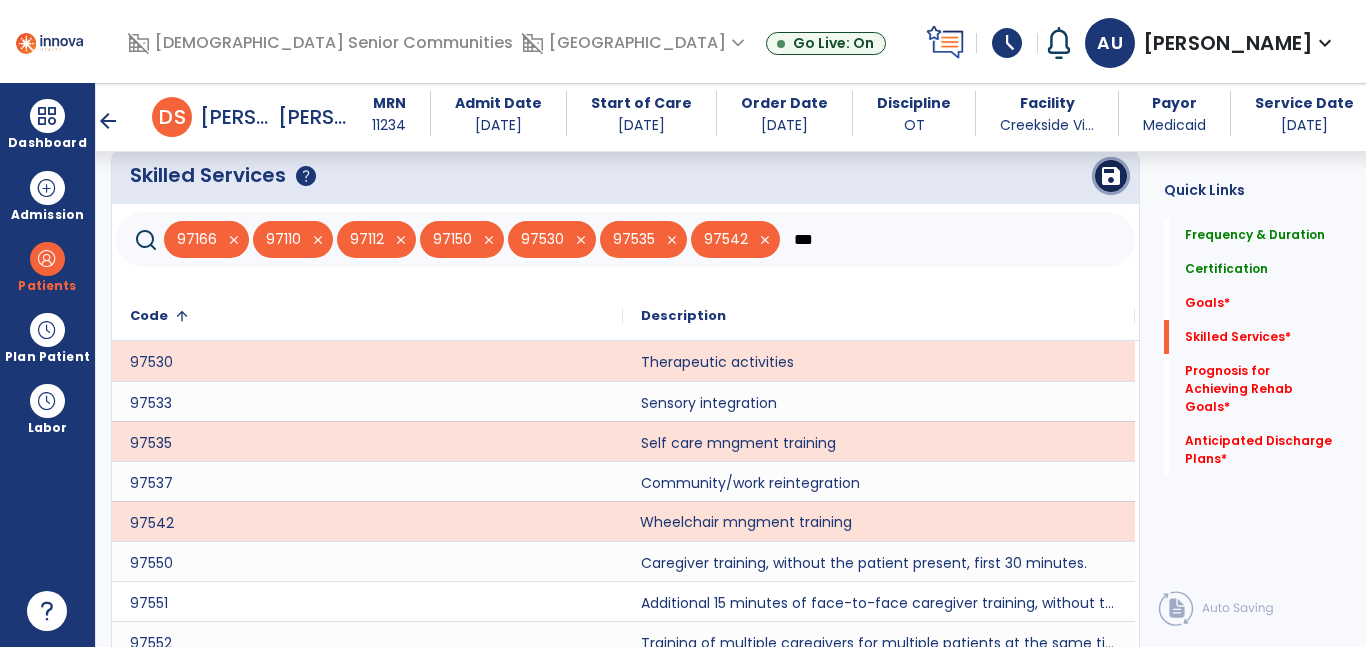 click on "save" 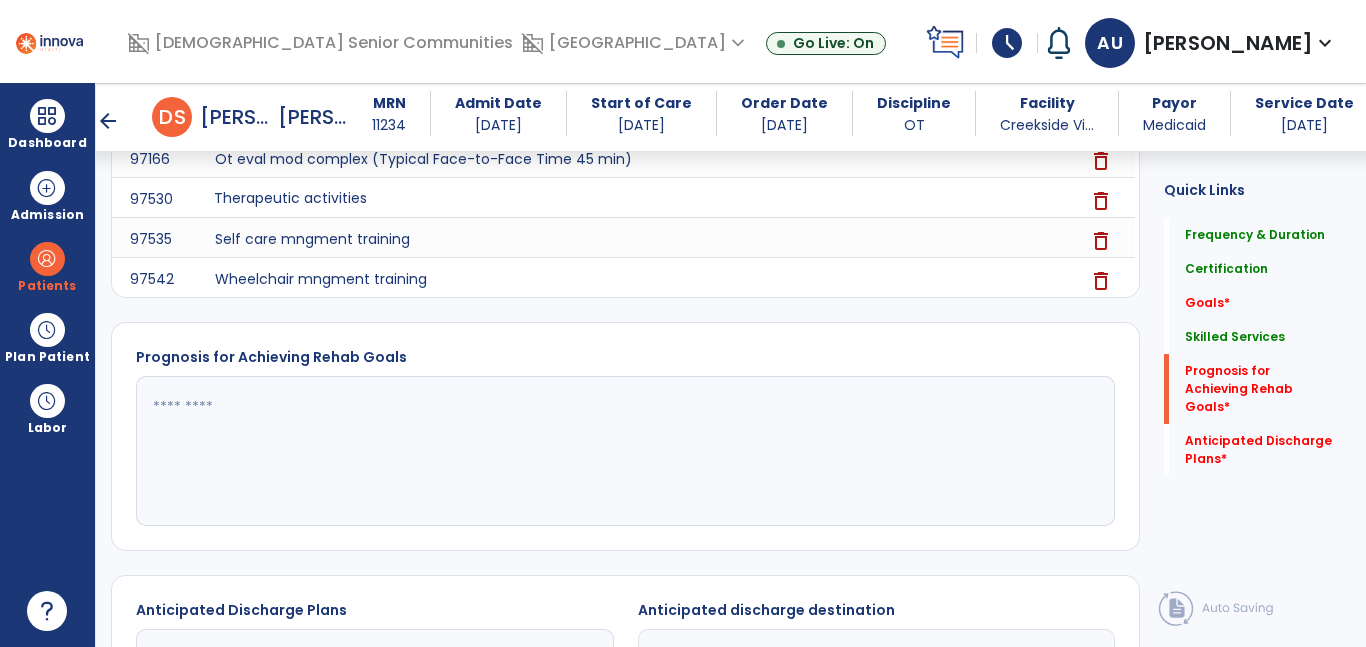 scroll, scrollTop: 920, scrollLeft: 0, axis: vertical 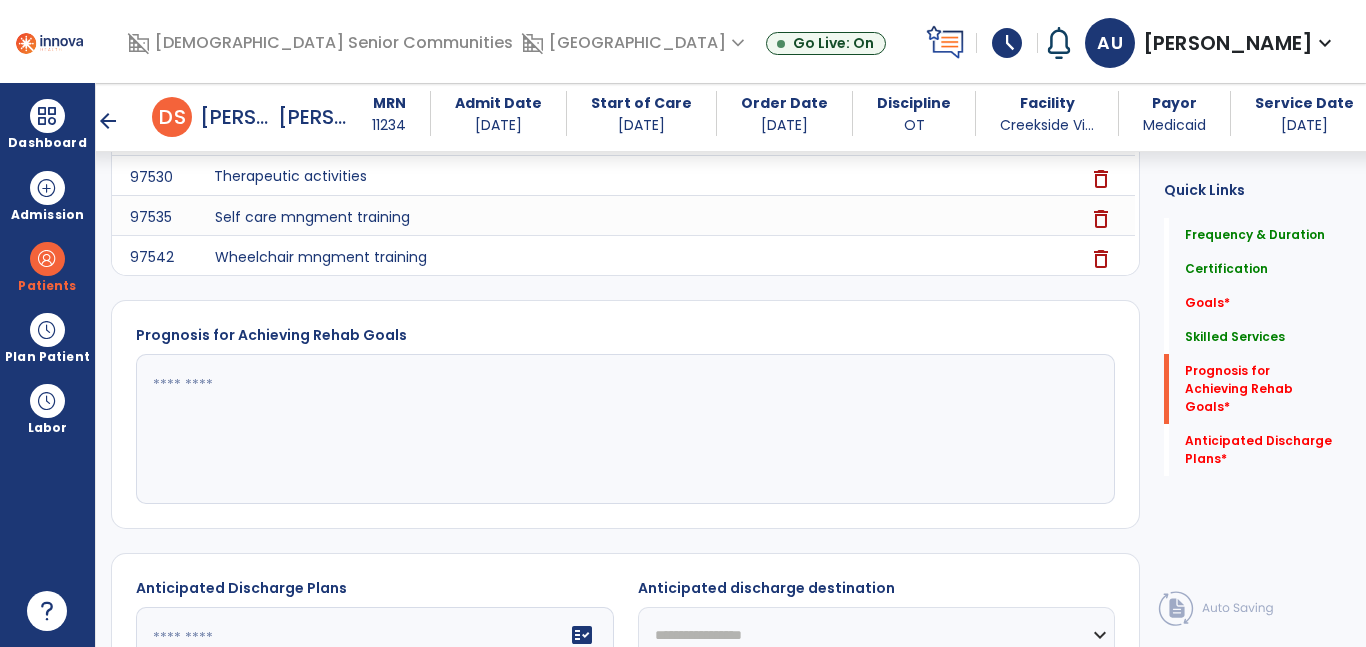 click 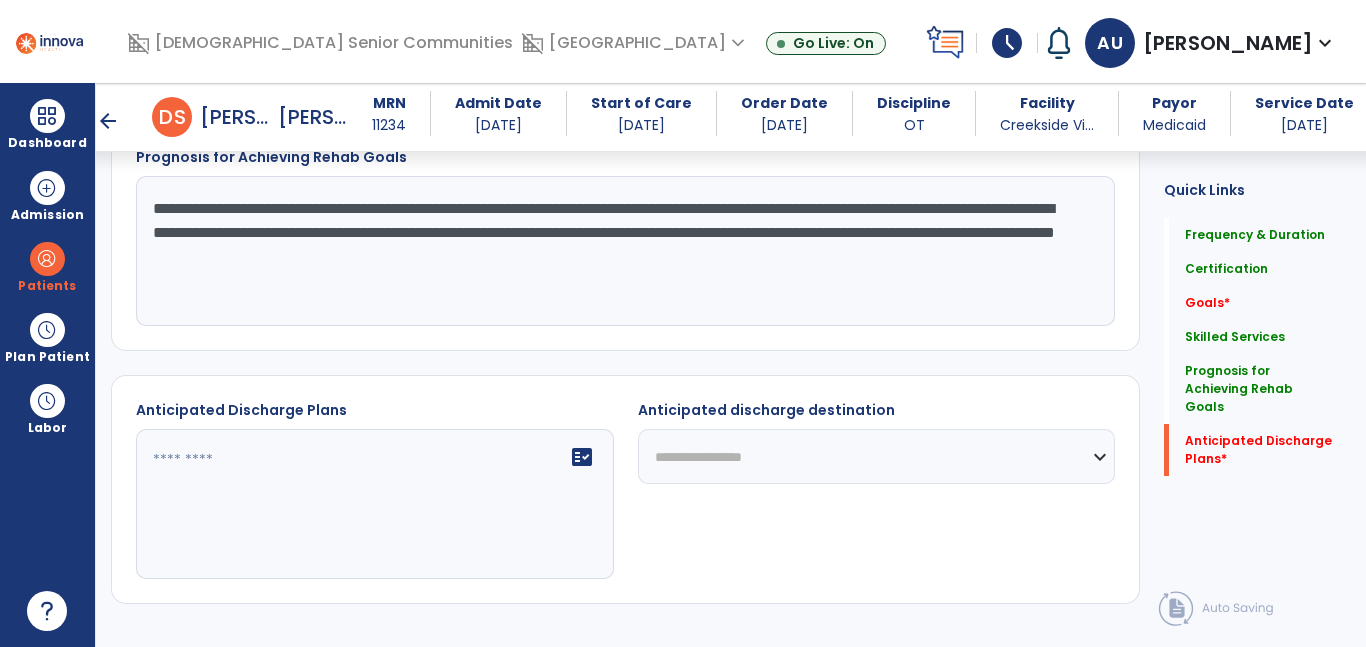 scroll, scrollTop: 1135, scrollLeft: 0, axis: vertical 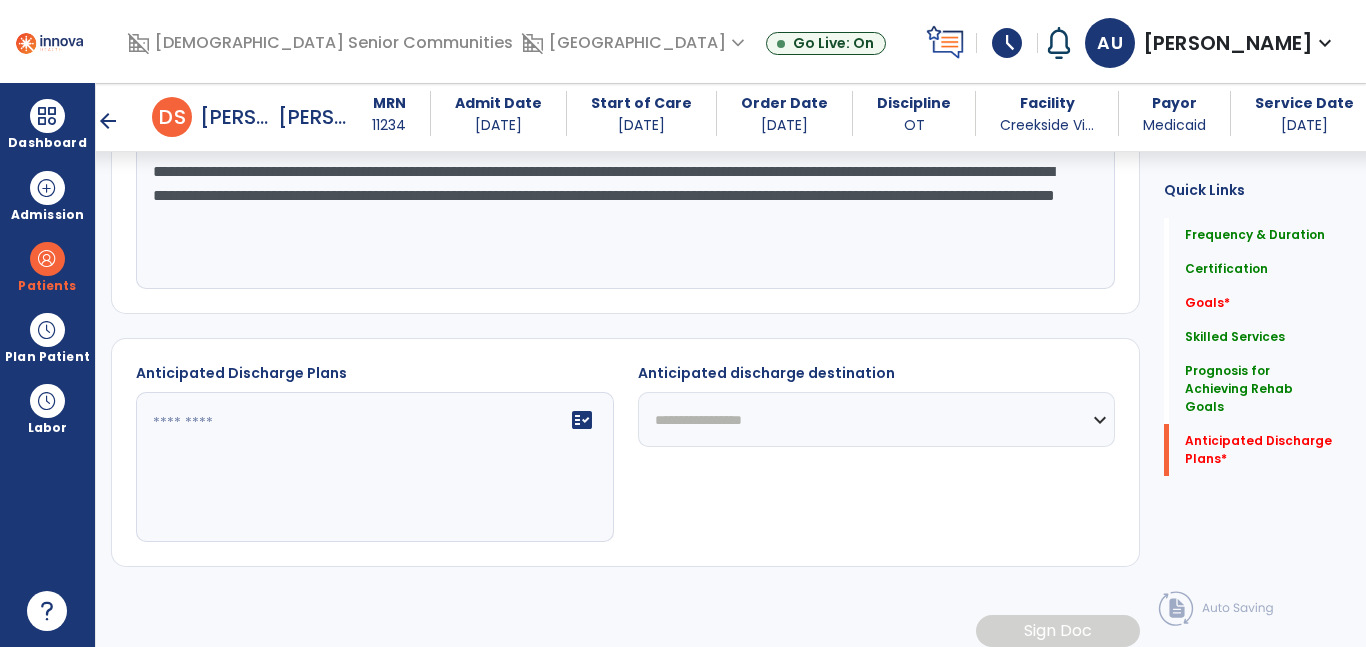 type on "**********" 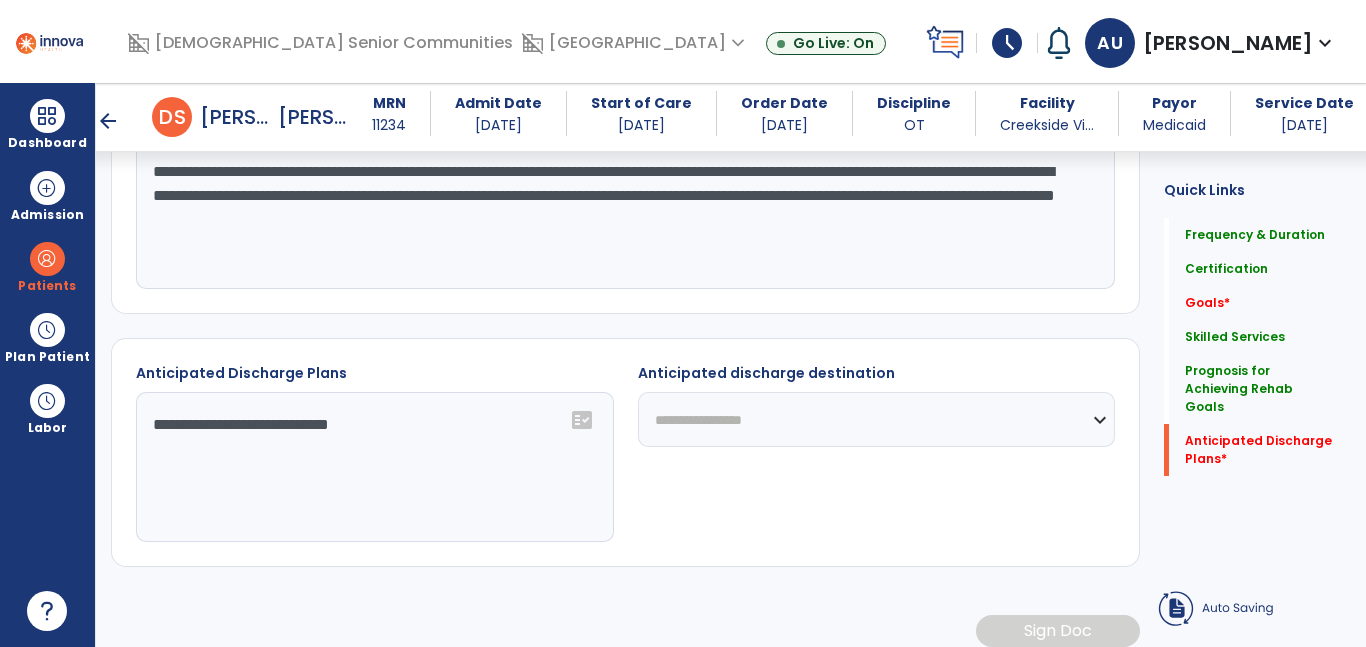 type on "**********" 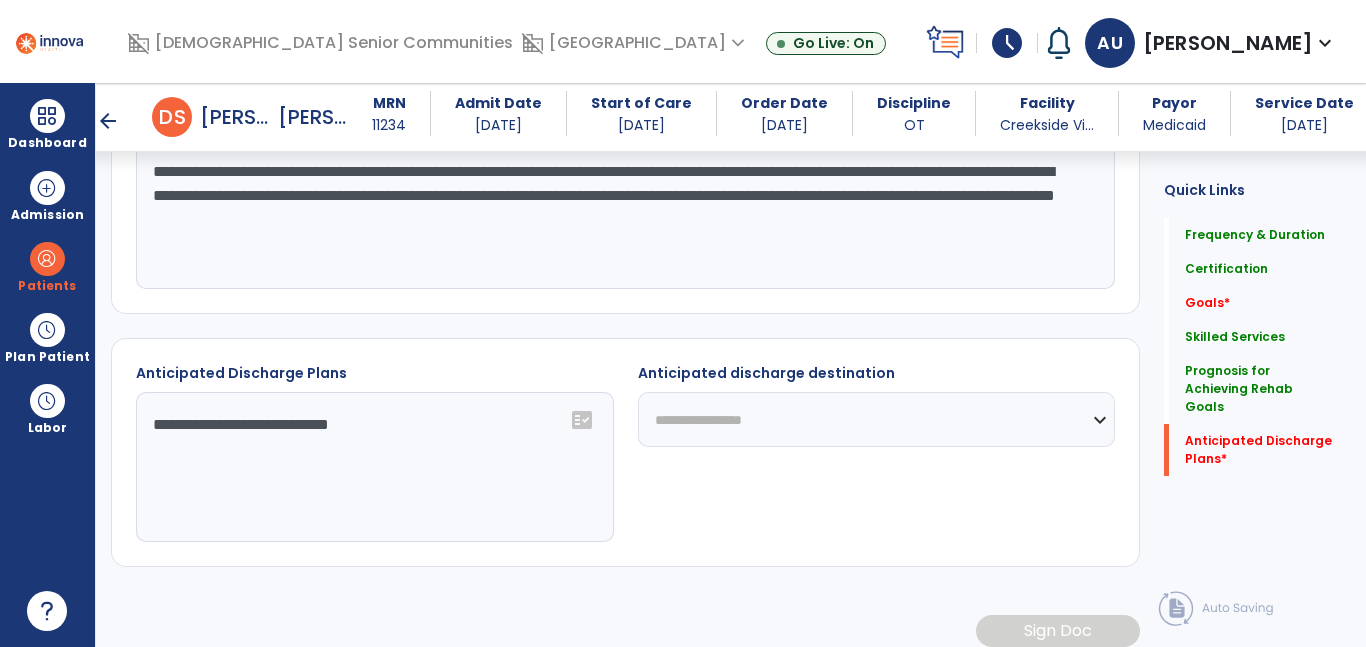 click on "**********" 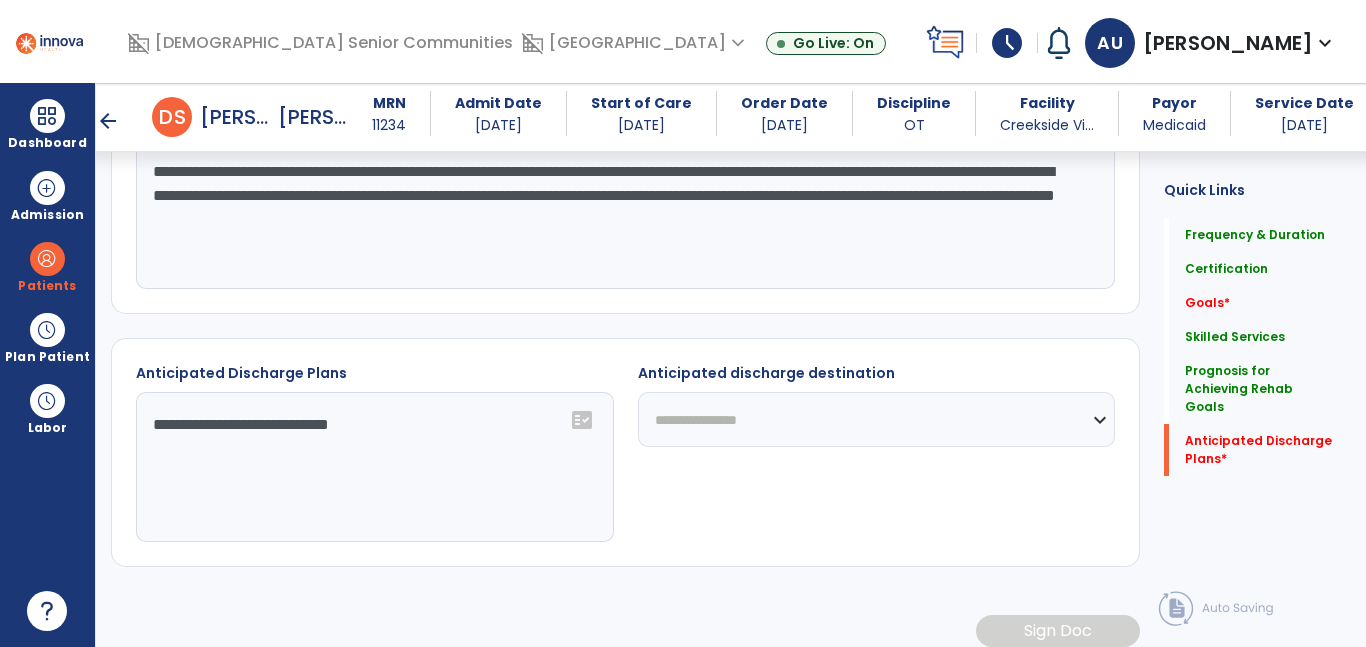 click on "**********" 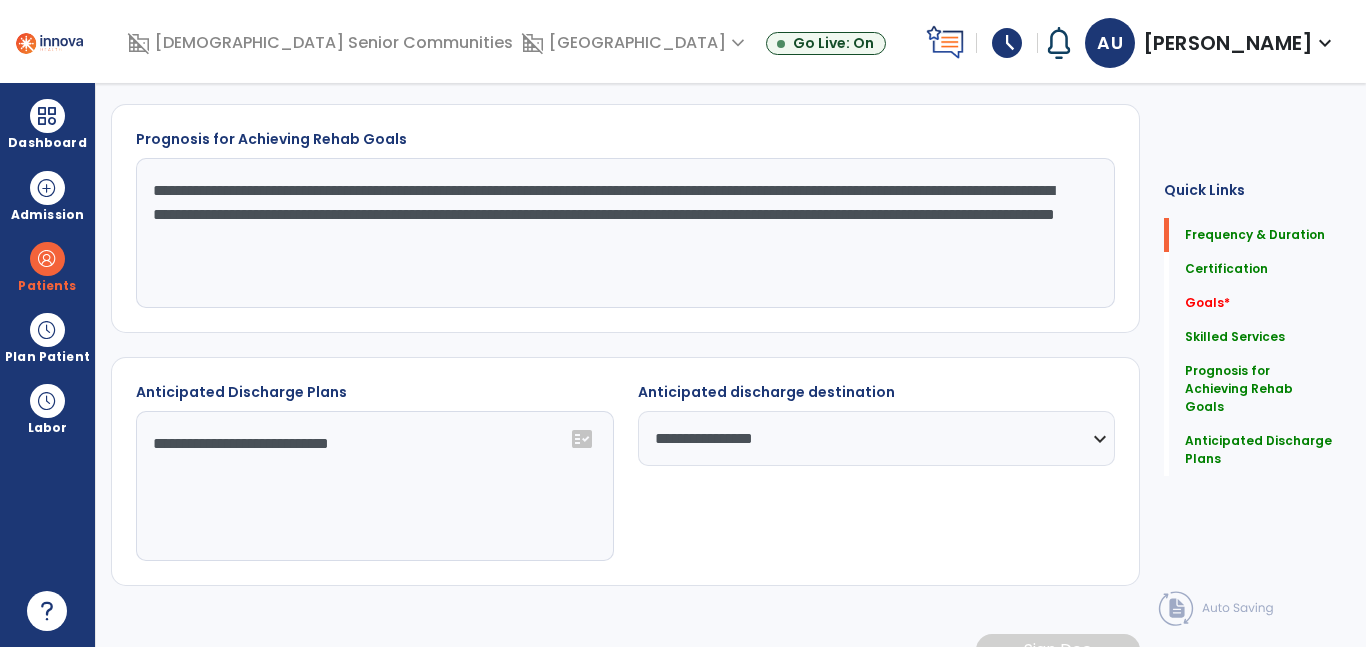 scroll, scrollTop: 0, scrollLeft: 0, axis: both 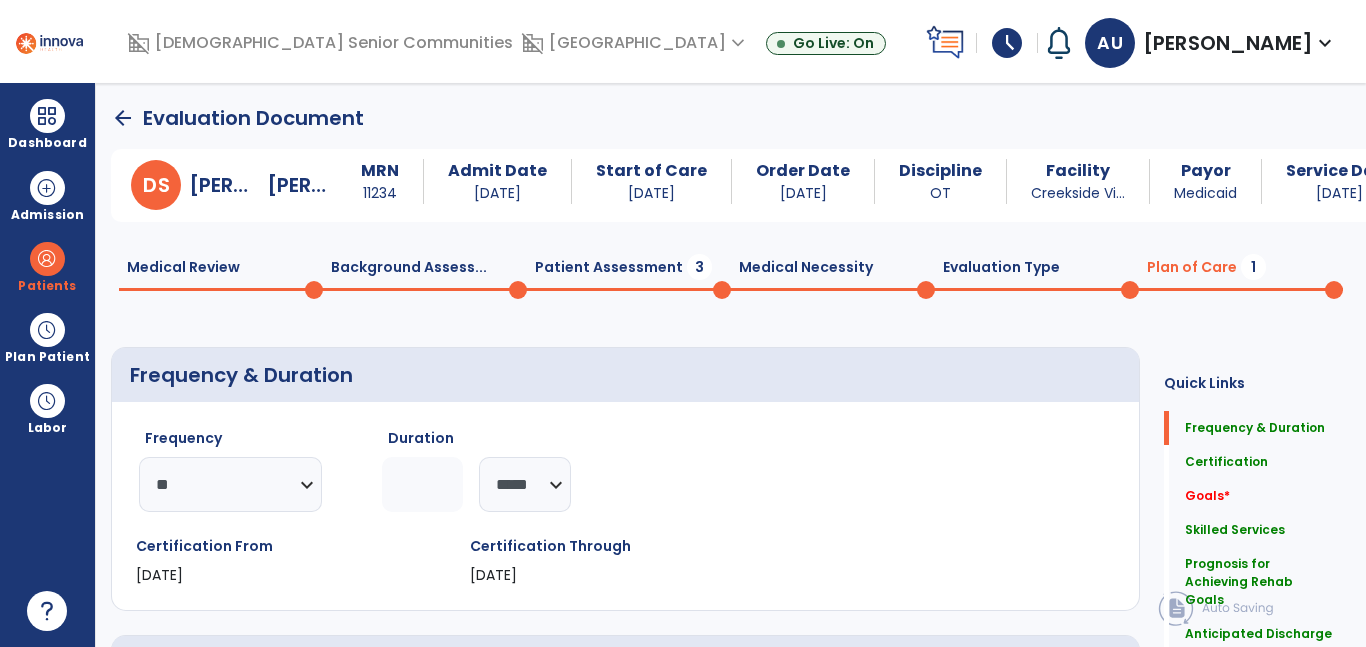 click on "Patient Assessment  3" 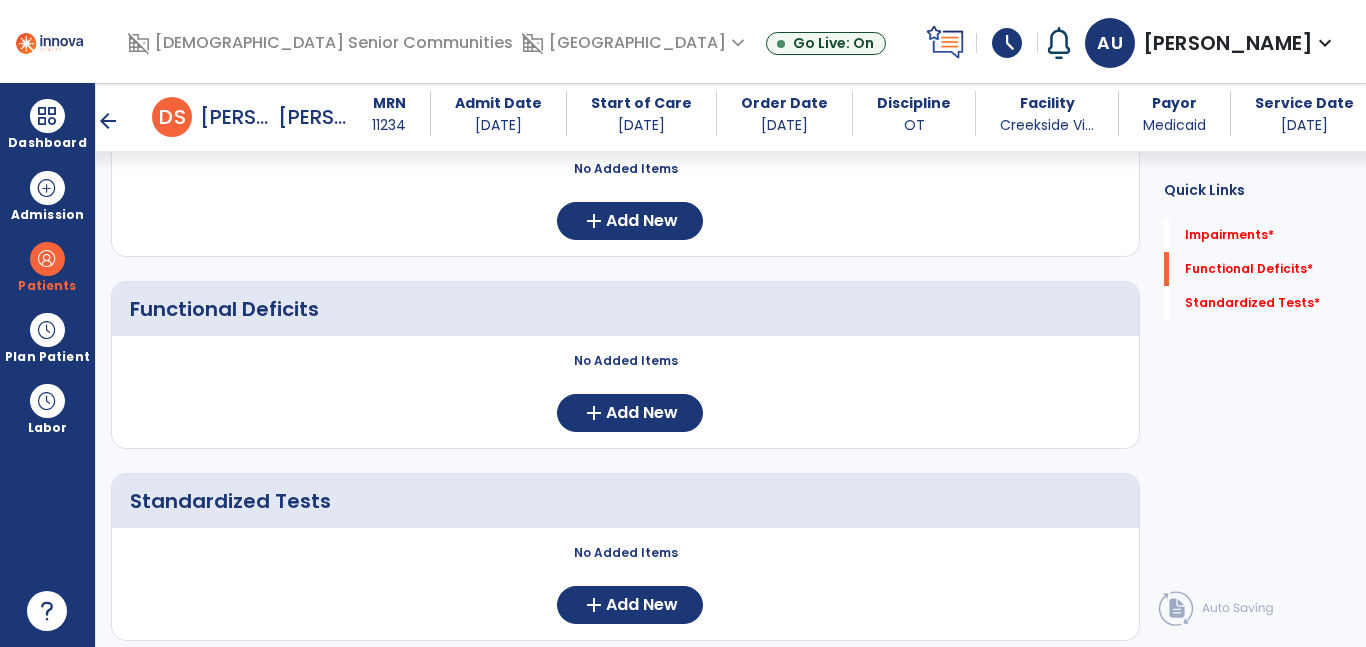 scroll, scrollTop: 303, scrollLeft: 0, axis: vertical 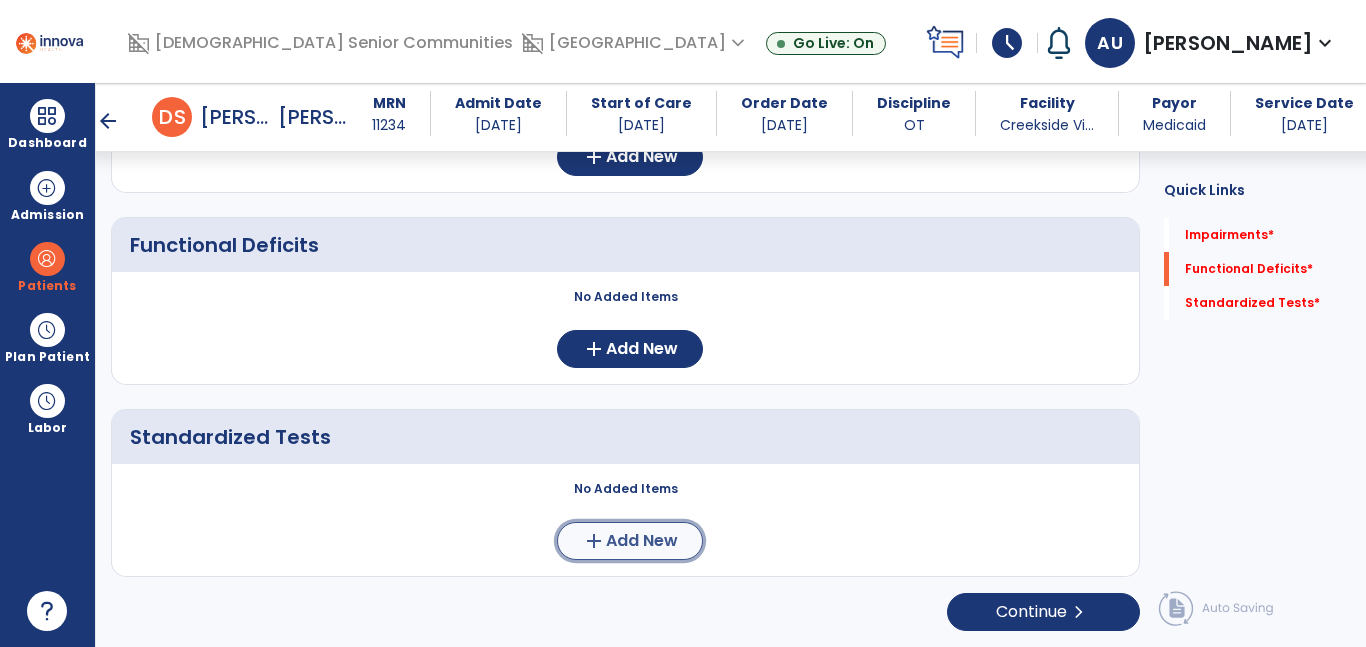 click on "Add New" 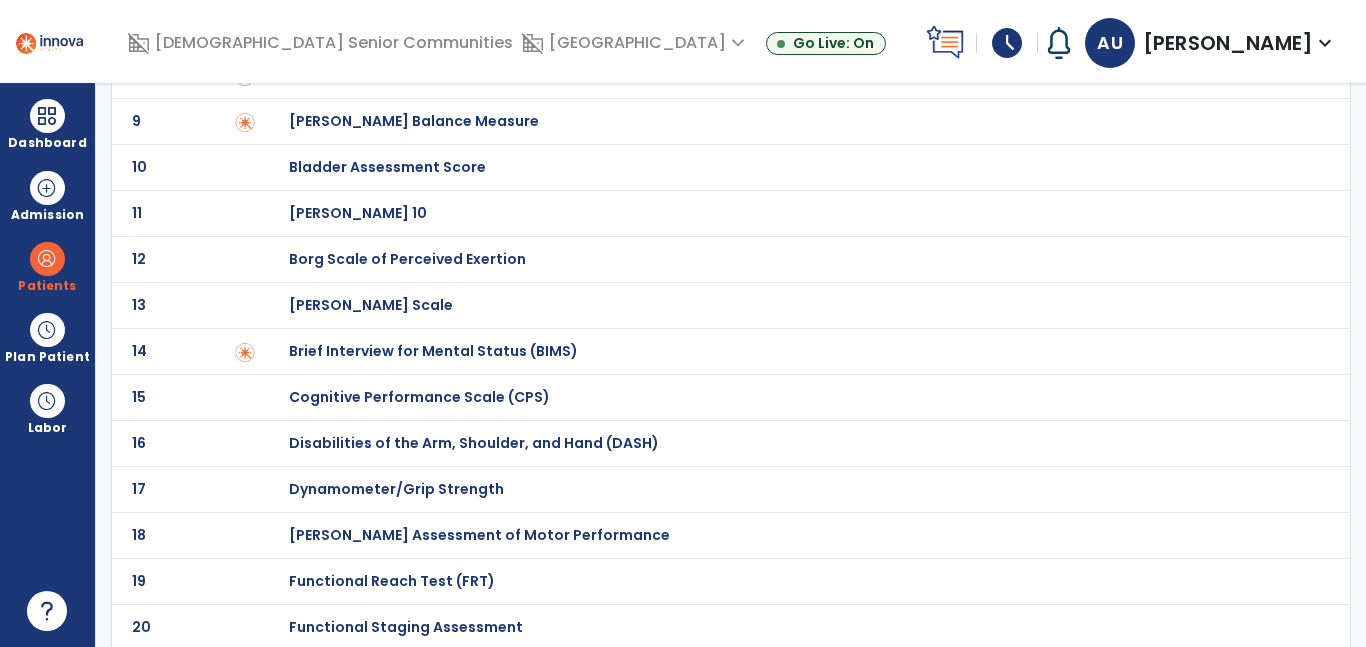 scroll, scrollTop: 521, scrollLeft: 0, axis: vertical 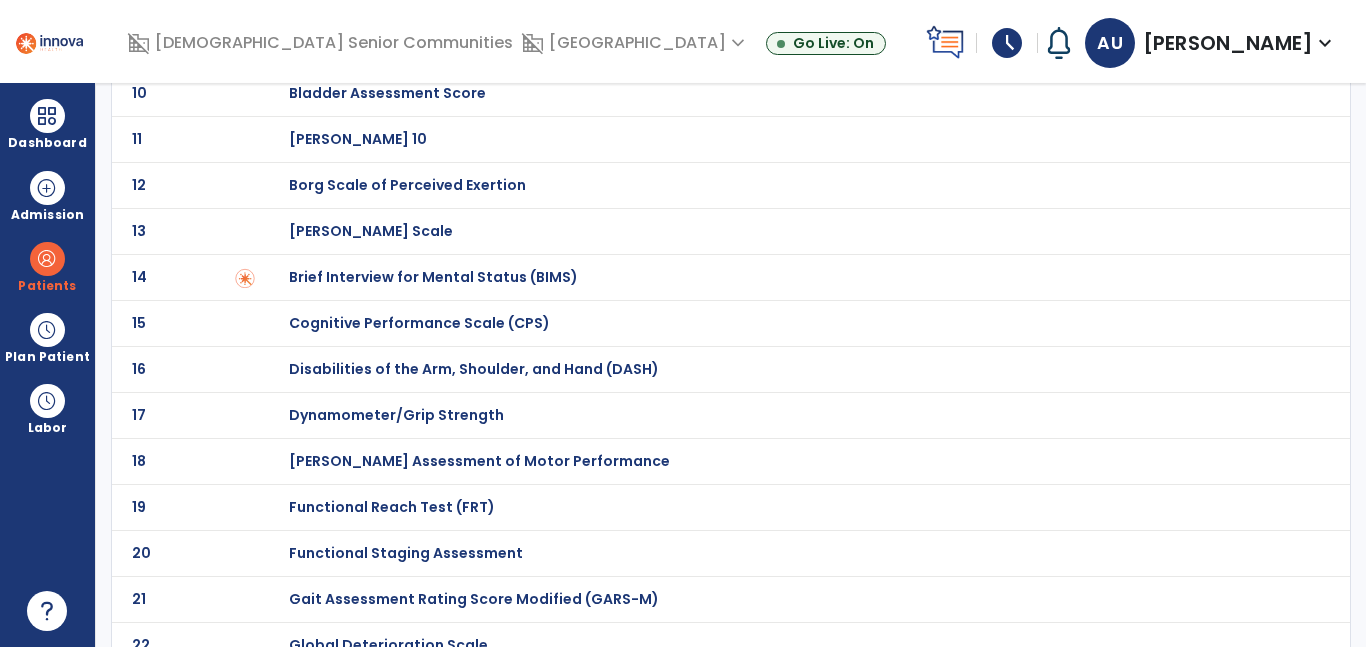click on "Dynamometer/Grip Strength" at bounding box center (360, -321) 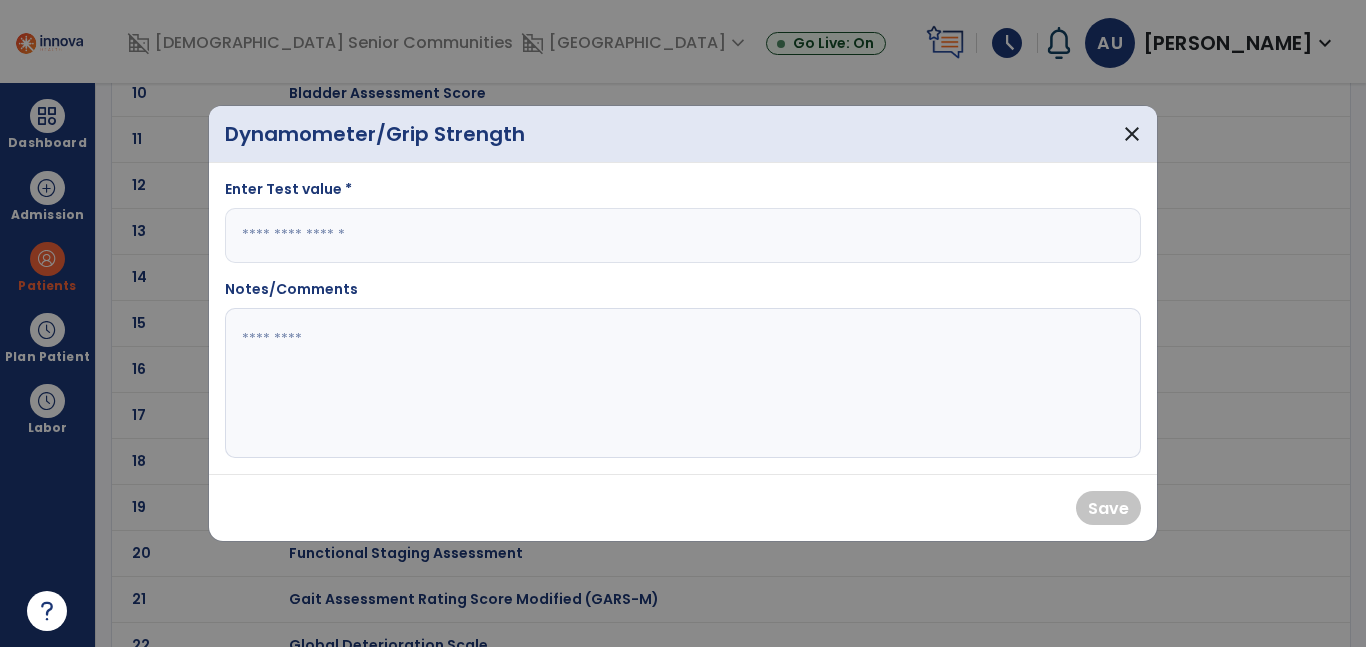click at bounding box center [683, 235] 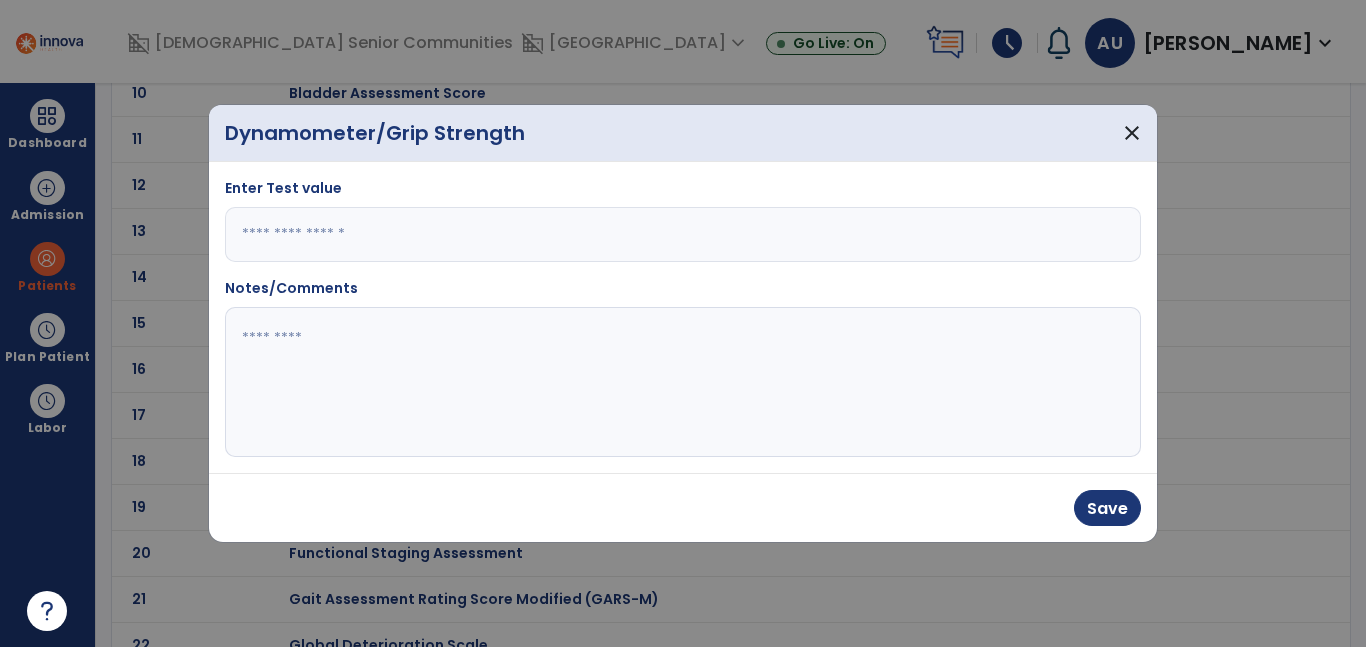 type on "**" 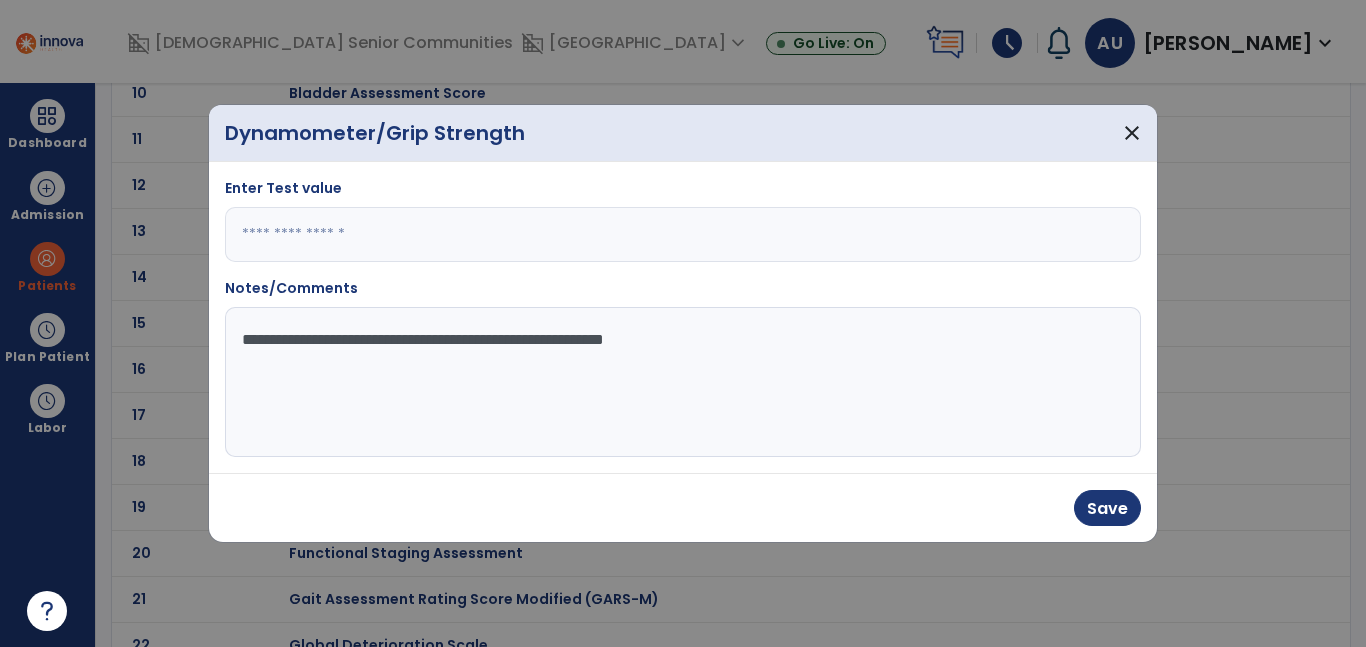 click on "**********" 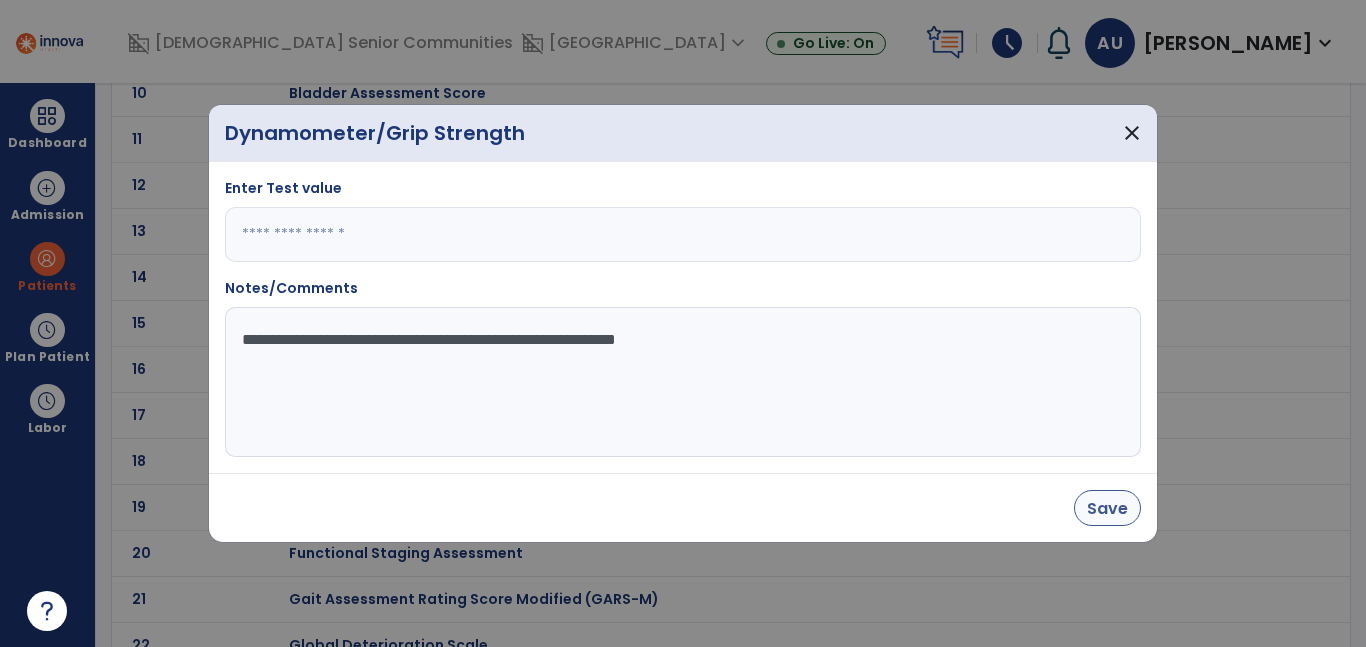 type on "**********" 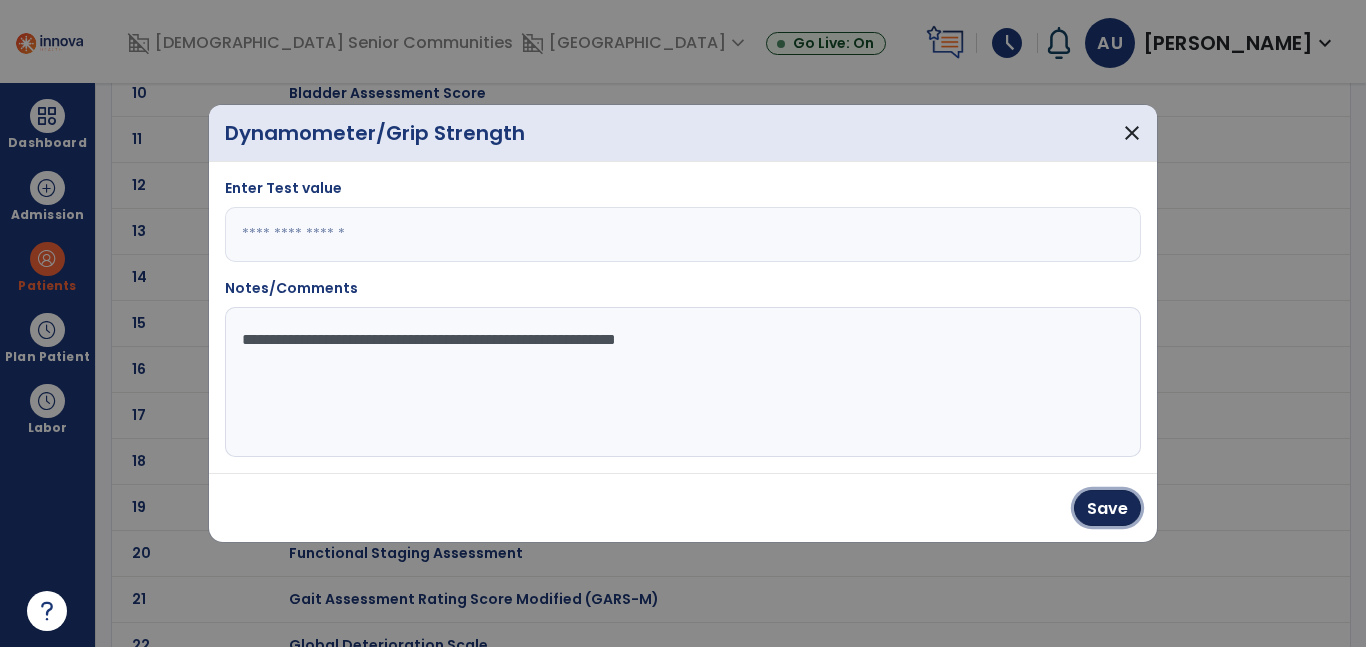 click on "Save" at bounding box center (1107, 508) 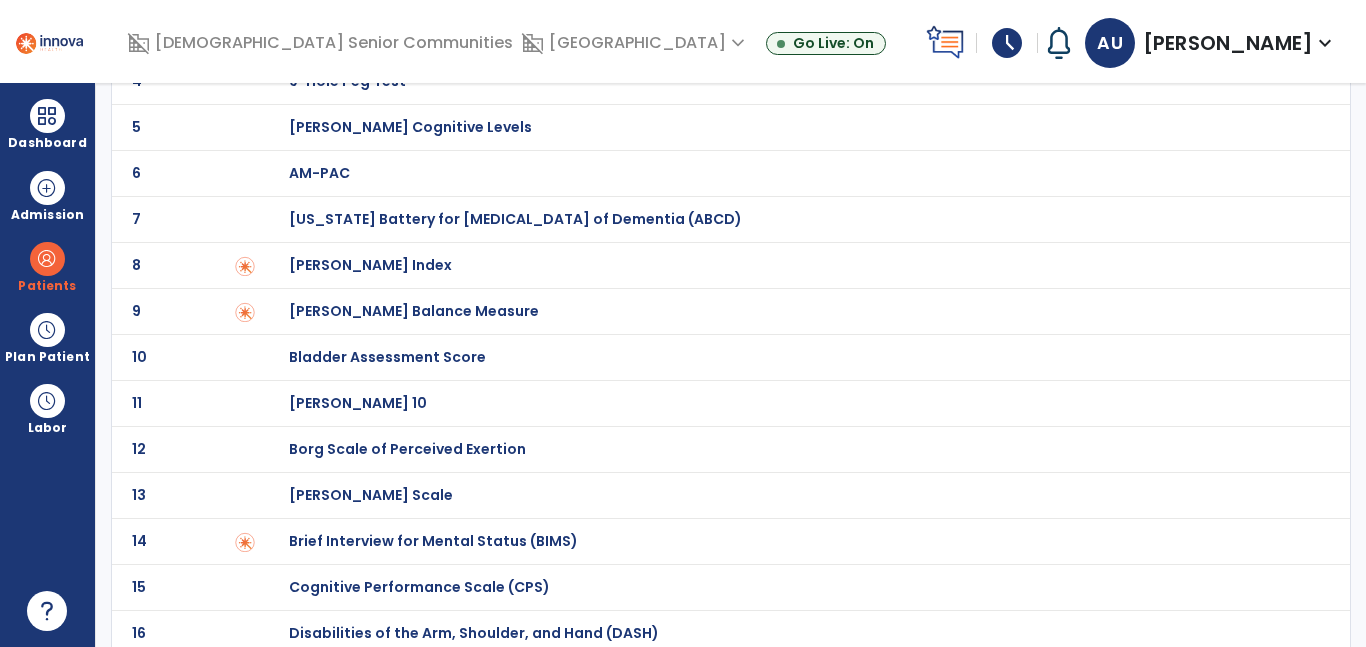scroll, scrollTop: 0, scrollLeft: 0, axis: both 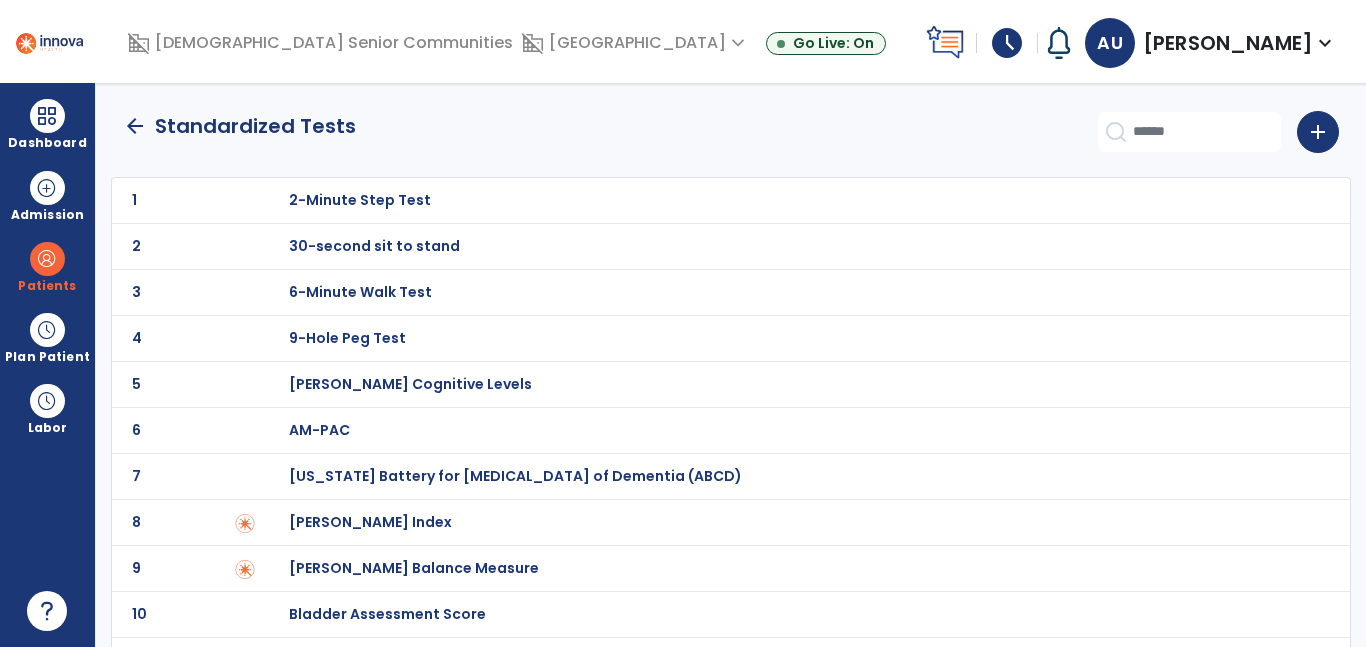 click on "arrow_back" 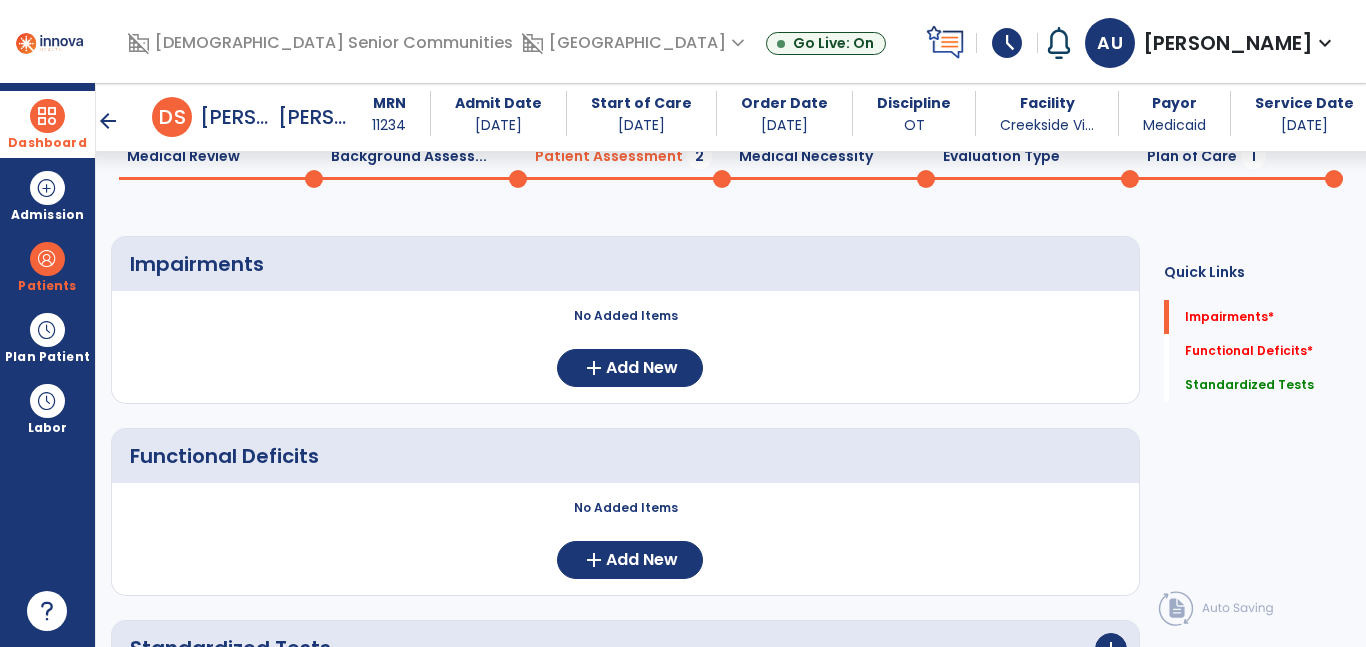scroll, scrollTop: 91, scrollLeft: 0, axis: vertical 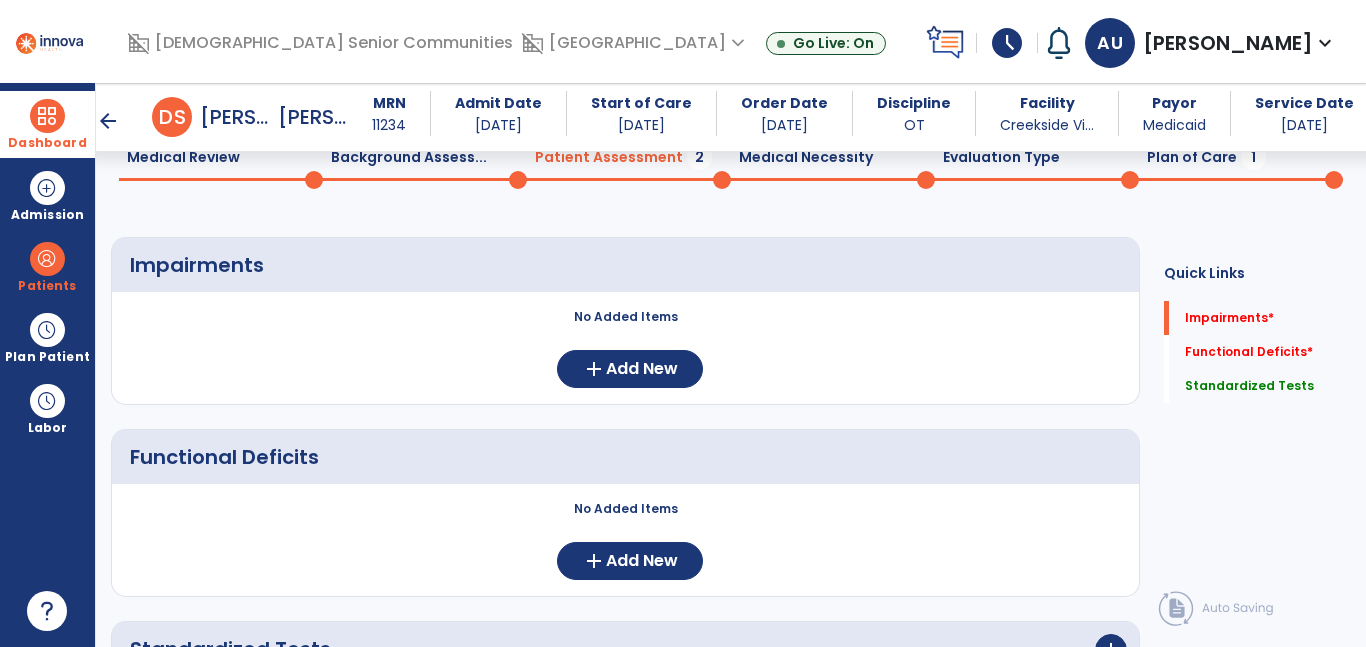 click on "Dashboard" at bounding box center [47, 124] 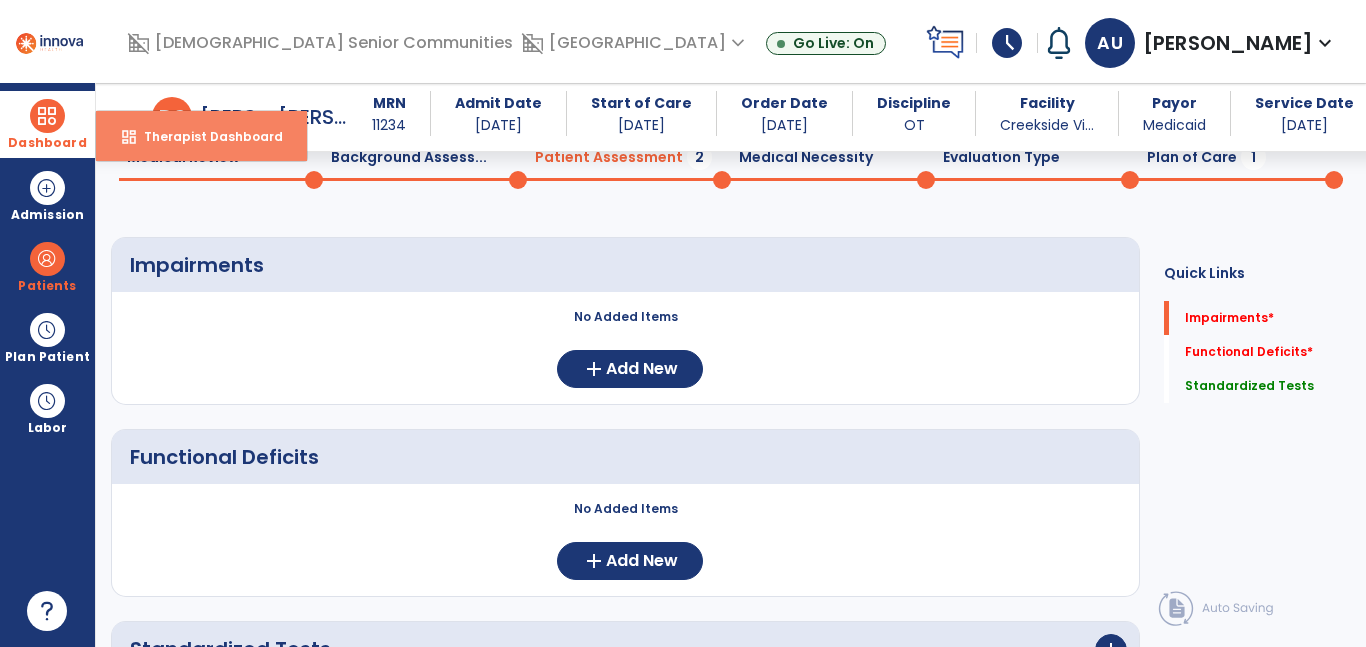 click on "Therapist Dashboard" at bounding box center [205, 136] 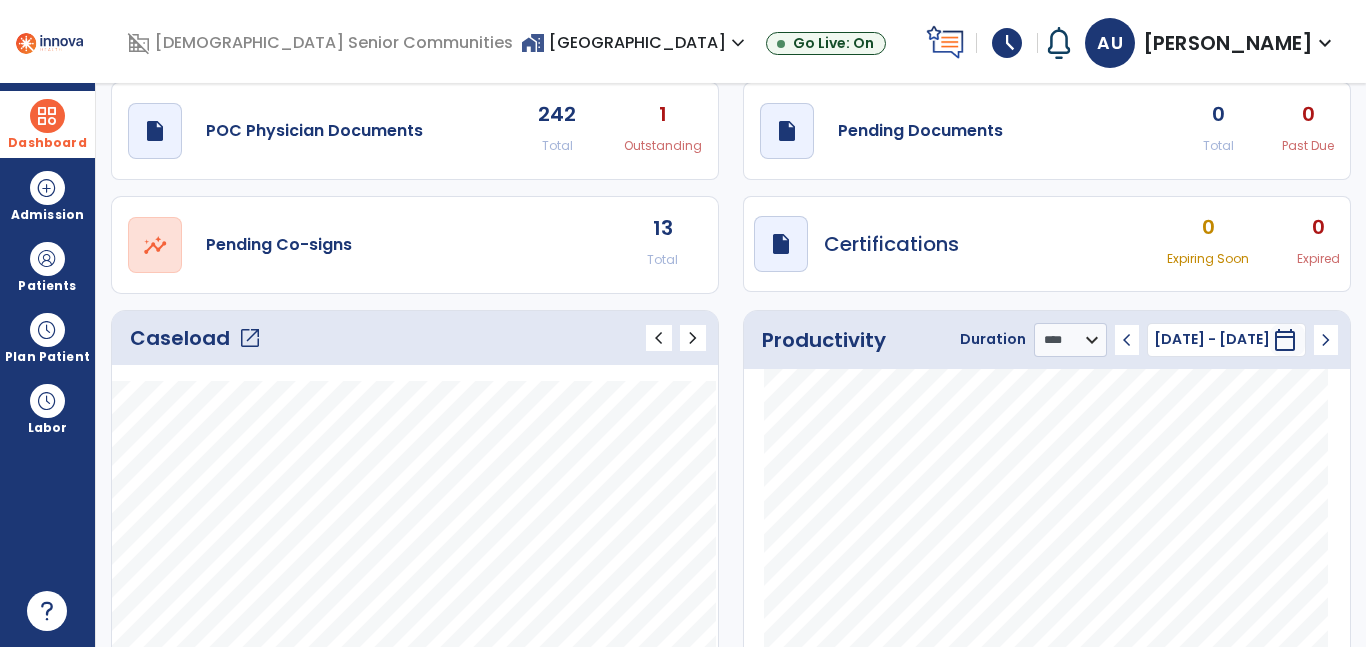 scroll, scrollTop: 0, scrollLeft: 0, axis: both 